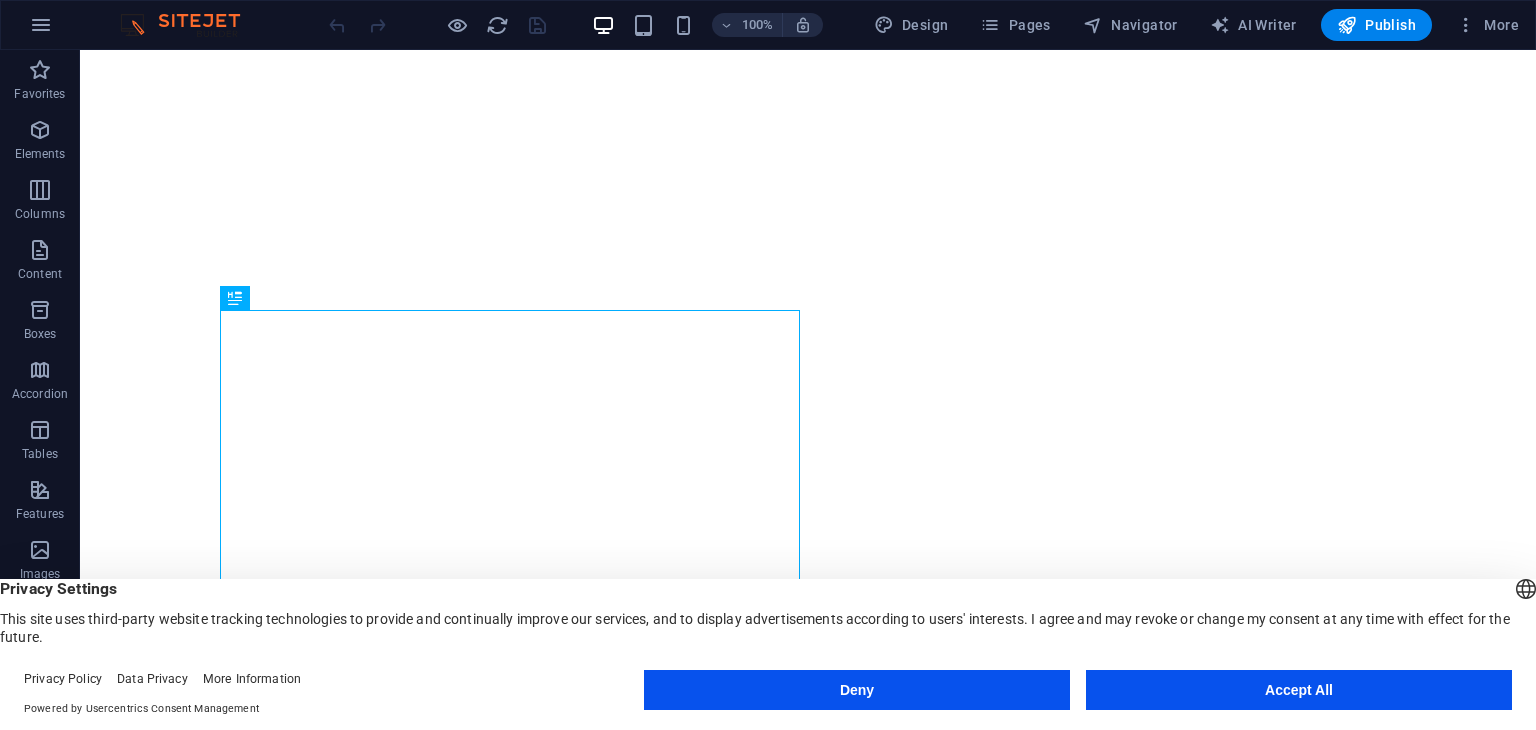 scroll, scrollTop: 0, scrollLeft: 0, axis: both 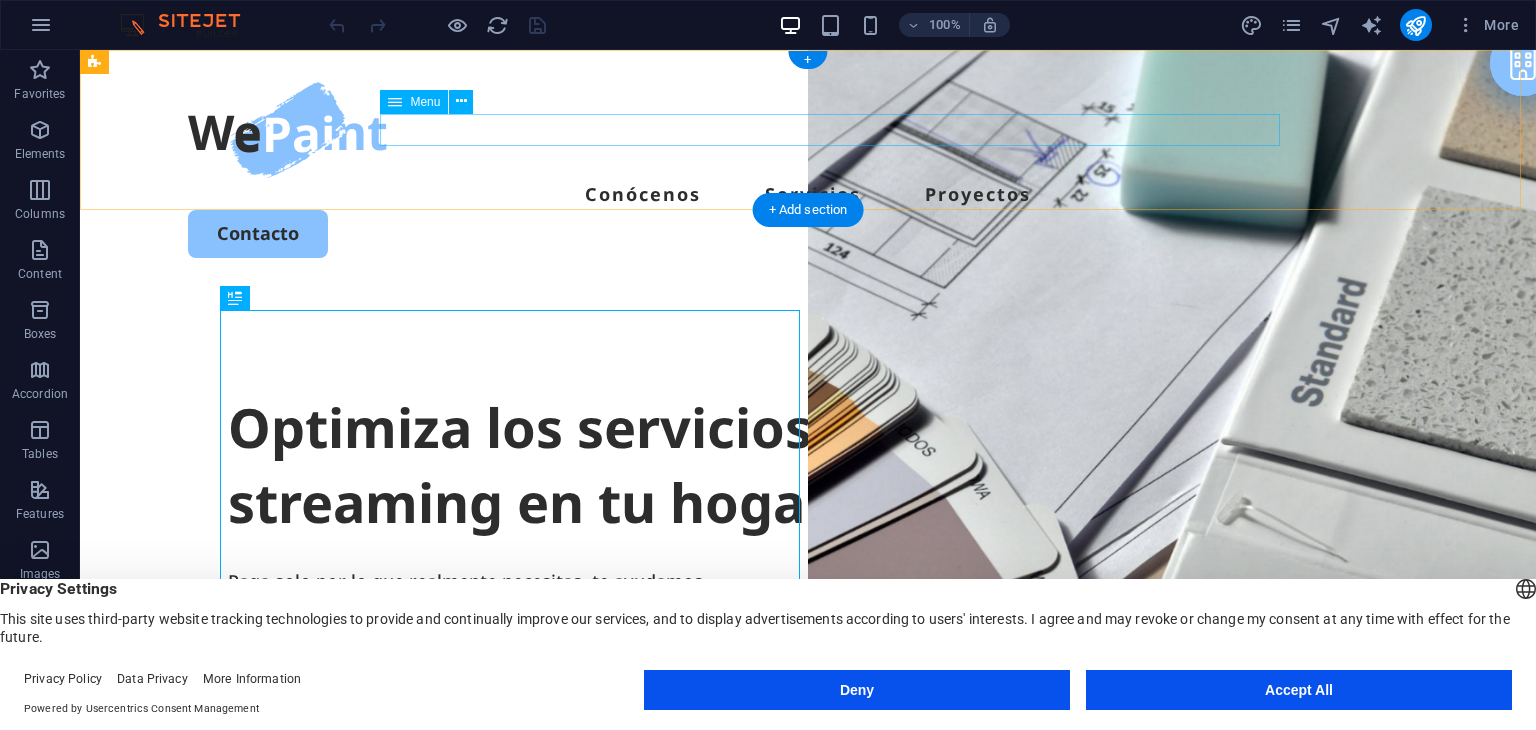 click on "Conócenos Servicios Proyectos" at bounding box center (808, 194) 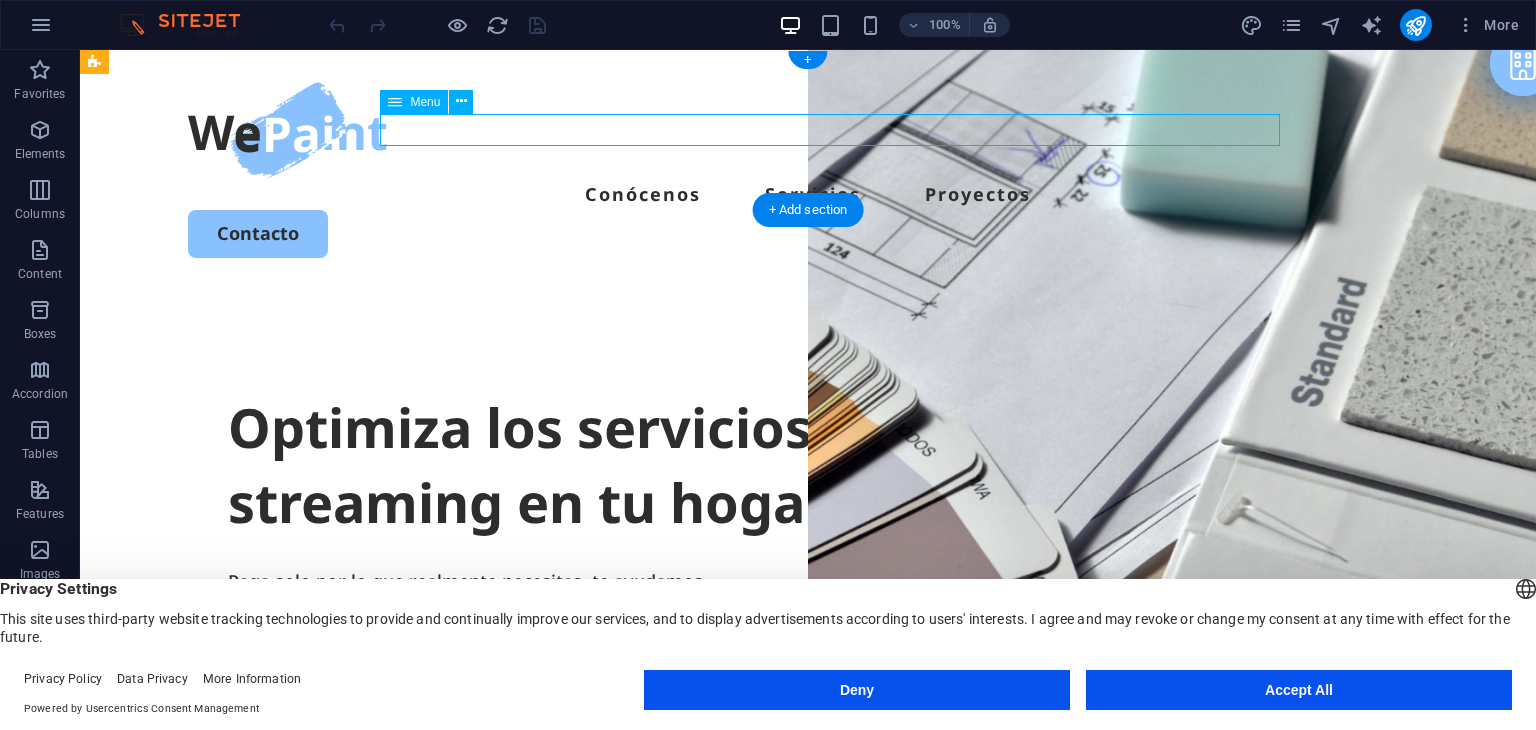 click on "Conócenos Servicios Proyectos" at bounding box center [808, 194] 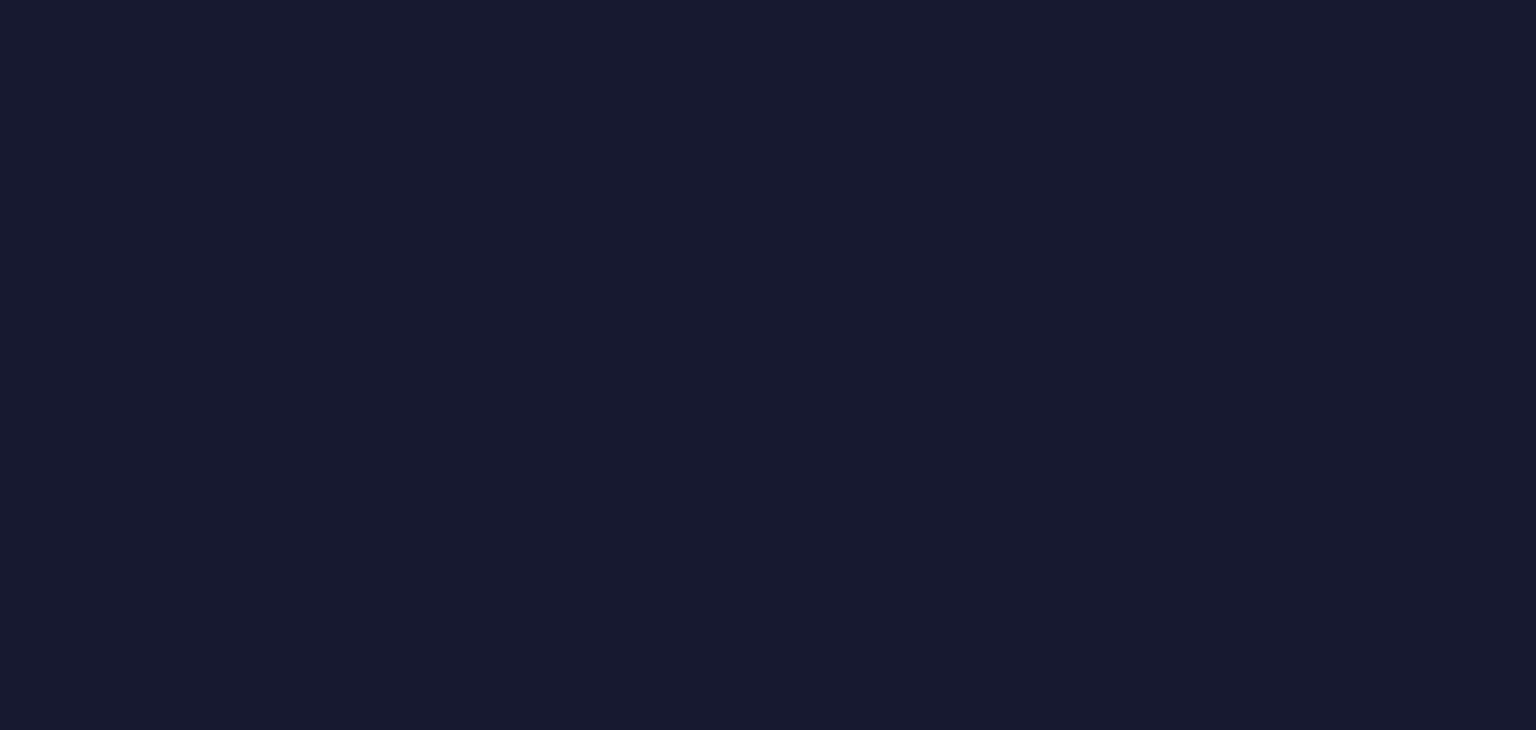 scroll, scrollTop: 0, scrollLeft: 0, axis: both 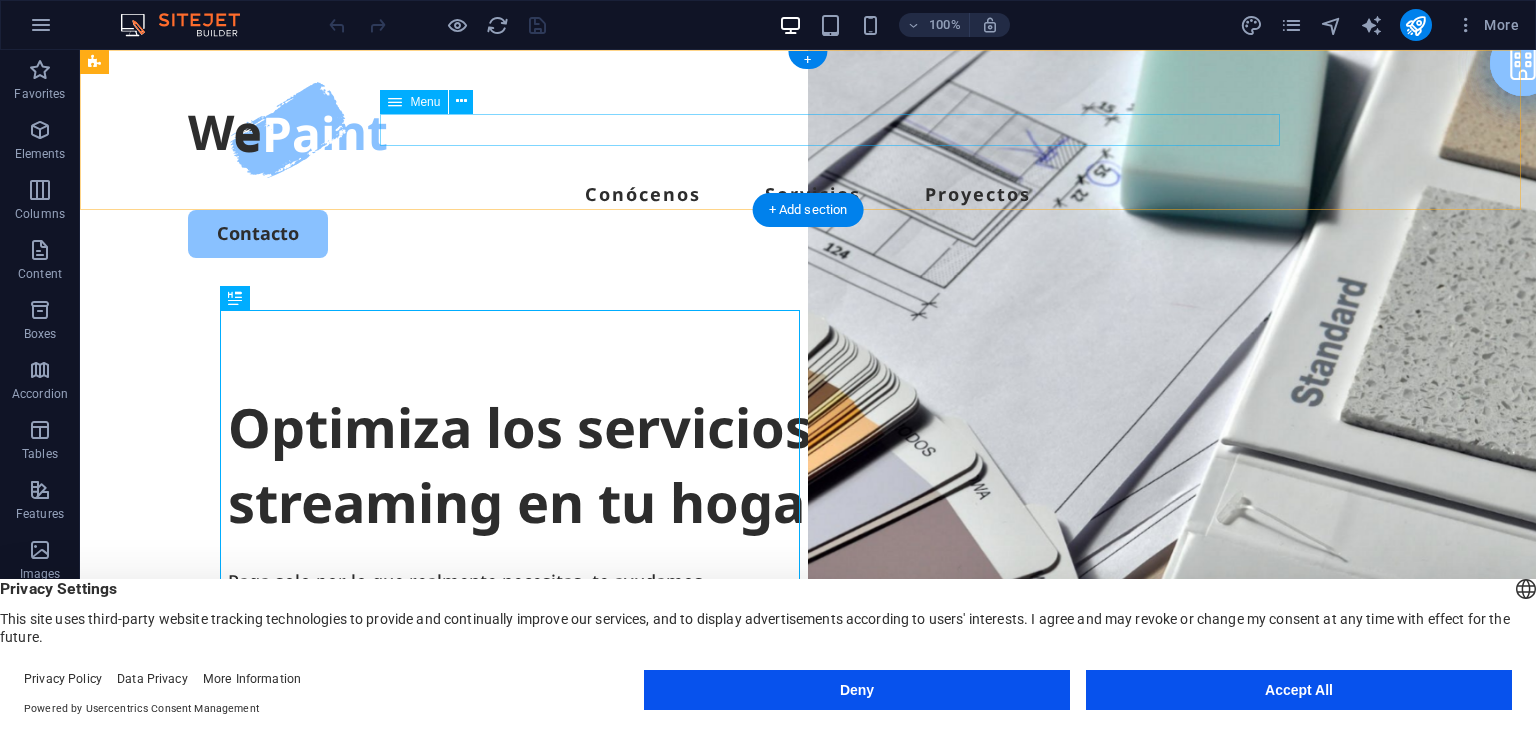 click on "Conócenos Servicios Proyectos" at bounding box center [808, 194] 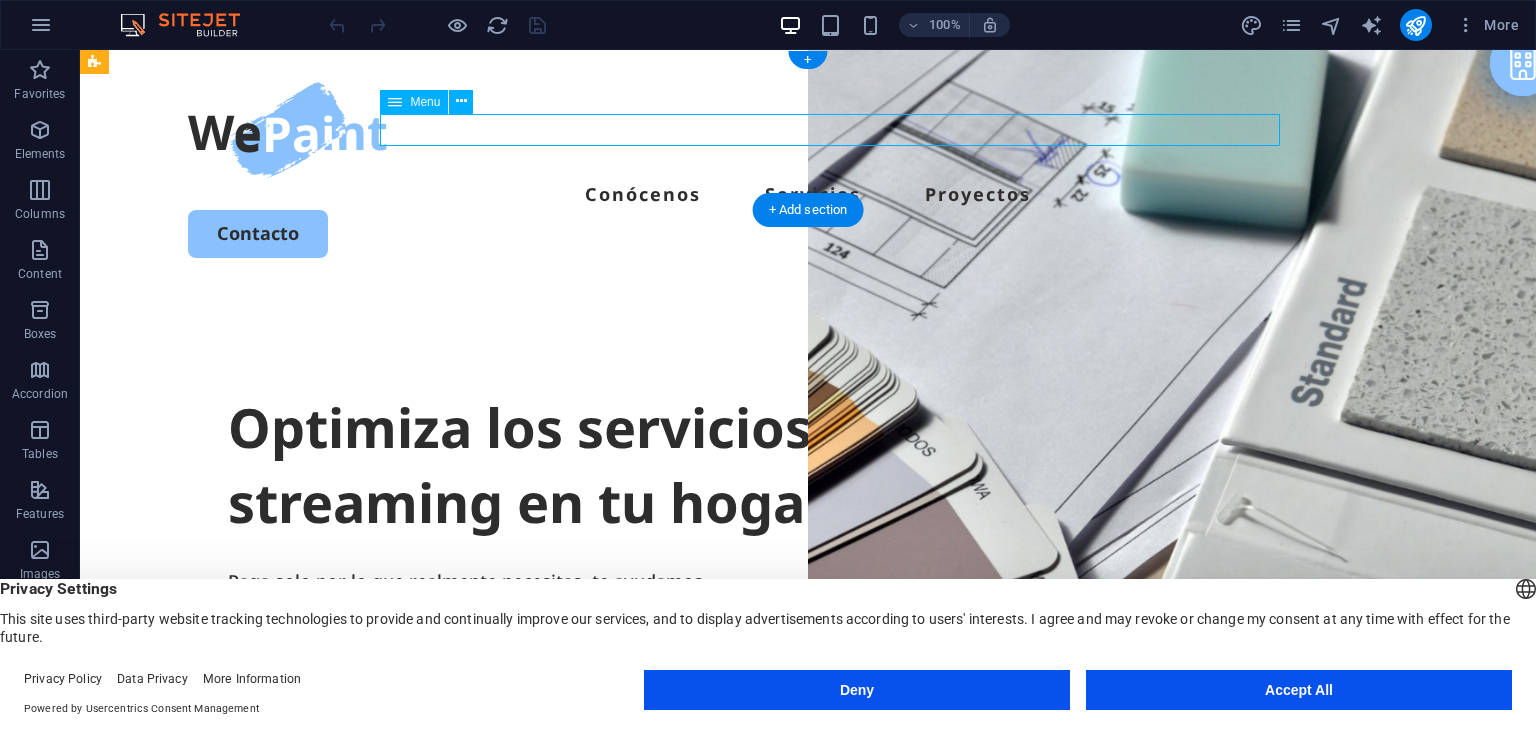 click on "Conócenos Servicios Proyectos" at bounding box center [808, 194] 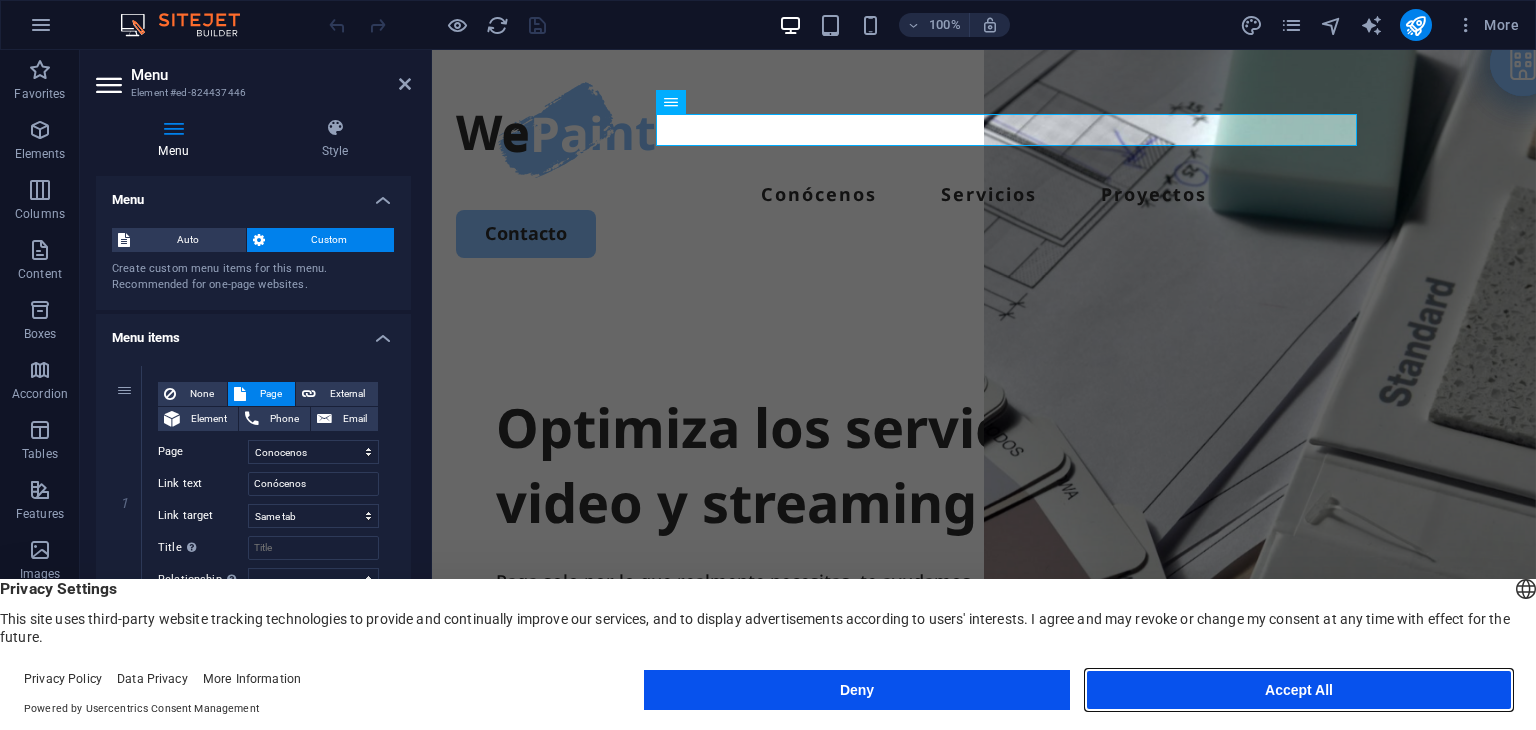 click on "Accept All" at bounding box center [1299, 690] 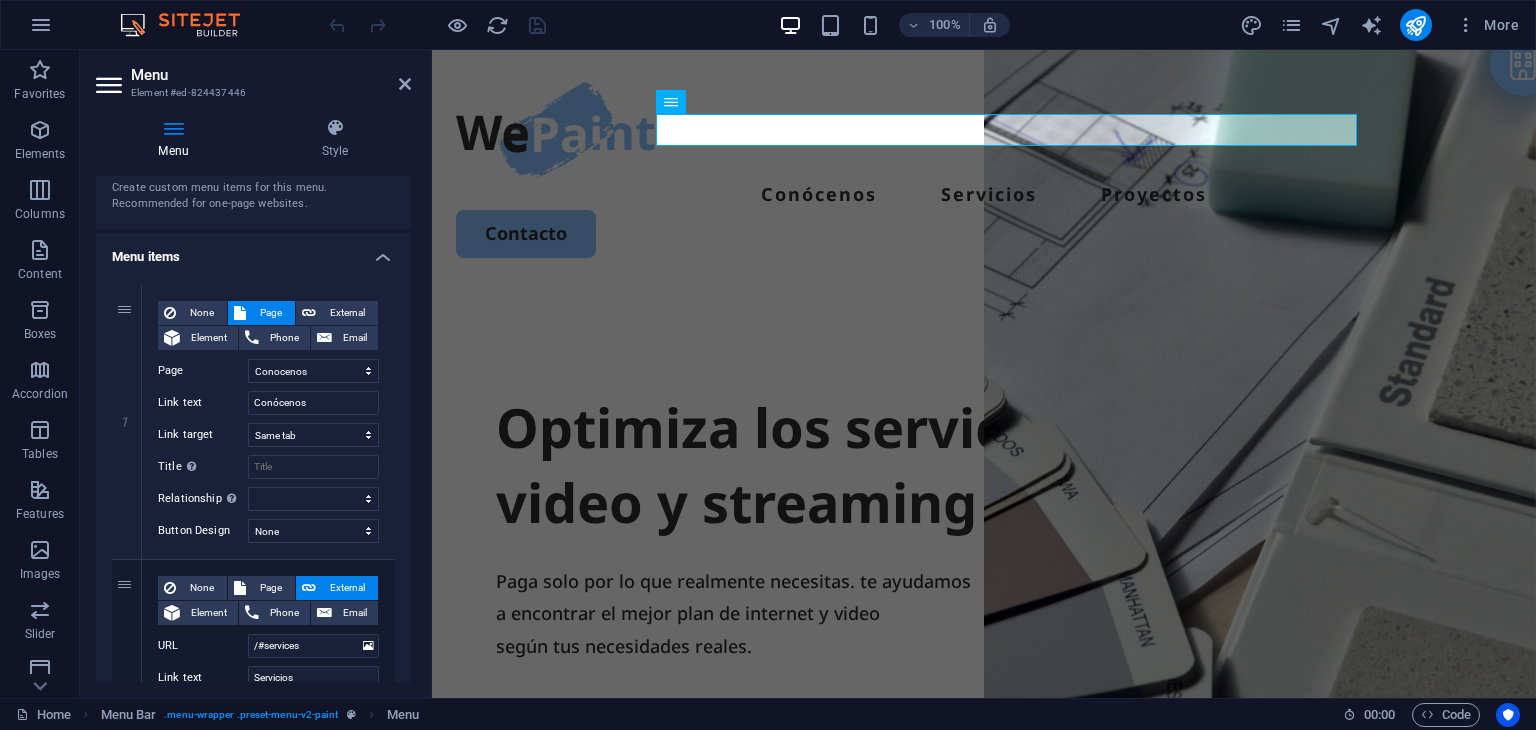 scroll, scrollTop: 100, scrollLeft: 0, axis: vertical 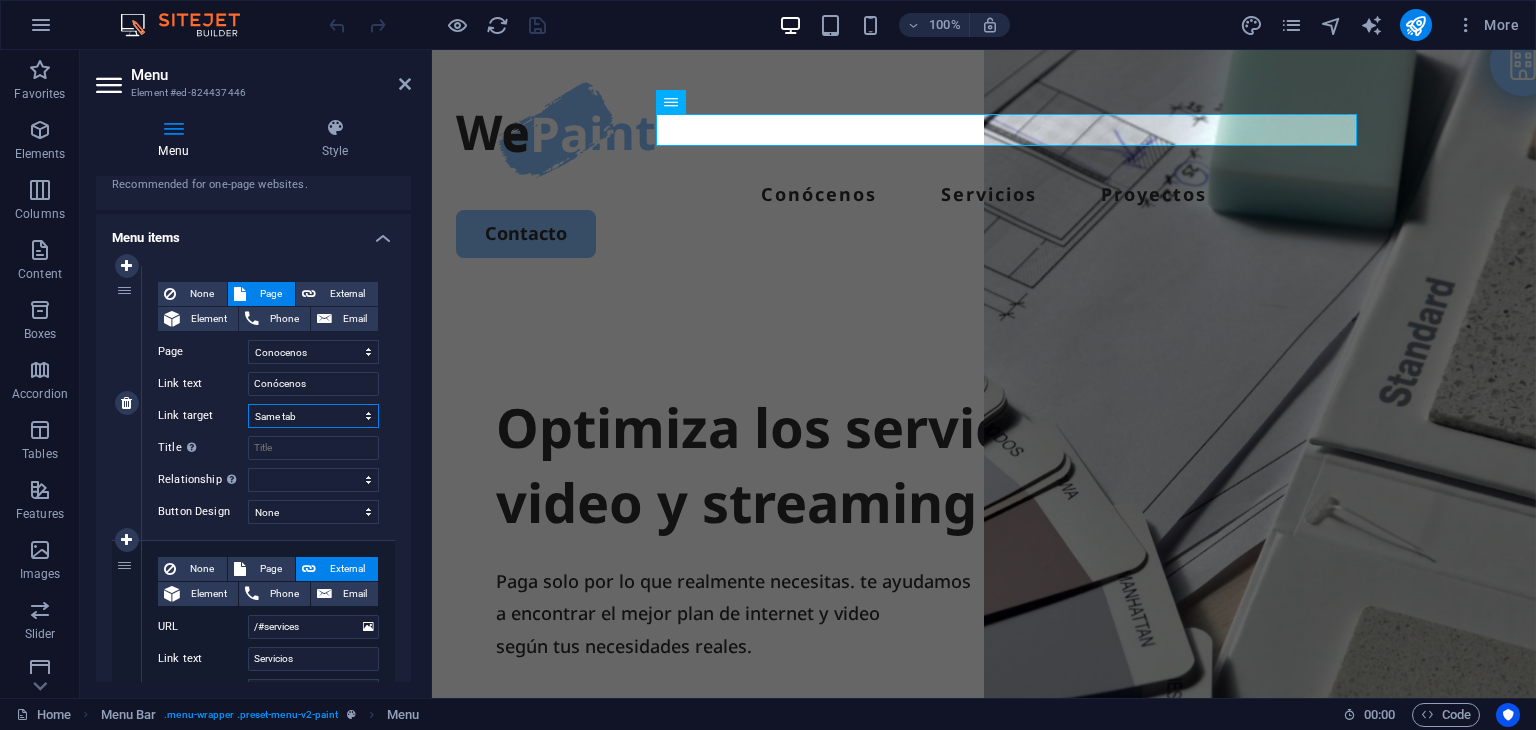 click on "New tab Same tab Overlay" at bounding box center [313, 416] 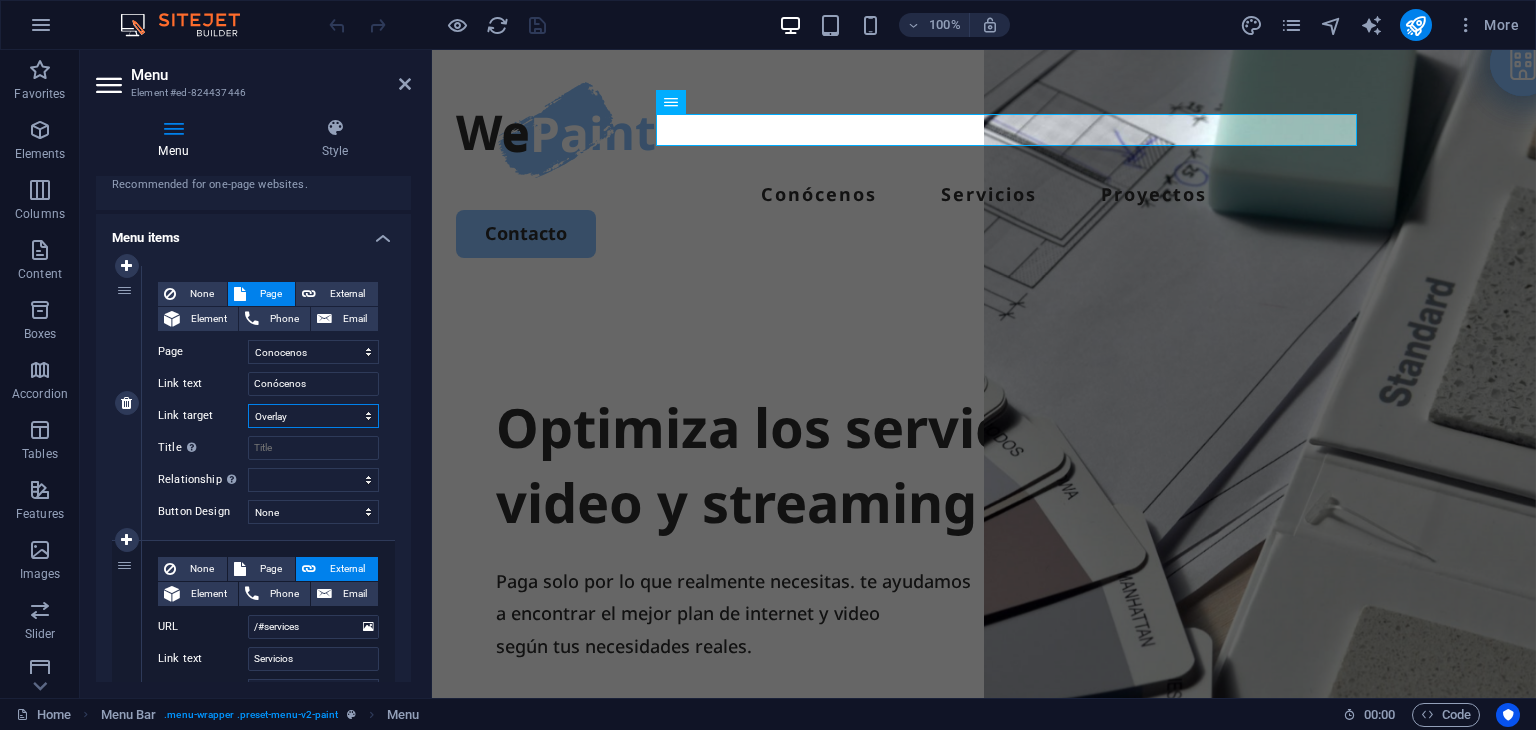 click on "New tab Same tab Overlay" at bounding box center [313, 416] 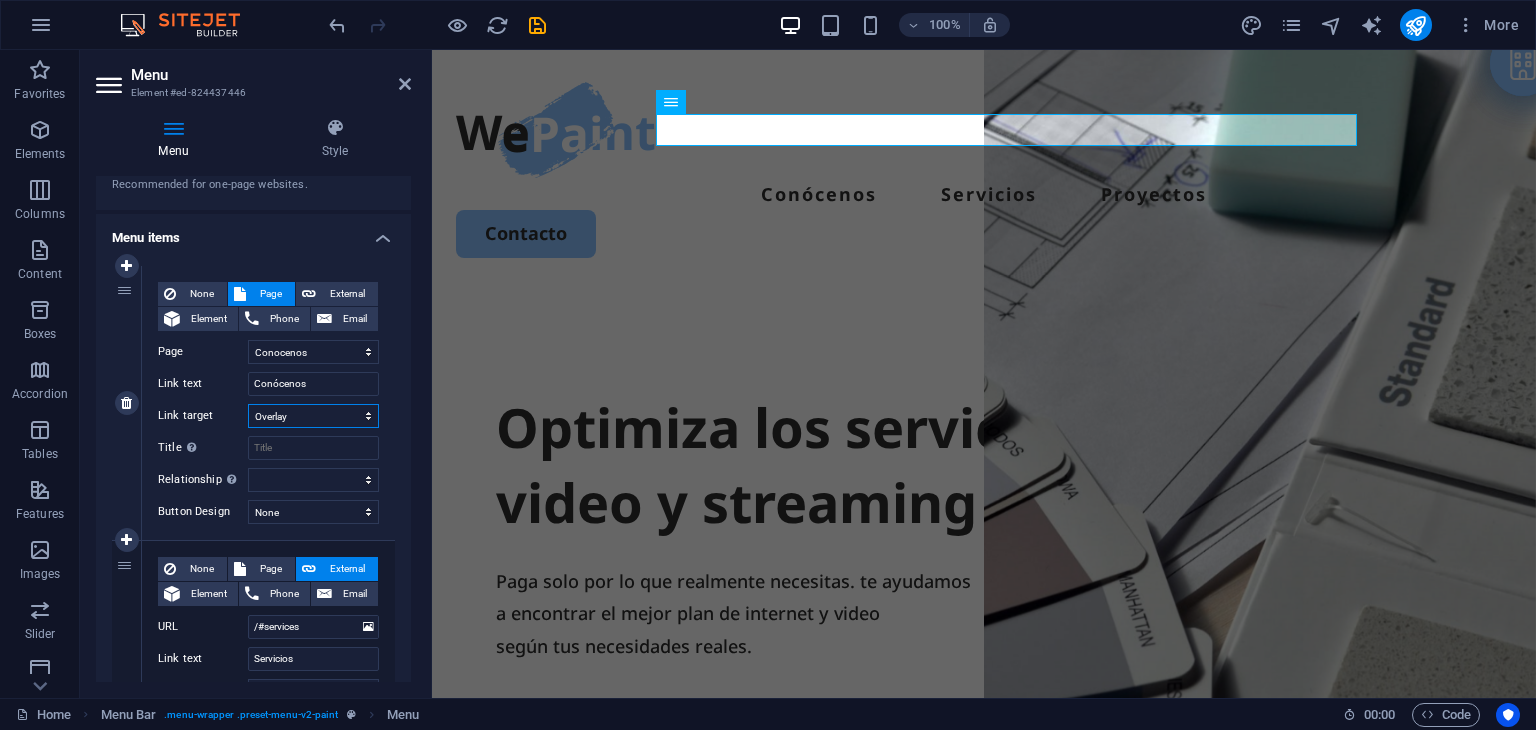 click on "New tab Same tab Overlay" at bounding box center (313, 416) 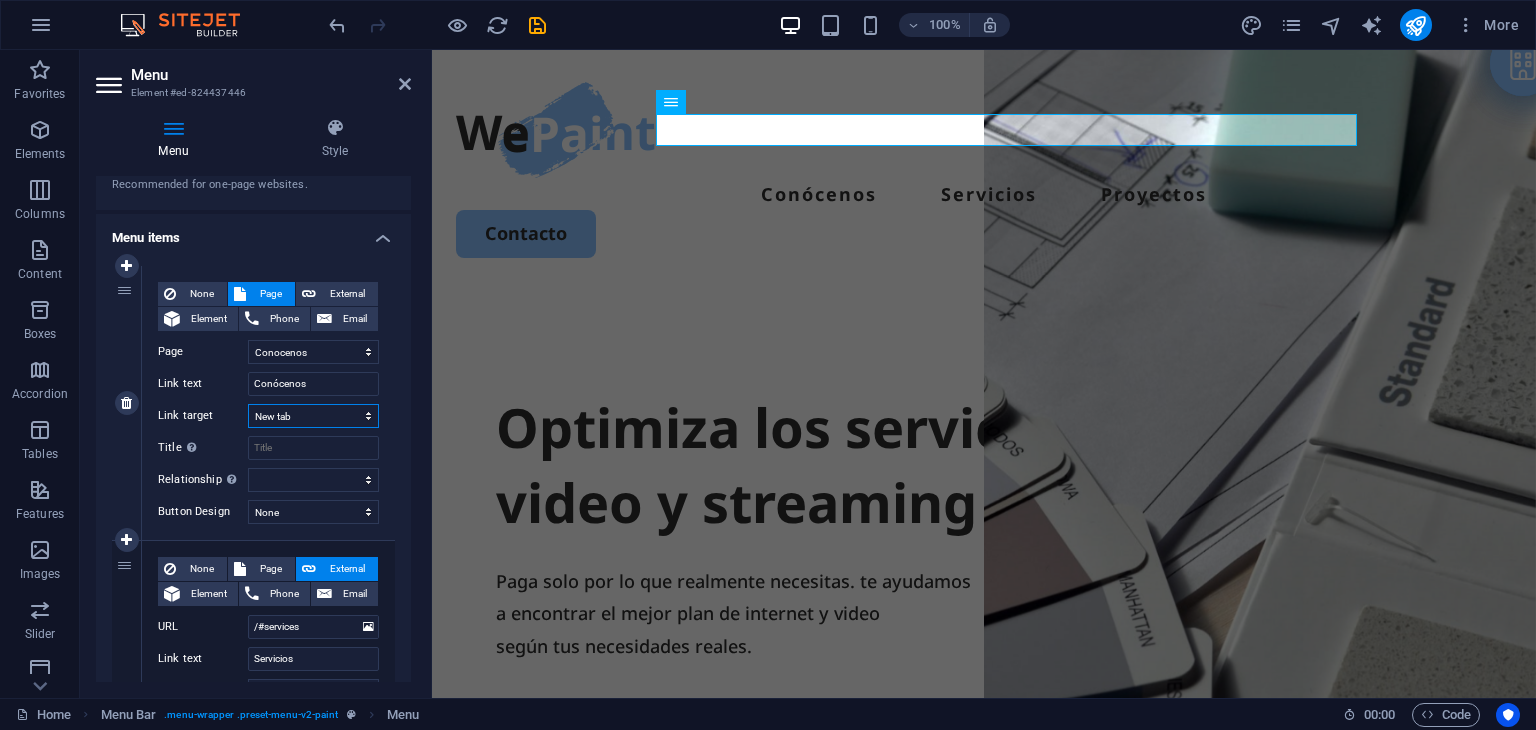 click on "New tab Same tab Overlay" at bounding box center (313, 416) 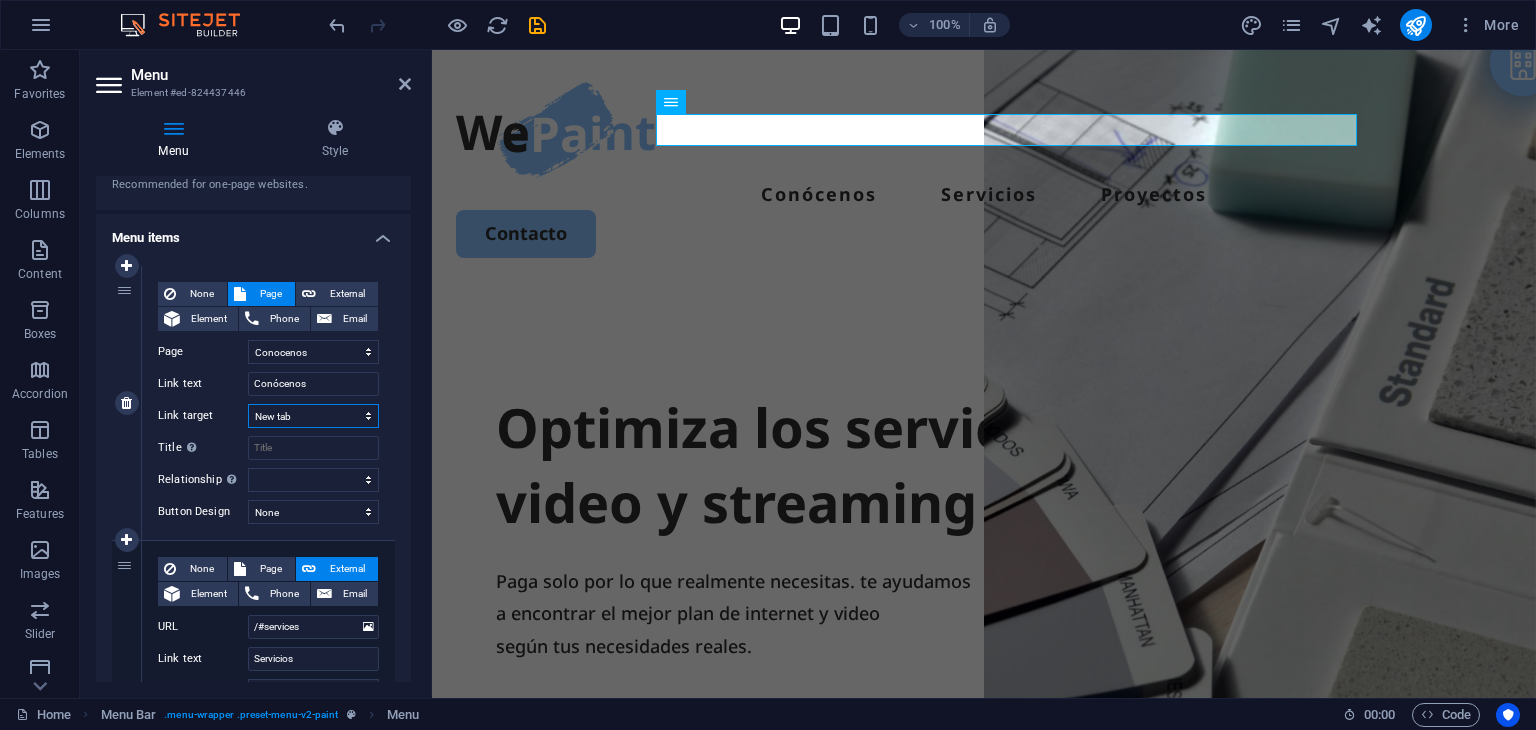 click on "New tab Same tab Overlay" at bounding box center [313, 416] 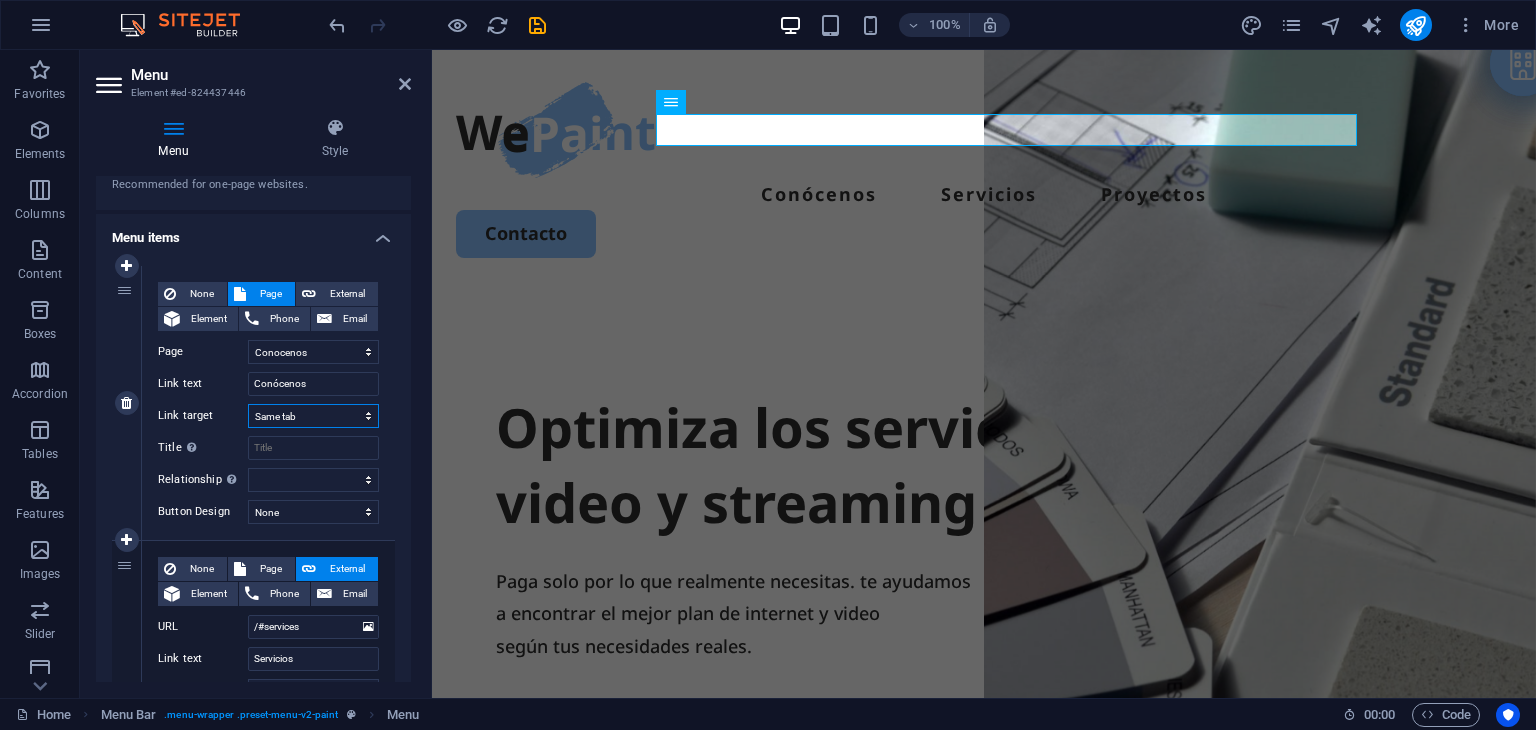 click on "New tab Same tab Overlay" at bounding box center [313, 416] 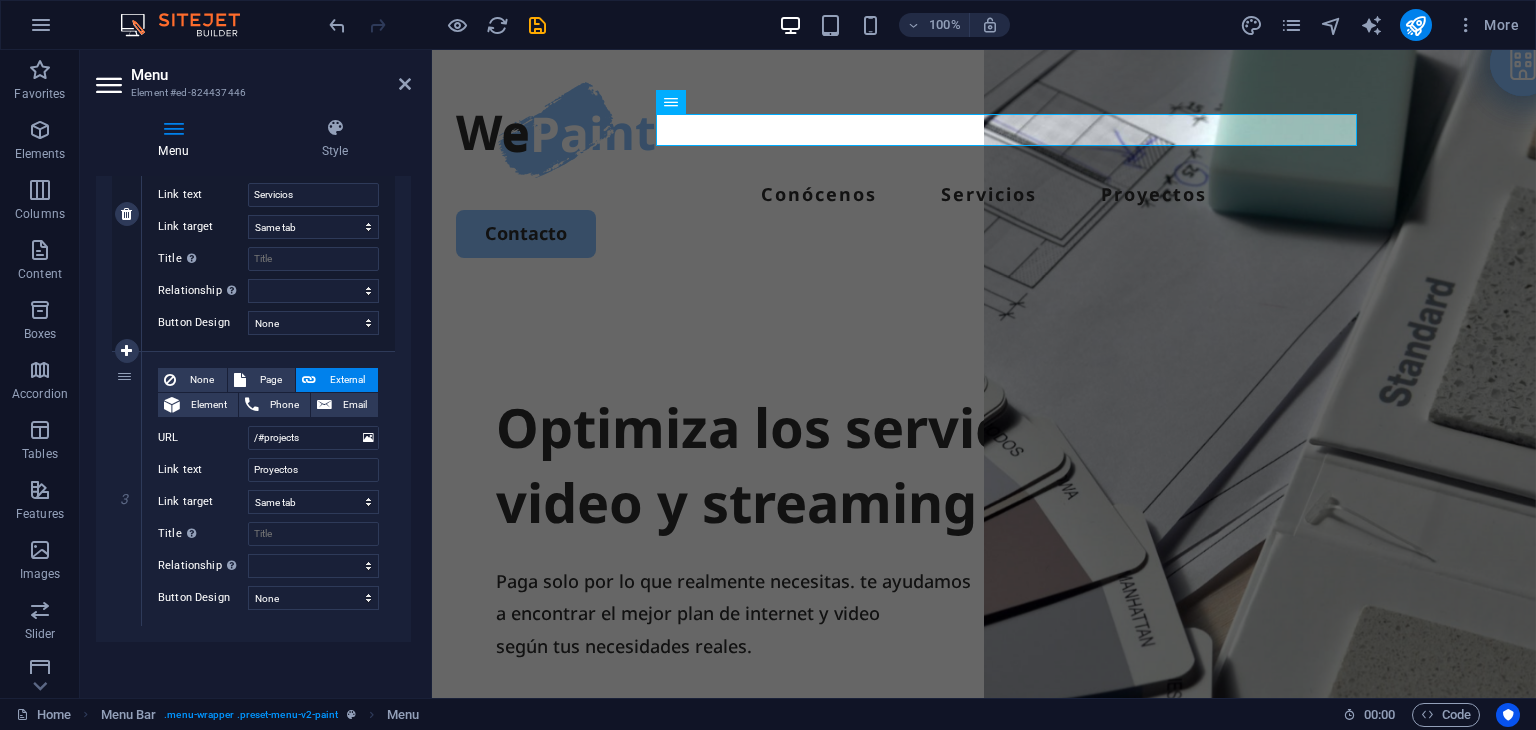 scroll, scrollTop: 0, scrollLeft: 0, axis: both 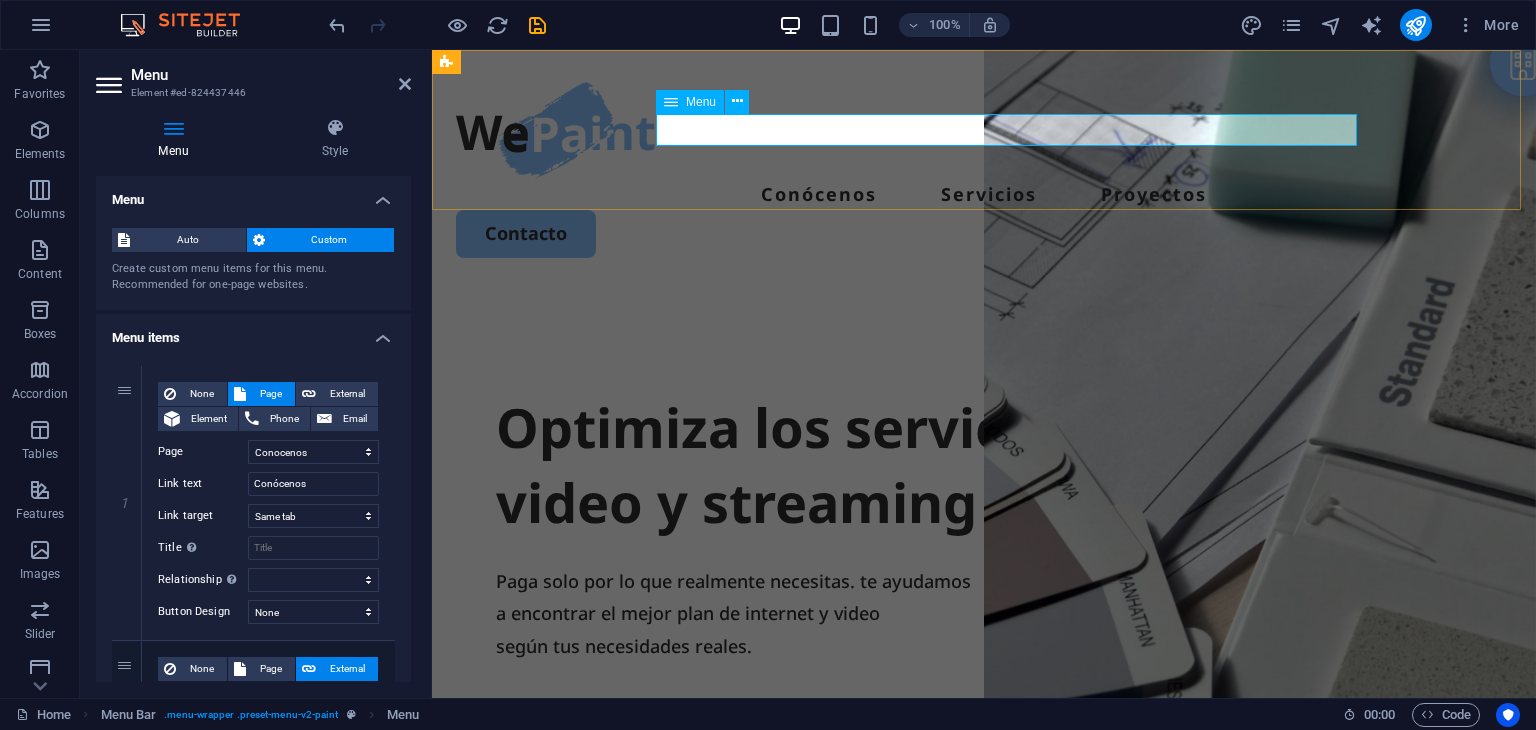 click on "Conócenos Servicios Proyectos" at bounding box center (984, 194) 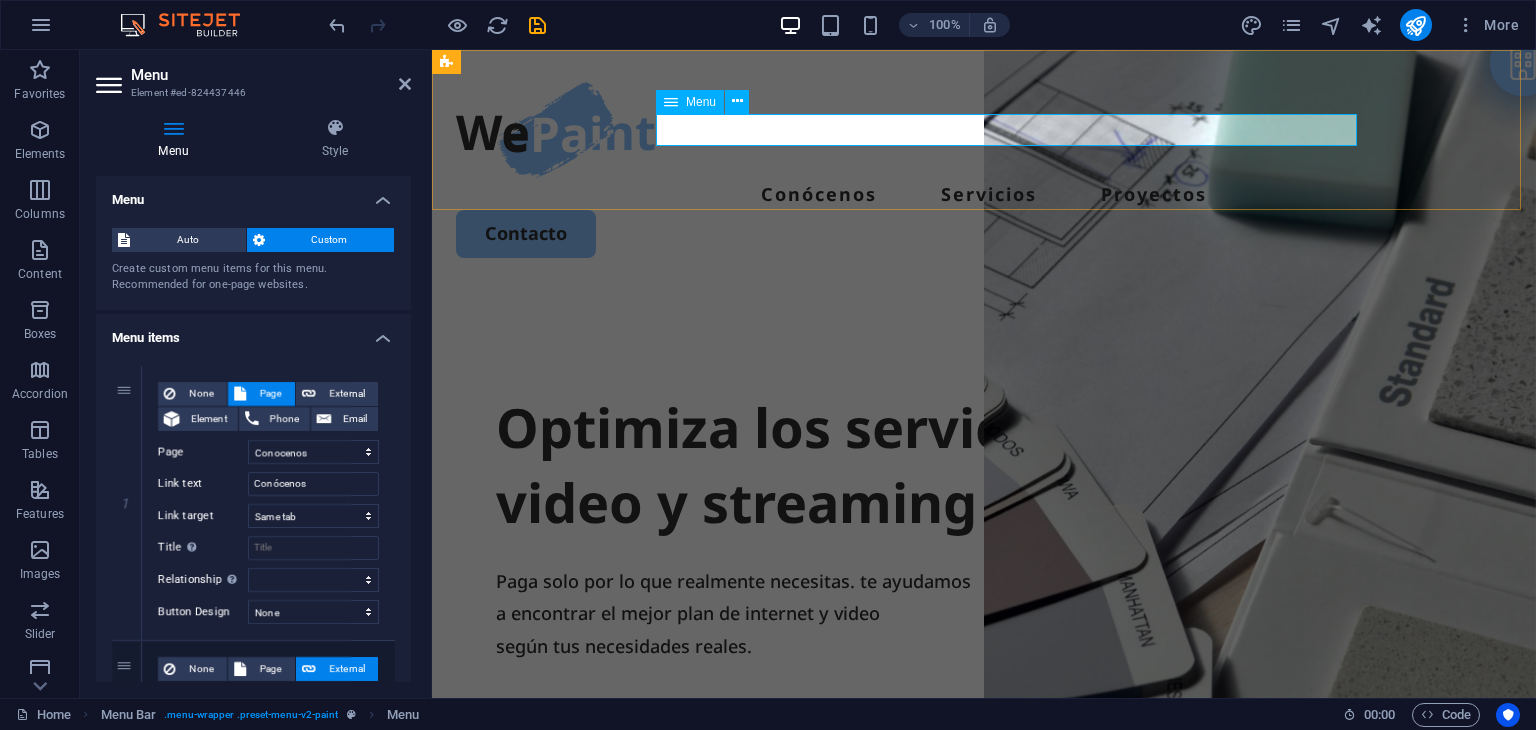 click on "Conócenos Servicios Proyectos" at bounding box center (984, 194) 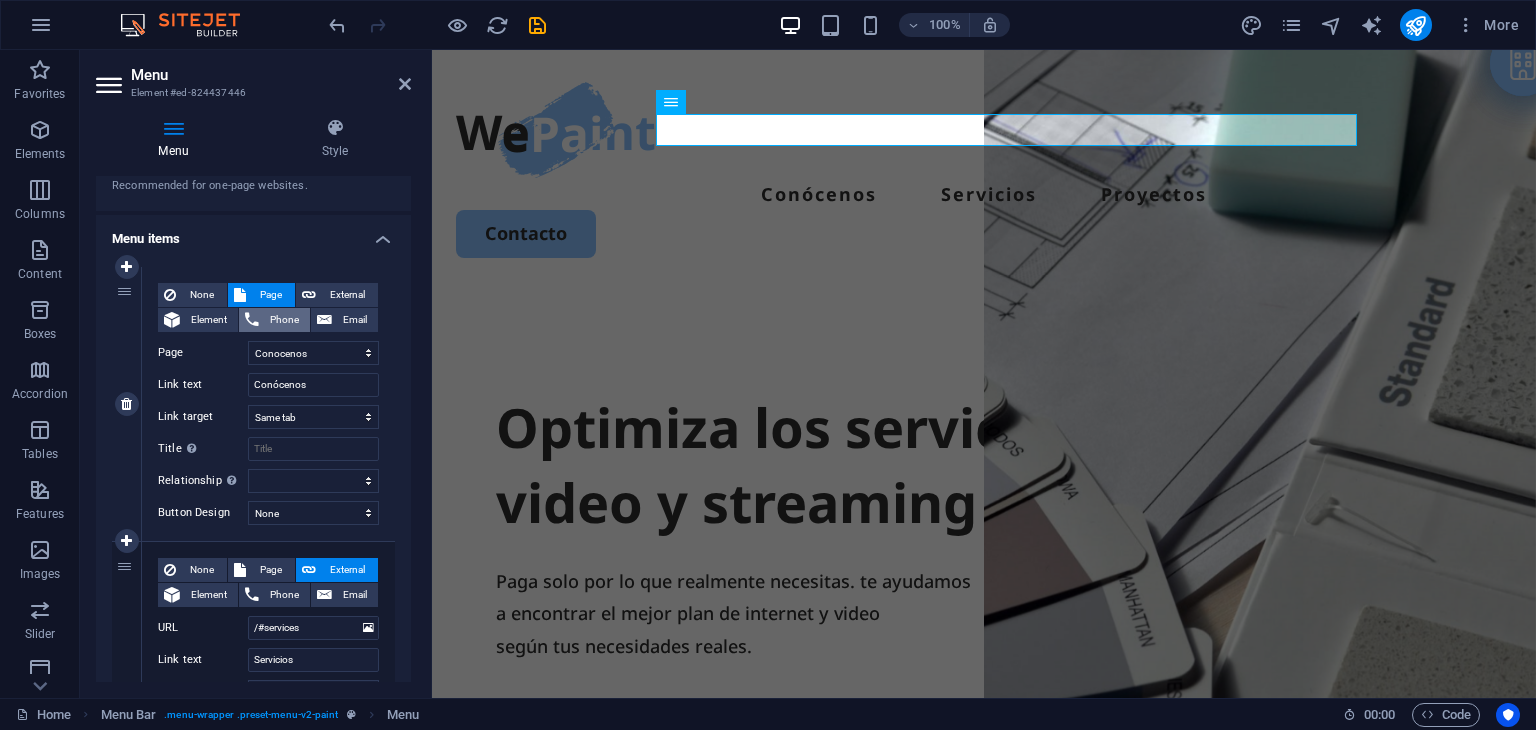 scroll, scrollTop: 100, scrollLeft: 0, axis: vertical 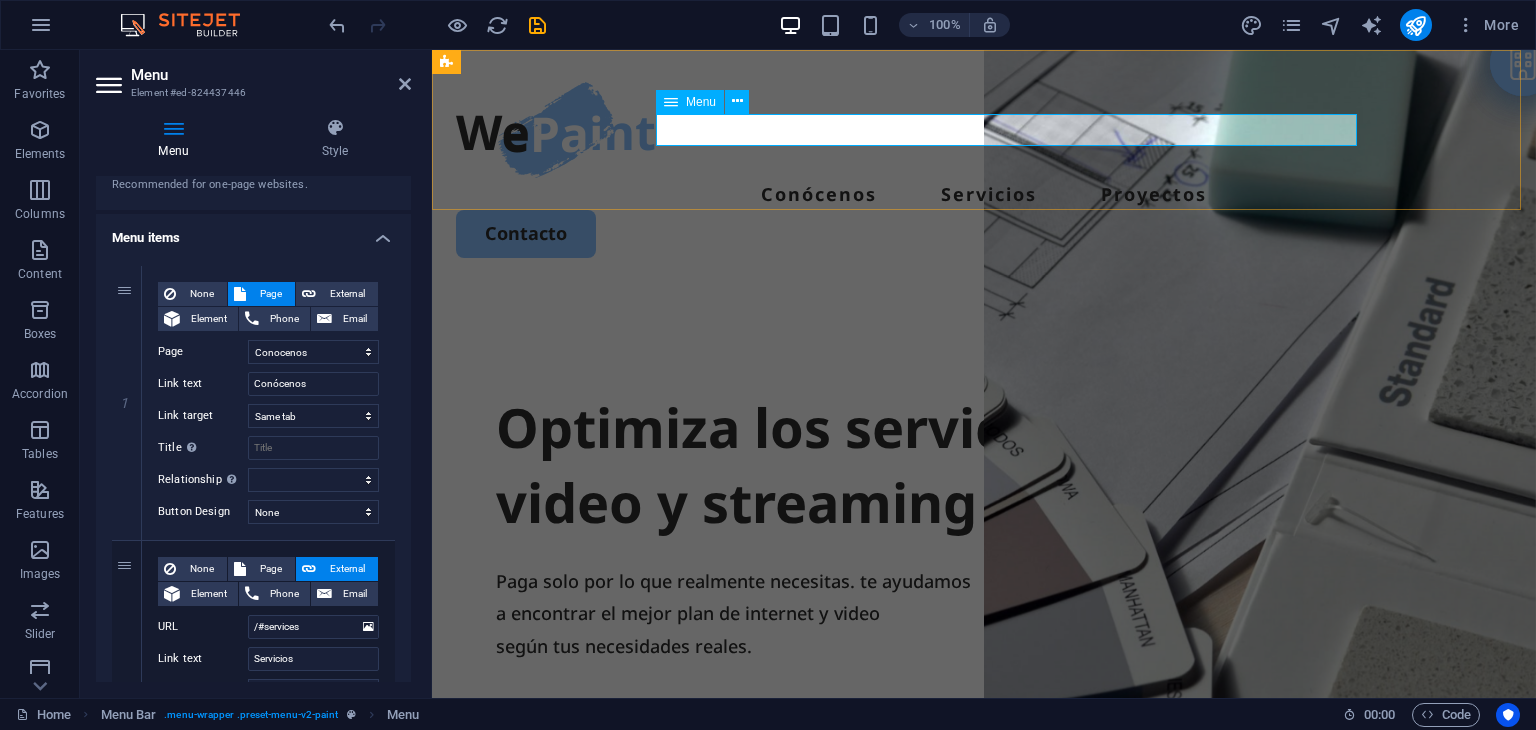 click on "Conócenos Servicios Proyectos" at bounding box center [984, 194] 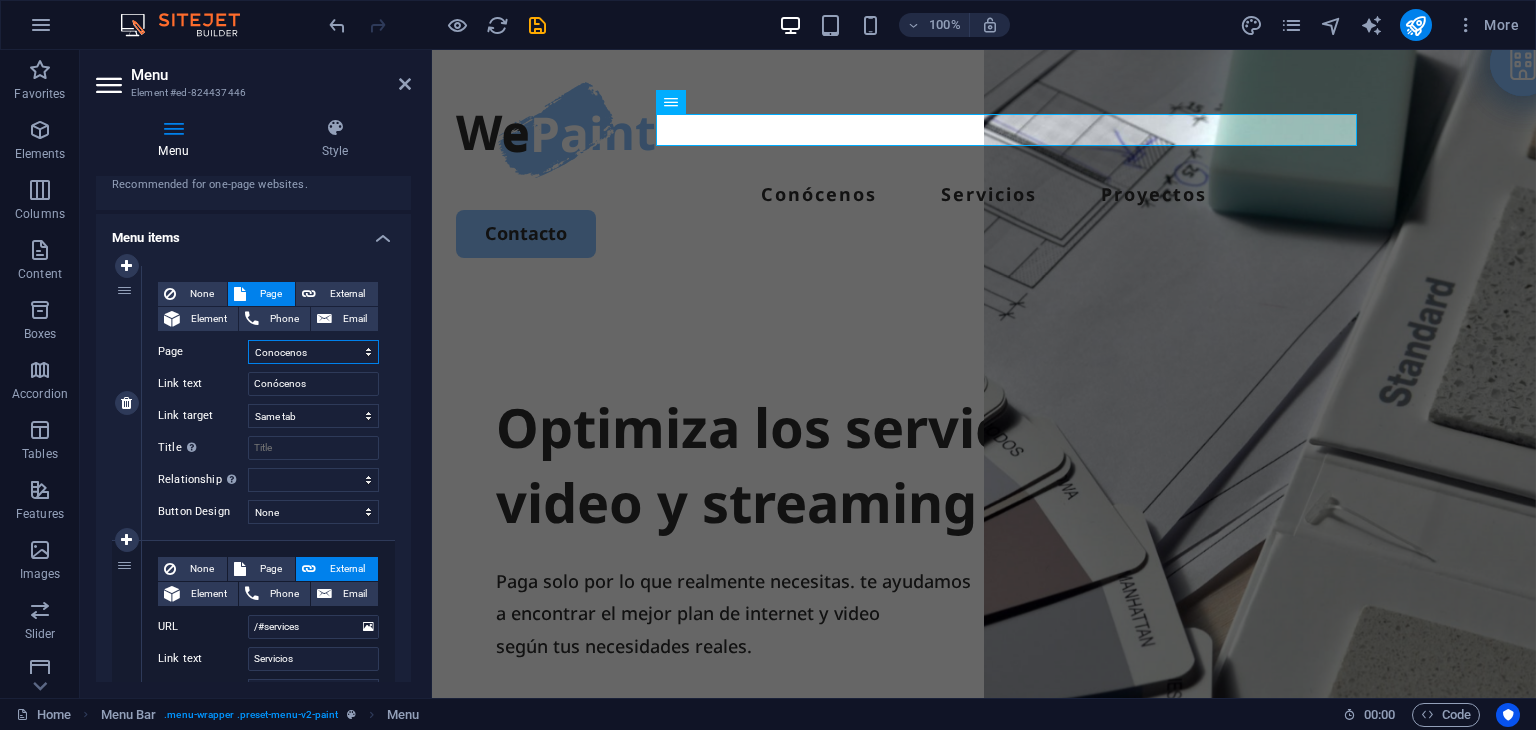 click on "Home Legal Notice Privacy Subpage Conocenos ¿Qué Resolvemos?" at bounding box center [313, 352] 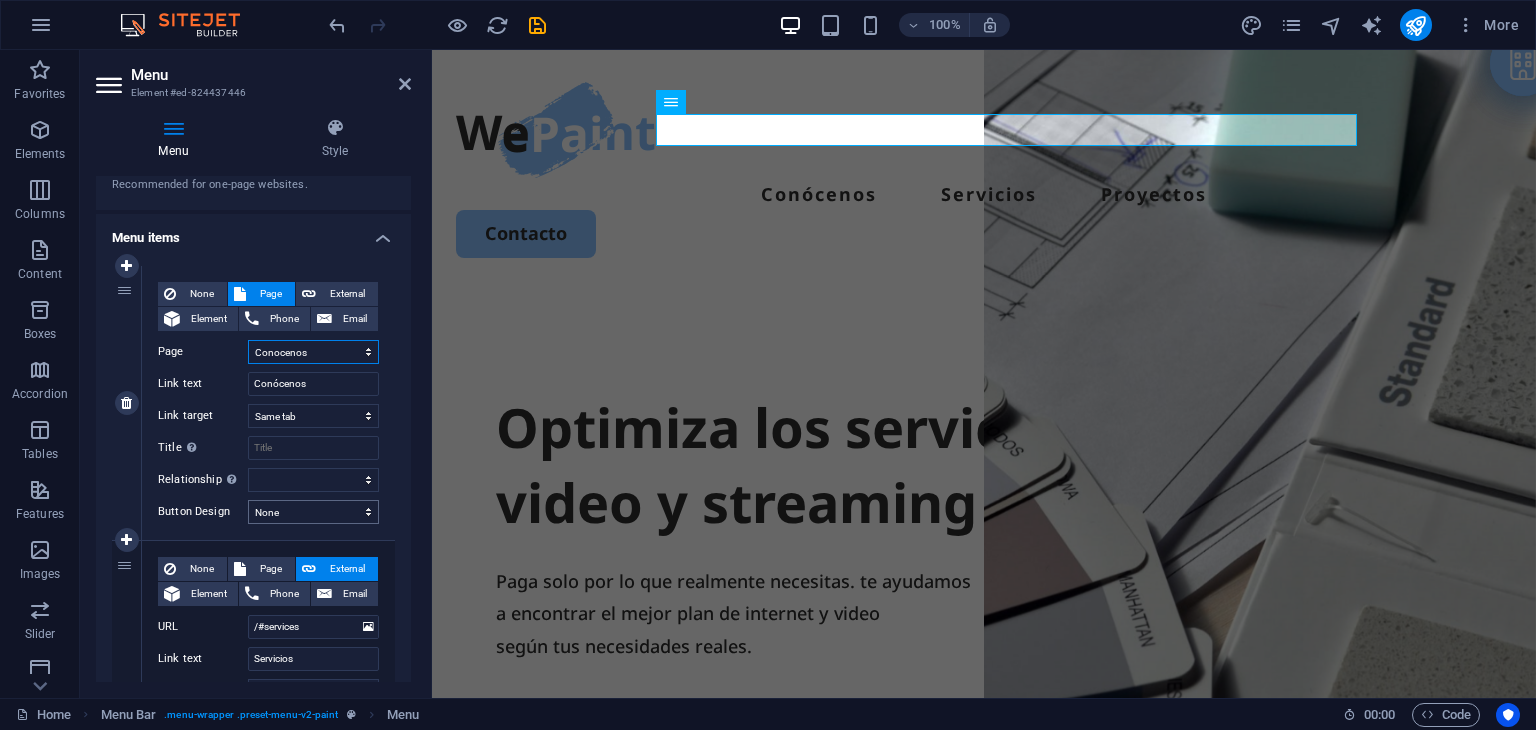 select on "5" 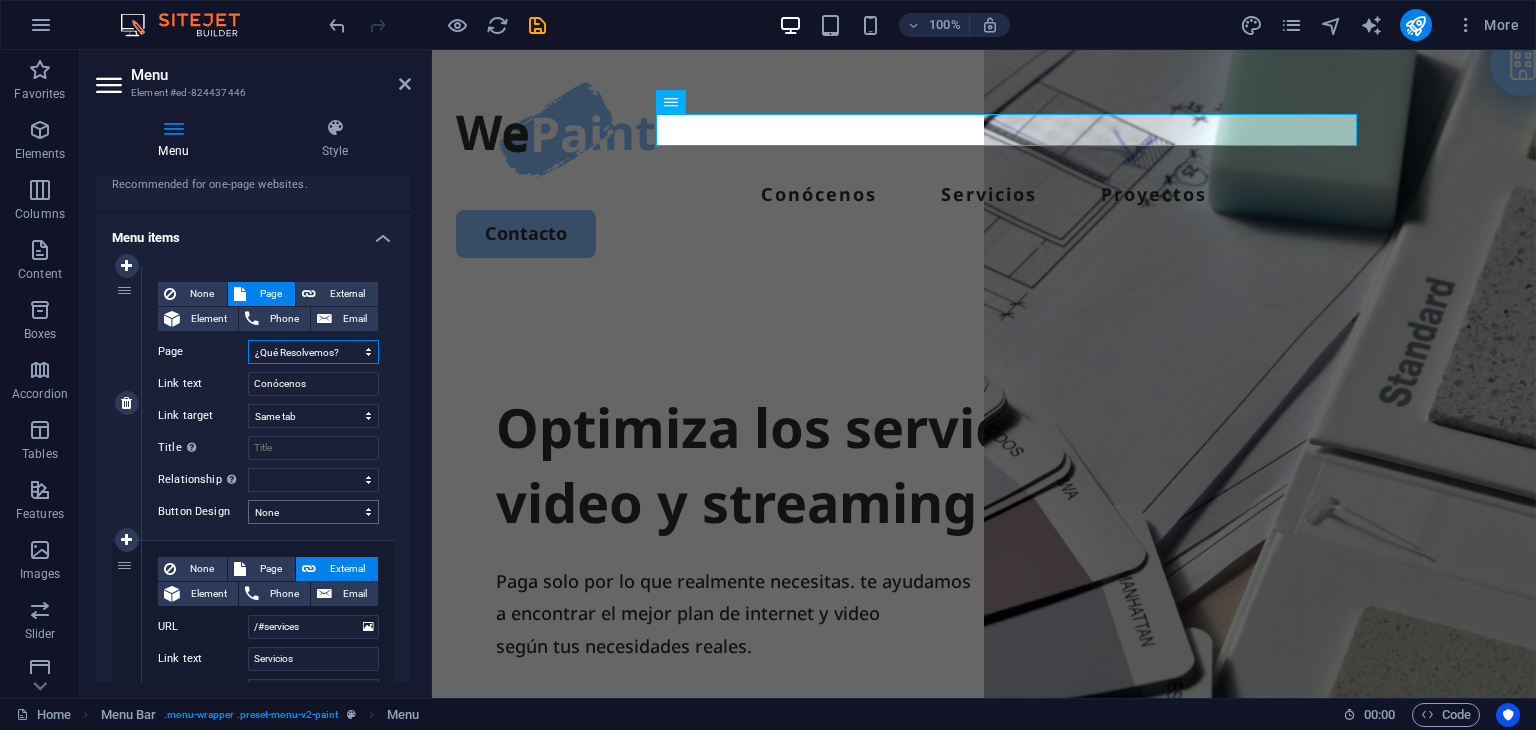 click on "Home Legal Notice Privacy Subpage Conocenos ¿Qué Resolvemos?" at bounding box center (313, 352) 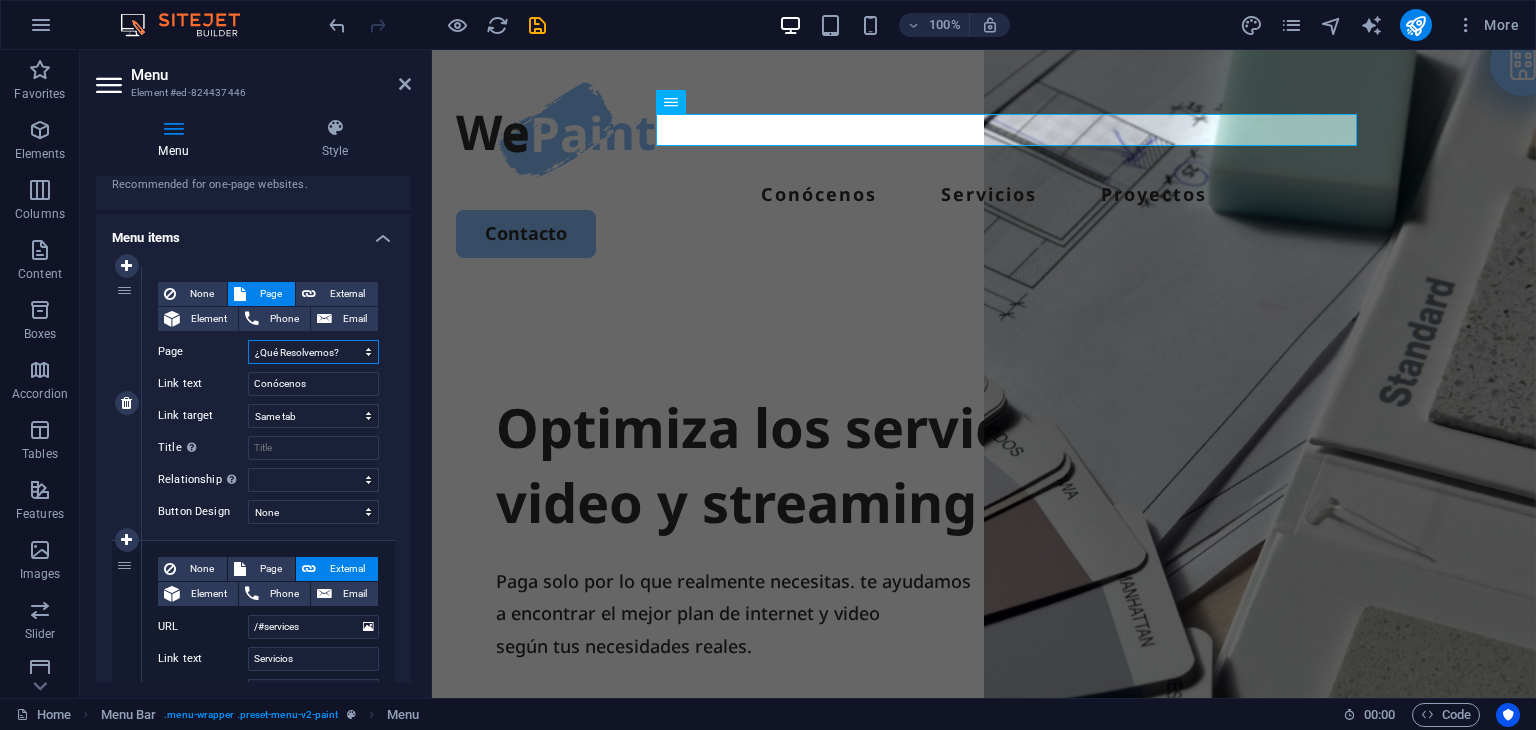 click on "Home Legal Notice Privacy Subpage Conocenos ¿Qué Resolvemos?" at bounding box center [313, 352] 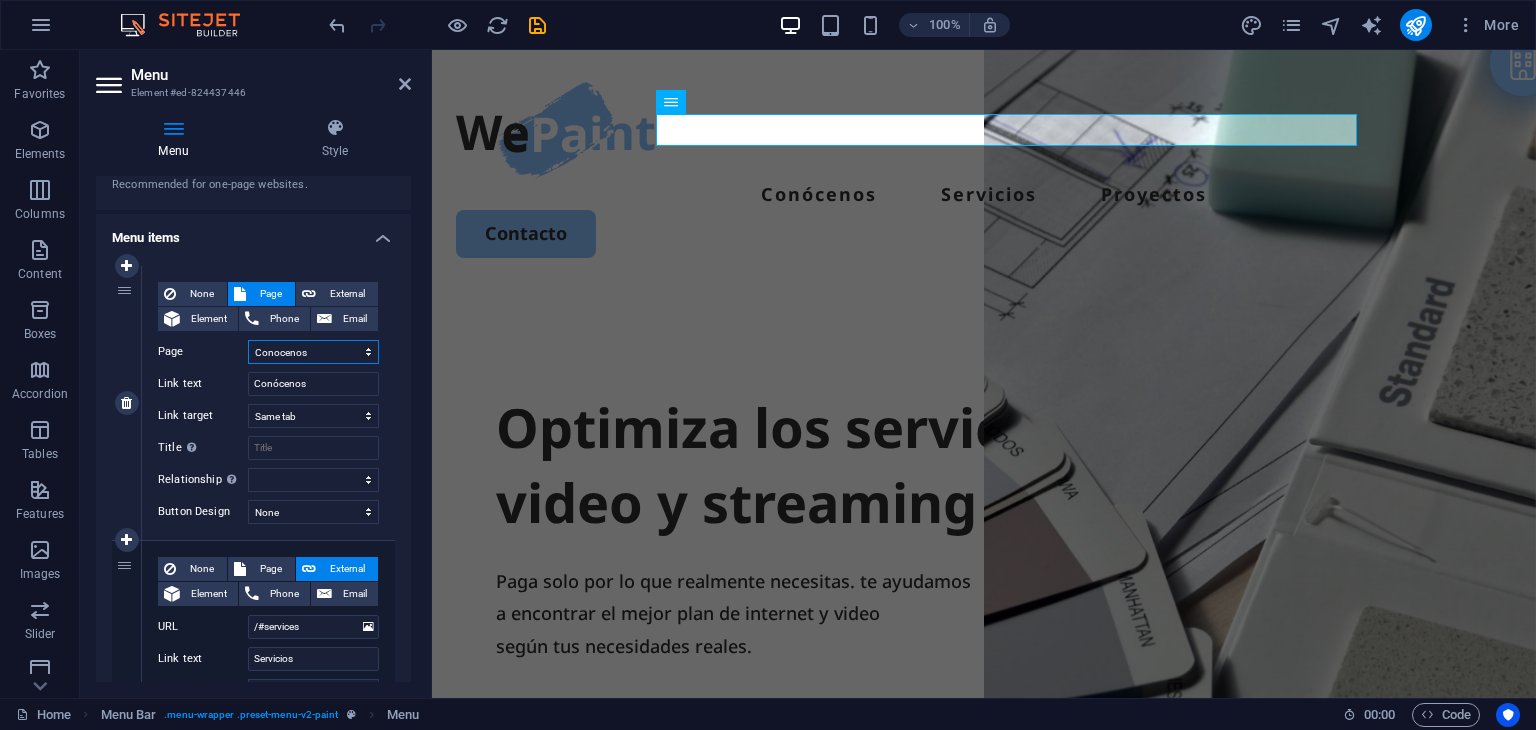 click on "Home Legal Notice Privacy Subpage Conocenos ¿Qué Resolvemos?" at bounding box center (313, 352) 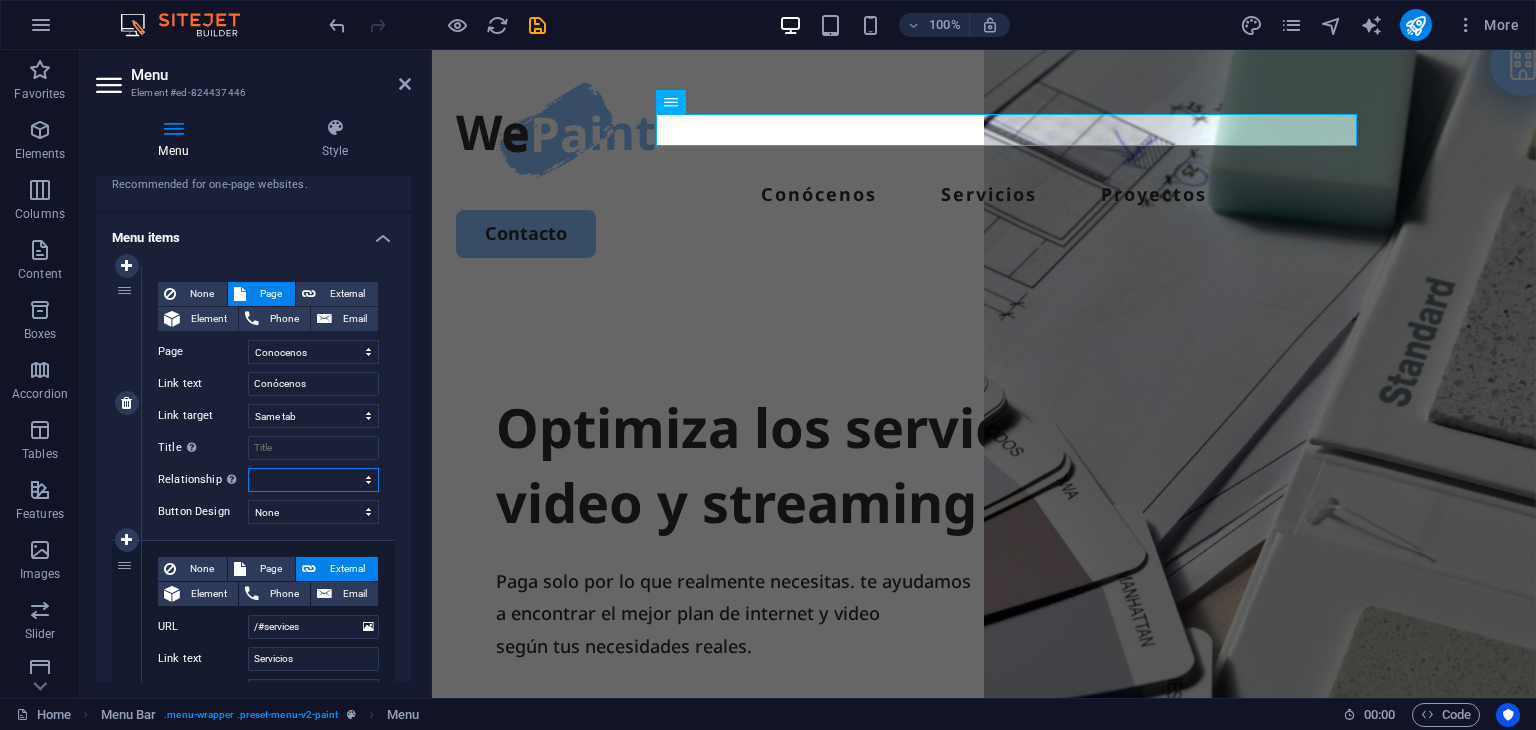 click on "alternate author bookmark external help license next nofollow noreferrer noopener prev search tag" at bounding box center [313, 480] 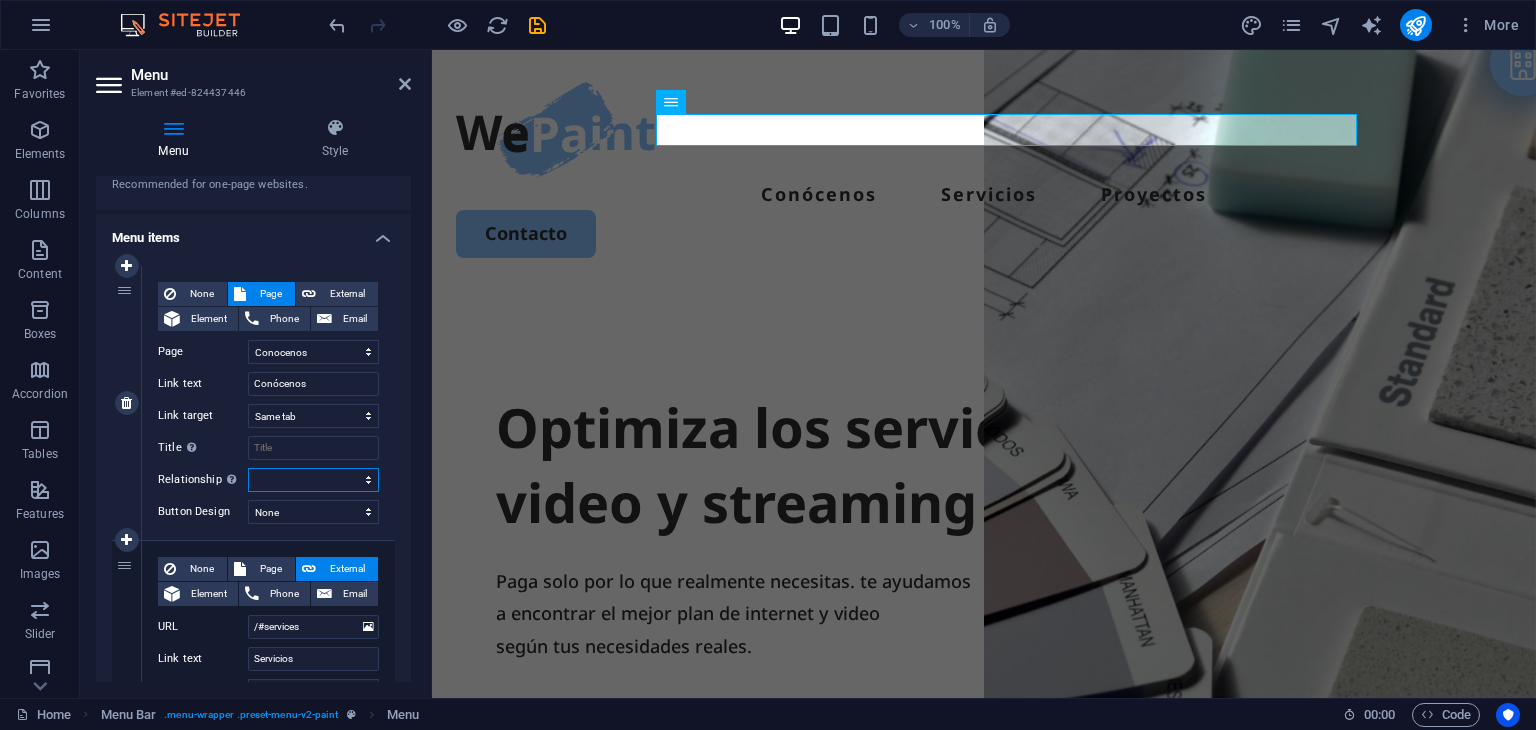 click on "alternate author bookmark external help license next nofollow noreferrer noopener prev search tag" at bounding box center (313, 480) 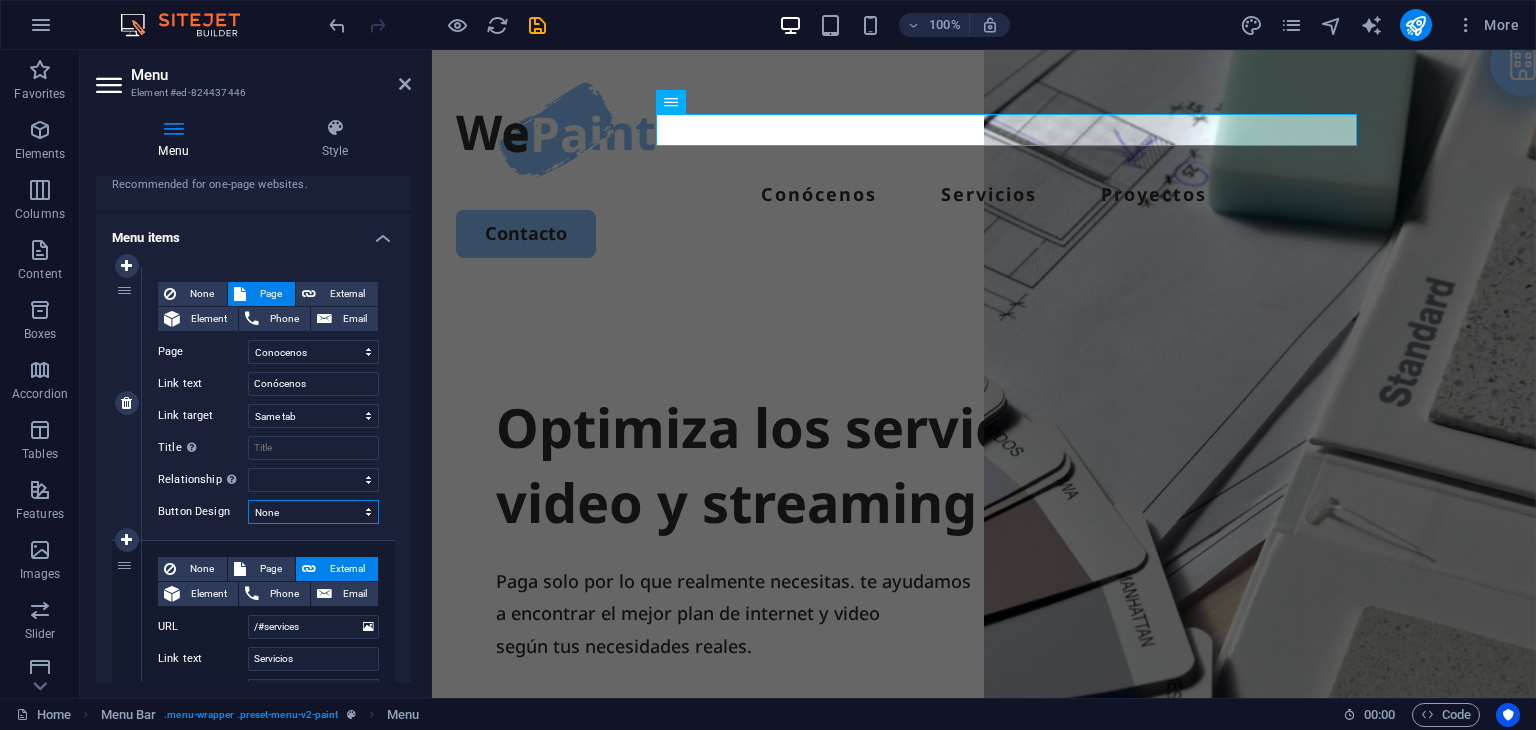 click on "None Default Primary Secondary" at bounding box center [313, 512] 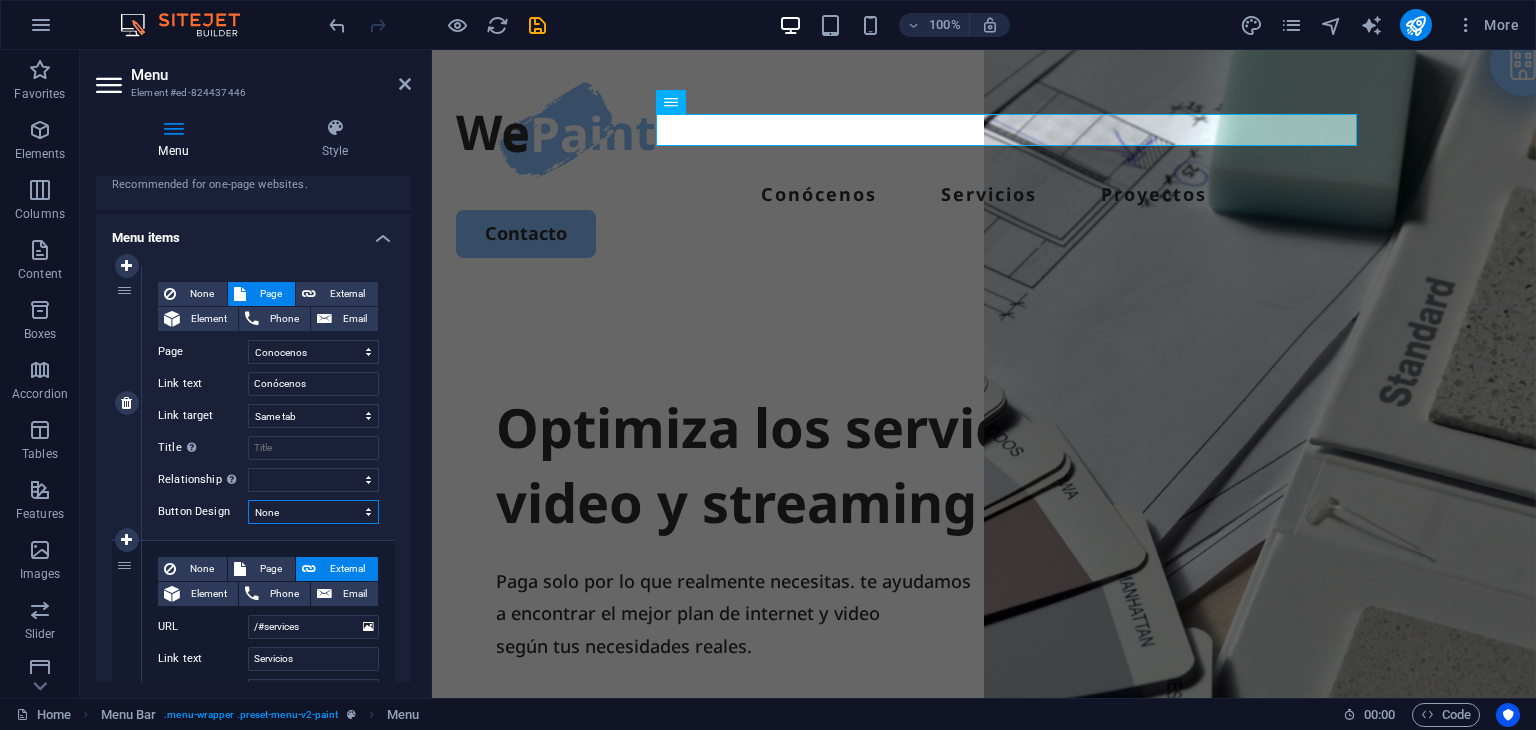 select on "secondary" 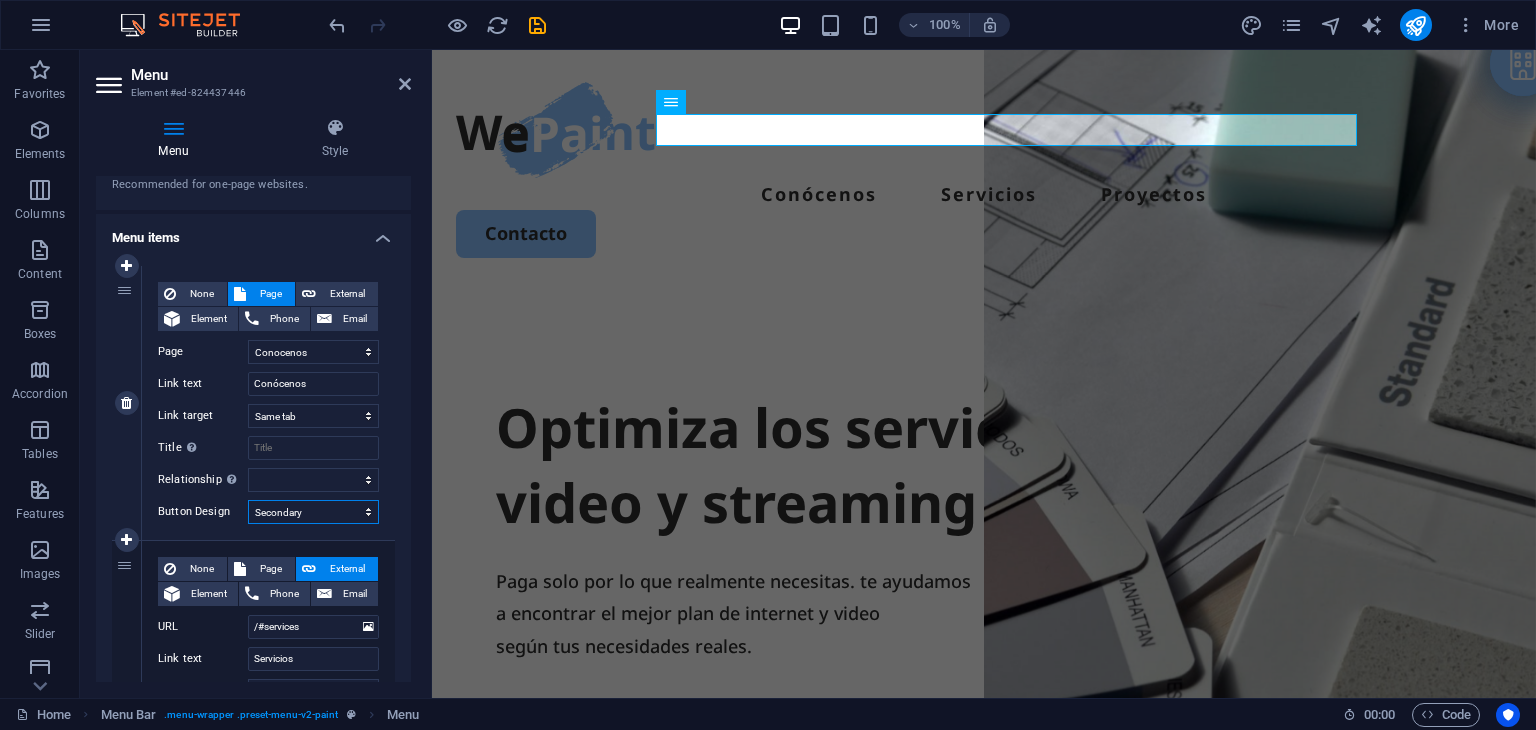 click on "None Default Primary Secondary" at bounding box center [313, 512] 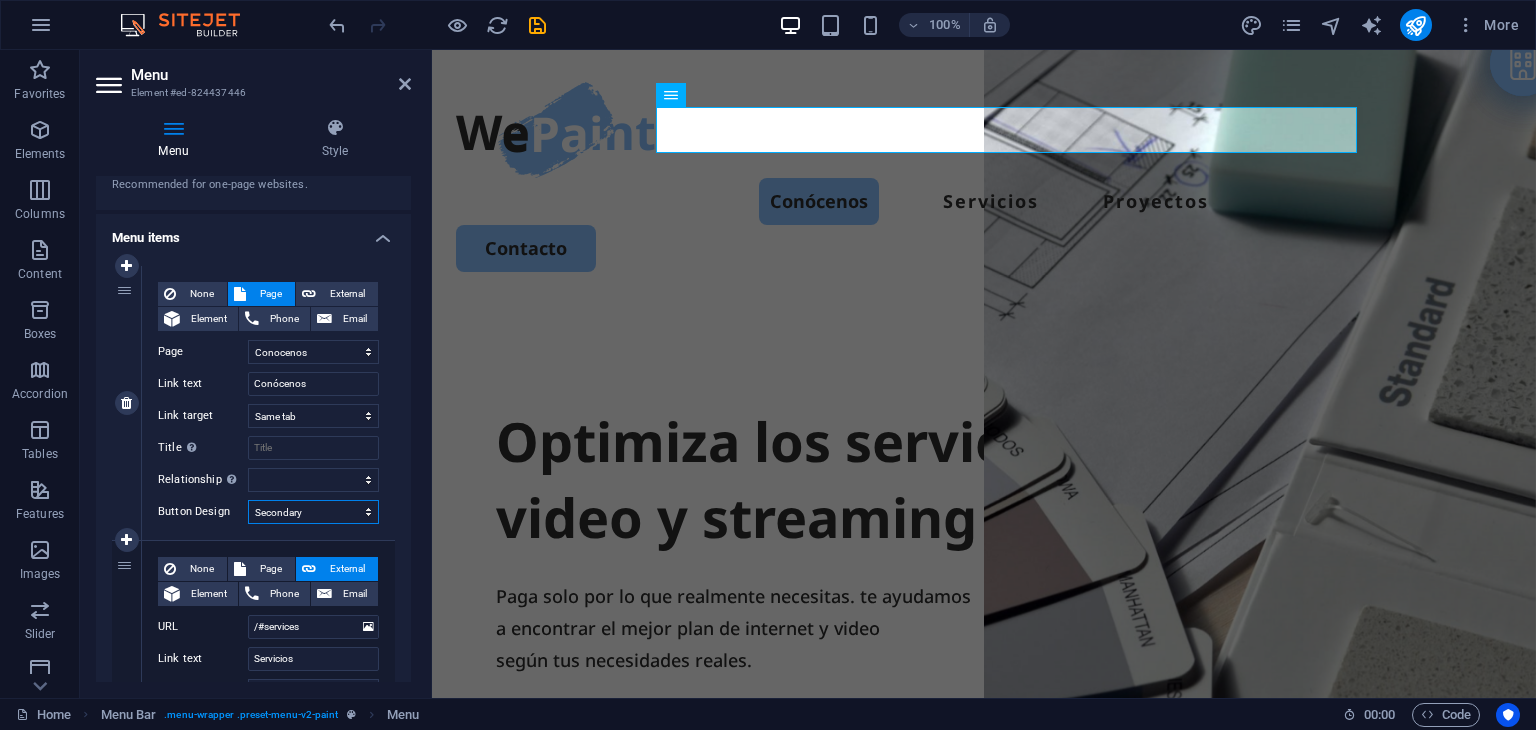 click on "None Default Primary Secondary" at bounding box center [313, 512] 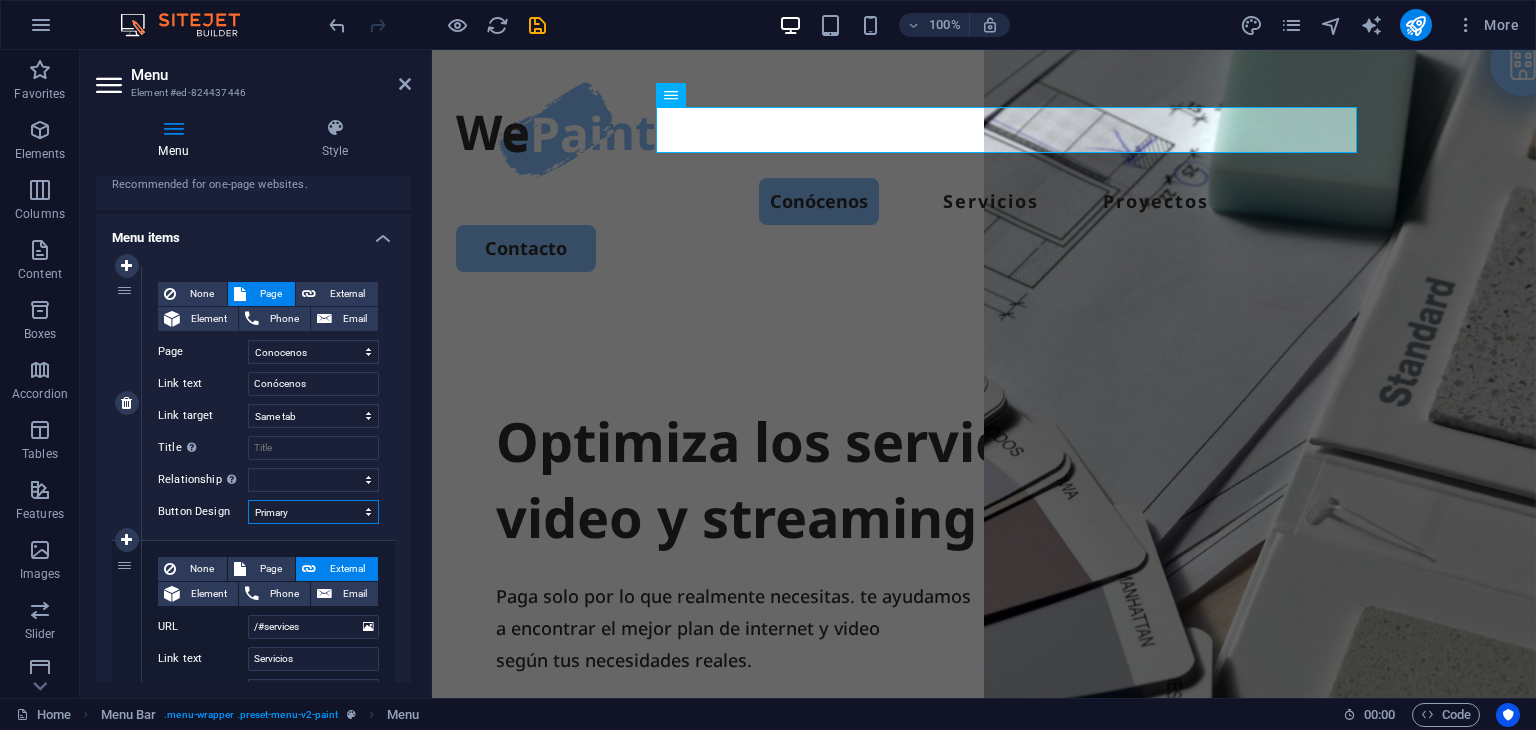 click on "None Default Primary Secondary" at bounding box center (313, 512) 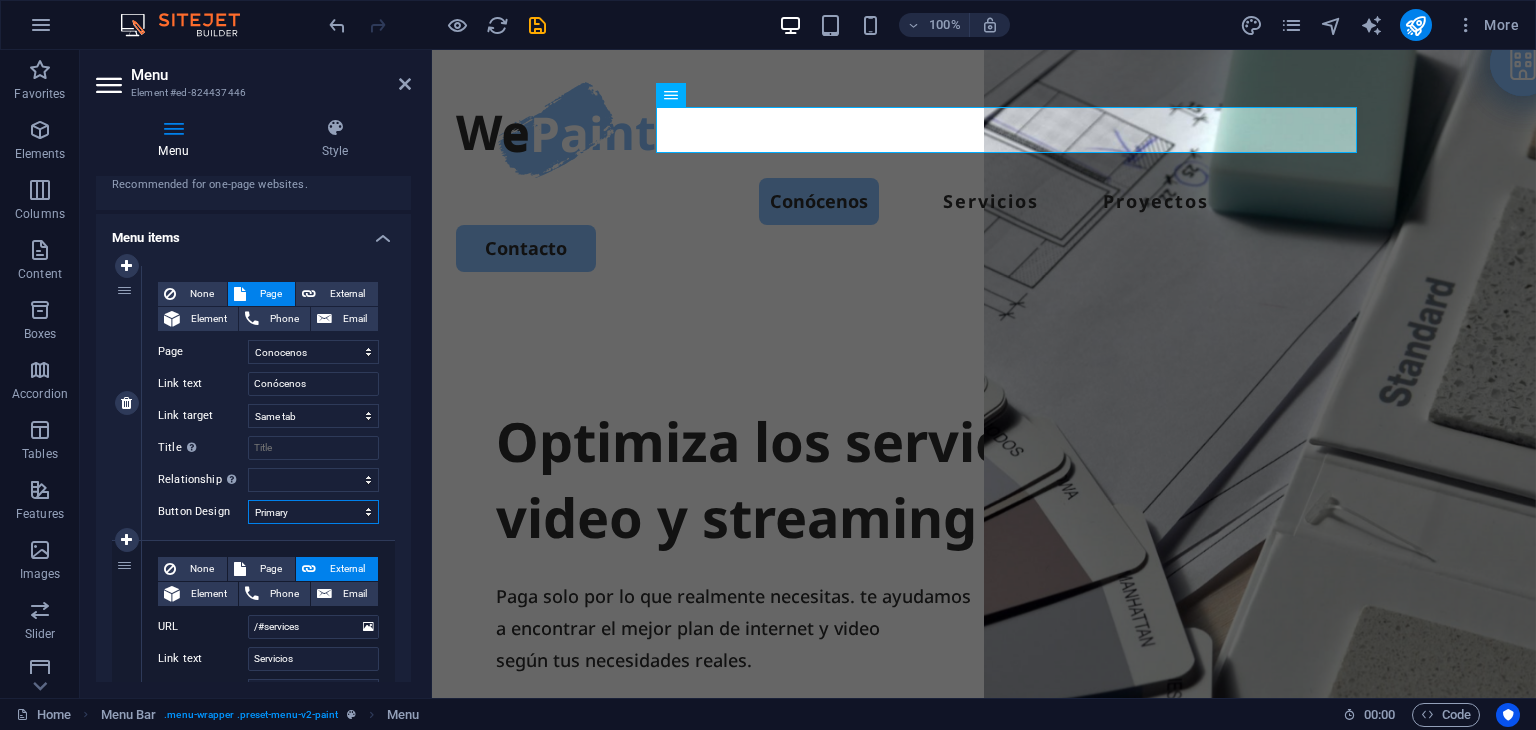 click on "None Default Primary Secondary" at bounding box center [313, 512] 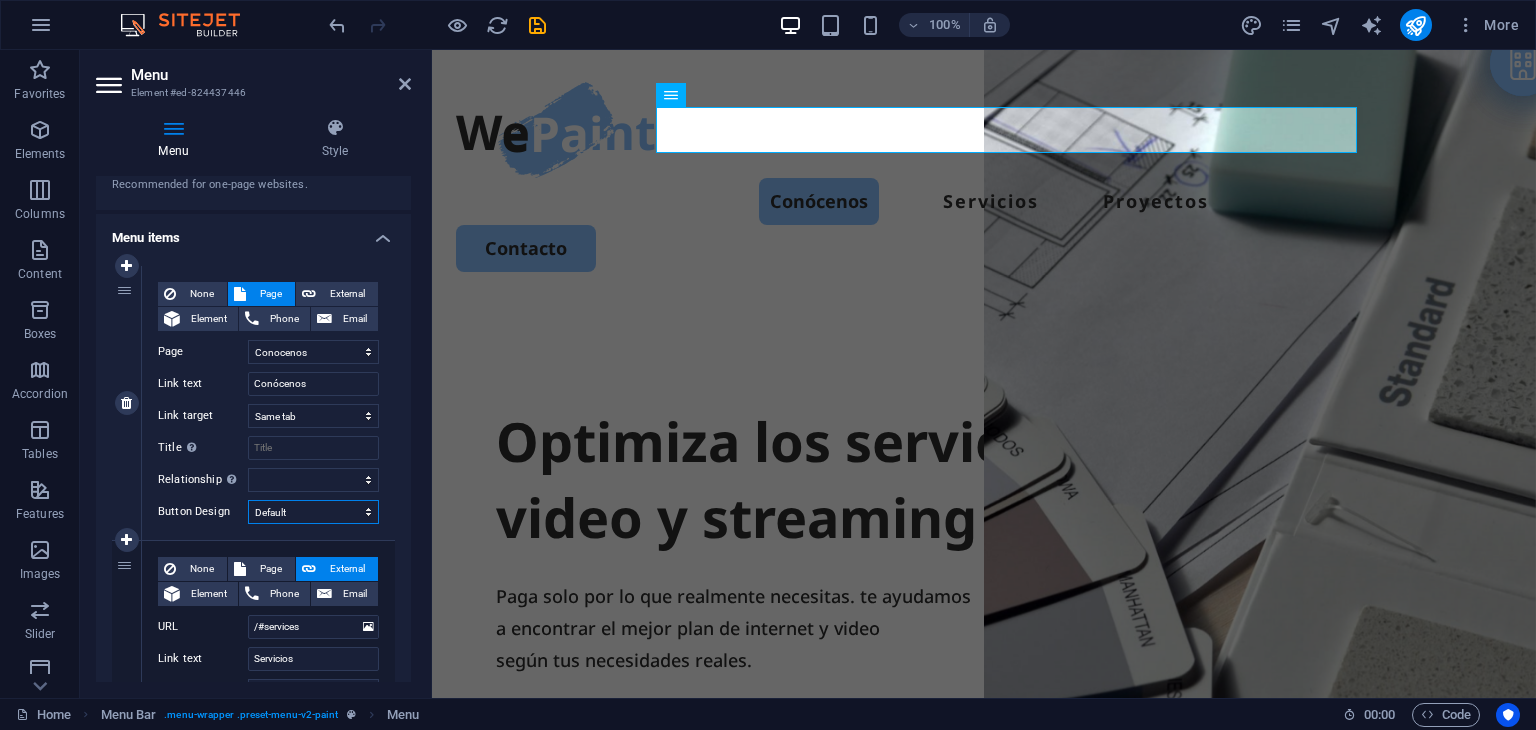 click on "None Default Primary Secondary" at bounding box center (313, 512) 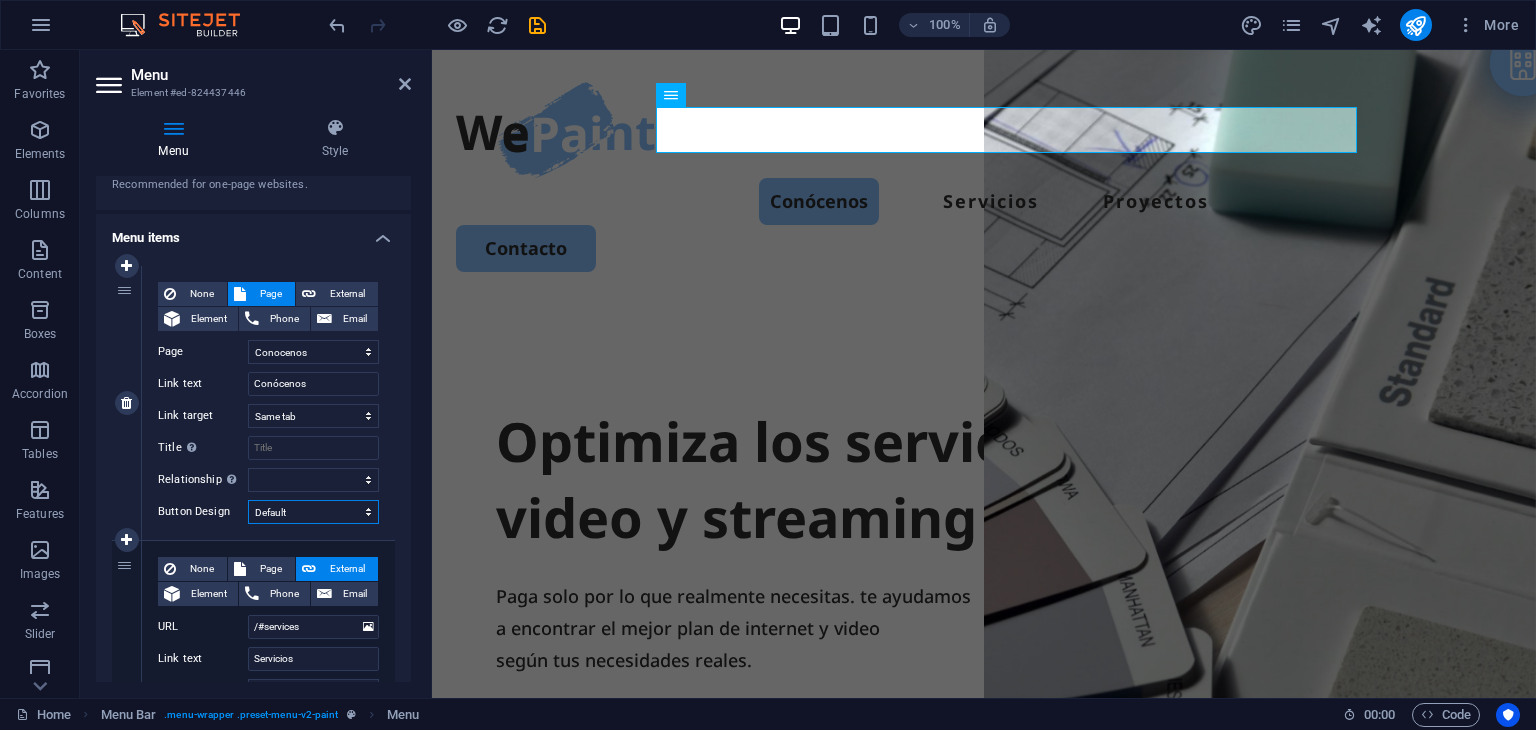 select 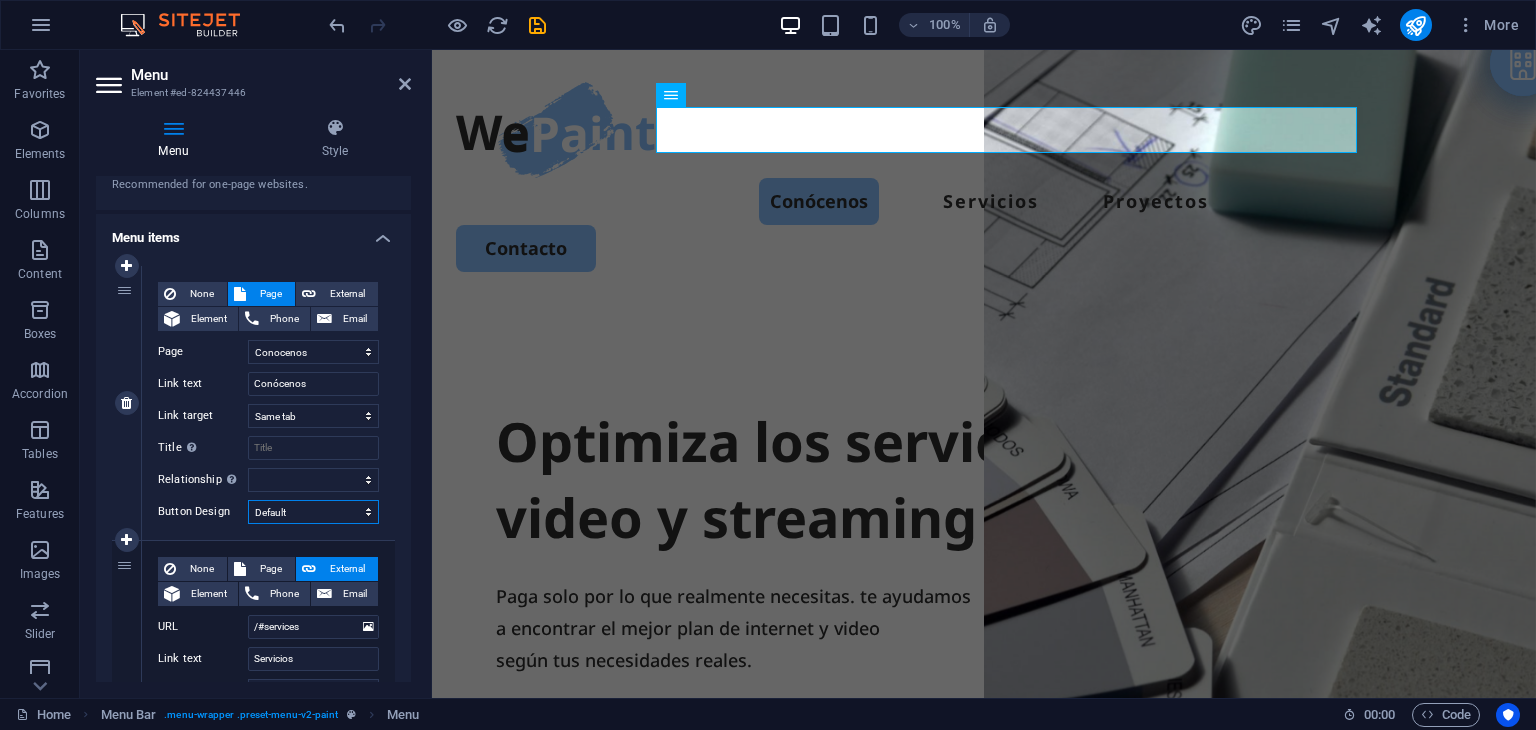 click on "None Default Primary Secondary" at bounding box center [313, 512] 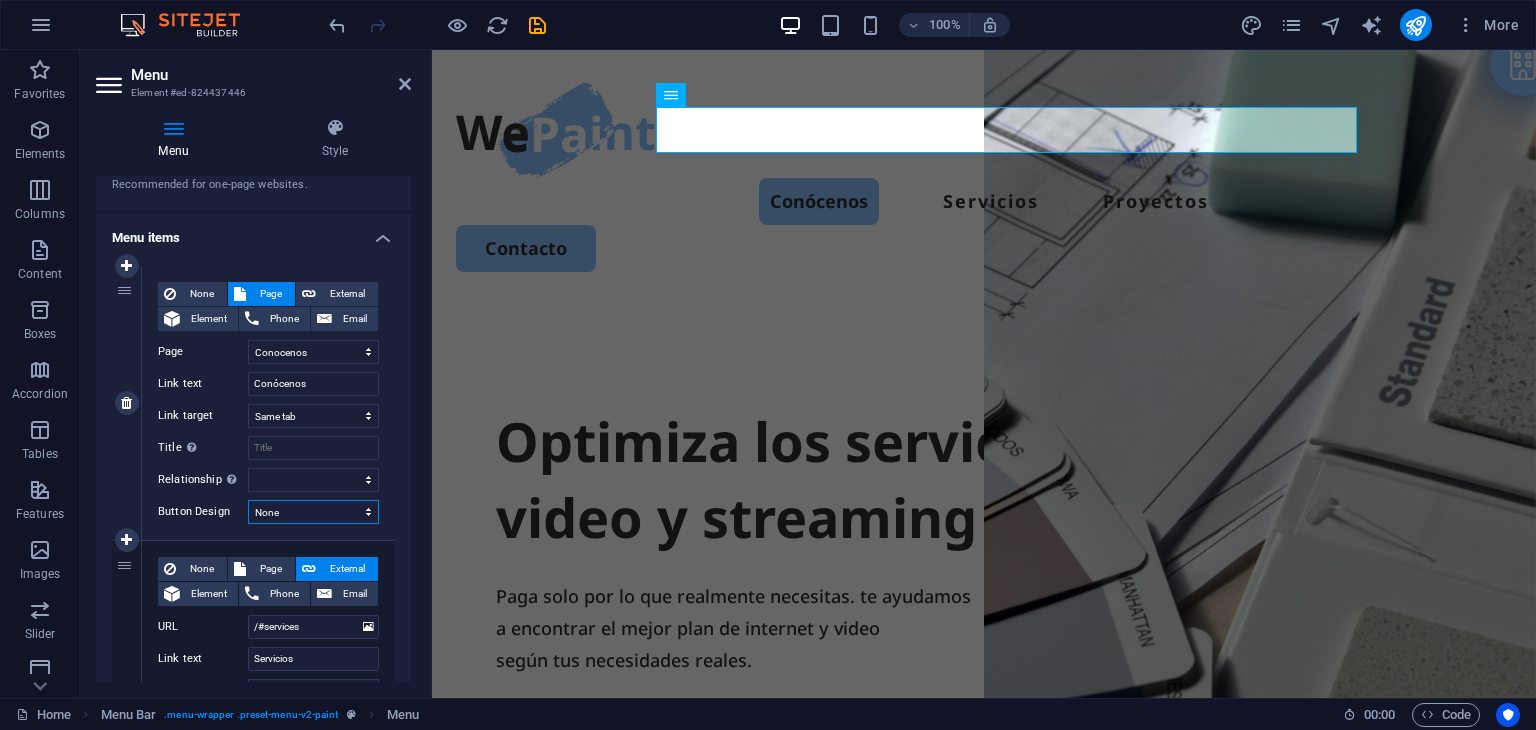 click on "None Default Primary Secondary" at bounding box center (313, 512) 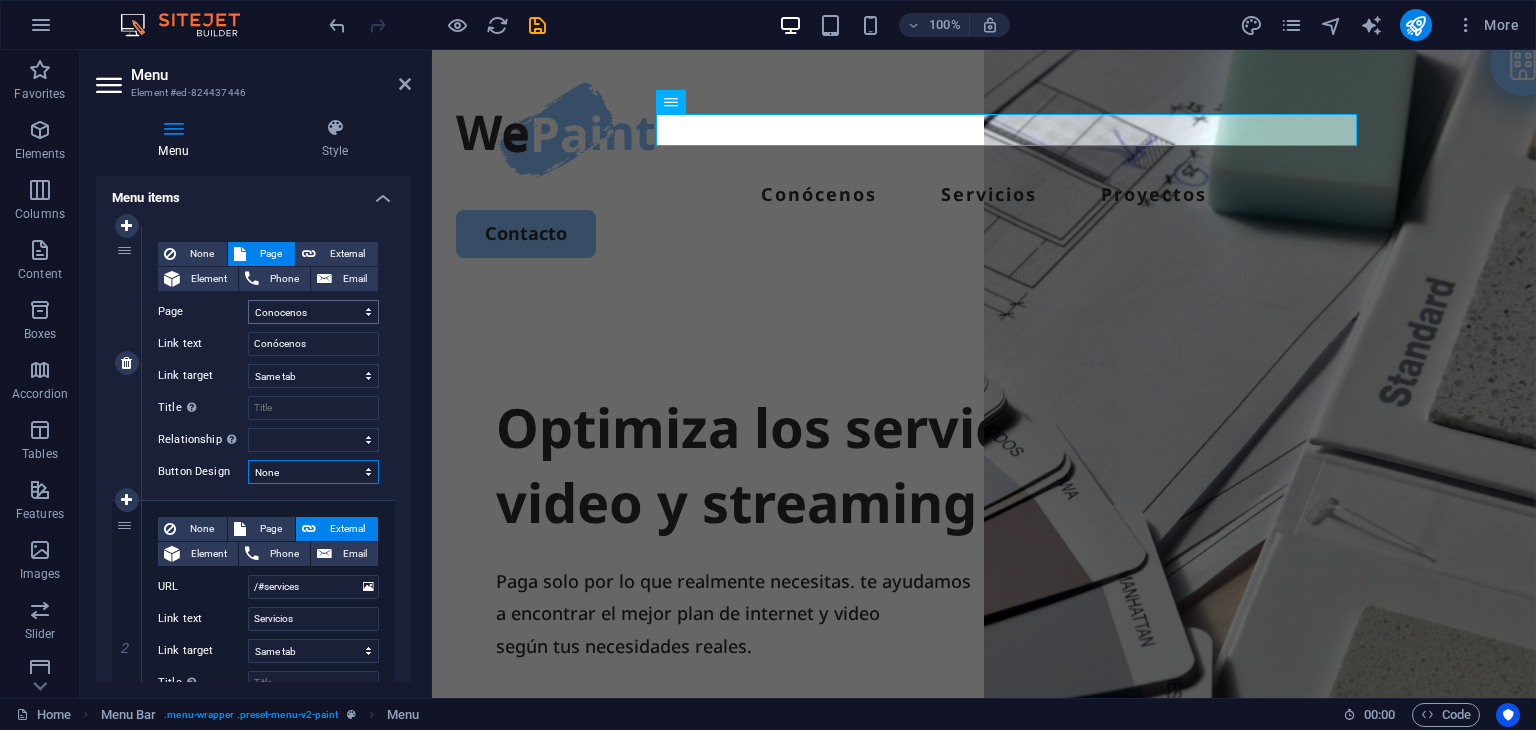scroll, scrollTop: 0, scrollLeft: 0, axis: both 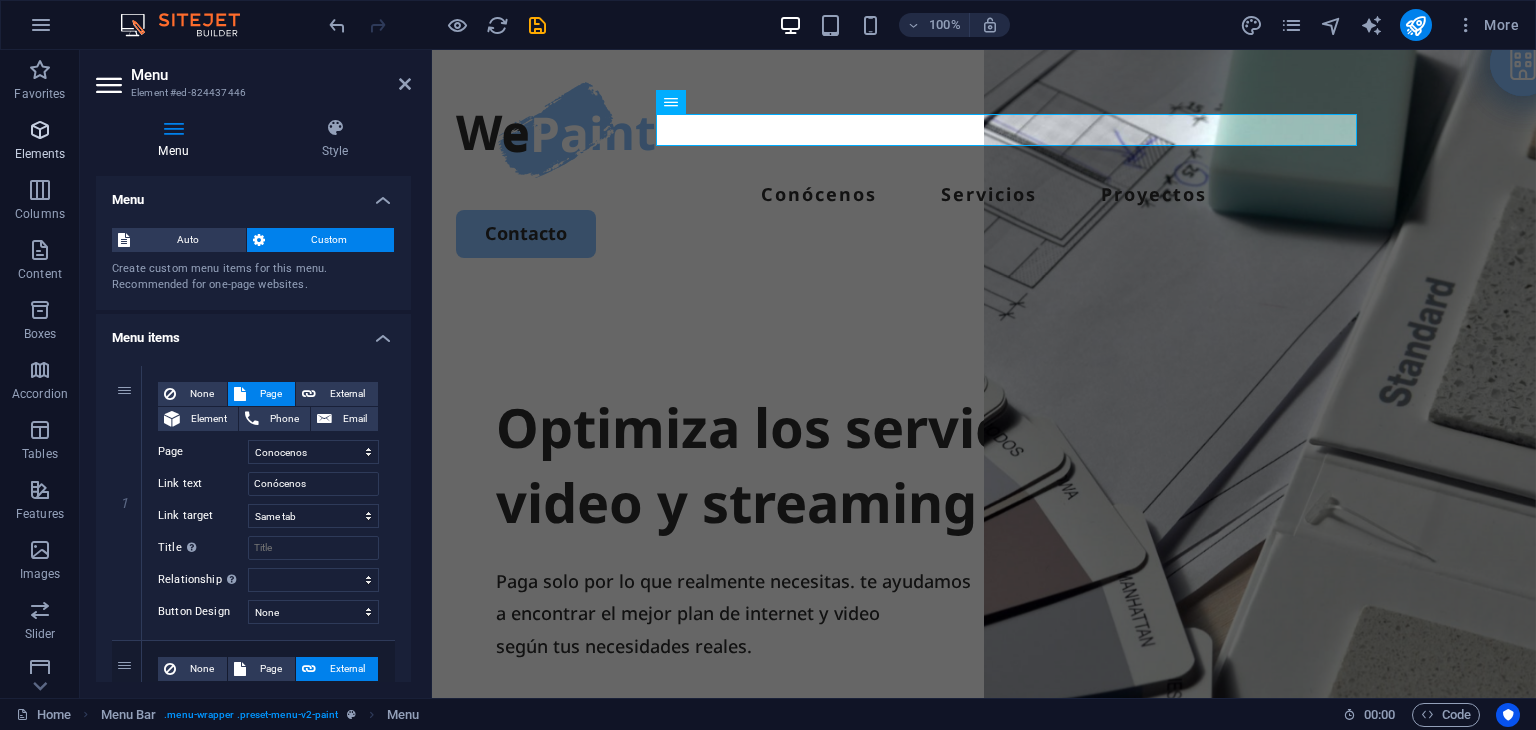 click on "Elements" at bounding box center [40, 142] 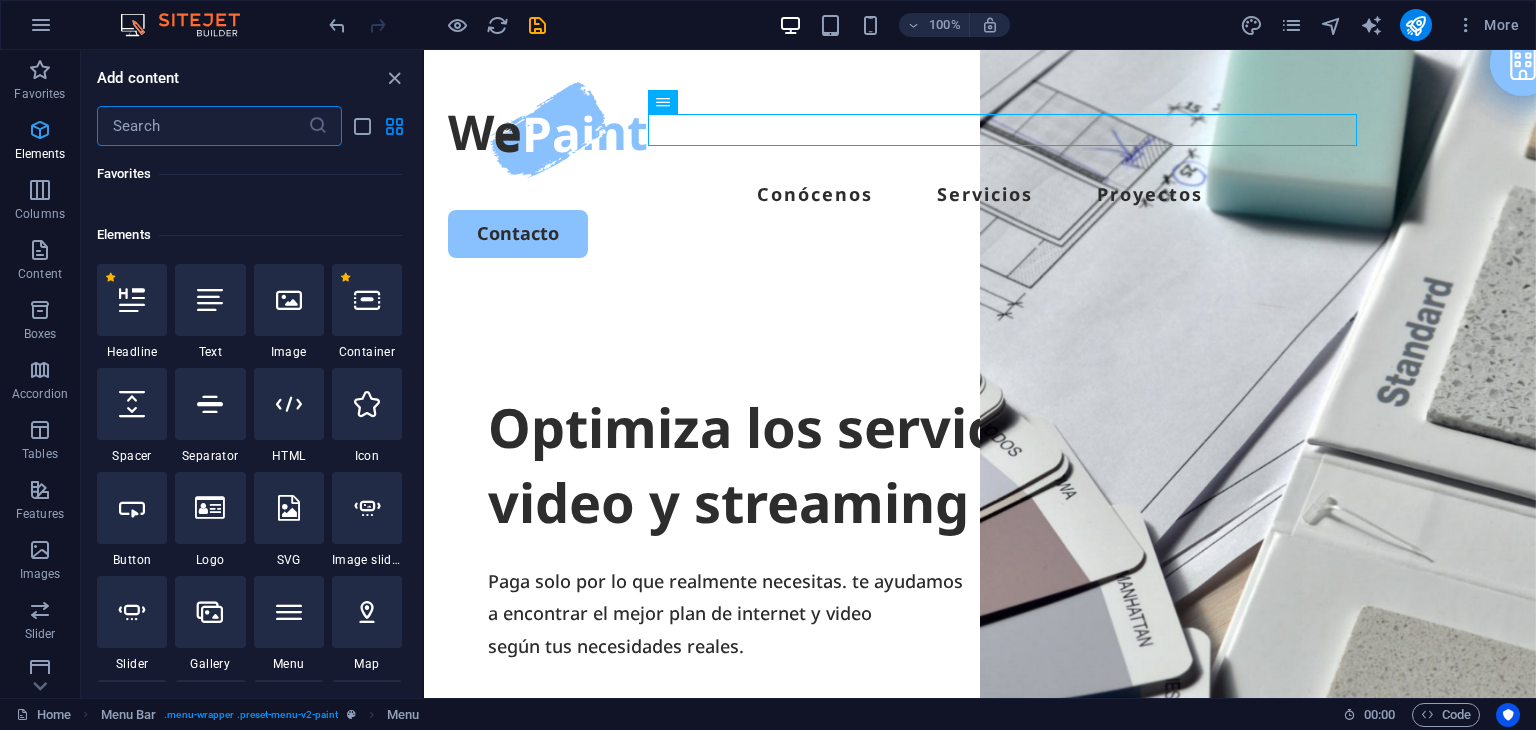 scroll, scrollTop: 212, scrollLeft: 0, axis: vertical 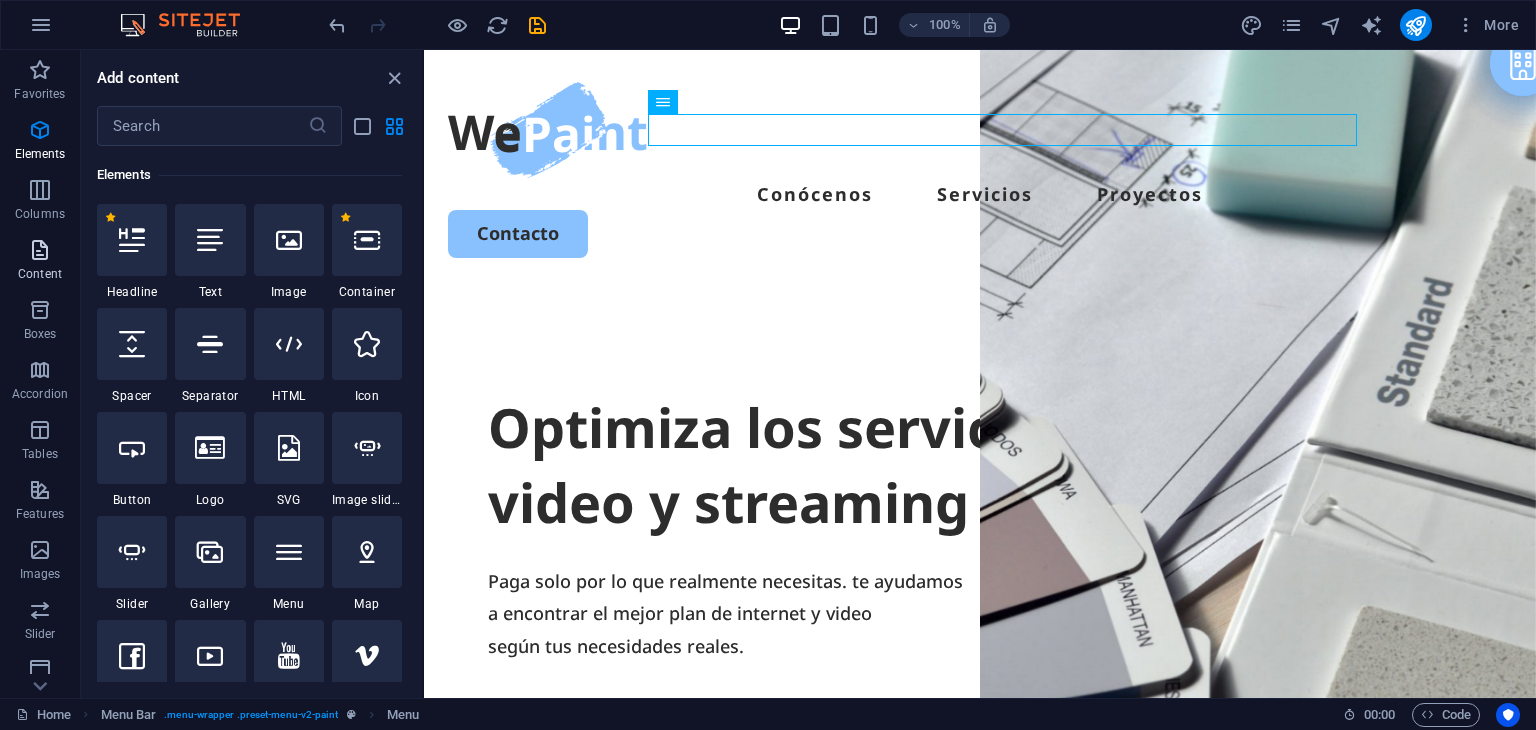 click at bounding box center [40, 250] 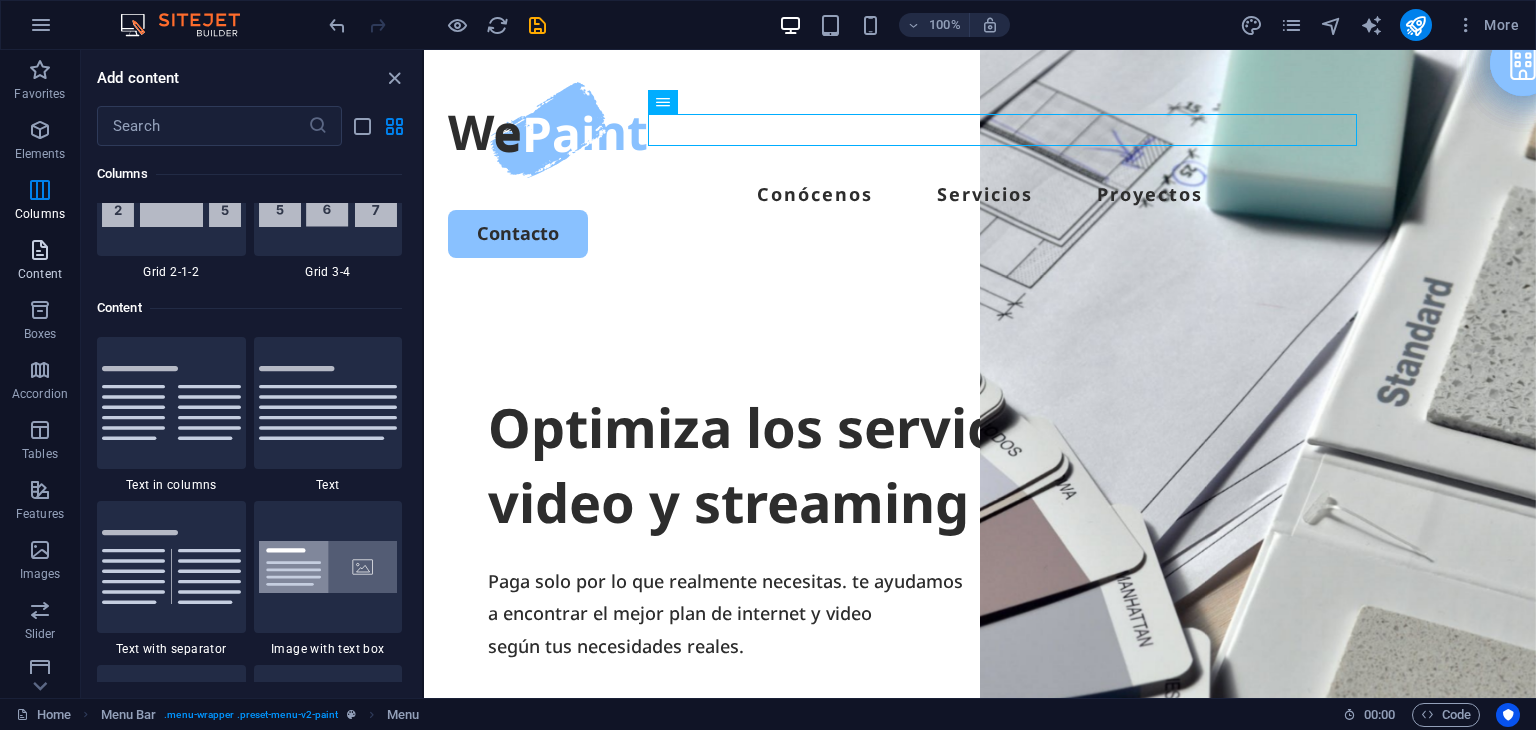 scroll, scrollTop: 3499, scrollLeft: 0, axis: vertical 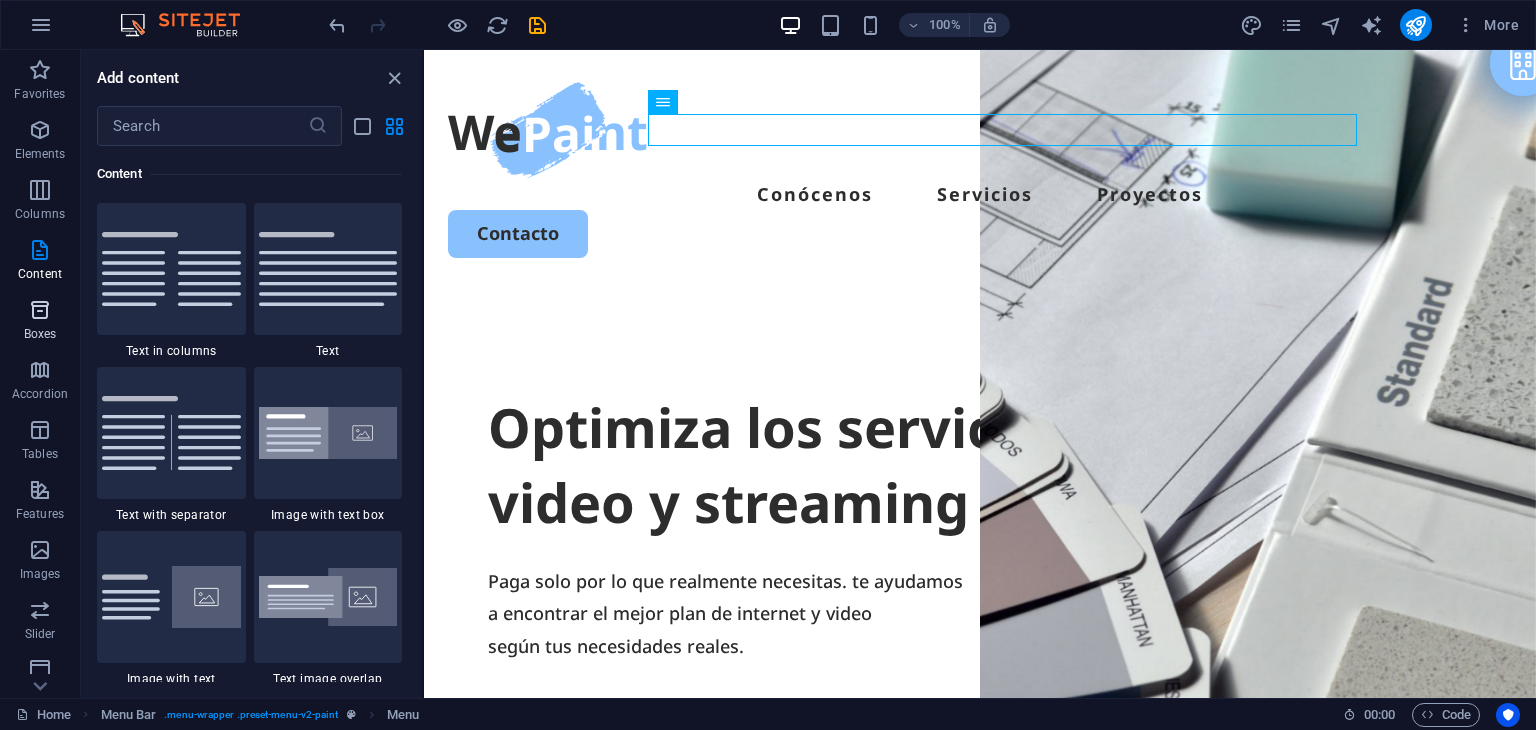 click at bounding box center (40, 310) 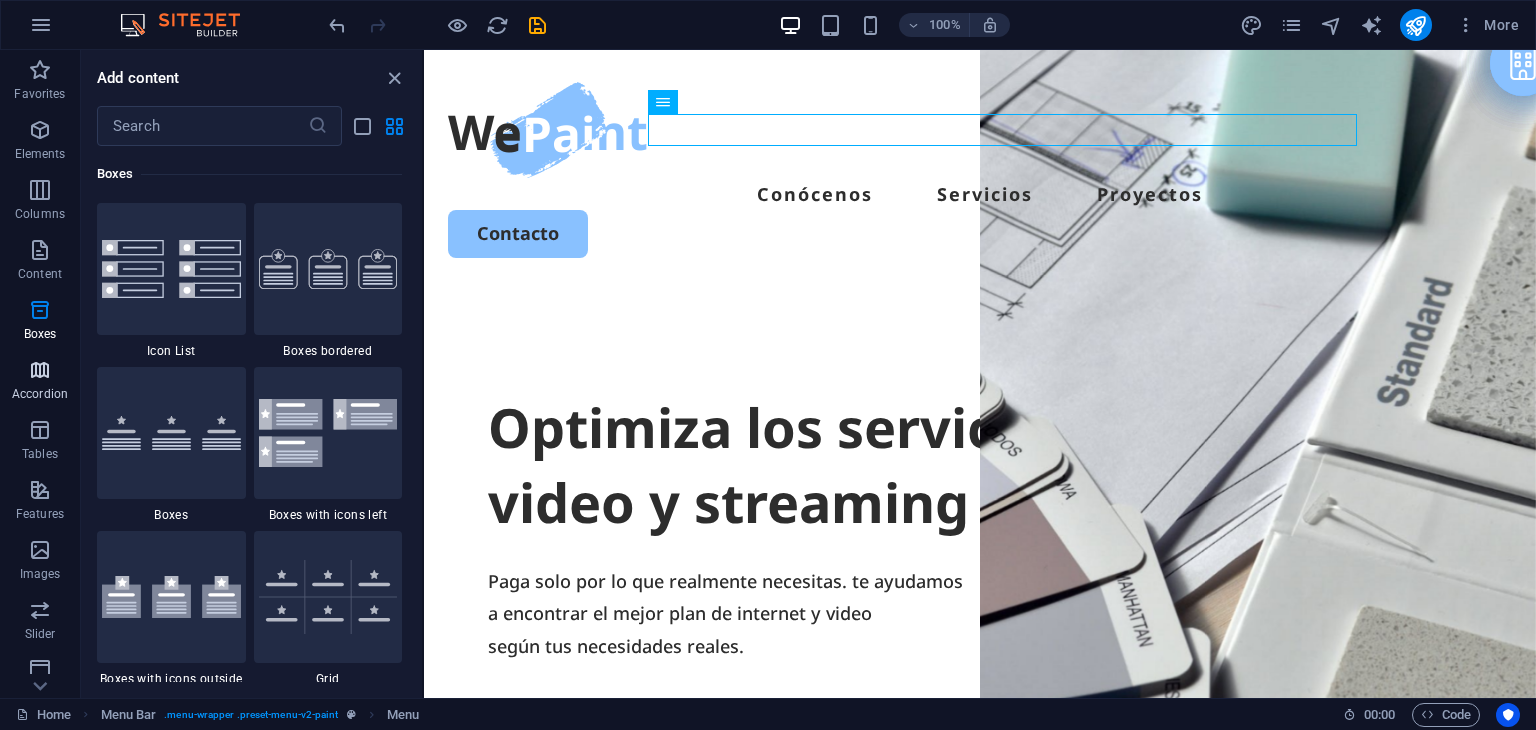 click on "Accordion" at bounding box center [40, 380] 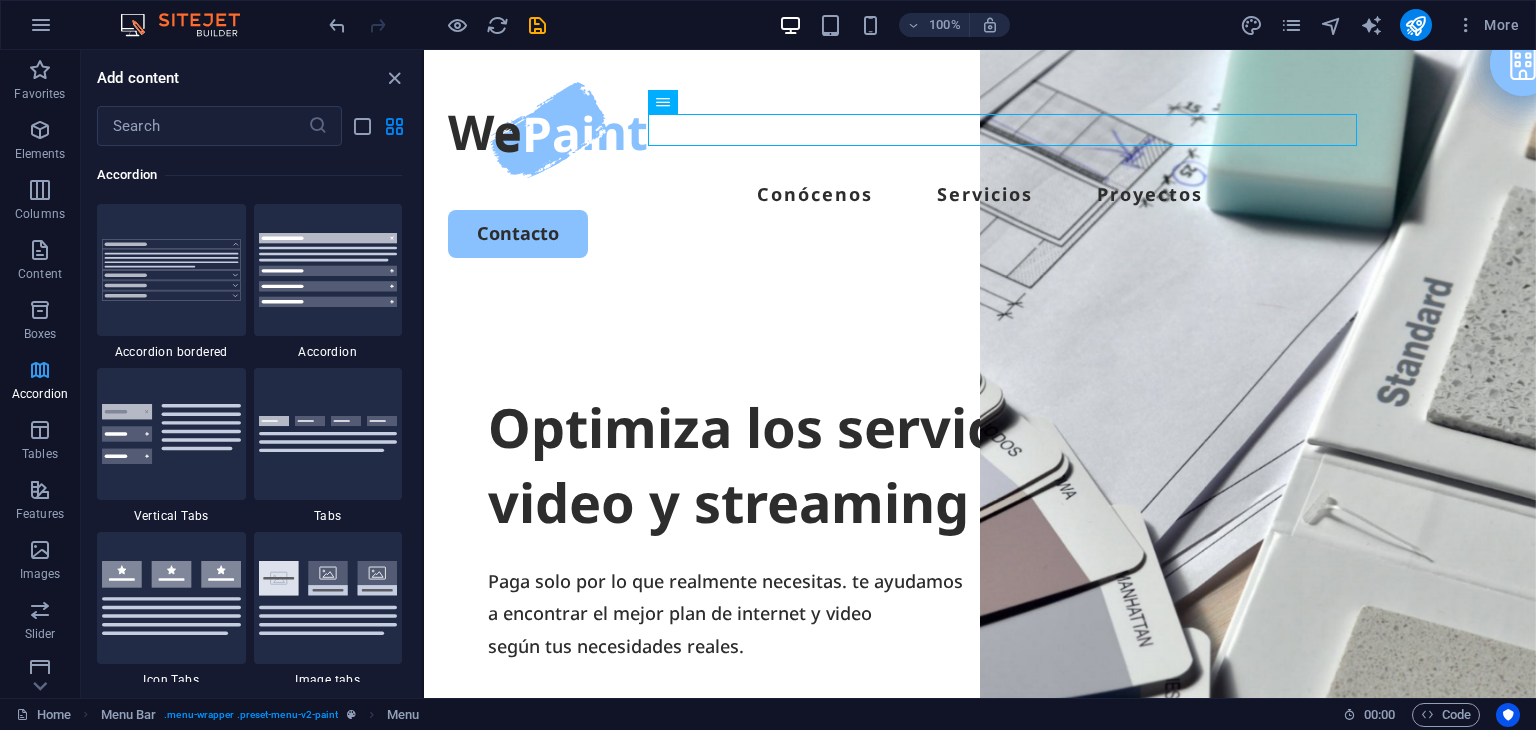 scroll, scrollTop: 6384, scrollLeft: 0, axis: vertical 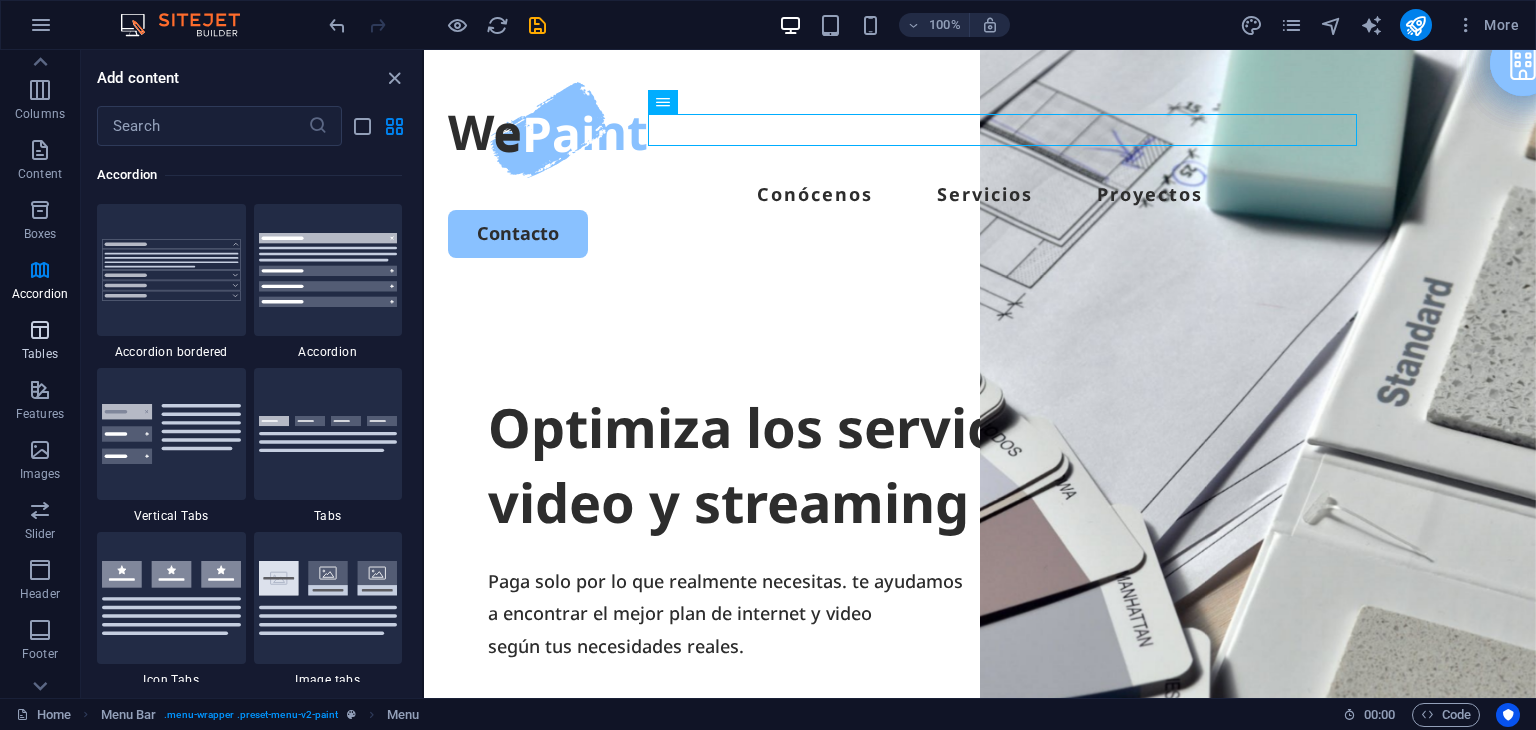 click on "Tables" at bounding box center (40, 354) 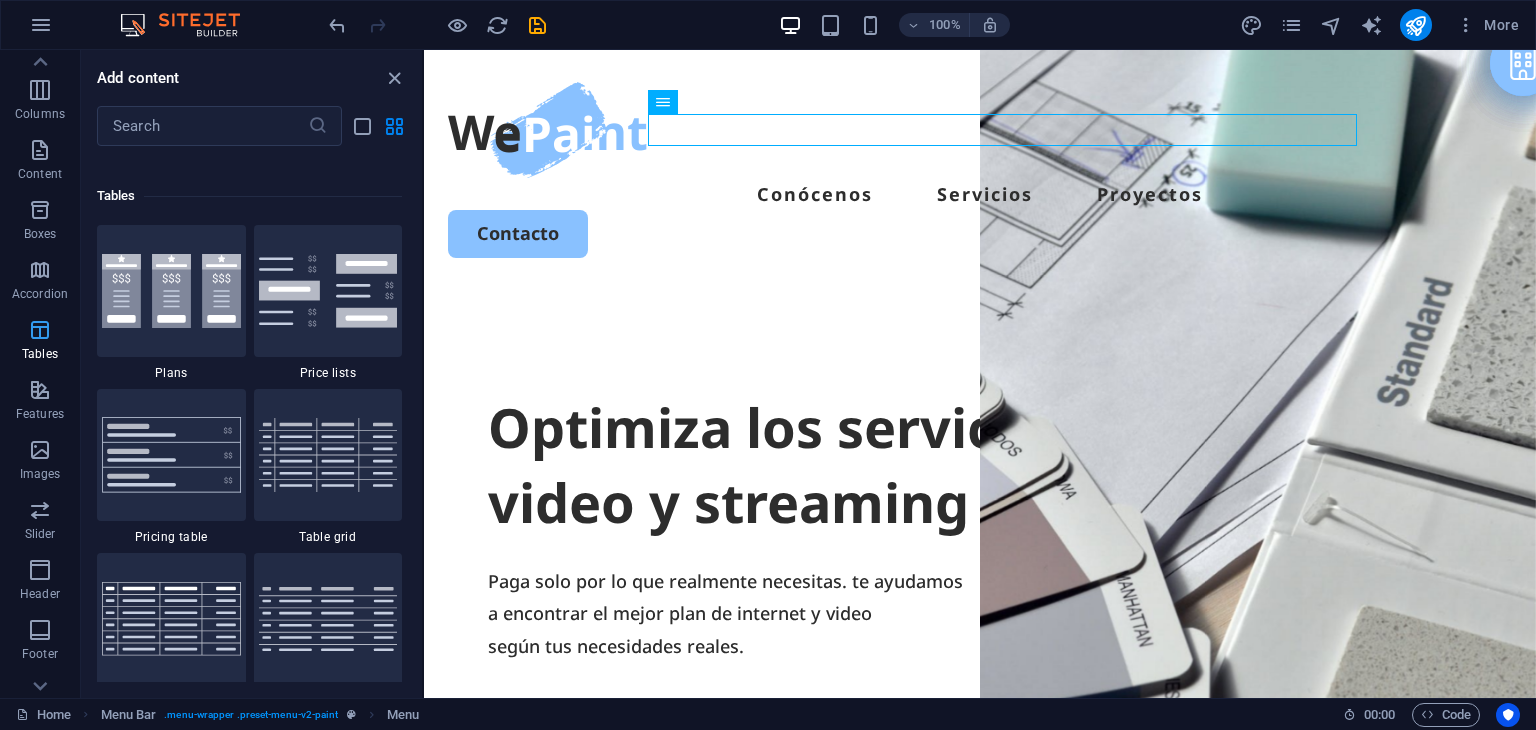 scroll, scrollTop: 6925, scrollLeft: 0, axis: vertical 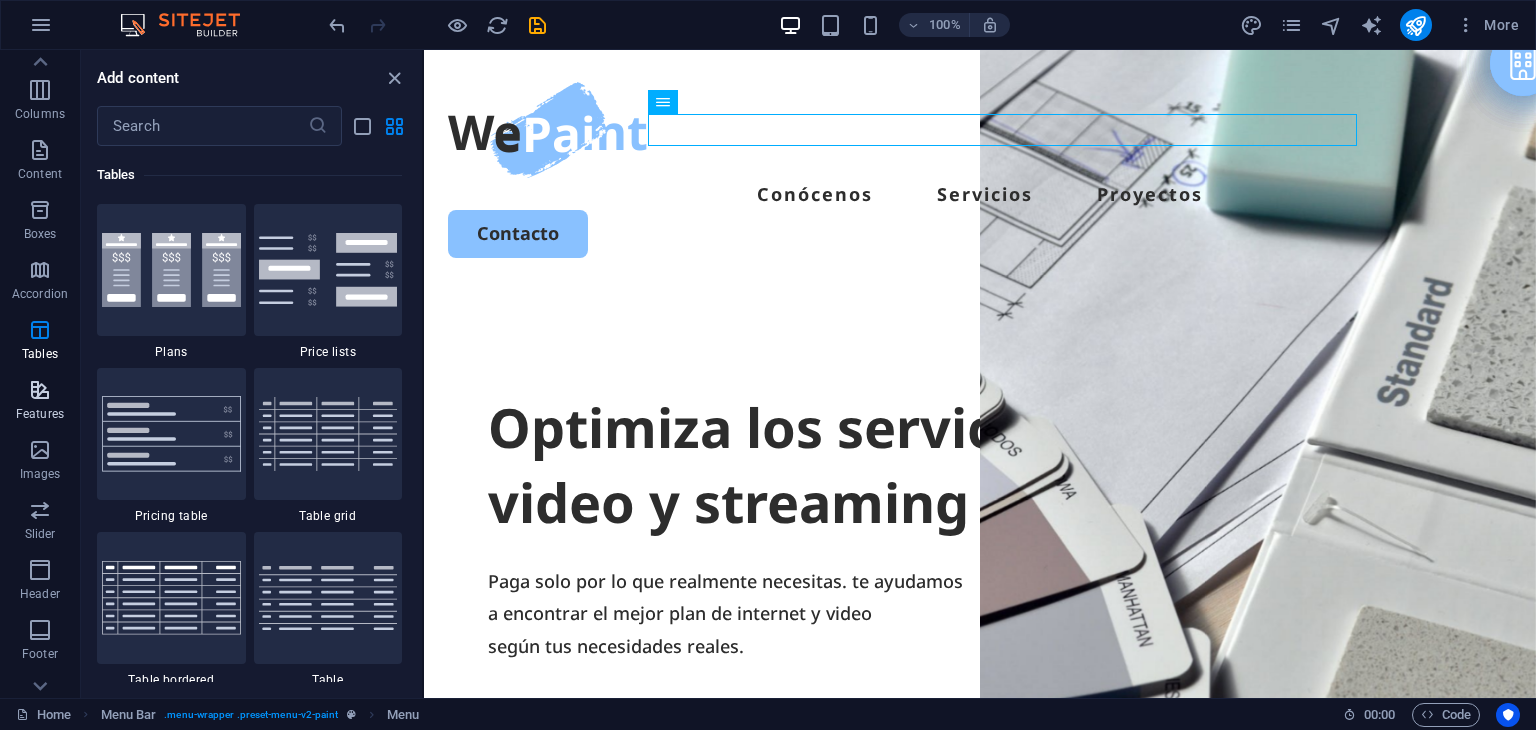 click at bounding box center (40, 390) 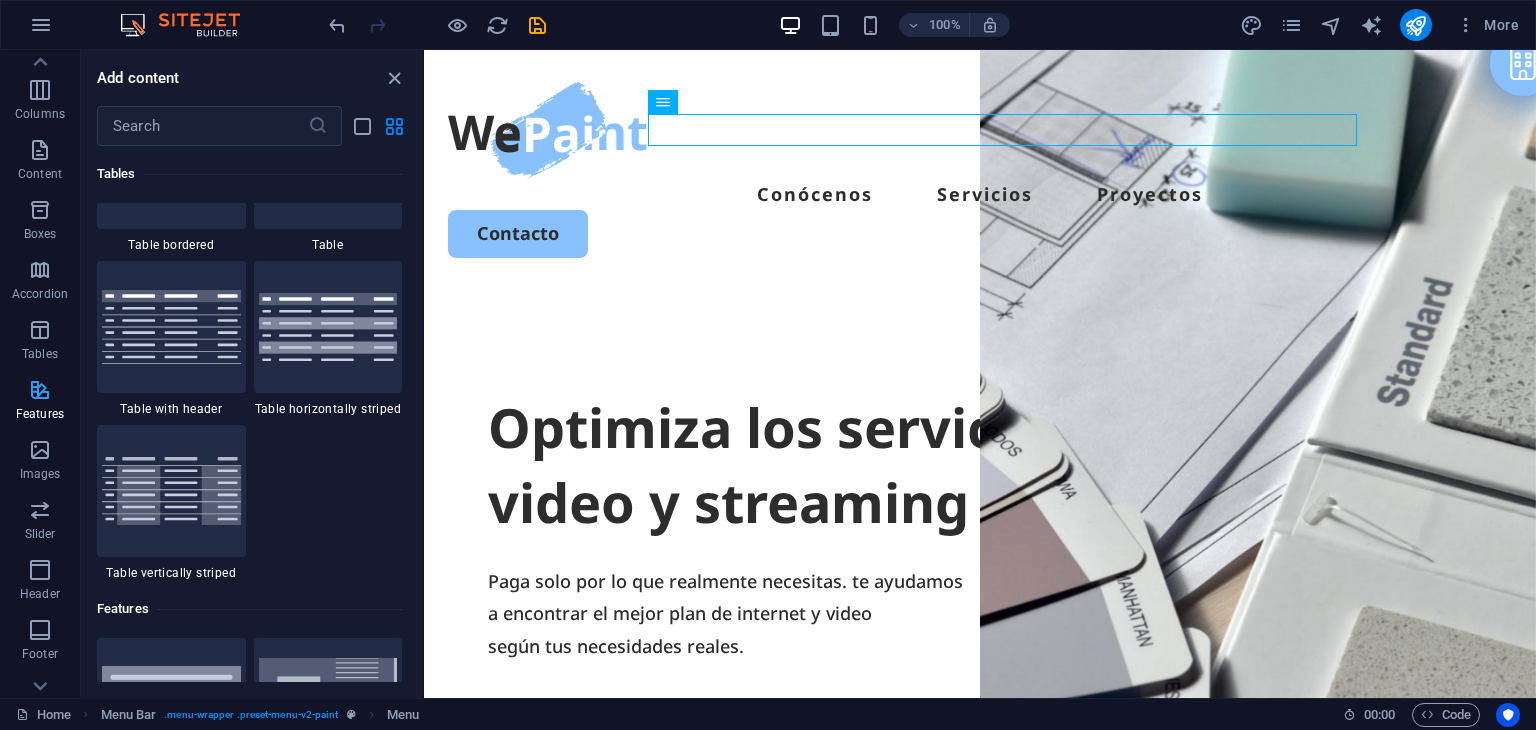 scroll, scrollTop: 7794, scrollLeft: 0, axis: vertical 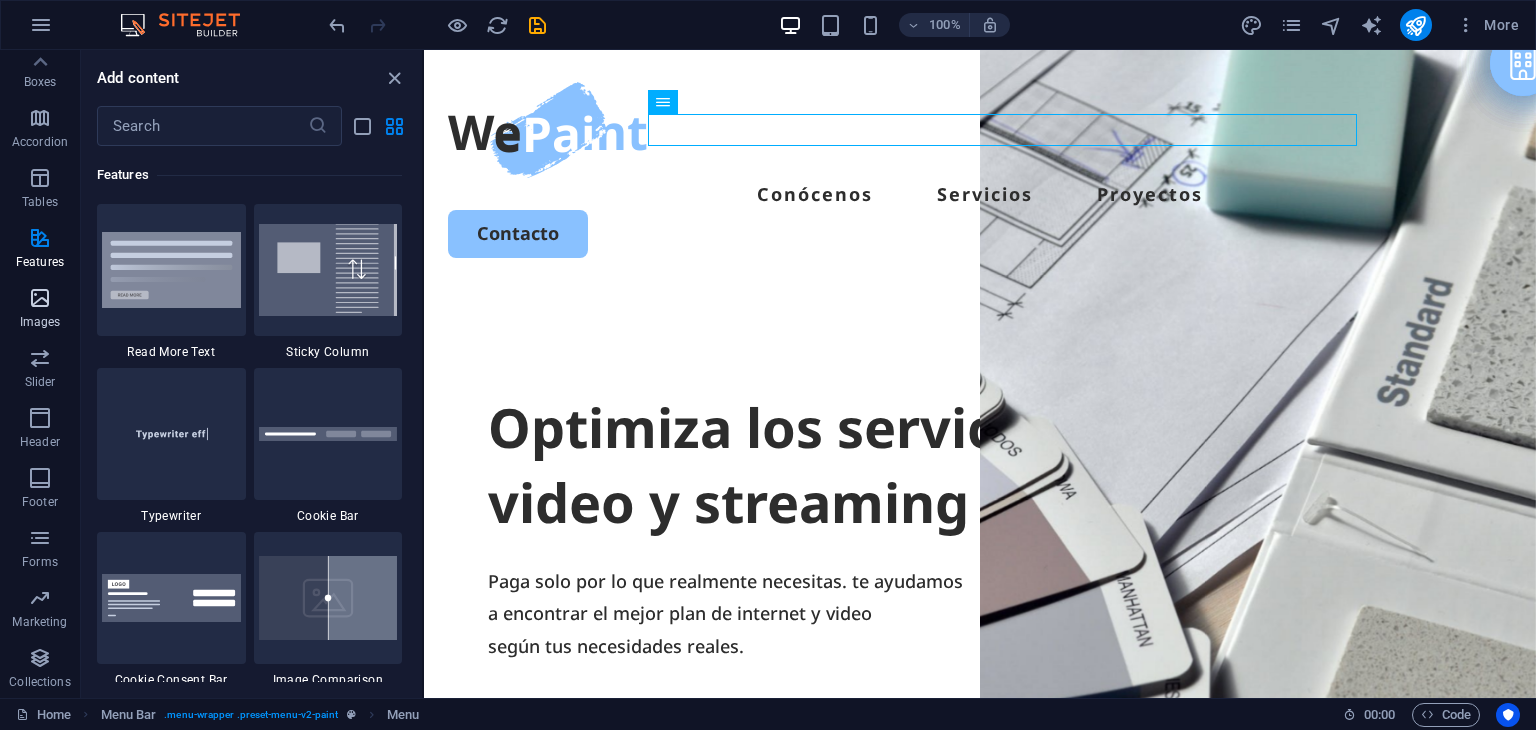 click on "Images" at bounding box center [40, 322] 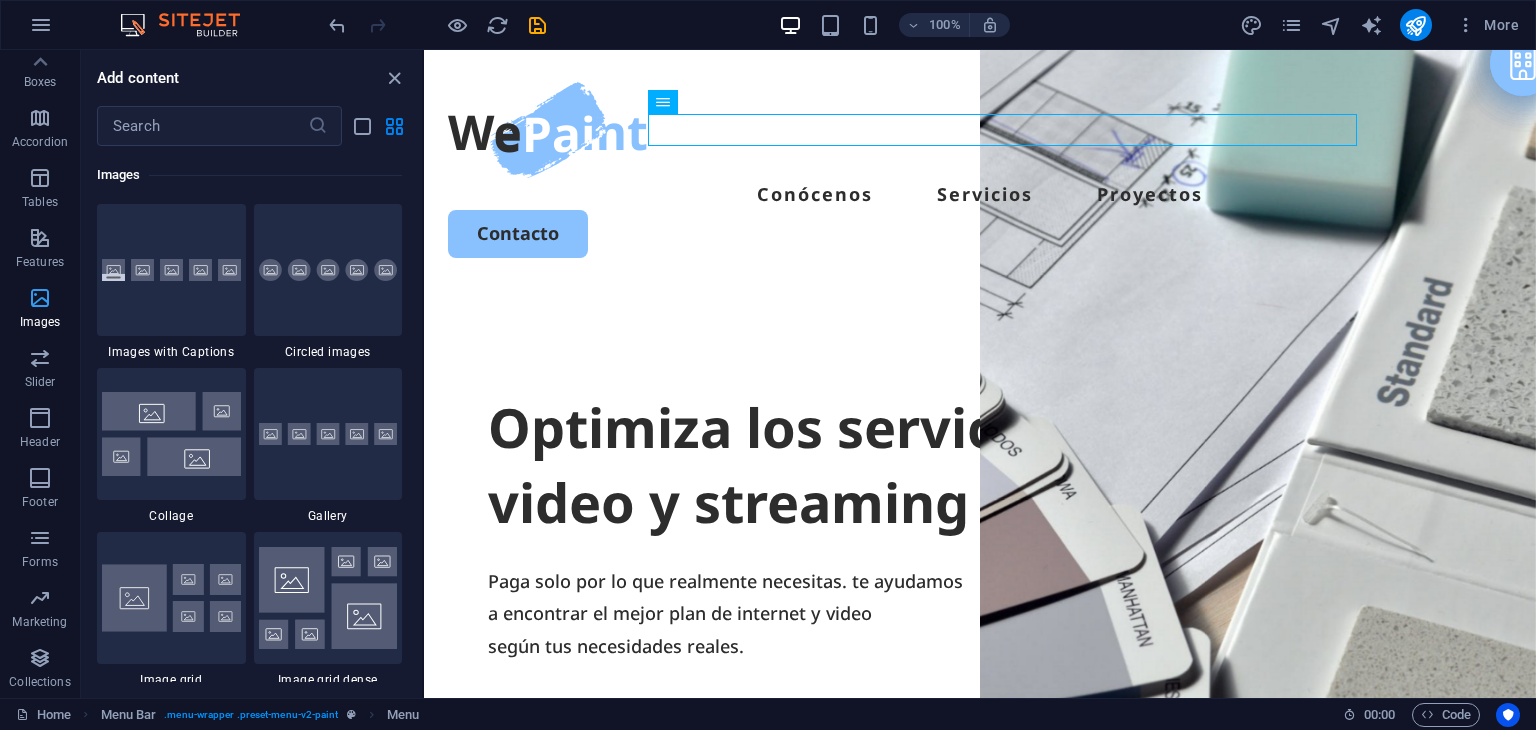 scroll, scrollTop: 10140, scrollLeft: 0, axis: vertical 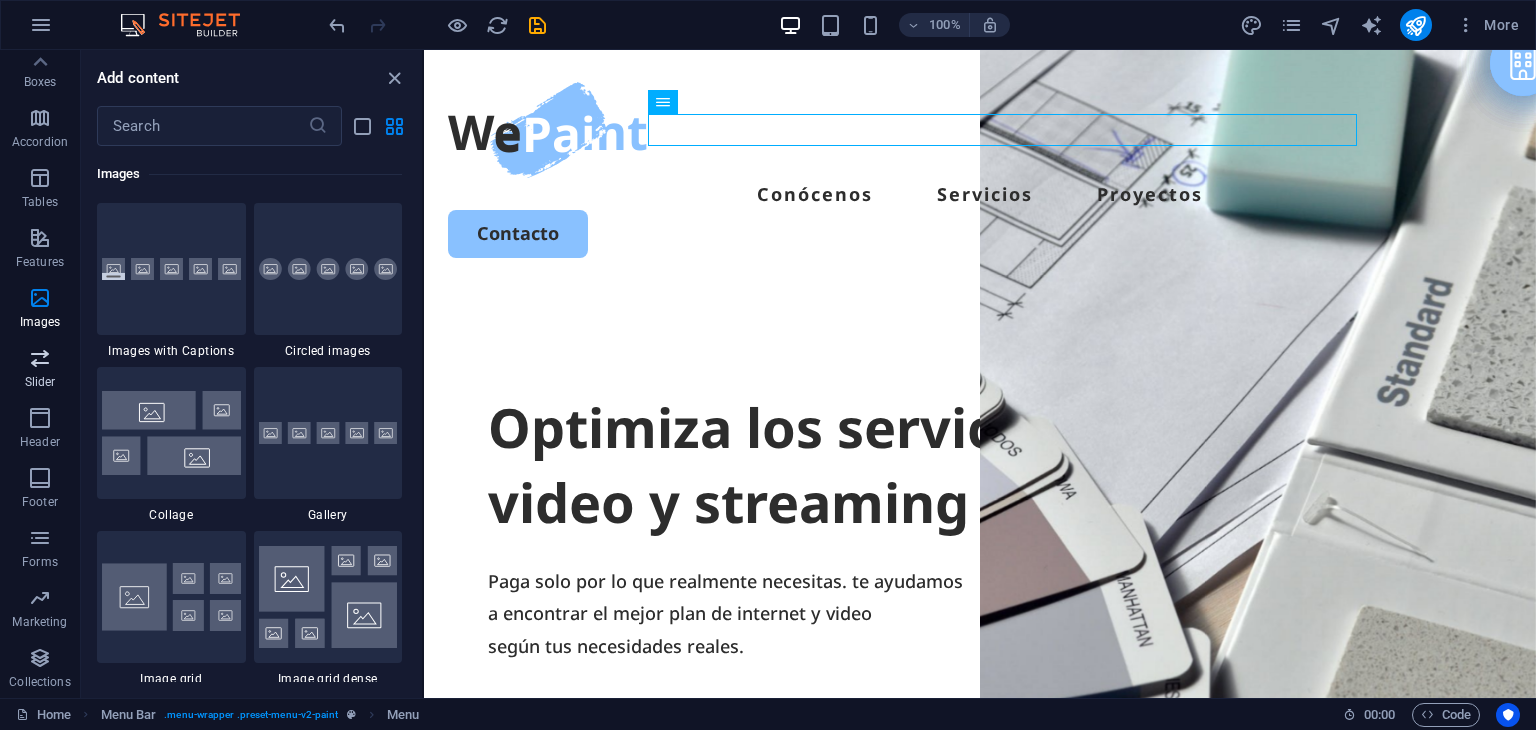 click at bounding box center [40, 358] 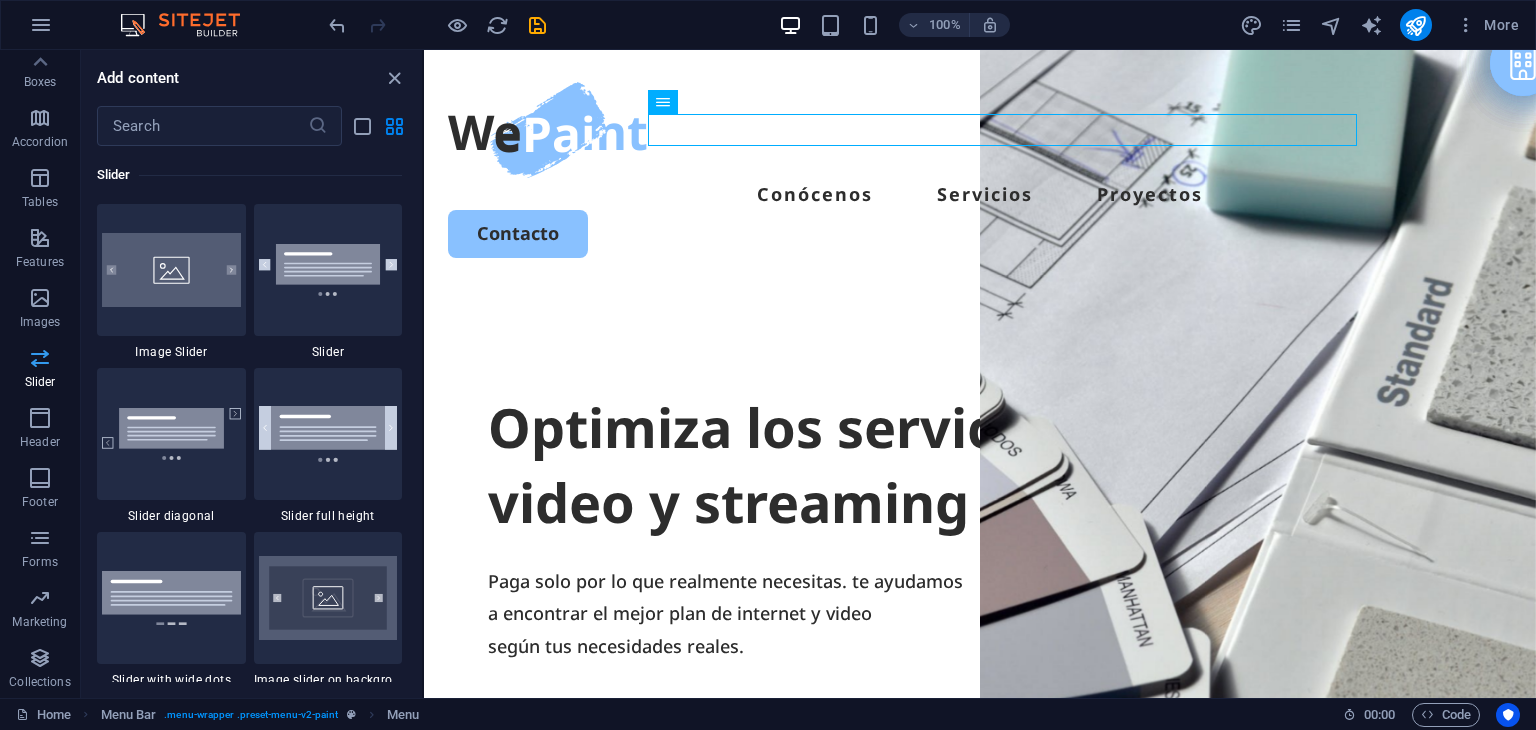 scroll, scrollTop: 11336, scrollLeft: 0, axis: vertical 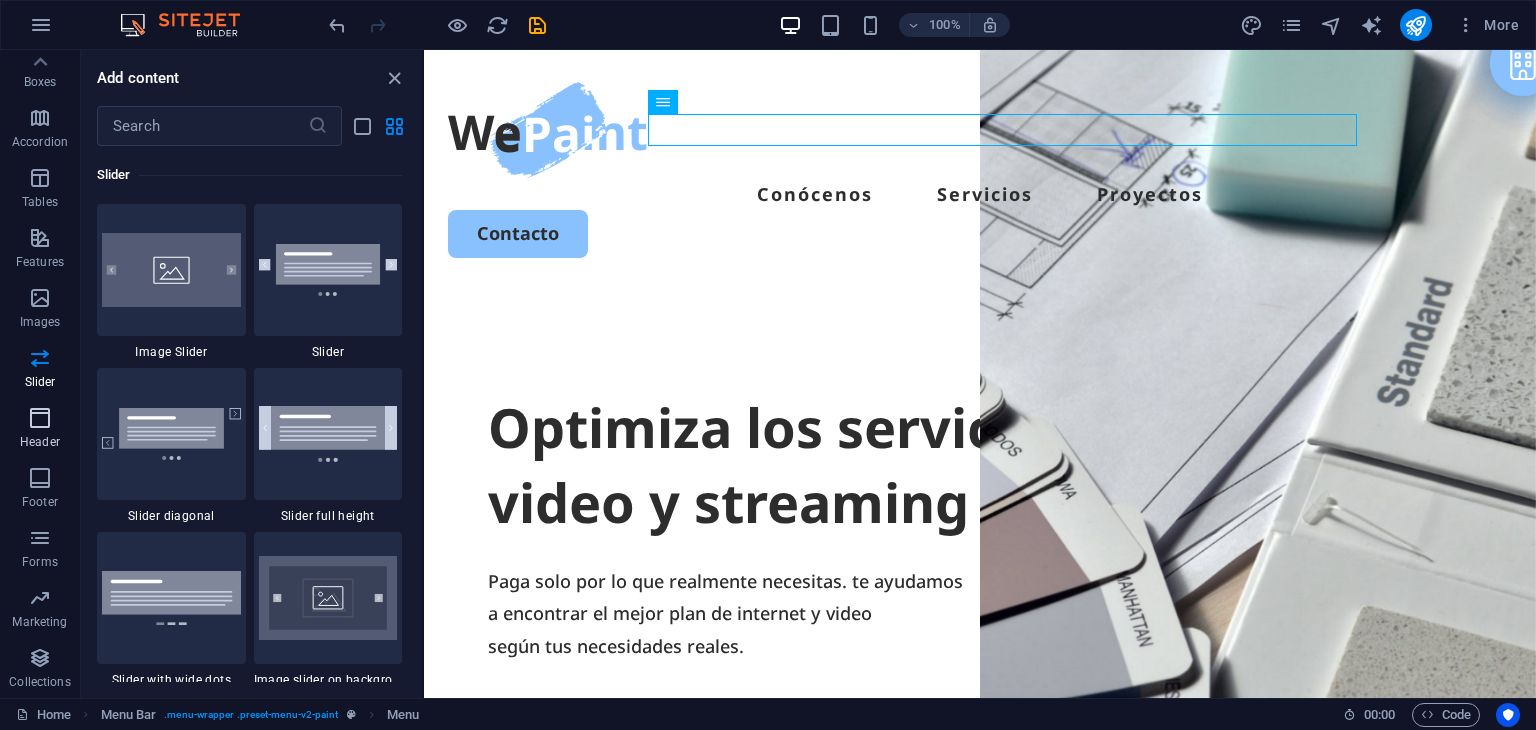 click on "Header" at bounding box center [40, 428] 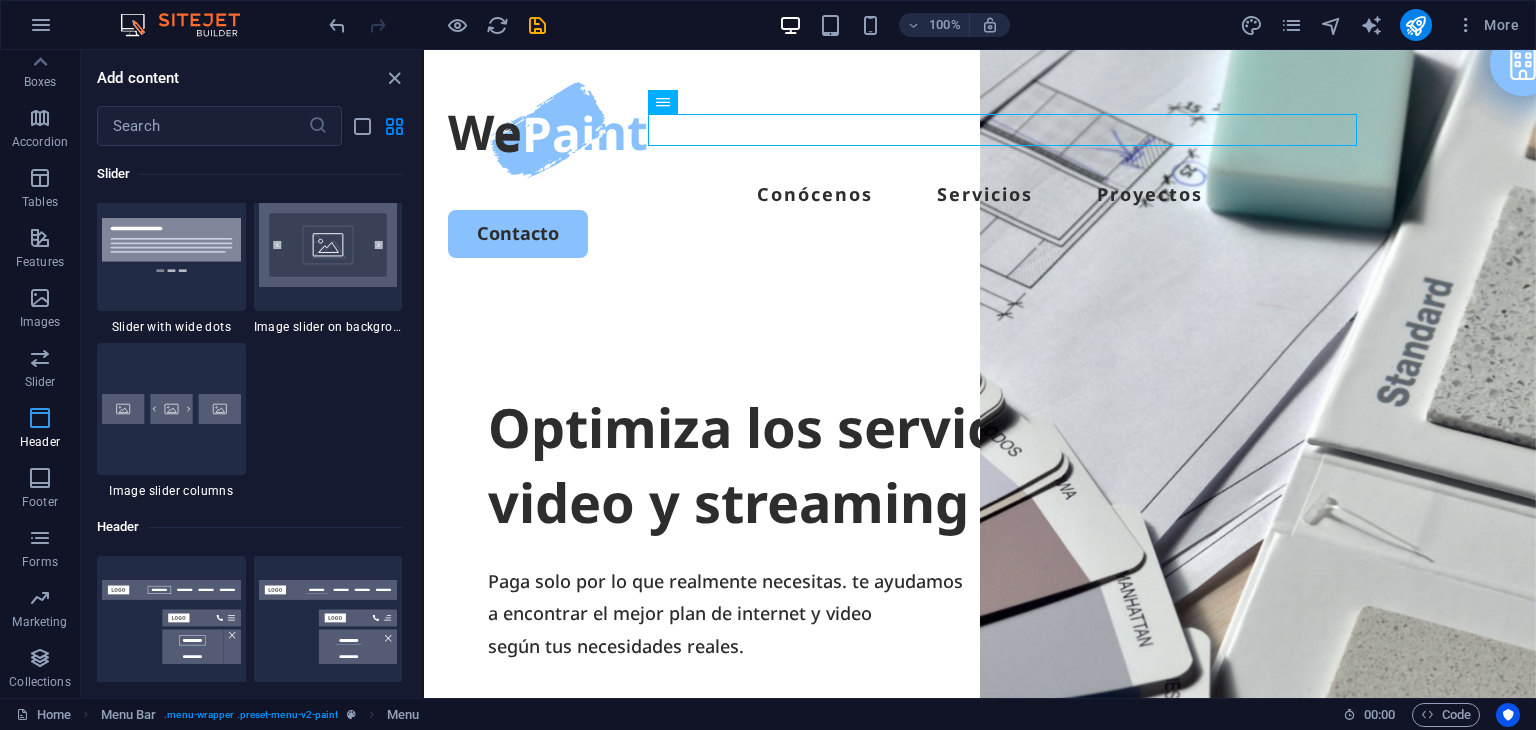 scroll, scrollTop: 12041, scrollLeft: 0, axis: vertical 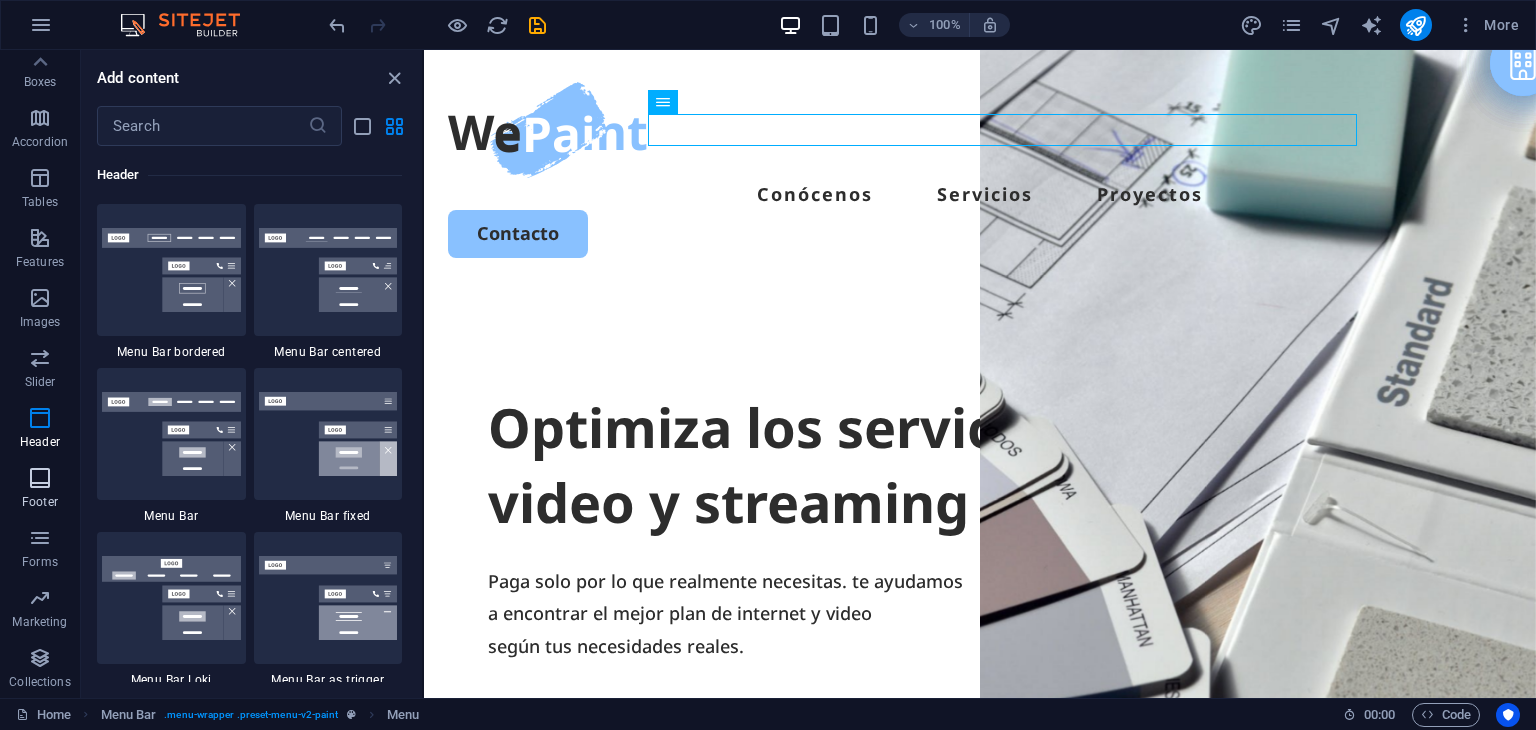 click at bounding box center [40, 478] 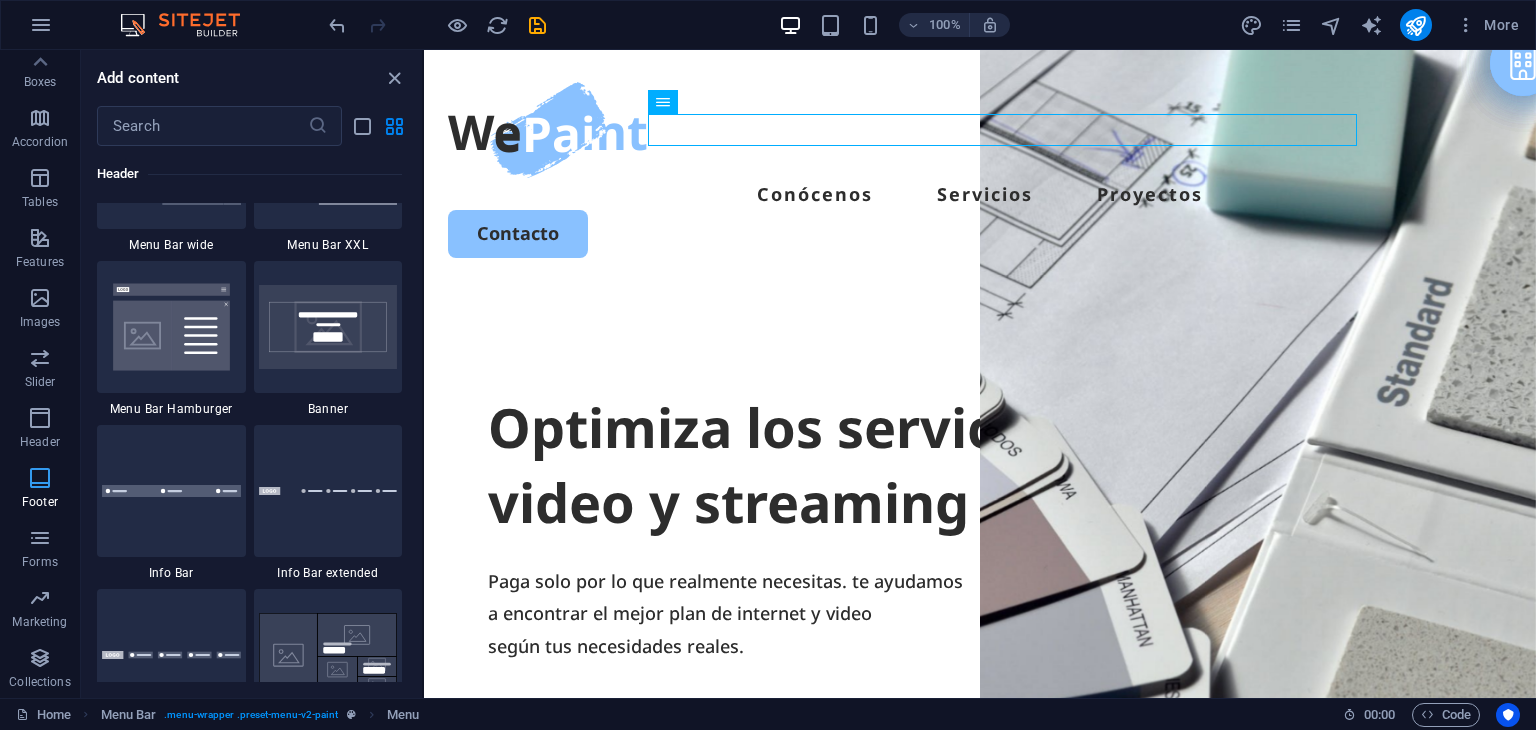 scroll, scrollTop: 13238, scrollLeft: 0, axis: vertical 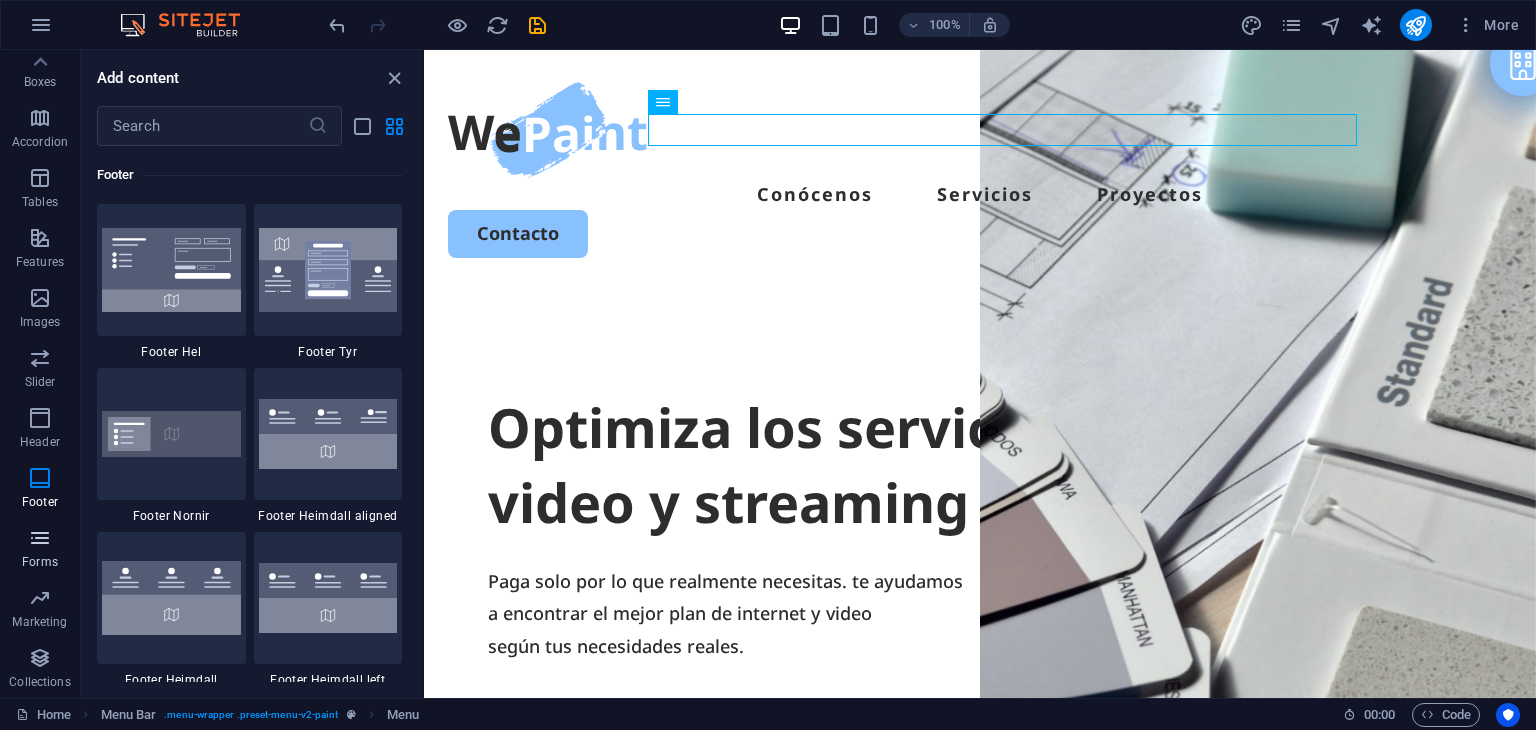 click at bounding box center [40, 538] 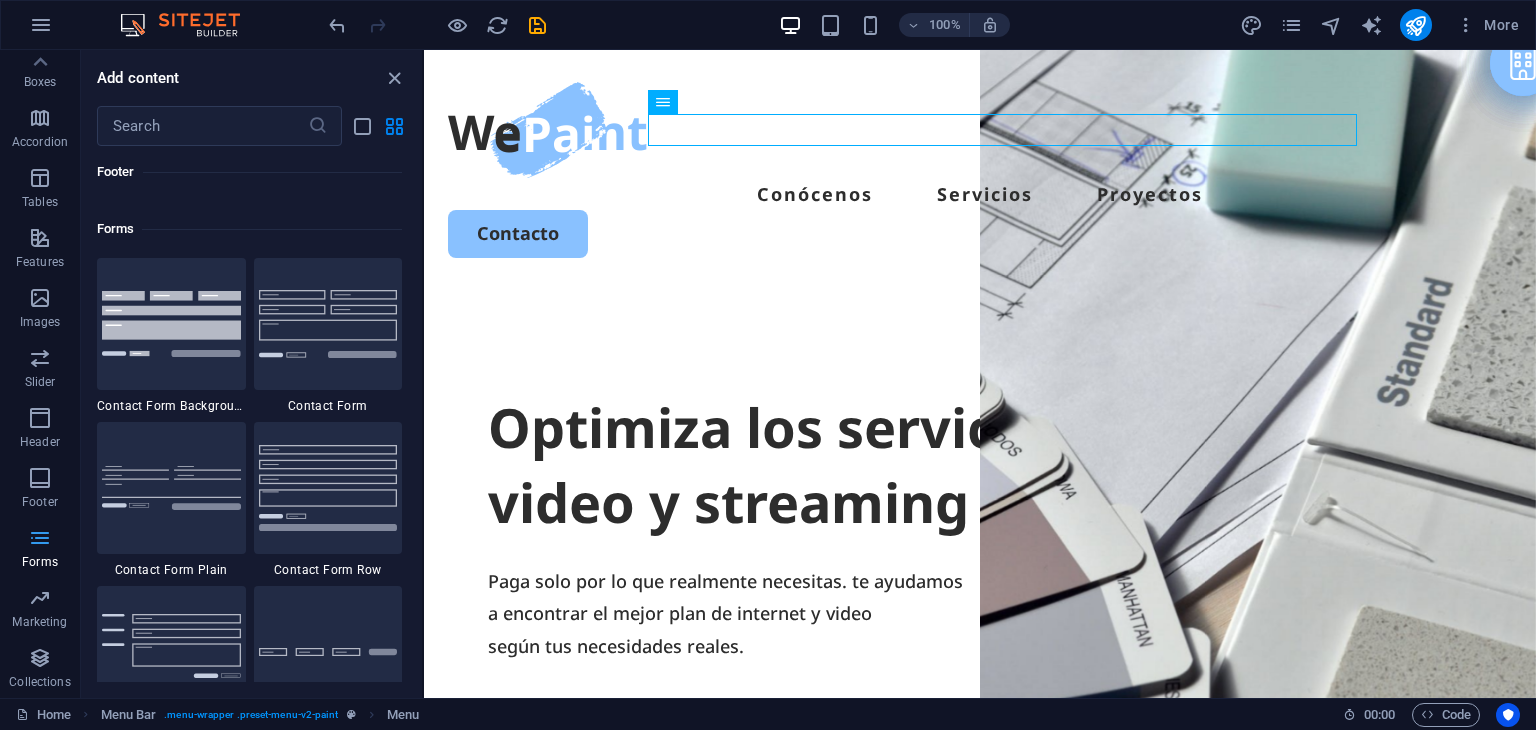 scroll, scrollTop: 14600, scrollLeft: 0, axis: vertical 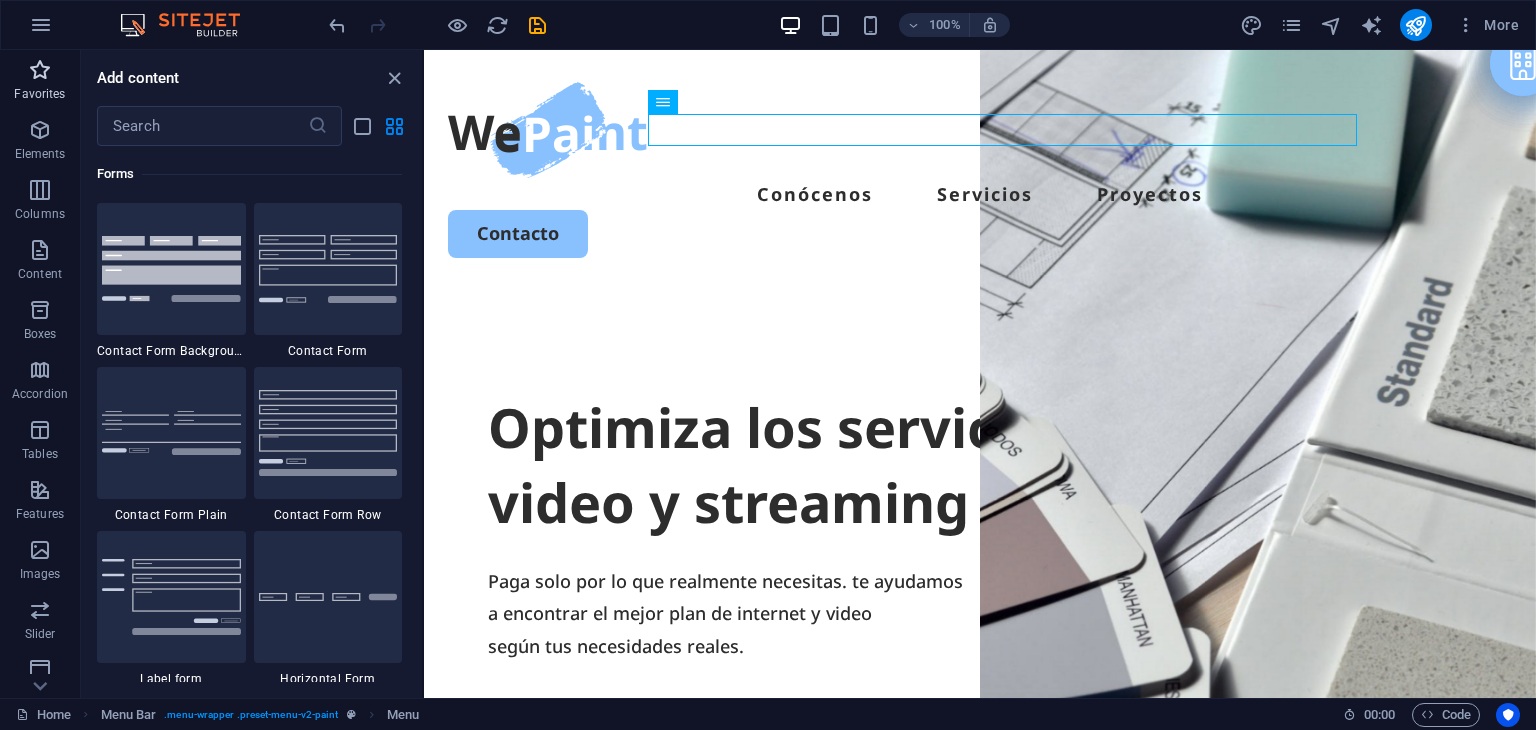 click on "Favorites" at bounding box center [39, 94] 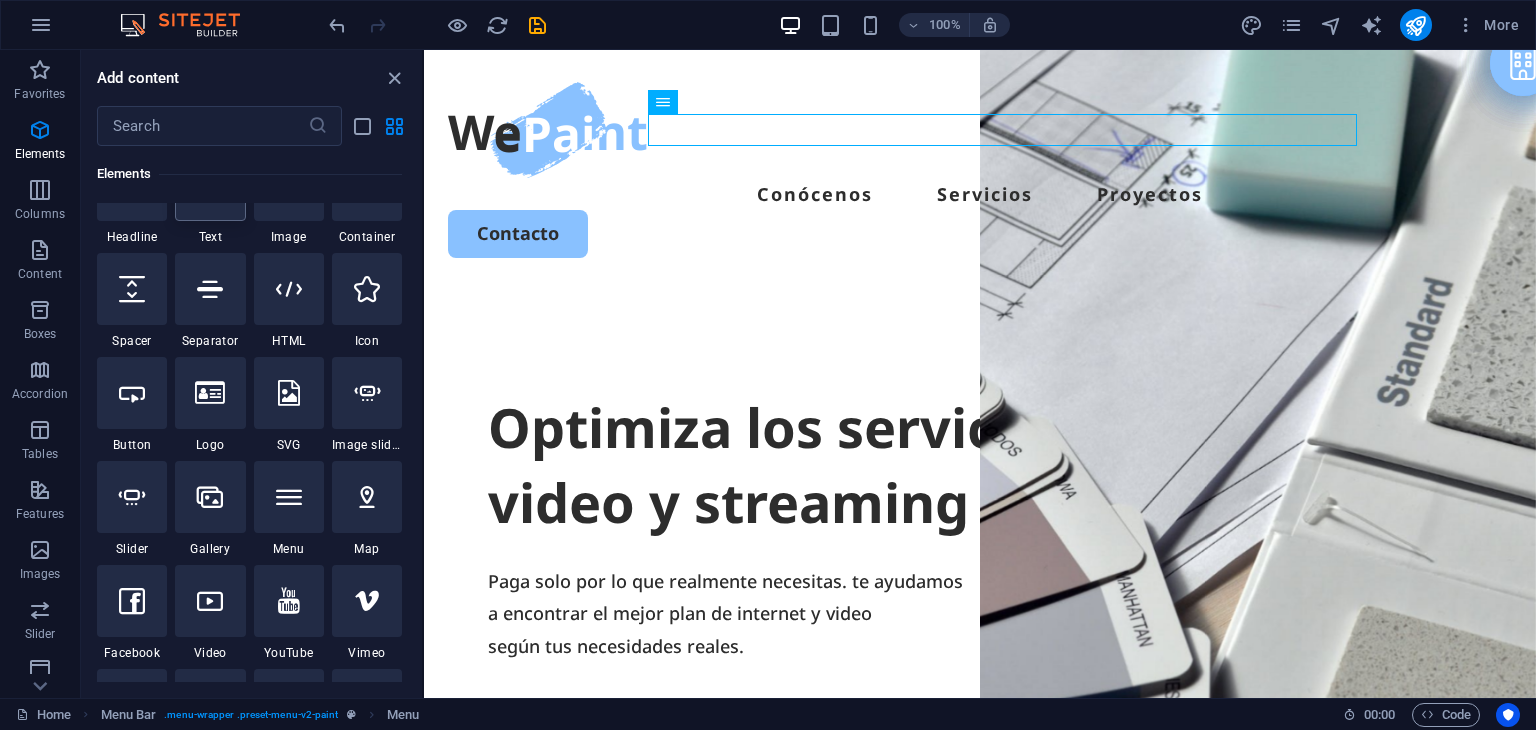 scroll, scrollTop: 300, scrollLeft: 0, axis: vertical 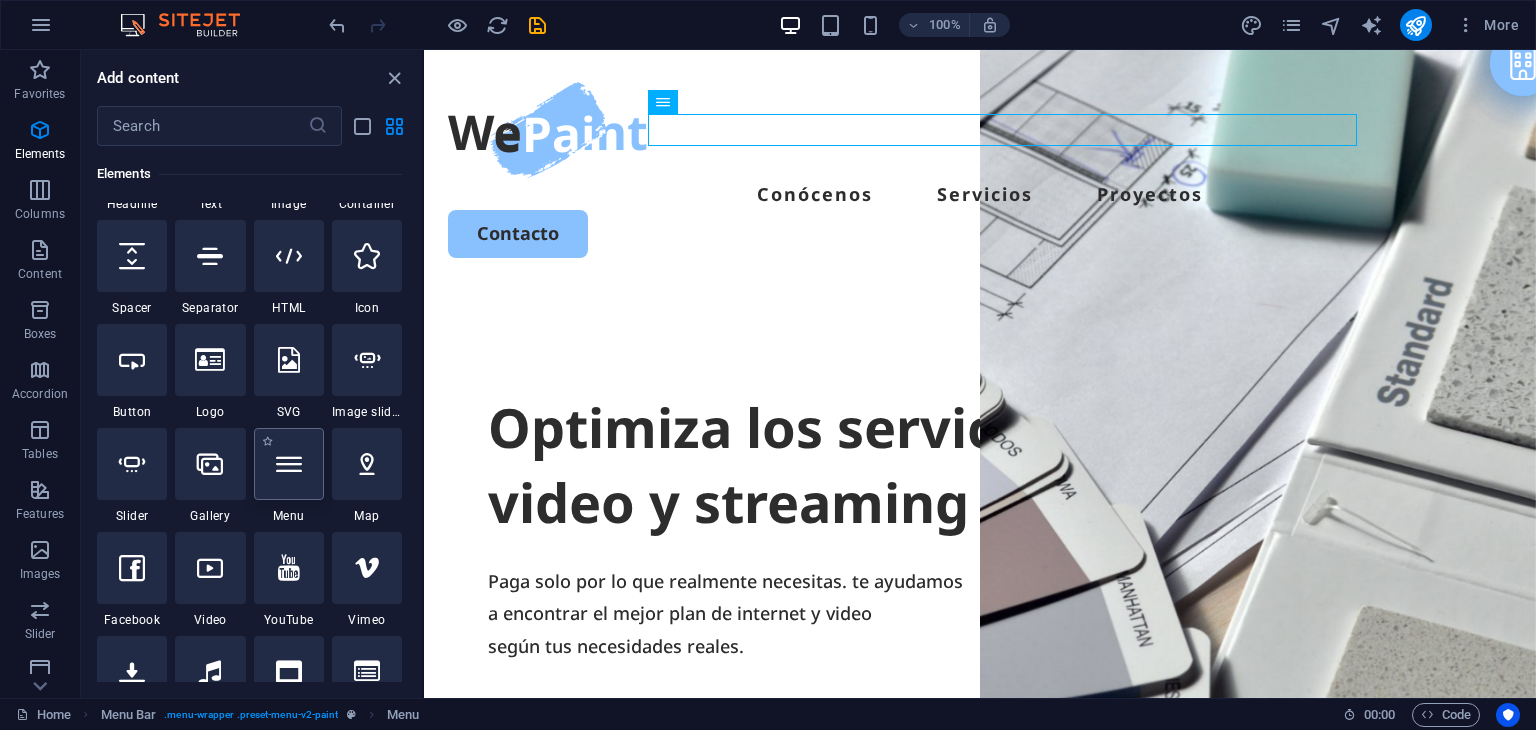 click at bounding box center (289, 464) 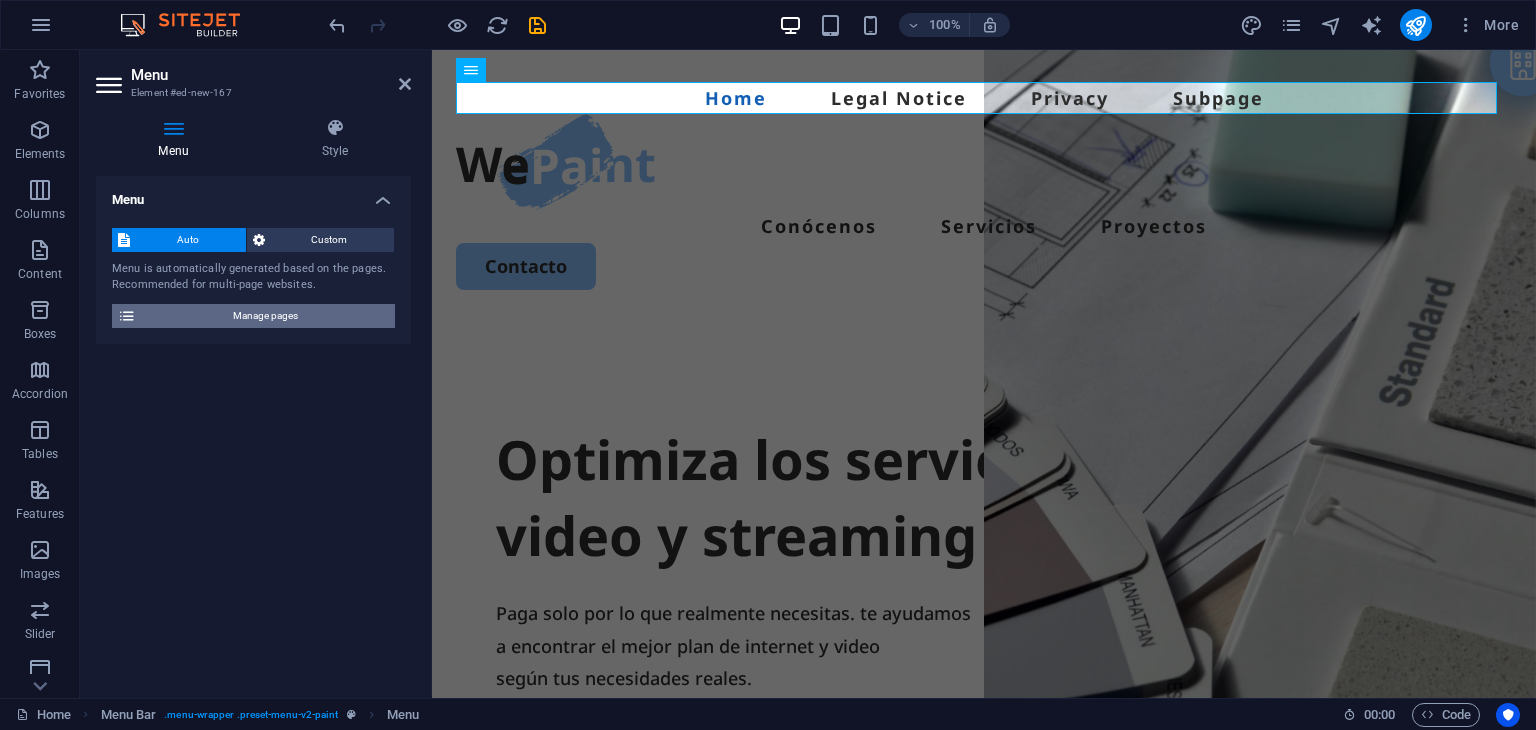 click on "Manage pages" at bounding box center [265, 316] 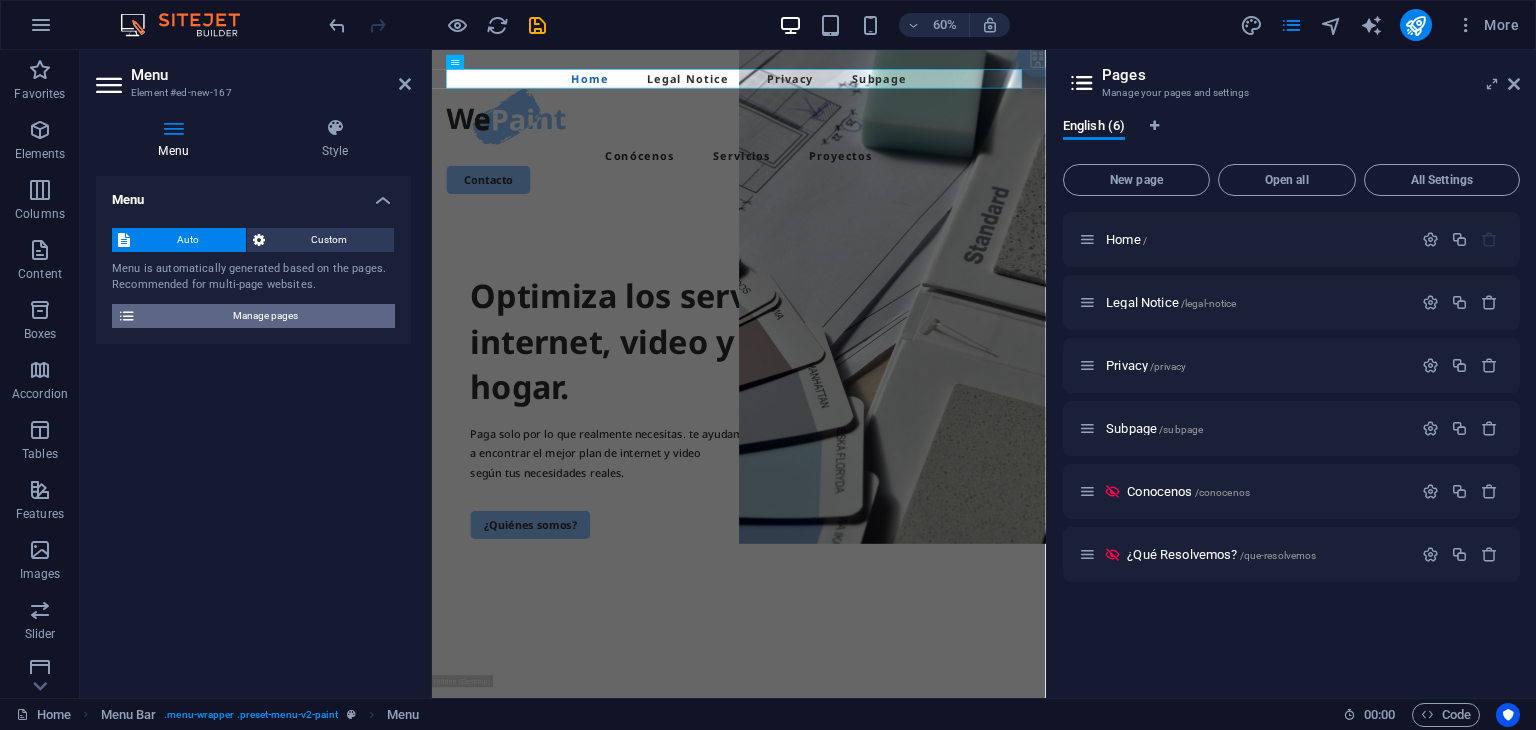click on "Manage pages" at bounding box center (265, 316) 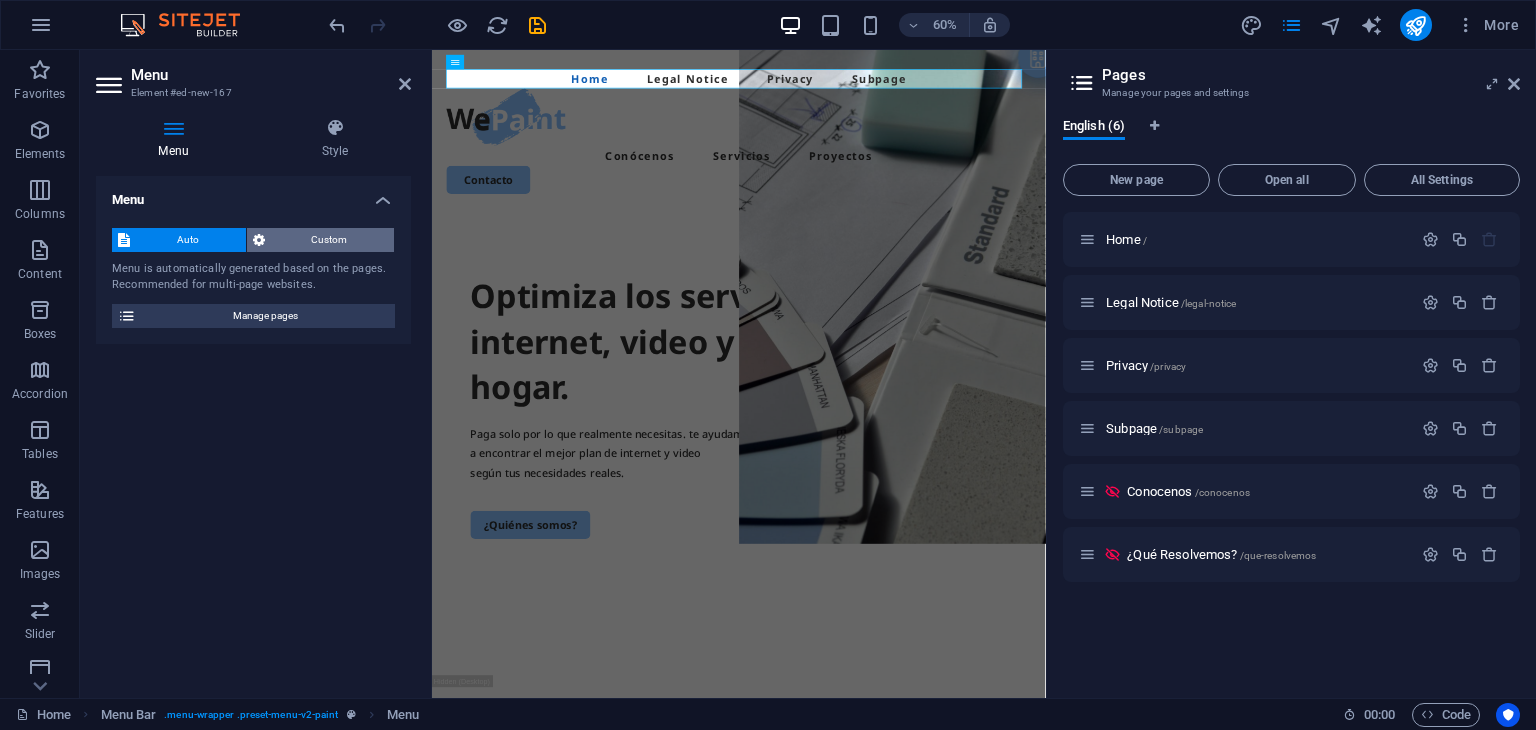 click on "Custom" at bounding box center [330, 240] 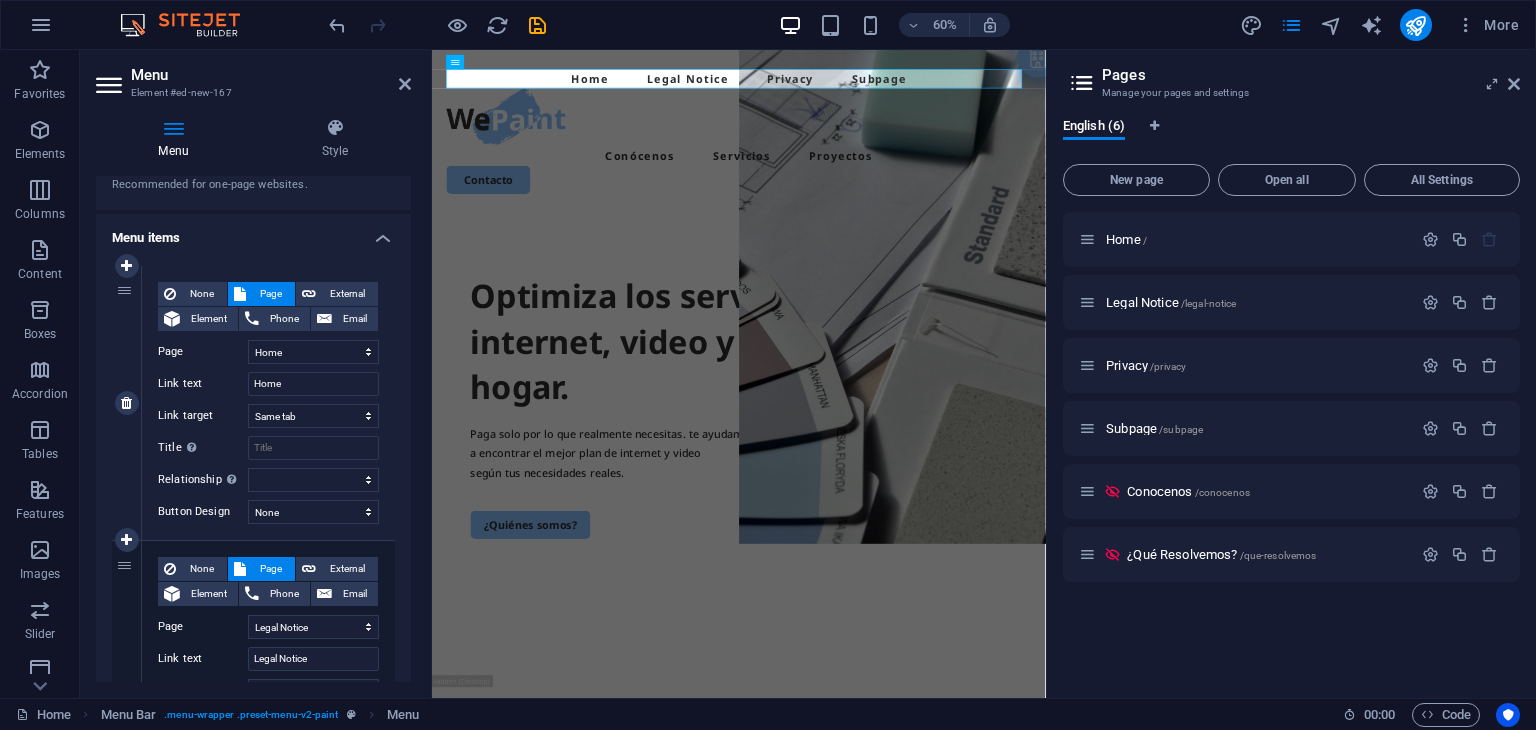 scroll, scrollTop: 0, scrollLeft: 0, axis: both 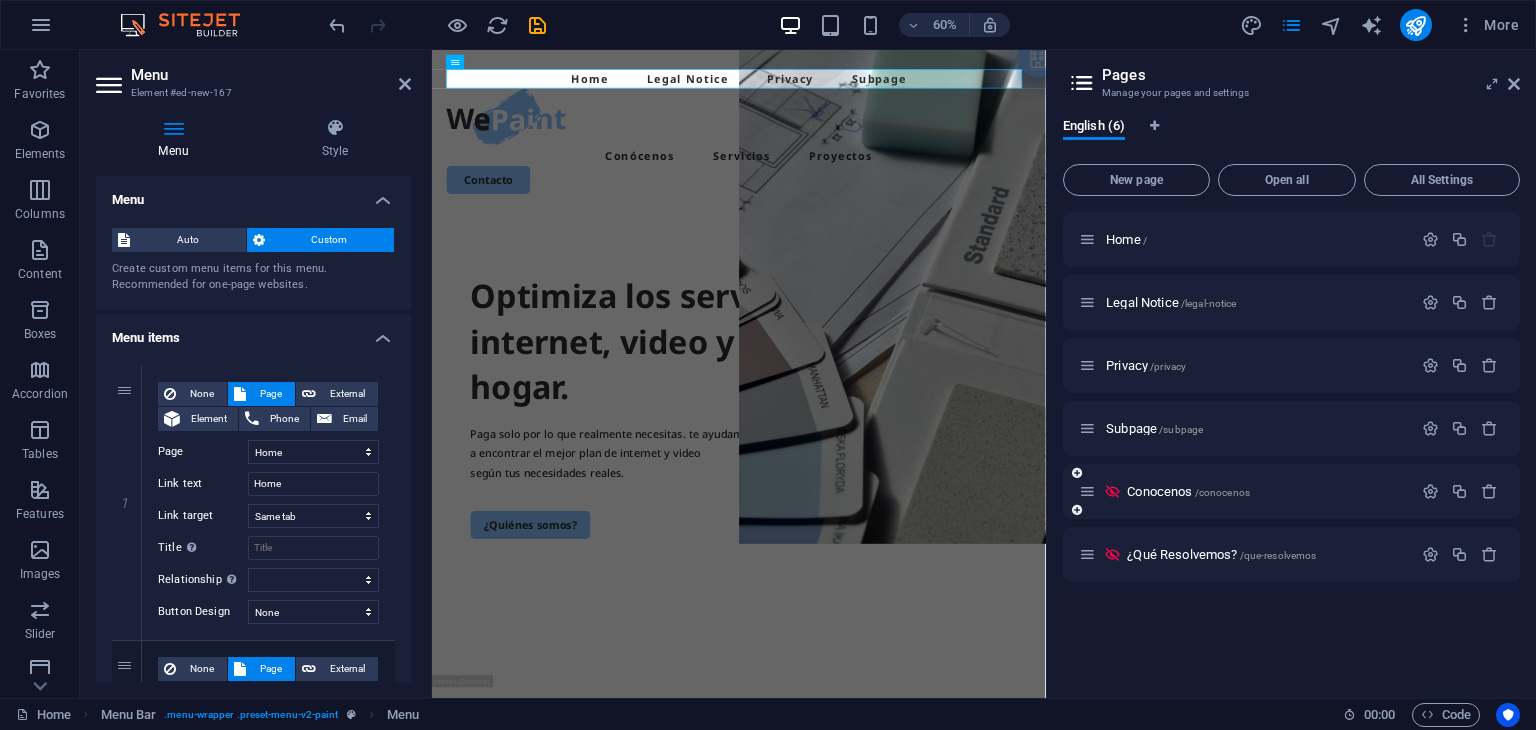 click on "Conocenos /conocenos" at bounding box center [1245, 491] 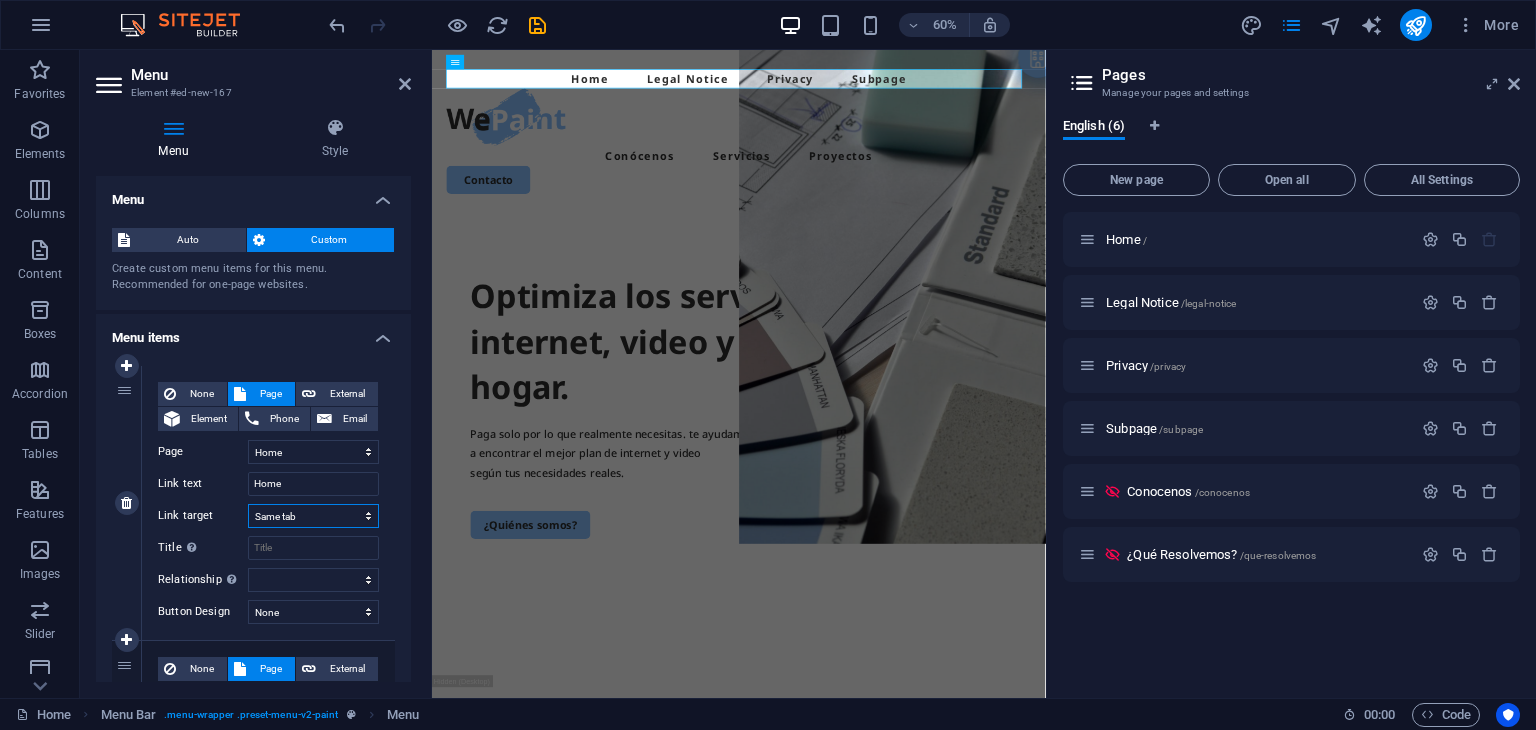 click on "New tab Same tab Overlay" at bounding box center (313, 516) 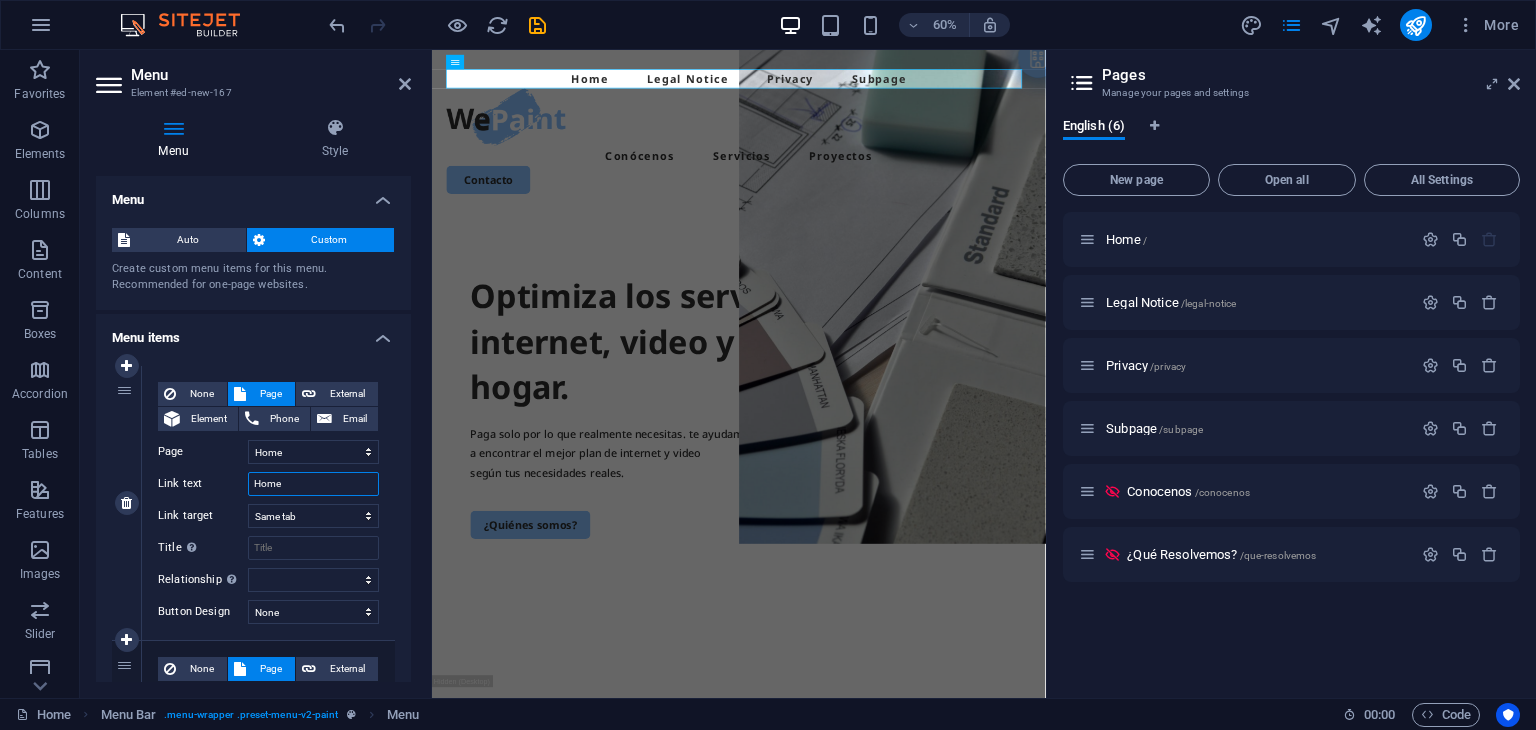 click on "Home" at bounding box center (313, 484) 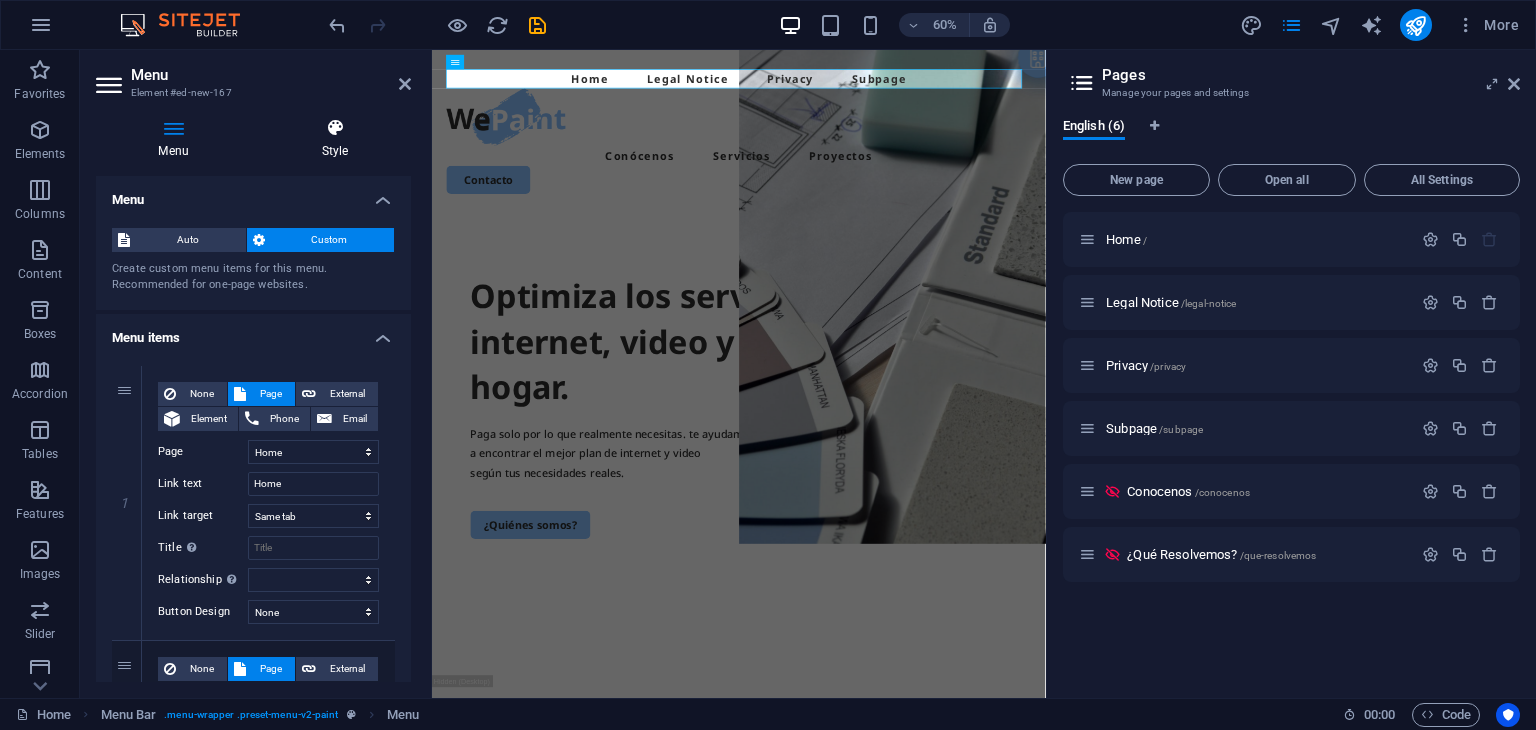 click at bounding box center [335, 128] 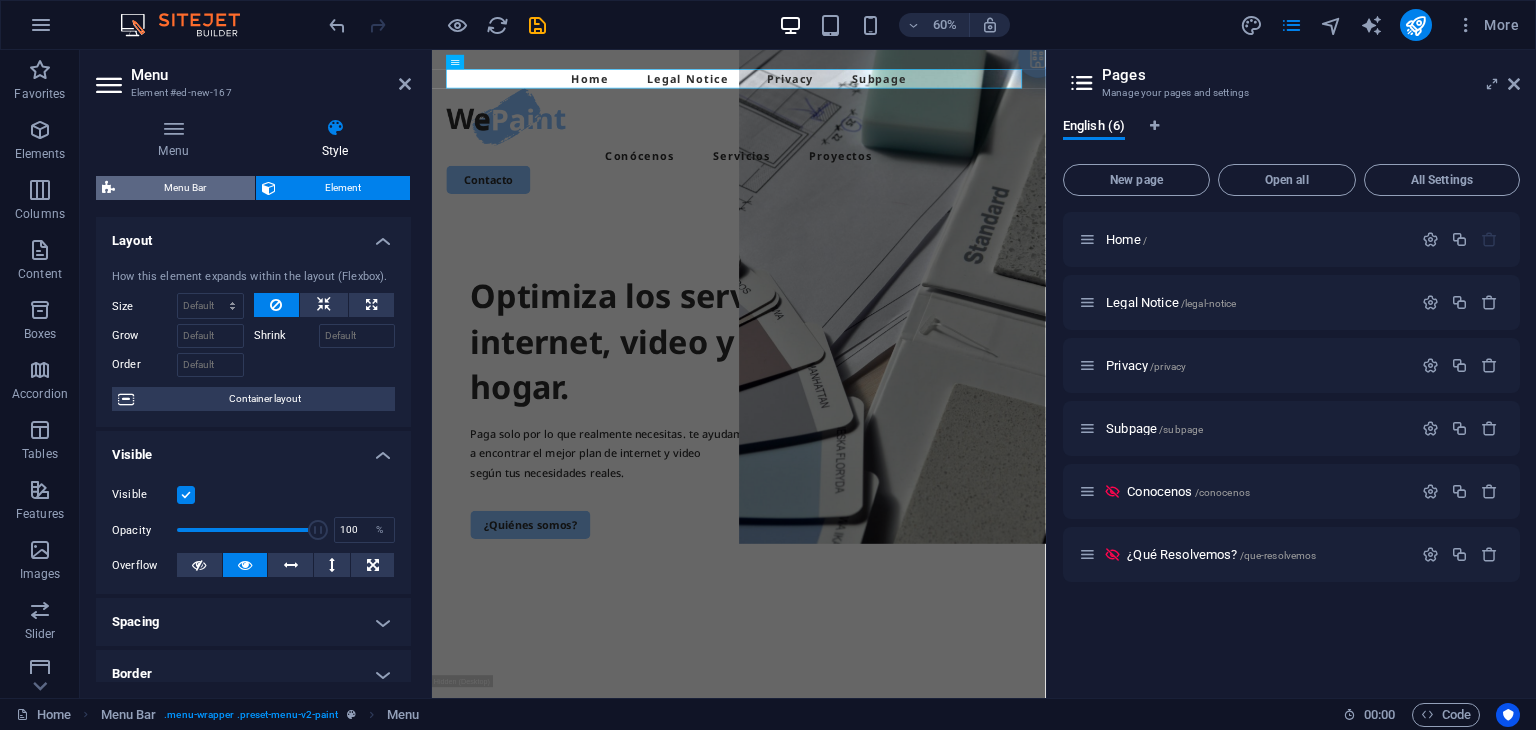 click on "Menu Bar" at bounding box center (185, 188) 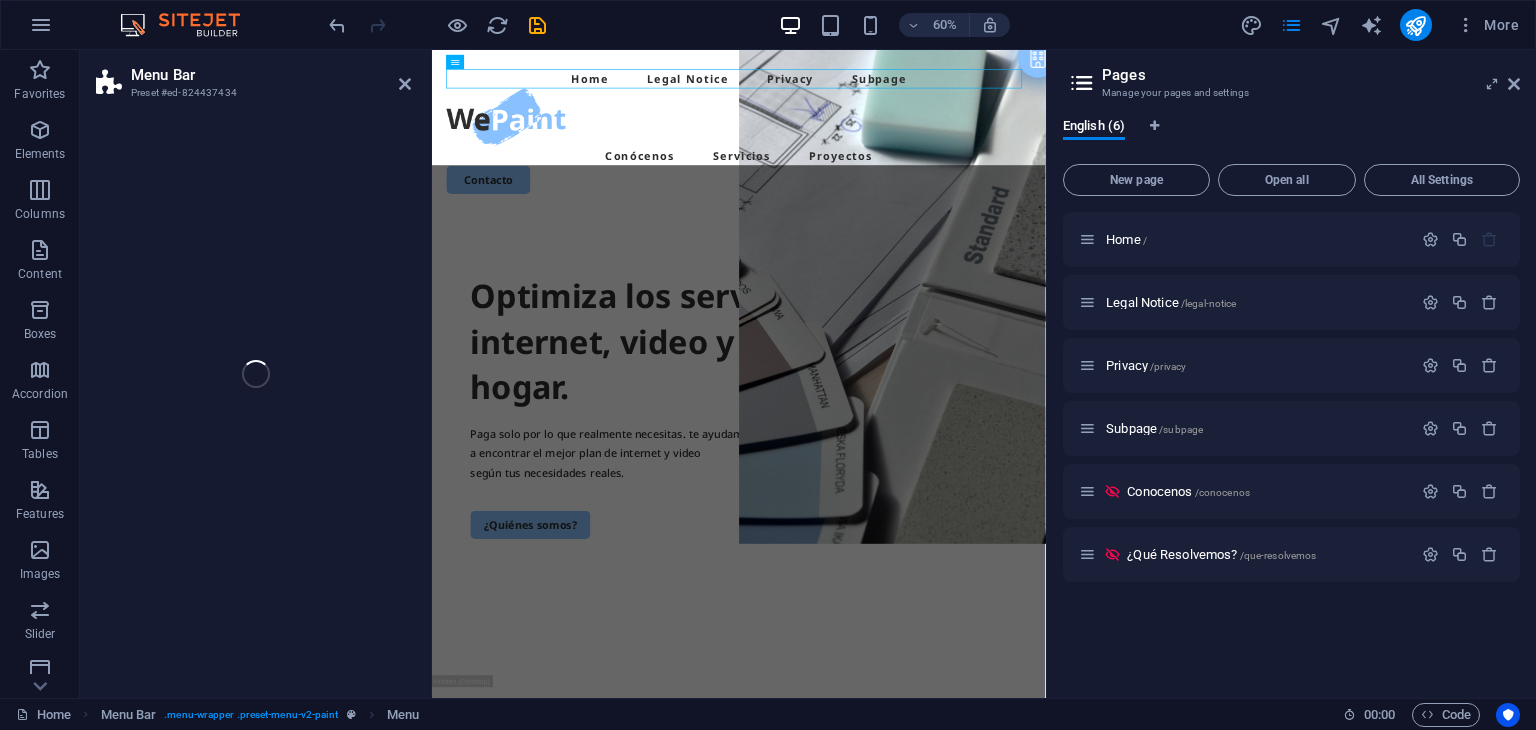 select on "rem" 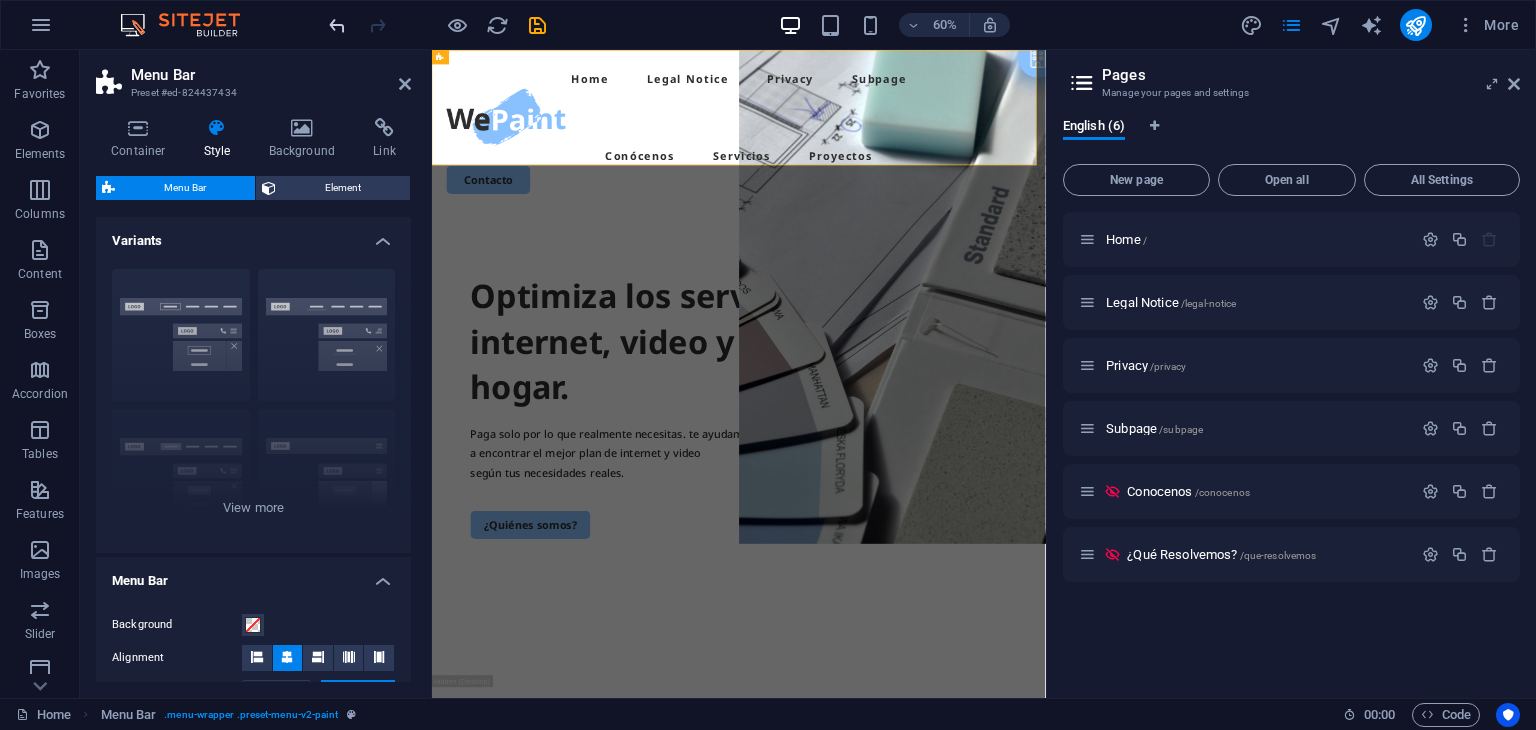 click at bounding box center (337, 25) 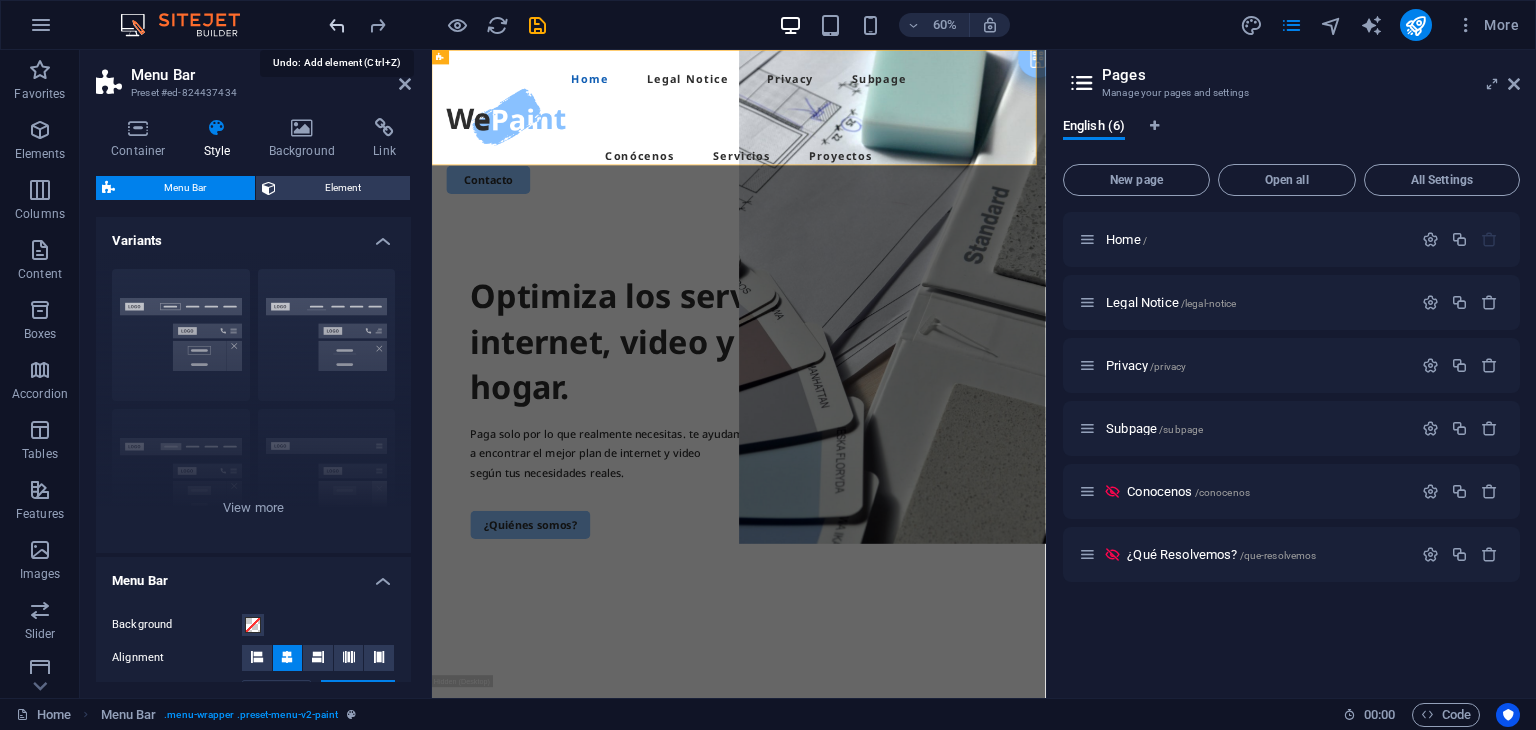 click at bounding box center (337, 25) 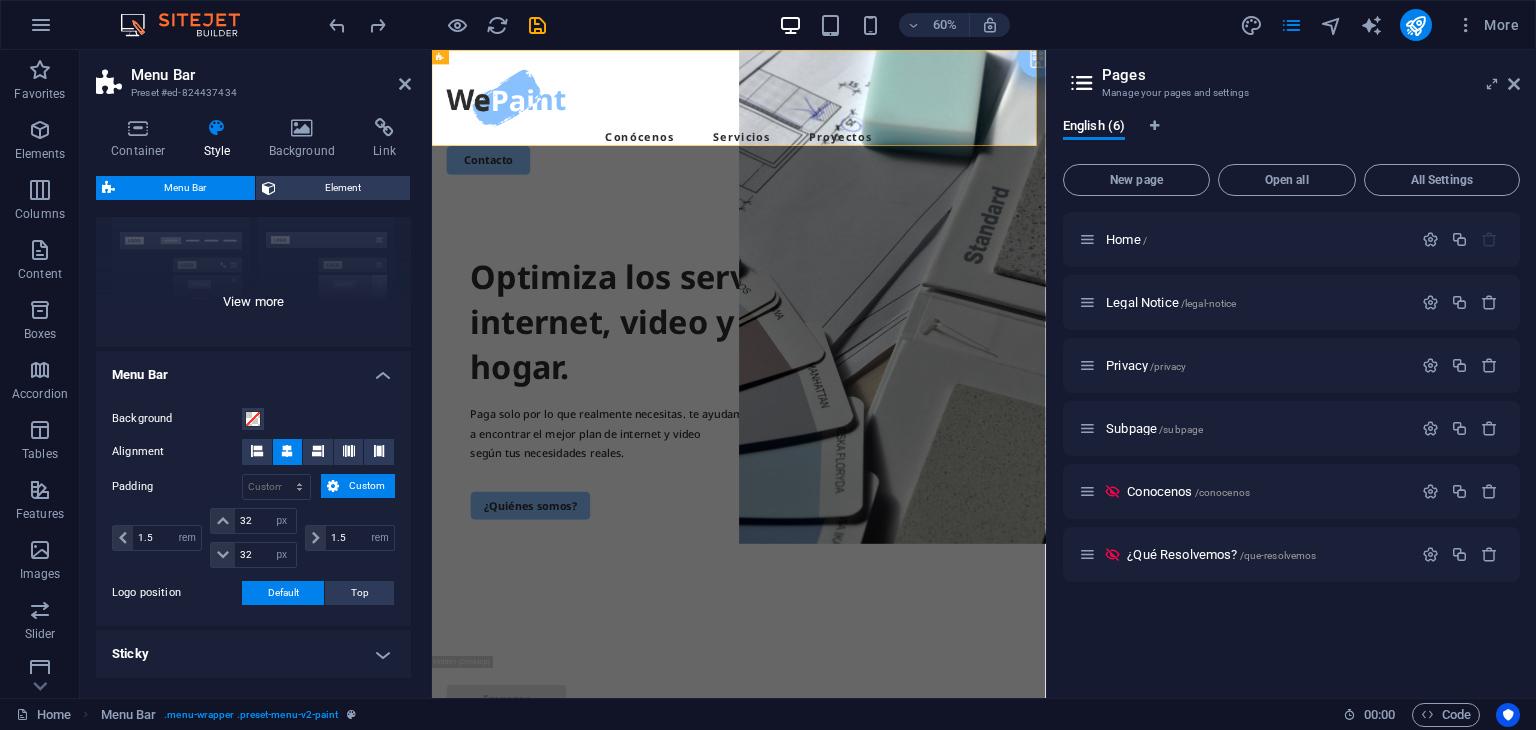 scroll, scrollTop: 300, scrollLeft: 0, axis: vertical 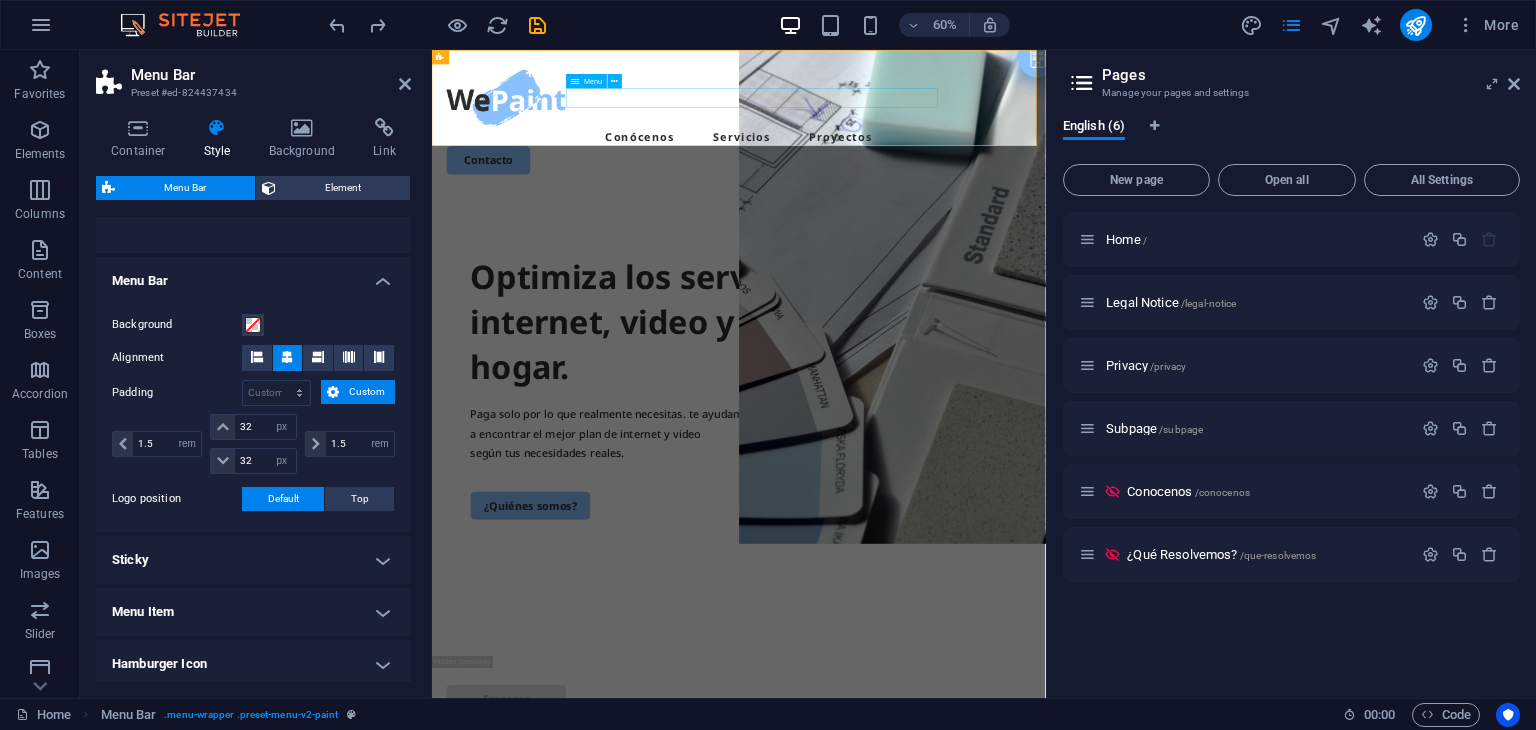 click on "Conócenos Servicios Proyectos" at bounding box center [943, 194] 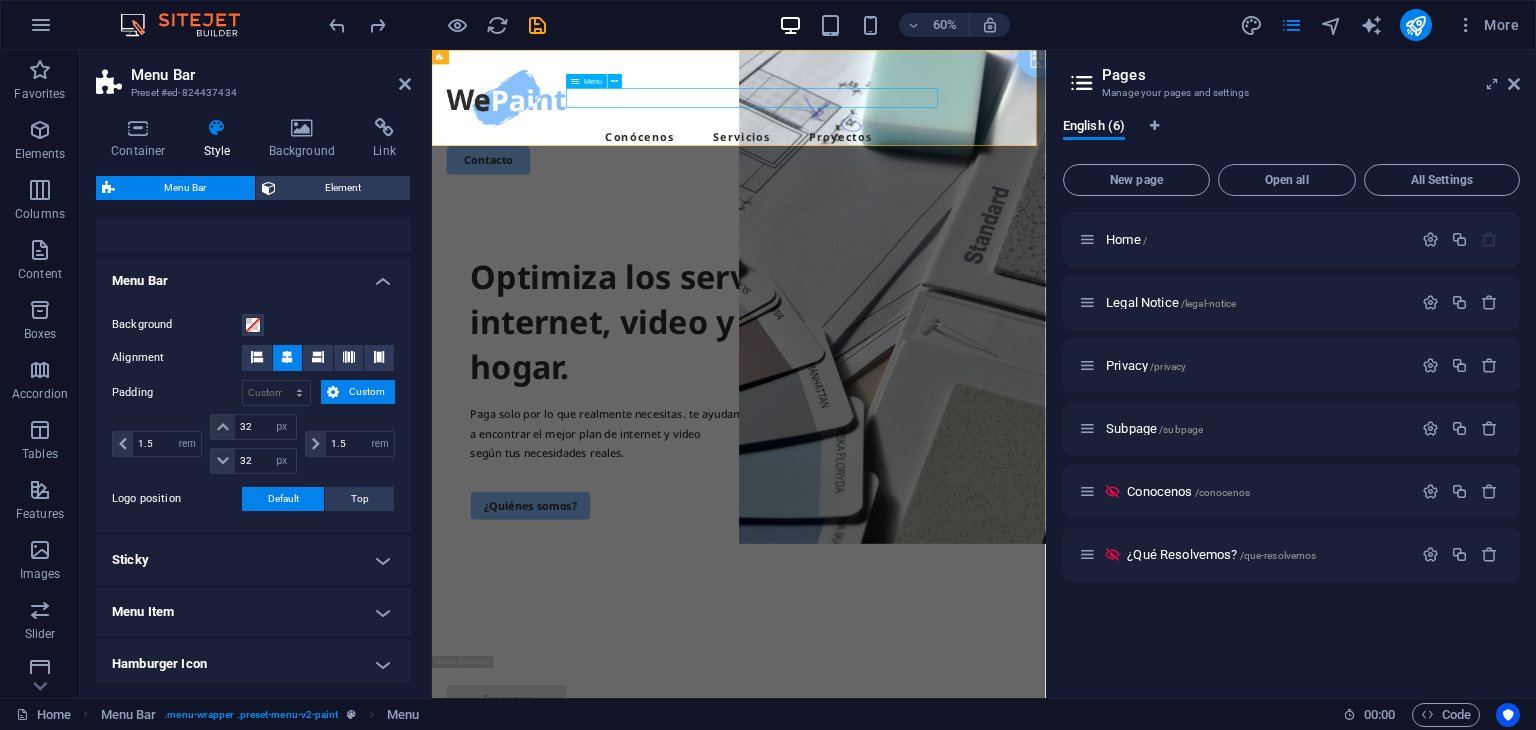 click on "Menu" at bounding box center [586, 81] 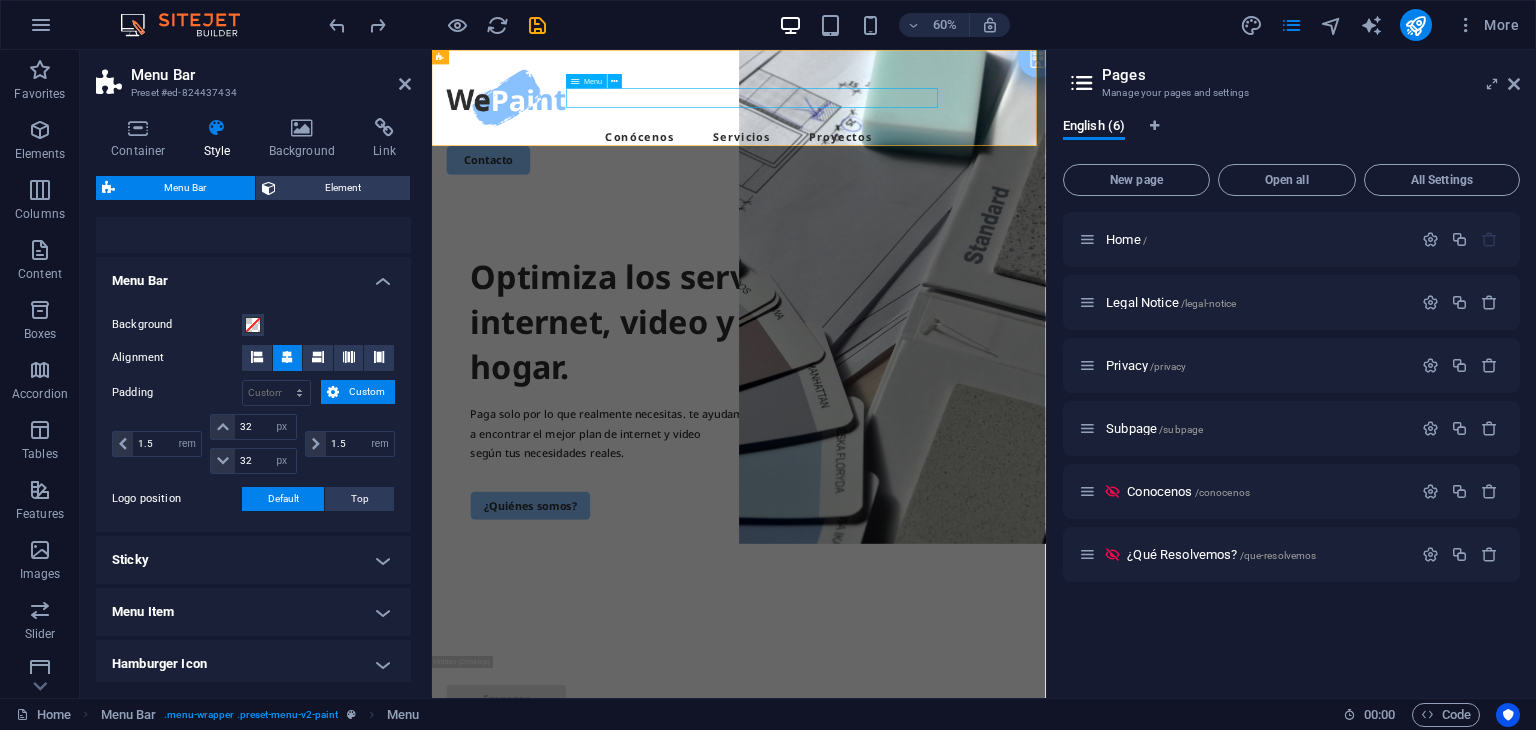 drag, startPoint x: 1014, startPoint y: 127, endPoint x: 957, endPoint y: 93, distance: 66.37017 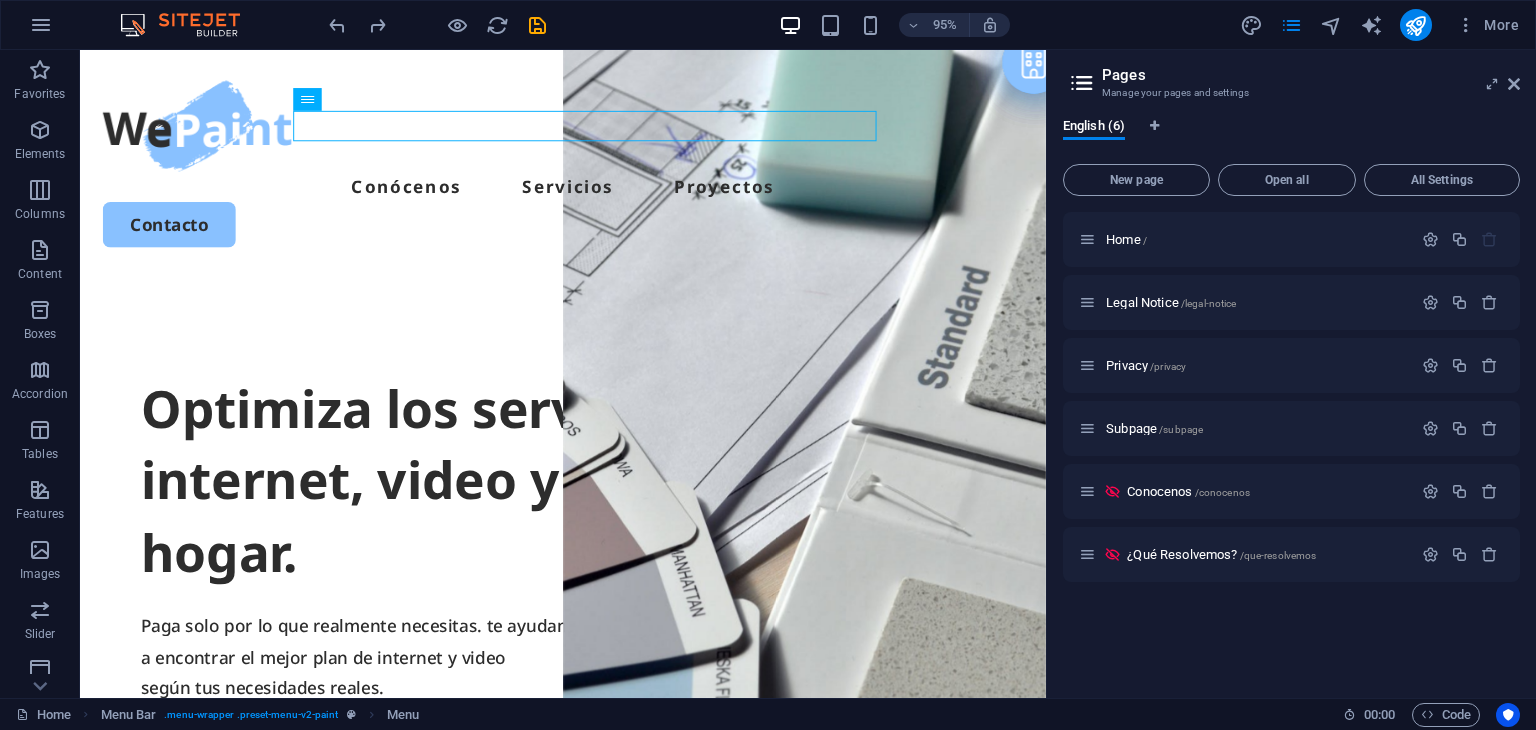 click on "Conócenos Servicios Proyectos" at bounding box center [588, 194] 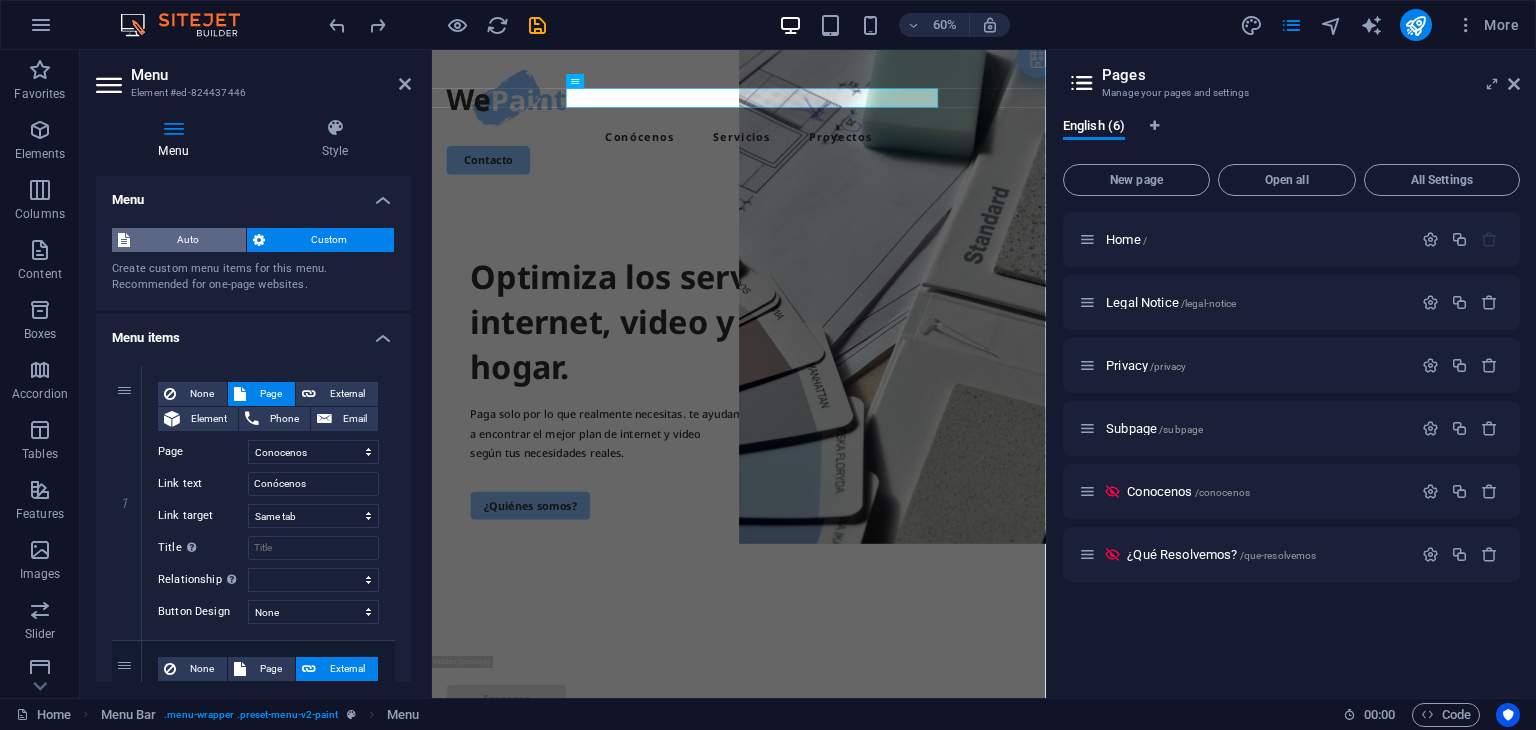 click on "Auto" at bounding box center [188, 240] 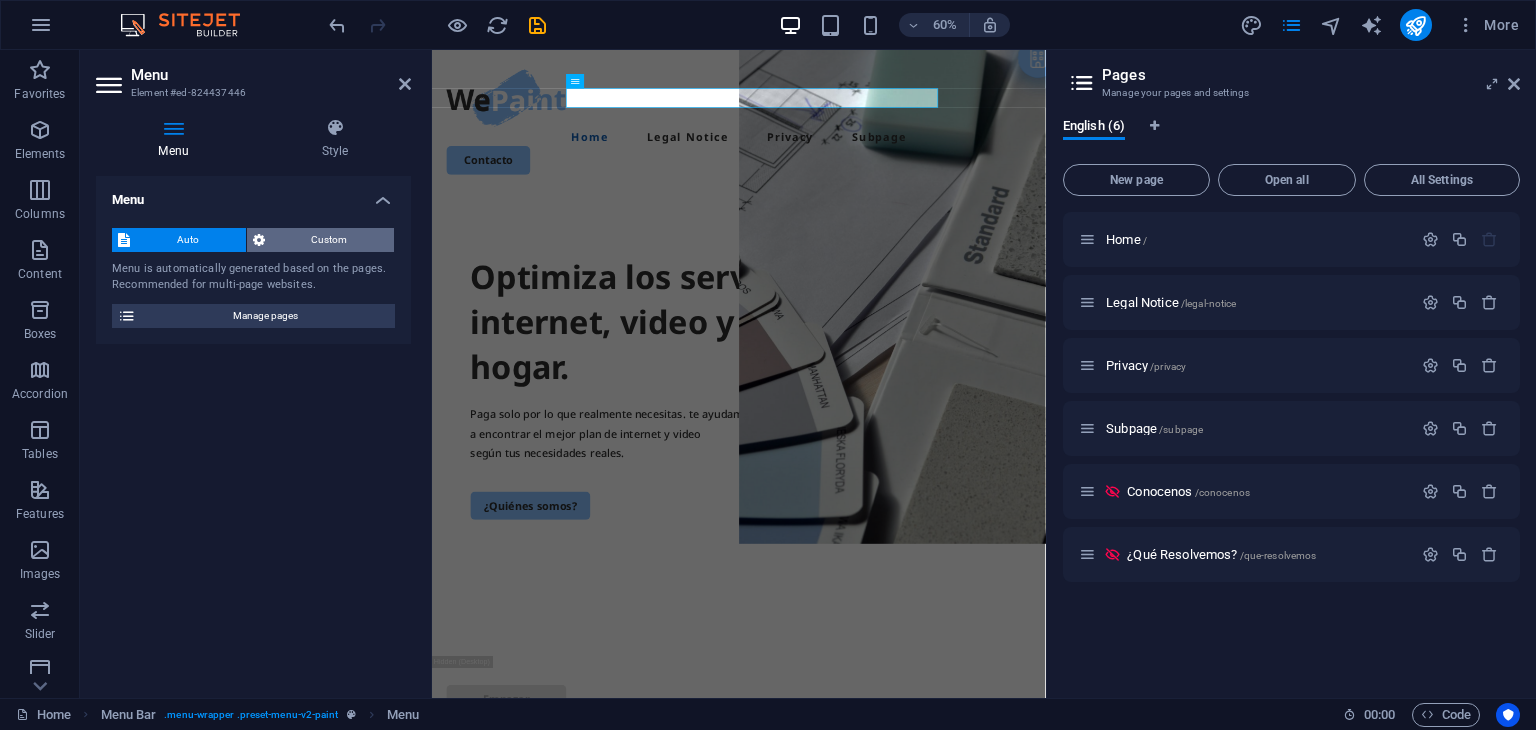 click on "Custom" at bounding box center [330, 240] 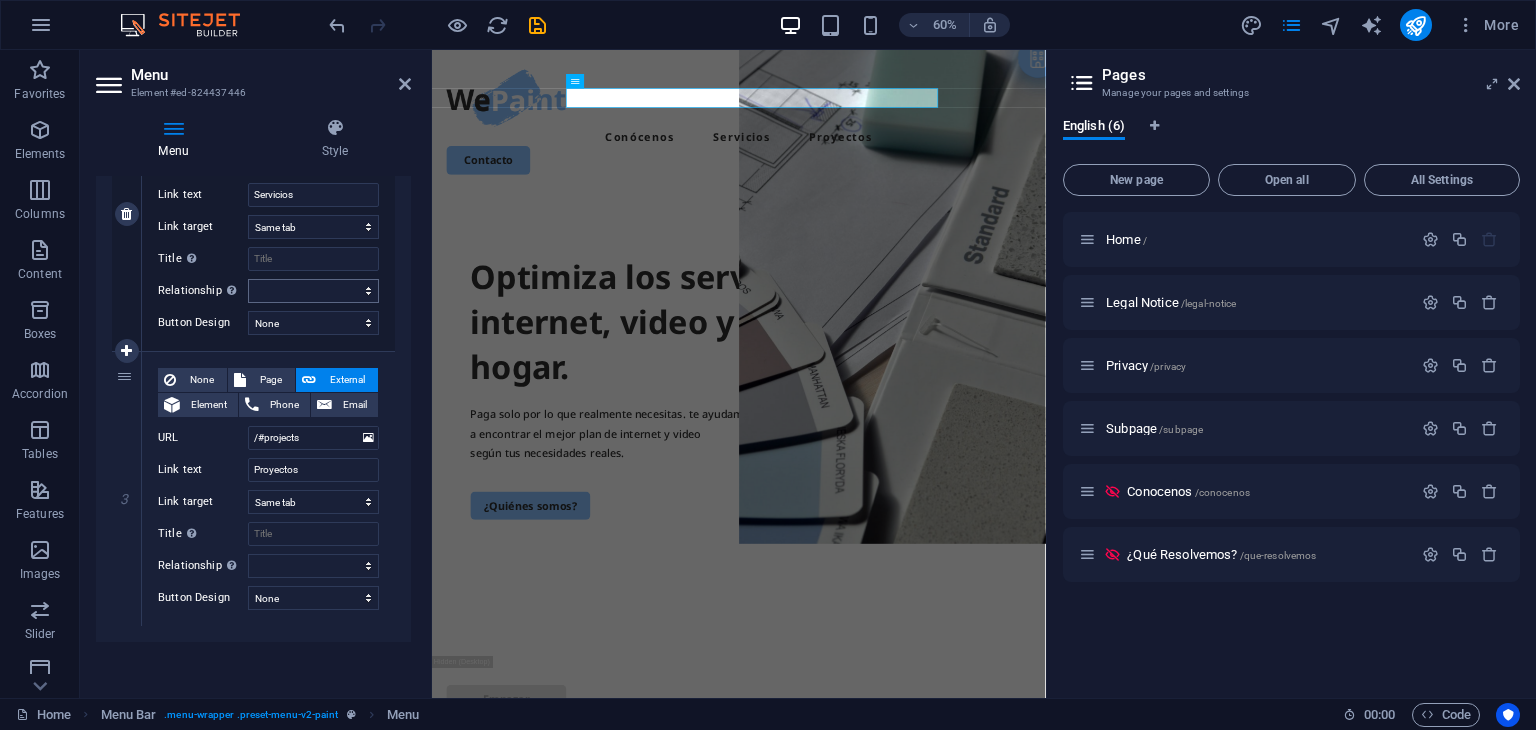 scroll, scrollTop: 0, scrollLeft: 0, axis: both 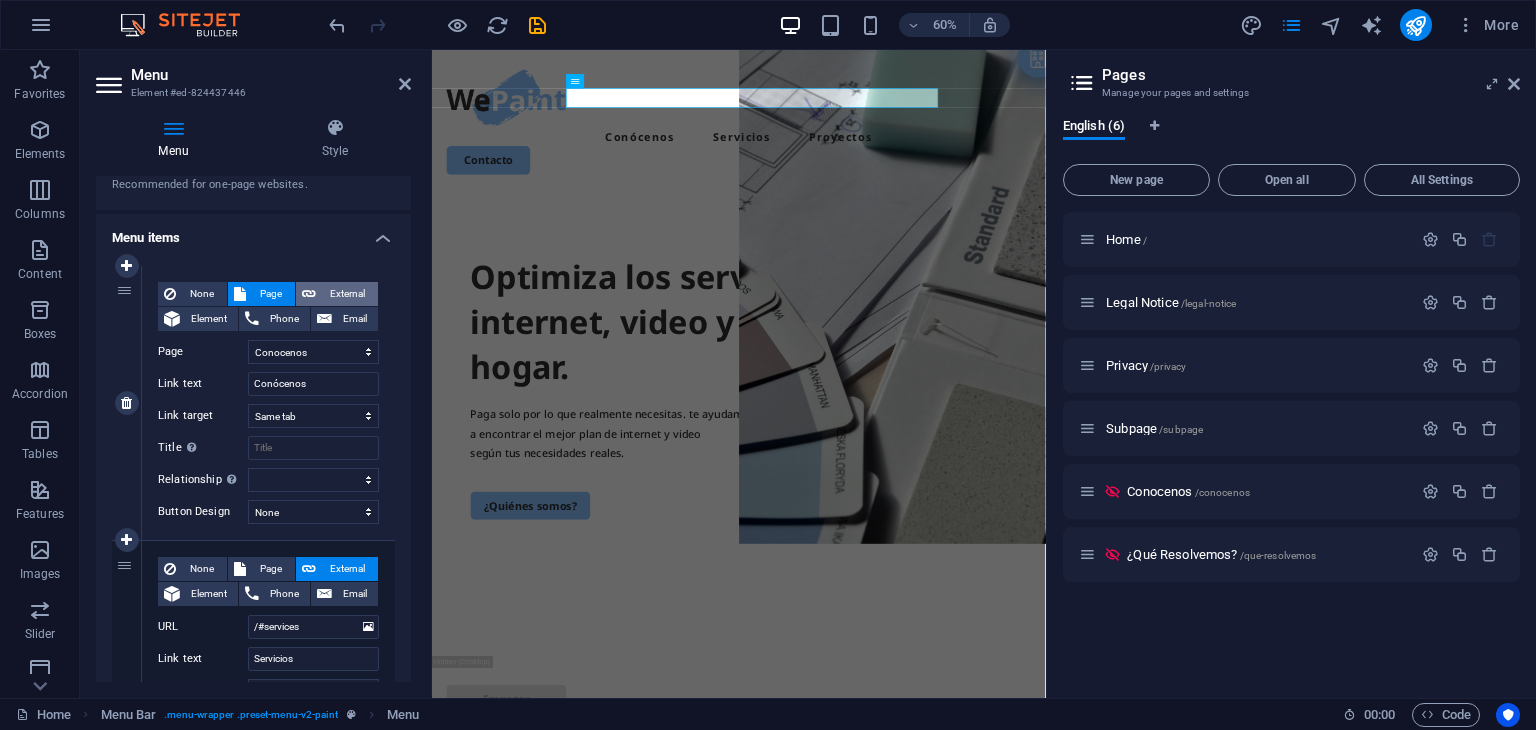 click on "External" at bounding box center [347, 294] 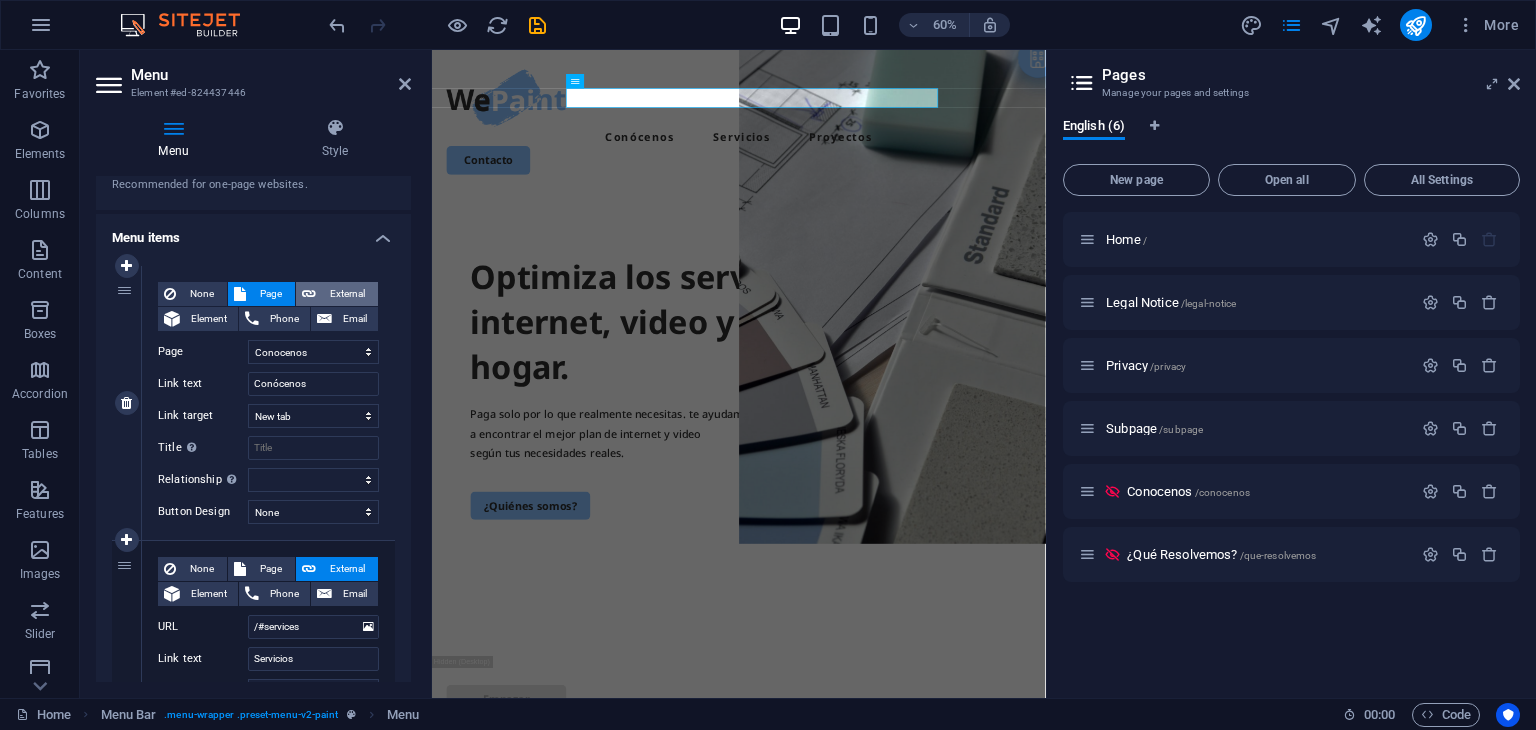 select 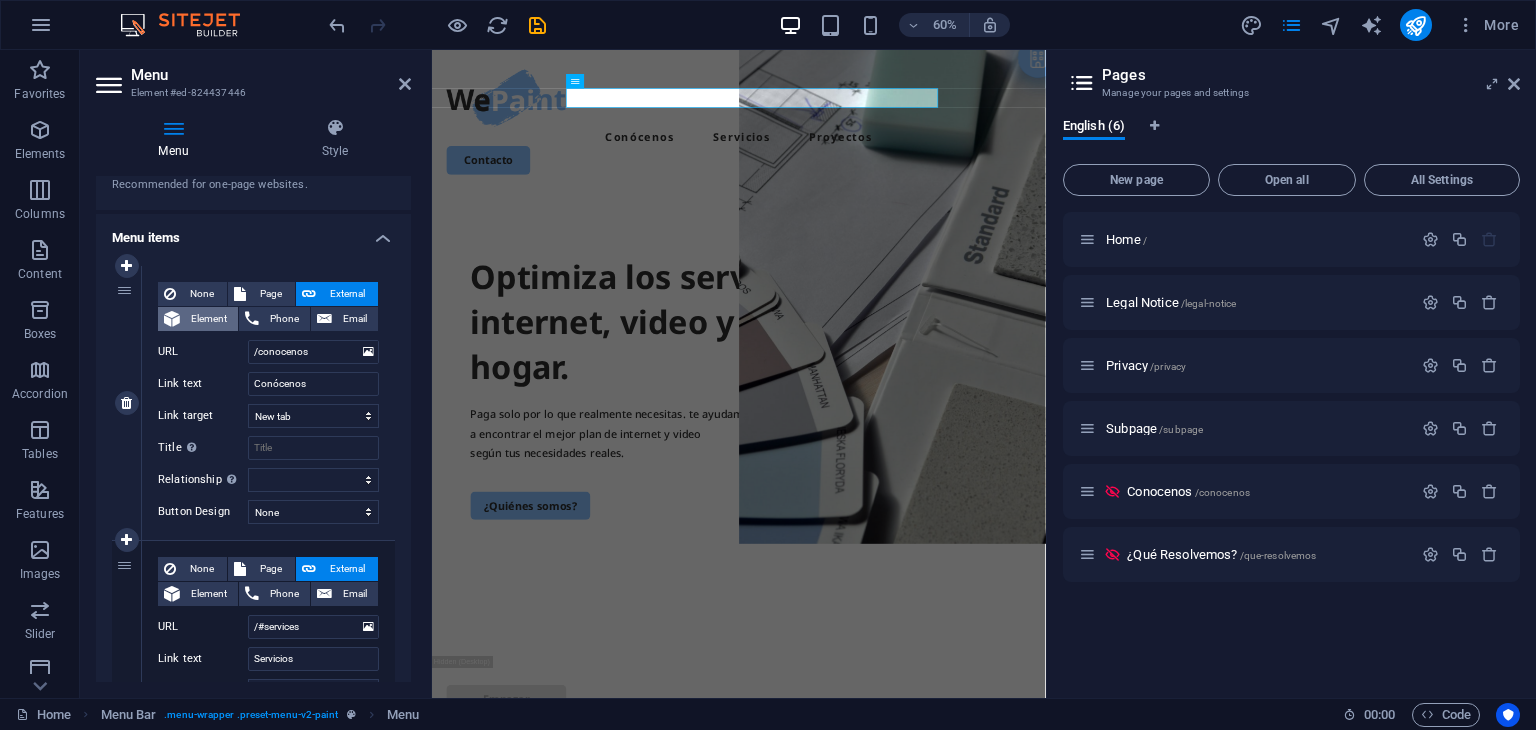 click on "Element" at bounding box center (209, 319) 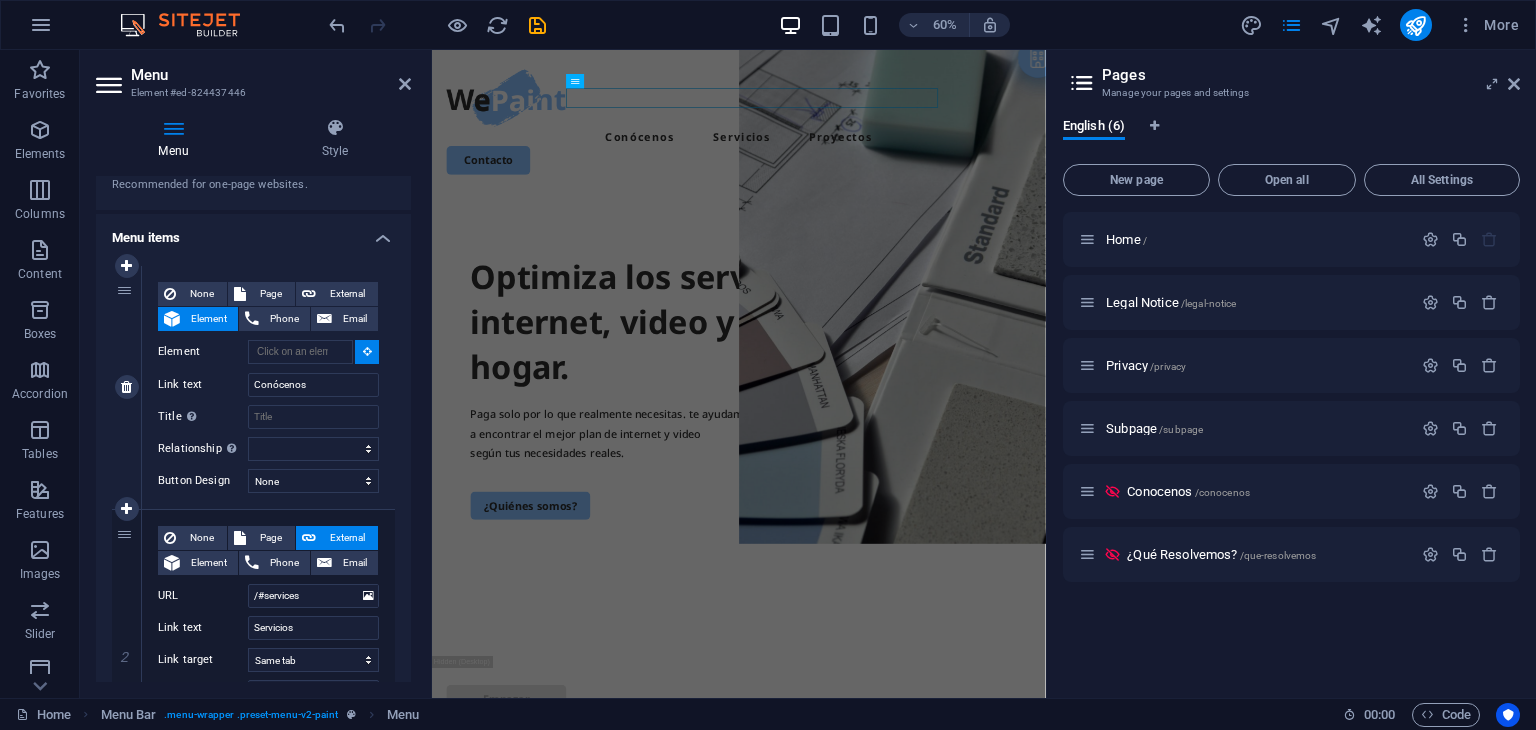 click at bounding box center [367, 352] 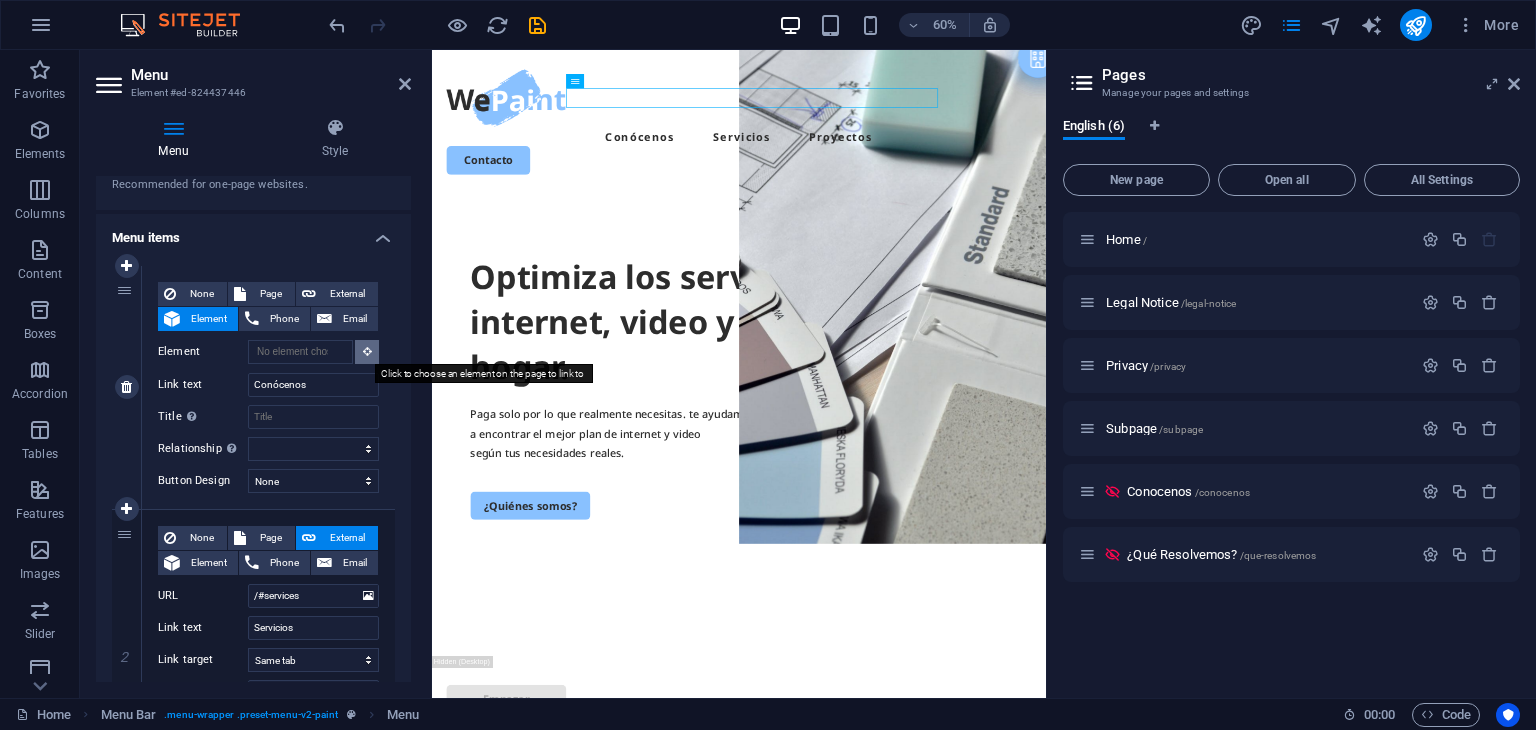 click at bounding box center [367, 352] 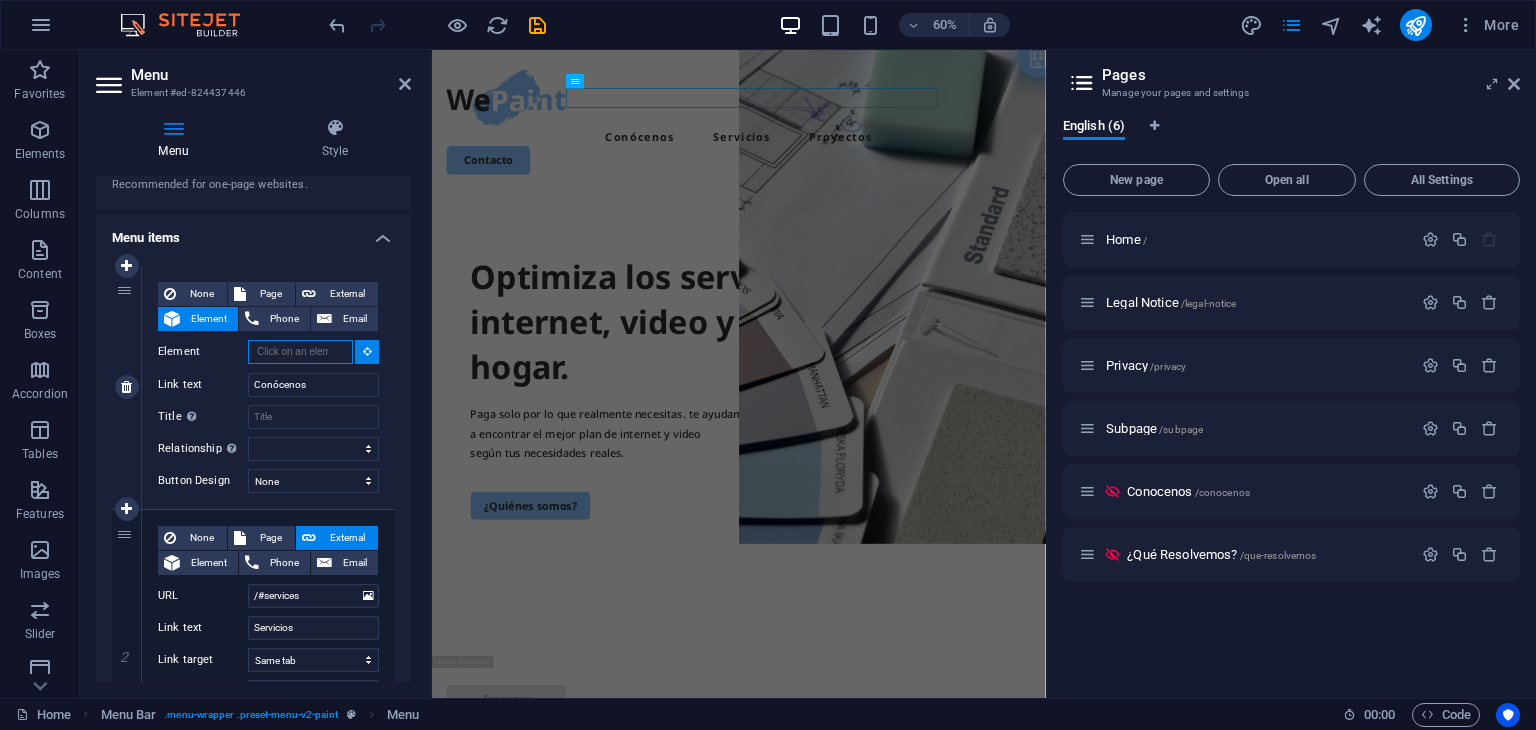 click on "Element" at bounding box center [300, 352] 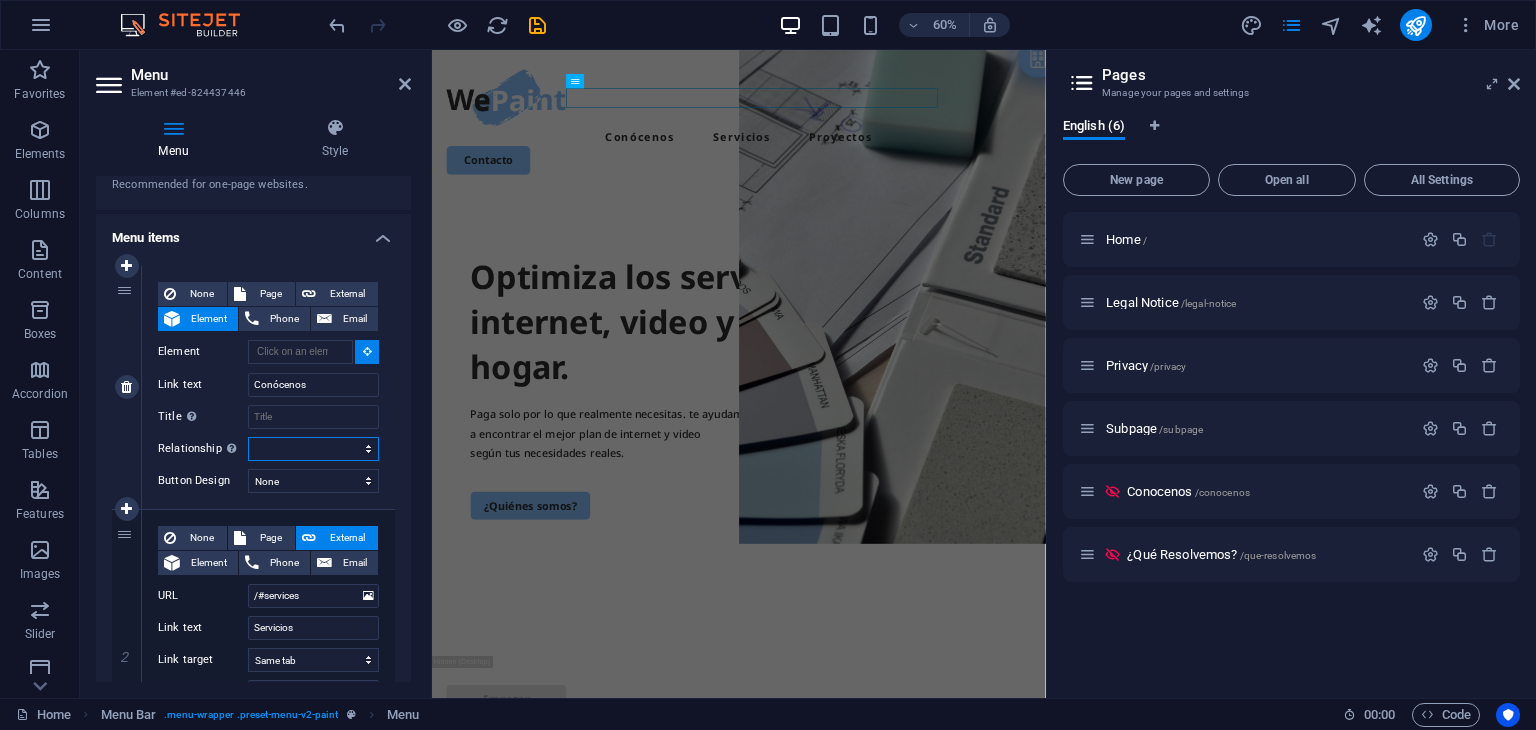 click on "alternate author bookmark external help license next nofollow noreferrer noopener prev search tag" at bounding box center [313, 449] 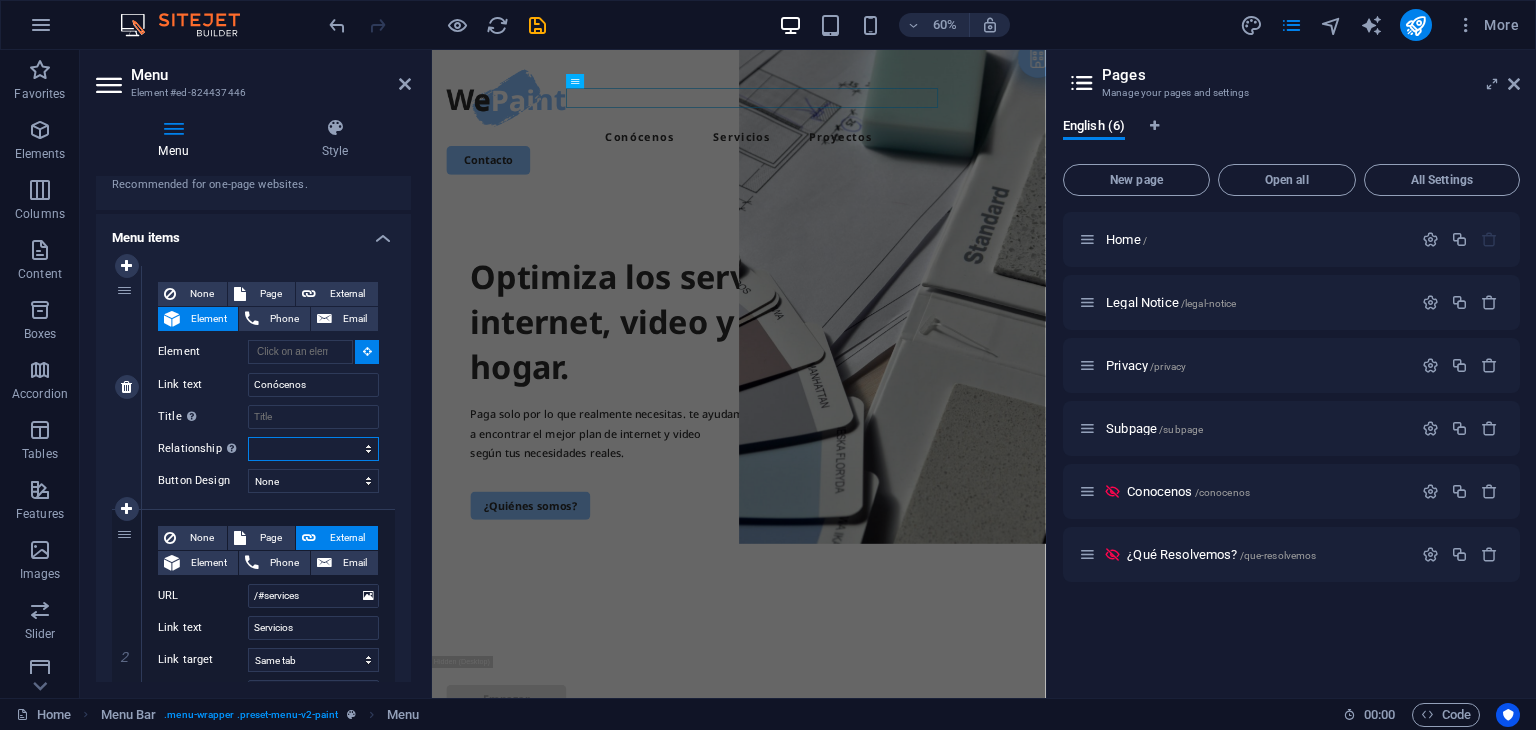 select on "tag" 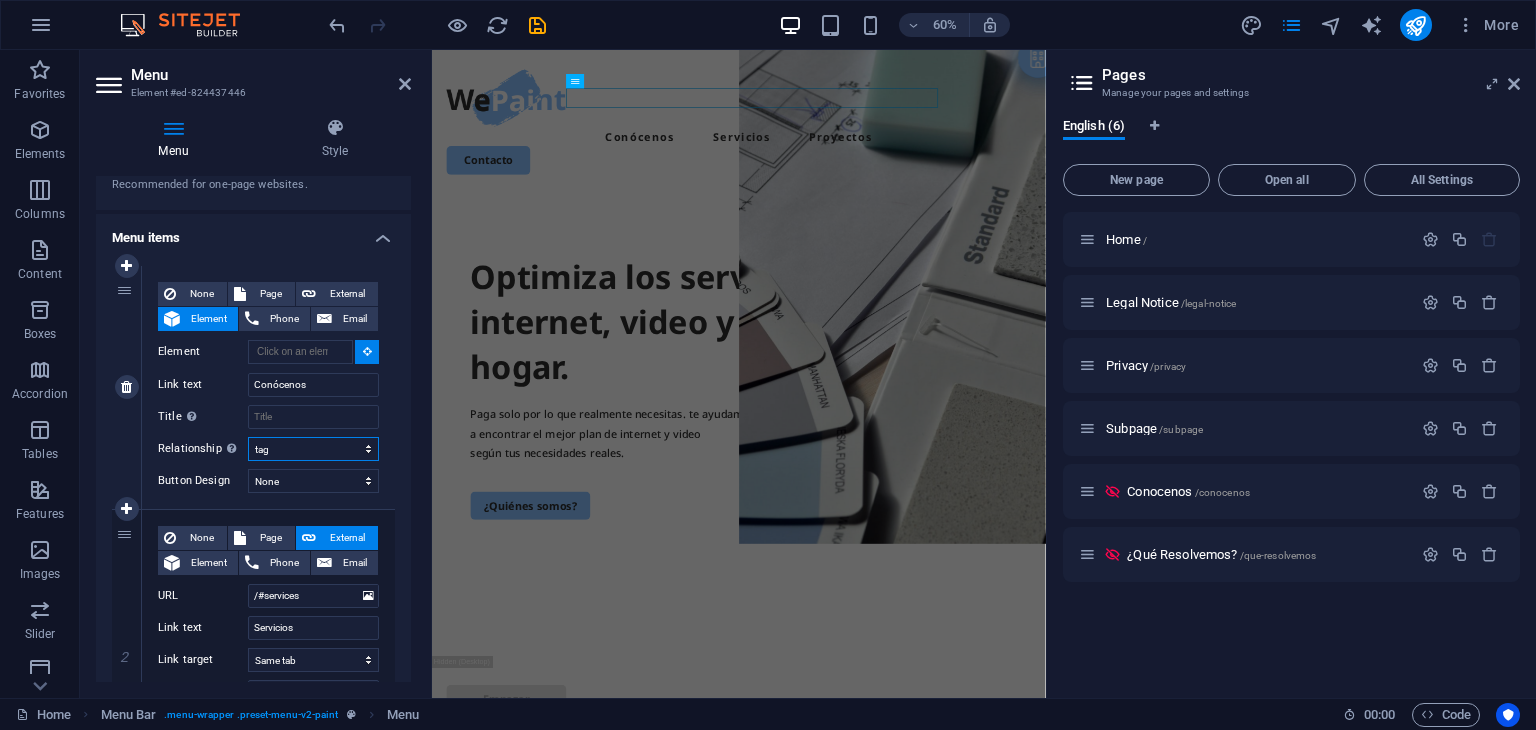 click on "alternate author bookmark external help license next nofollow noreferrer noopener prev search tag" at bounding box center [313, 449] 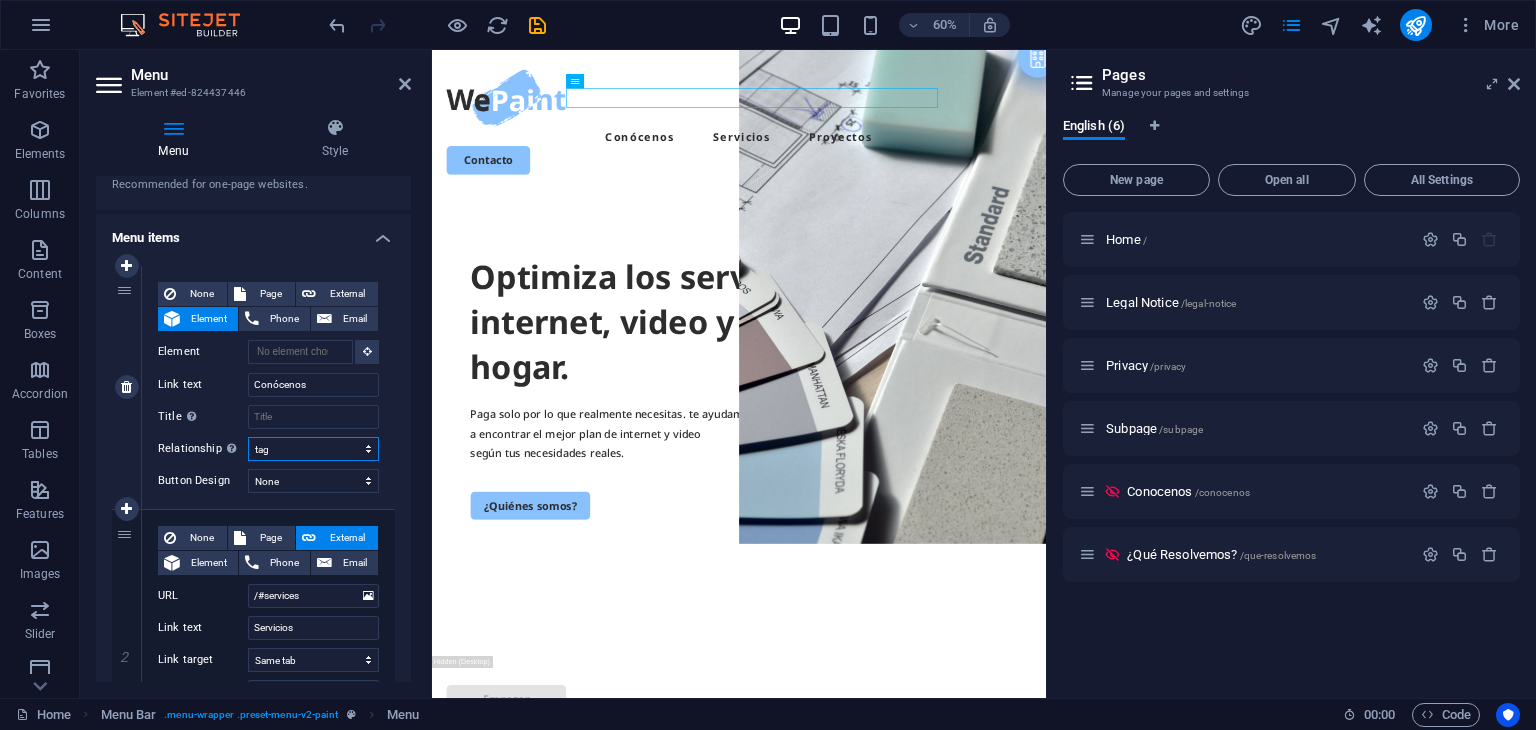 click on "alternate author bookmark external help license next nofollow noreferrer noopener prev search tag" at bounding box center [313, 449] 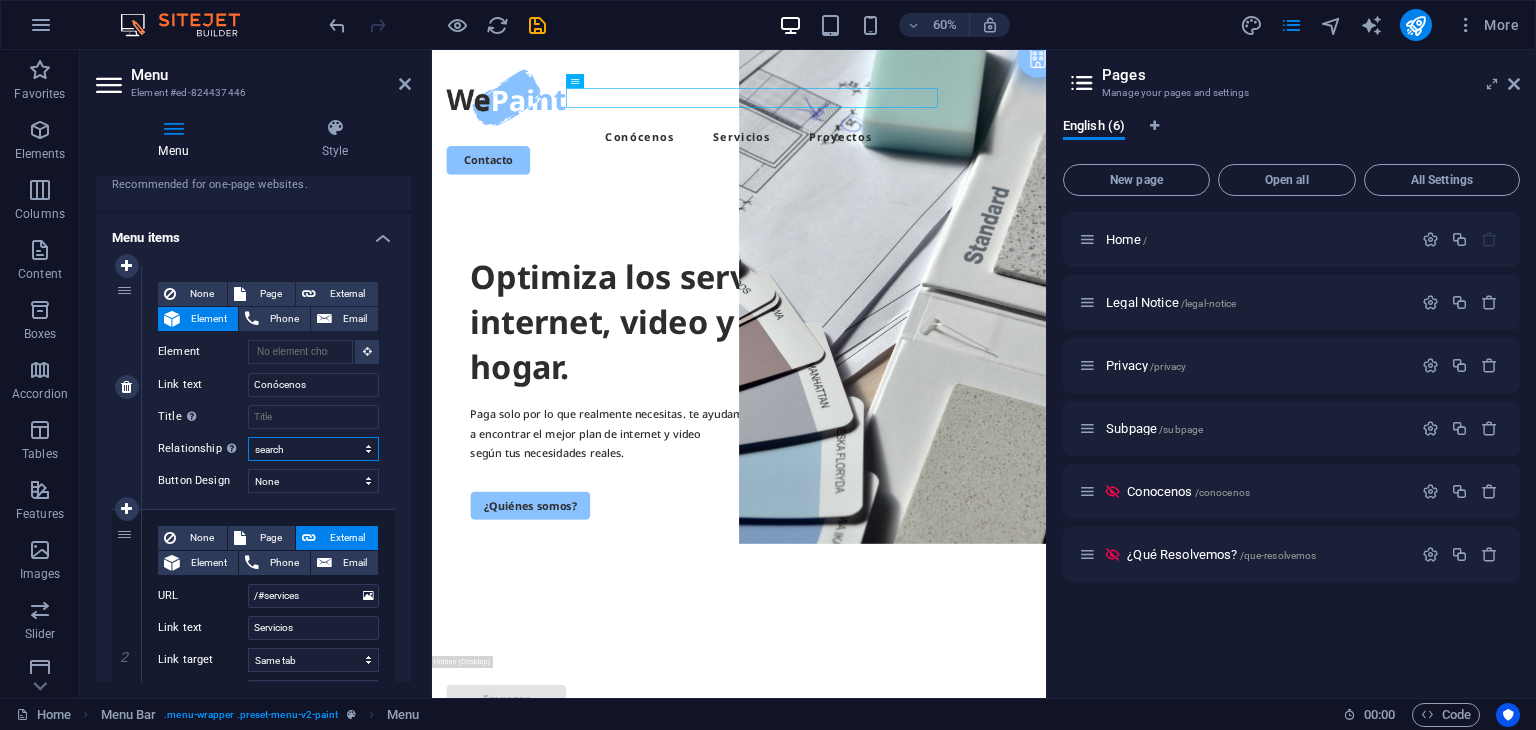 click on "alternate author bookmark external help license next nofollow noreferrer noopener prev search tag" at bounding box center [313, 449] 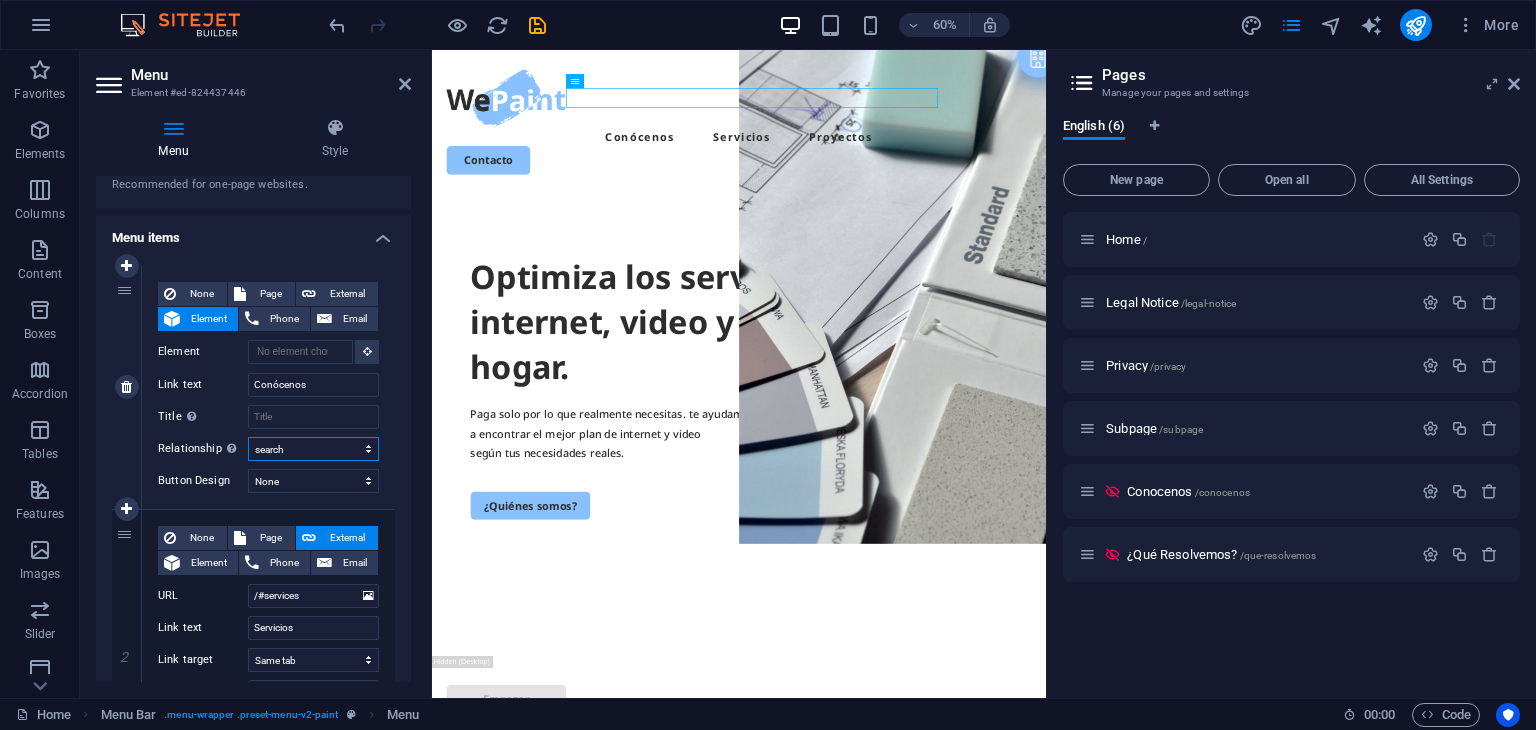 click on "alternate author bookmark external help license next nofollow noreferrer noopener prev search tag" at bounding box center (313, 449) 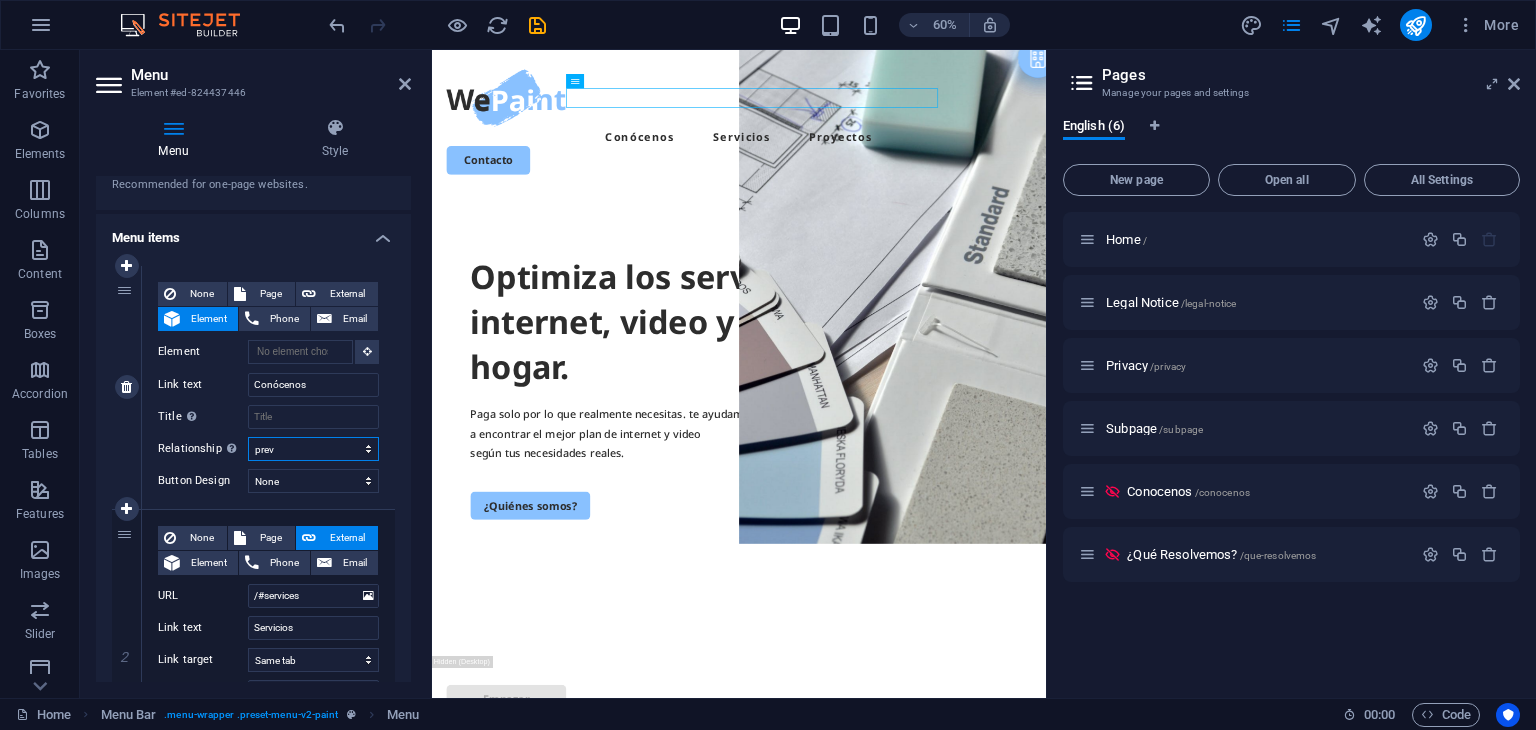 click on "alternate author bookmark external help license next nofollow noreferrer noopener prev search tag" at bounding box center (313, 449) 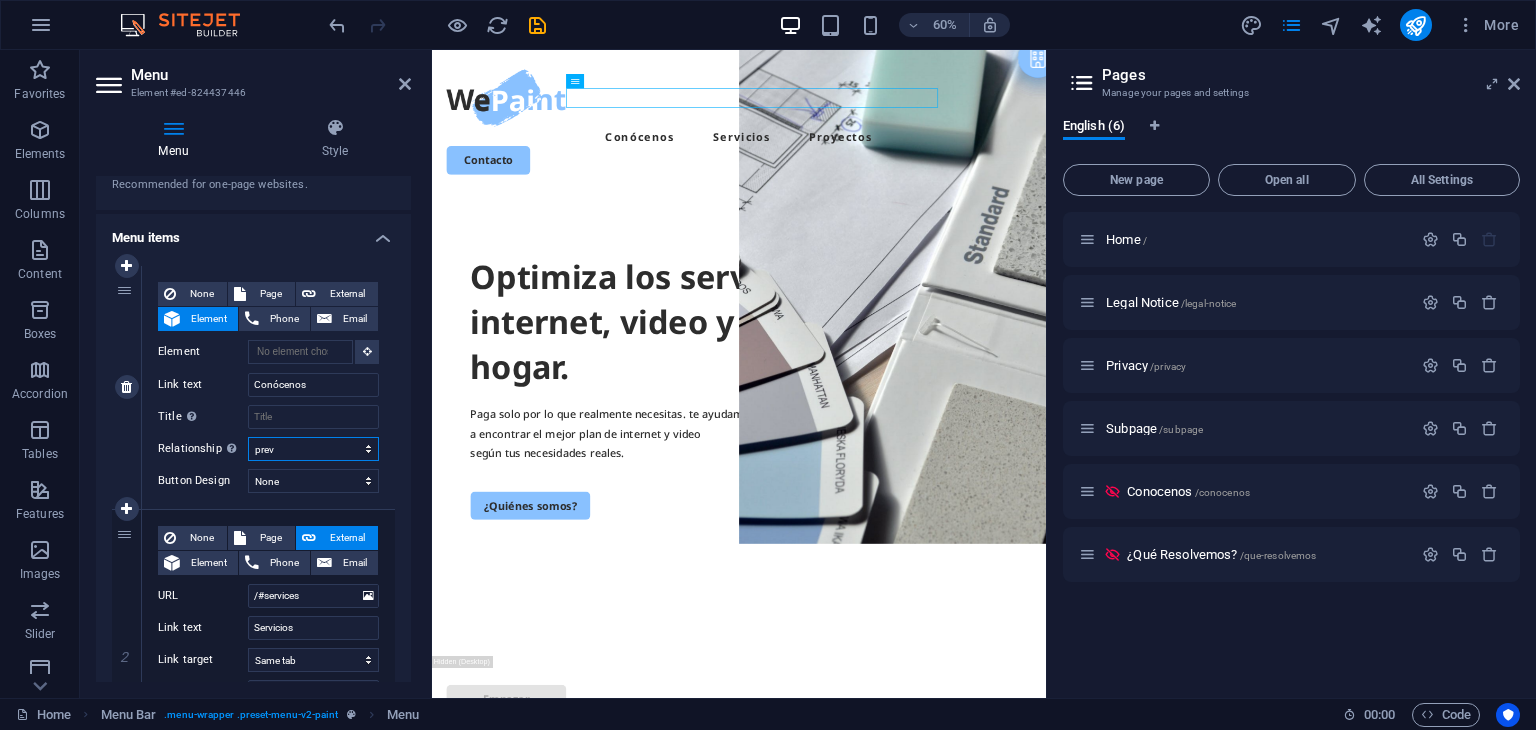 click on "alternate author bookmark external help license next nofollow noreferrer noopener prev search tag" at bounding box center [313, 449] 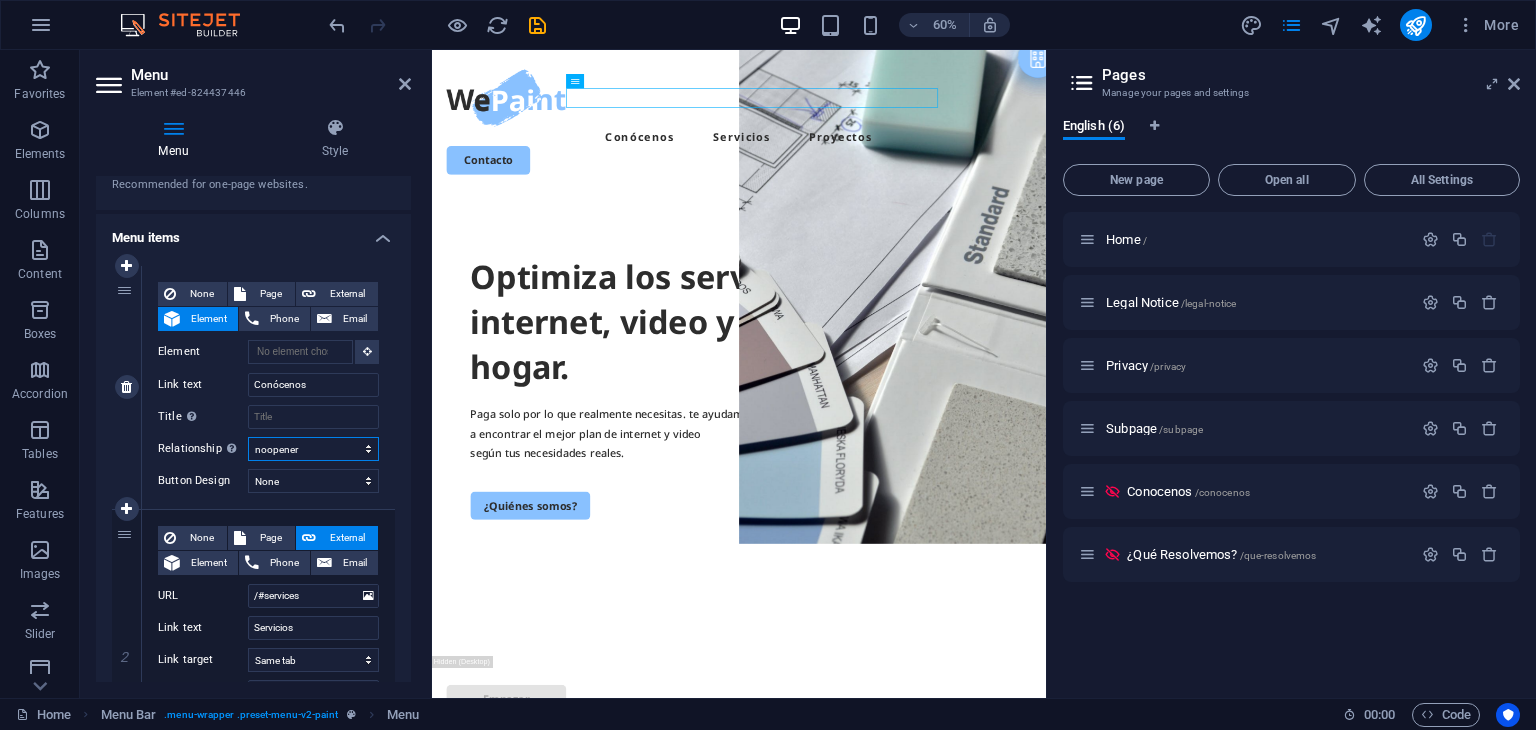 click on "alternate author bookmark external help license next nofollow noreferrer noopener prev search tag" at bounding box center [313, 449] 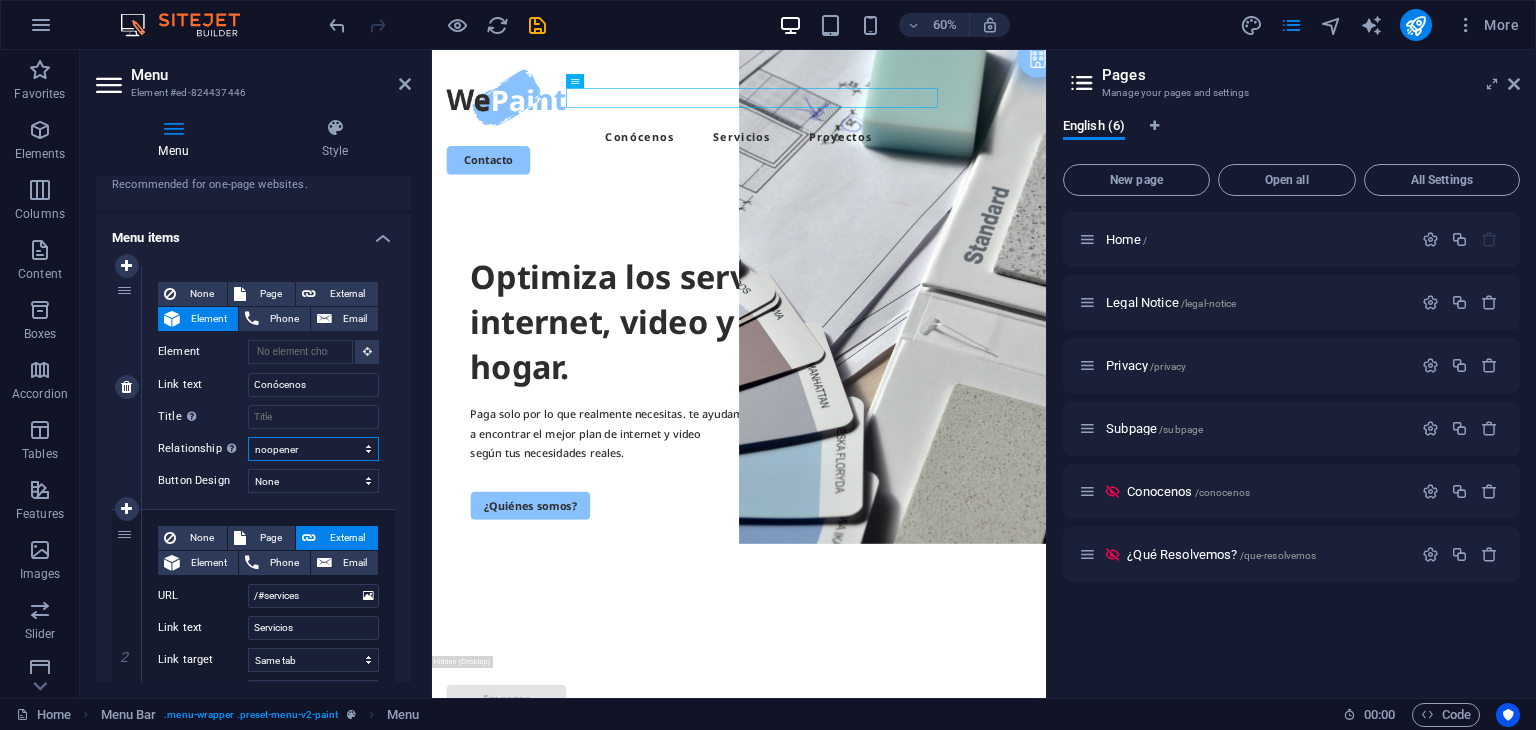 click on "alternate author bookmark external help license next nofollow noreferrer noopener prev search tag" at bounding box center (313, 449) 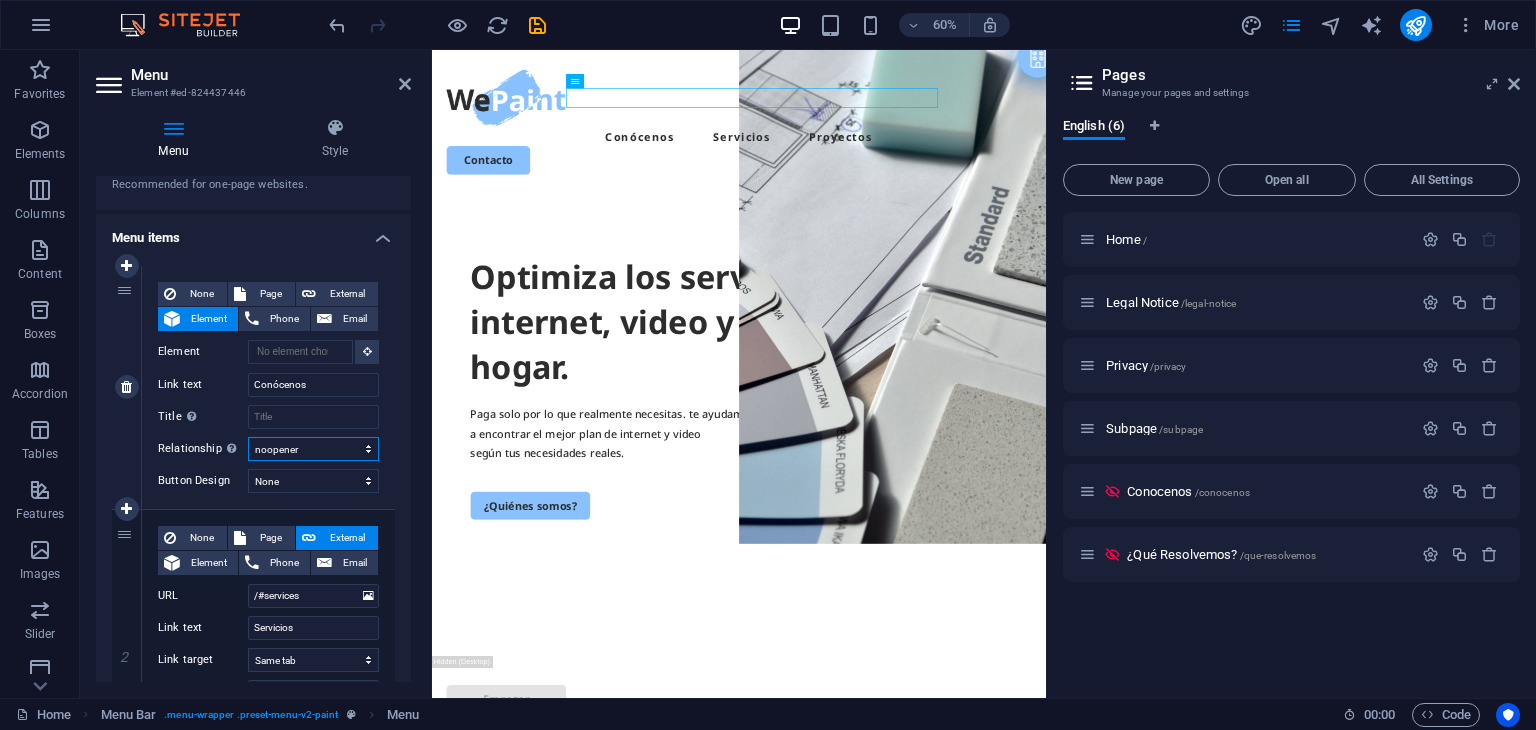select on "noreferrer" 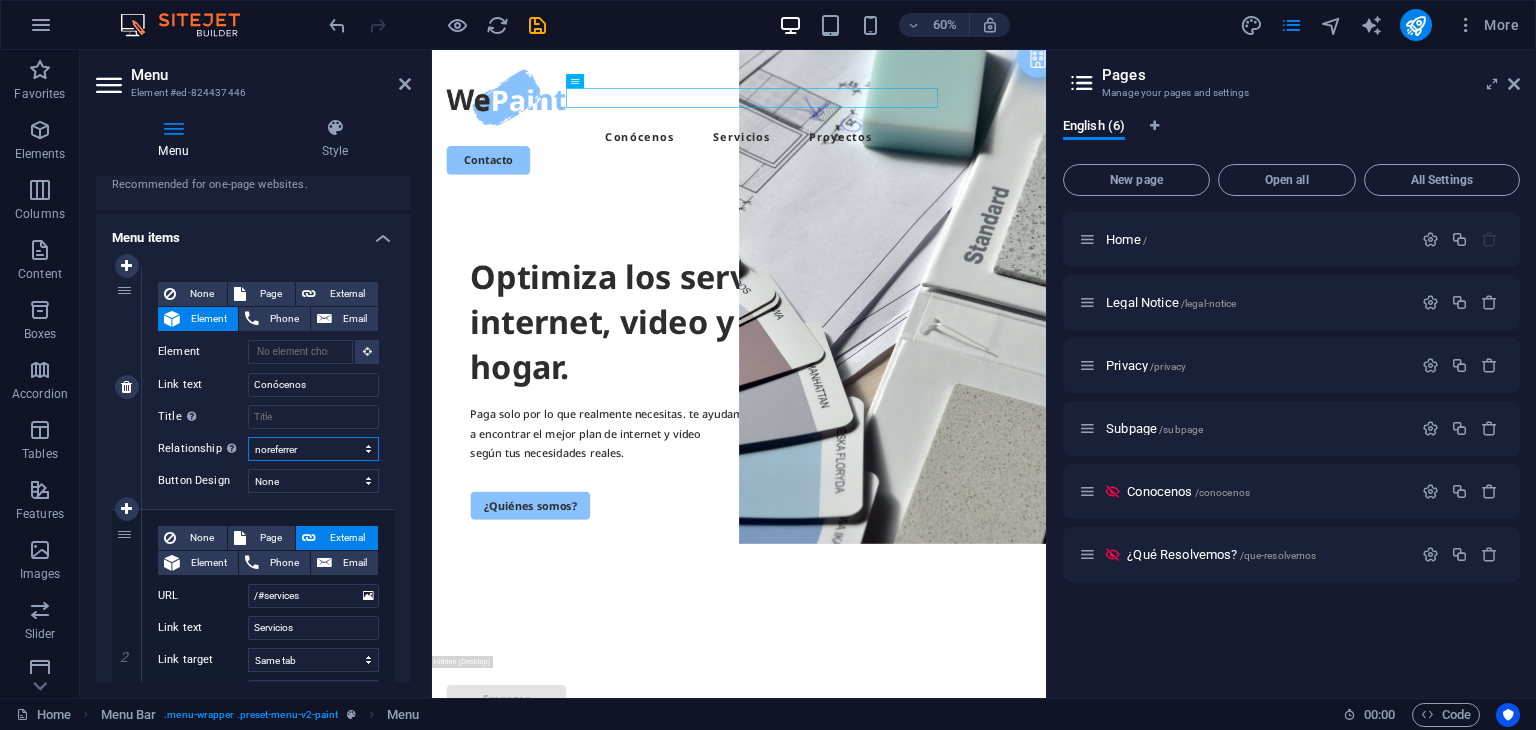 click on "alternate author bookmark external help license next nofollow noreferrer noopener prev search tag" at bounding box center [313, 449] 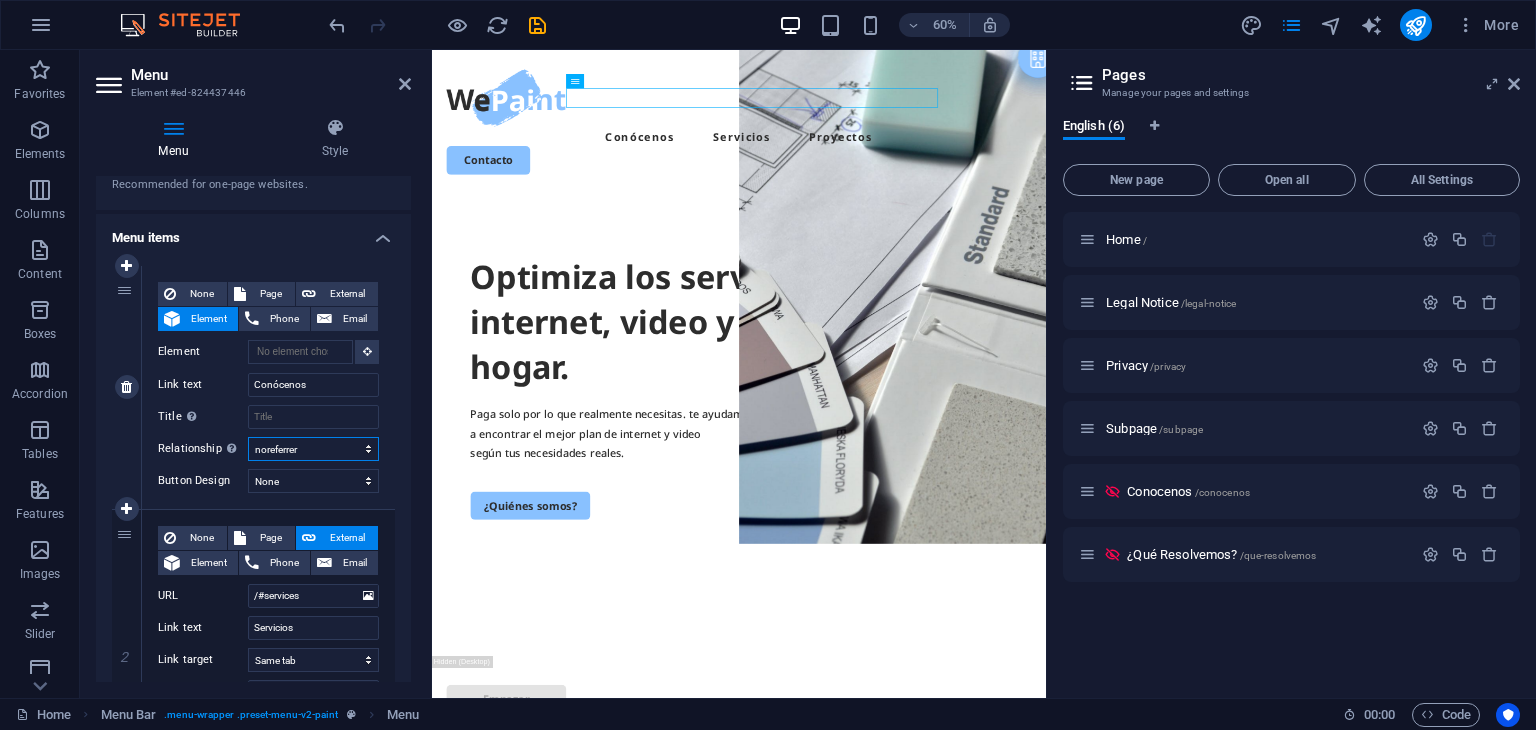 click on "alternate author bookmark external help license next nofollow noreferrer noopener prev search tag" at bounding box center (313, 449) 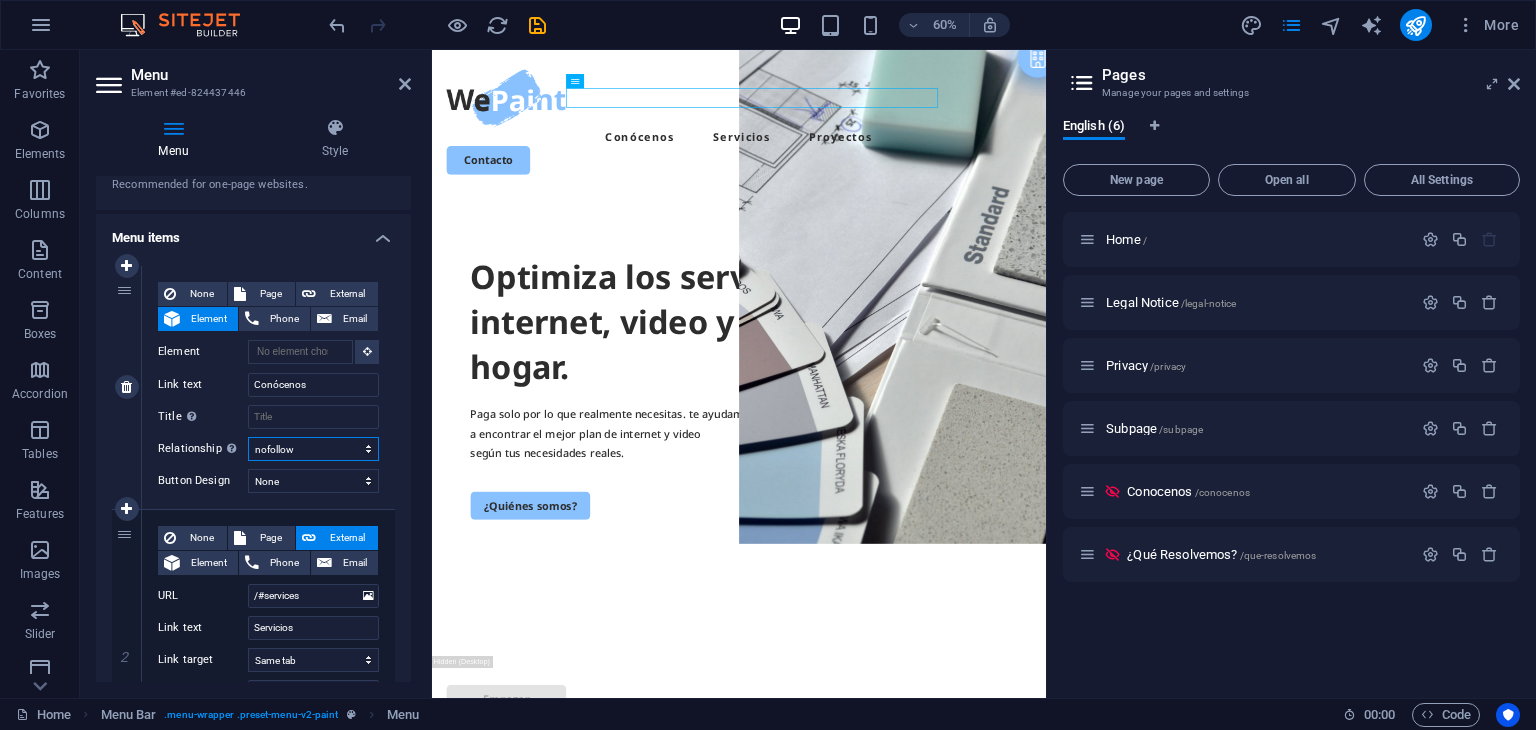 click on "alternate author bookmark external help license next nofollow noreferrer noopener prev search tag" at bounding box center (313, 449) 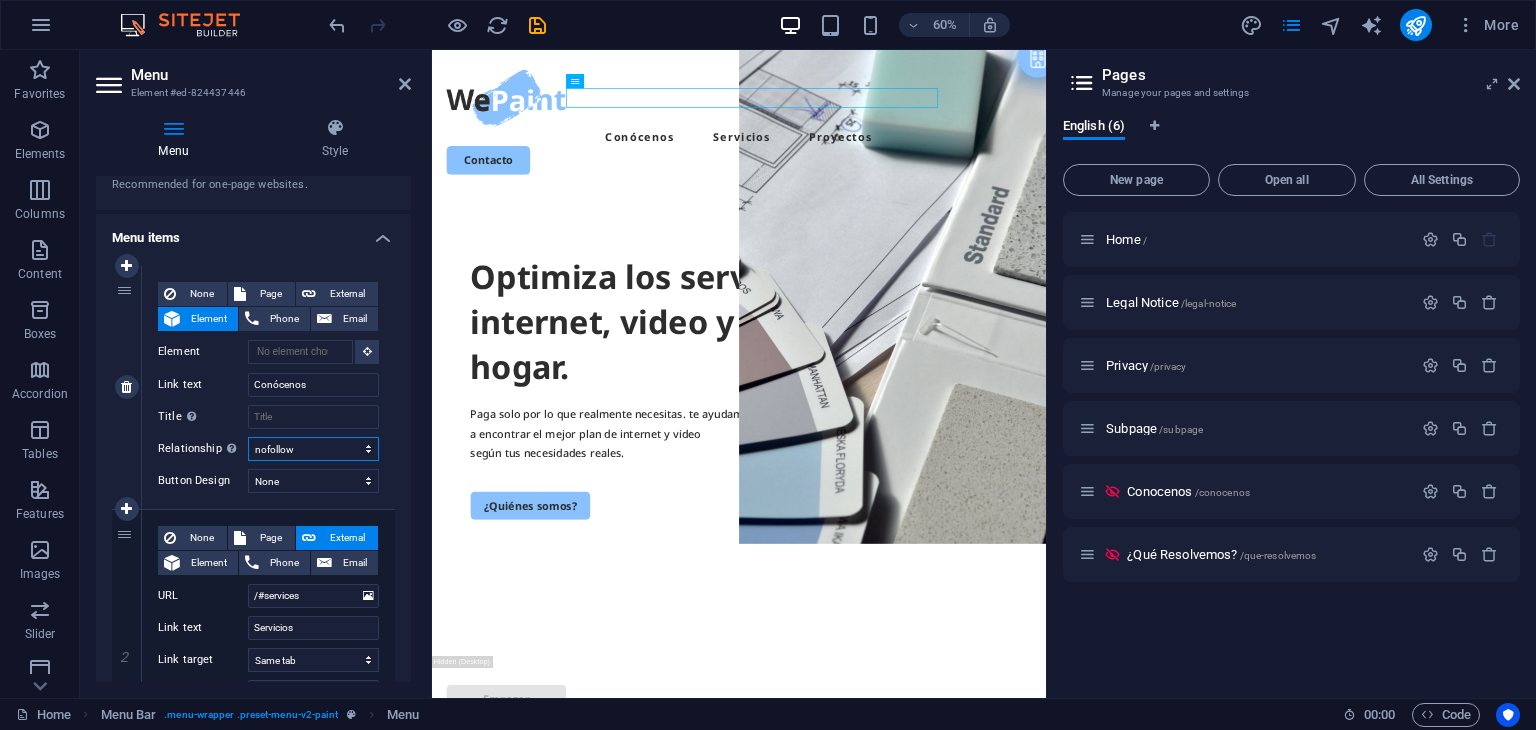 click on "alternate author bookmark external help license next nofollow noreferrer noopener prev search tag" at bounding box center (313, 449) 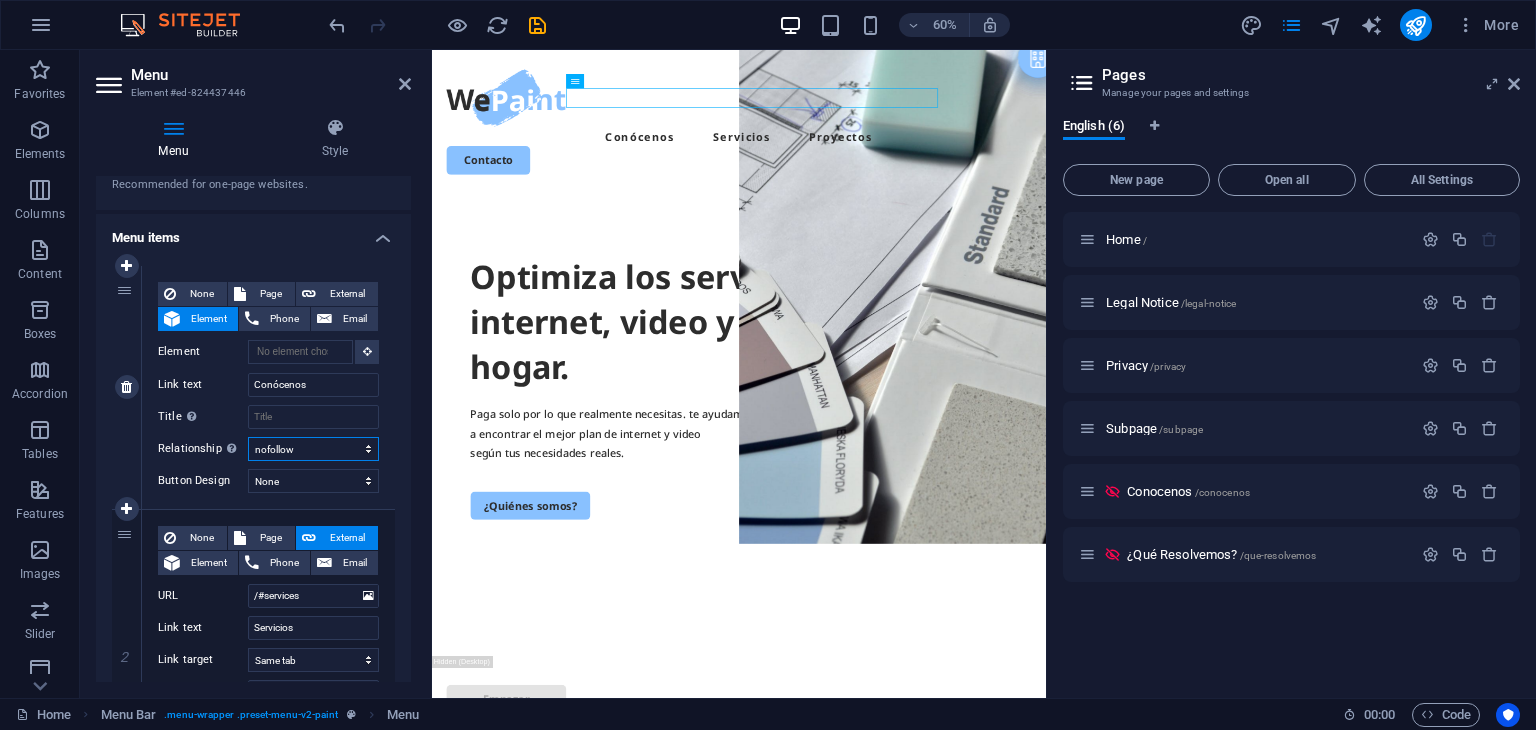 select on "next" 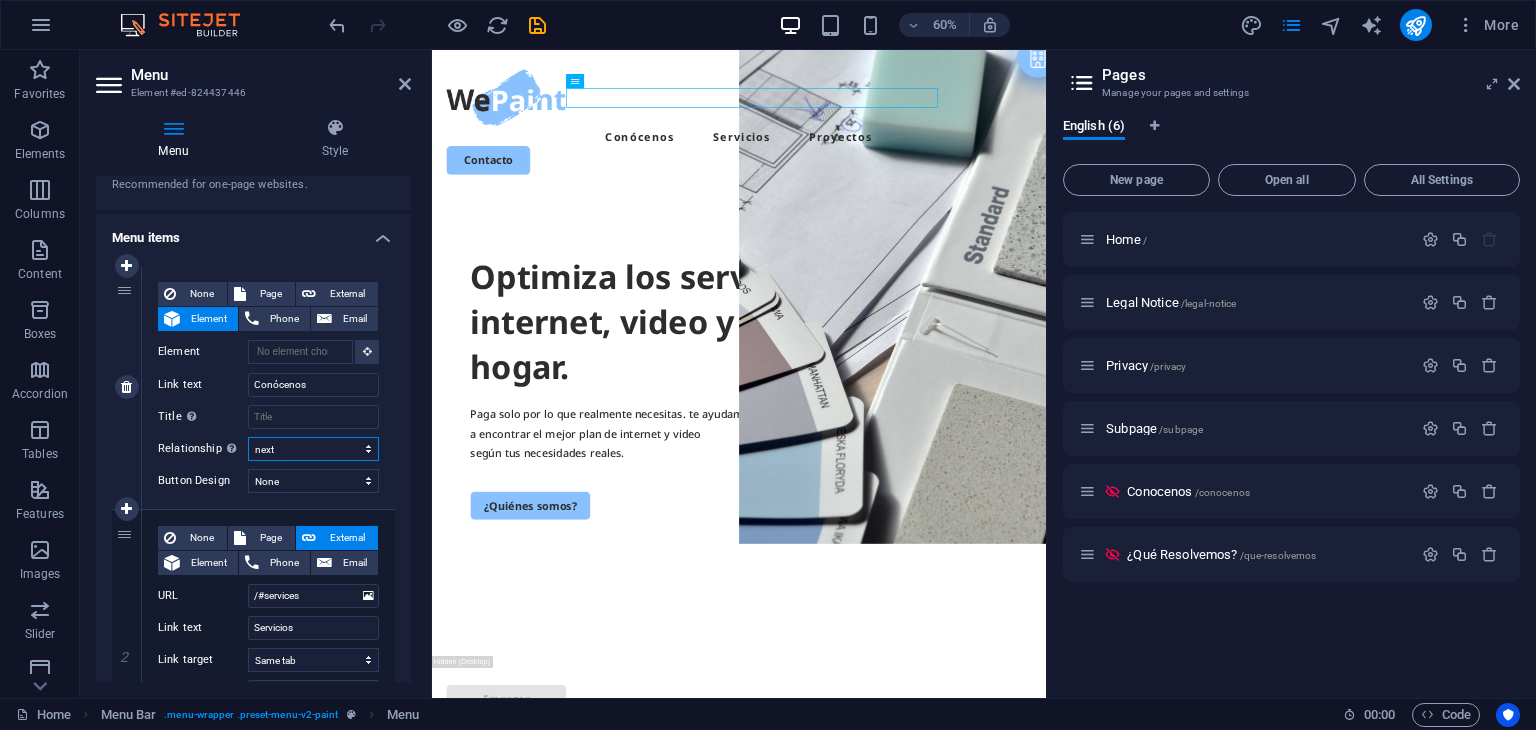 click on "alternate author bookmark external help license next nofollow noreferrer noopener prev search tag" at bounding box center [313, 449] 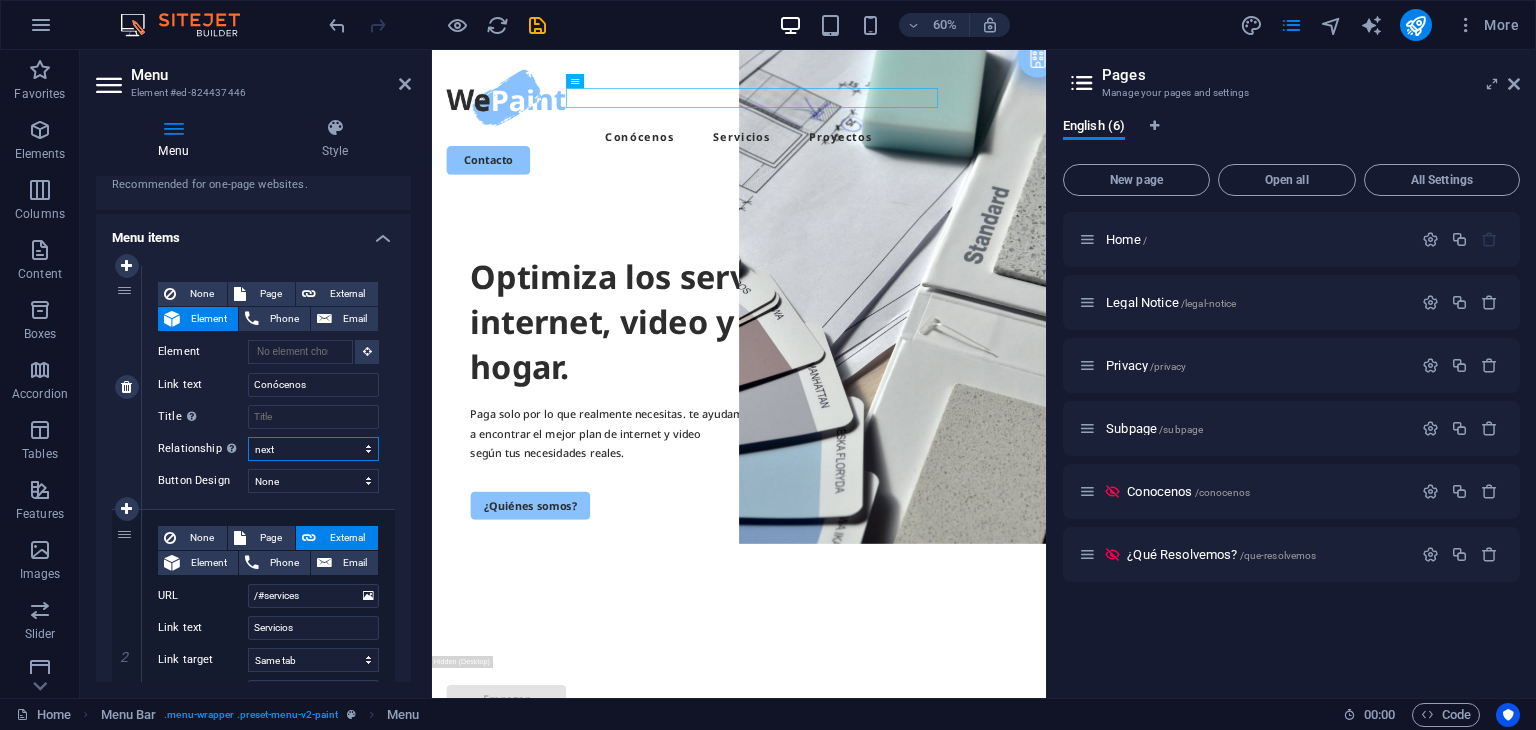 click on "alternate author bookmark external help license next nofollow noreferrer noopener prev search tag" at bounding box center [313, 449] 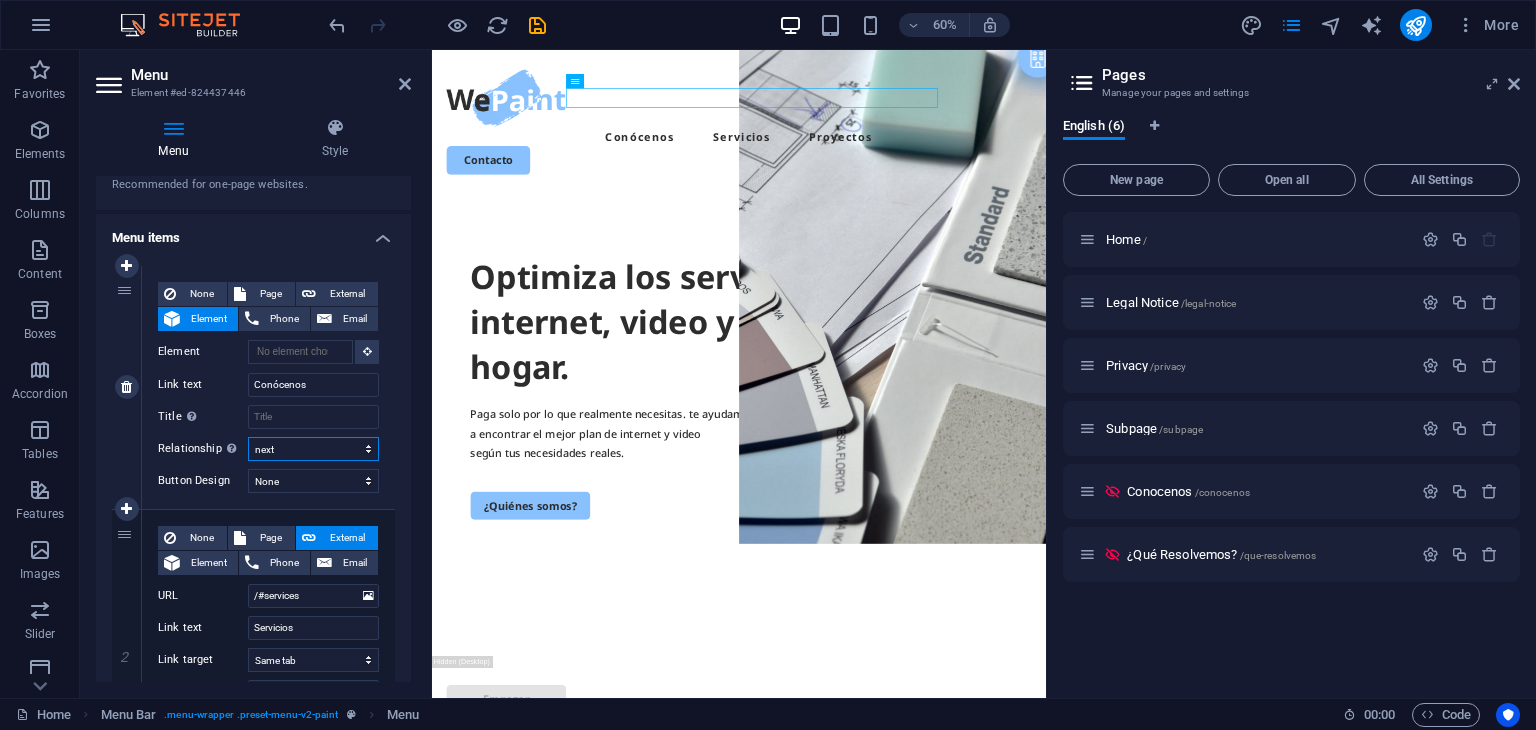 select on "license" 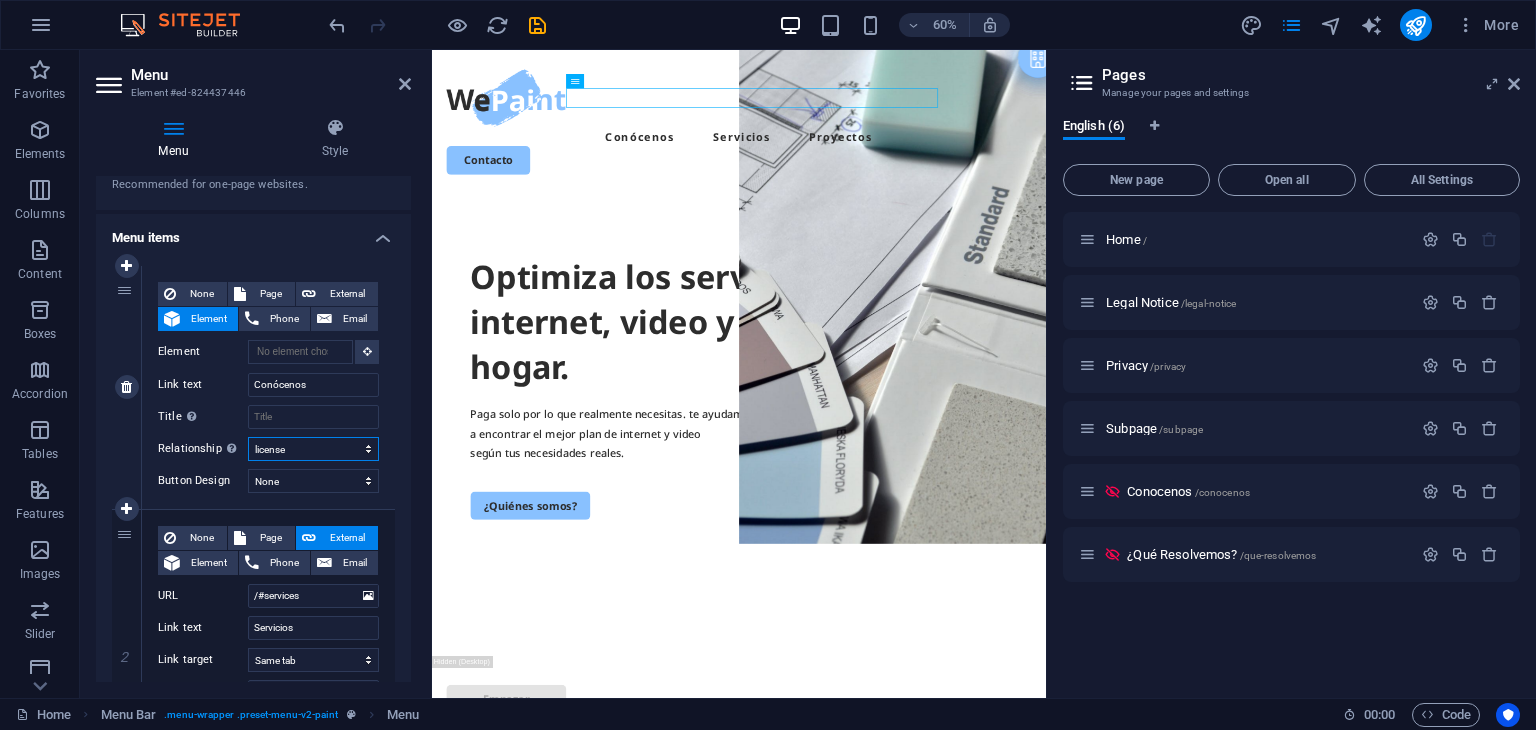 click on "alternate author bookmark external help license next nofollow noreferrer noopener prev search tag" at bounding box center (313, 449) 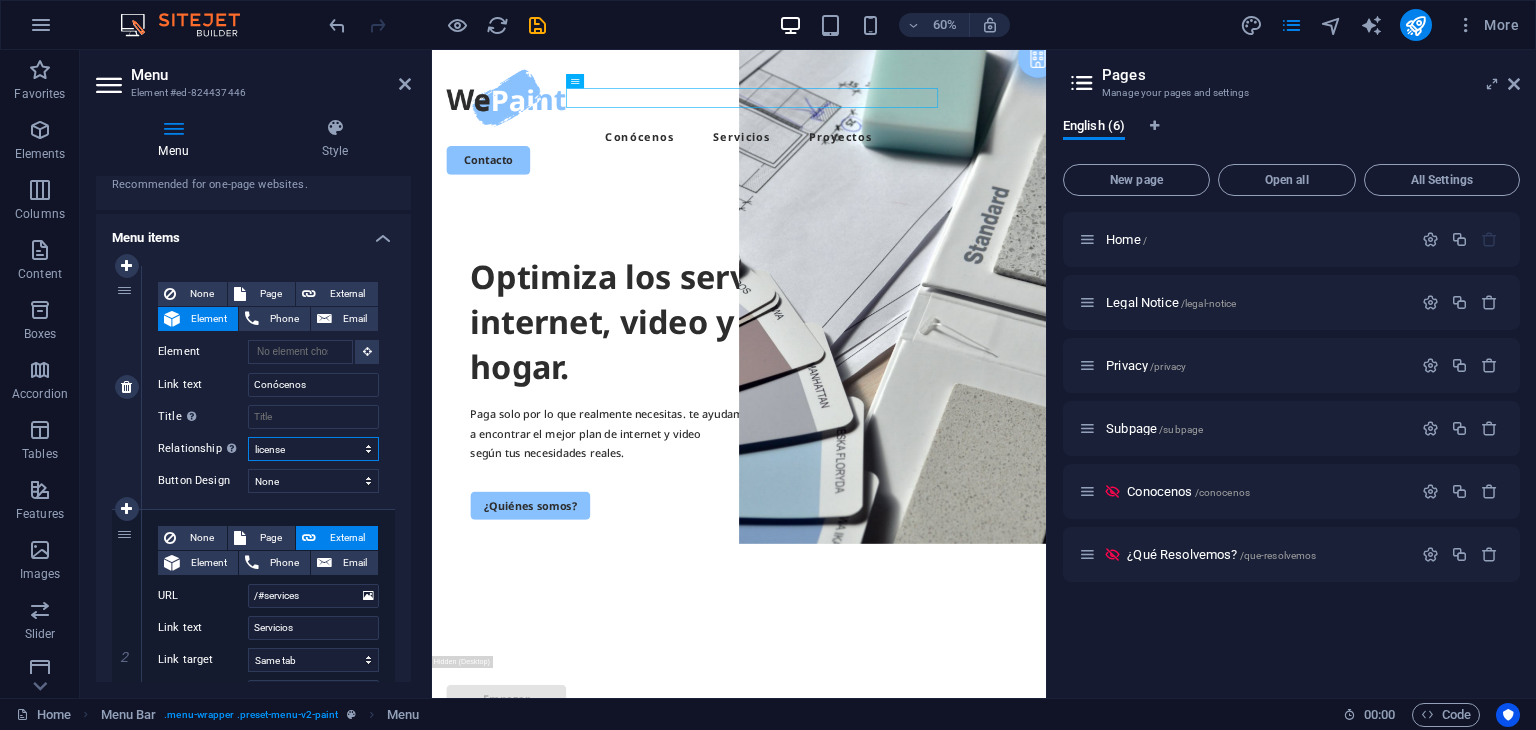 click on "alternate author bookmark external help license next nofollow noreferrer noopener prev search tag" at bounding box center [313, 449] 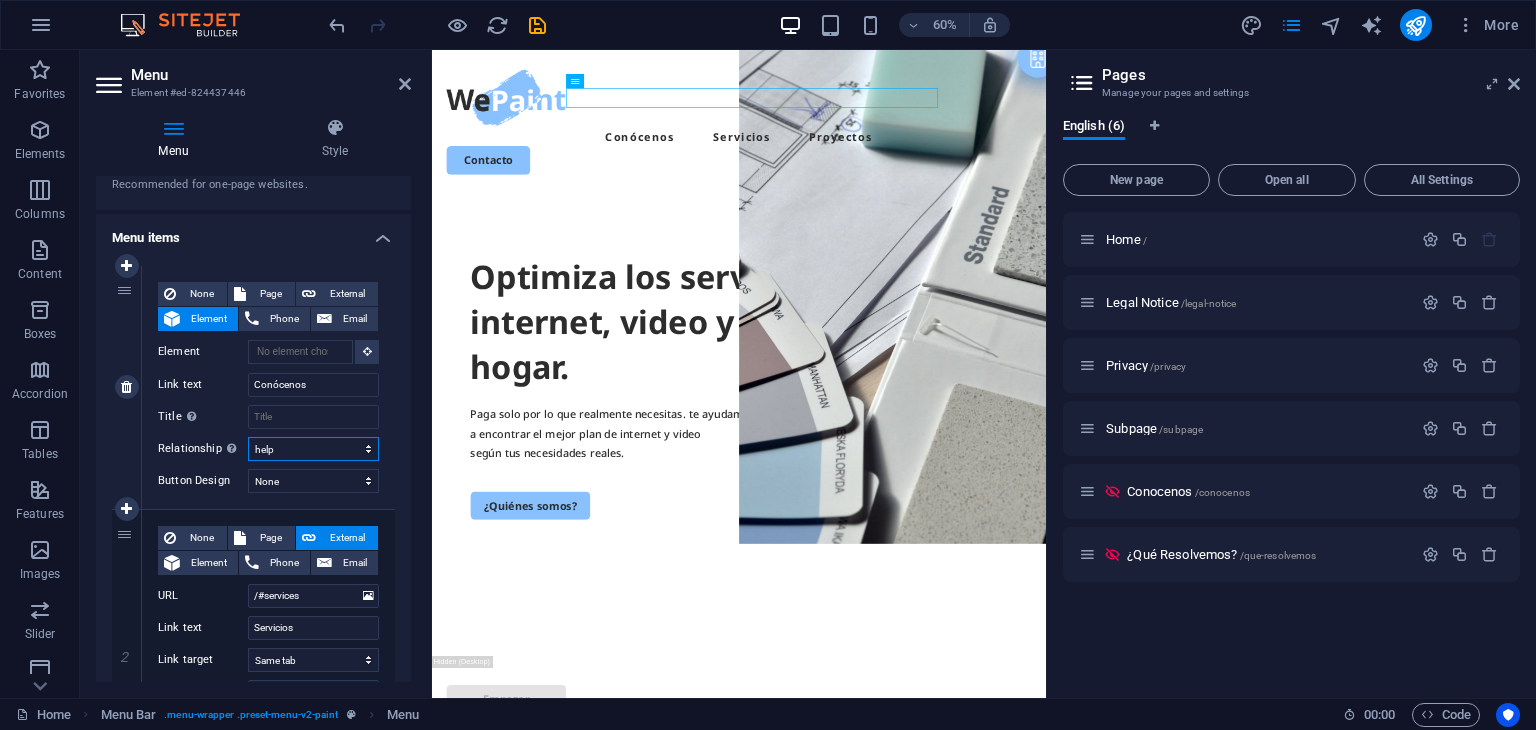 click on "alternate author bookmark external help license next nofollow noreferrer noopener prev search tag" at bounding box center (313, 449) 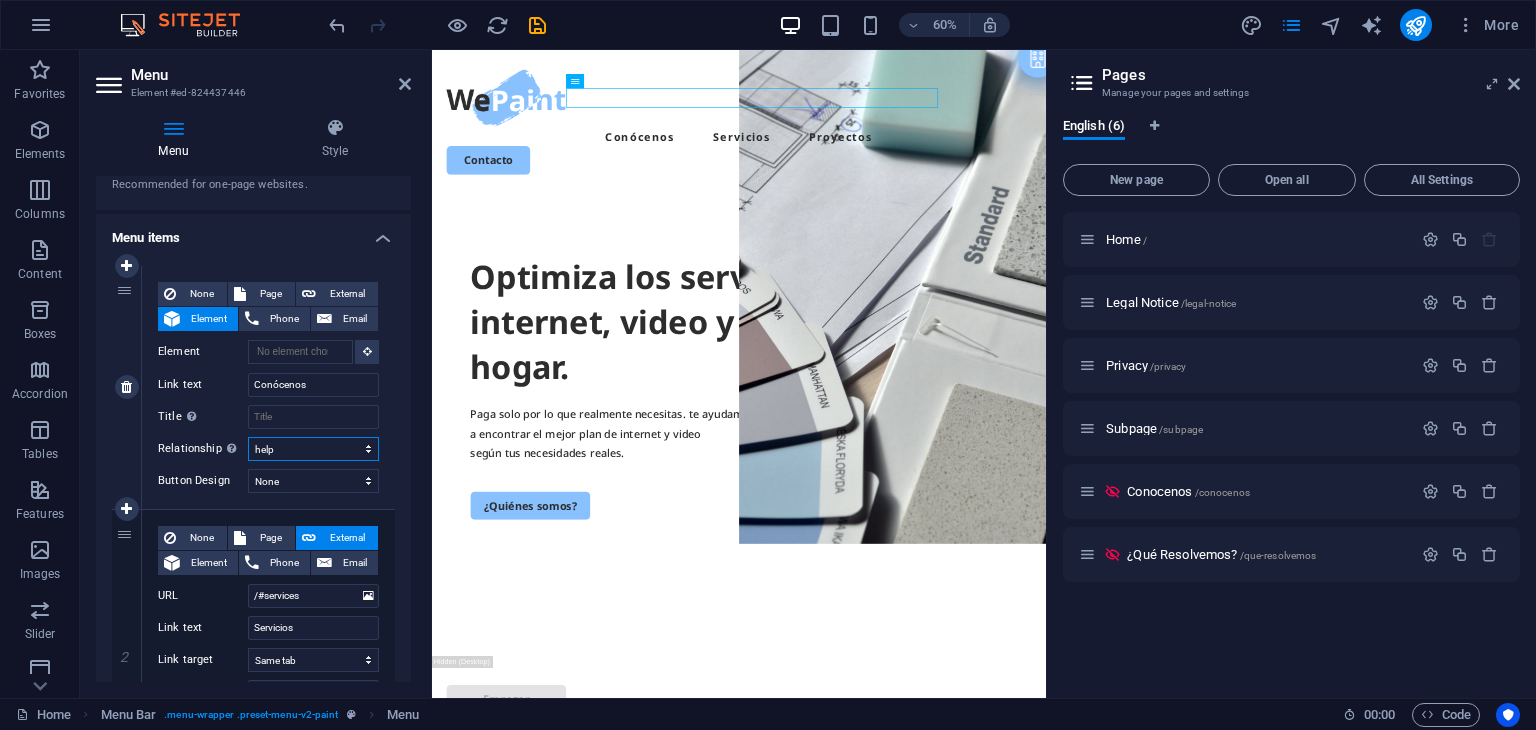 click on "alternate author bookmark external help license next nofollow noreferrer noopener prev search tag" at bounding box center (313, 449) 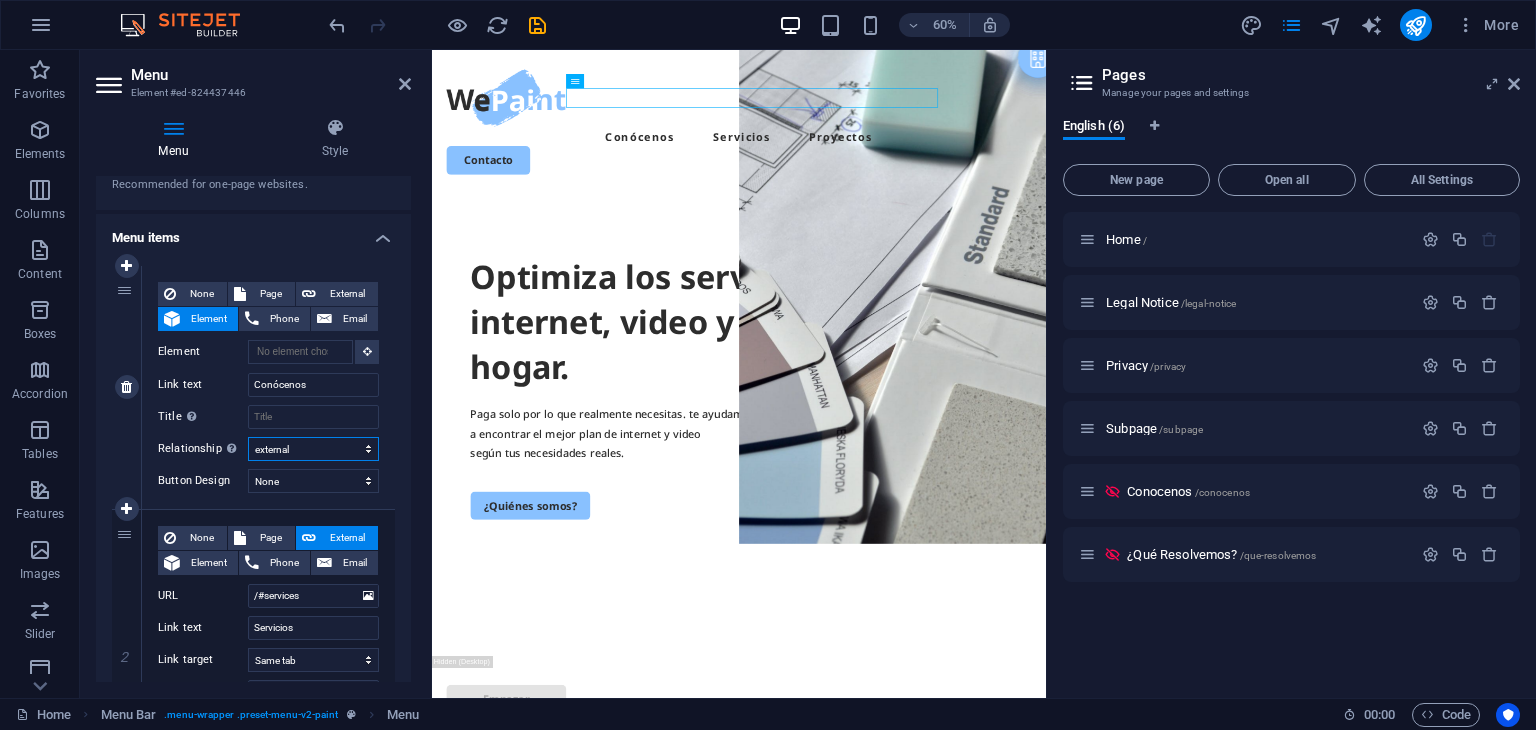 click on "alternate author bookmark external help license next nofollow noreferrer noopener prev search tag" at bounding box center [313, 449] 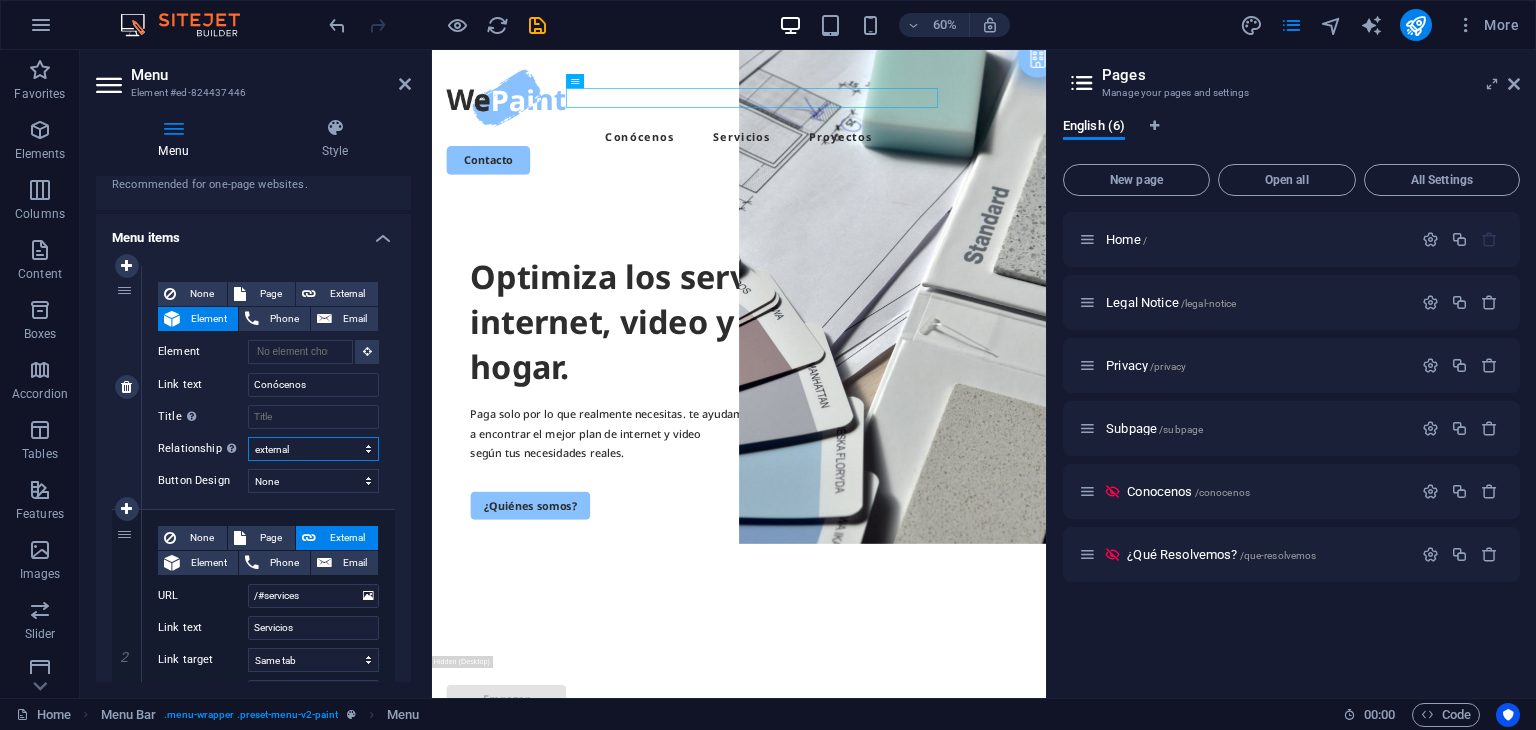 click on "alternate author bookmark external help license next nofollow noreferrer noopener prev search tag" at bounding box center [313, 449] 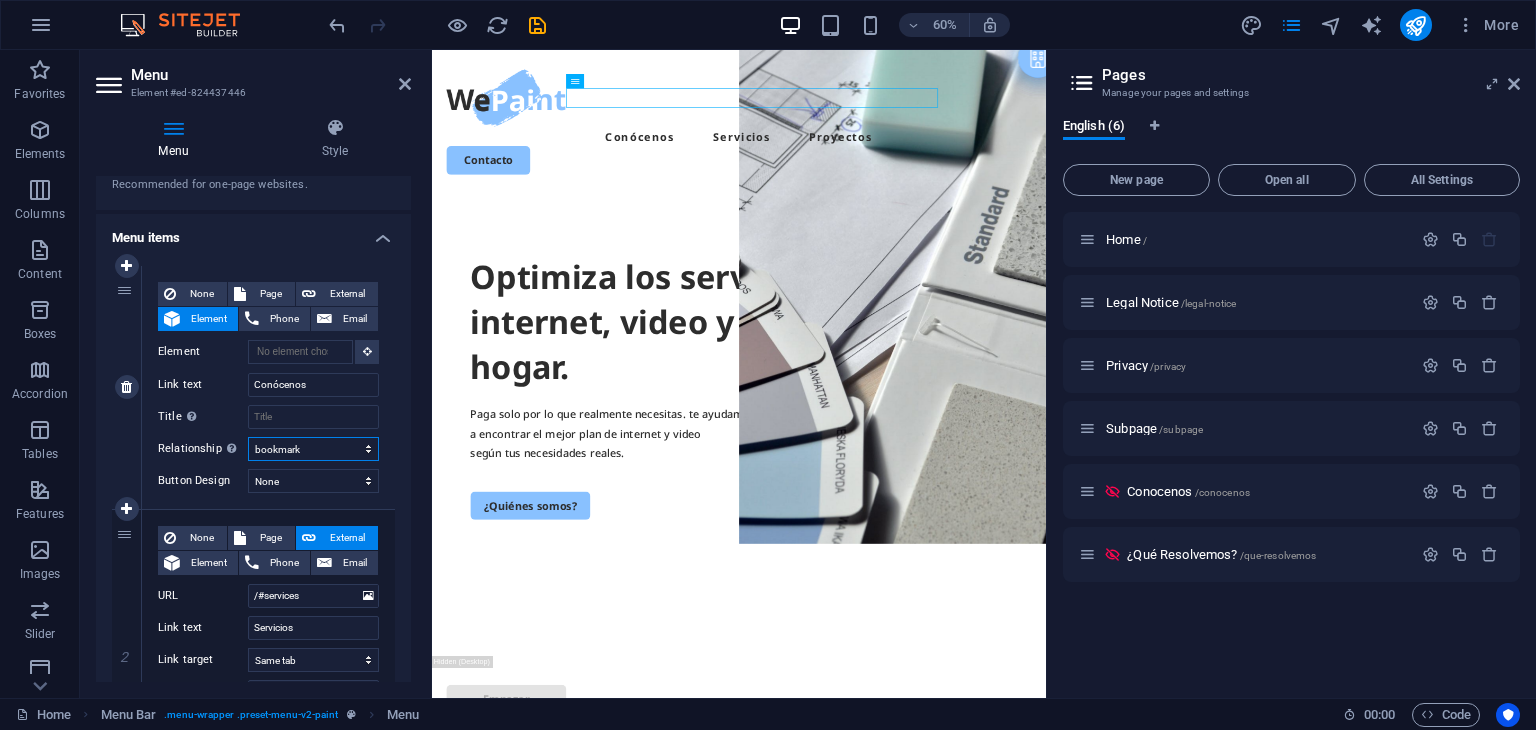 click on "alternate author bookmark external help license next nofollow noreferrer noopener prev search tag" at bounding box center (313, 449) 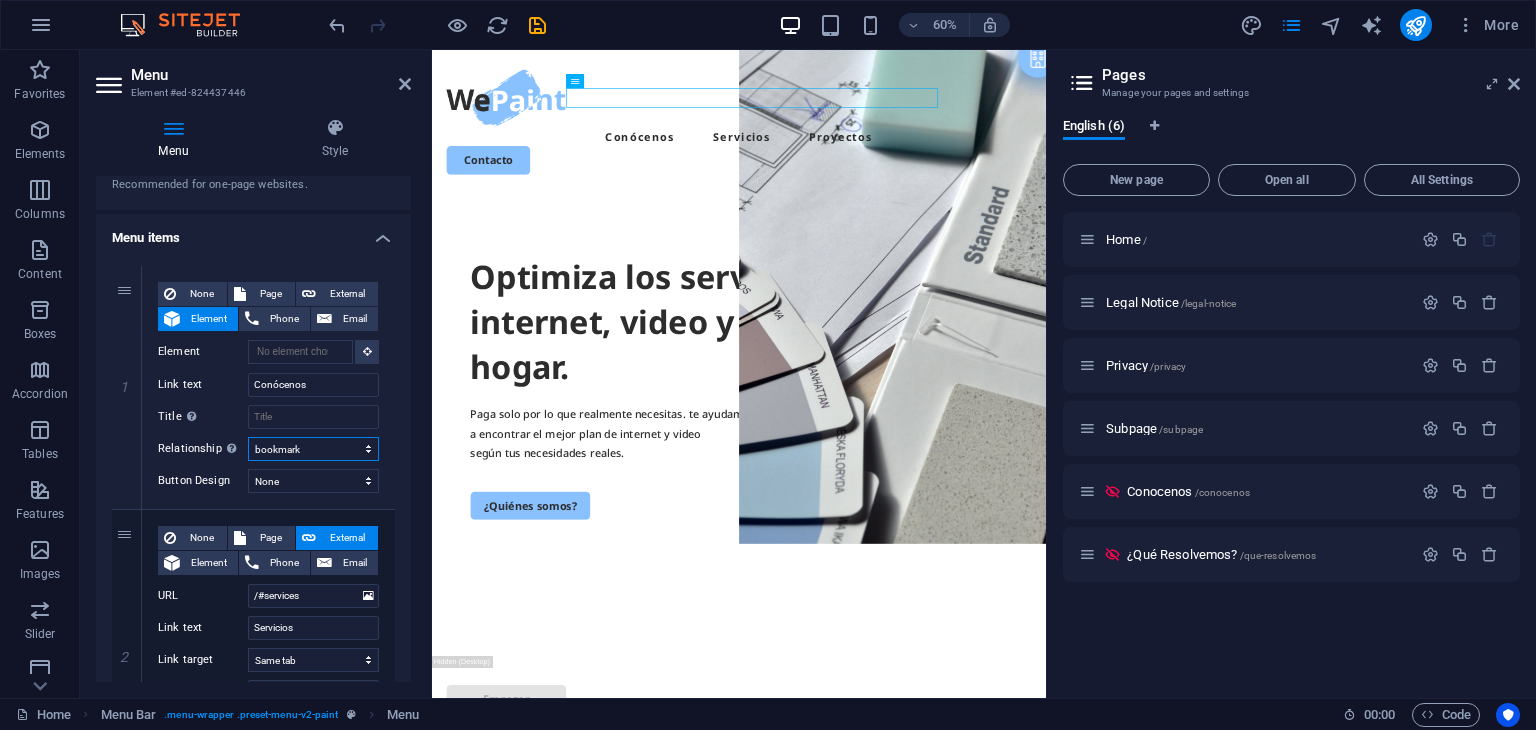 select 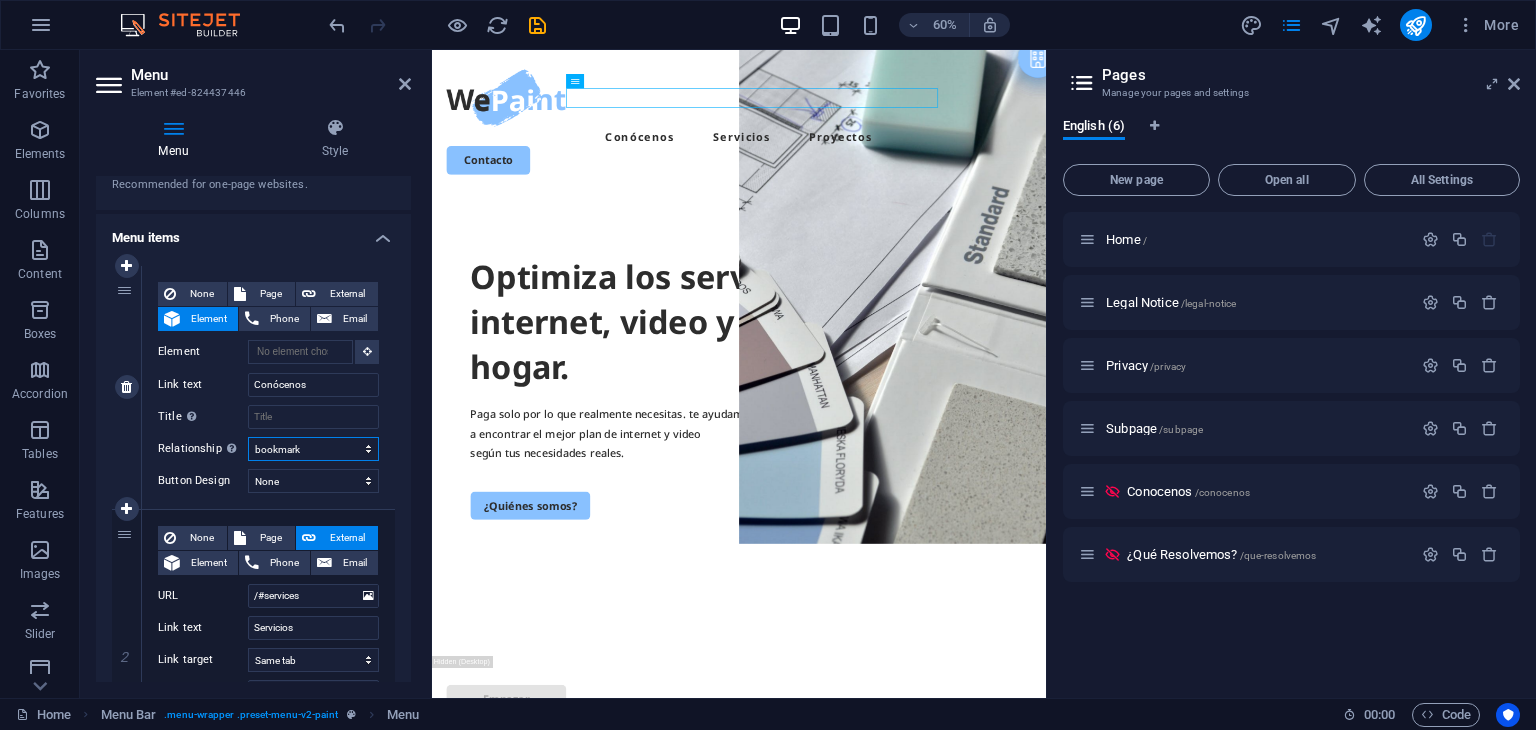 click on "alternate author bookmark external help license next nofollow noreferrer noopener prev search tag" at bounding box center (313, 449) 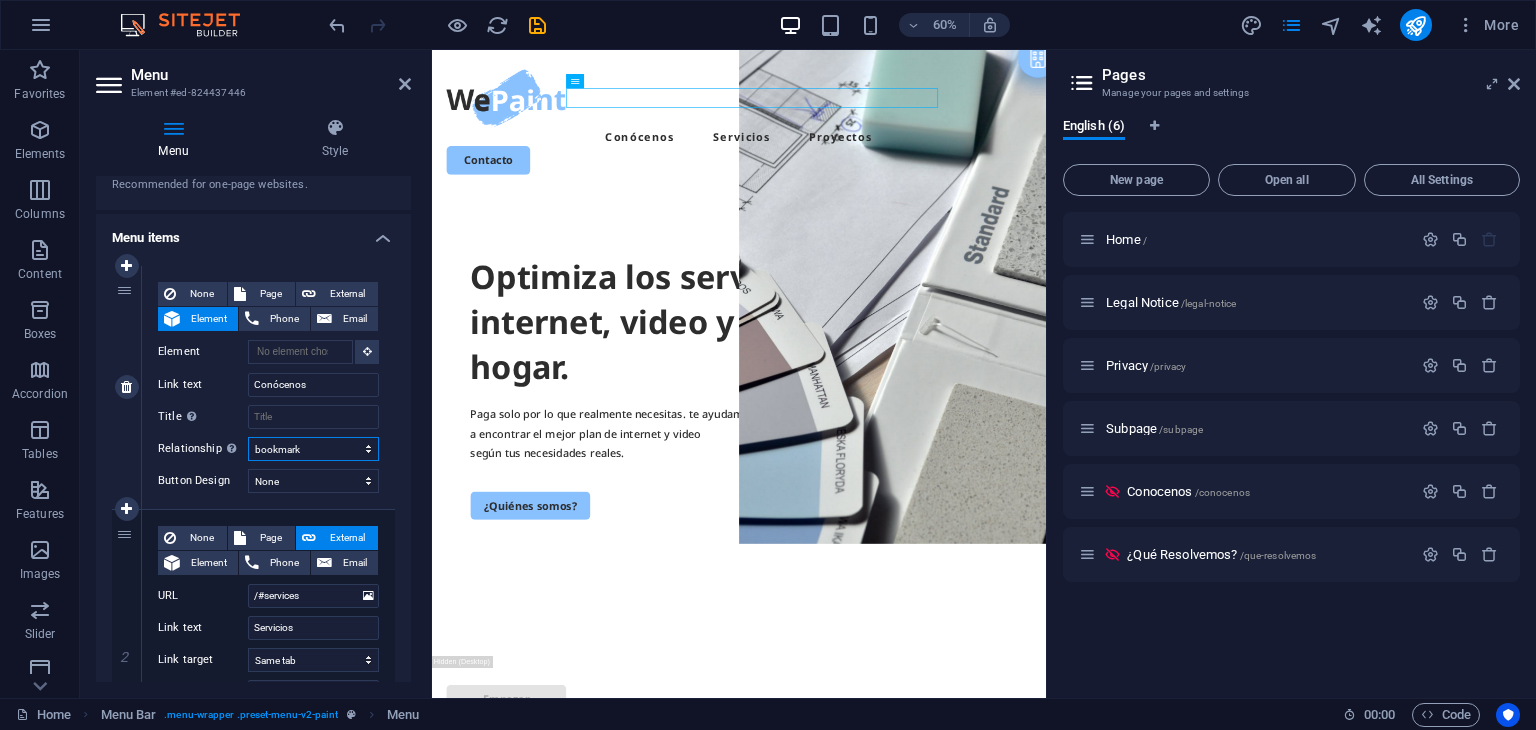 select on "author" 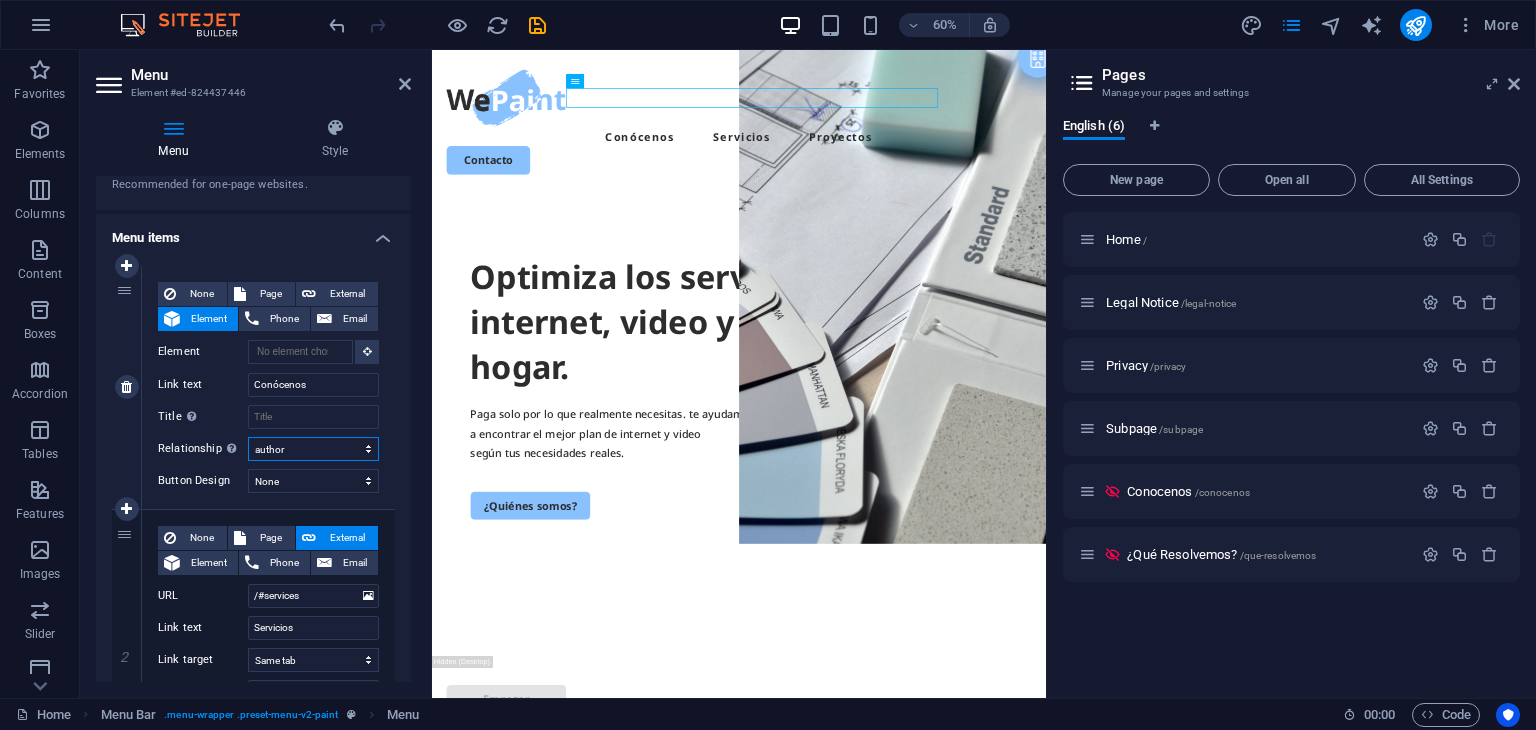click on "alternate author bookmark external help license next nofollow noreferrer noopener prev search tag" at bounding box center (313, 449) 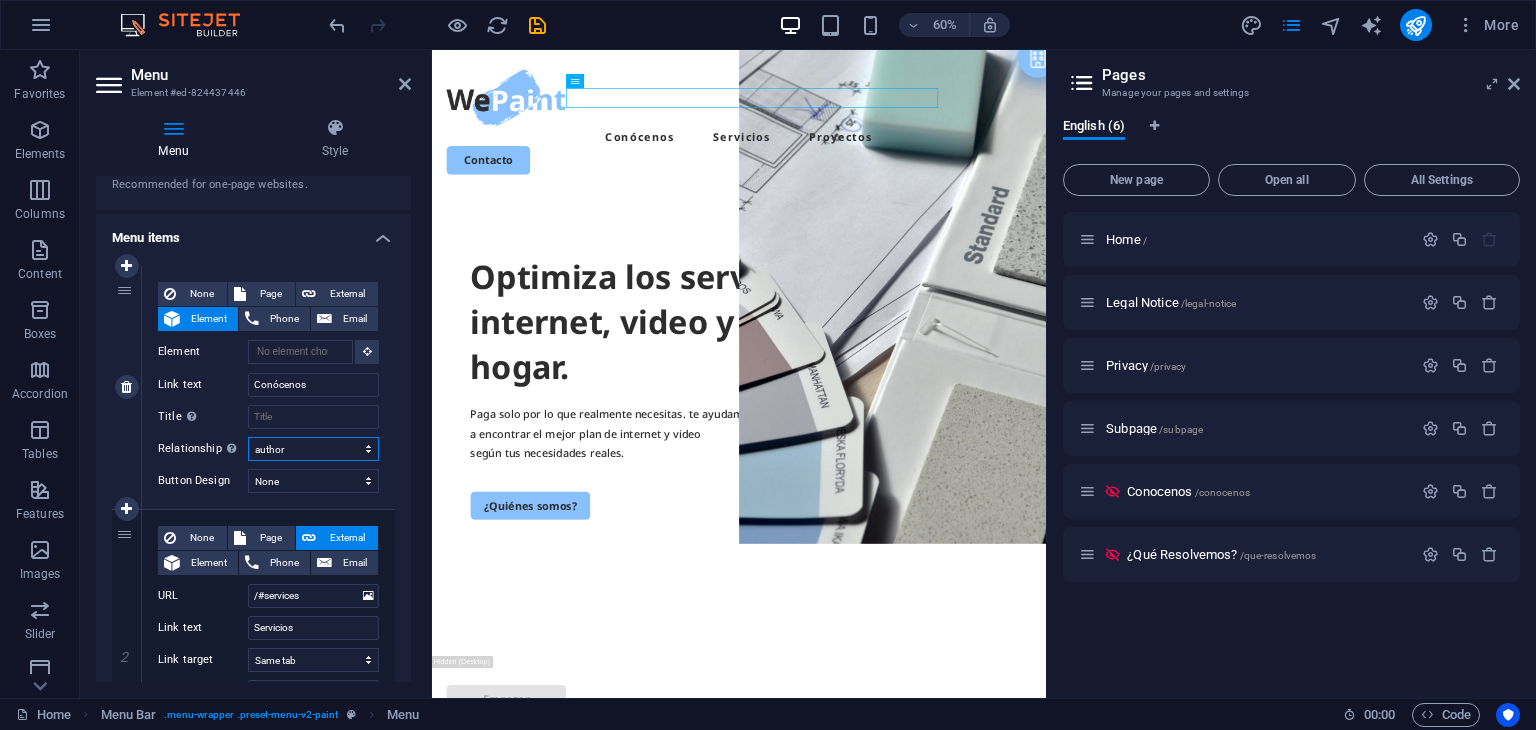 click on "alternate author bookmark external help license next nofollow noreferrer noopener prev search tag" at bounding box center (313, 449) 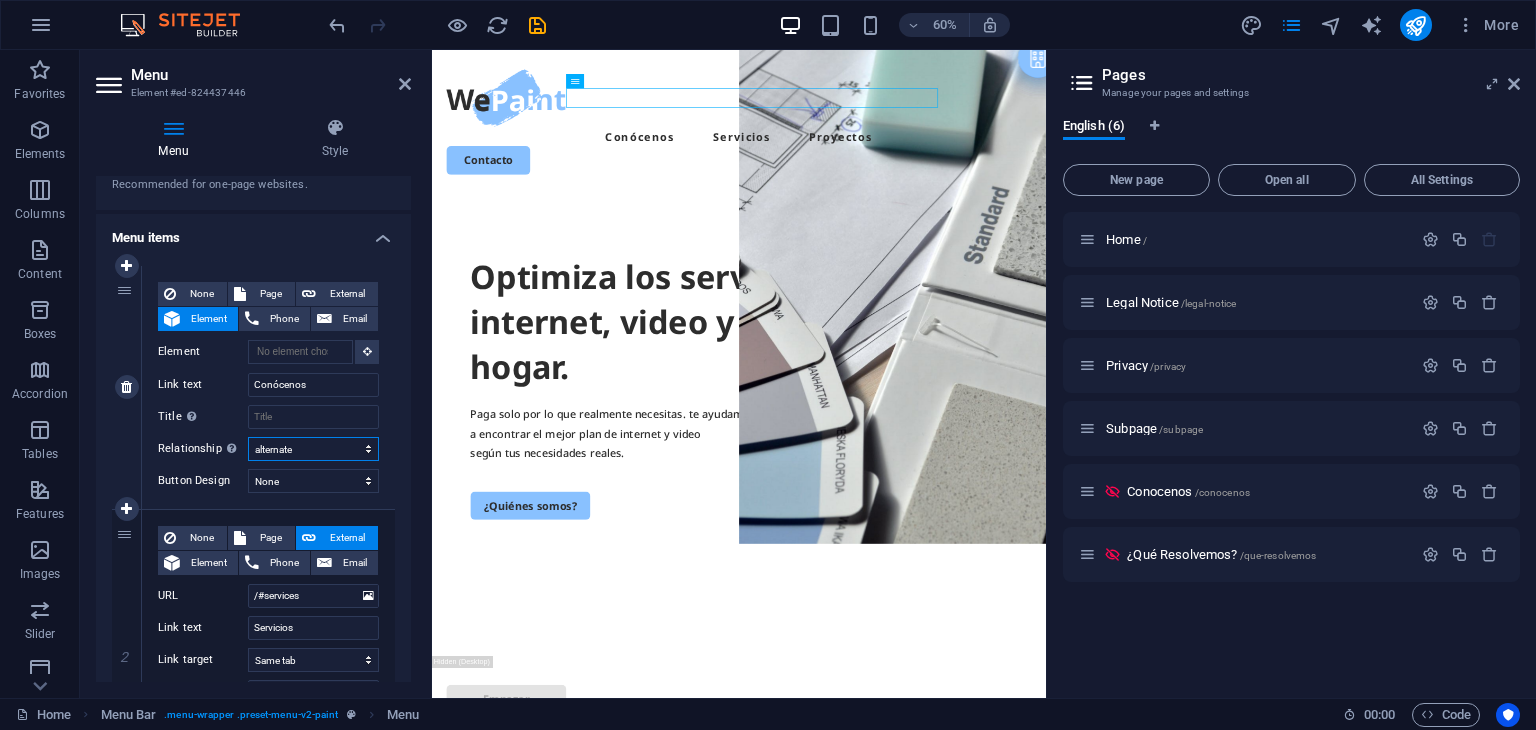 click on "alternate author bookmark external help license next nofollow noreferrer noopener prev search tag" at bounding box center (313, 449) 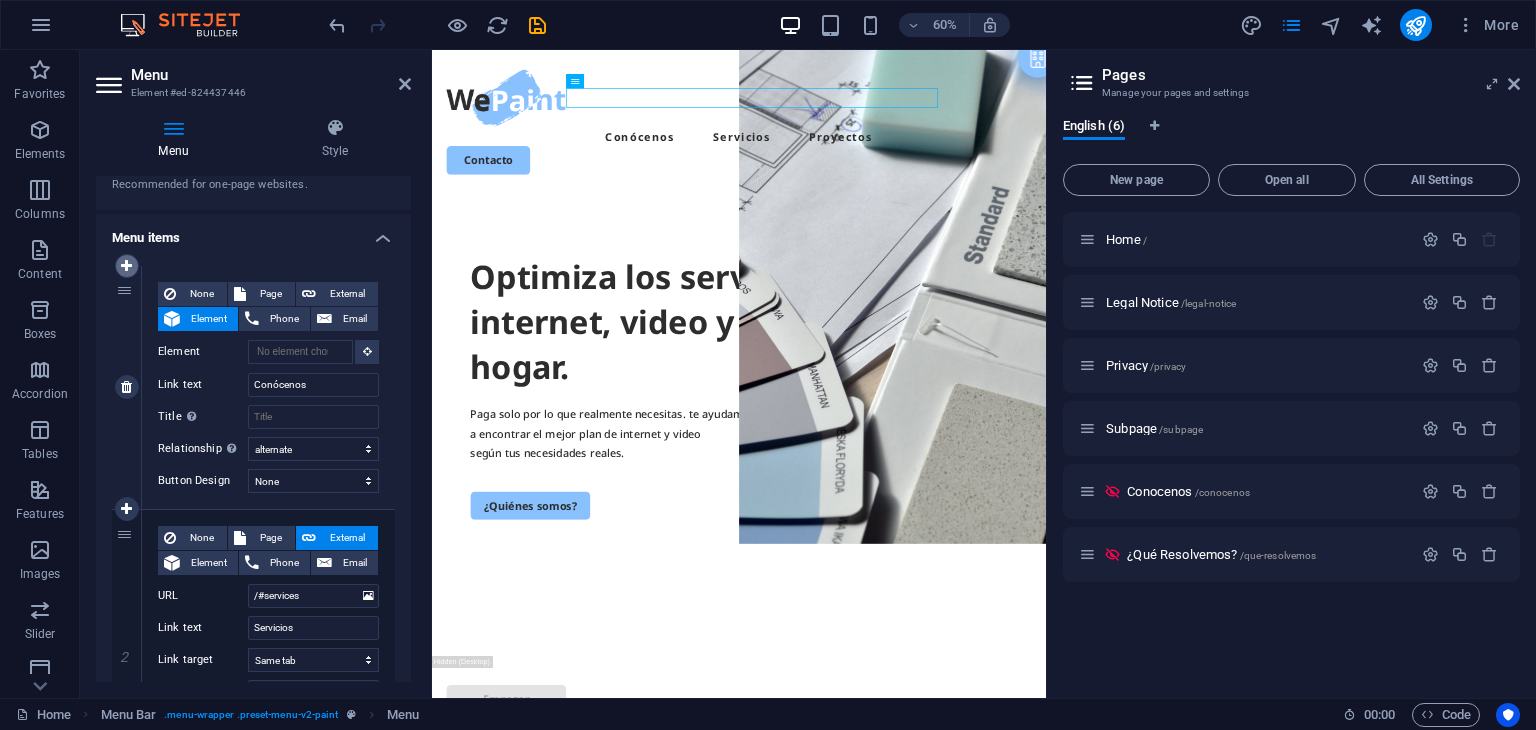 click at bounding box center (126, 266) 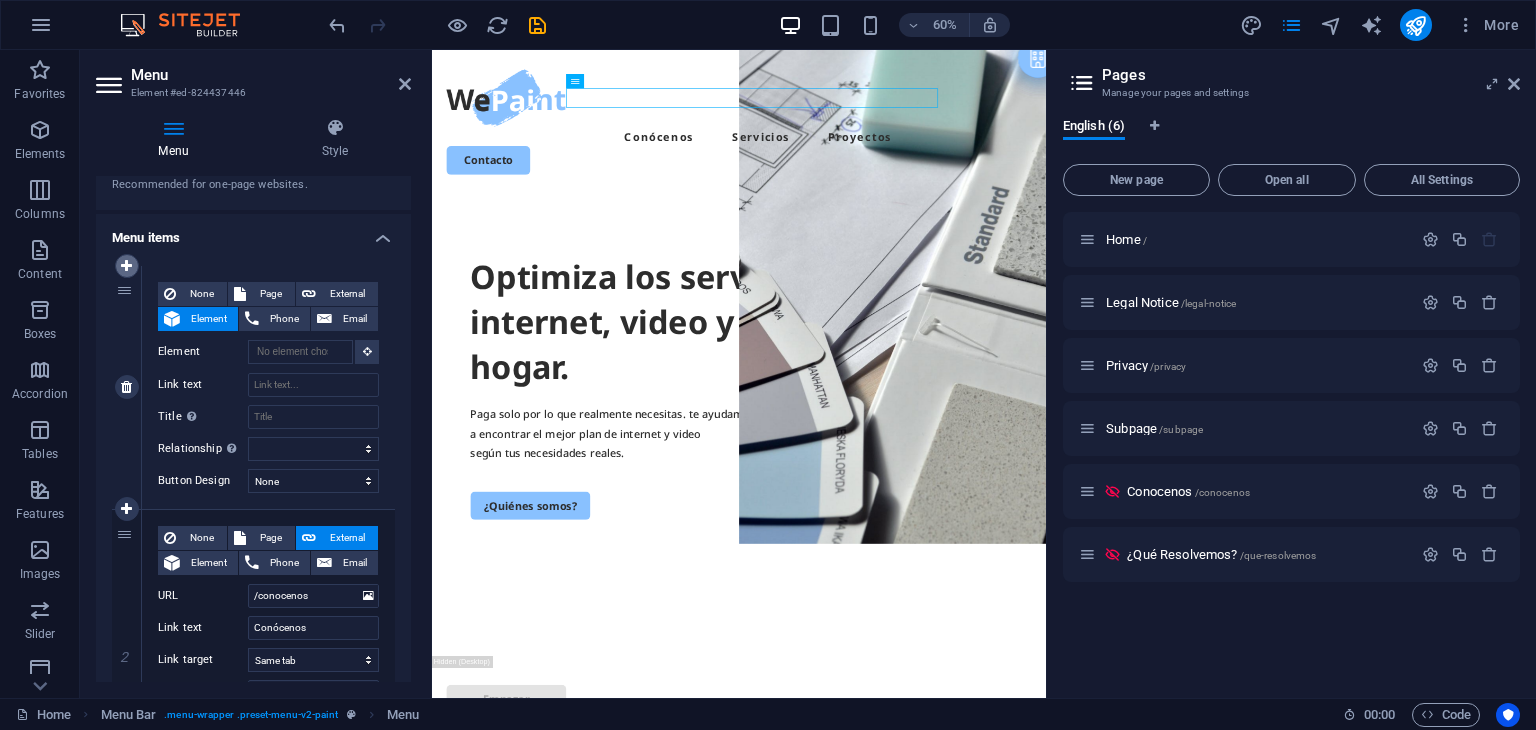 select 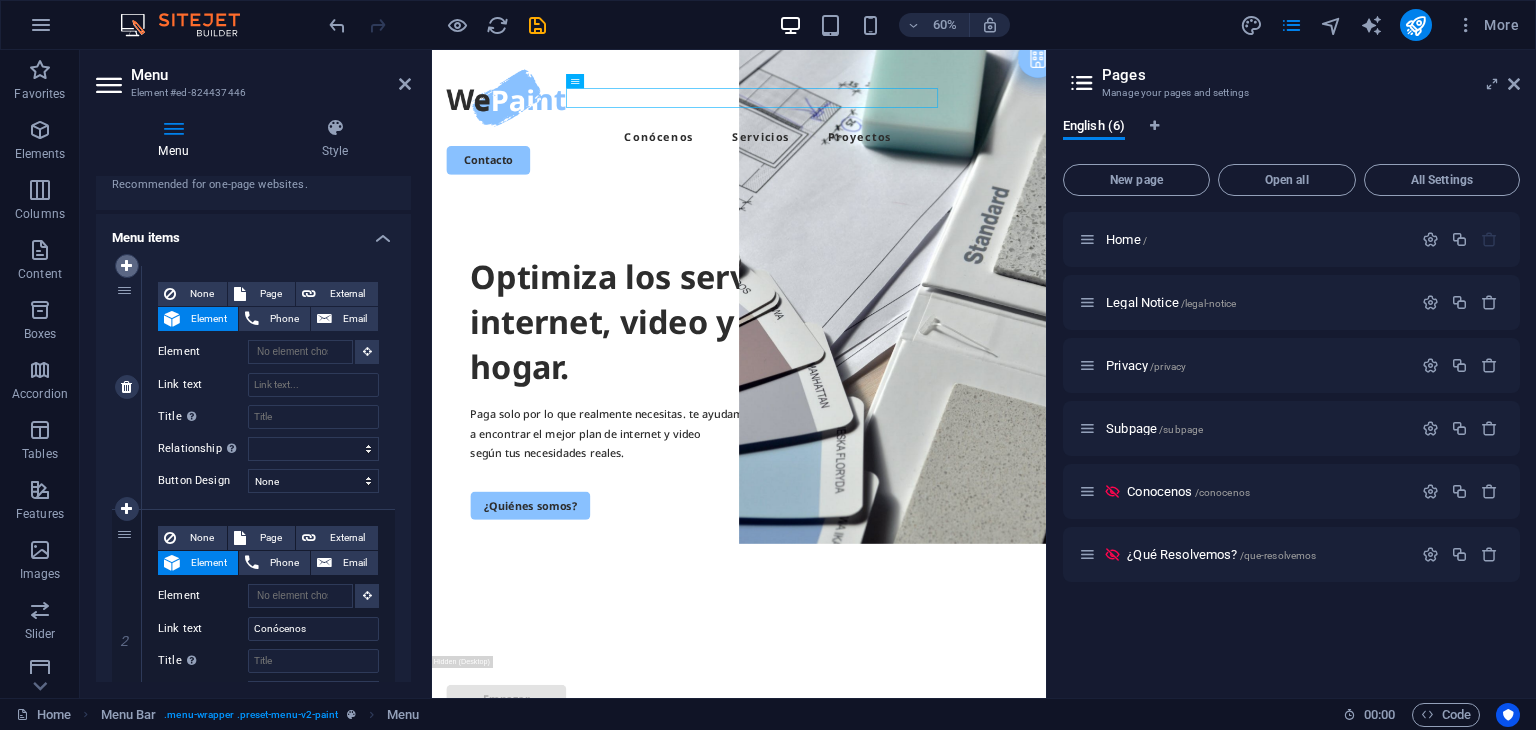 click at bounding box center (126, 266) 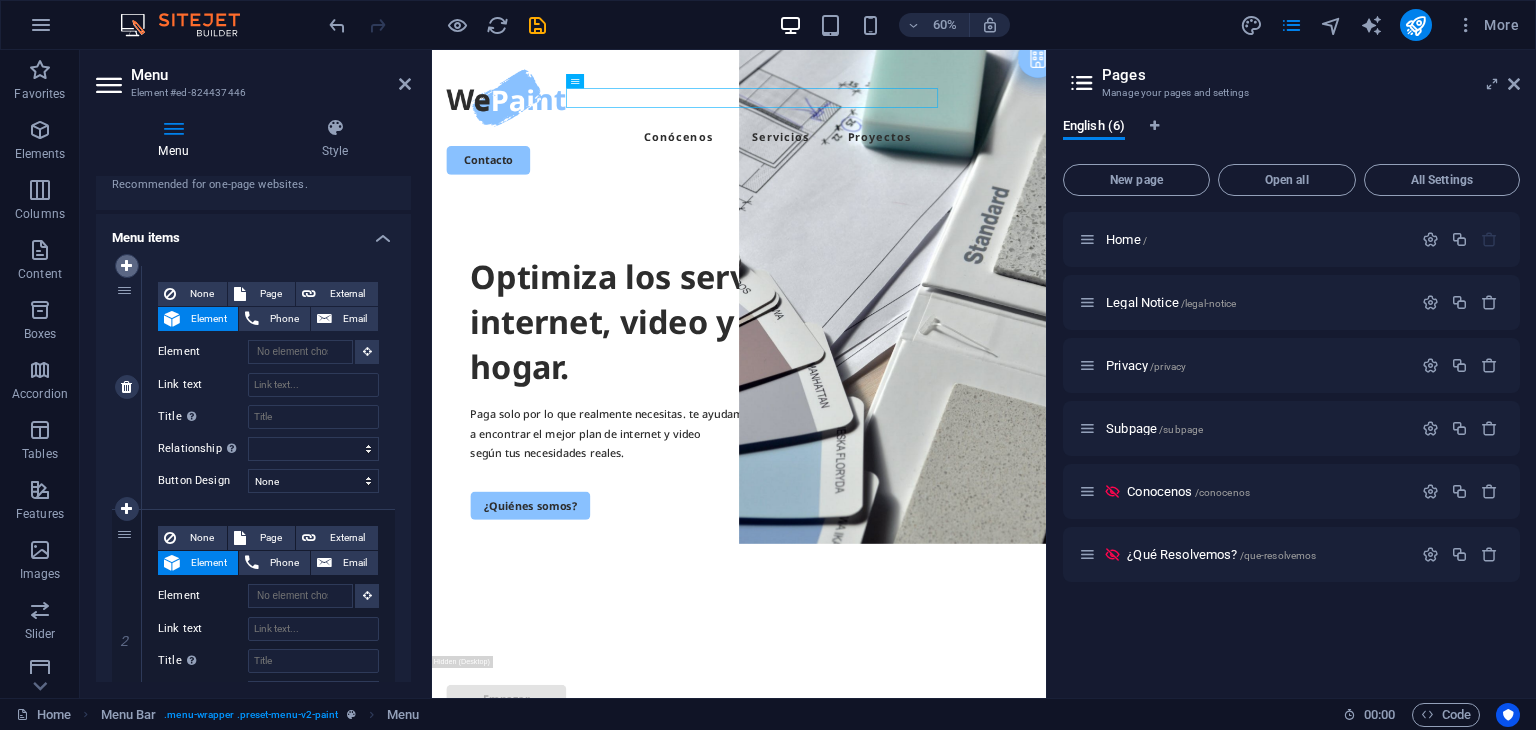 select 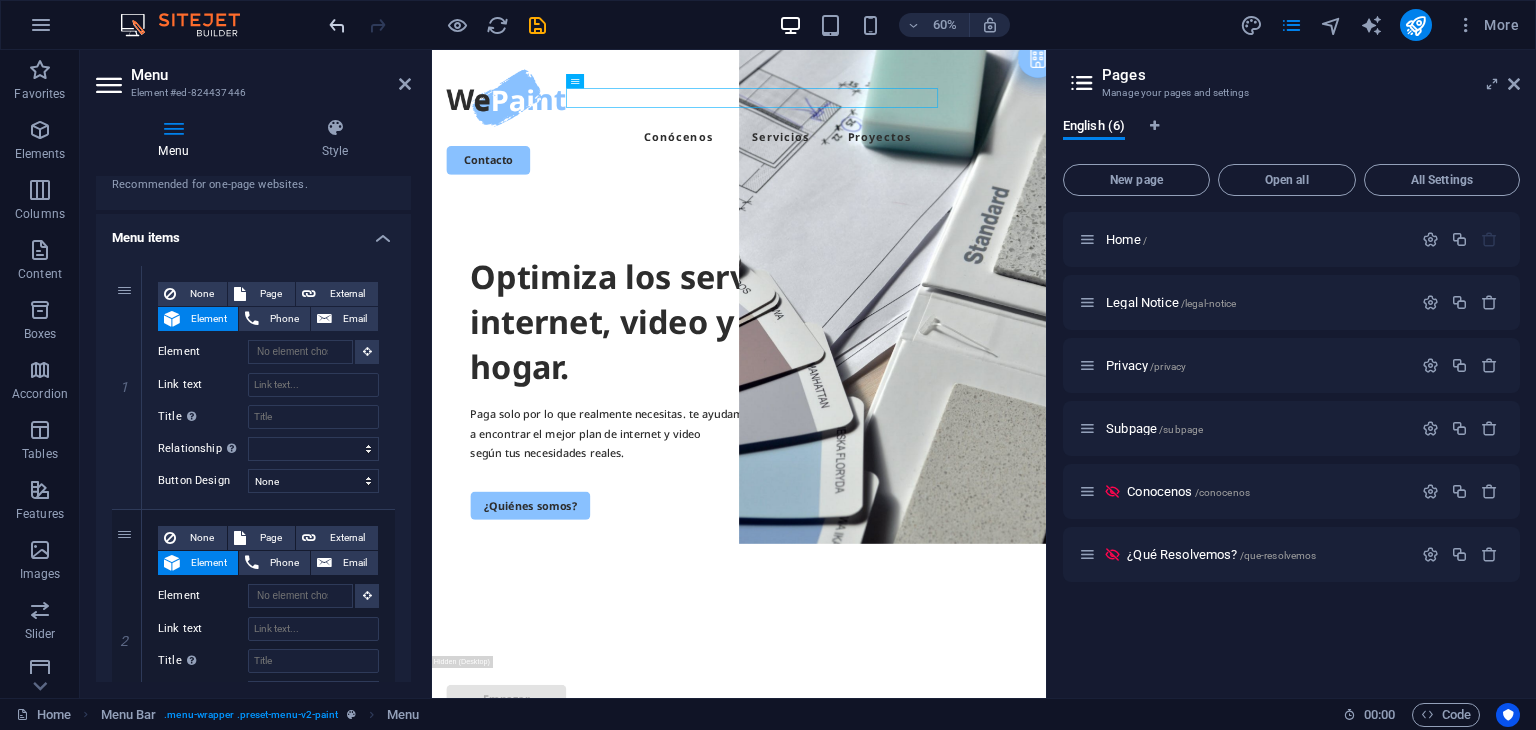 click at bounding box center (337, 25) 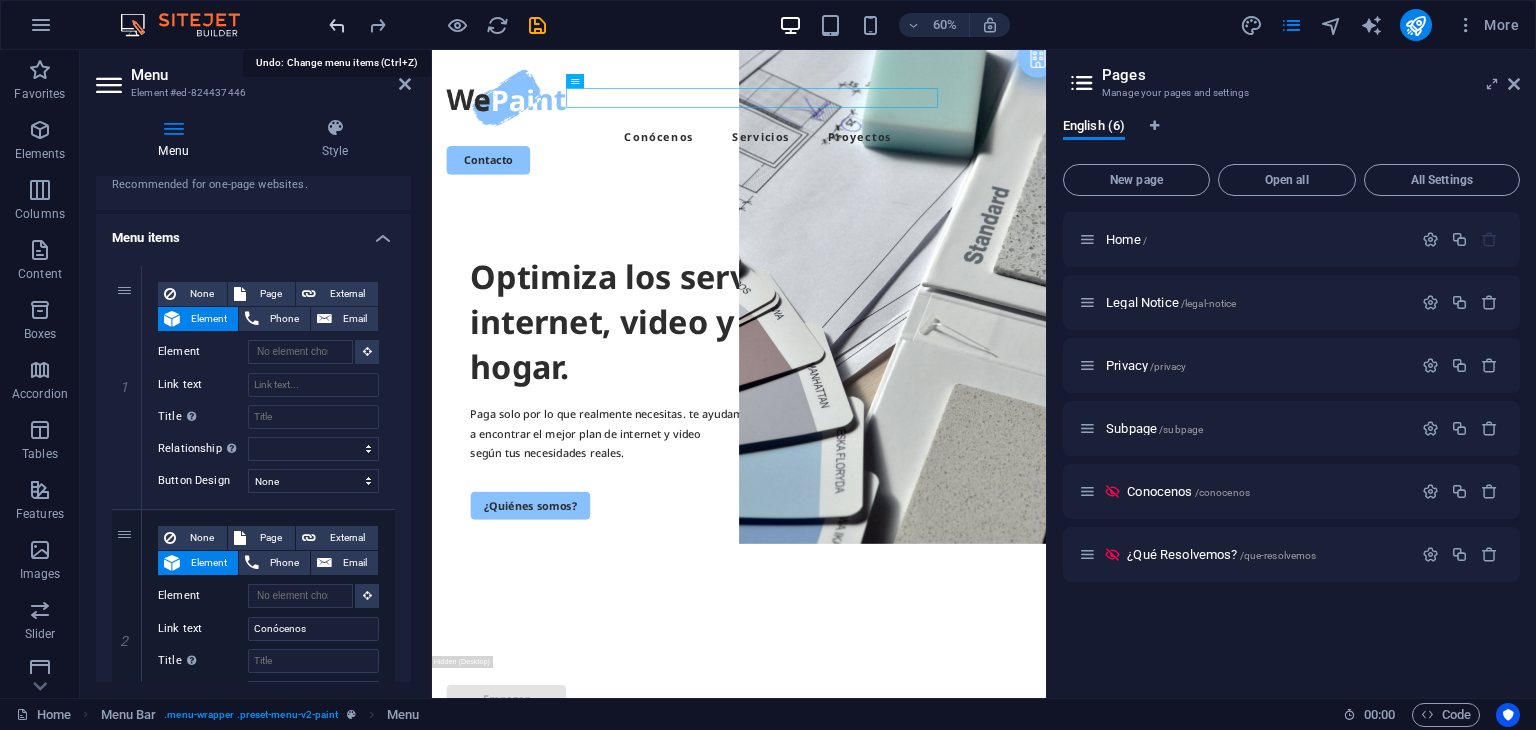 click at bounding box center [337, 25] 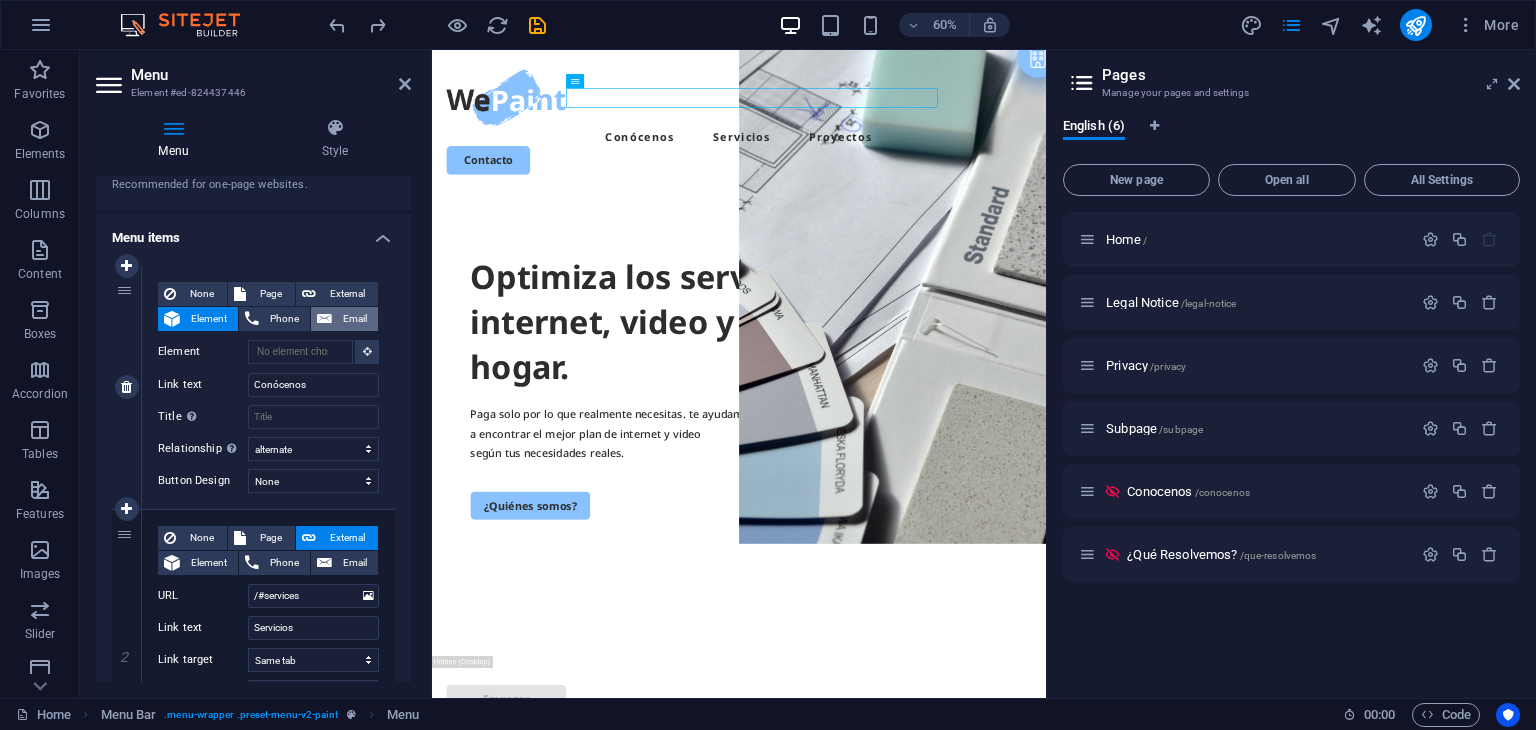 click on "Email" at bounding box center (355, 319) 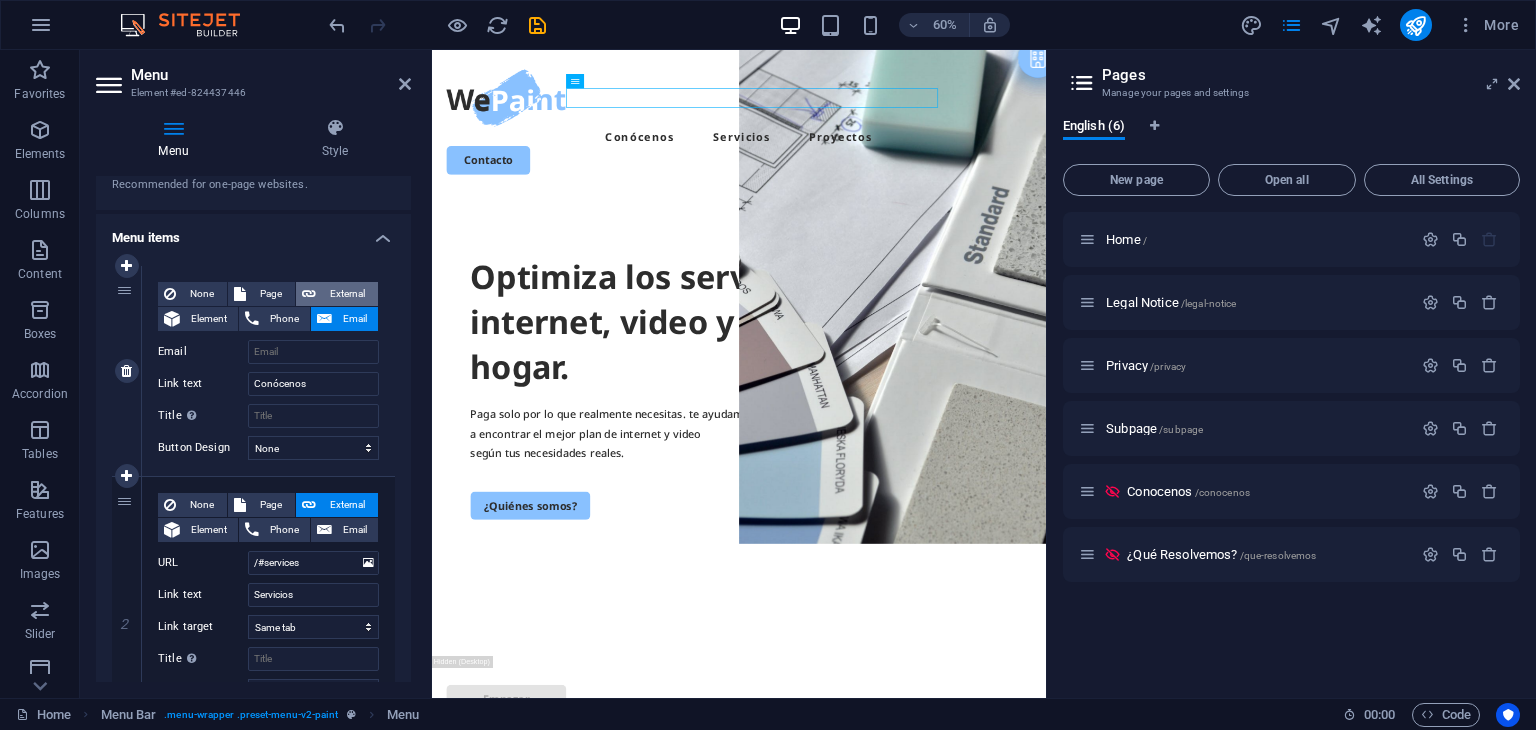 click on "External" at bounding box center (347, 294) 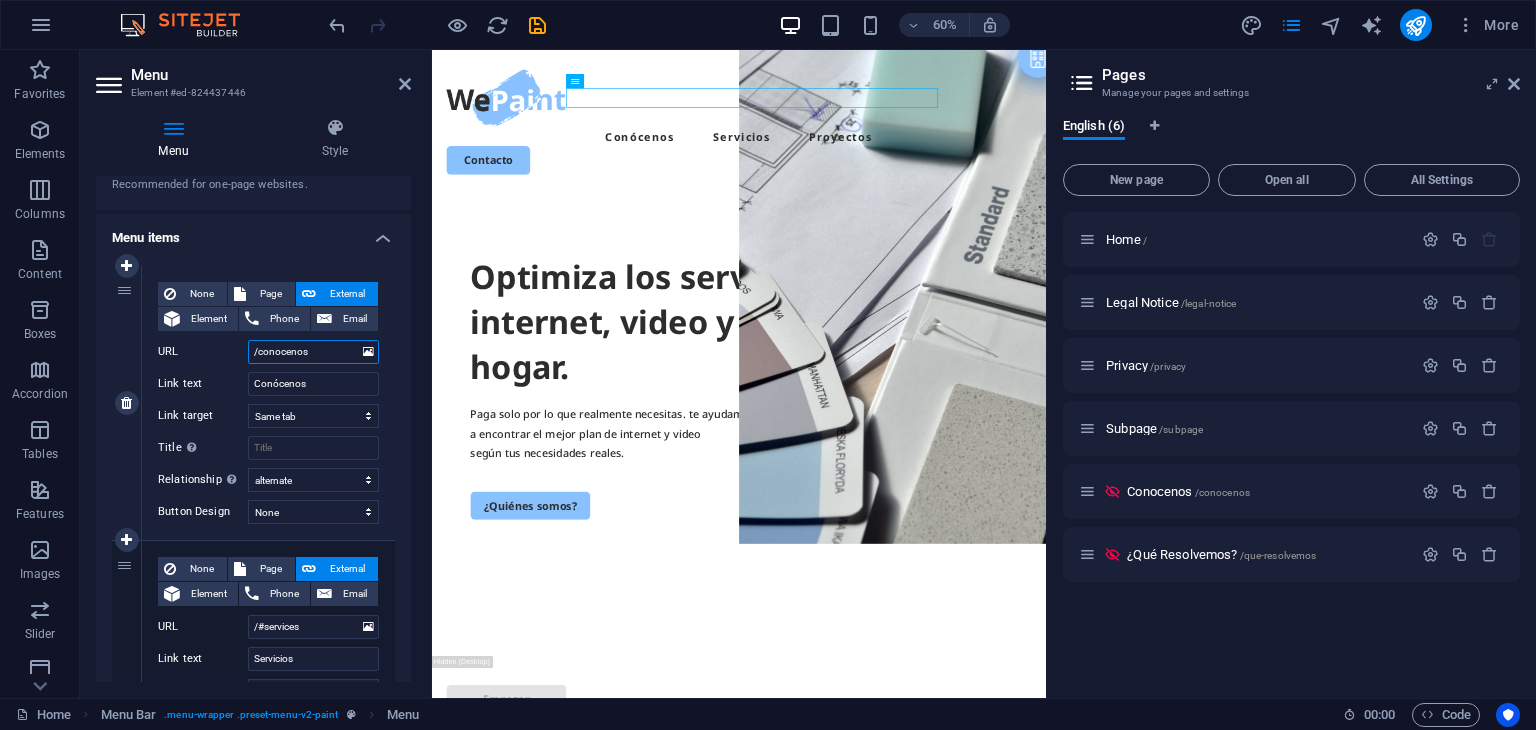 select on "blank" 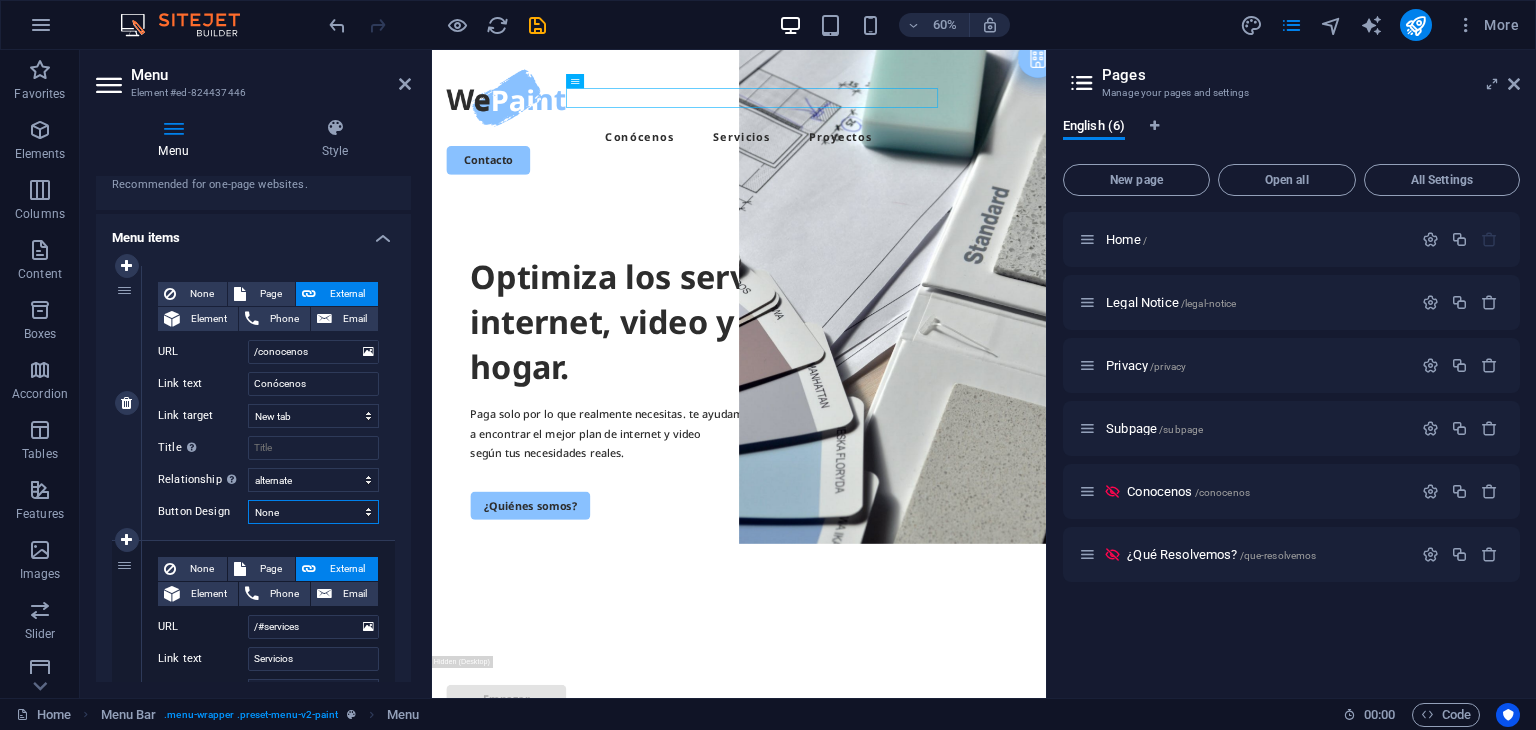 click on "None Default Primary Secondary" at bounding box center [313, 512] 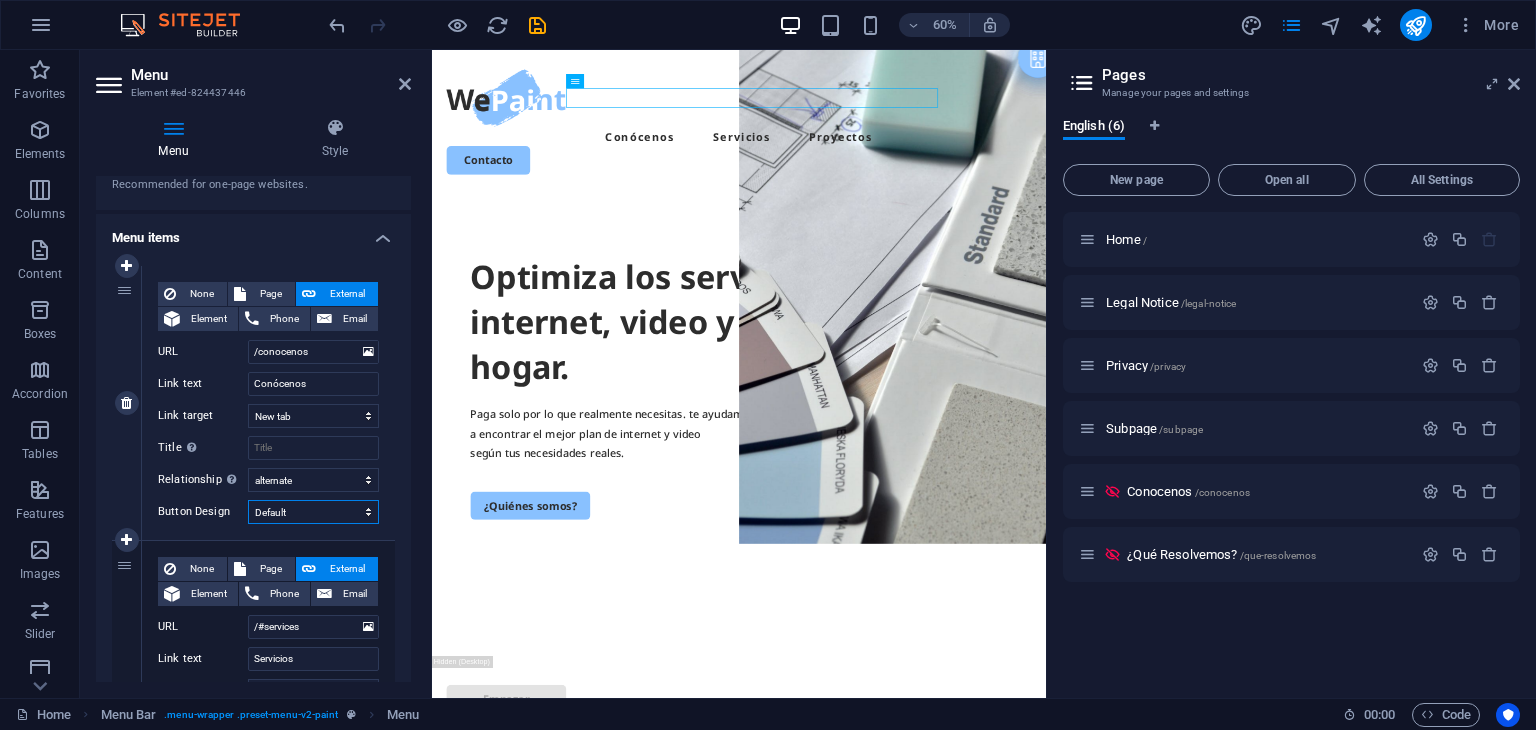 click on "None Default Primary Secondary" at bounding box center (313, 512) 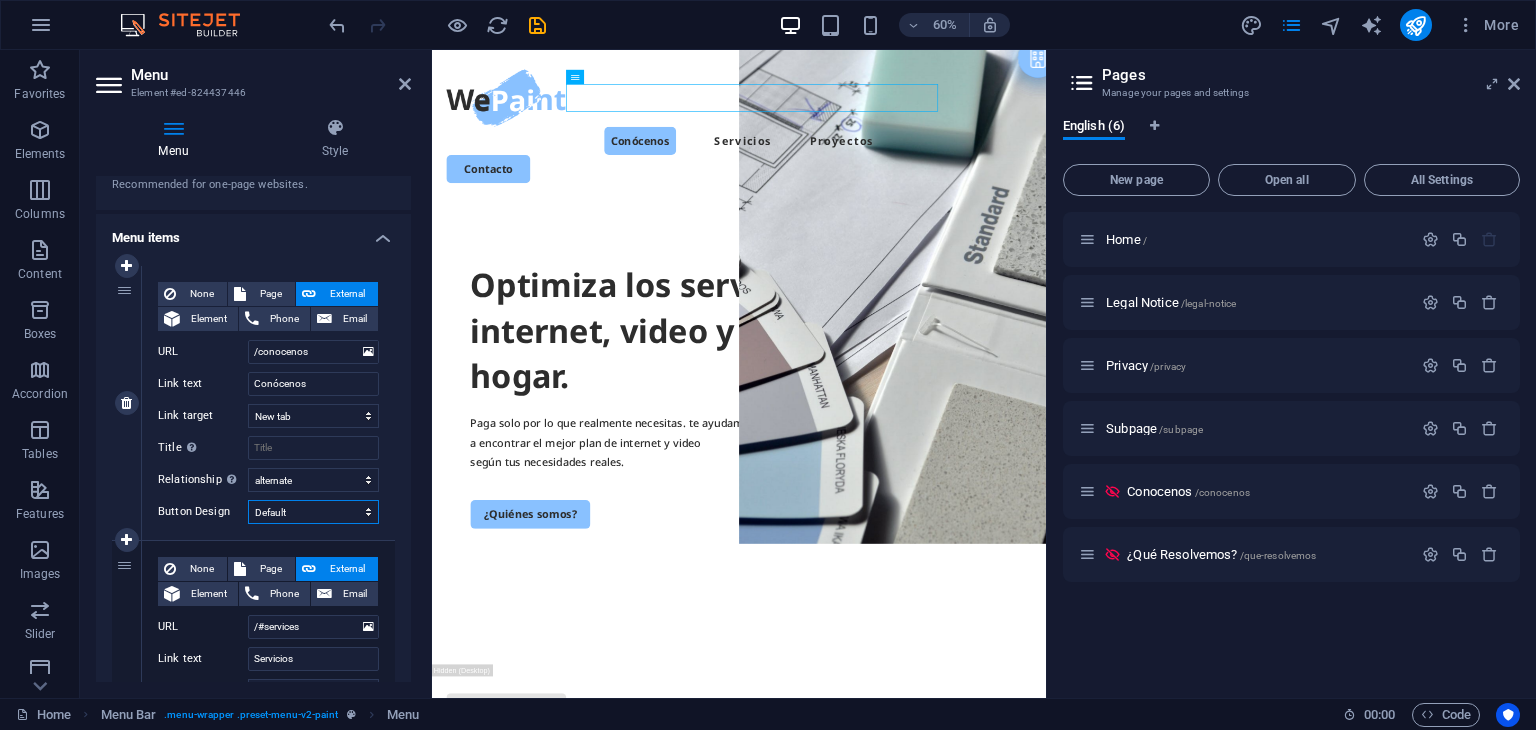 click on "None Default Primary Secondary" at bounding box center [313, 512] 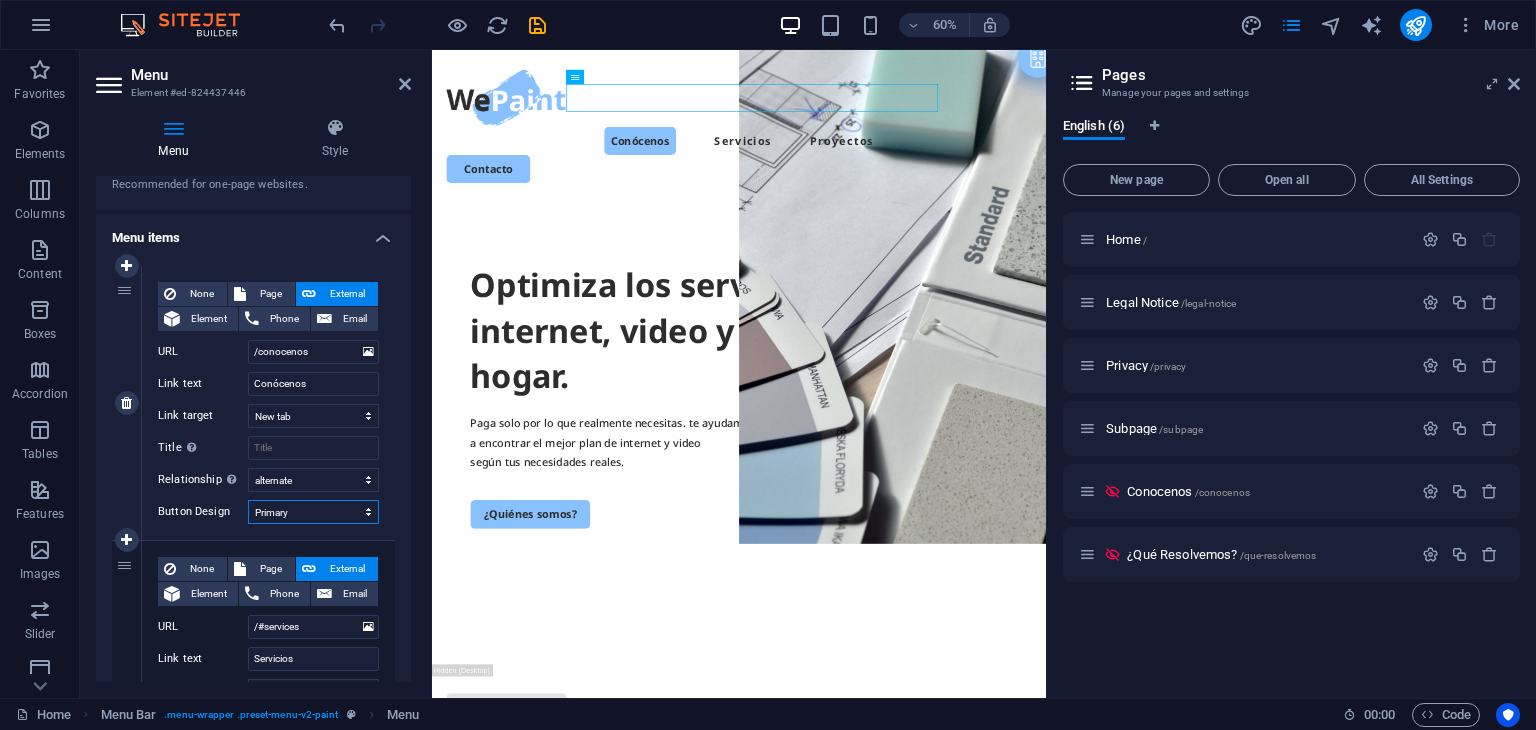 click on "None Default Primary Secondary" at bounding box center (313, 512) 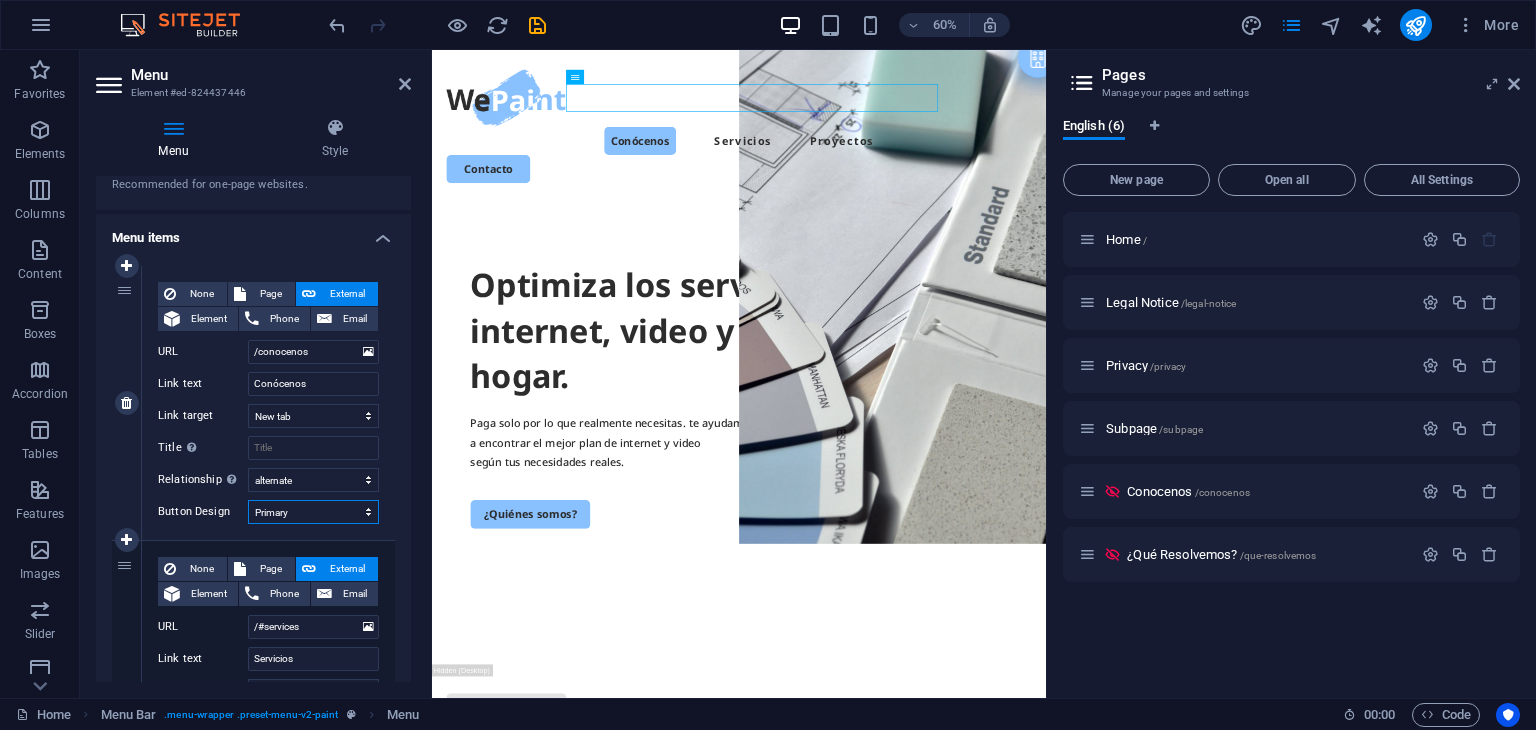 click on "None Default Primary Secondary" at bounding box center (313, 512) 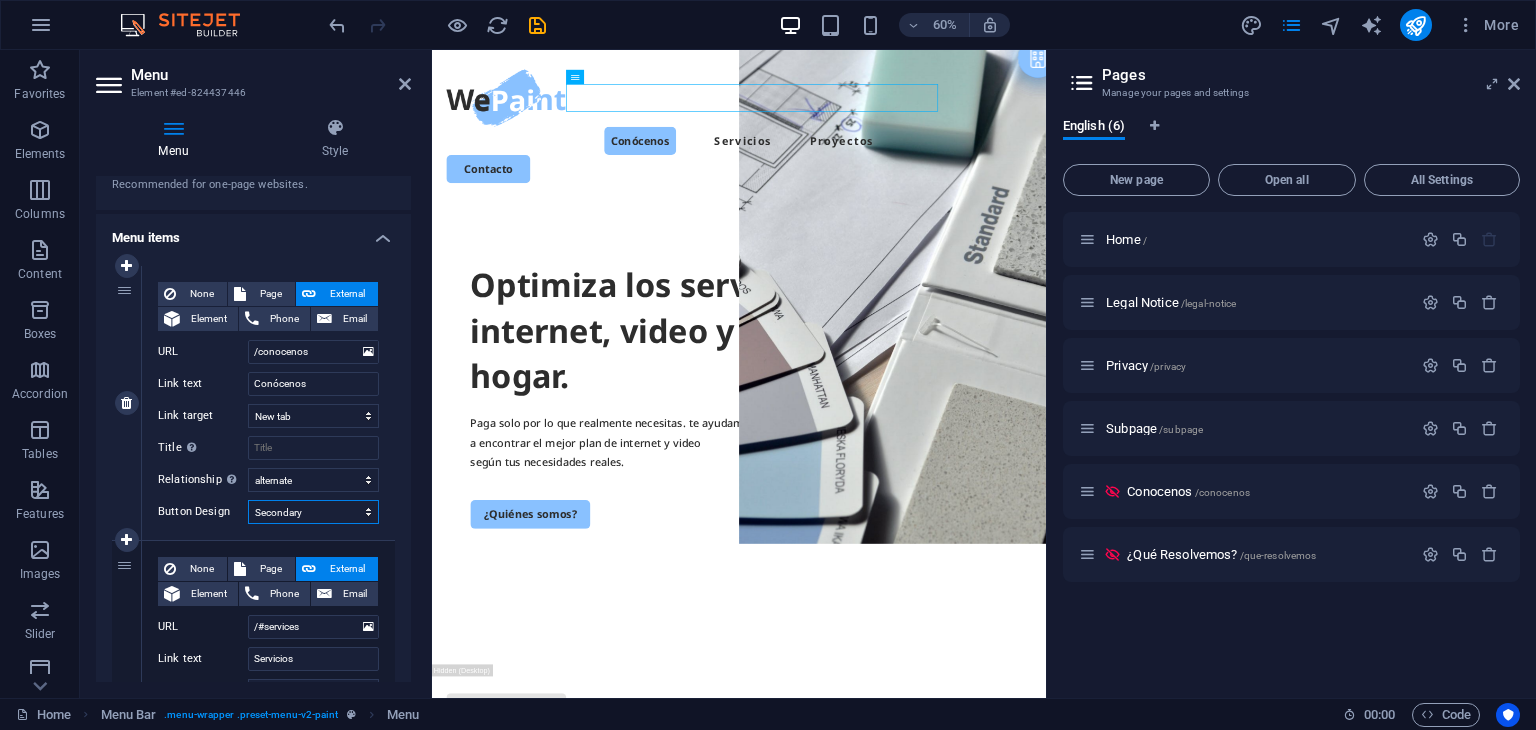 click on "None Default Primary Secondary" at bounding box center [313, 512] 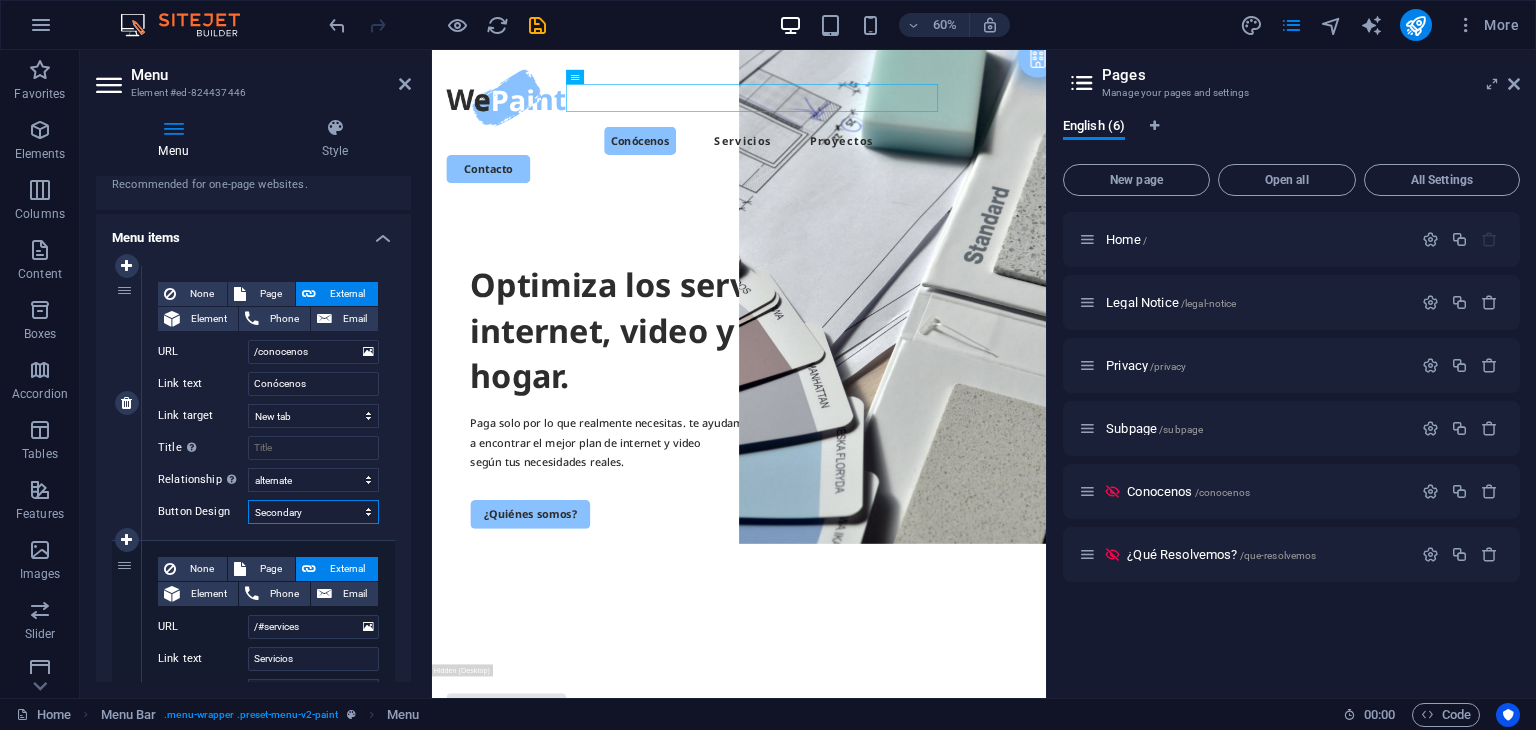 click on "None Default Primary Secondary" at bounding box center (313, 512) 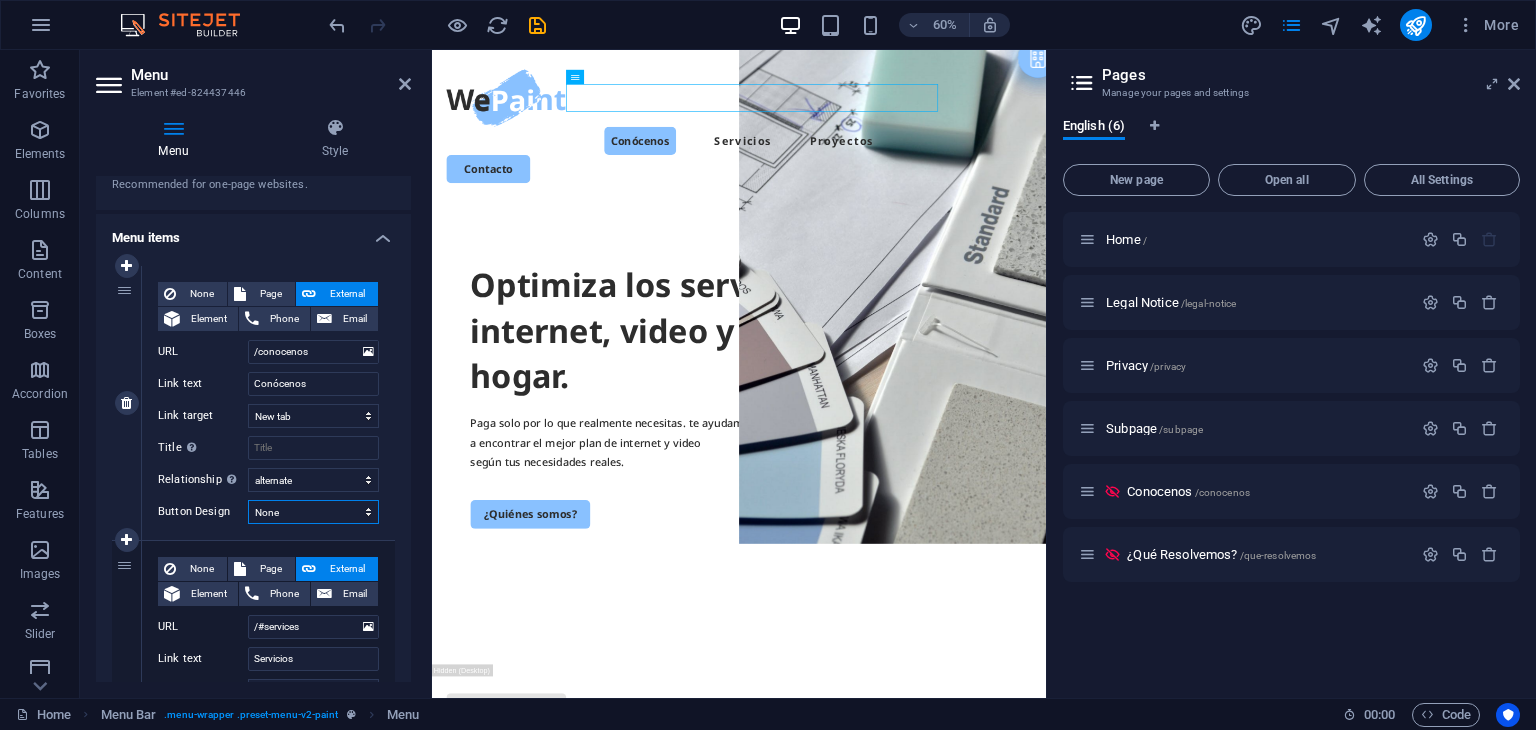 click on "None Default Primary Secondary" at bounding box center [313, 512] 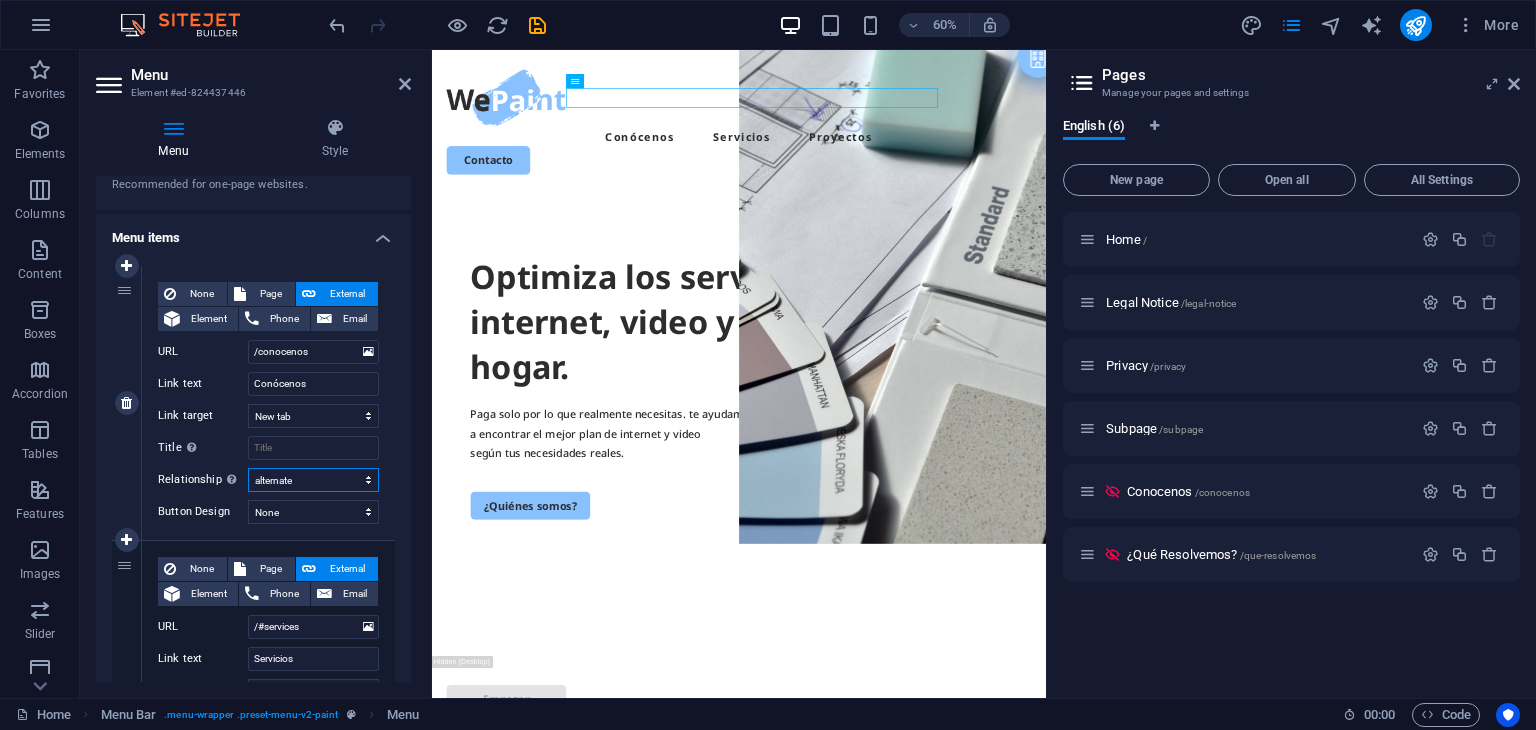 click on "alternate author bookmark external help license next nofollow noreferrer noopener prev search tag" at bounding box center [313, 480] 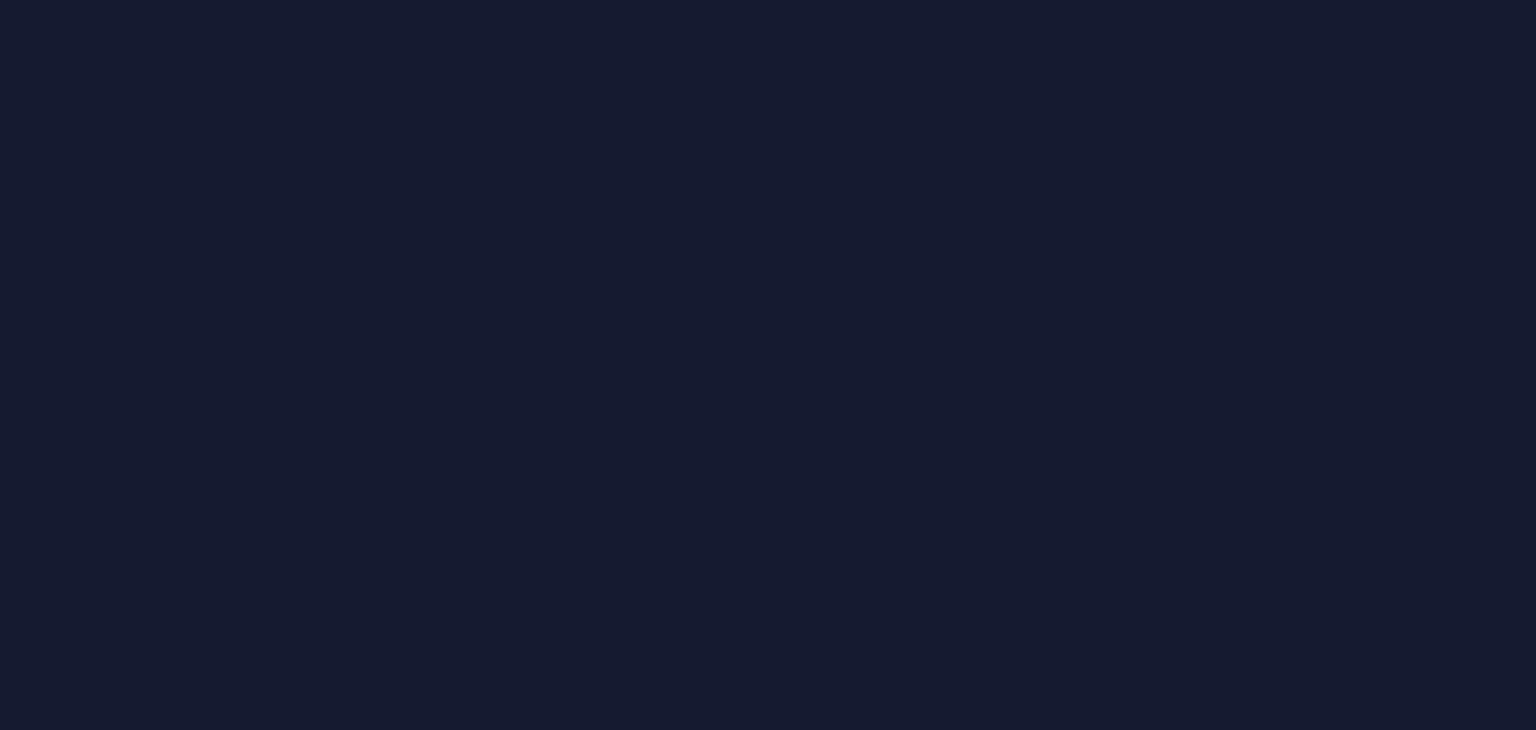 click at bounding box center (768, 365) 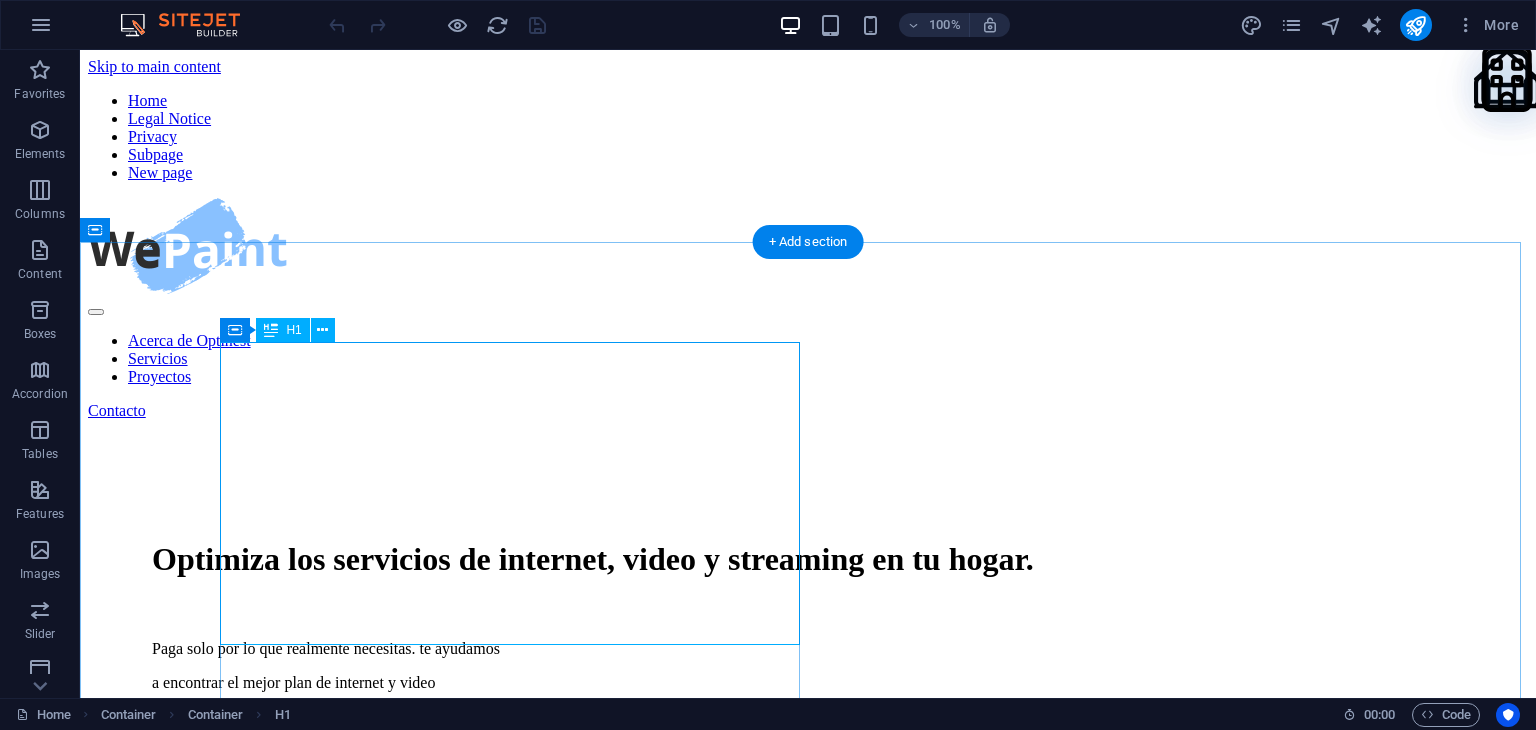 scroll, scrollTop: 0, scrollLeft: 0, axis: both 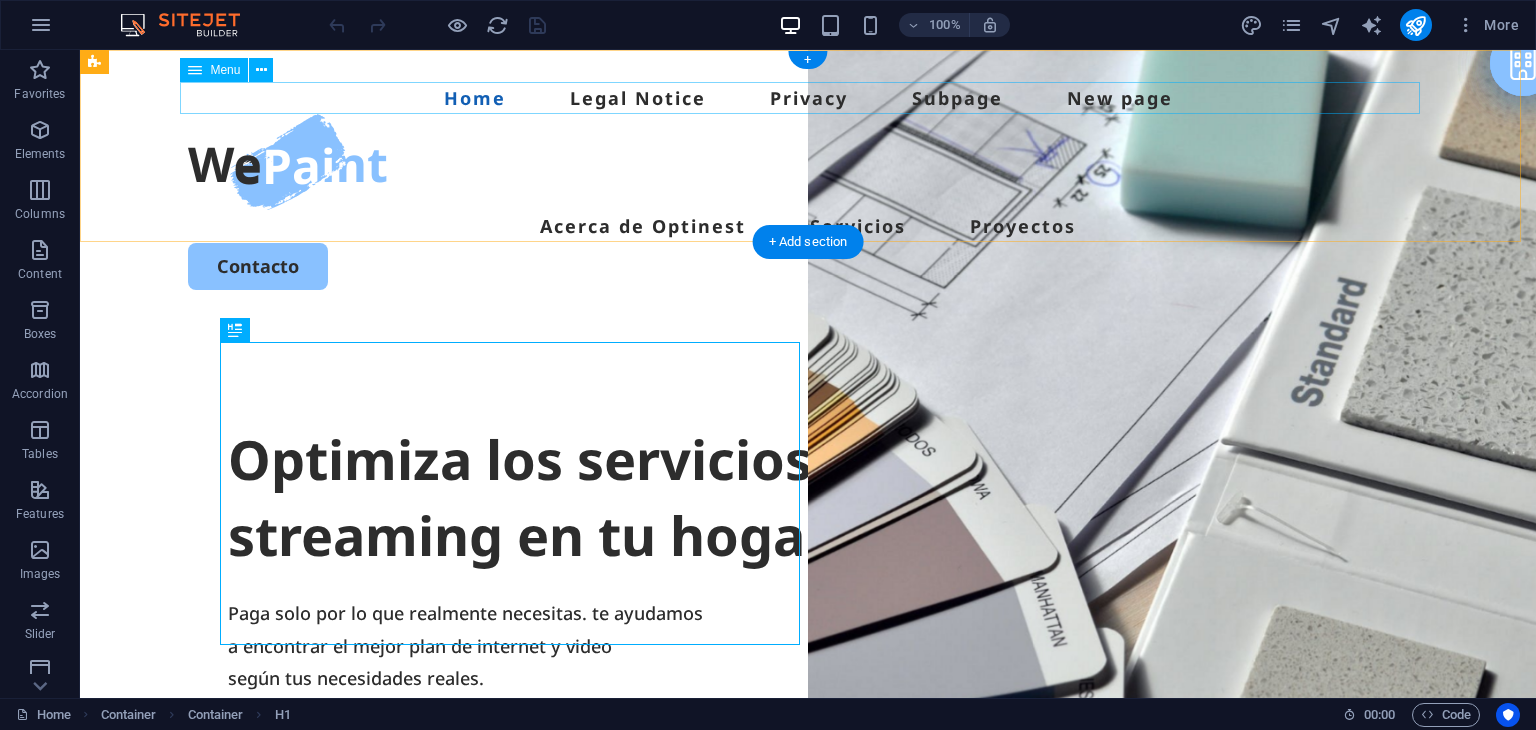 click on "Home Legal Notice Privacy Subpage New page" at bounding box center (808, 98) 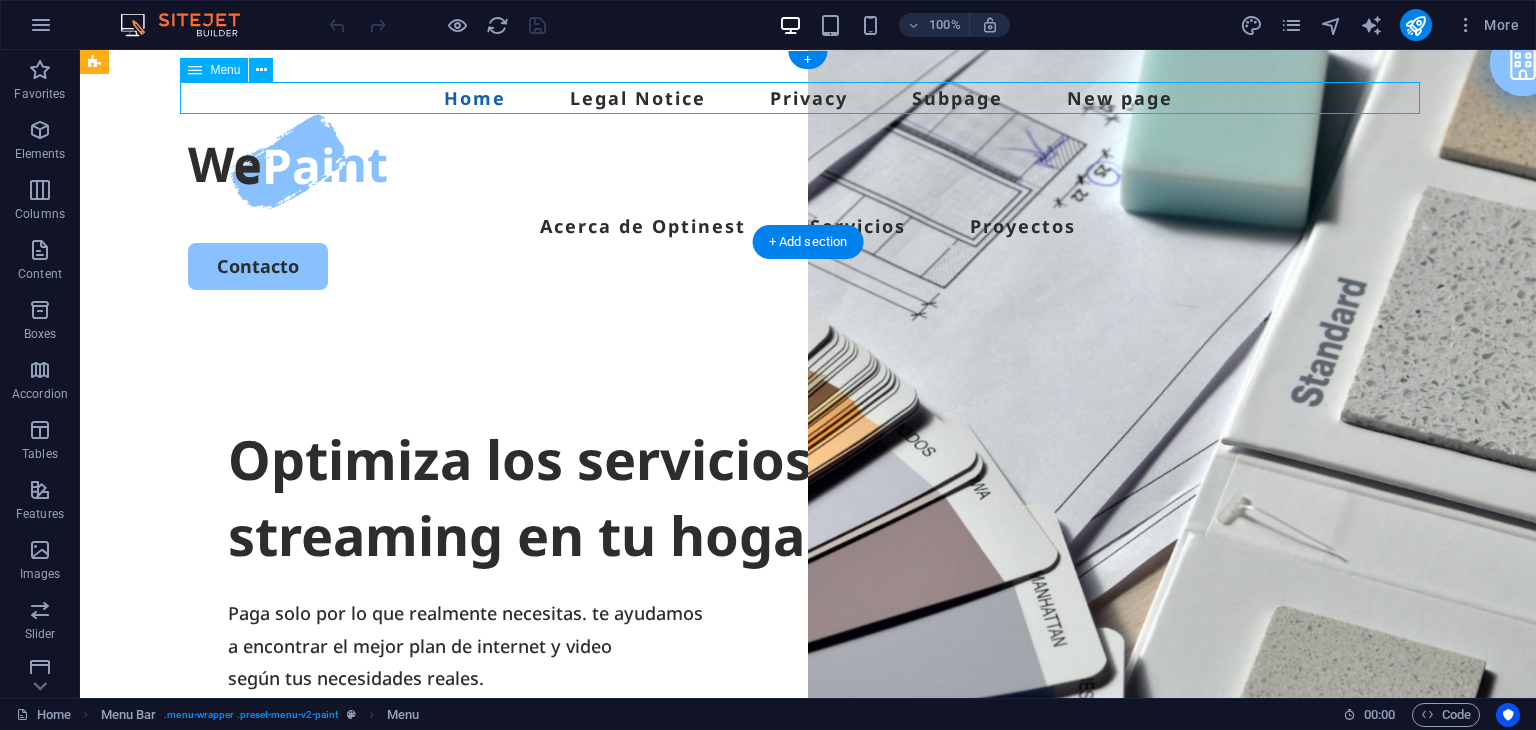 click on "Home Legal Notice Privacy Subpage New page" at bounding box center (808, 98) 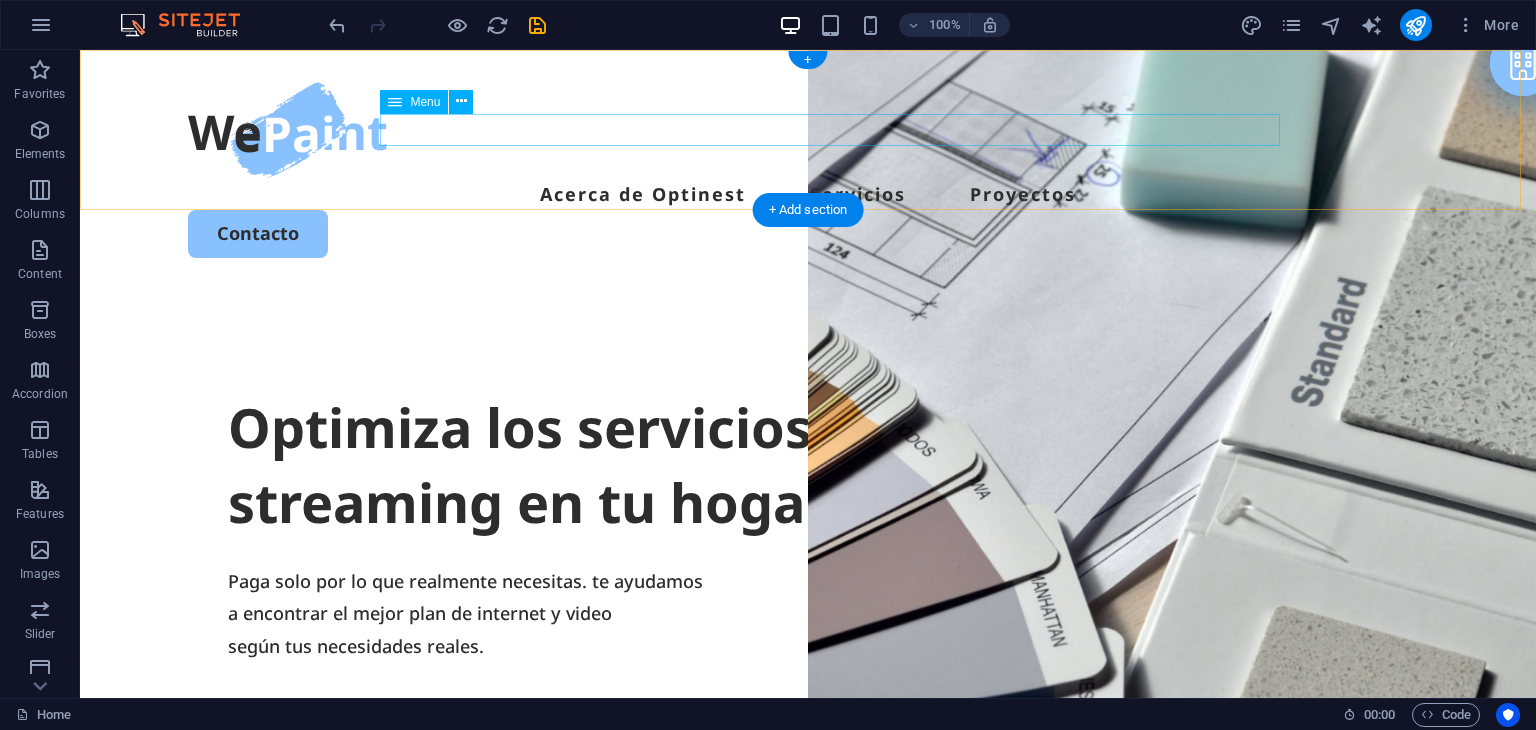 click on "Acerca de Optinest Servicios Proyectos" at bounding box center (808, 194) 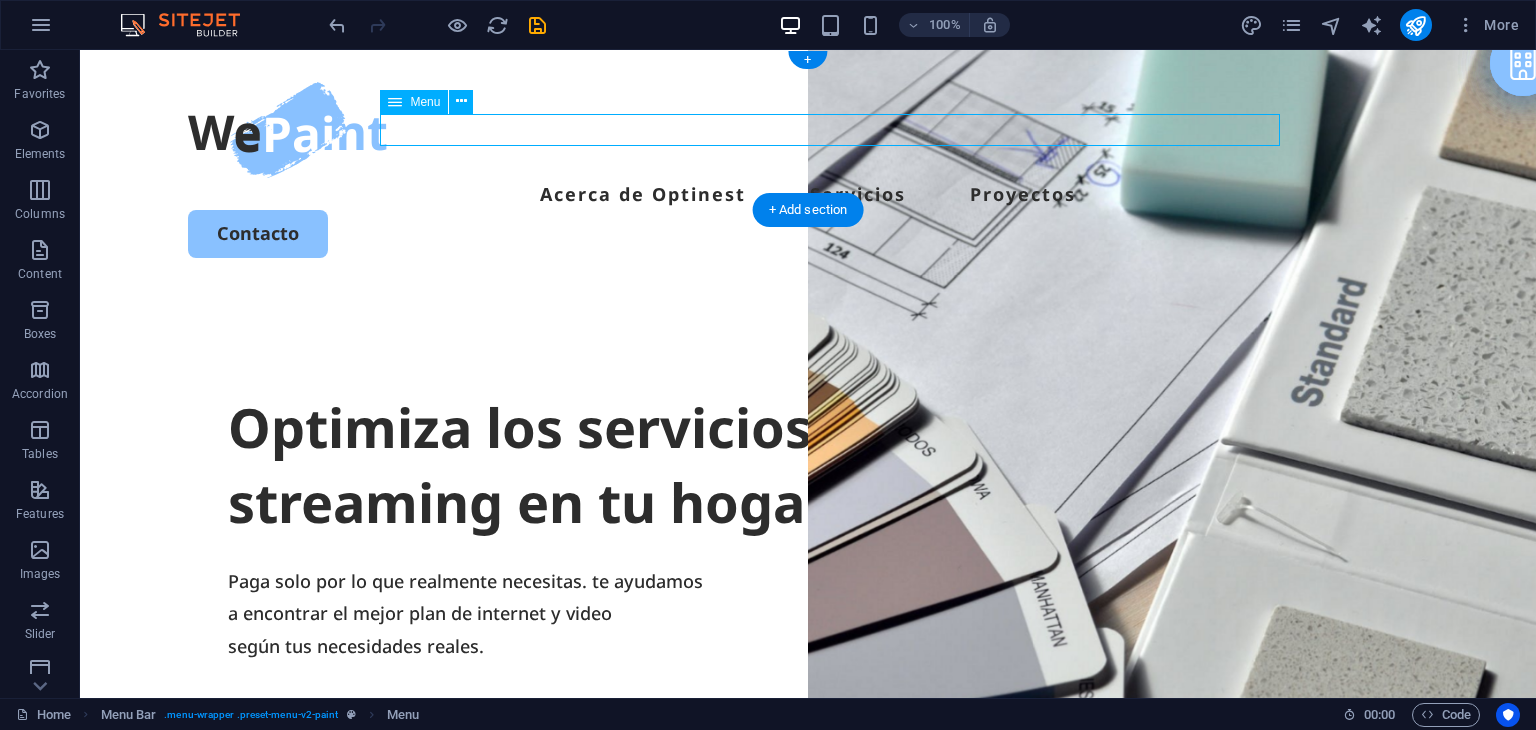 click on "Acerca de Optinest Servicios Proyectos" at bounding box center [808, 194] 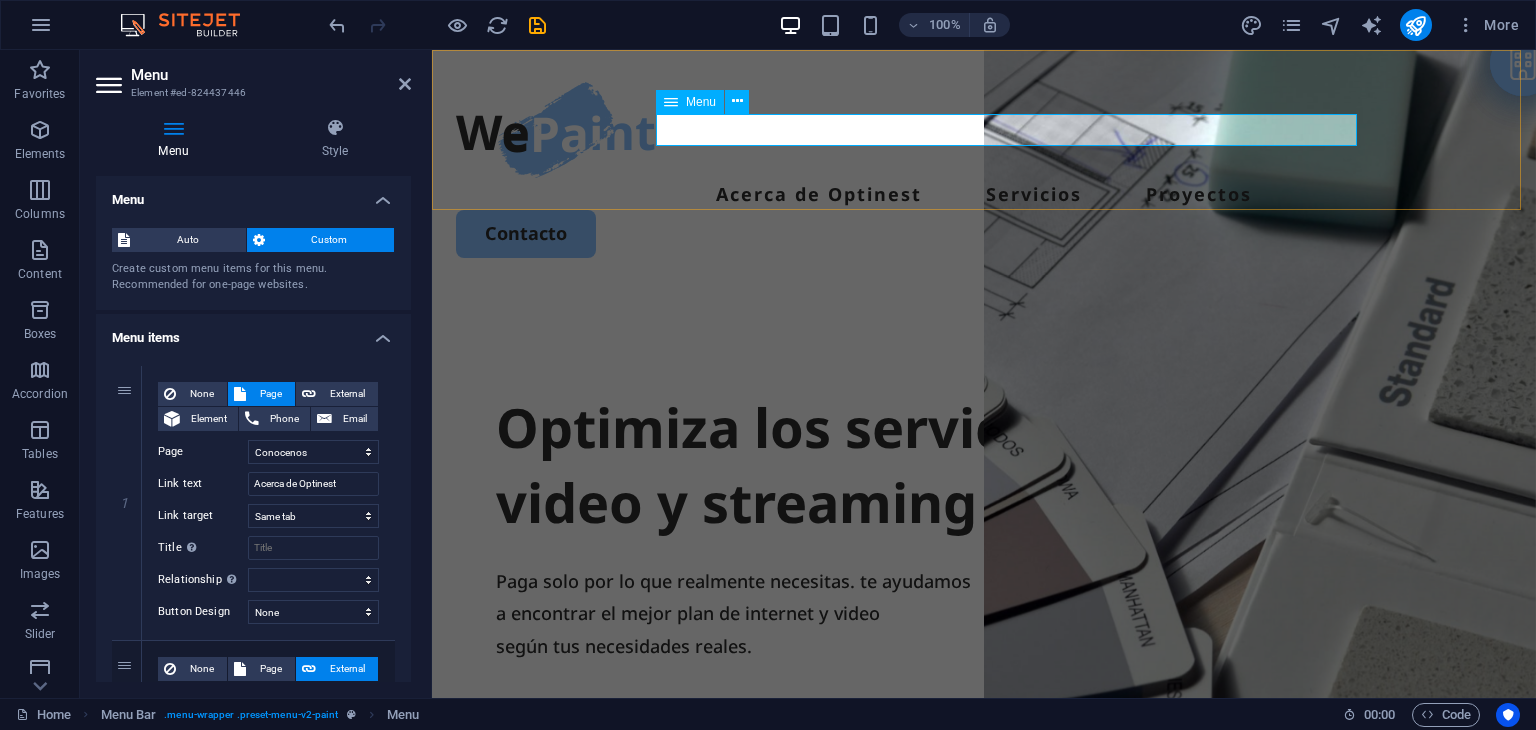 click on "Acerca de Optinest Servicios Proyectos" at bounding box center (984, 194) 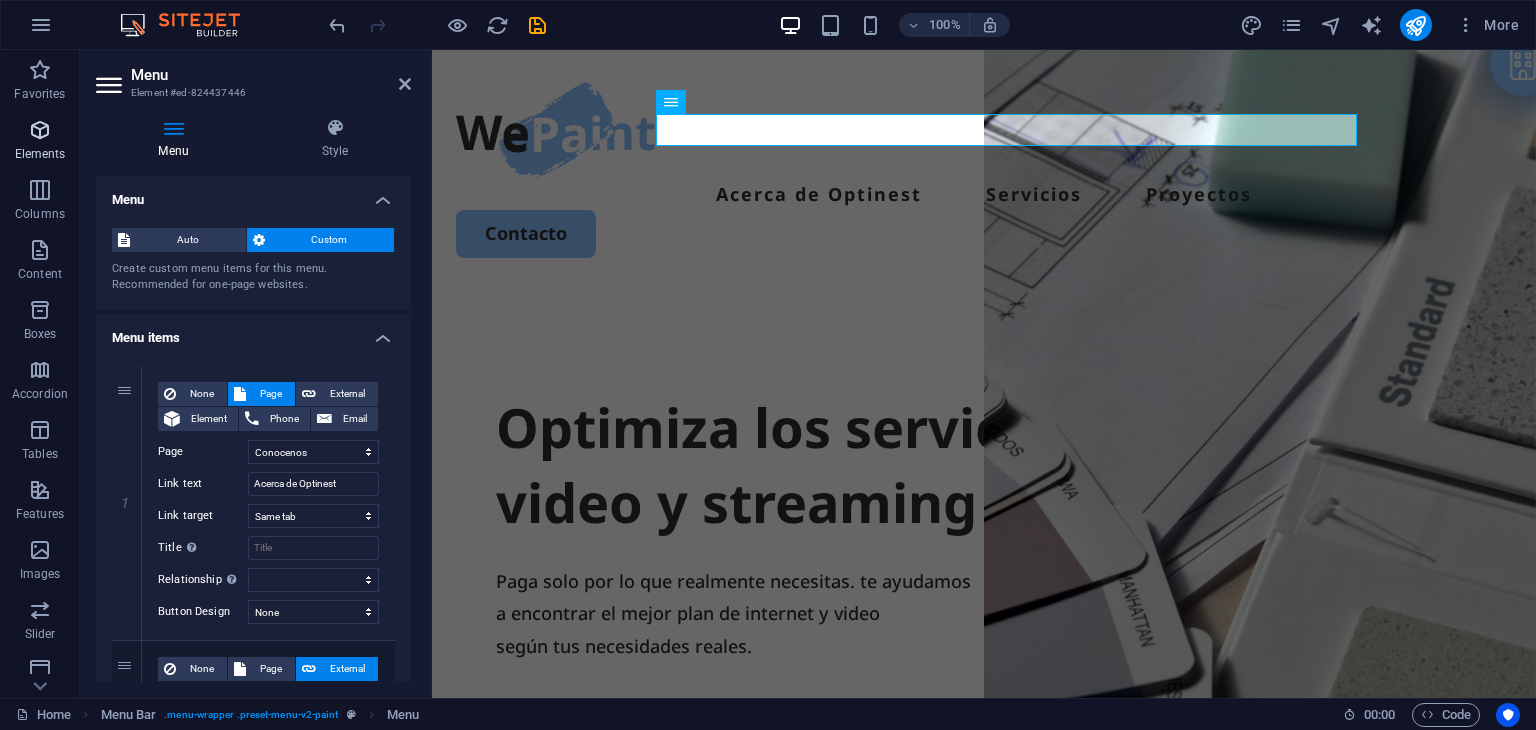 click at bounding box center (40, 130) 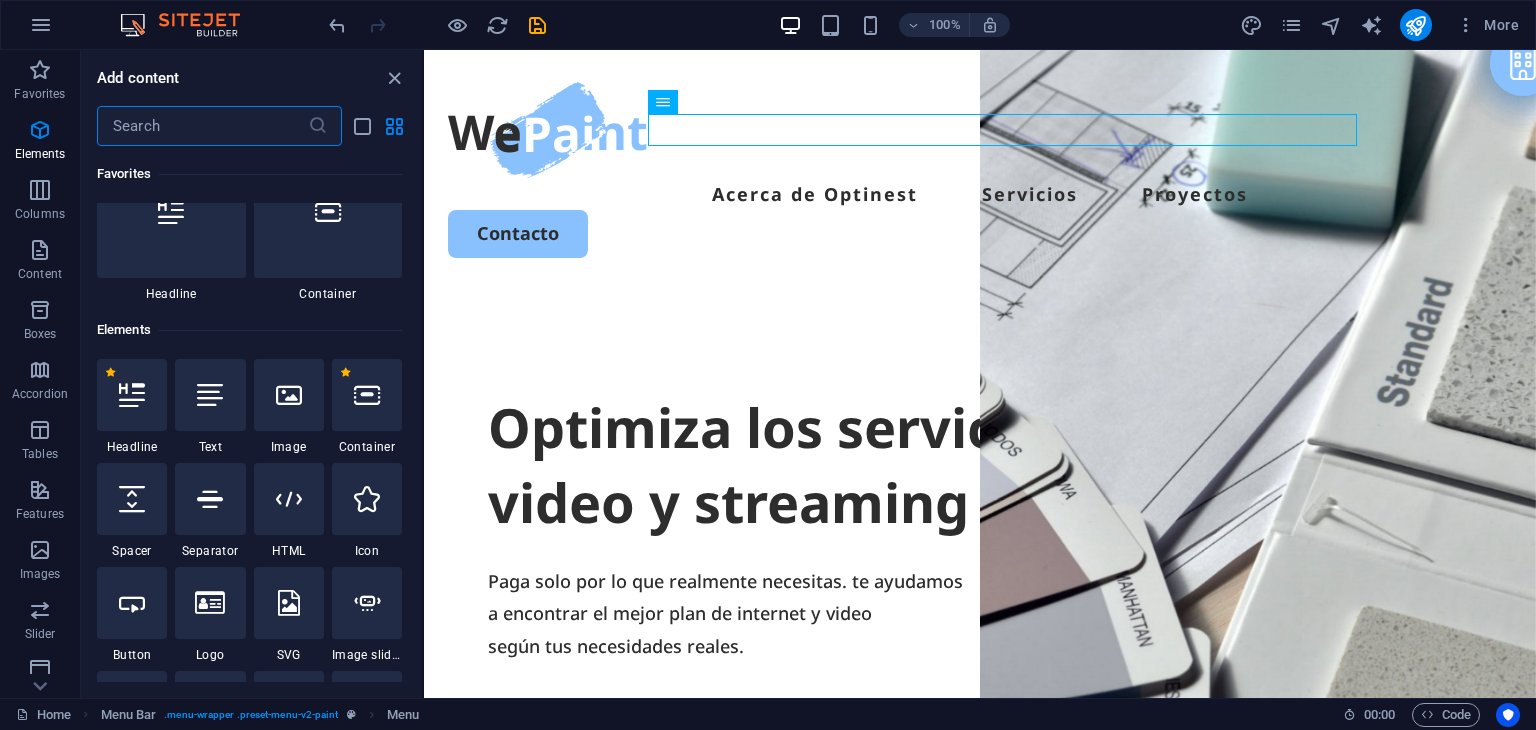 scroll, scrollTop: 0, scrollLeft: 0, axis: both 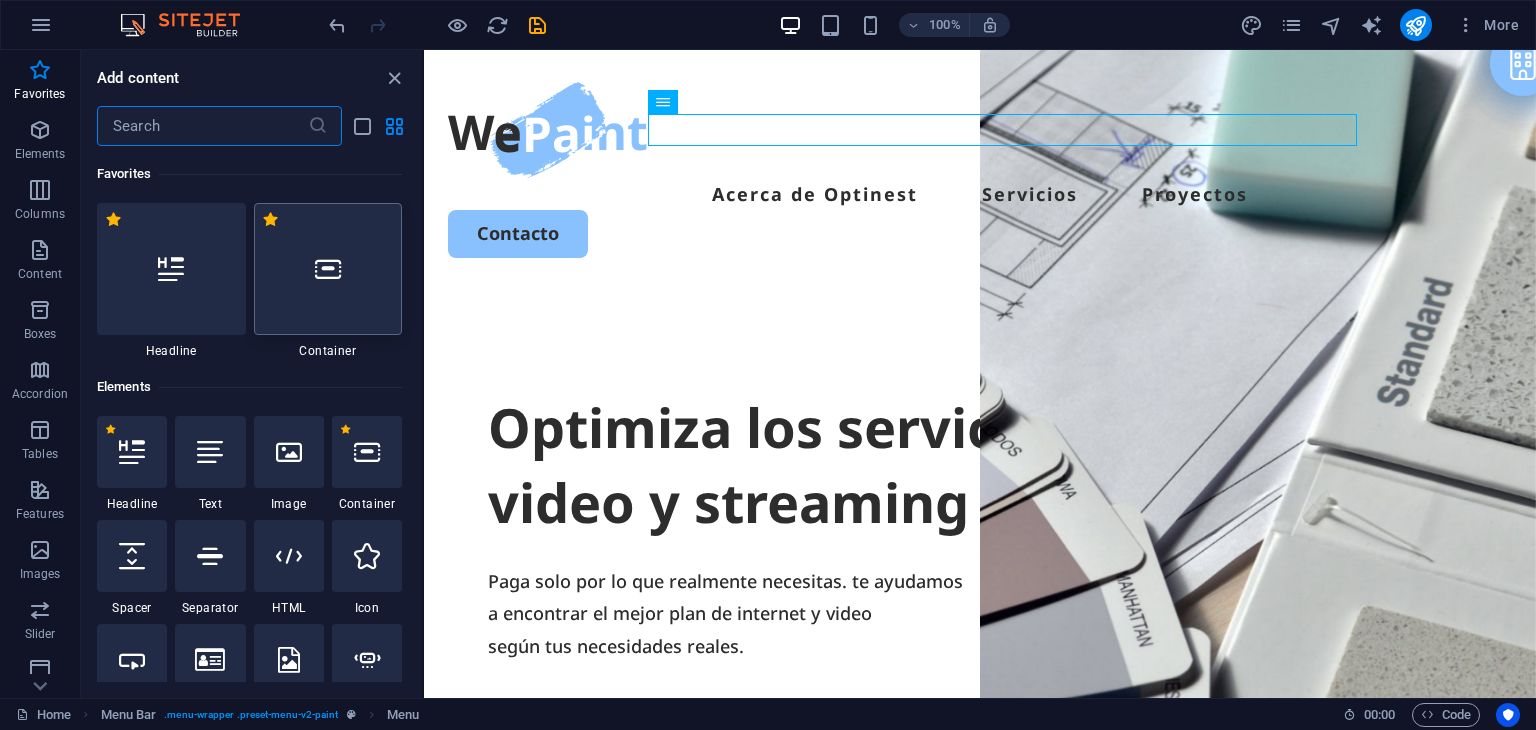 click at bounding box center (328, 269) 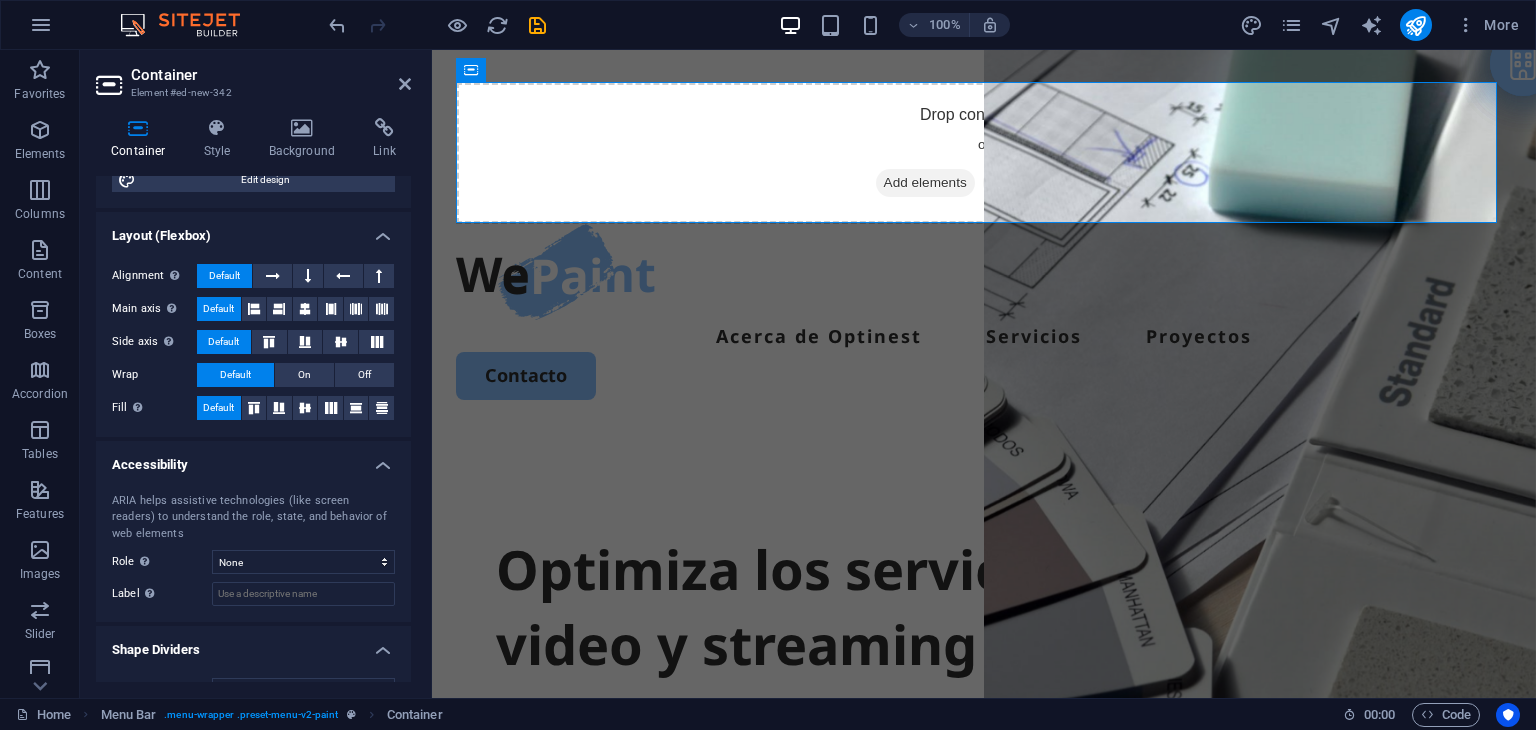 scroll, scrollTop: 301, scrollLeft: 0, axis: vertical 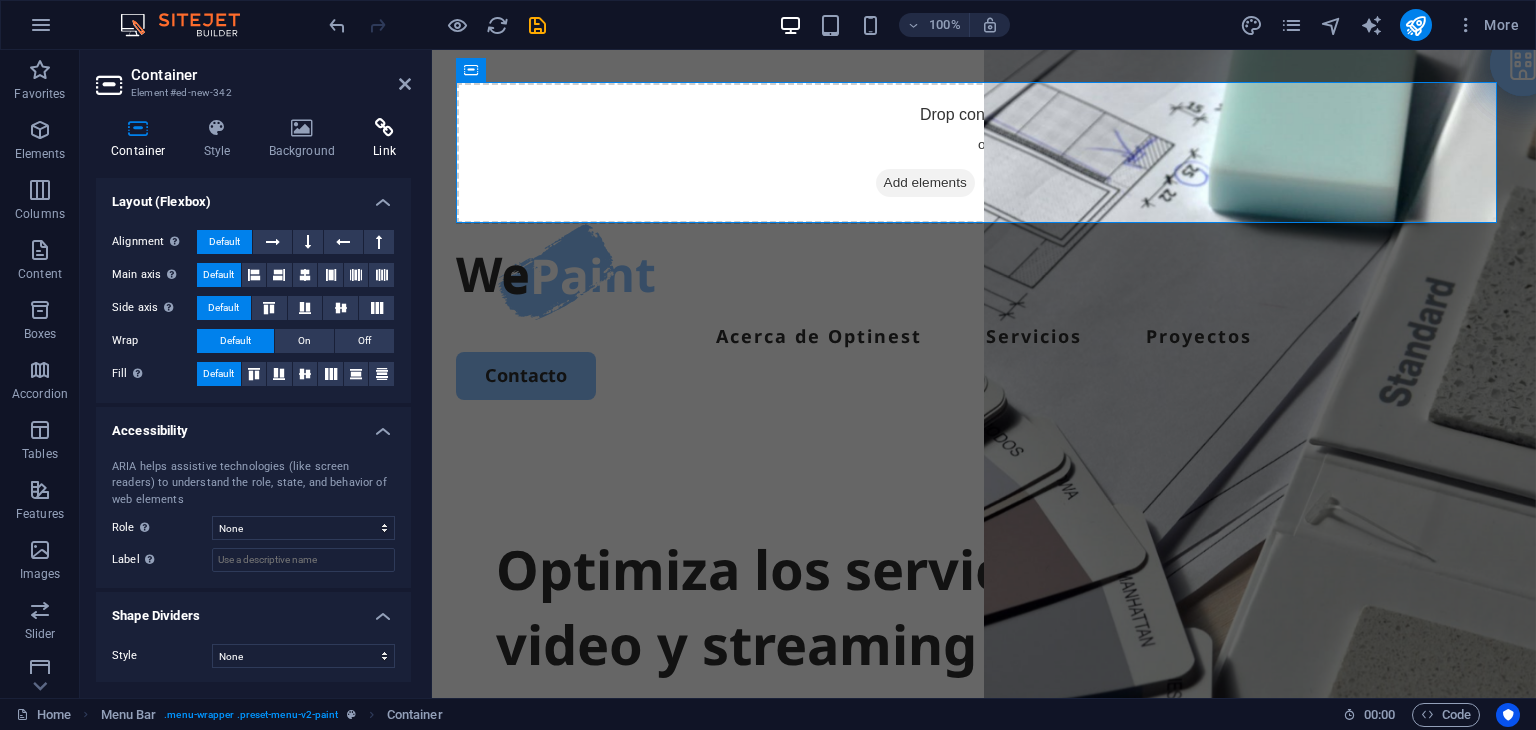 click at bounding box center [384, 128] 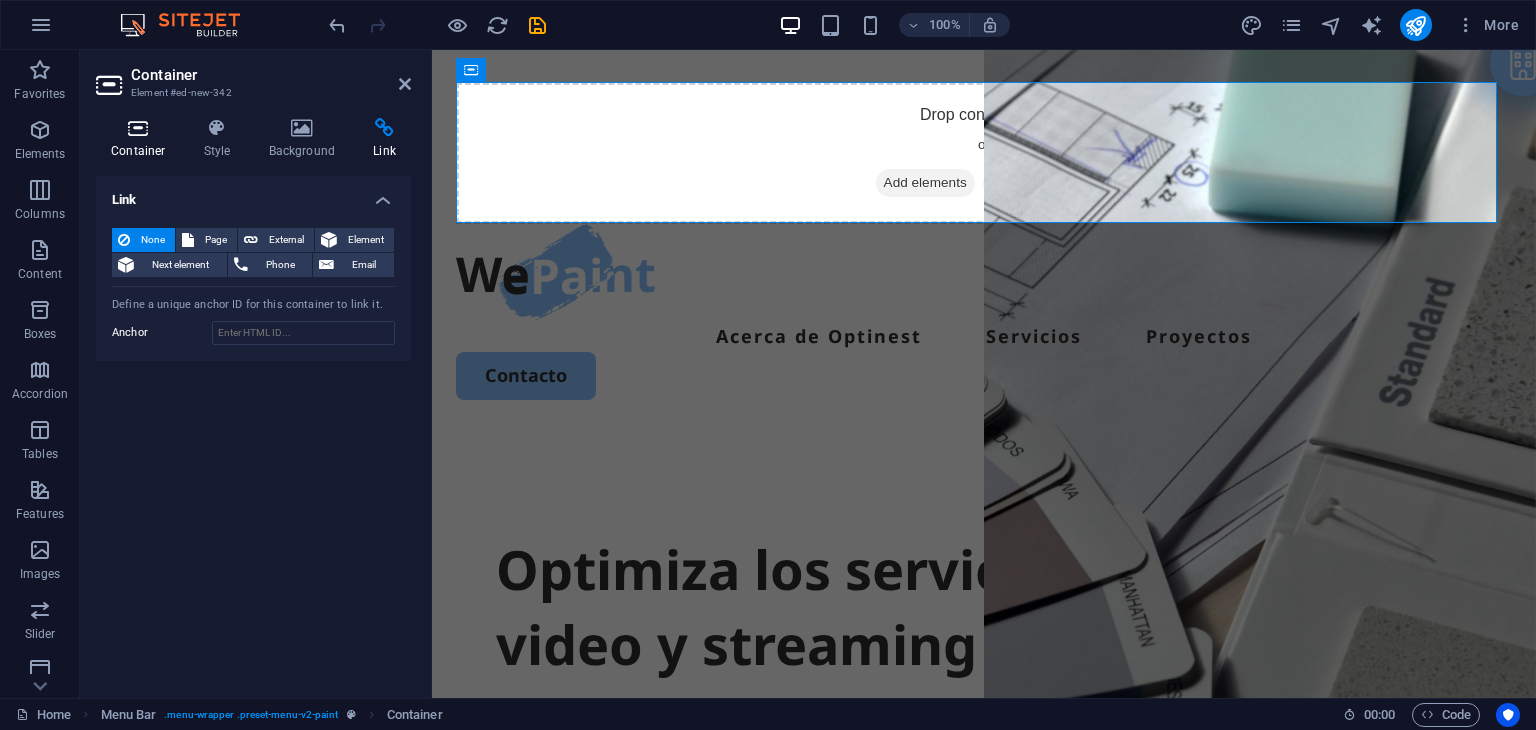 click at bounding box center (138, 128) 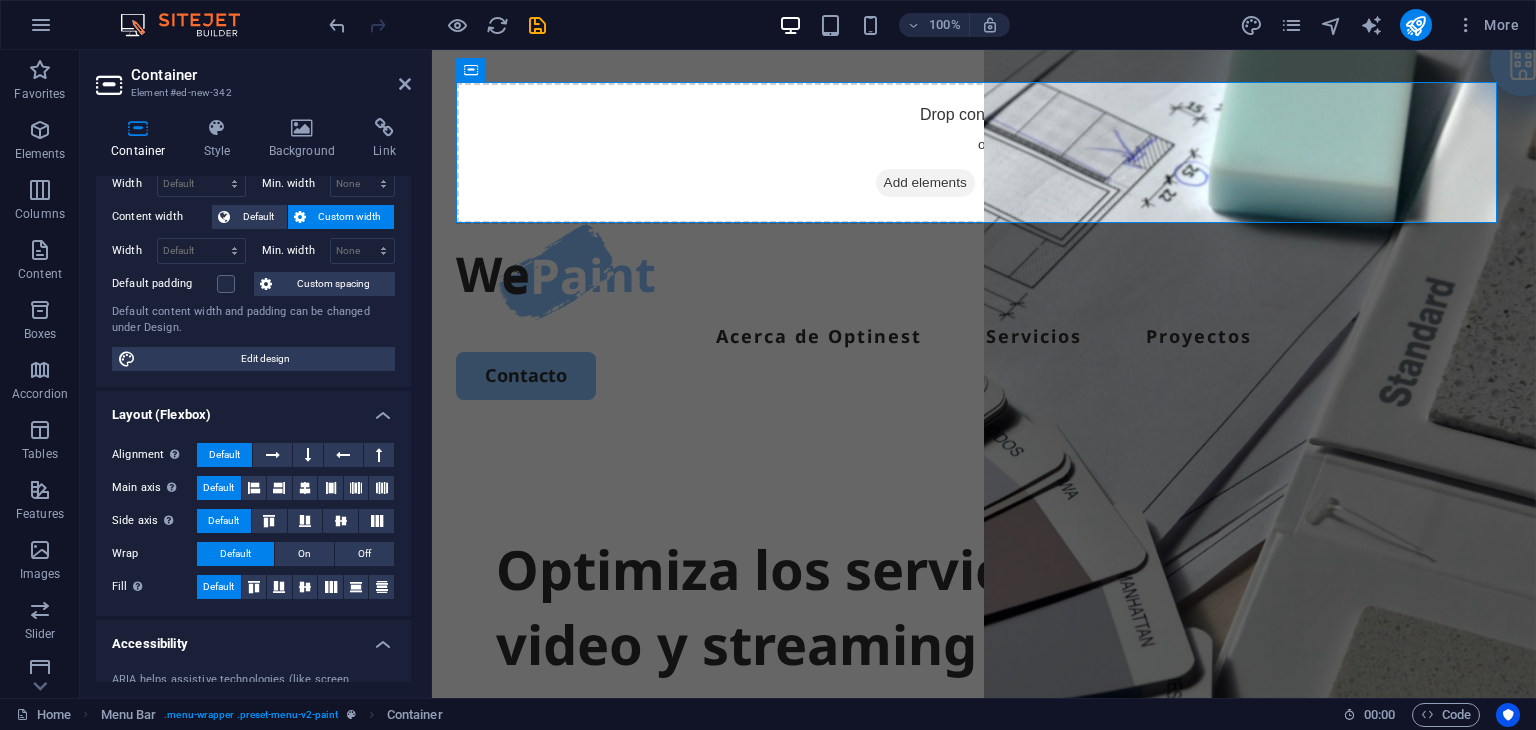 scroll, scrollTop: 0, scrollLeft: 0, axis: both 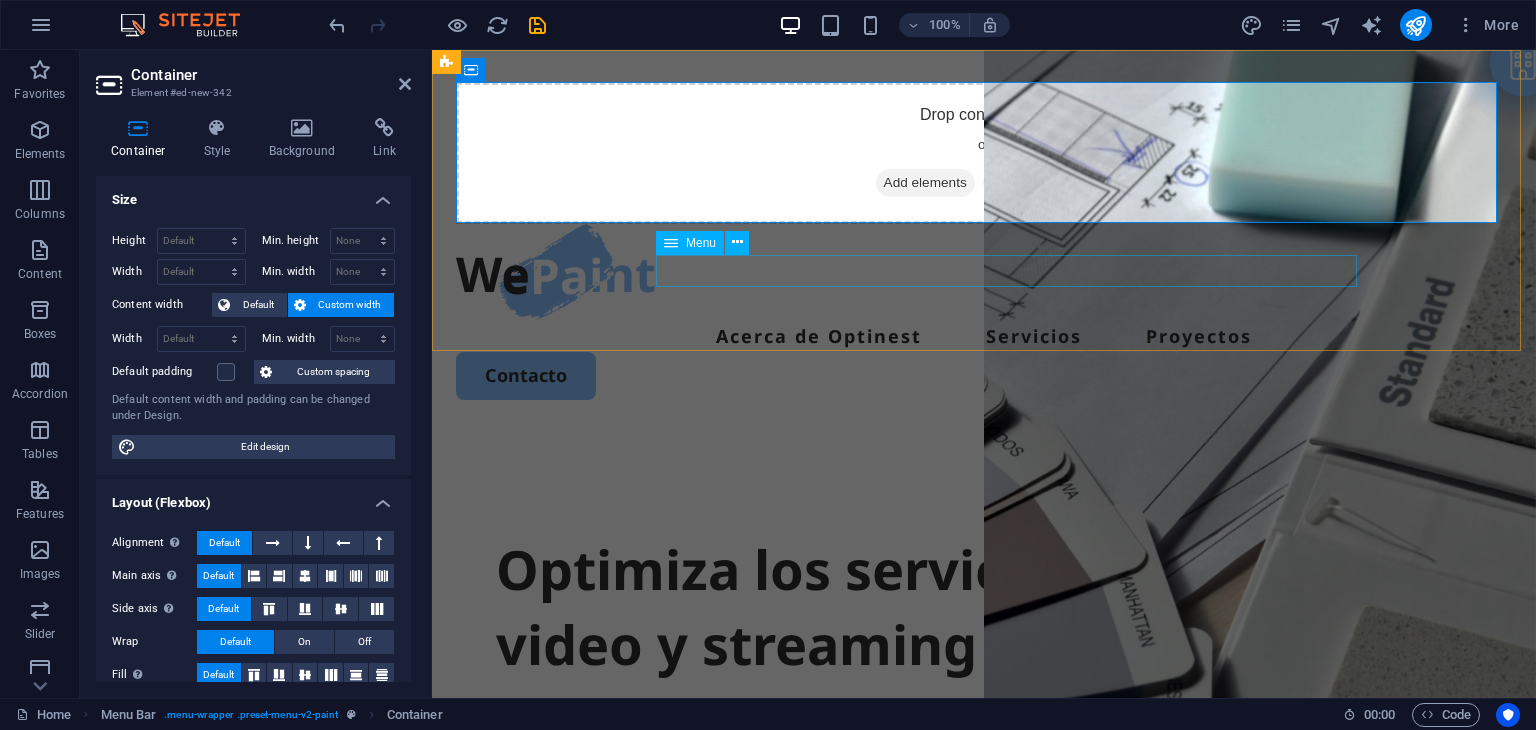 click on "Acerca de Optinest Servicios Proyectos" at bounding box center (984, 336) 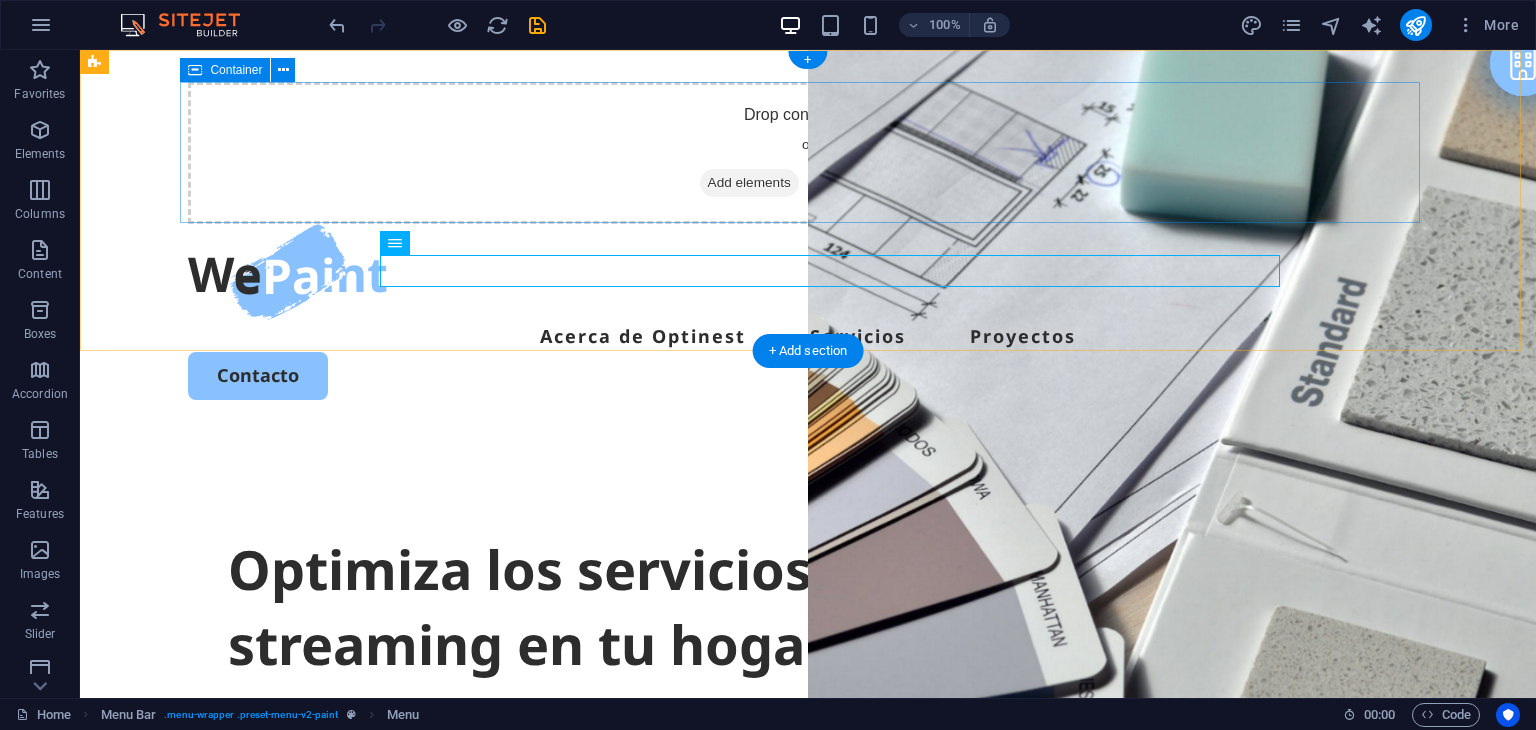 click on "Drop content here or  Add elements  Paste clipboard" at bounding box center [808, 153] 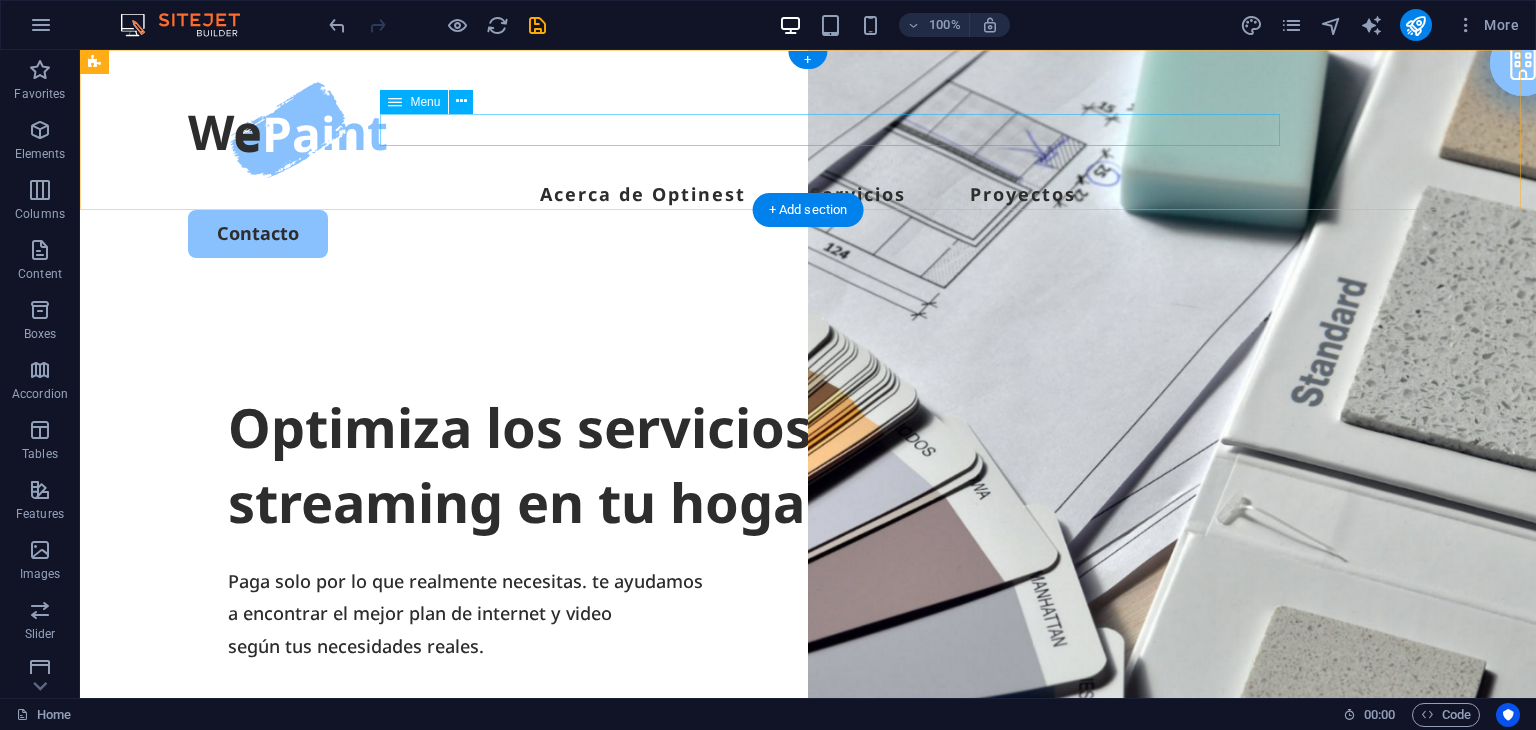 click on "Acerca de Optinest Servicios Proyectos" at bounding box center (808, 194) 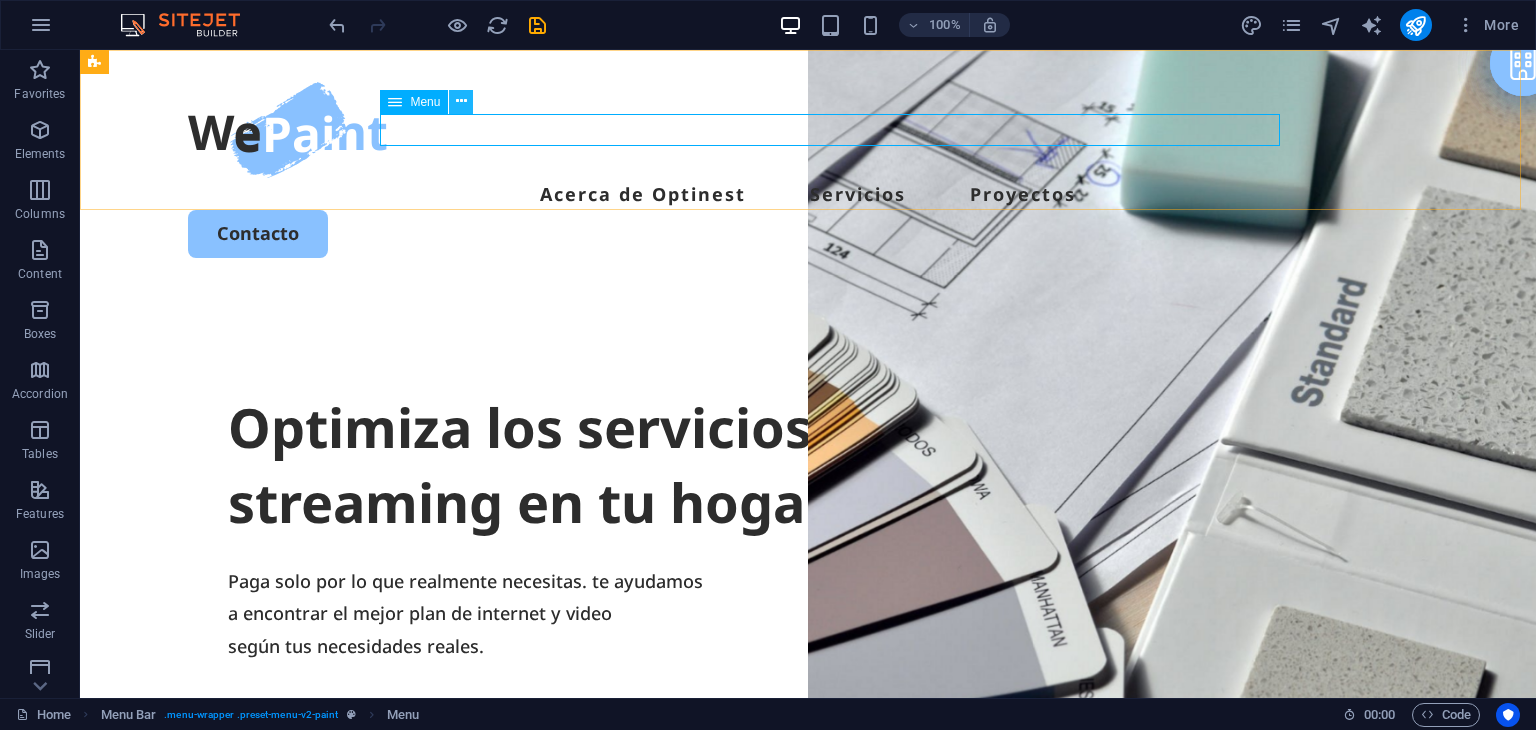 click at bounding box center [461, 101] 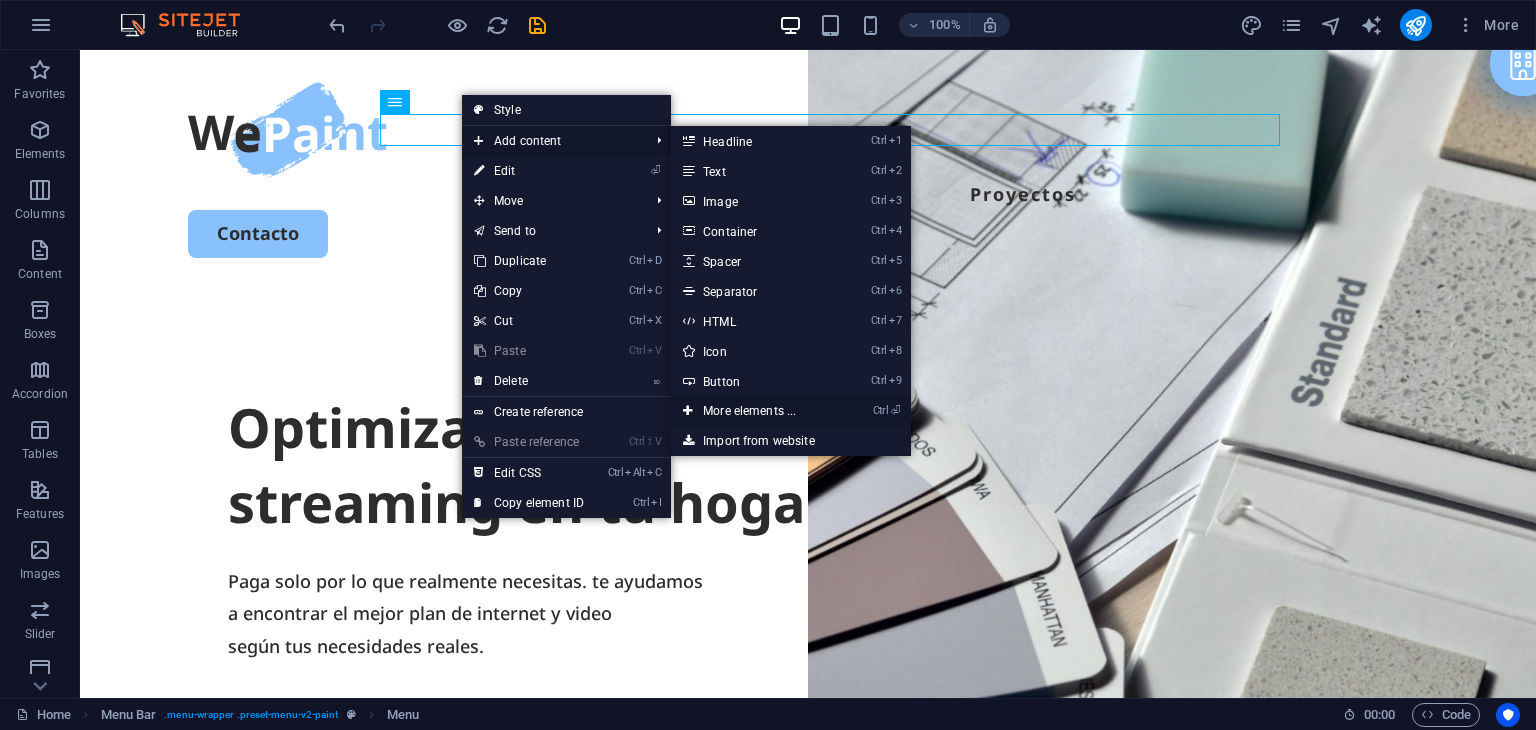 click on "Ctrl ⏎  More elements ..." at bounding box center [753, 411] 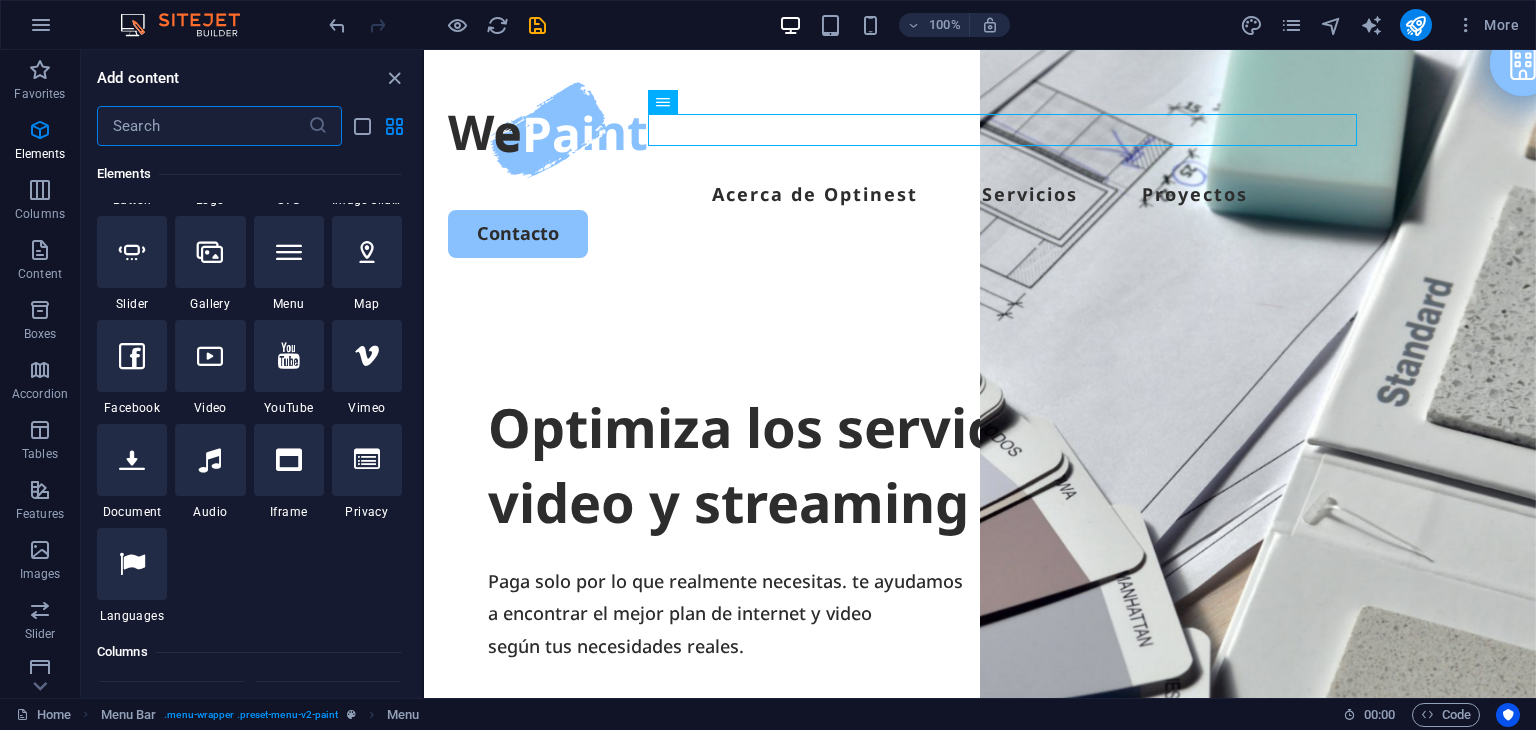 scroll, scrollTop: 0, scrollLeft: 0, axis: both 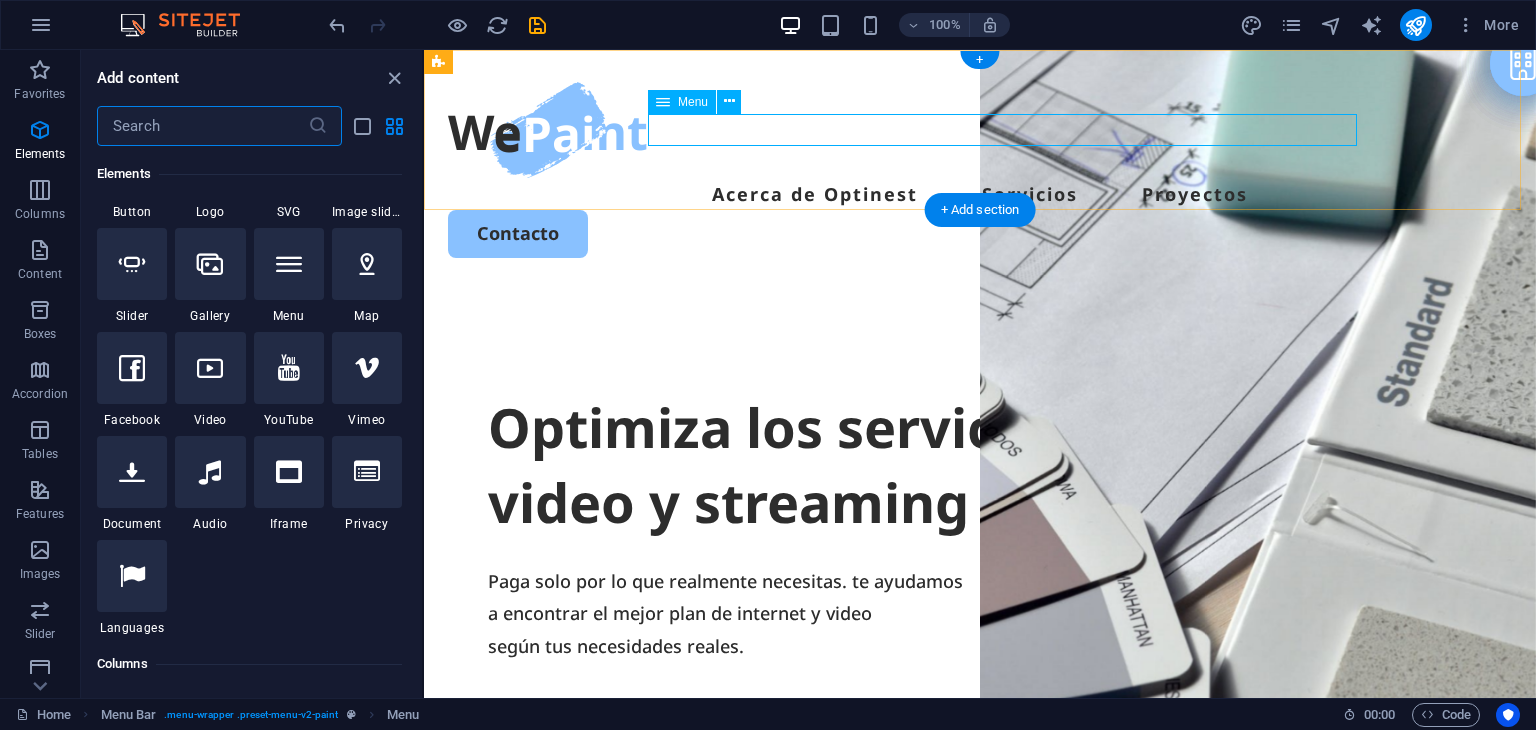 click on "Acerca de Optinest Servicios Proyectos" at bounding box center [980, 194] 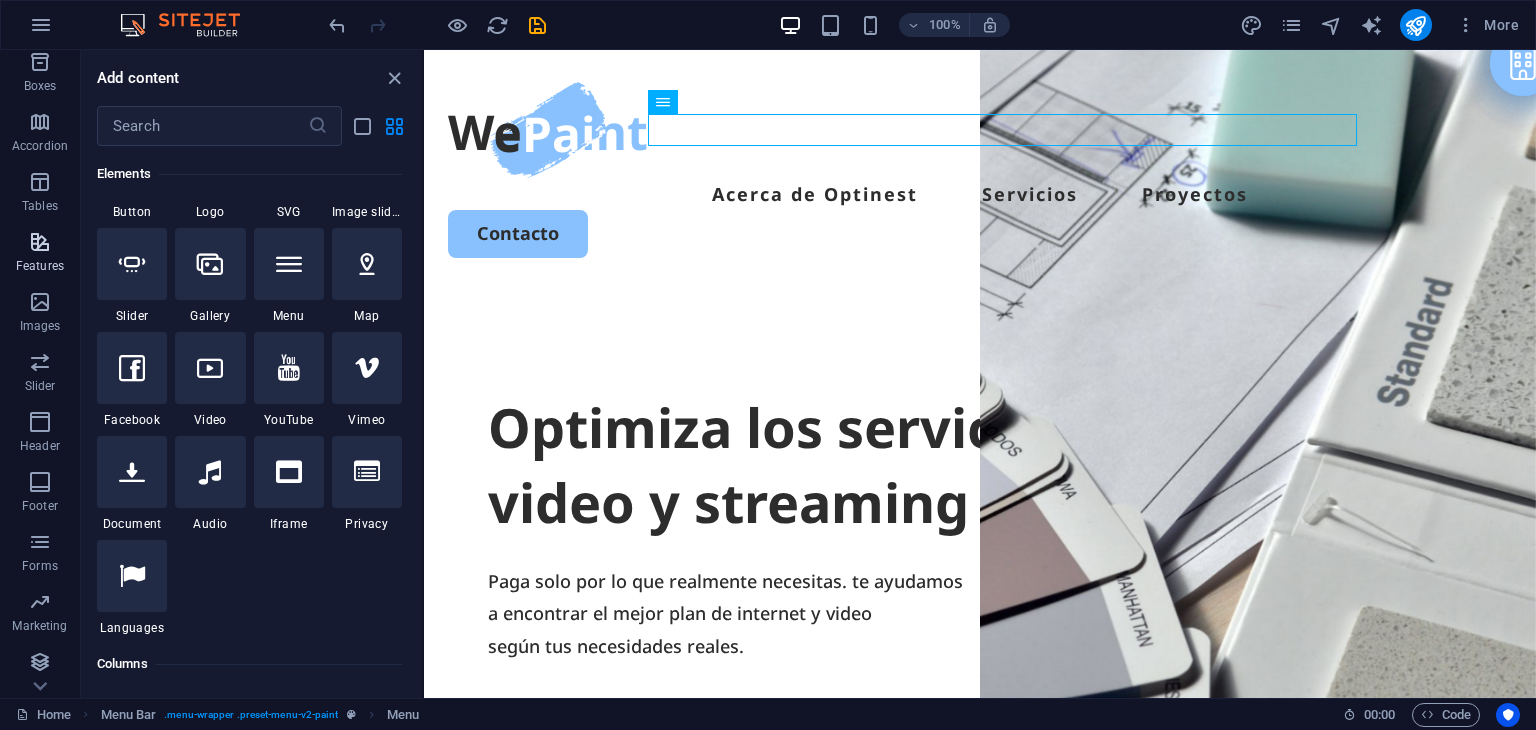 scroll, scrollTop: 252, scrollLeft: 0, axis: vertical 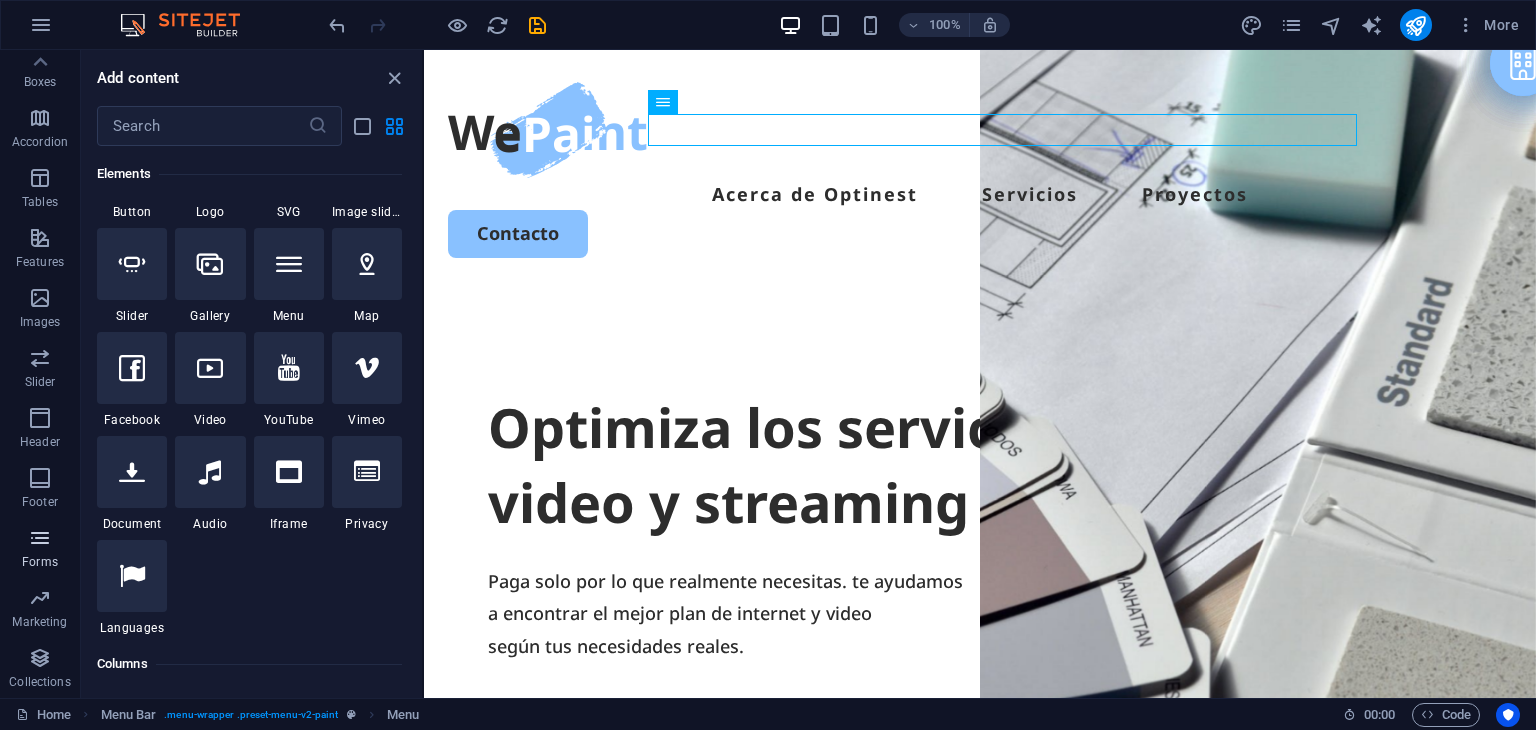 click on "Forms" at bounding box center (40, 562) 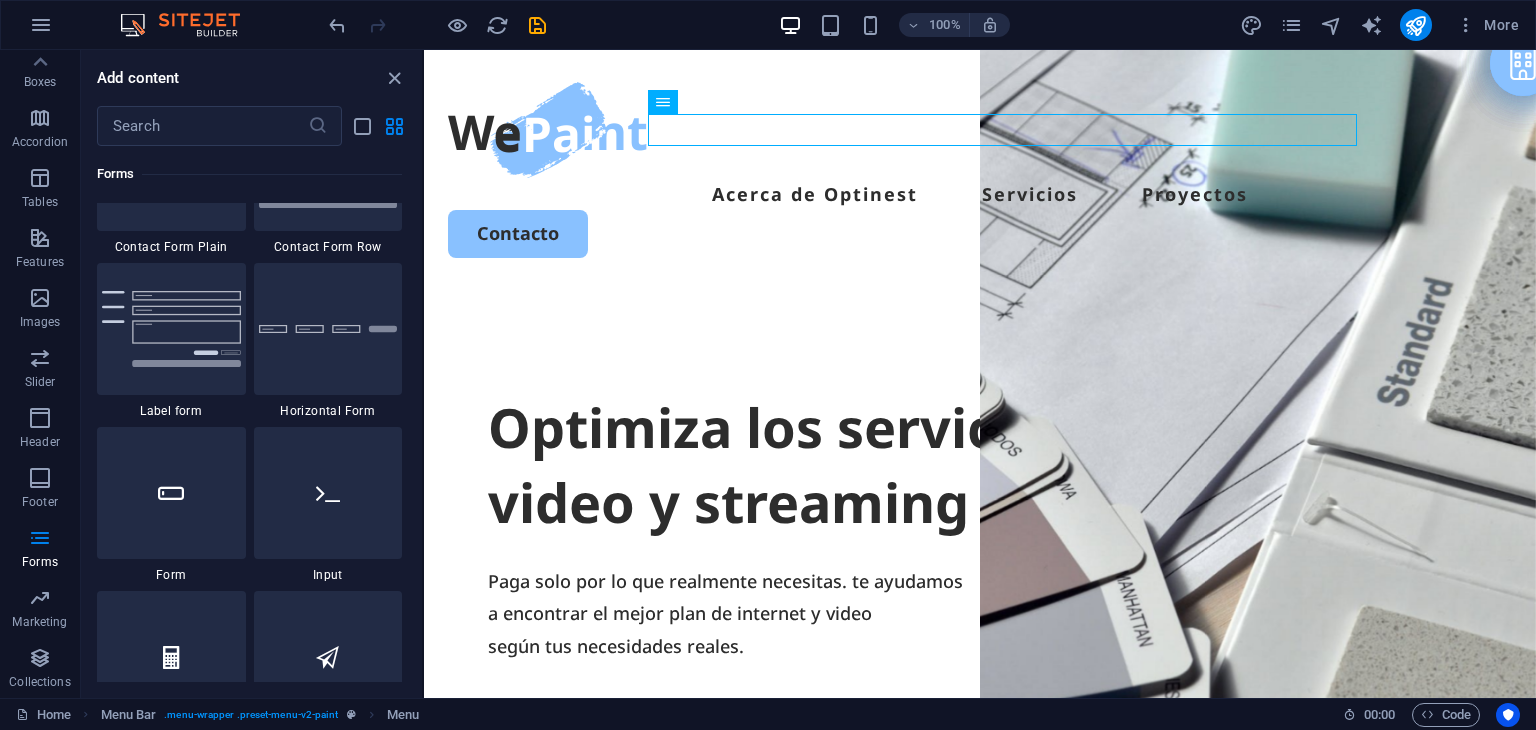 scroll, scrollTop: 14900, scrollLeft: 0, axis: vertical 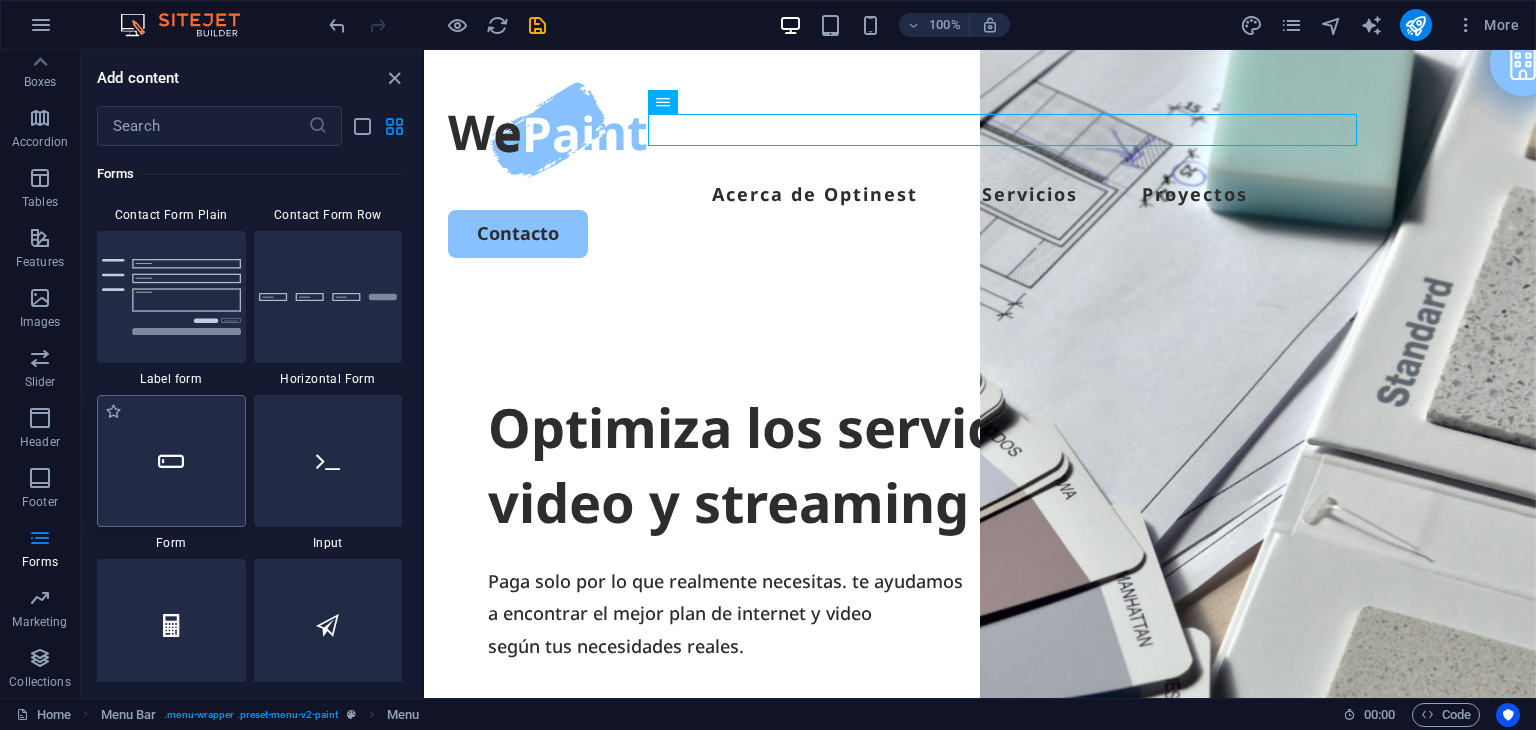 click at bounding box center (171, 461) 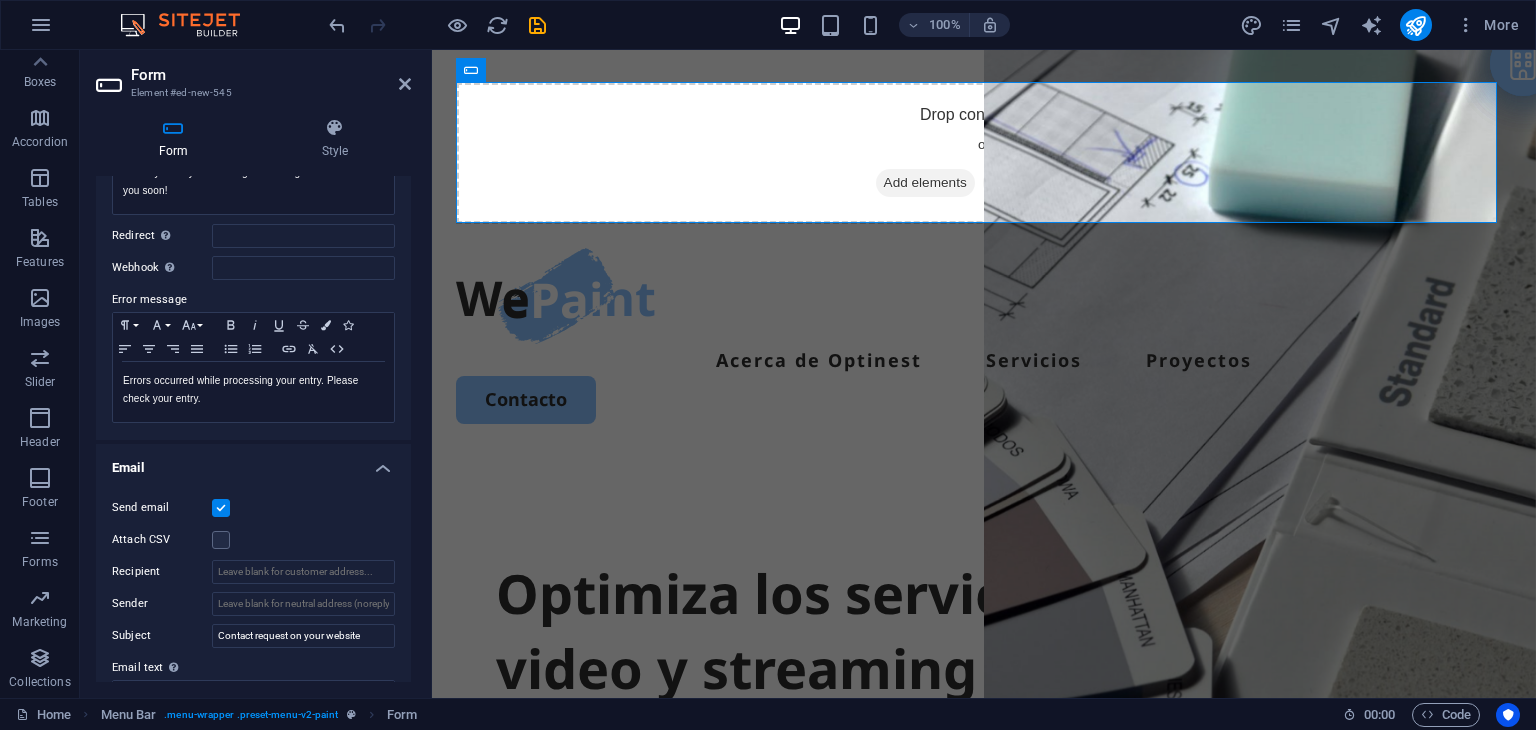 scroll, scrollTop: 112, scrollLeft: 0, axis: vertical 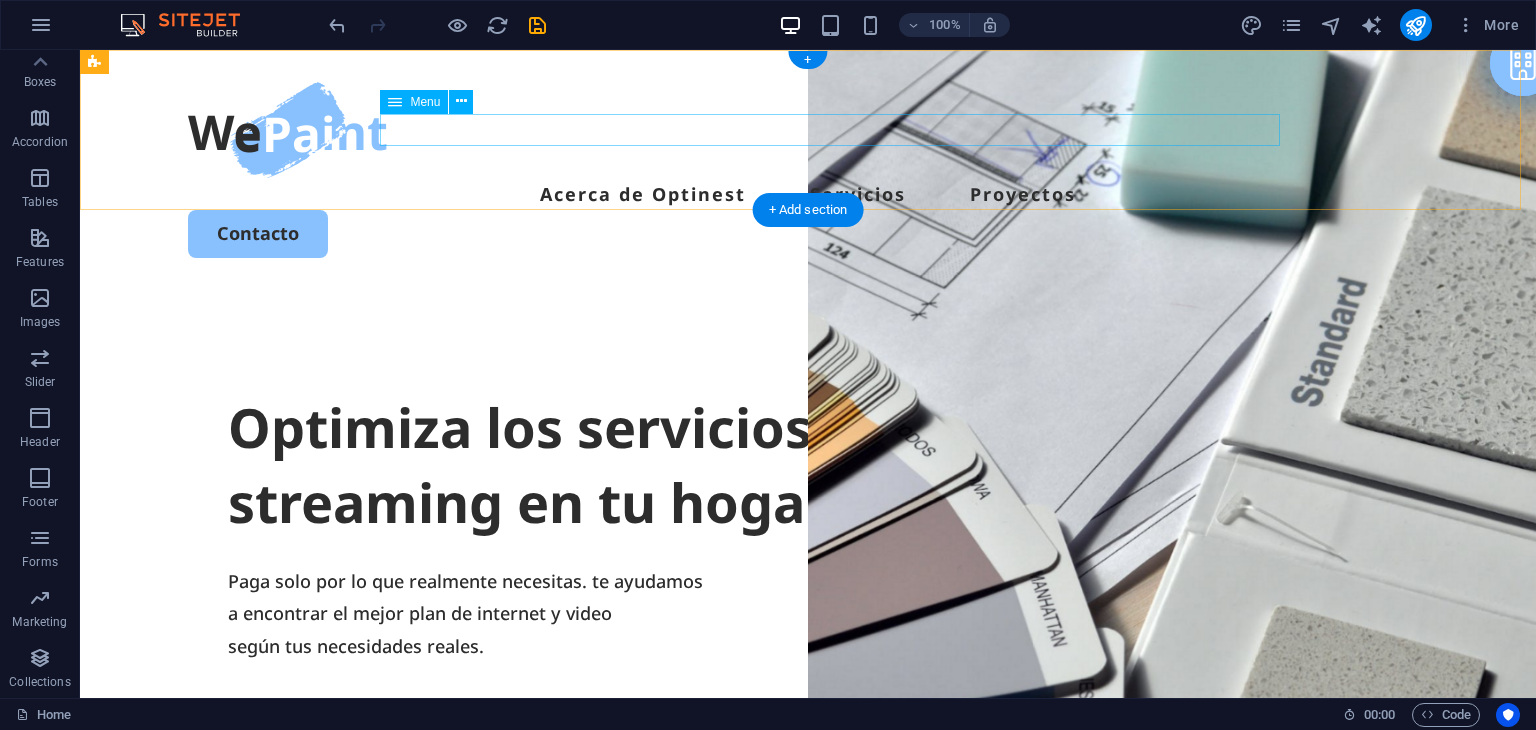 click on "Acerca de Optinest Servicios Proyectos" at bounding box center [808, 194] 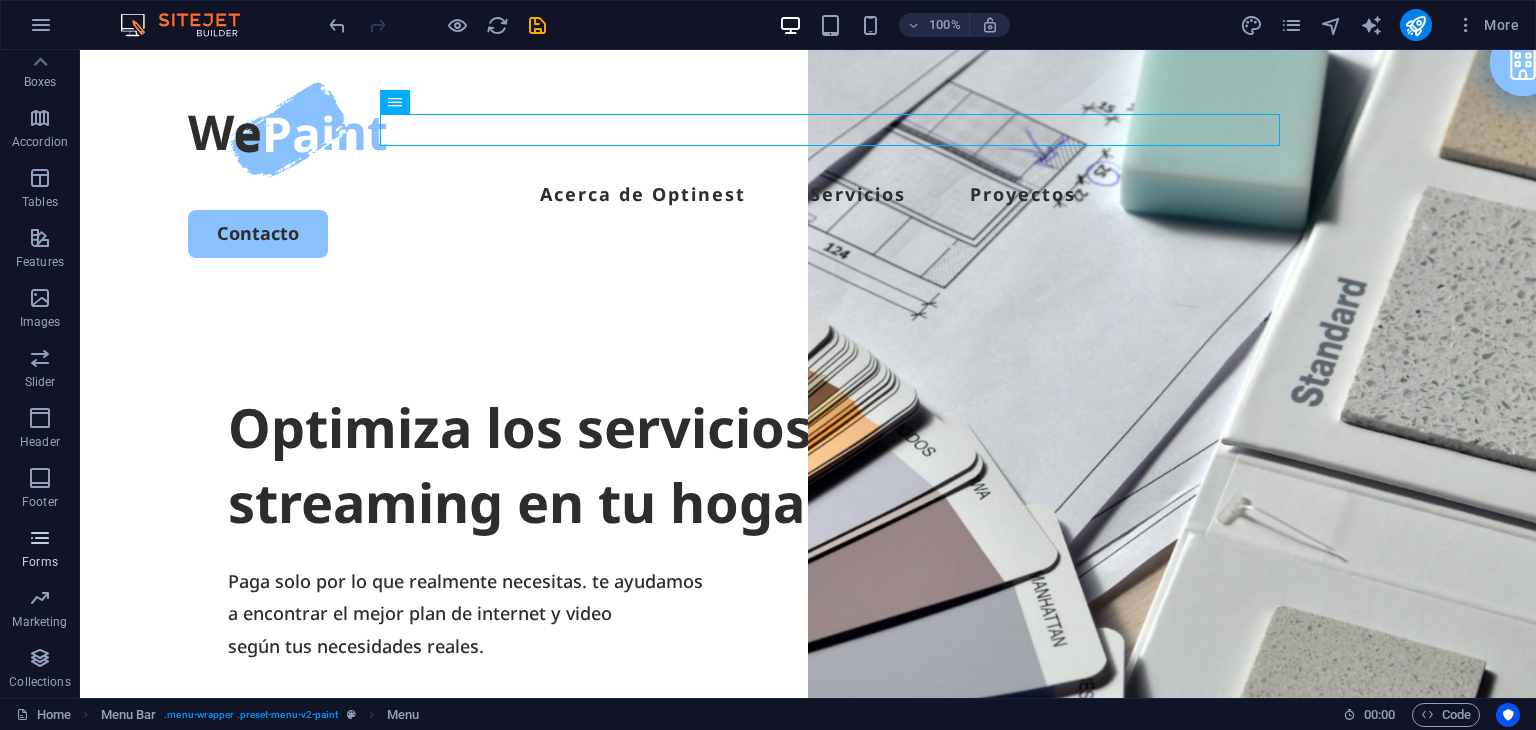 click at bounding box center [40, 538] 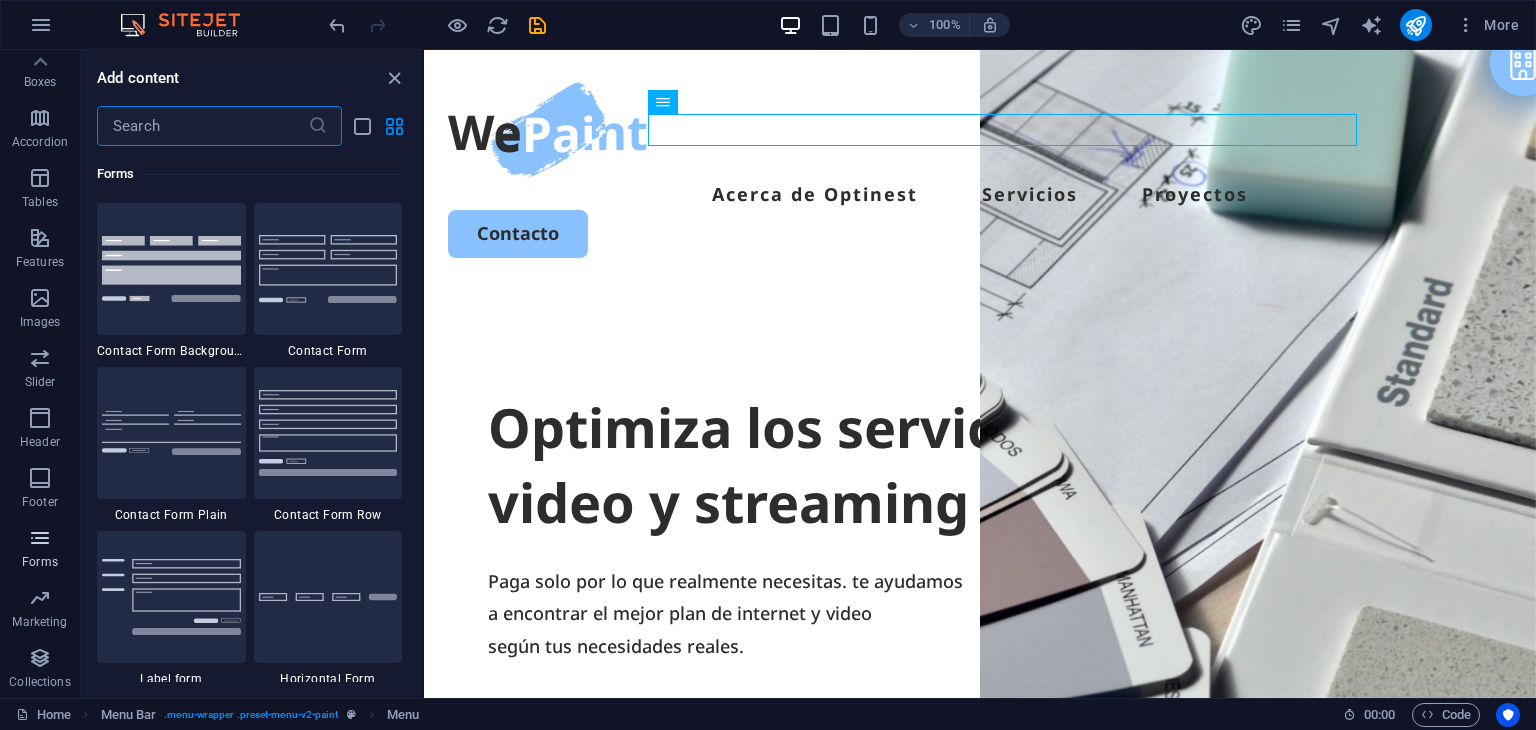 scroll, scrollTop: 14600, scrollLeft: 0, axis: vertical 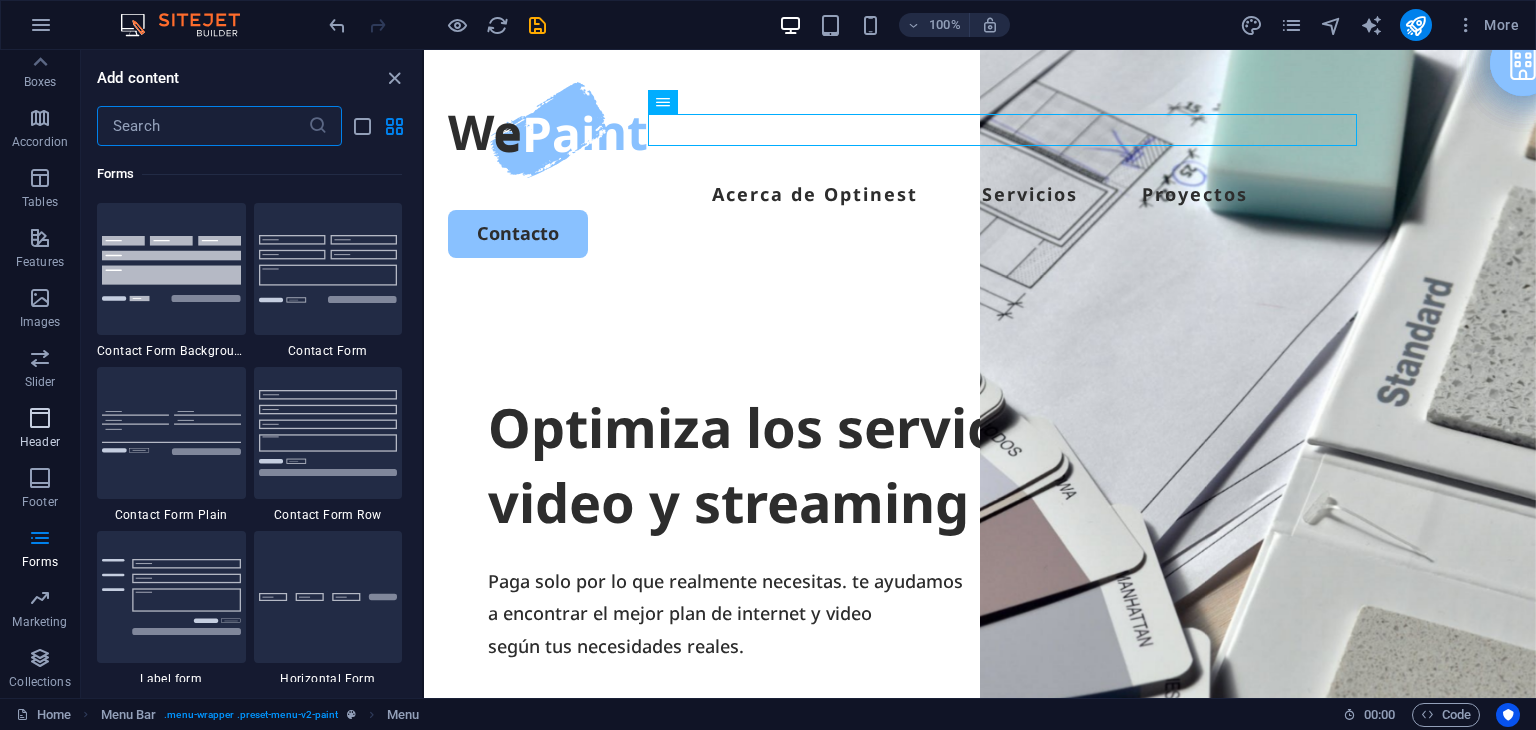 click at bounding box center (40, 418) 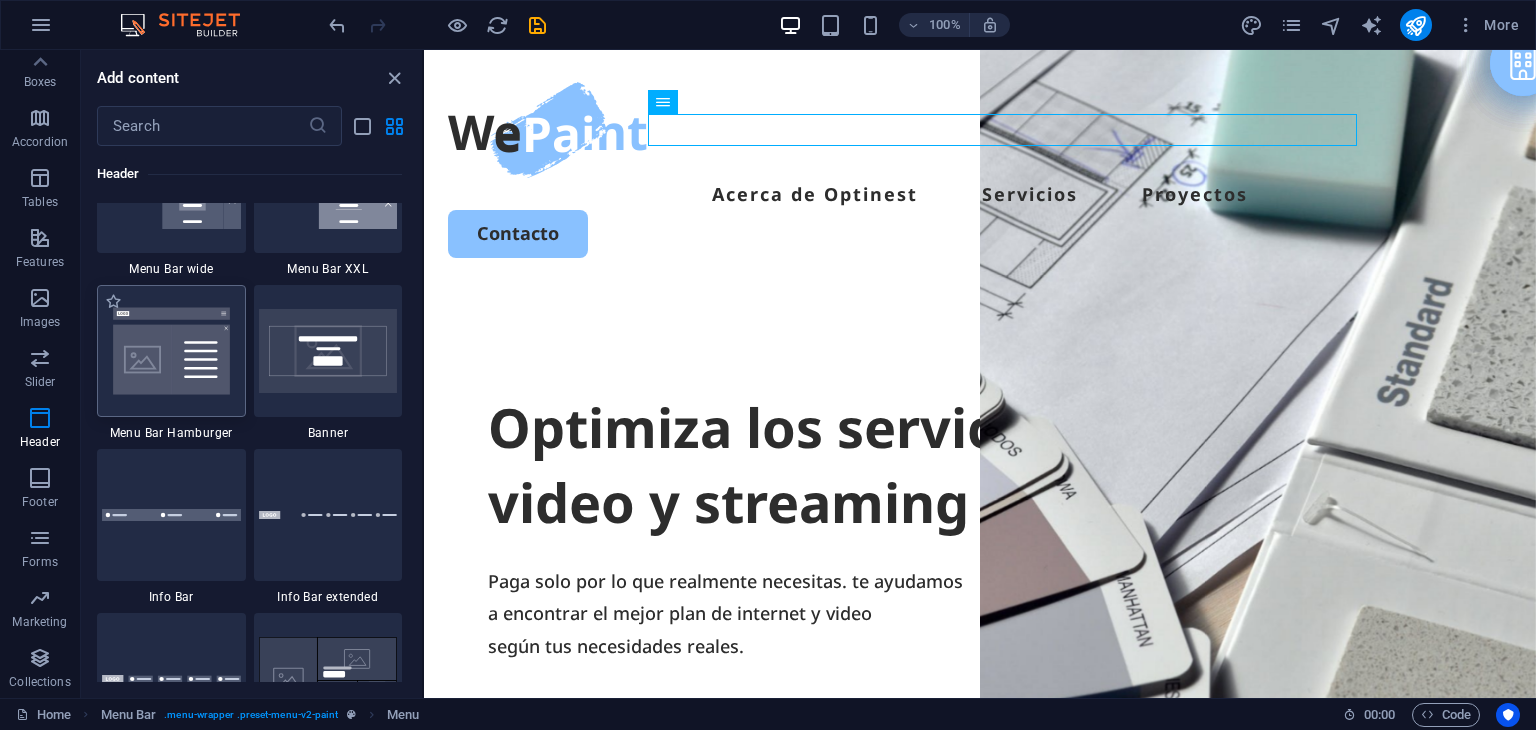 scroll, scrollTop: 12642, scrollLeft: 0, axis: vertical 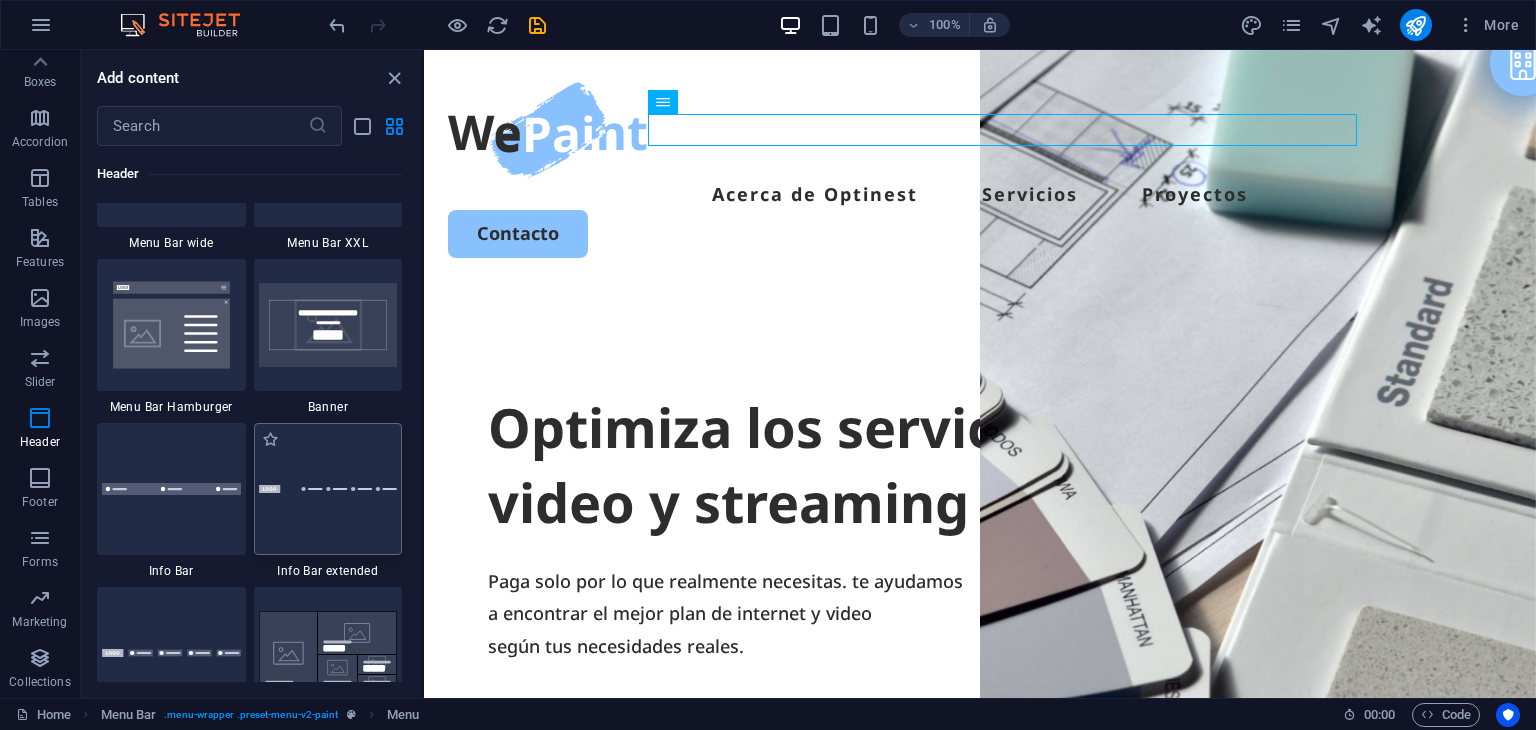 click at bounding box center (328, 489) 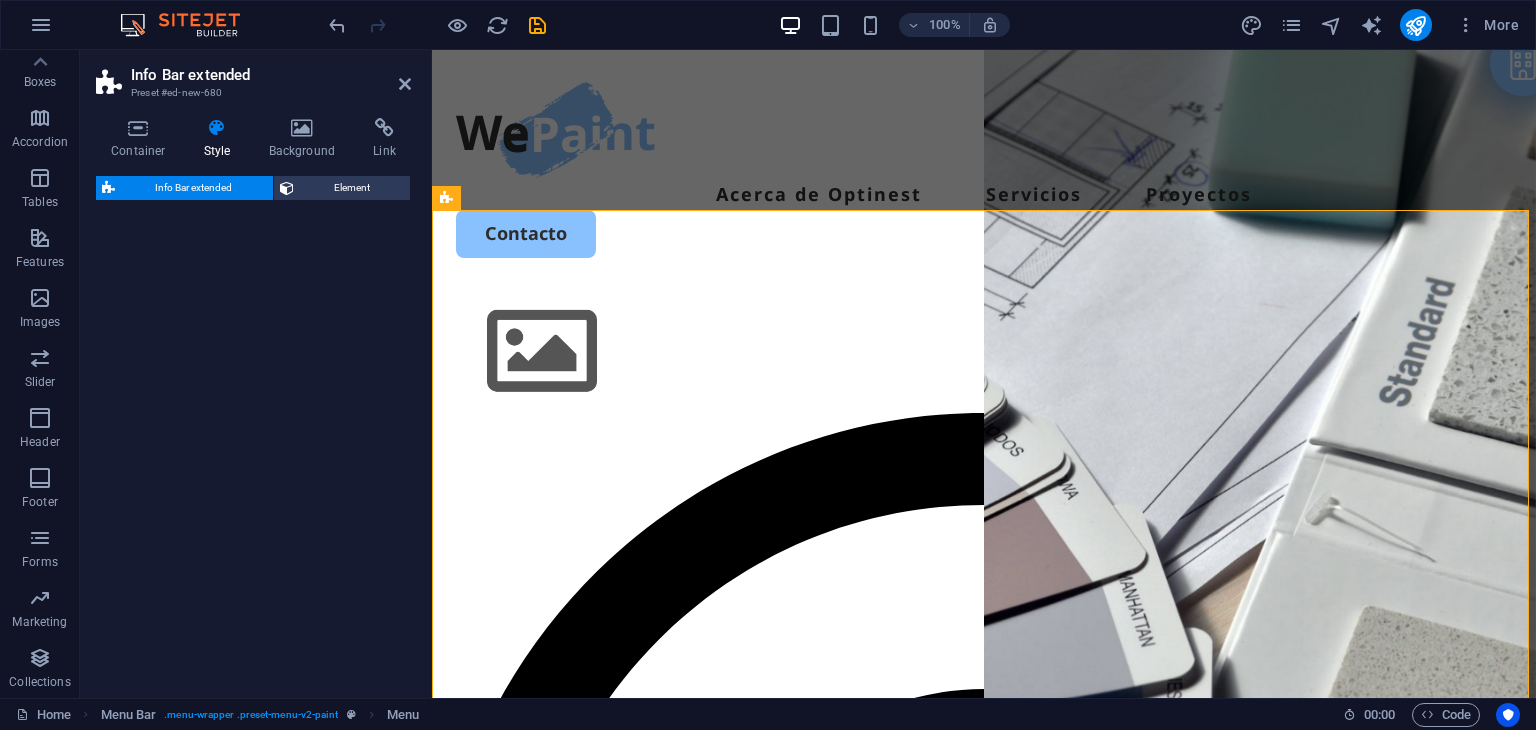 select on "rem" 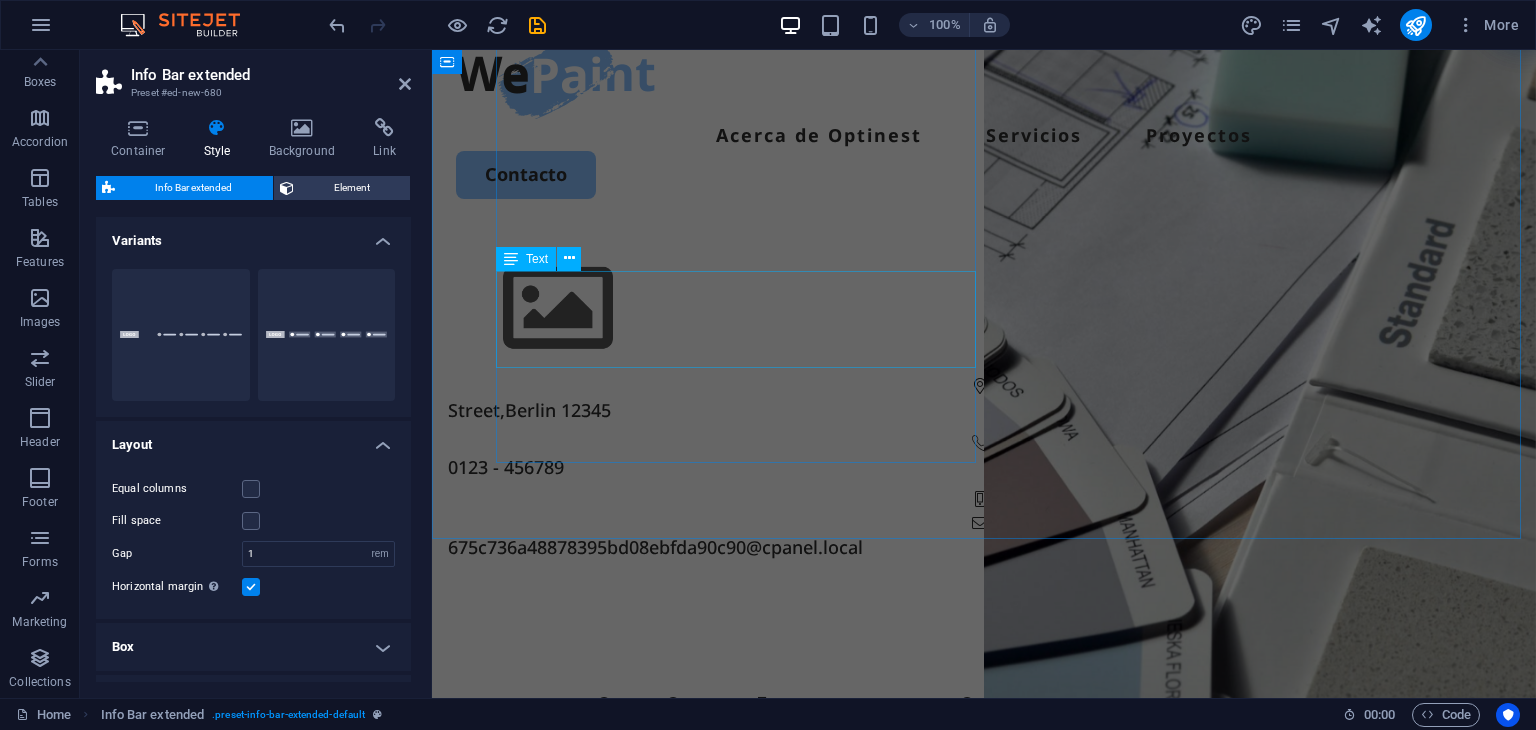 scroll, scrollTop: 0, scrollLeft: 0, axis: both 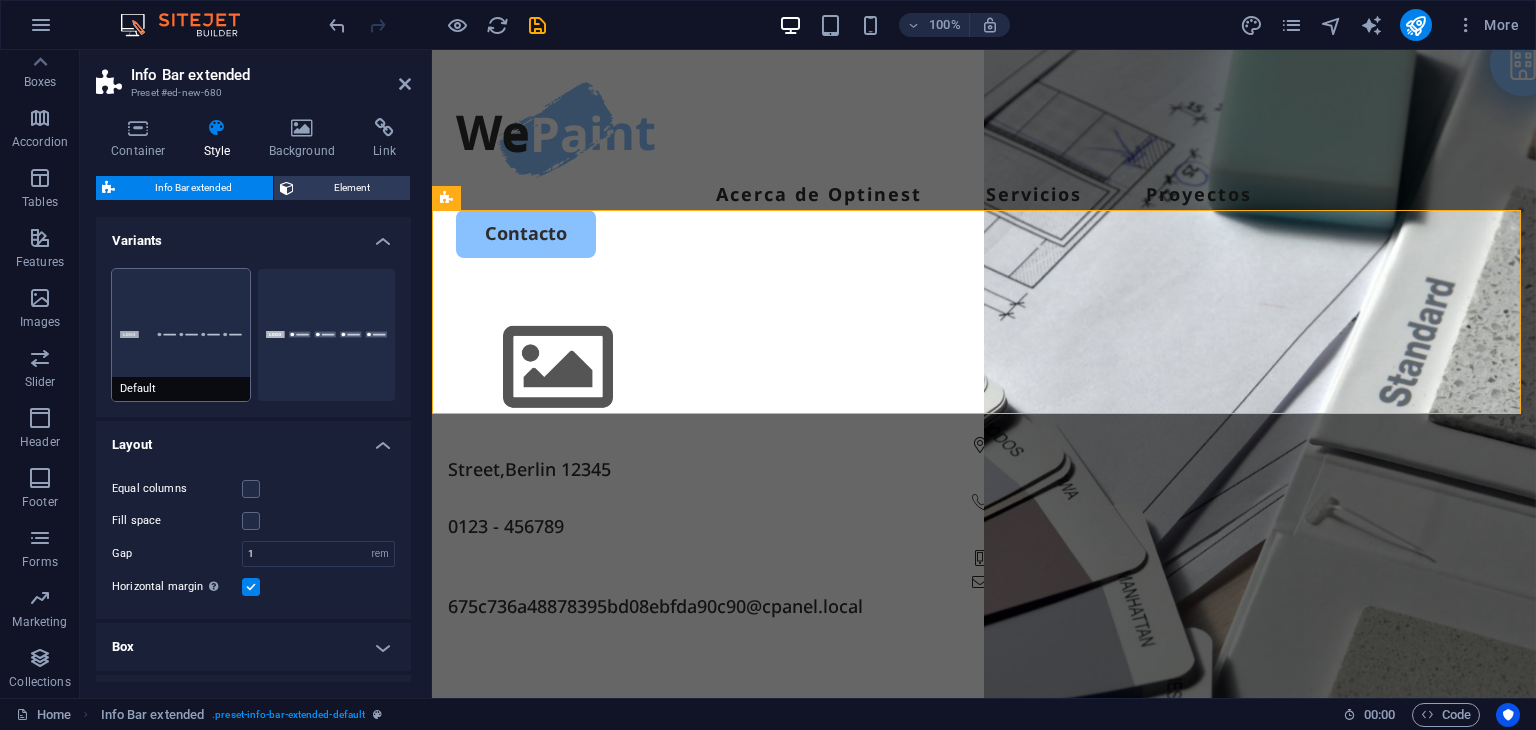 click on "Default" at bounding box center (181, 335) 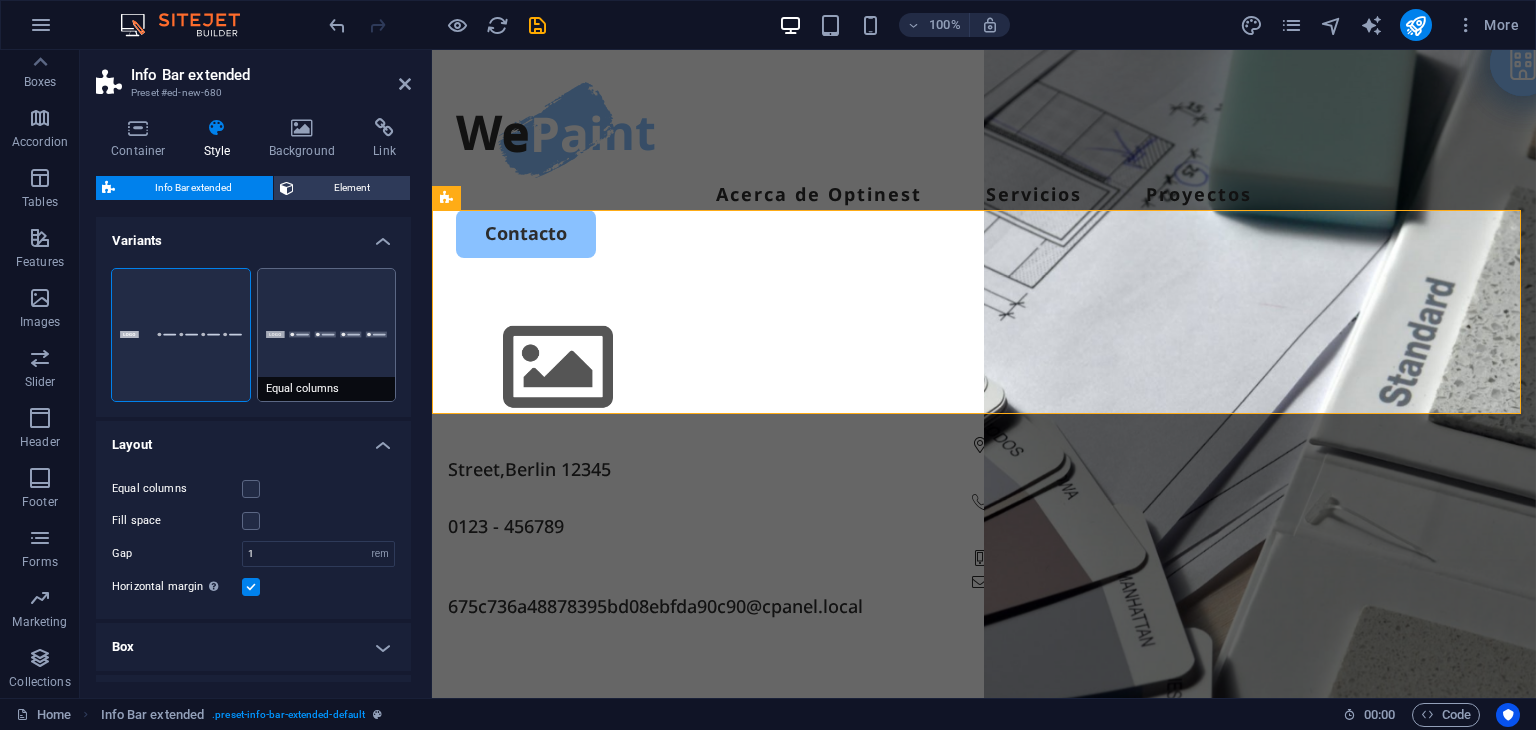click on "Equal columns" at bounding box center (327, 335) 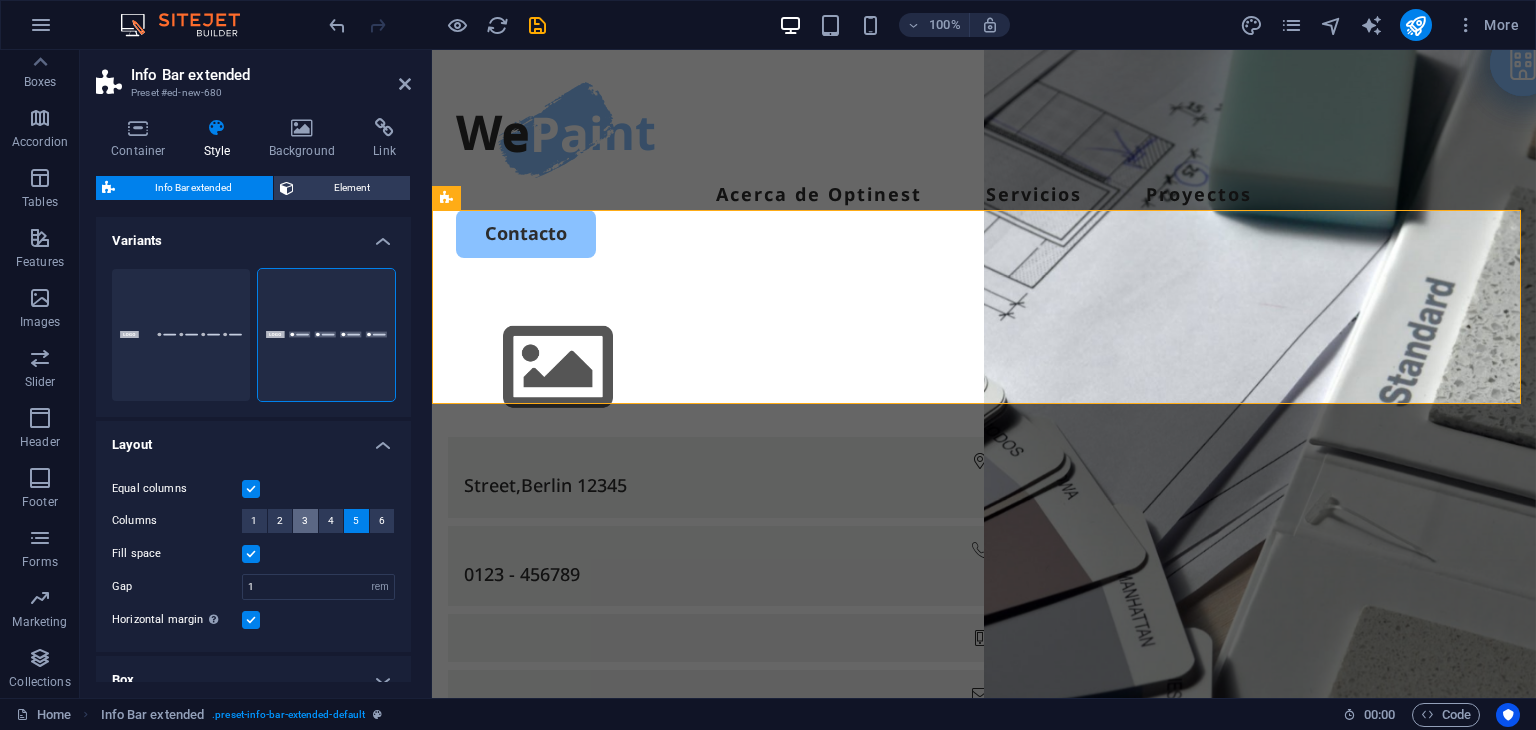 click on "3" at bounding box center [305, 521] 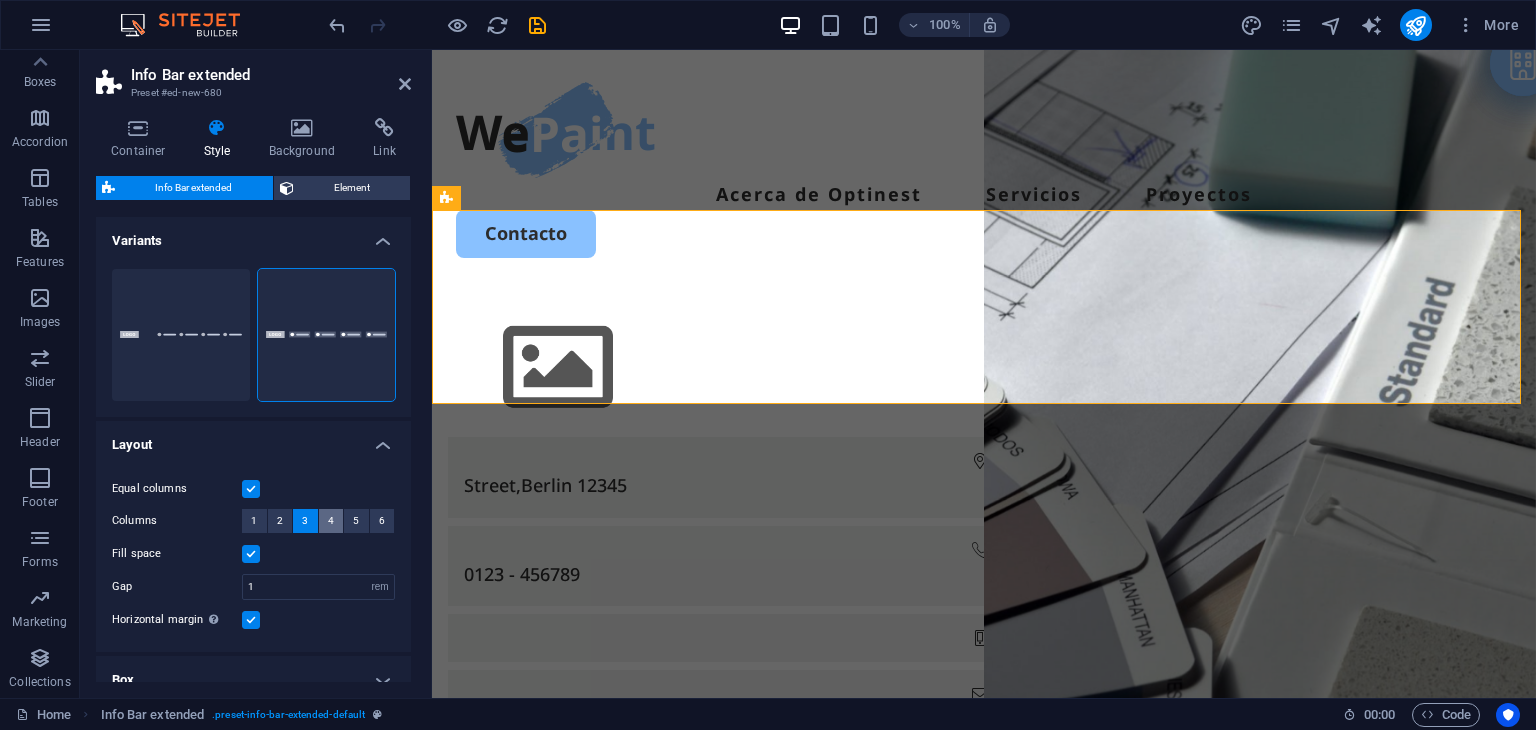click on "4" at bounding box center [331, 521] 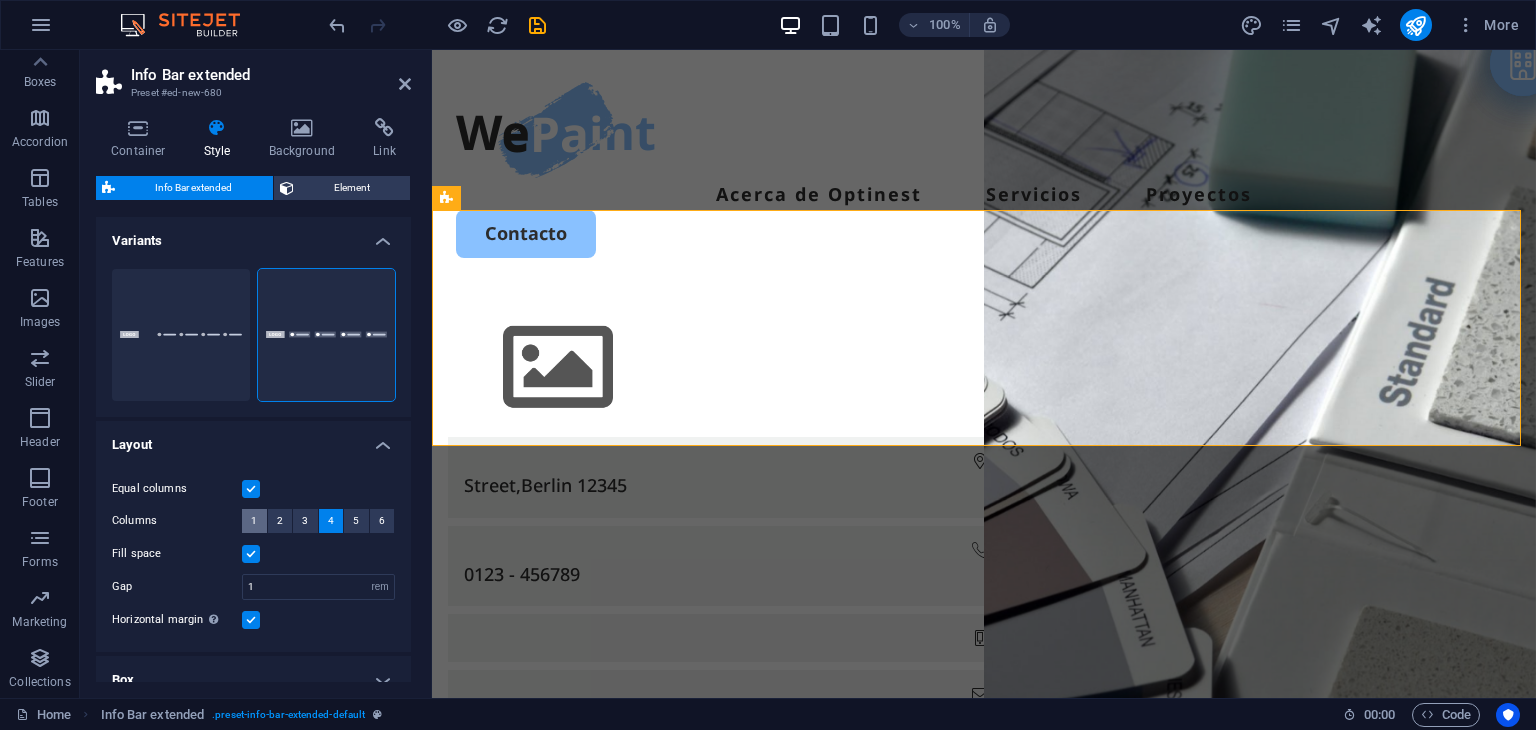 click on "1" at bounding box center (254, 521) 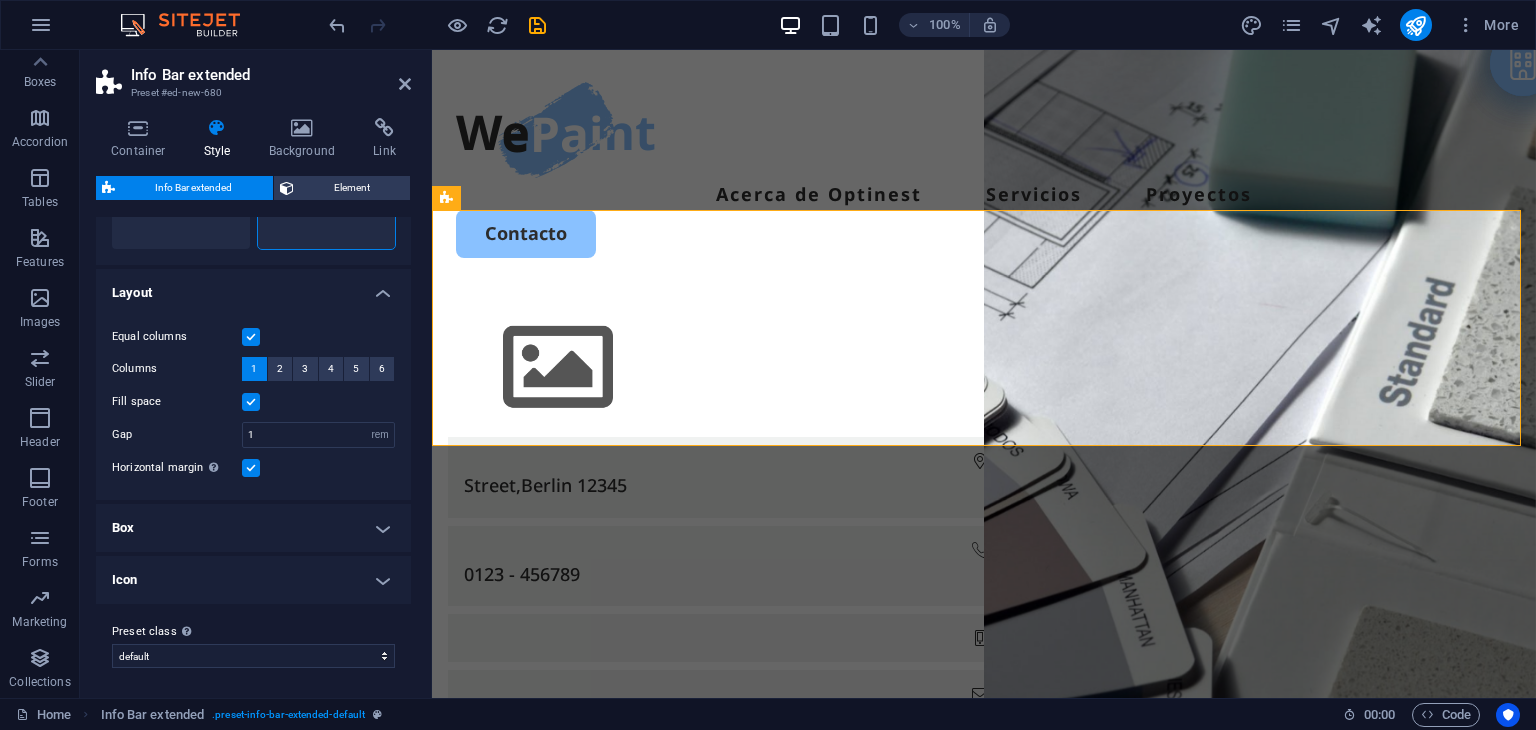 scroll, scrollTop: 153, scrollLeft: 0, axis: vertical 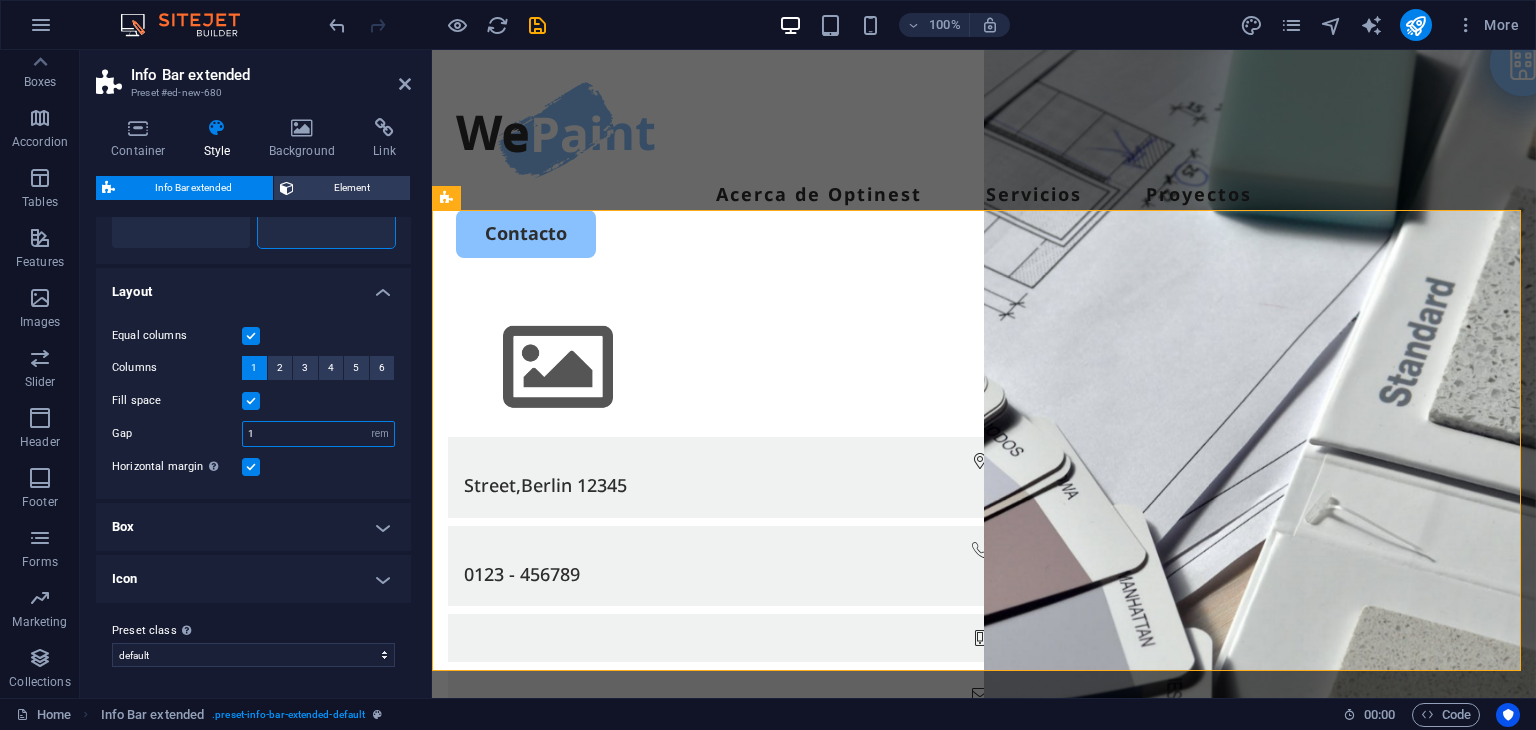 click on "1" at bounding box center [318, 434] 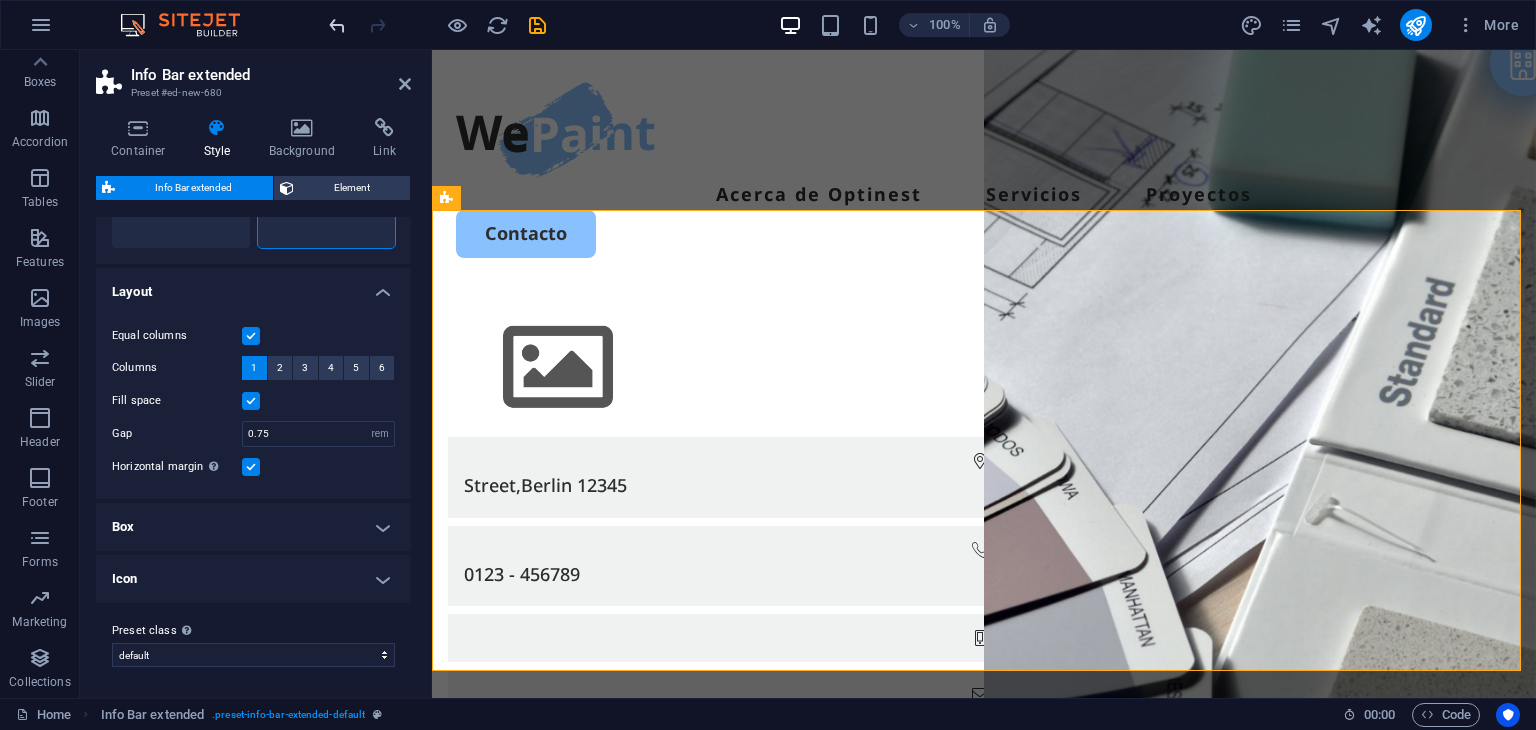 click at bounding box center [337, 25] 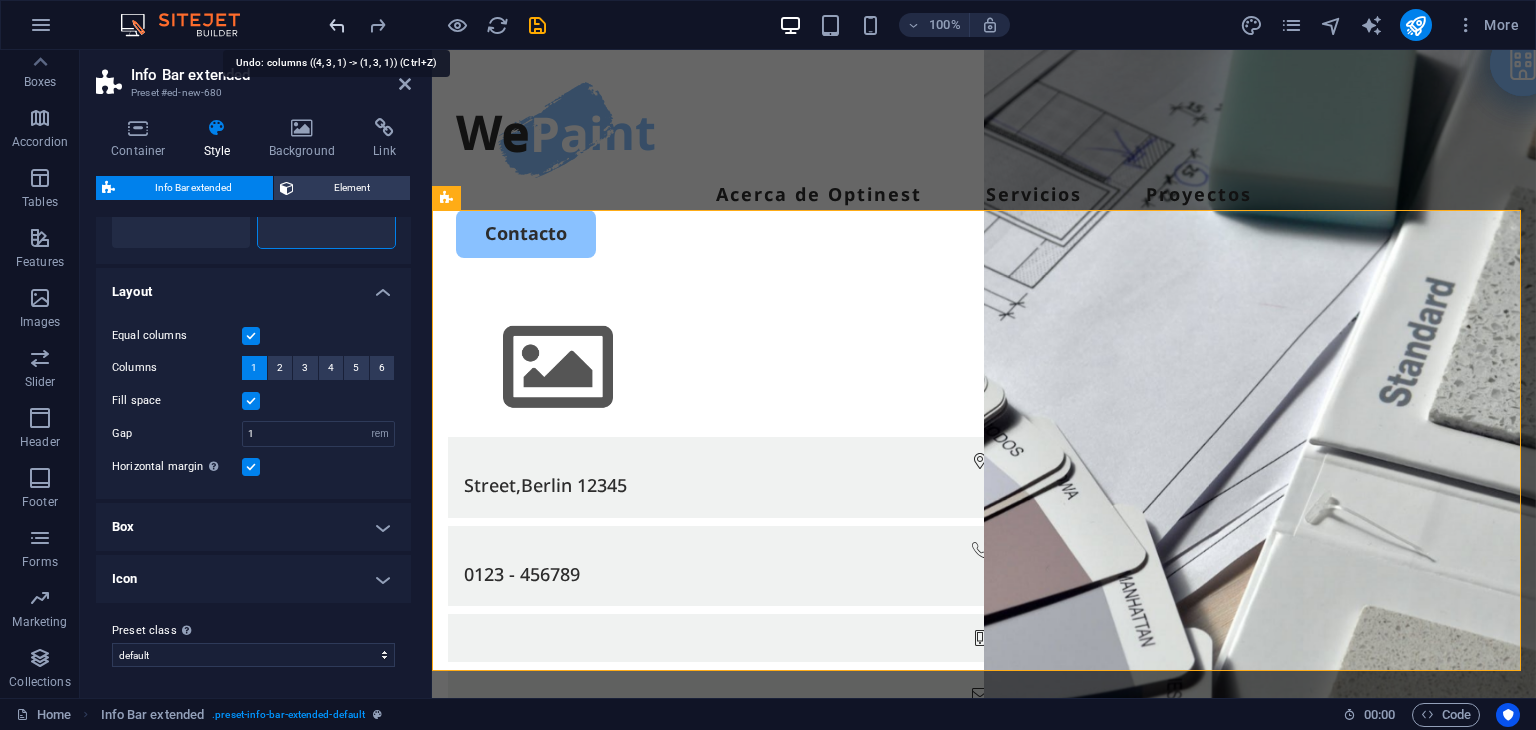 click at bounding box center [337, 25] 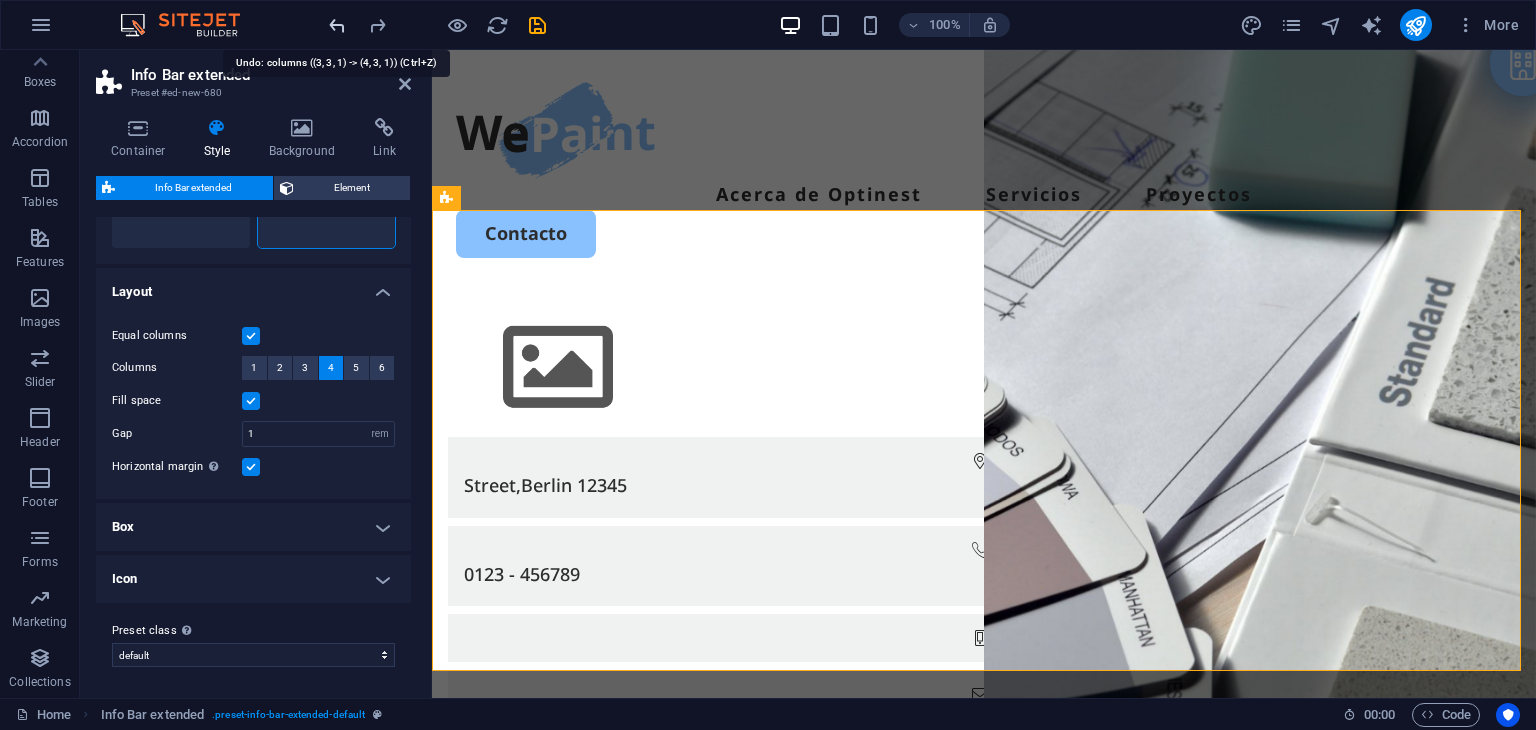 click at bounding box center [337, 25] 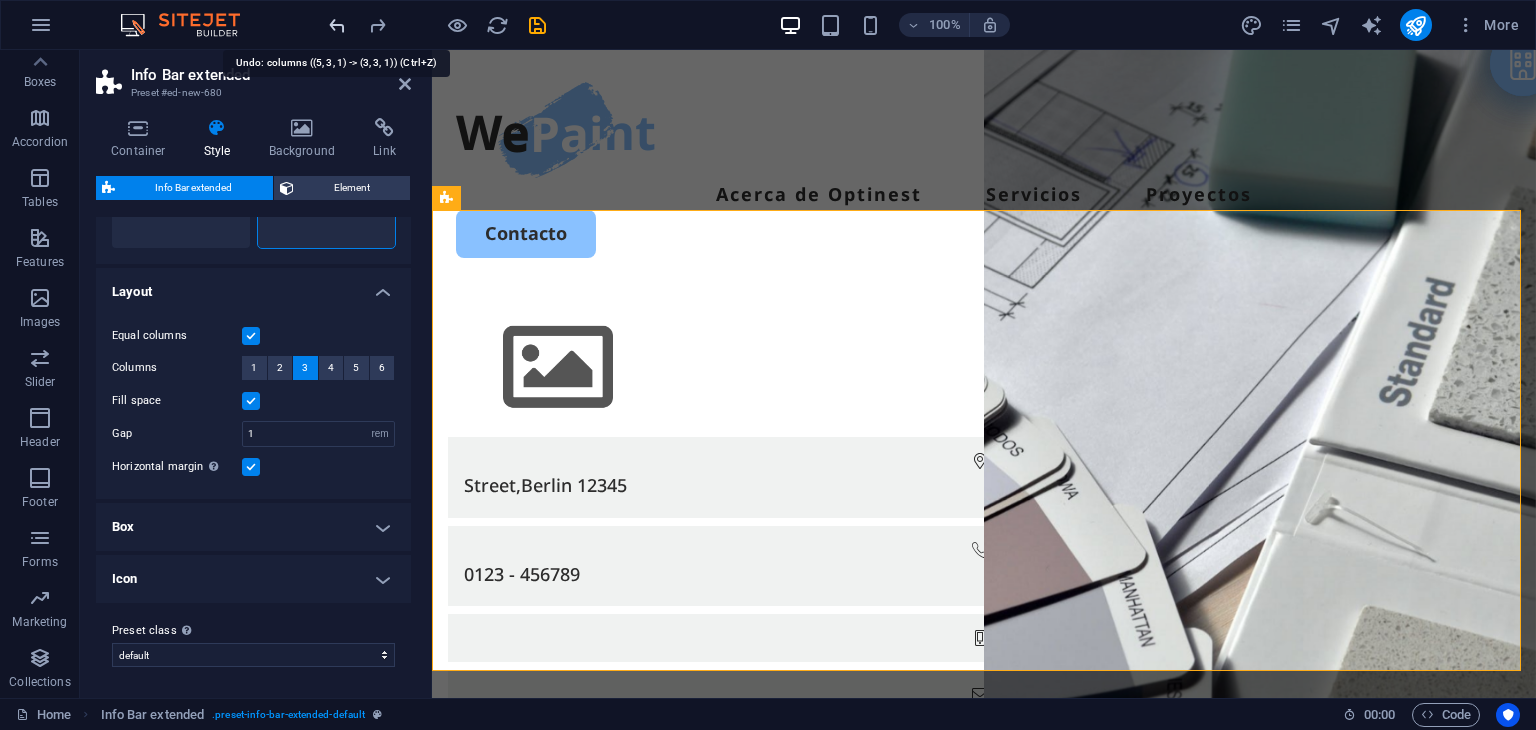 click at bounding box center [337, 25] 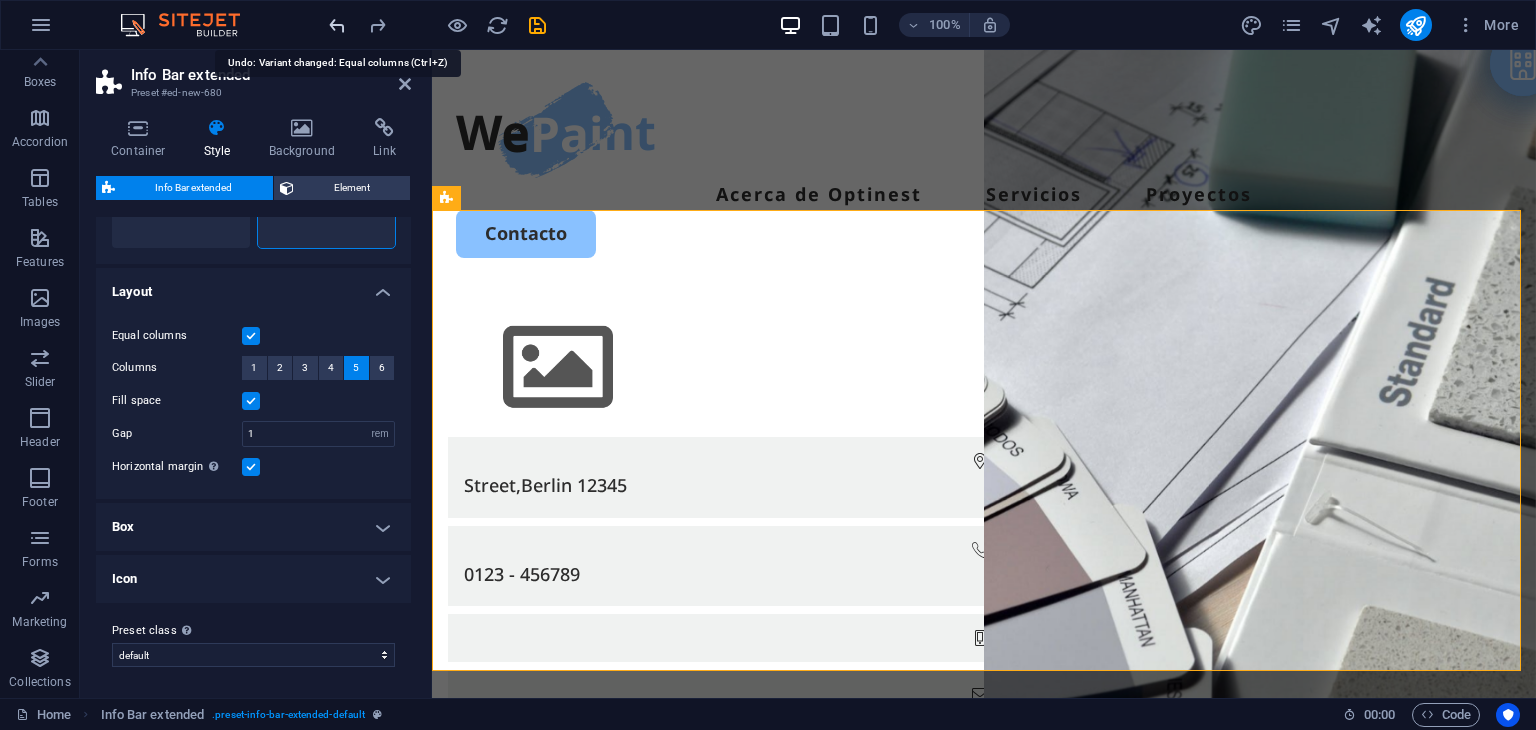 click at bounding box center (337, 25) 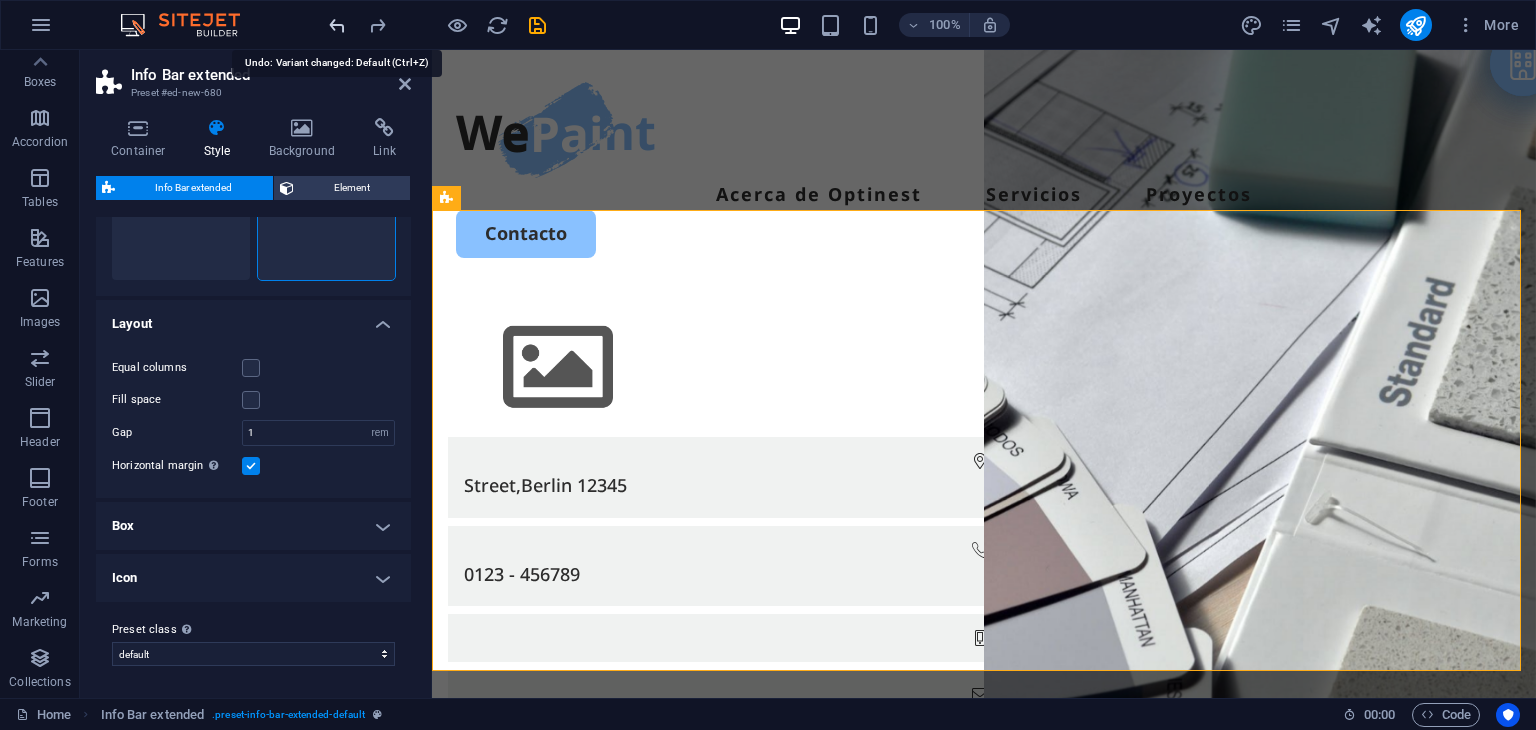scroll, scrollTop: 120, scrollLeft: 0, axis: vertical 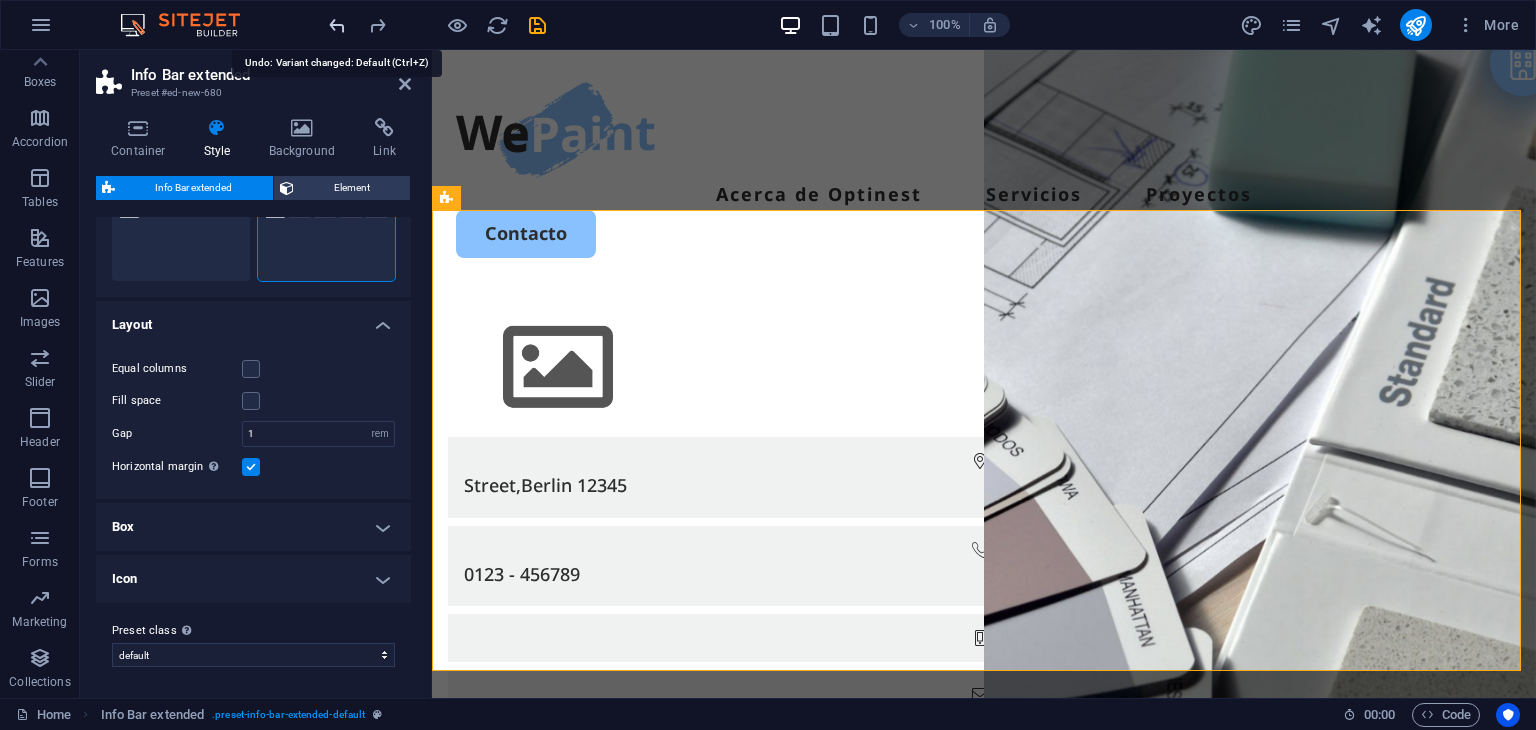 click at bounding box center (337, 25) 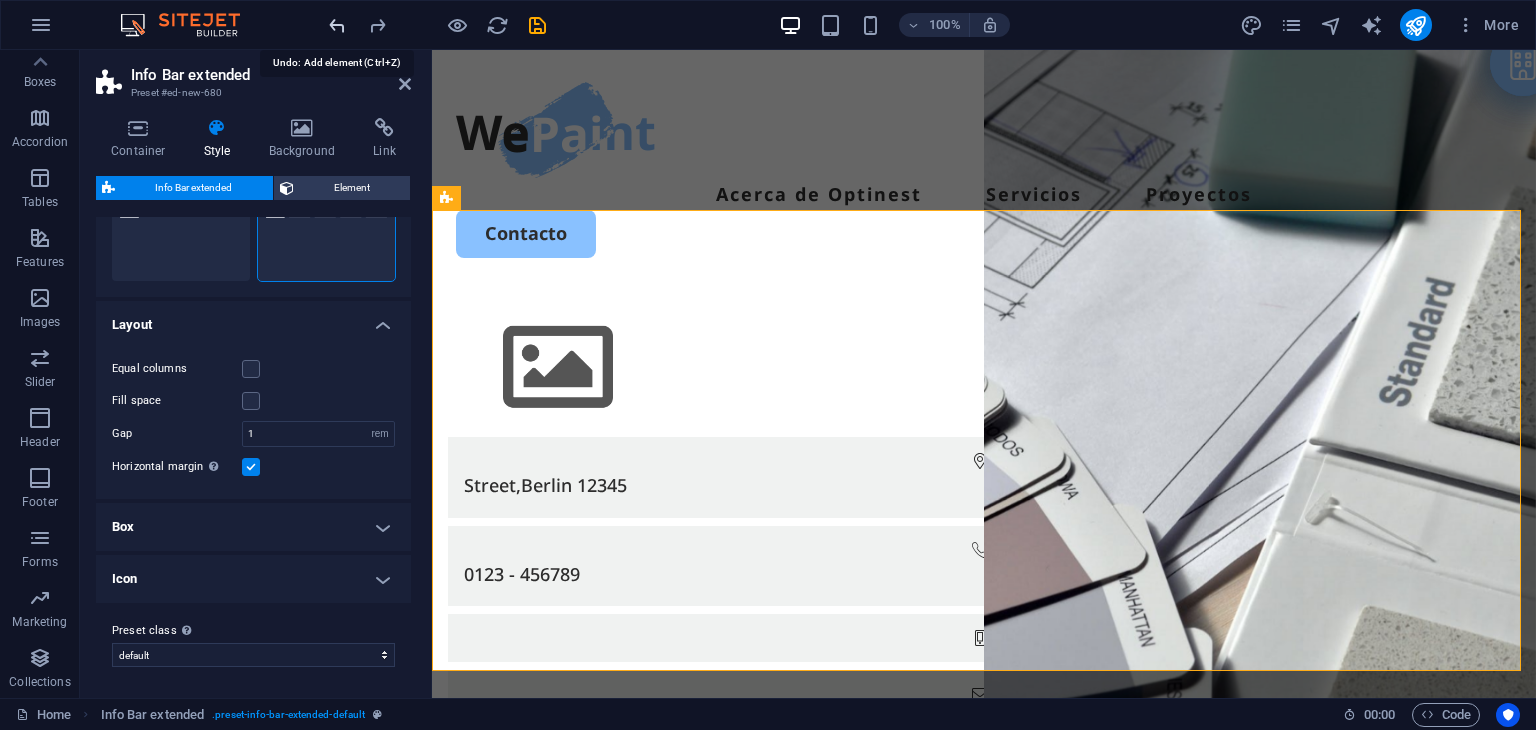 click at bounding box center [337, 25] 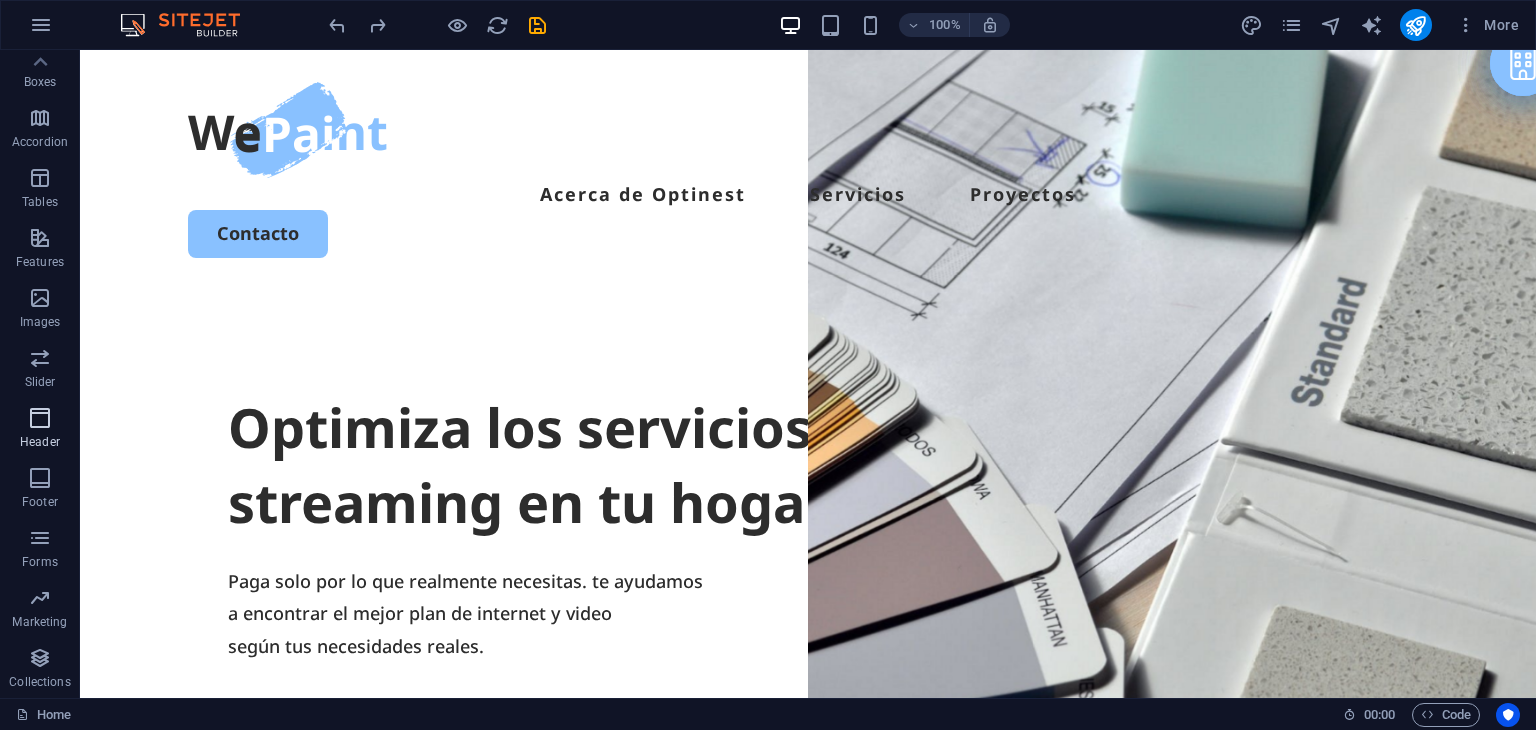 click at bounding box center (40, 418) 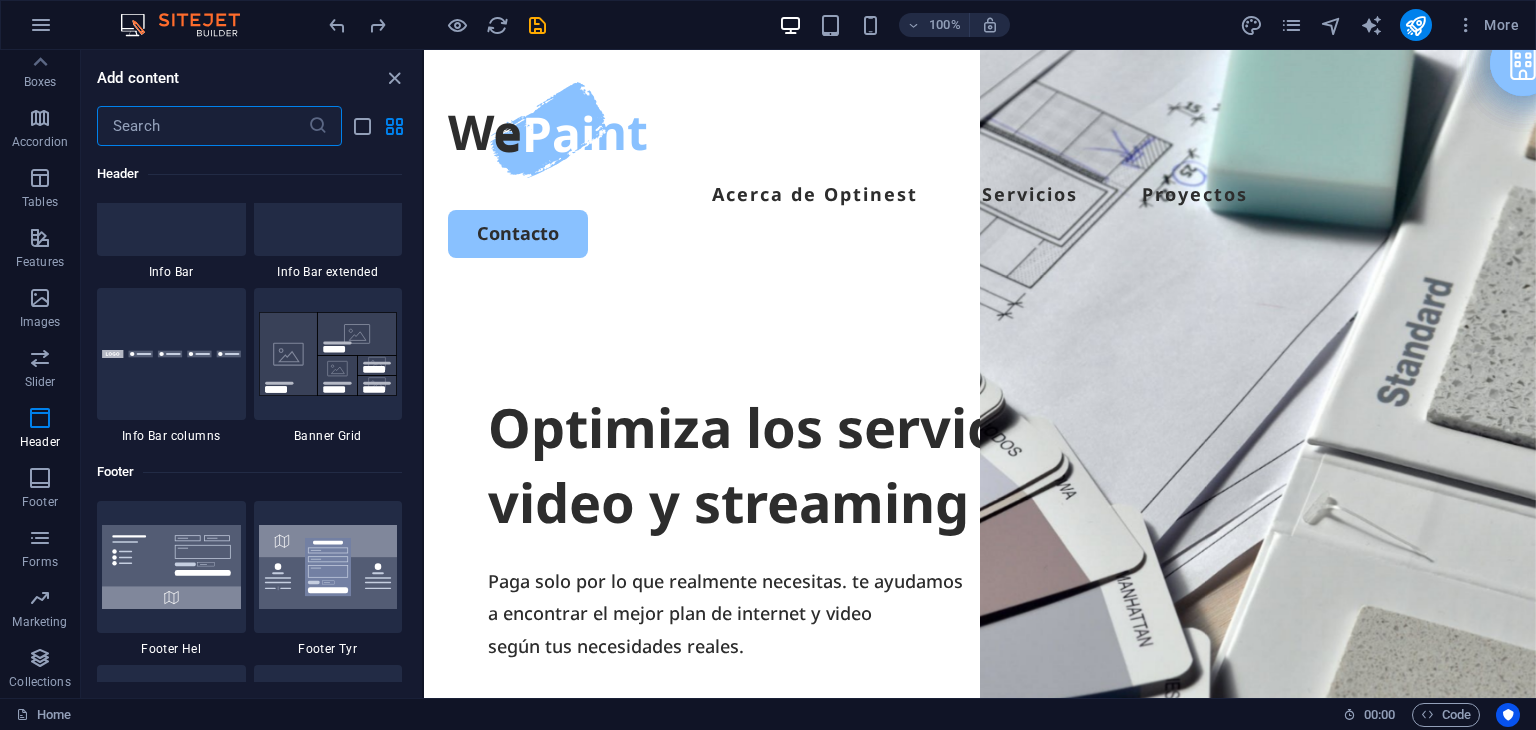 scroll, scrollTop: 13042, scrollLeft: 0, axis: vertical 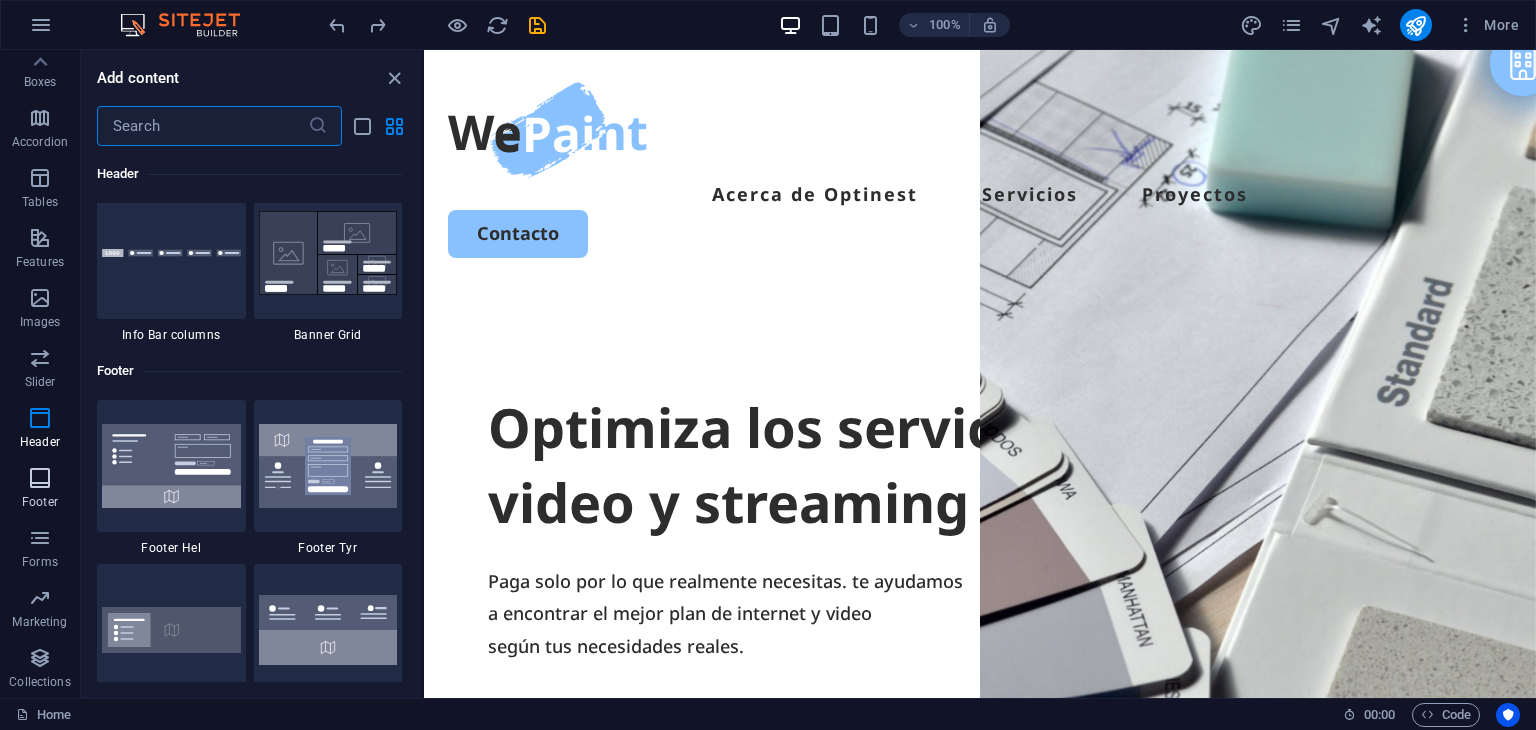 click at bounding box center (40, 478) 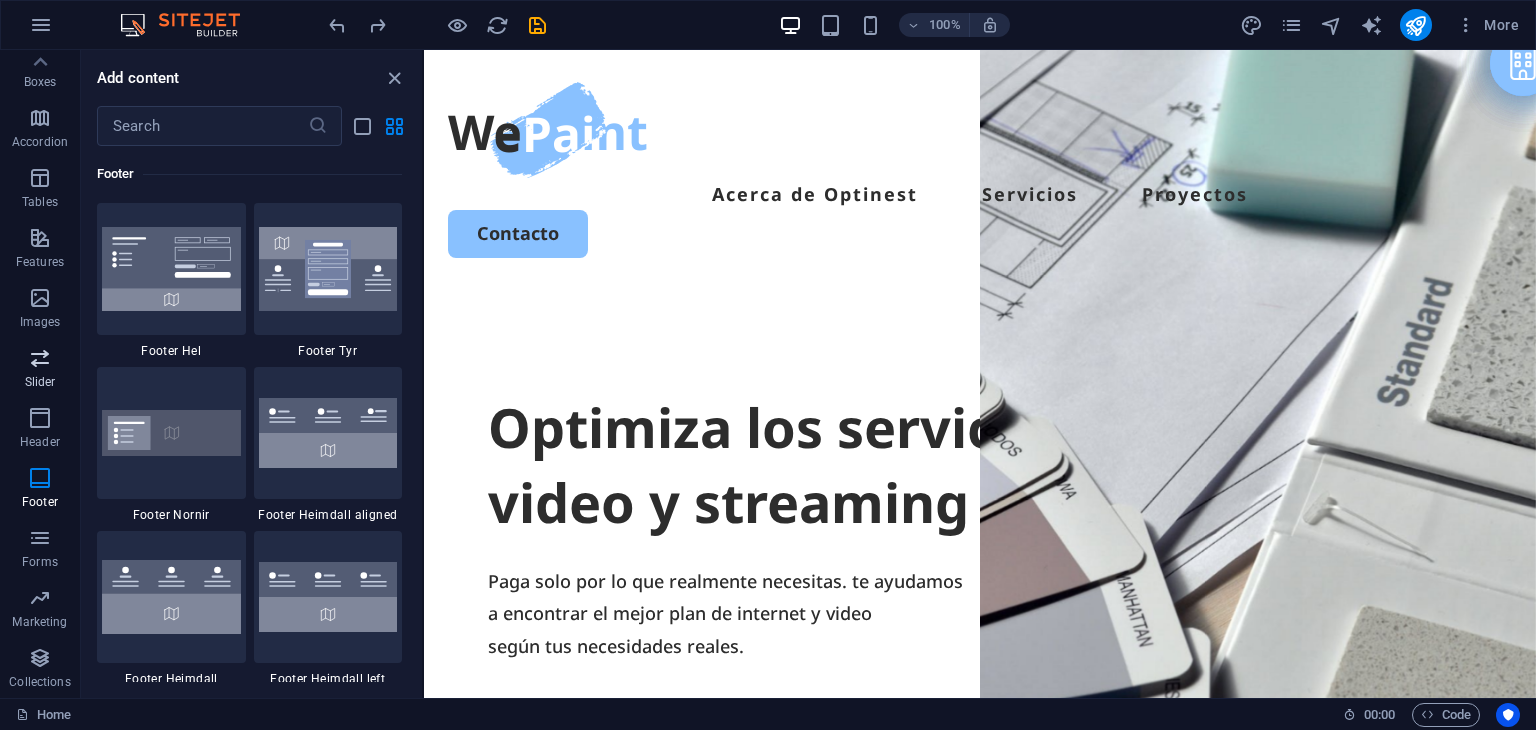 click on "Slider" at bounding box center [40, 370] 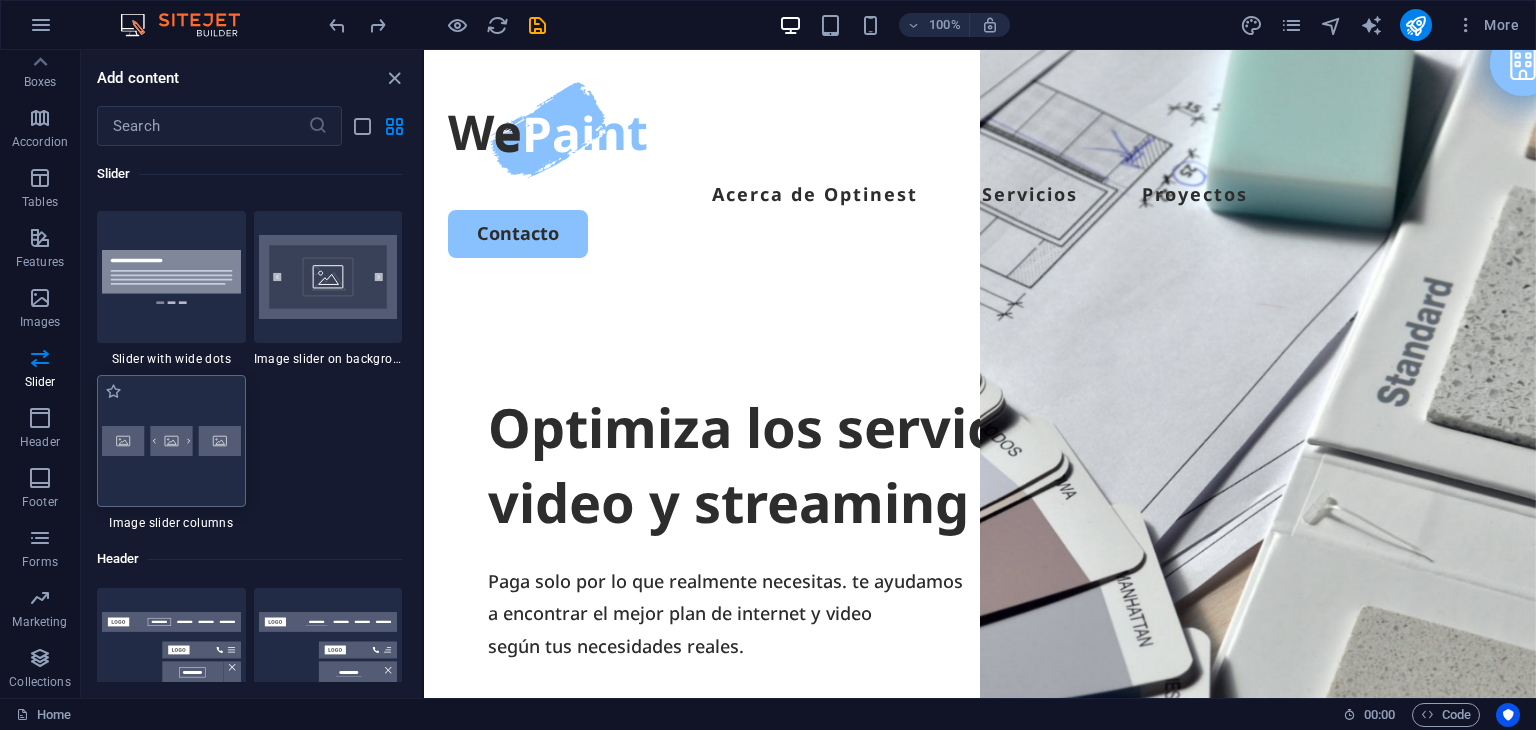 scroll, scrollTop: 11537, scrollLeft: 0, axis: vertical 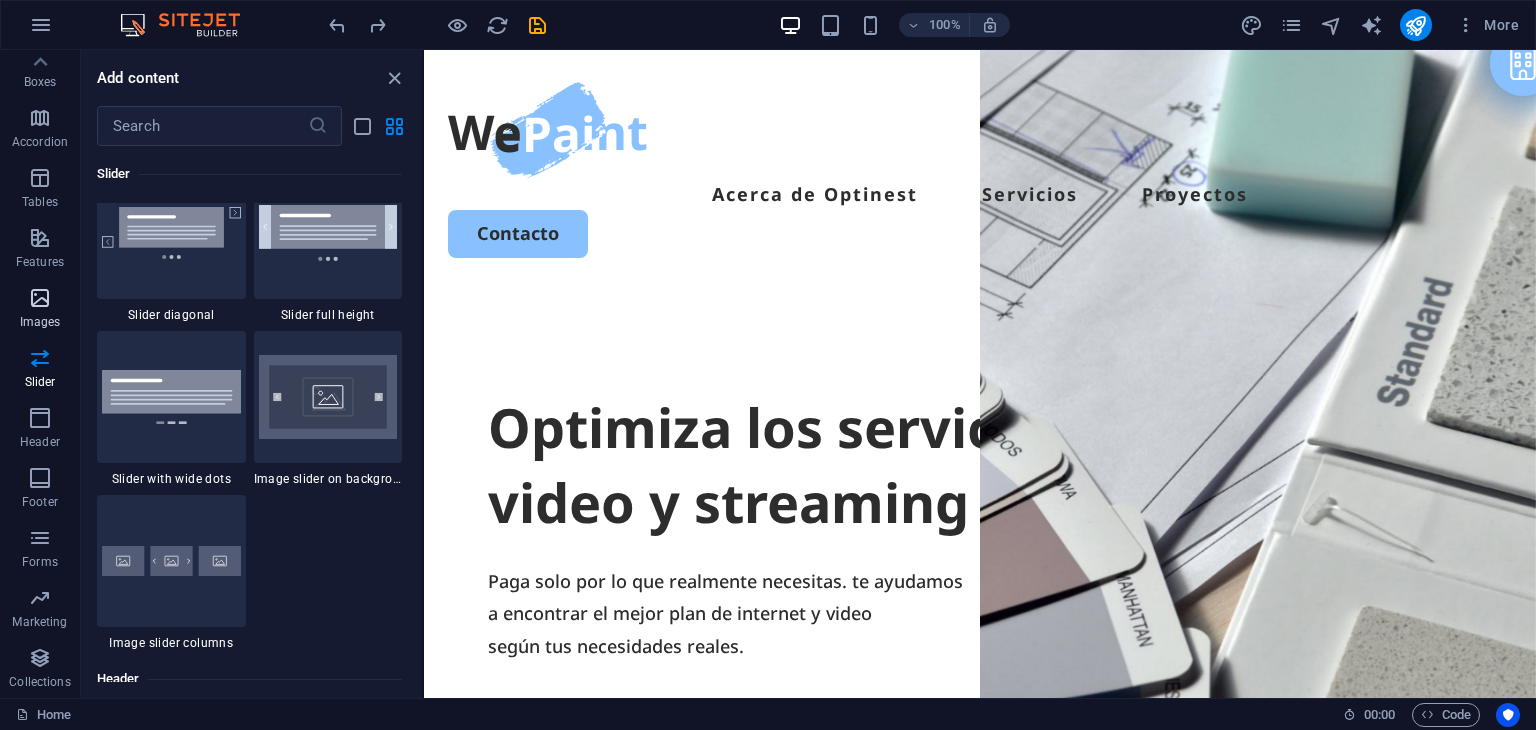 click on "Images" at bounding box center [40, 308] 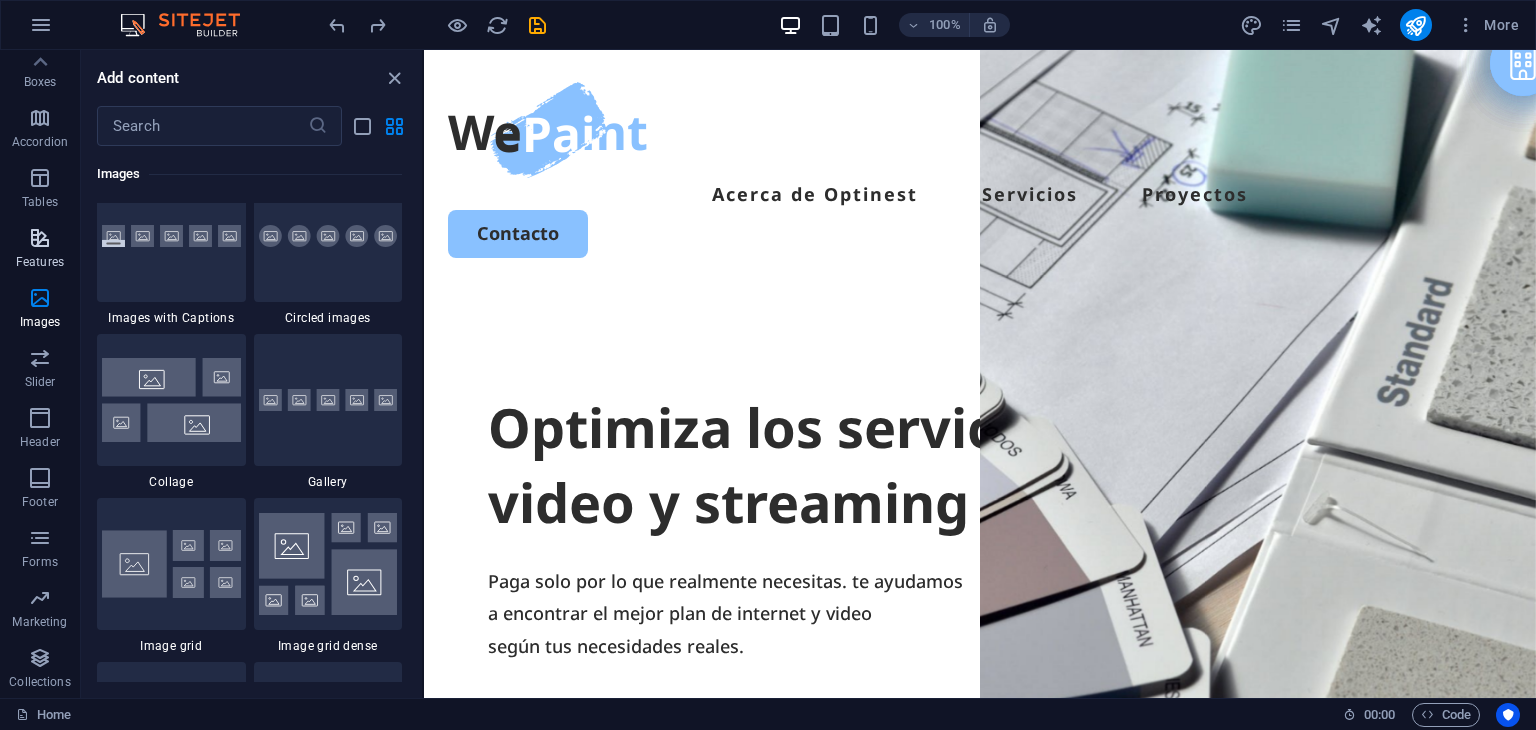 click on "Features" at bounding box center (40, 262) 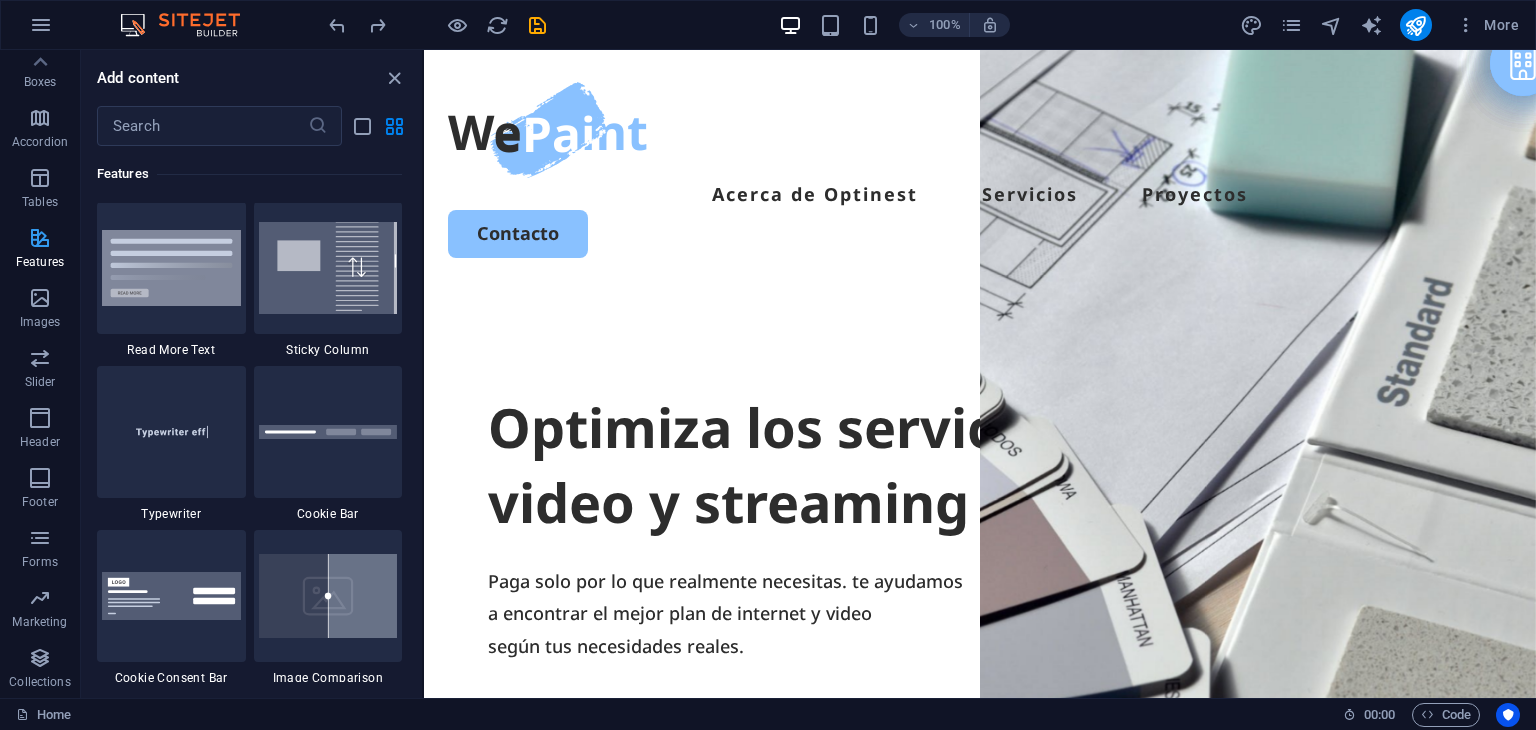 scroll, scrollTop: 7794, scrollLeft: 0, axis: vertical 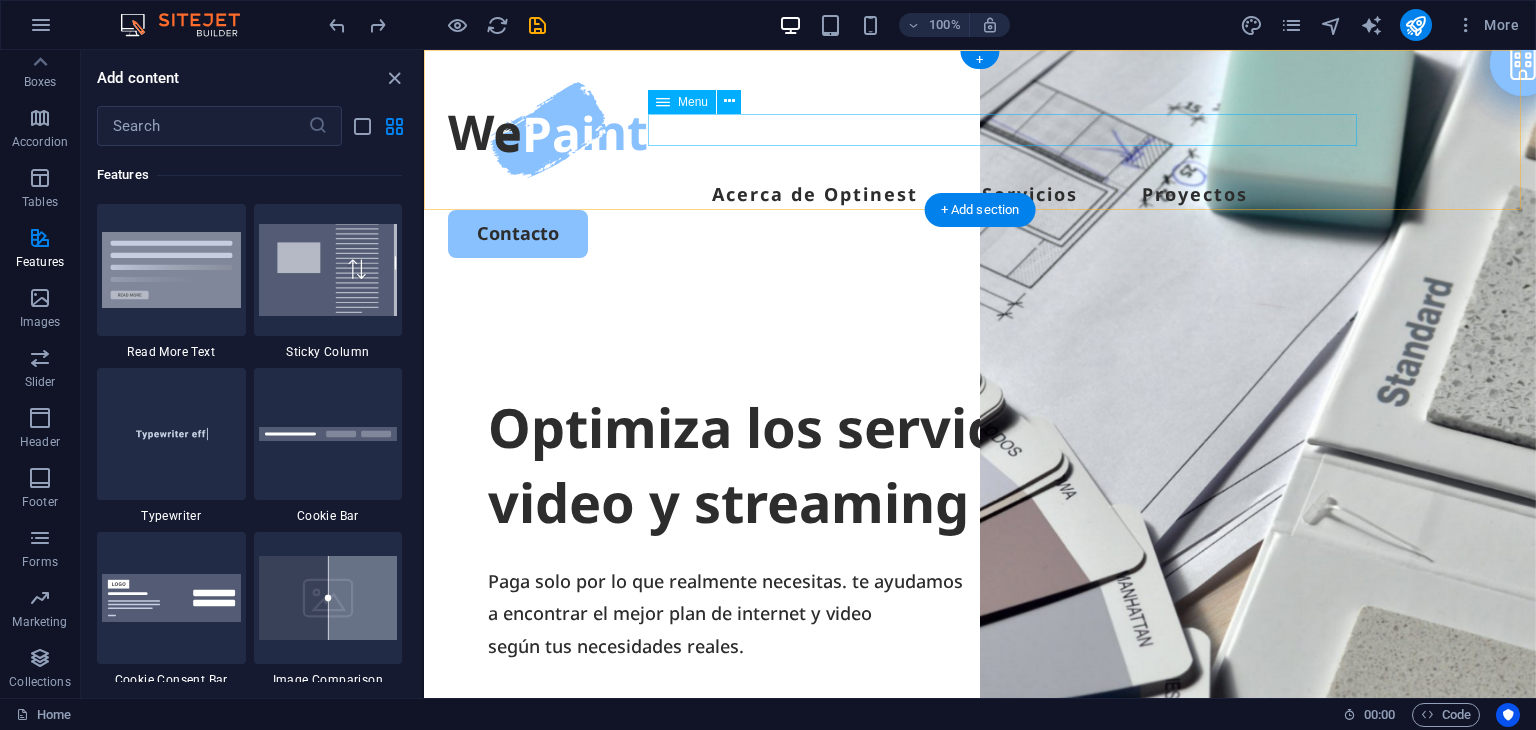 click on "Acerca de Optinest Servicios Proyectos" at bounding box center (980, 194) 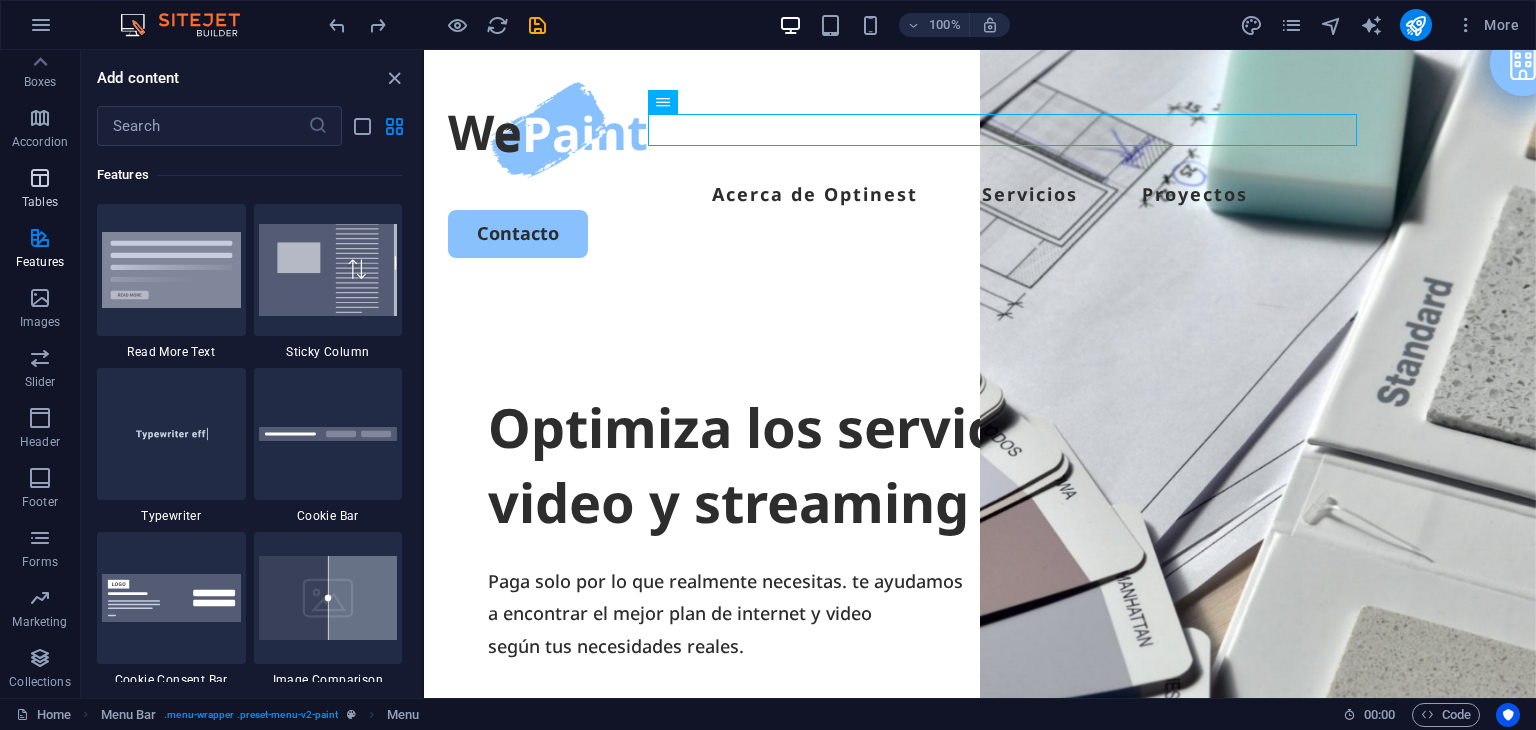 click on "Tables" at bounding box center [40, 190] 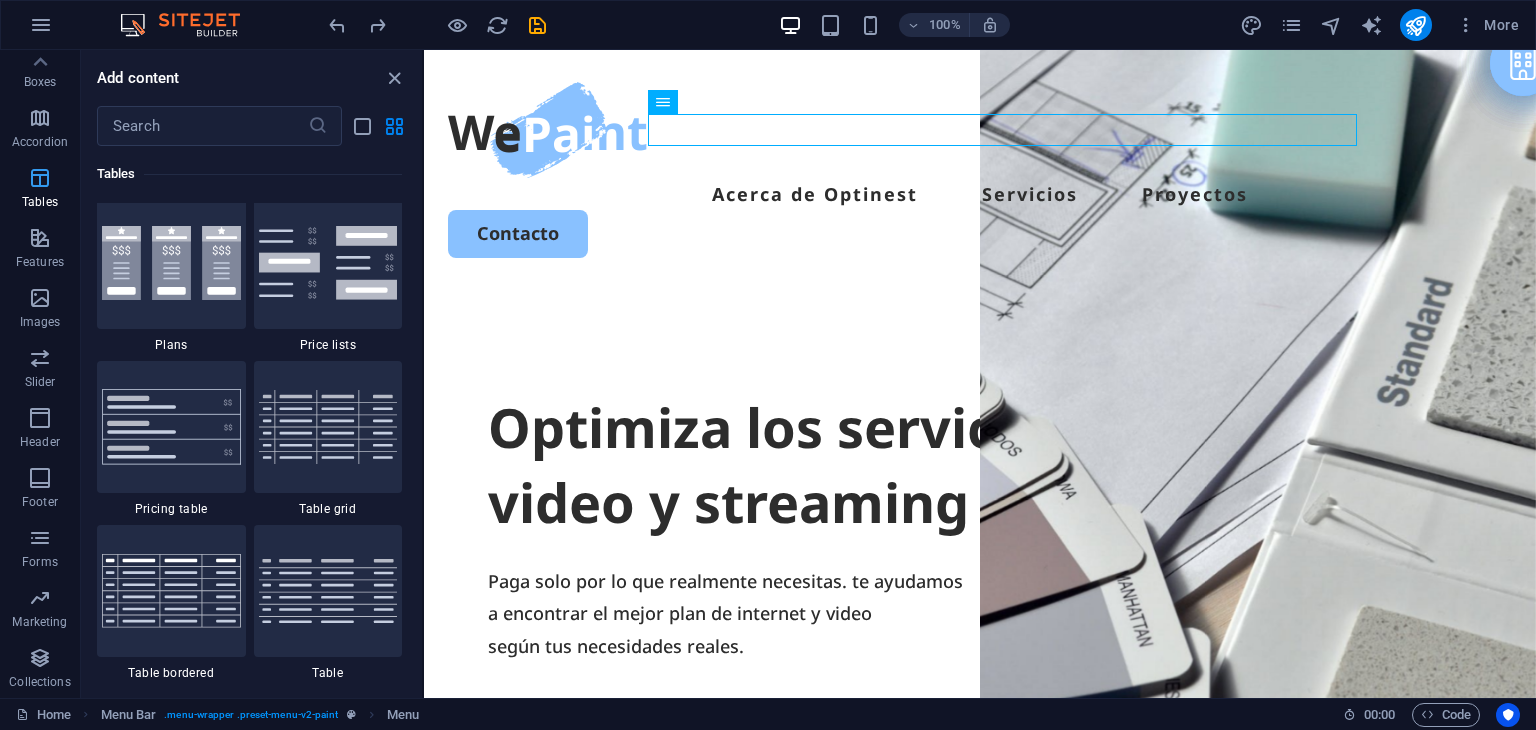 scroll, scrollTop: 6926, scrollLeft: 0, axis: vertical 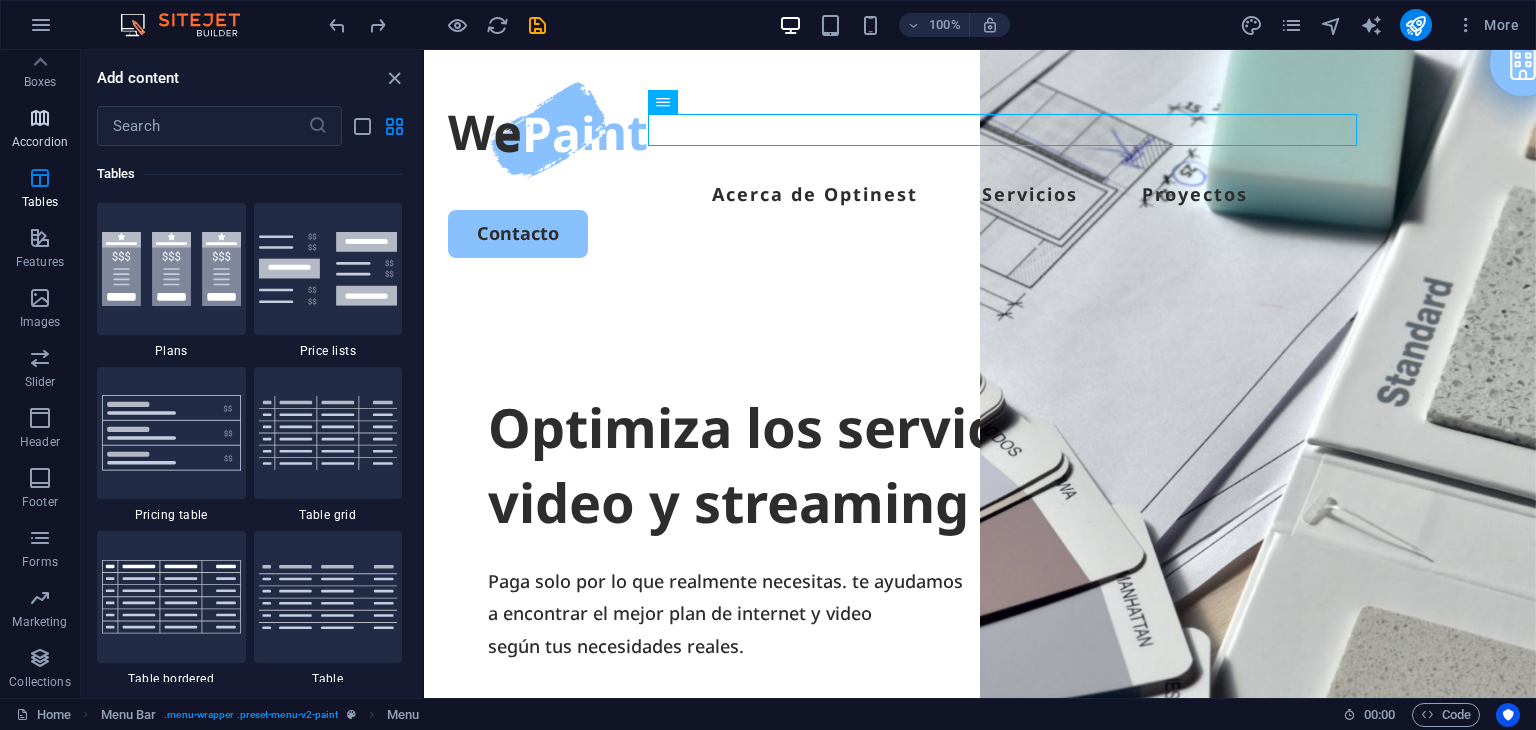 click on "Accordion" at bounding box center (40, 142) 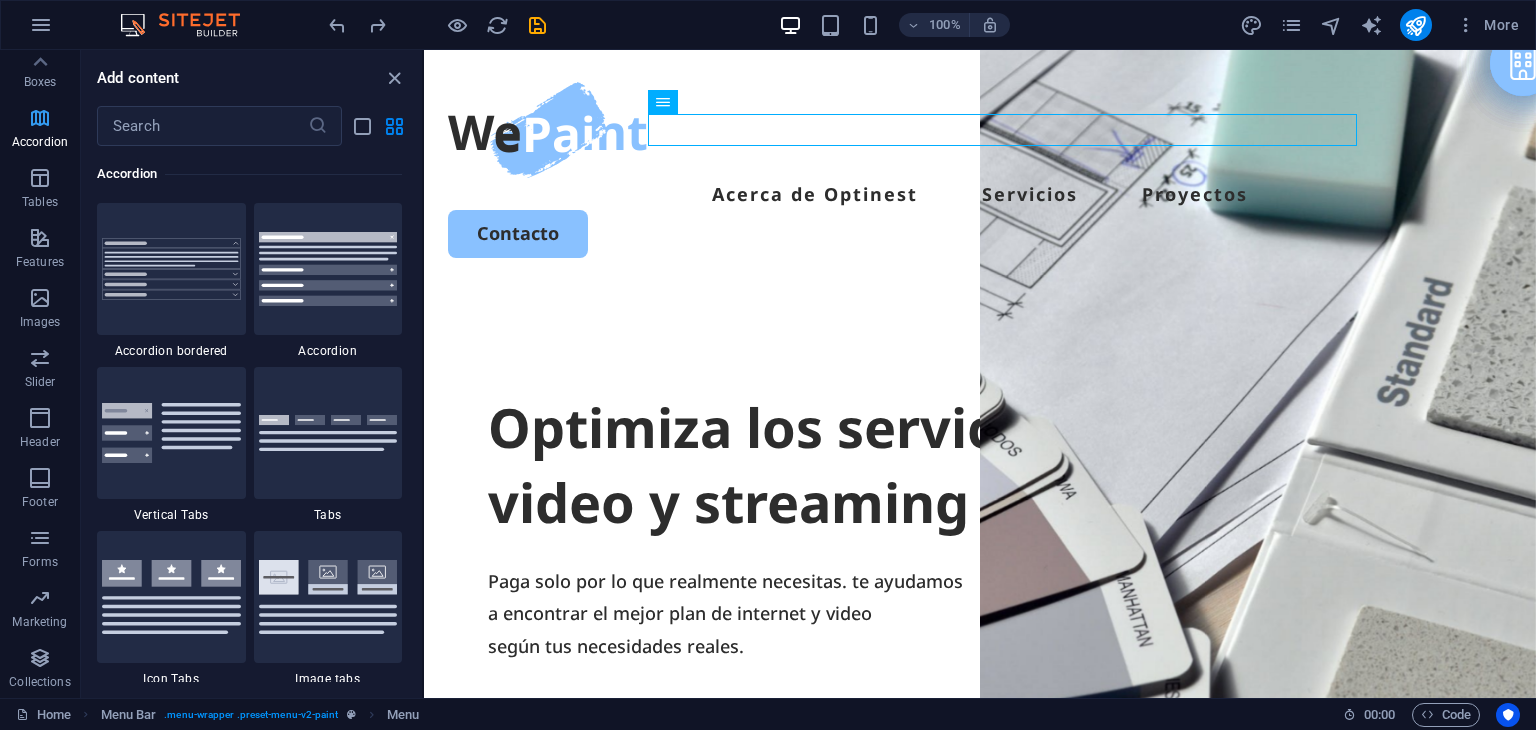 scroll, scrollTop: 6385, scrollLeft: 0, axis: vertical 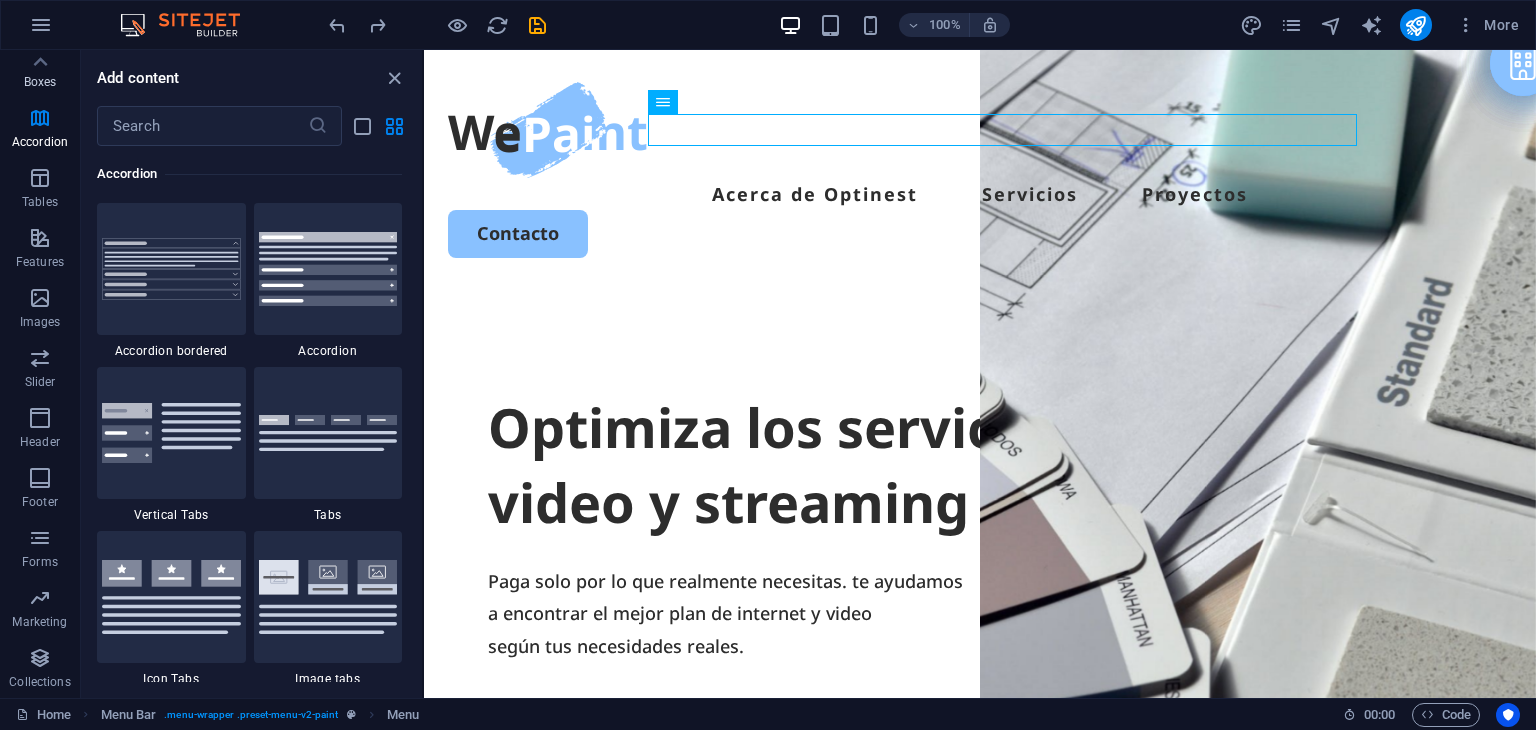 click on "Boxes" at bounding box center (40, 82) 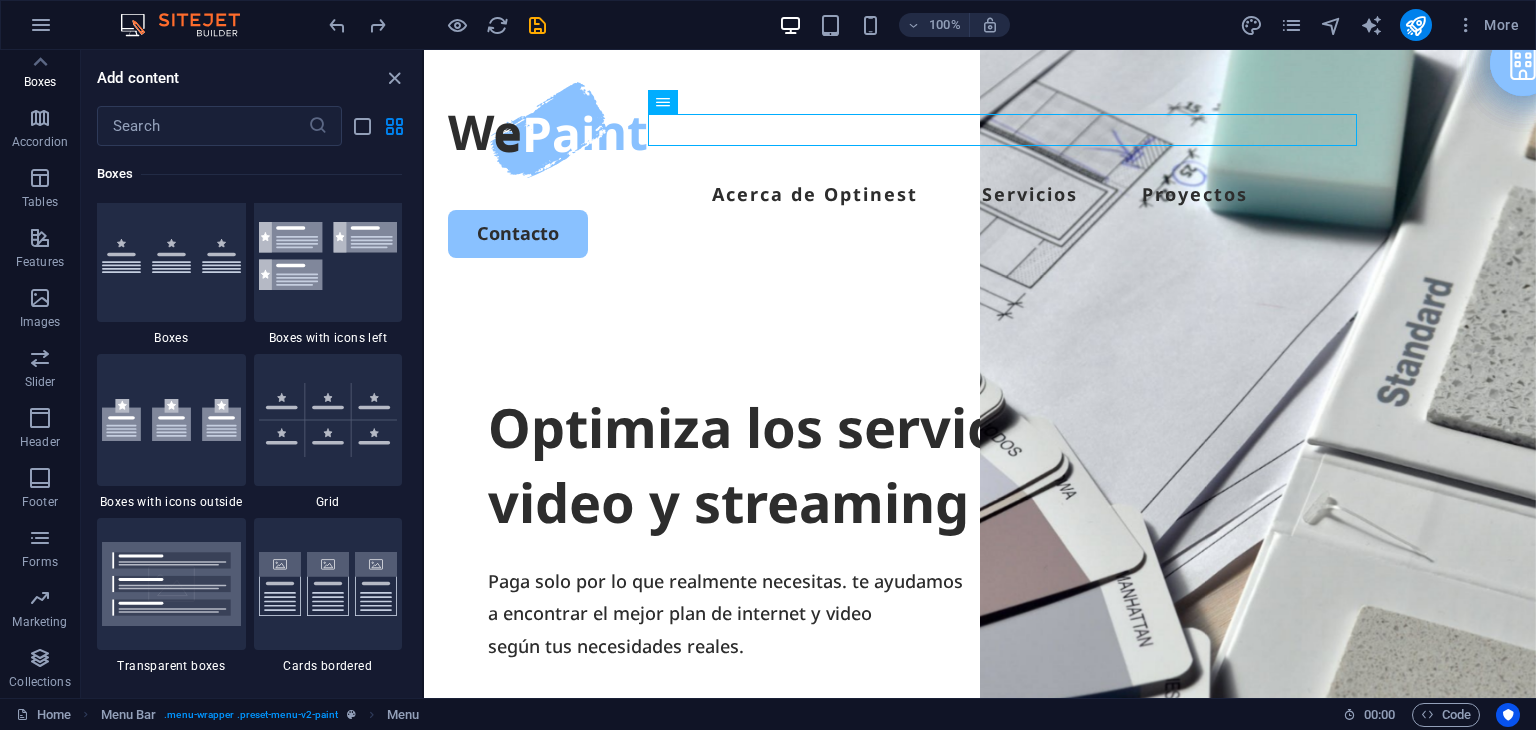 scroll, scrollTop: 5516, scrollLeft: 0, axis: vertical 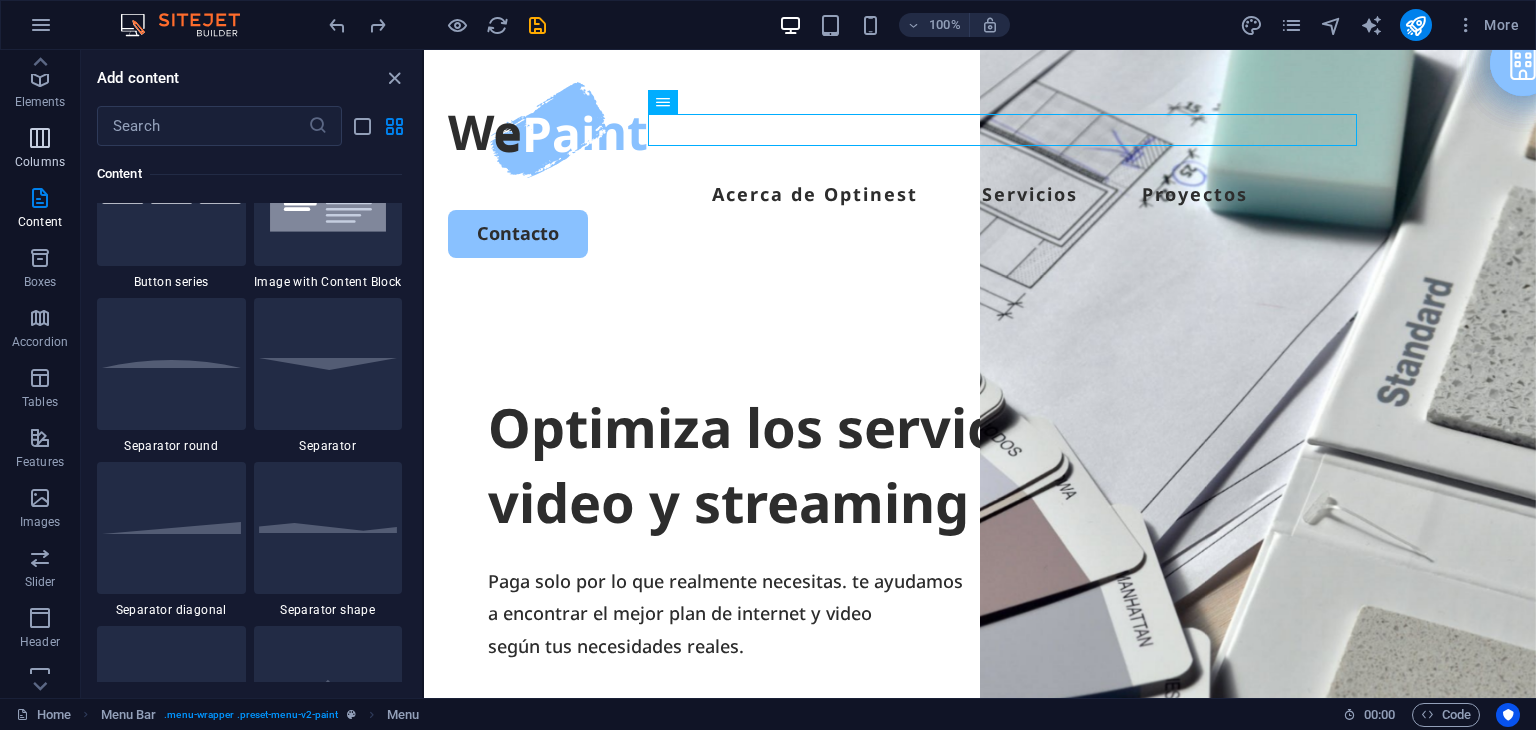 click at bounding box center (40, 138) 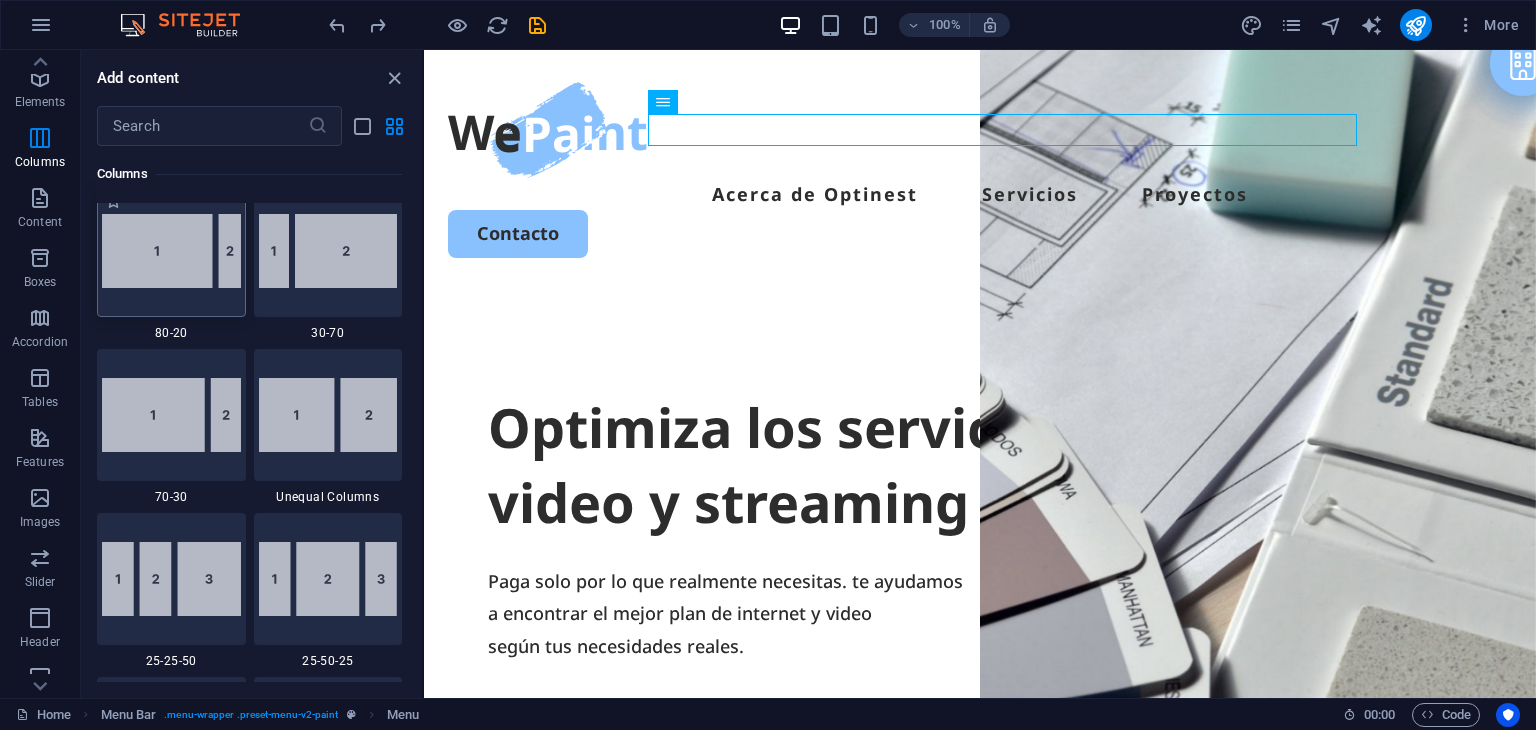 scroll, scrollTop: 1890, scrollLeft: 0, axis: vertical 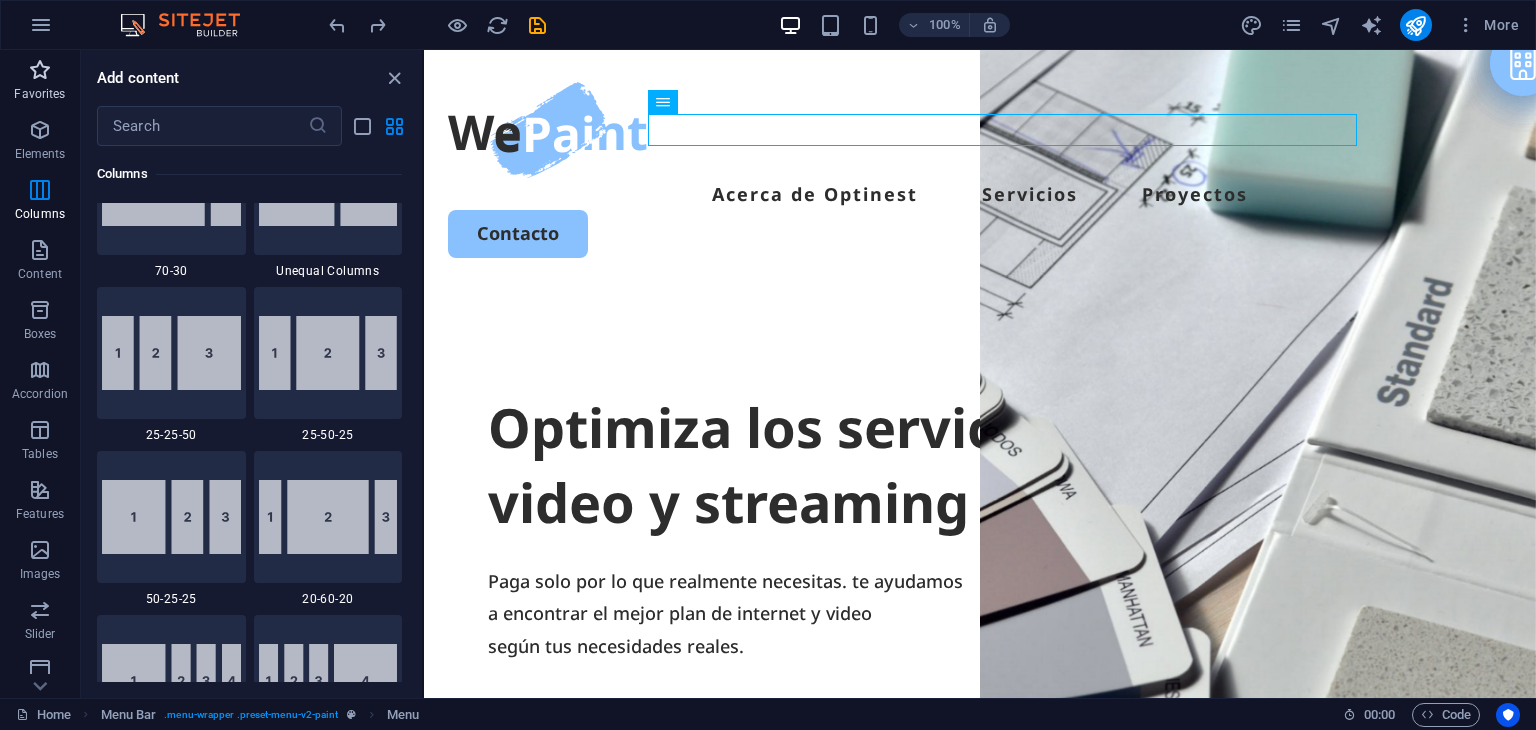 click on "Favorites" at bounding box center [39, 94] 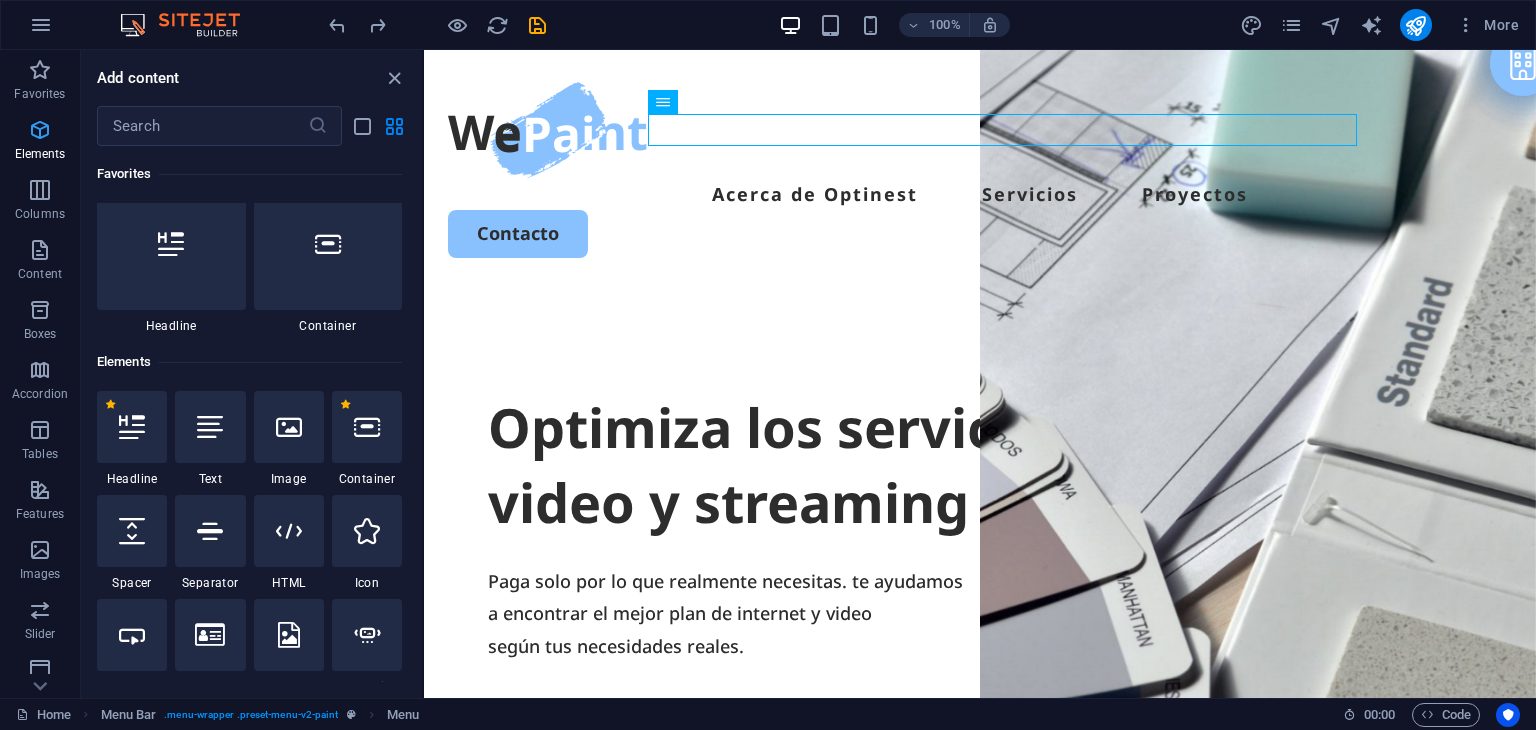 scroll, scrollTop: 0, scrollLeft: 0, axis: both 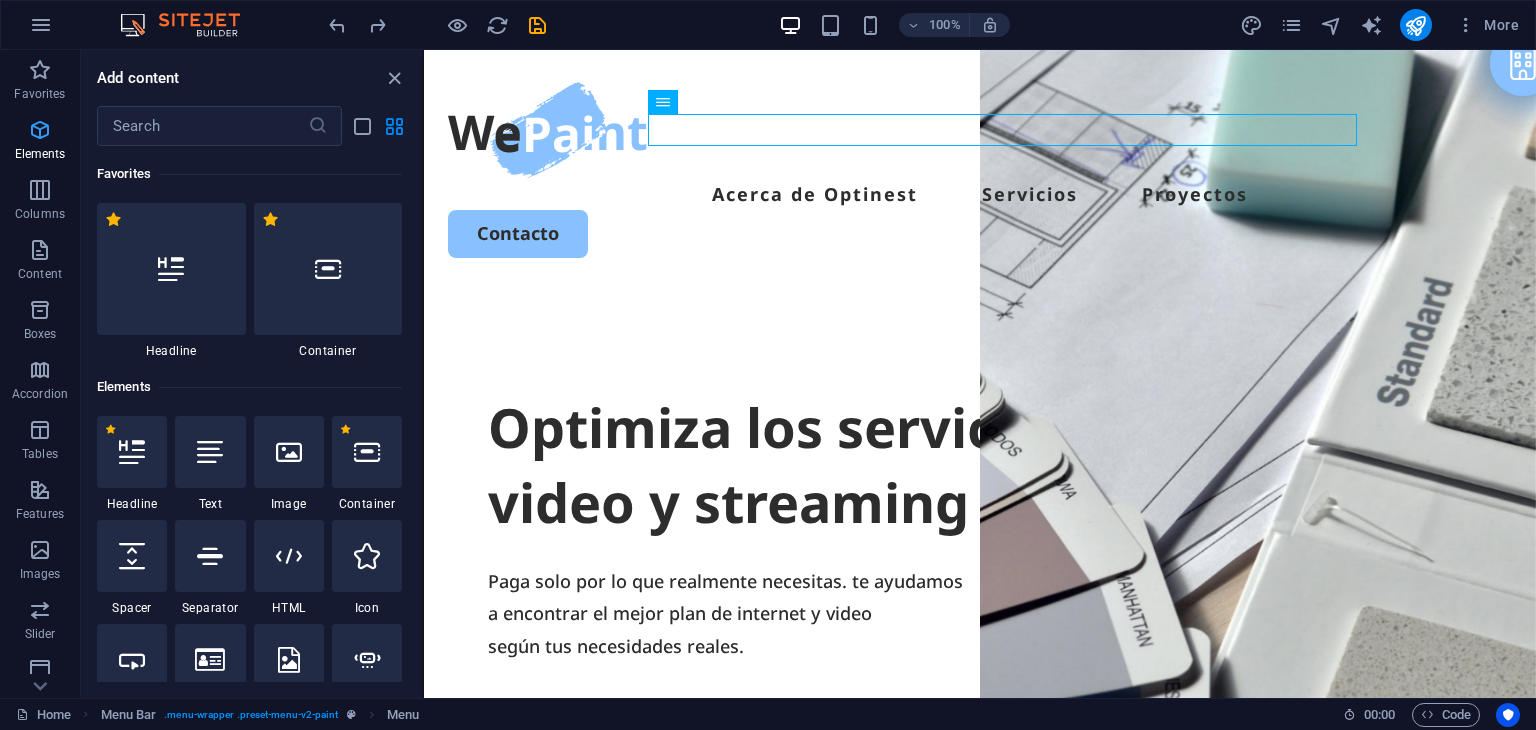 click at bounding box center (40, 130) 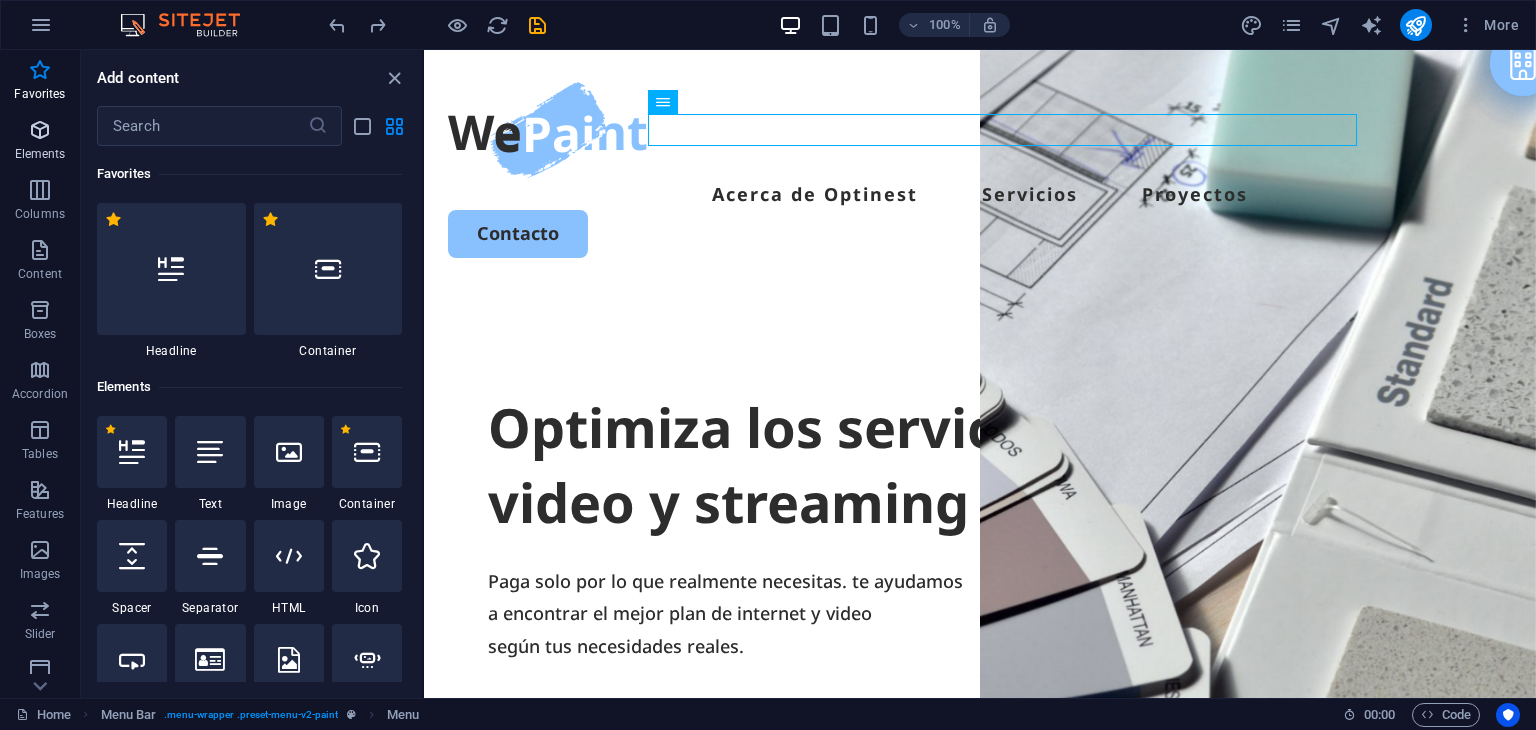 click at bounding box center [40, 130] 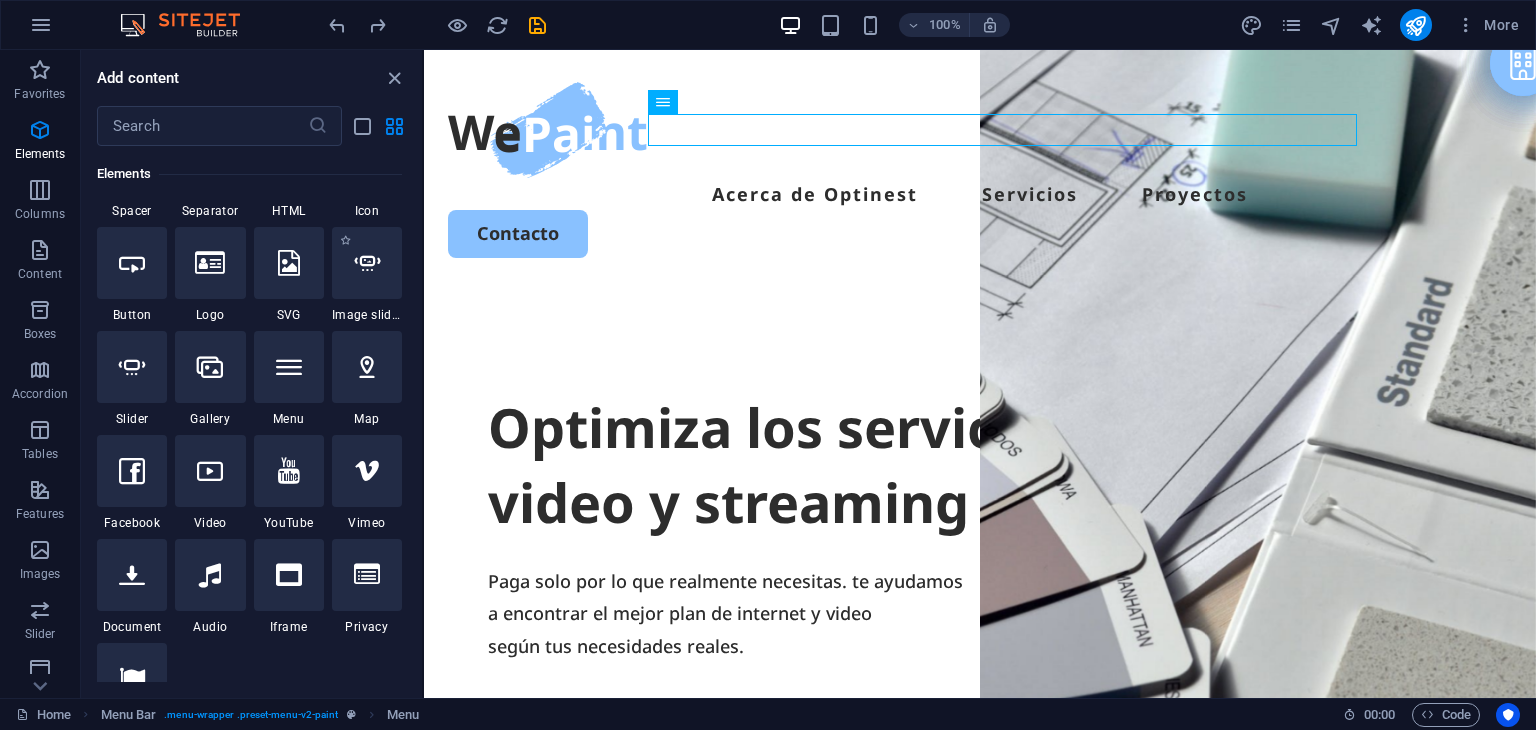 scroll, scrollTop: 512, scrollLeft: 0, axis: vertical 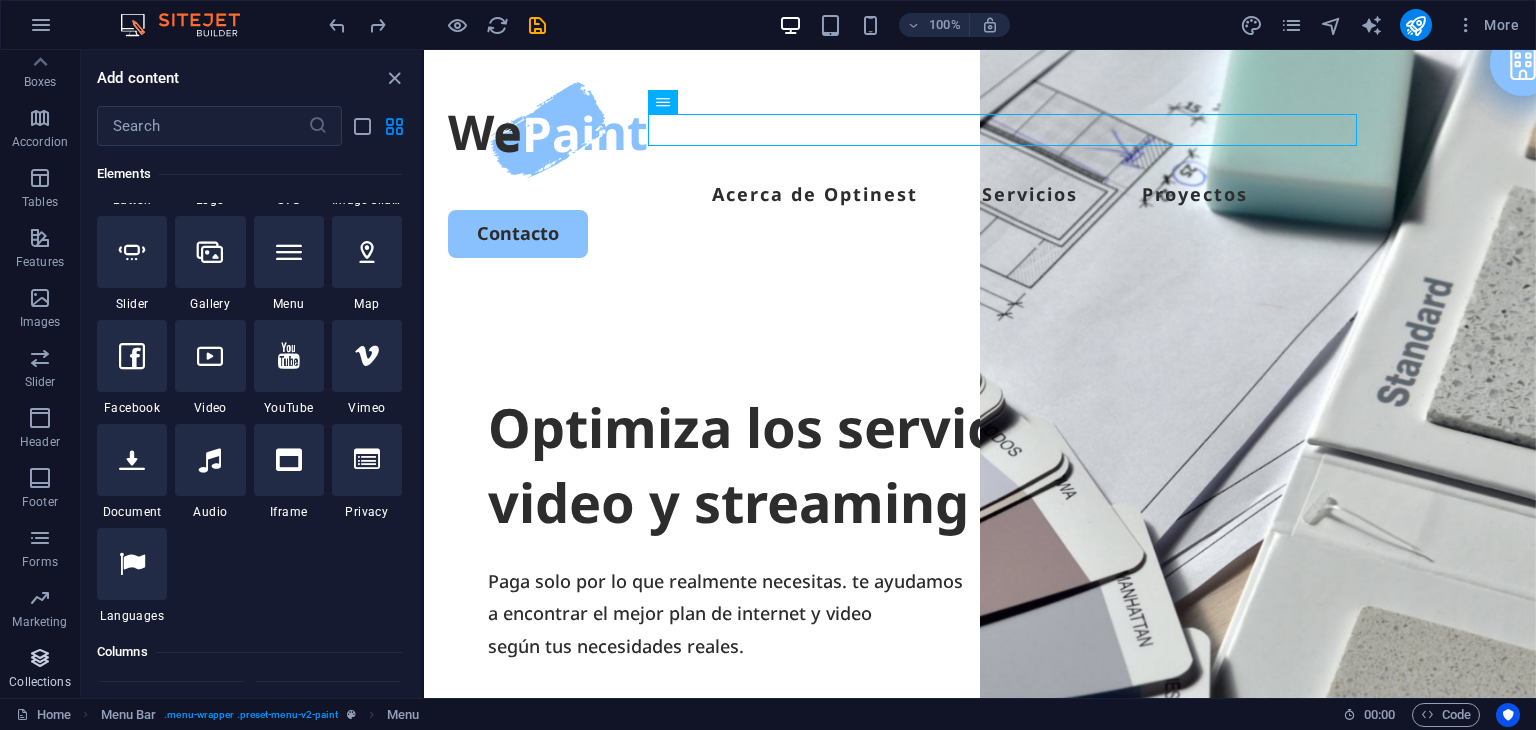 click at bounding box center [40, 658] 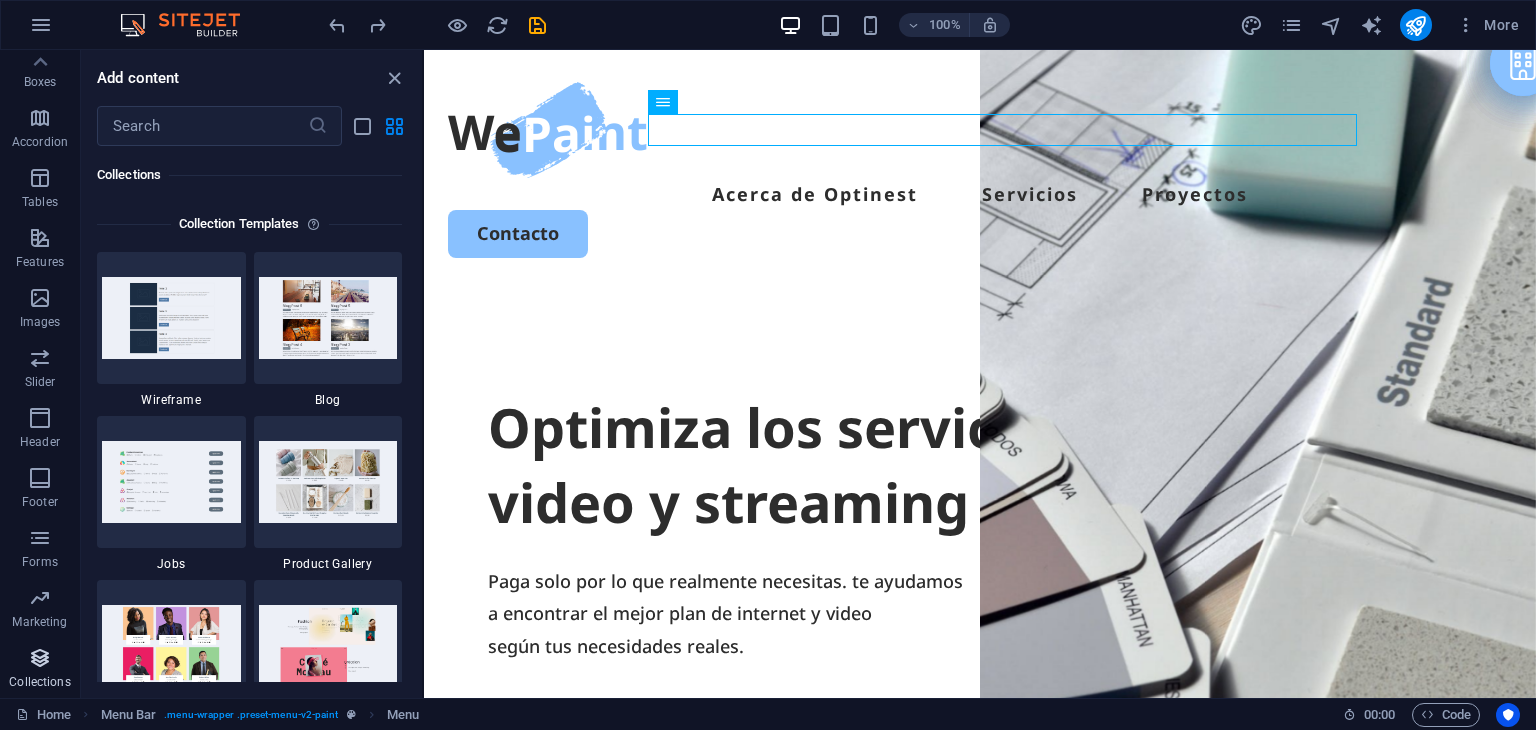 scroll, scrollTop: 18305, scrollLeft: 0, axis: vertical 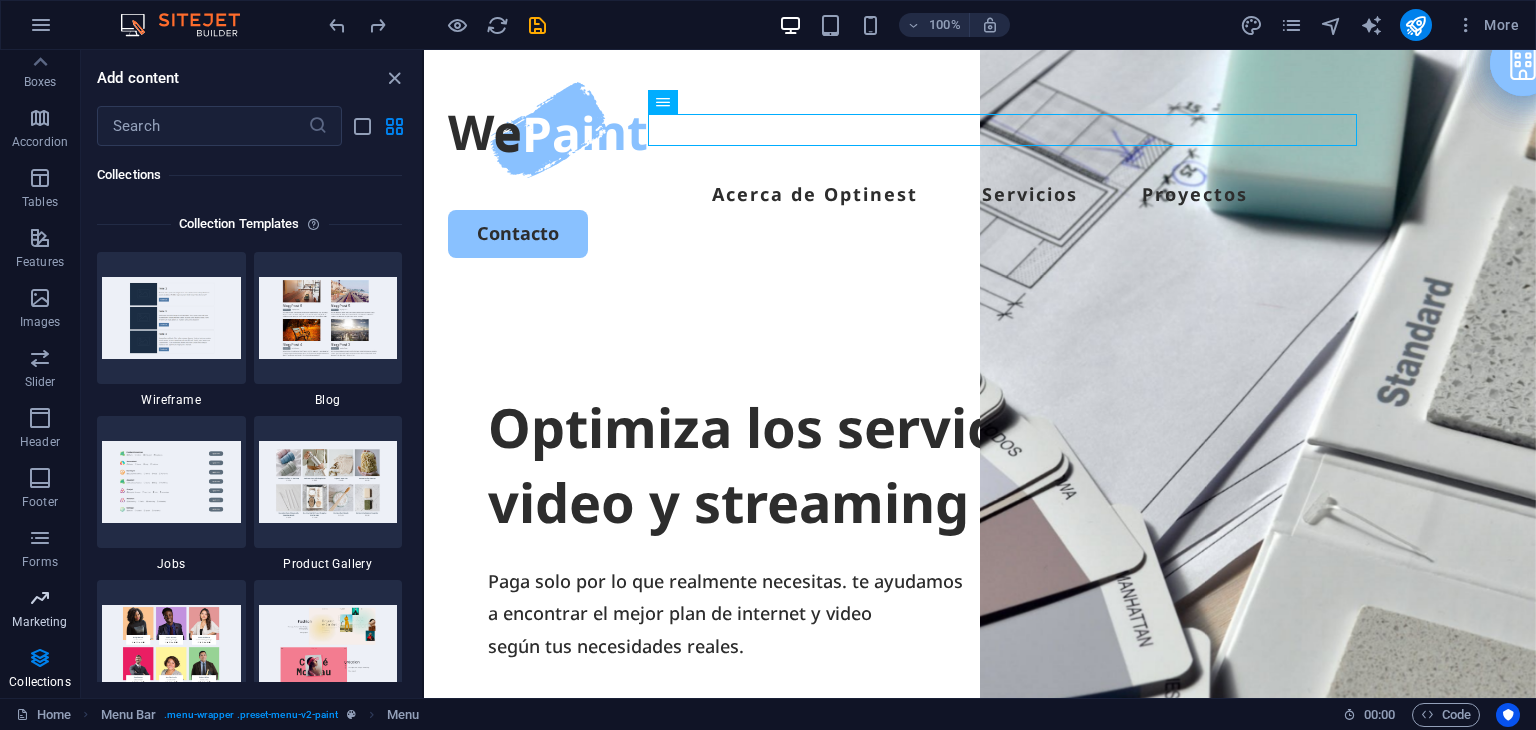 click at bounding box center (40, 598) 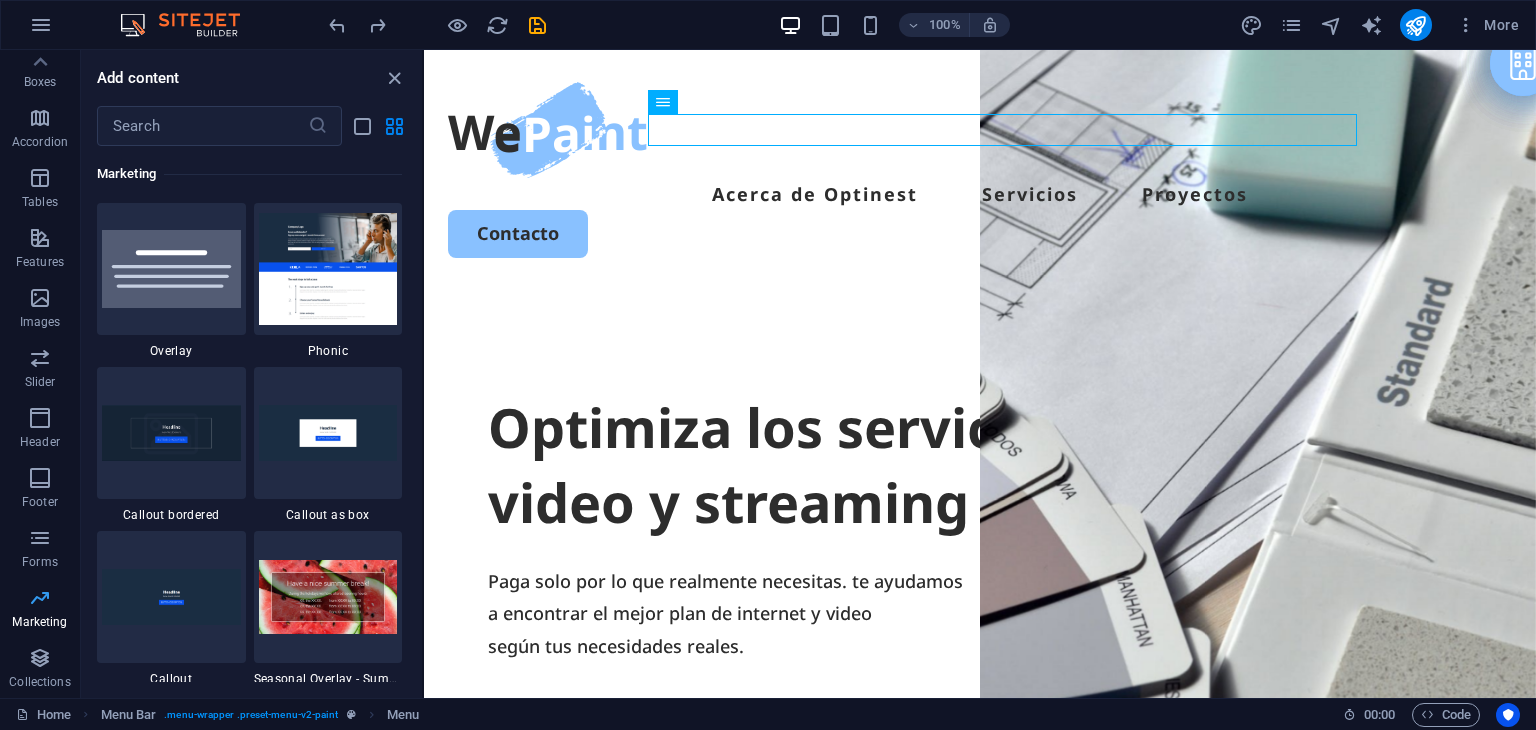 scroll, scrollTop: 16288, scrollLeft: 0, axis: vertical 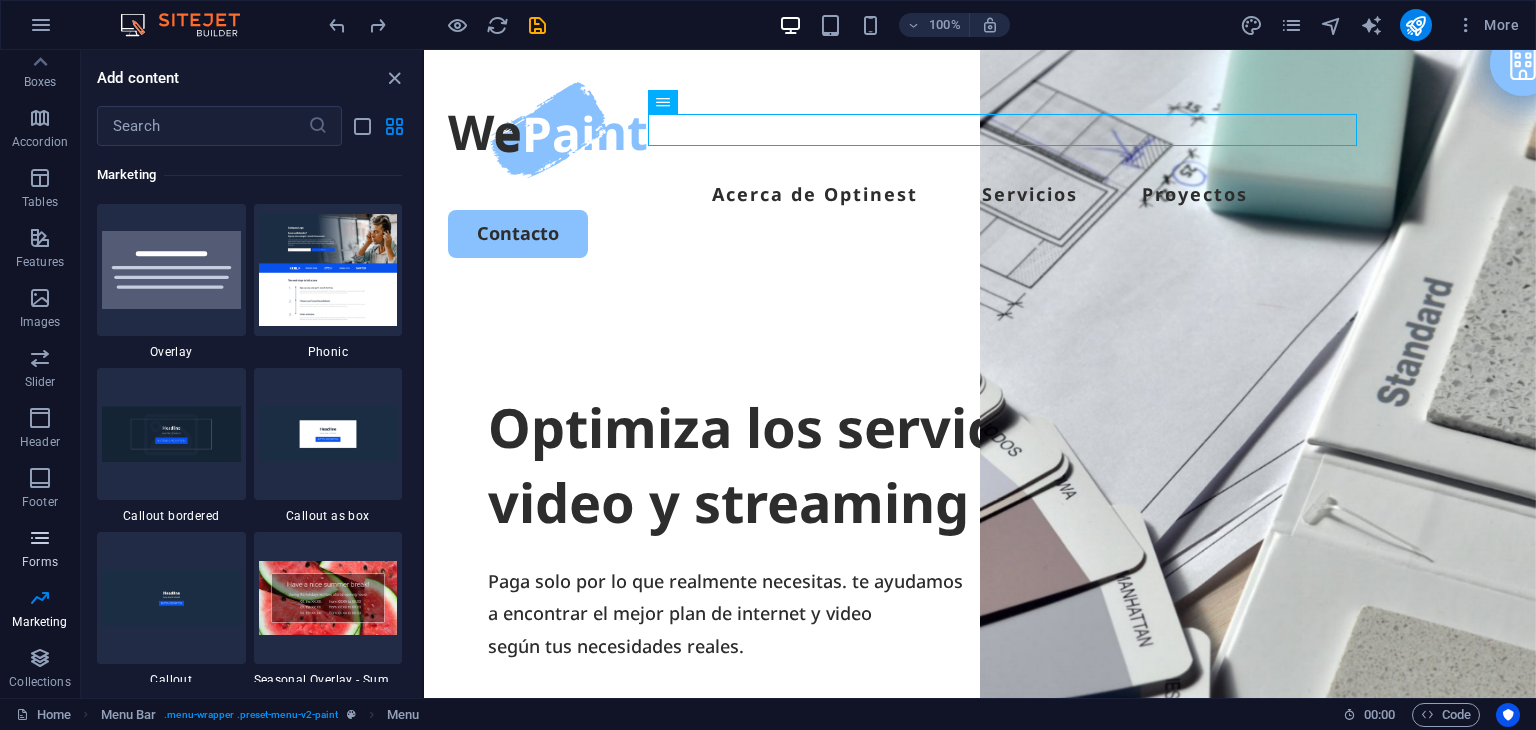 click at bounding box center [40, 538] 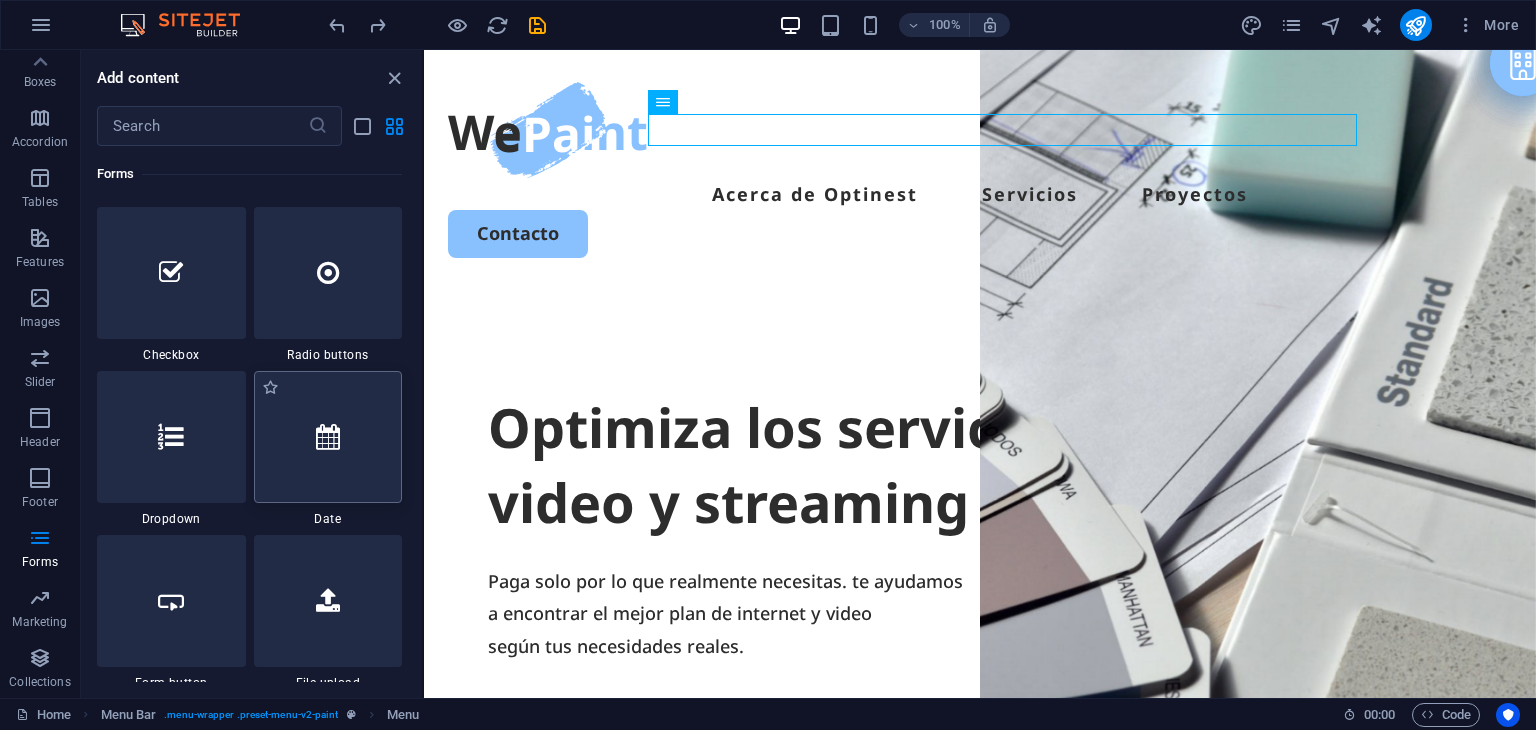 scroll, scrollTop: 15600, scrollLeft: 0, axis: vertical 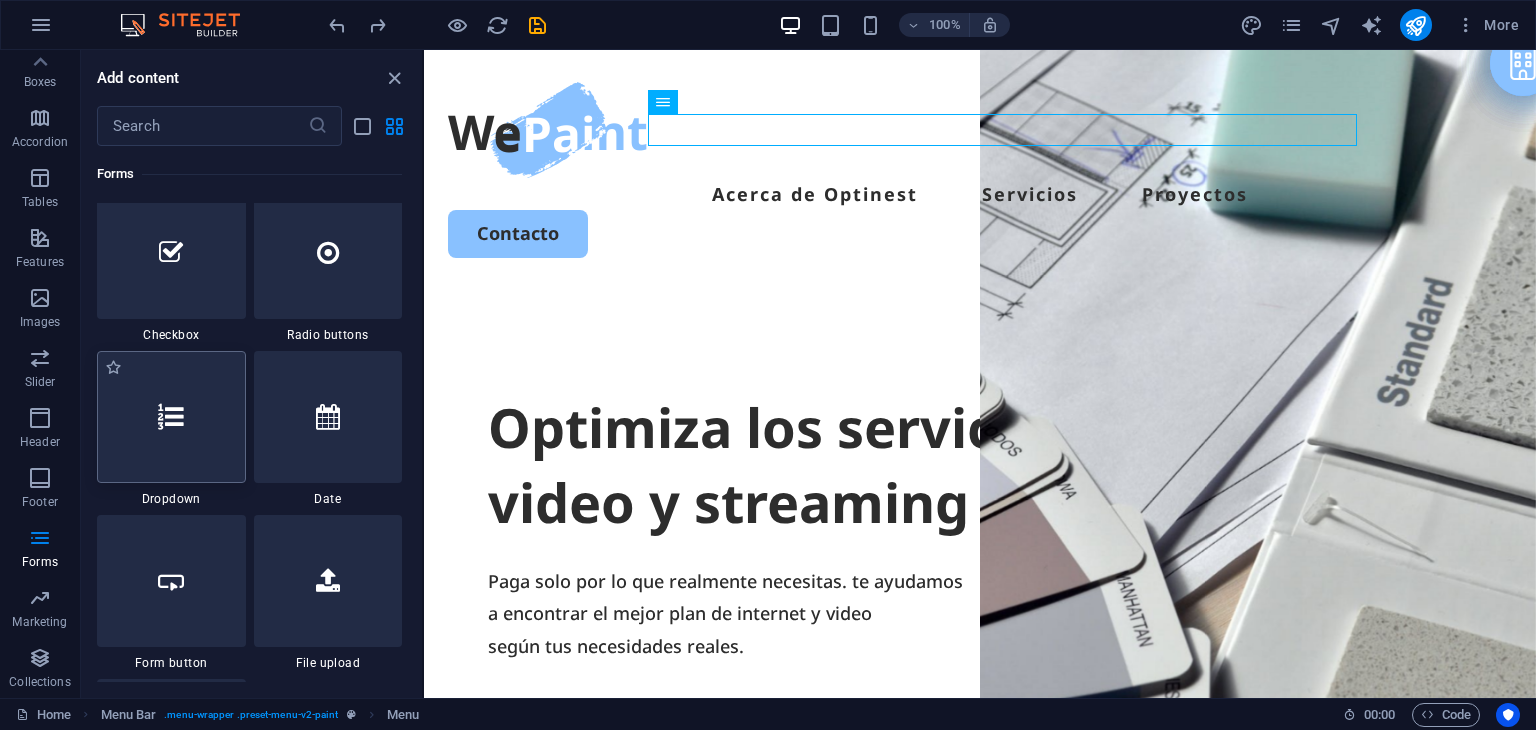 click at bounding box center [171, 417] 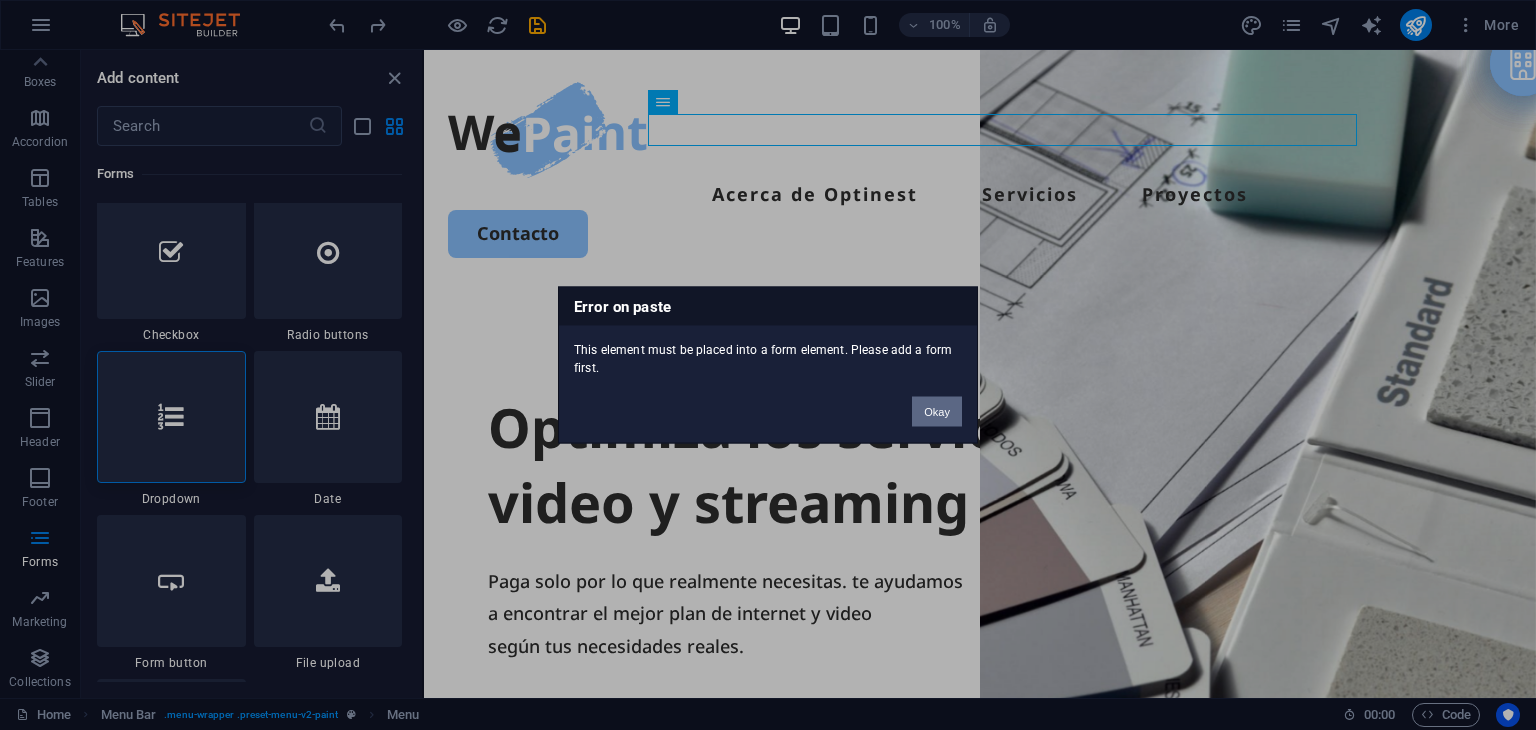 click on "Okay" at bounding box center (937, 412) 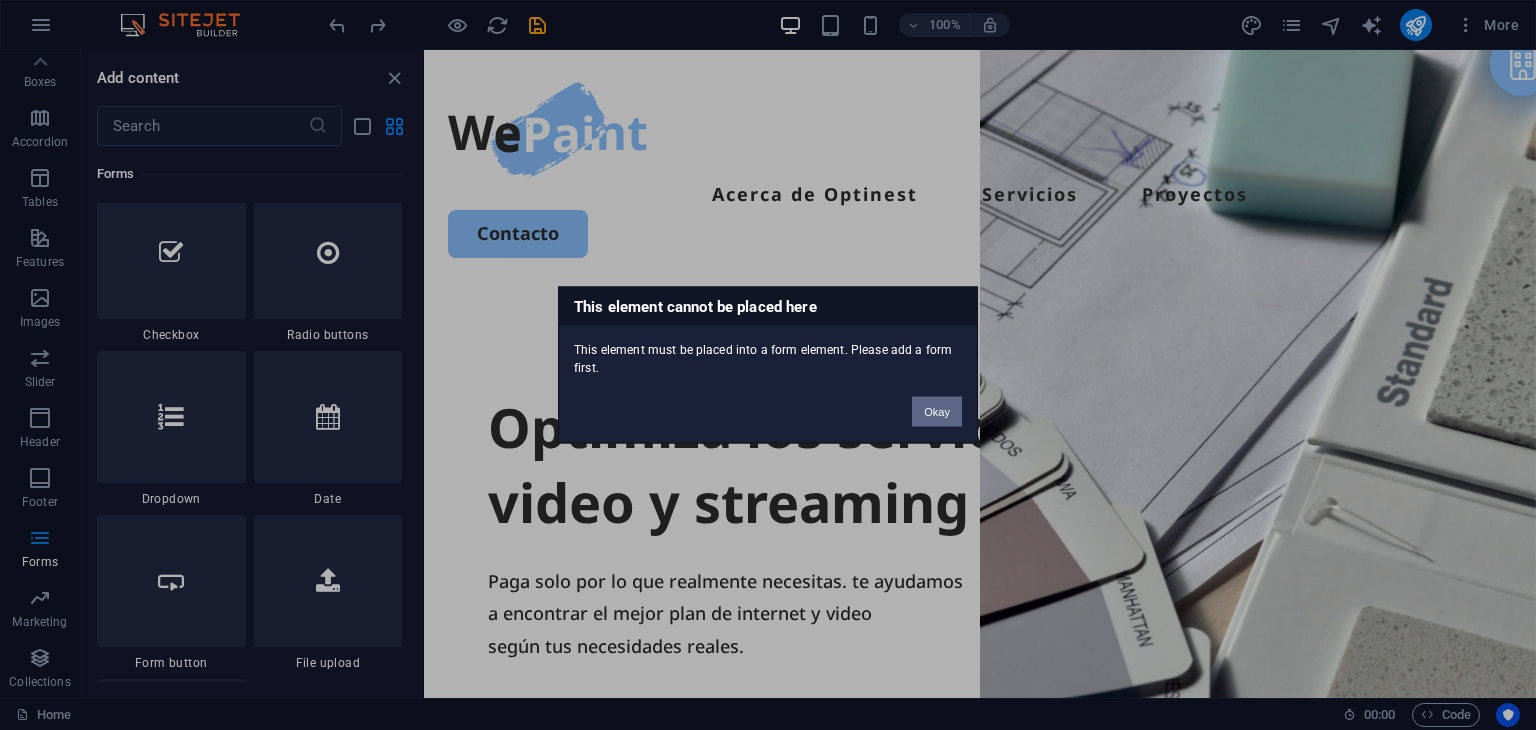 click on "Okay" at bounding box center (937, 412) 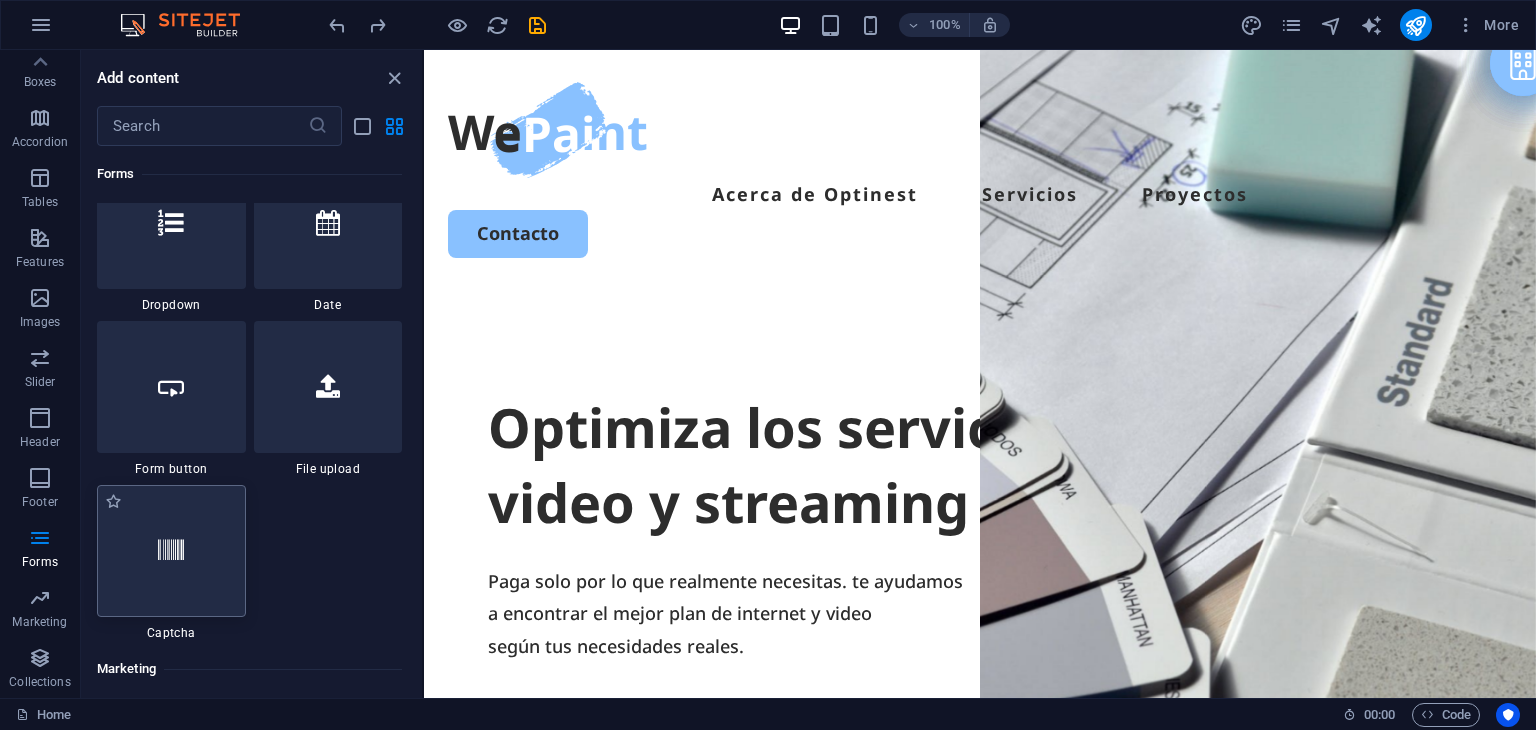 scroll, scrollTop: 15700, scrollLeft: 0, axis: vertical 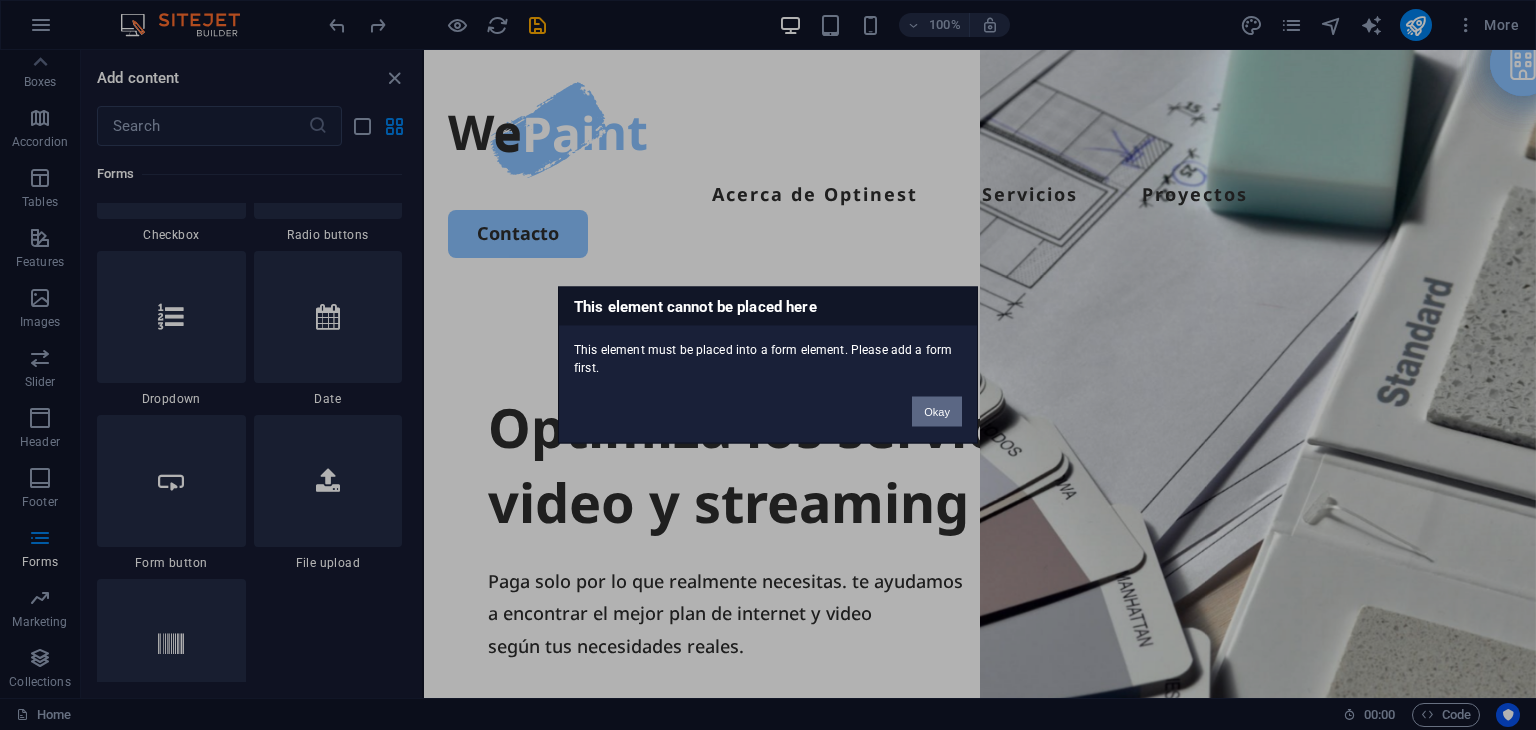 drag, startPoint x: 937, startPoint y: 407, endPoint x: 64, endPoint y: 275, distance: 882.923 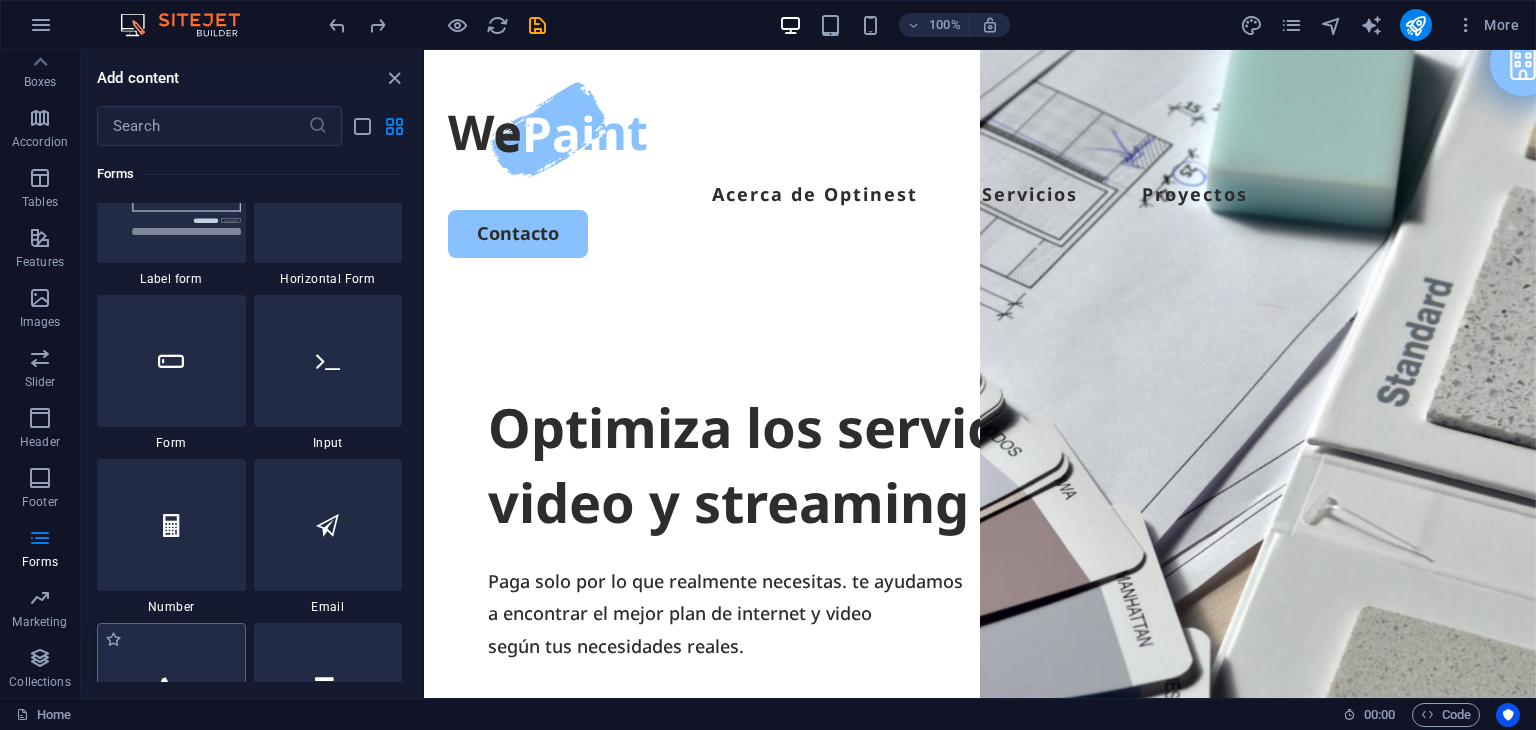 scroll, scrollTop: 14900, scrollLeft: 0, axis: vertical 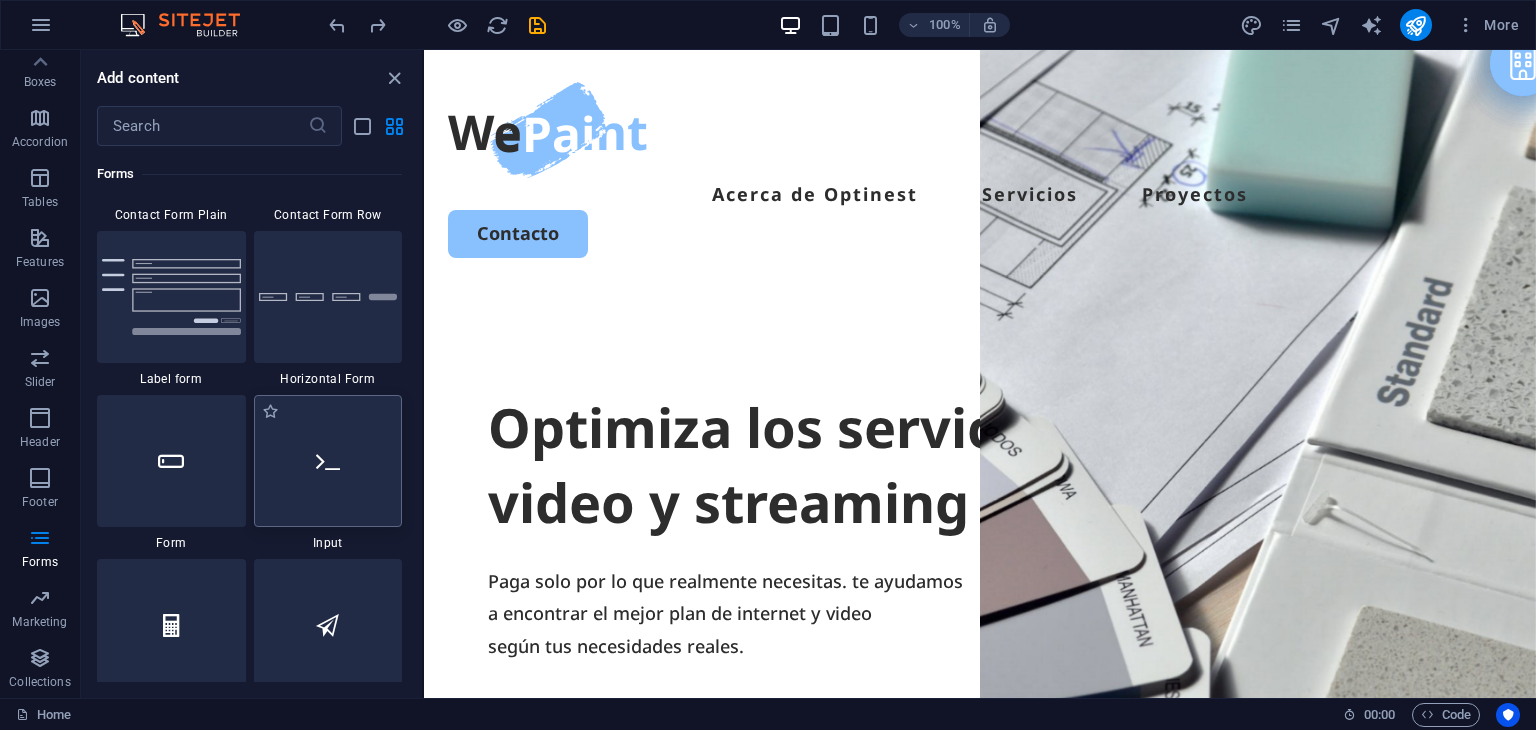 click at bounding box center [328, 461] 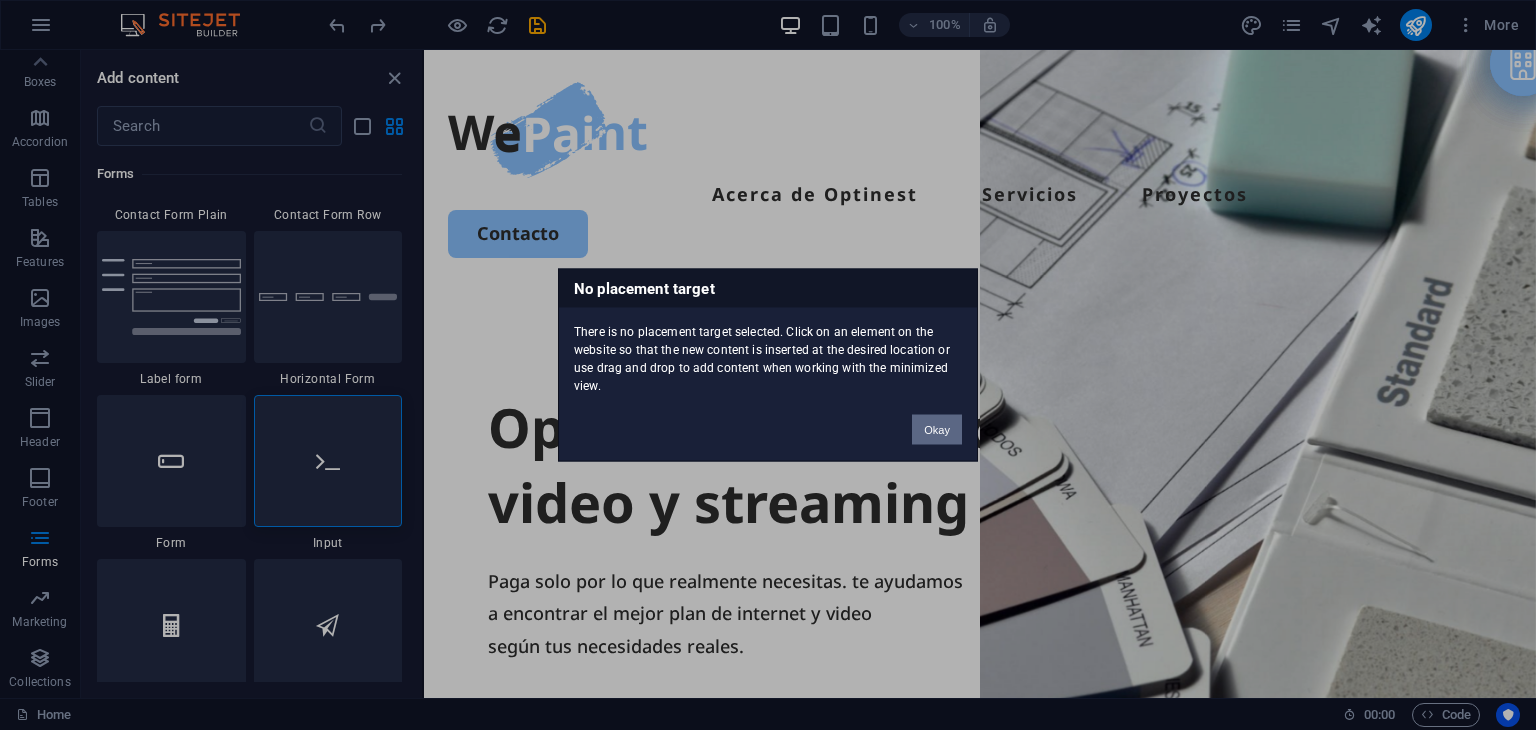 click on "Okay" at bounding box center [937, 430] 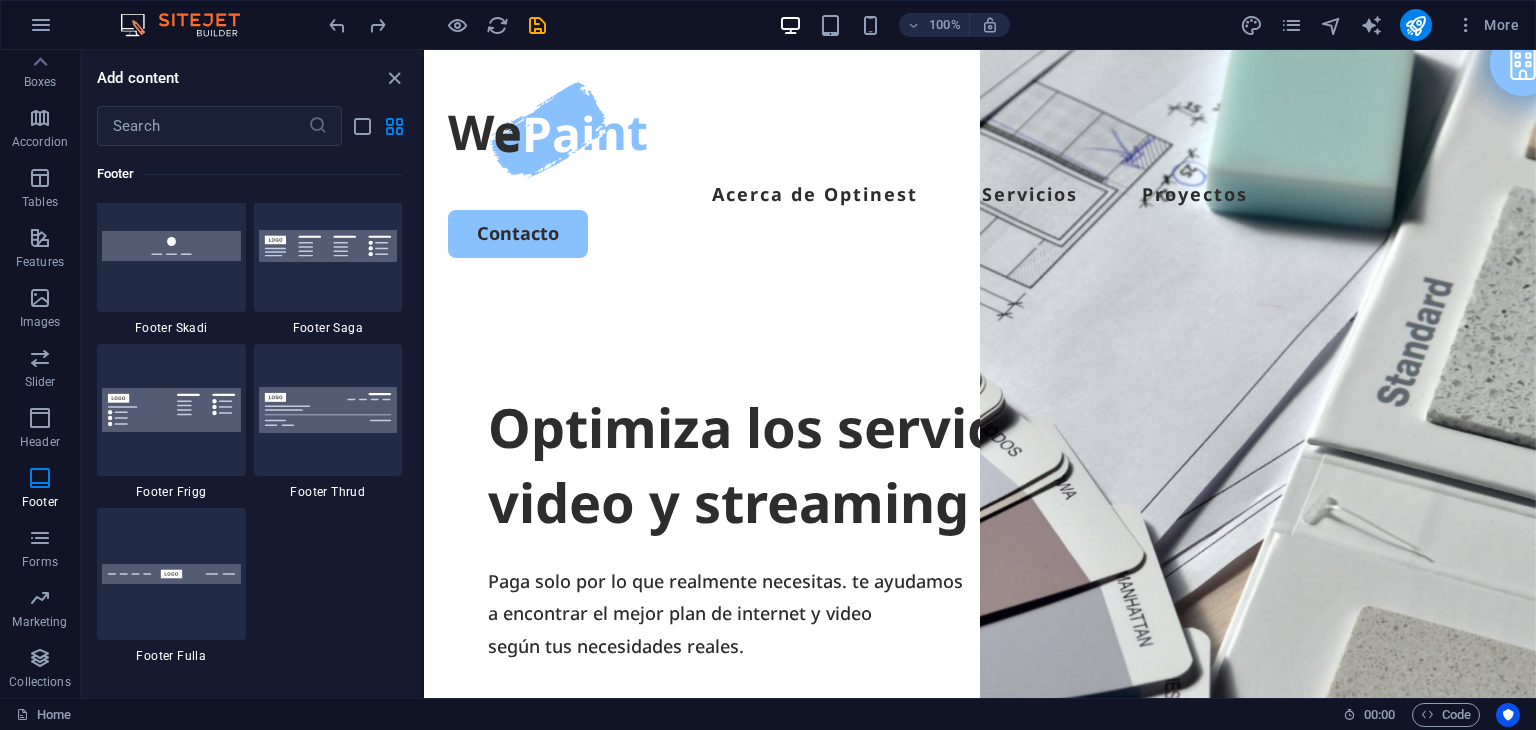 scroll, scrollTop: 14000, scrollLeft: 0, axis: vertical 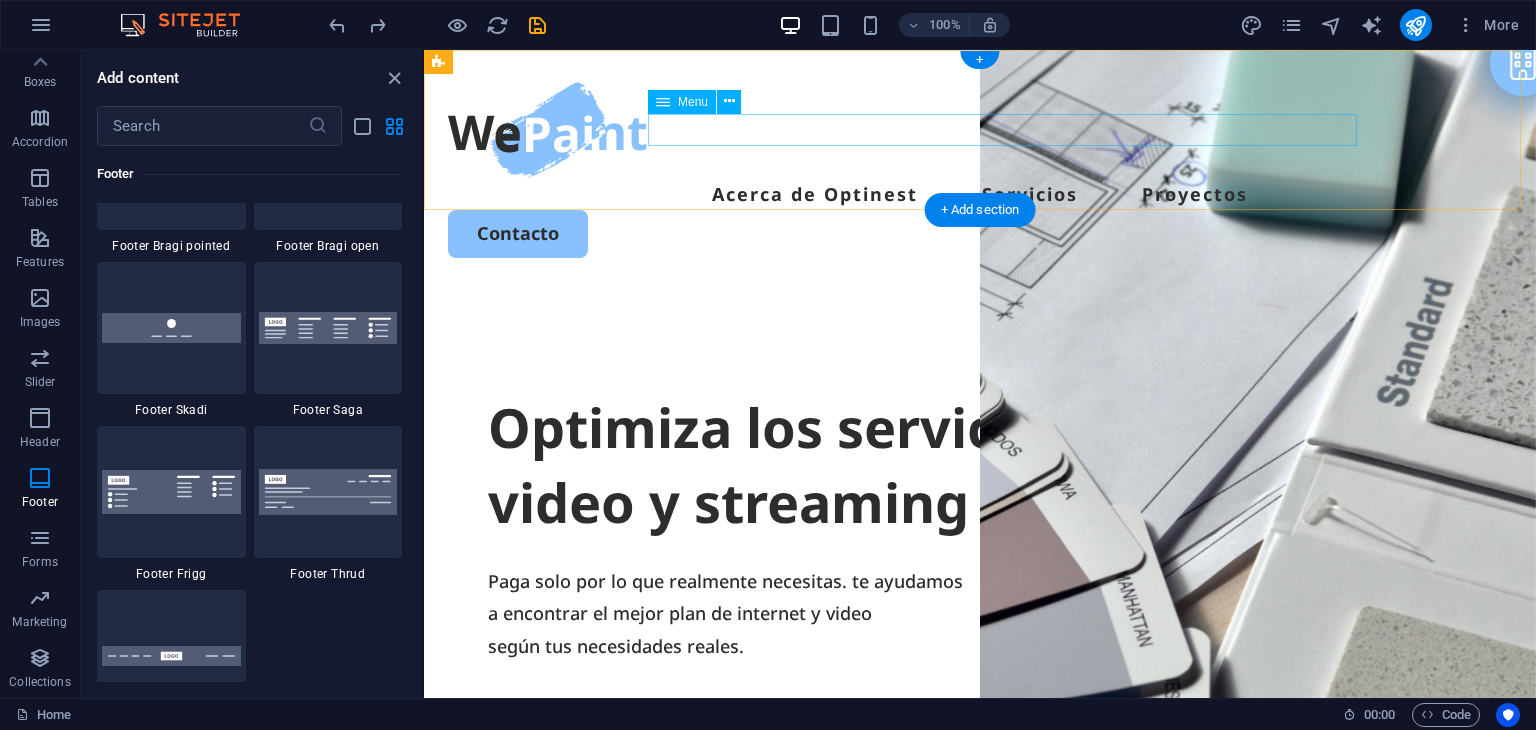 click on "Acerca de Optinest Servicios Proyectos" at bounding box center (980, 194) 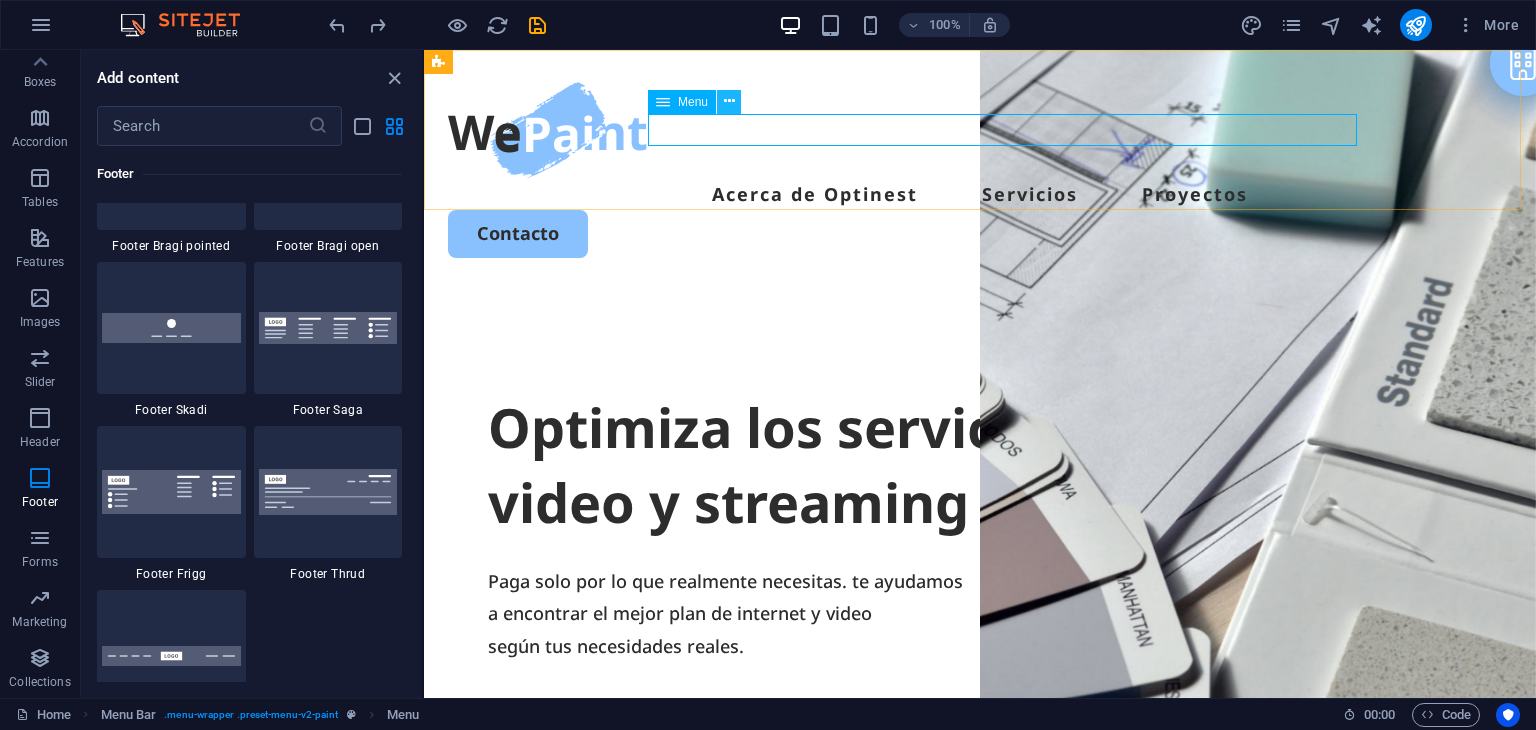 click at bounding box center [729, 101] 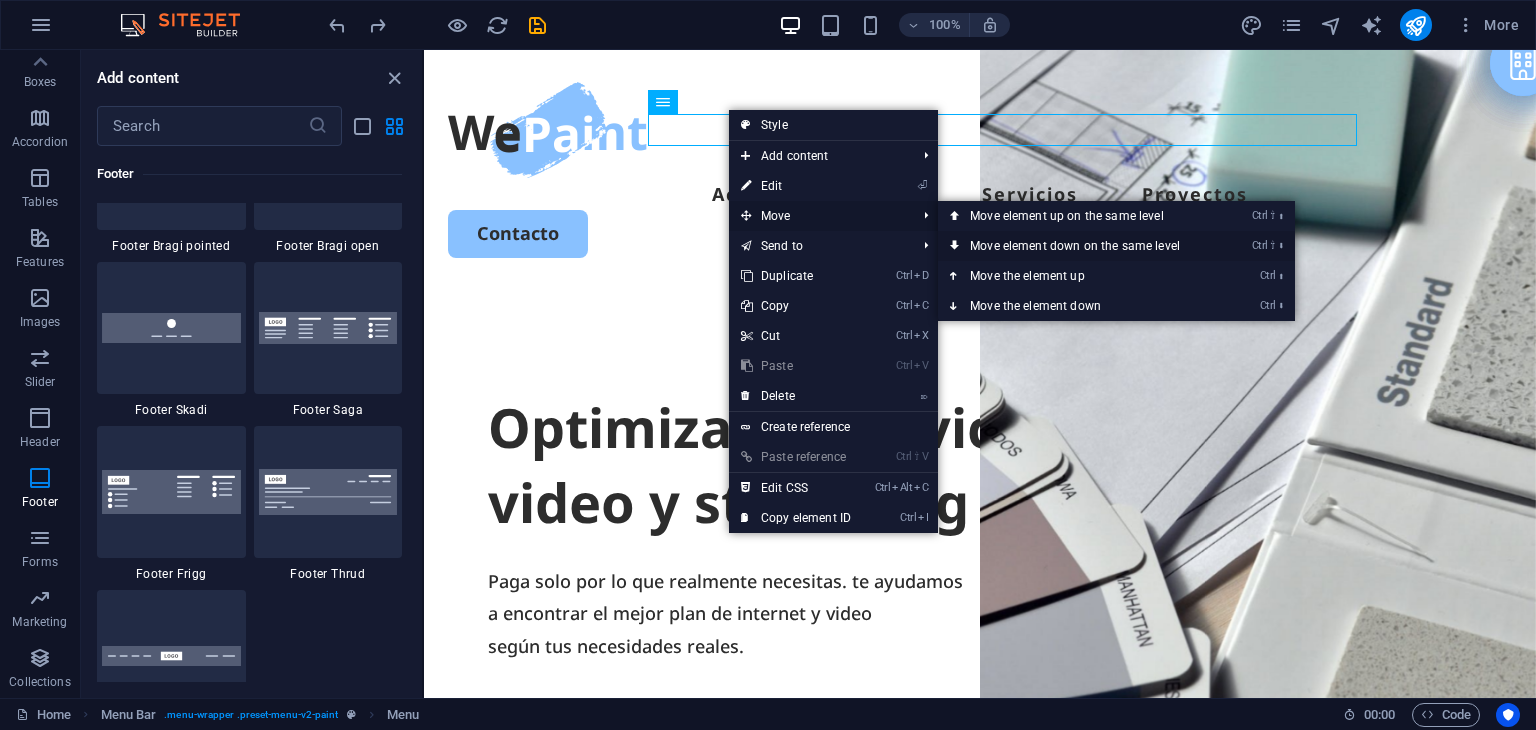 click on "Ctrl ⇧ ⬇  Move element down on the same level" at bounding box center [1079, 246] 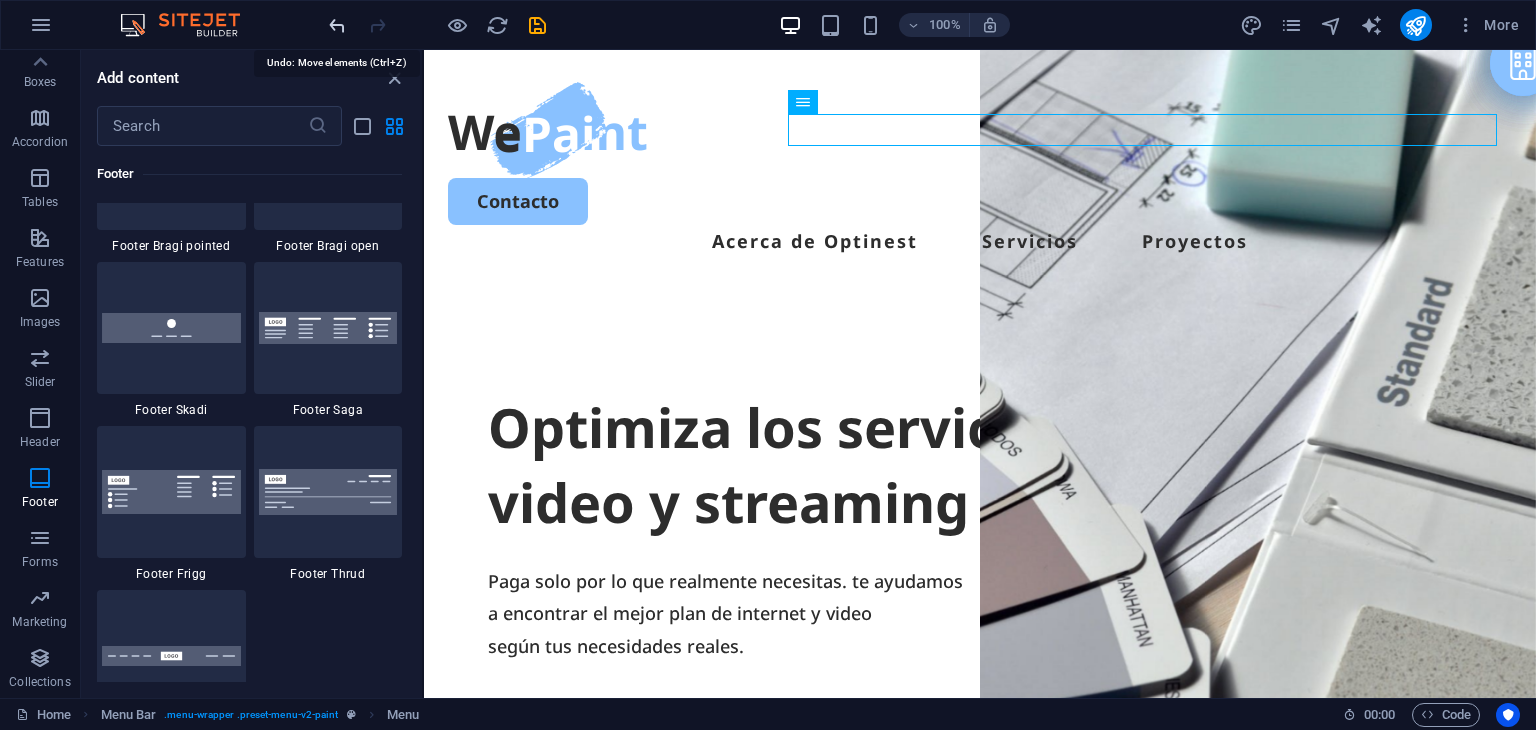 click at bounding box center [337, 25] 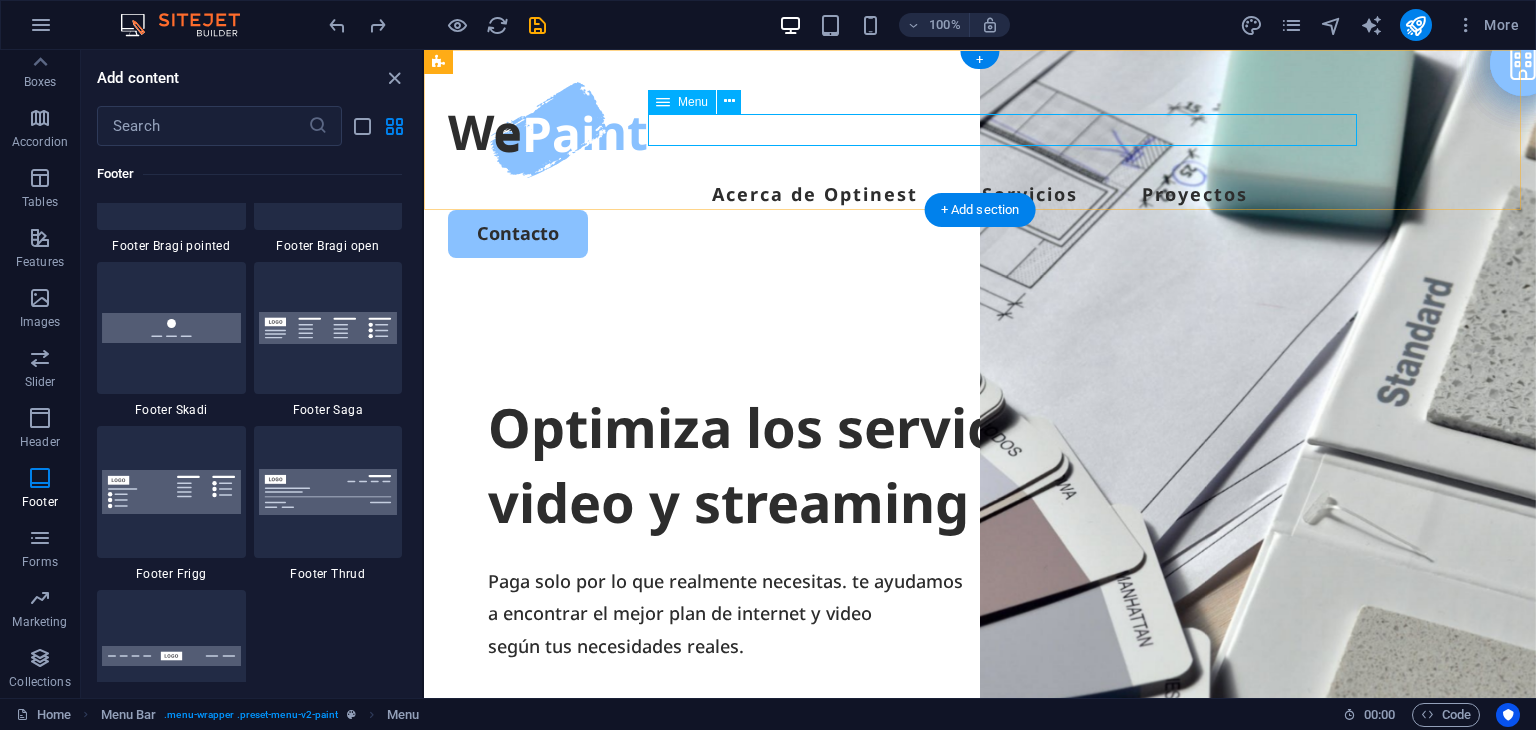 click on "Acerca de Optinest Servicios Proyectos" at bounding box center (980, 194) 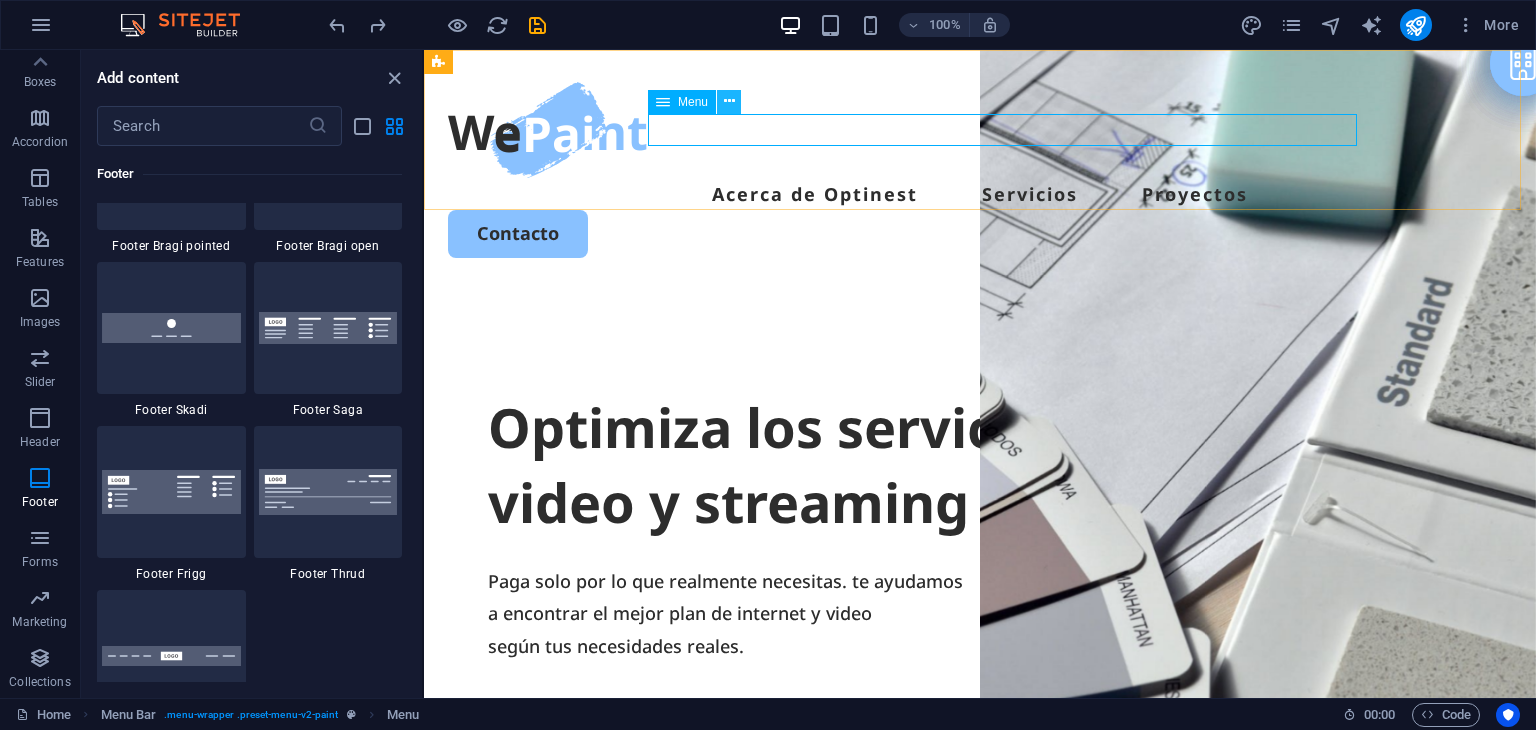 click at bounding box center [729, 102] 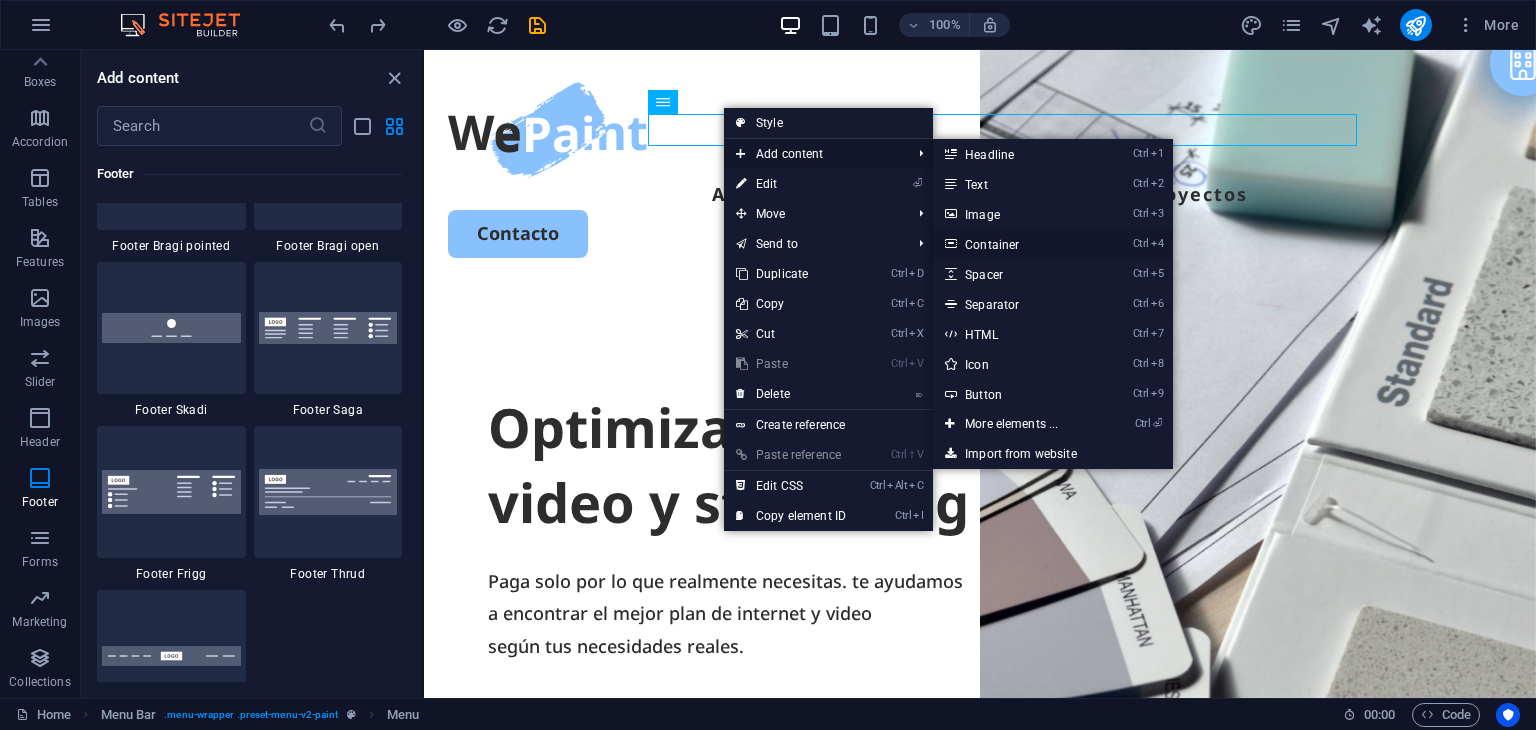 click on "Ctrl 4  Container" at bounding box center [1015, 244] 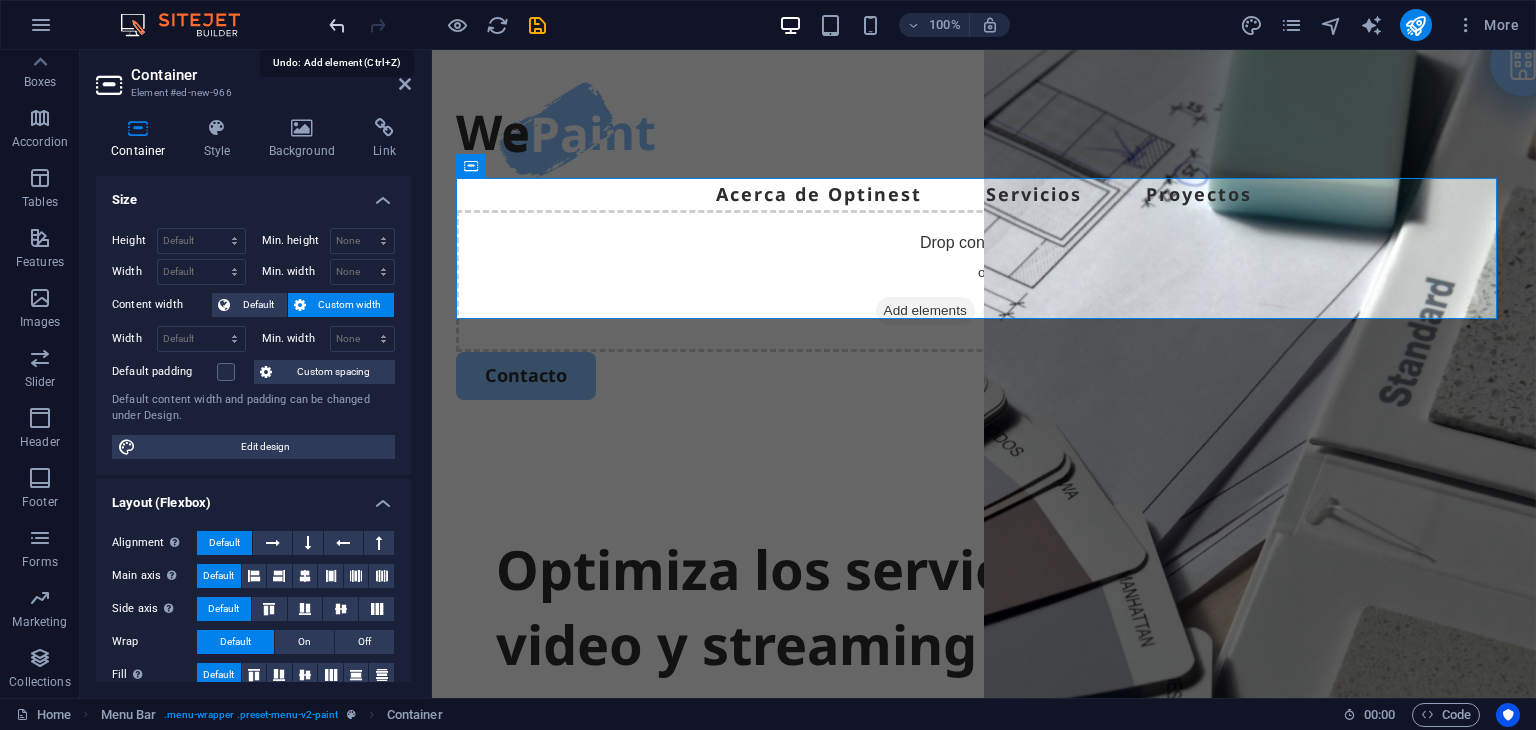 click at bounding box center (337, 25) 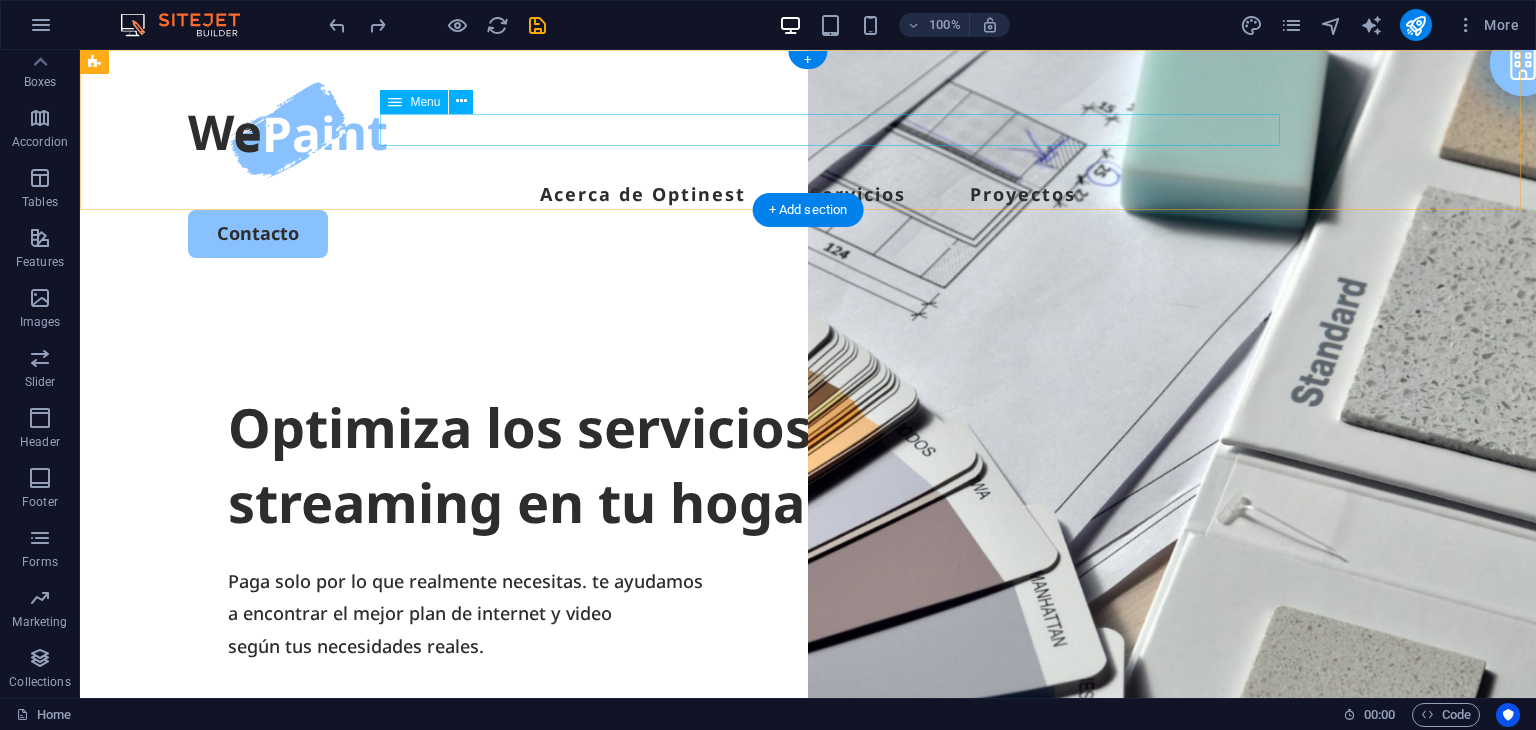 click on "Acerca de Optinest Servicios Proyectos" at bounding box center [808, 194] 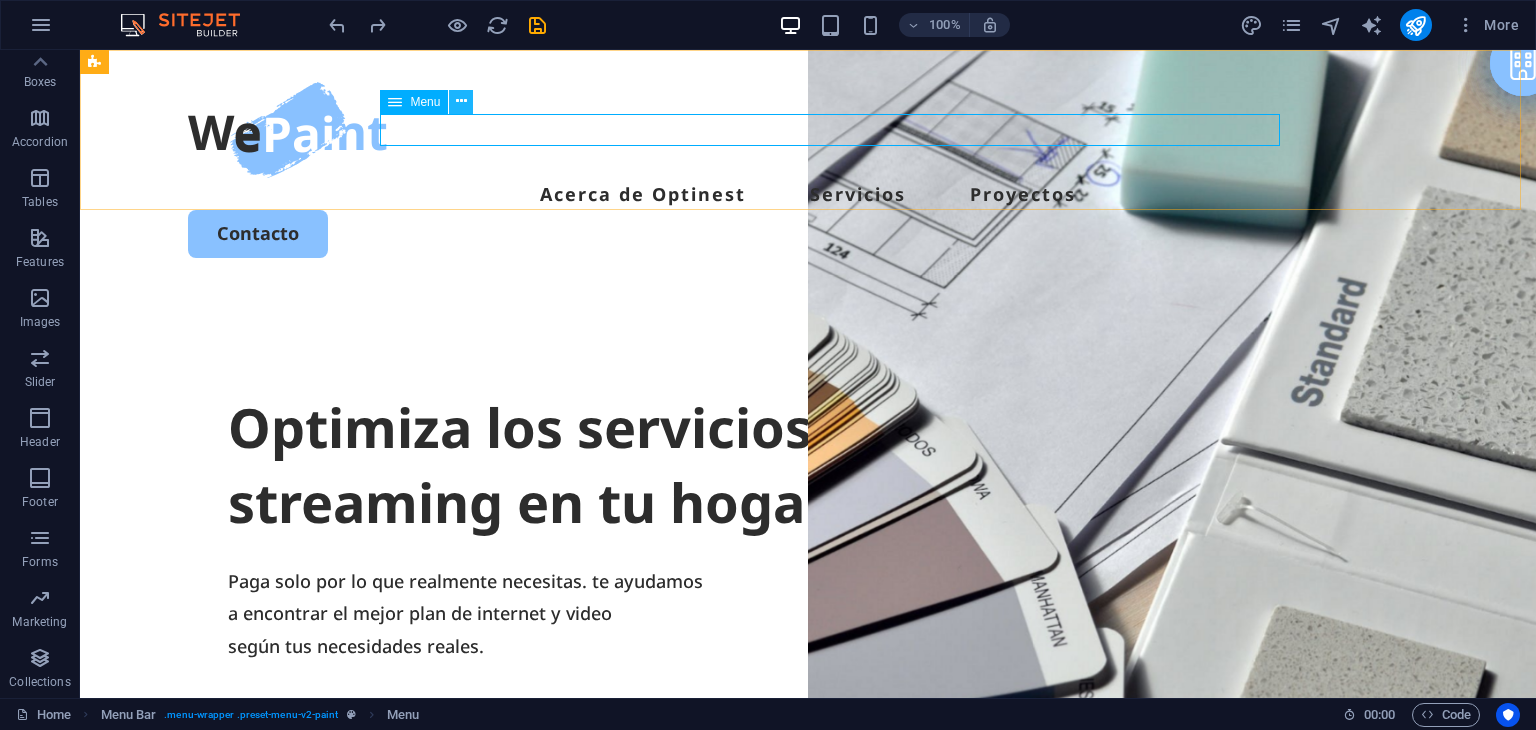 click at bounding box center (461, 101) 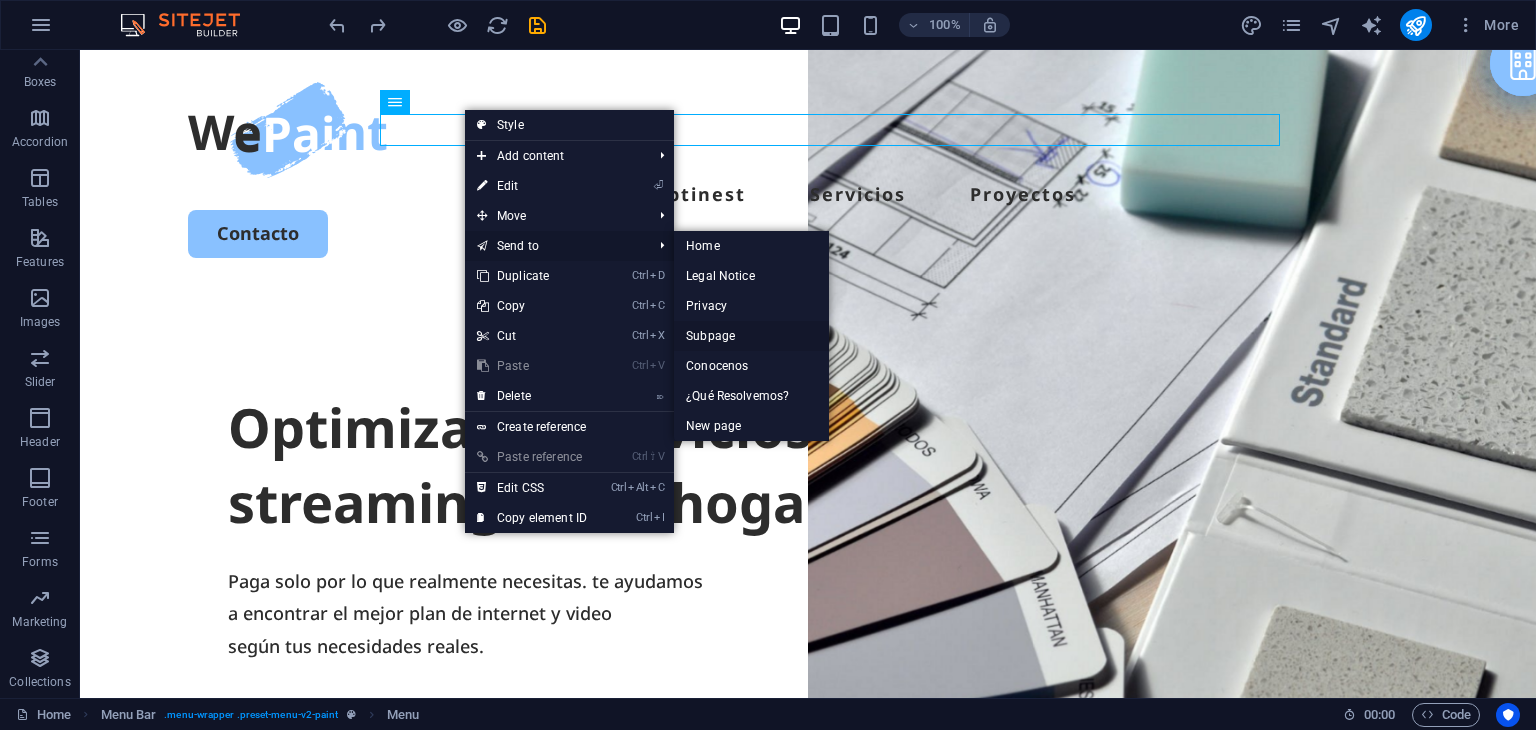 click on "Subpage" at bounding box center [751, 336] 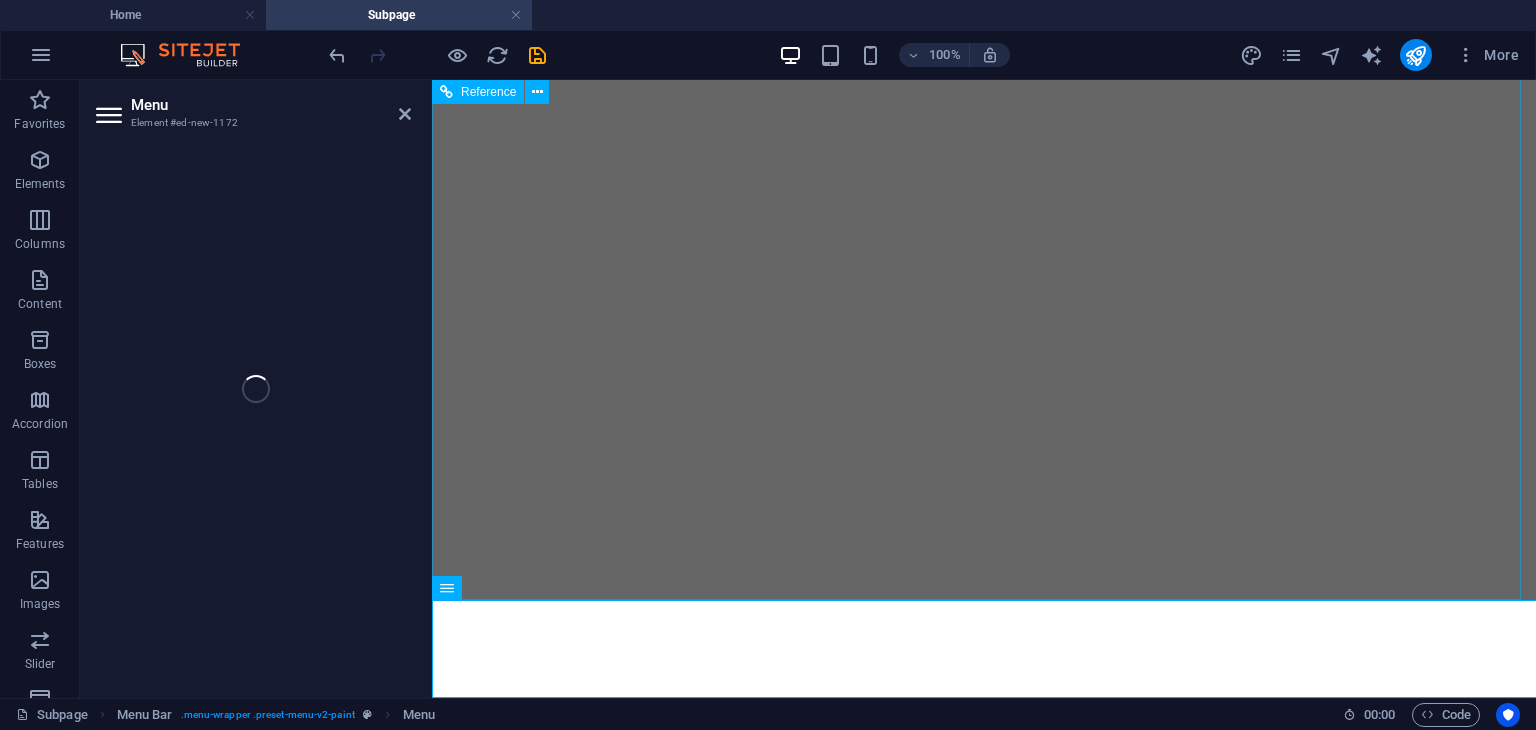 select on "4" 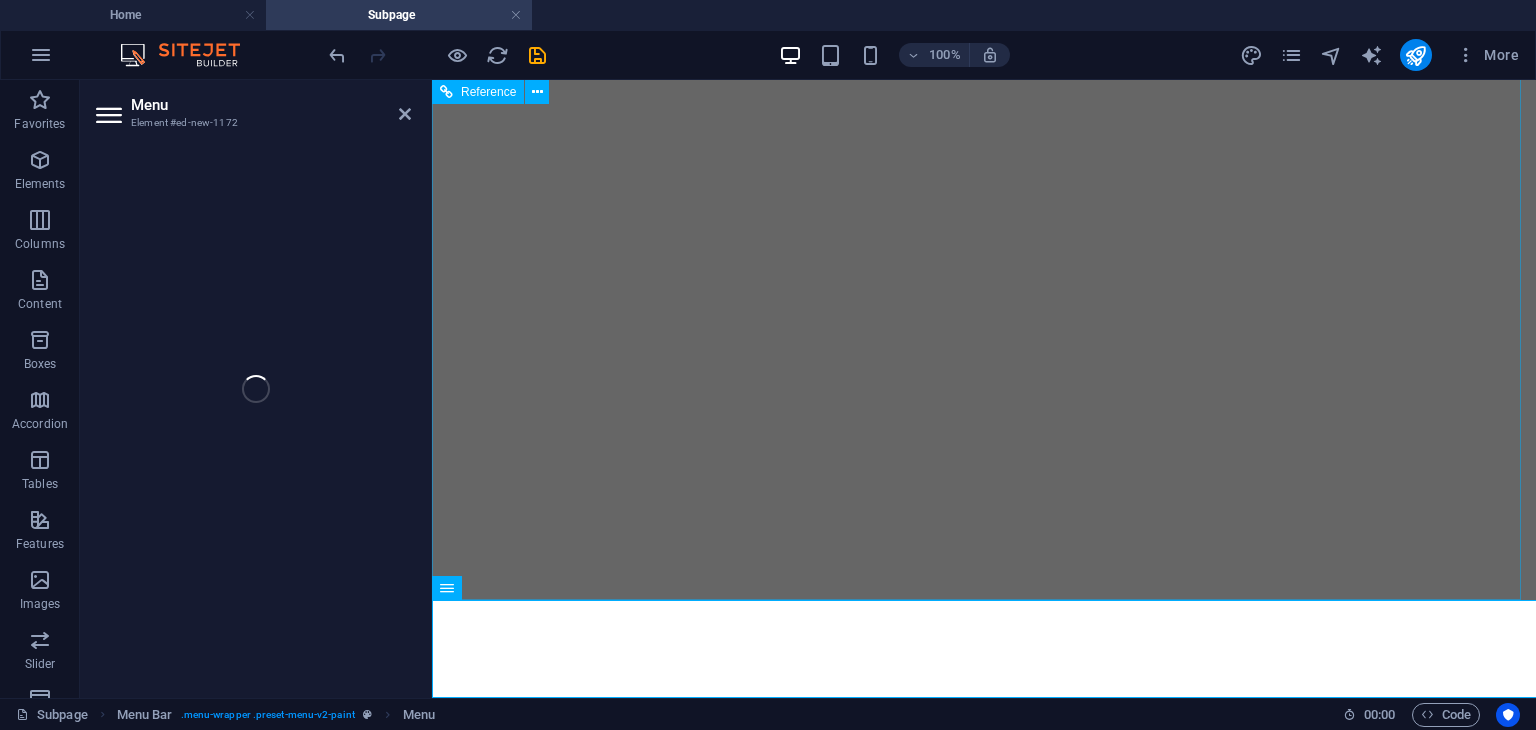 select 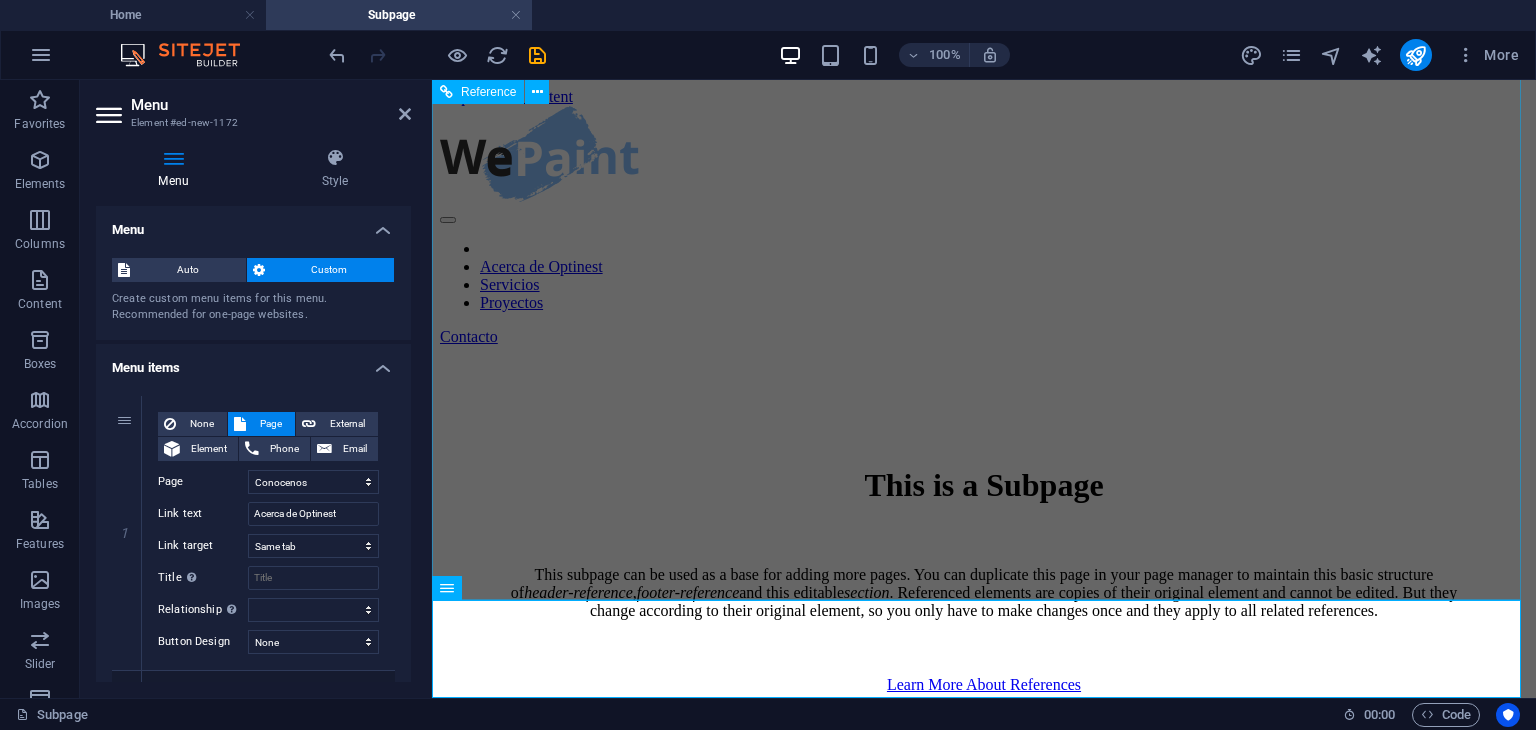scroll, scrollTop: 691, scrollLeft: 0, axis: vertical 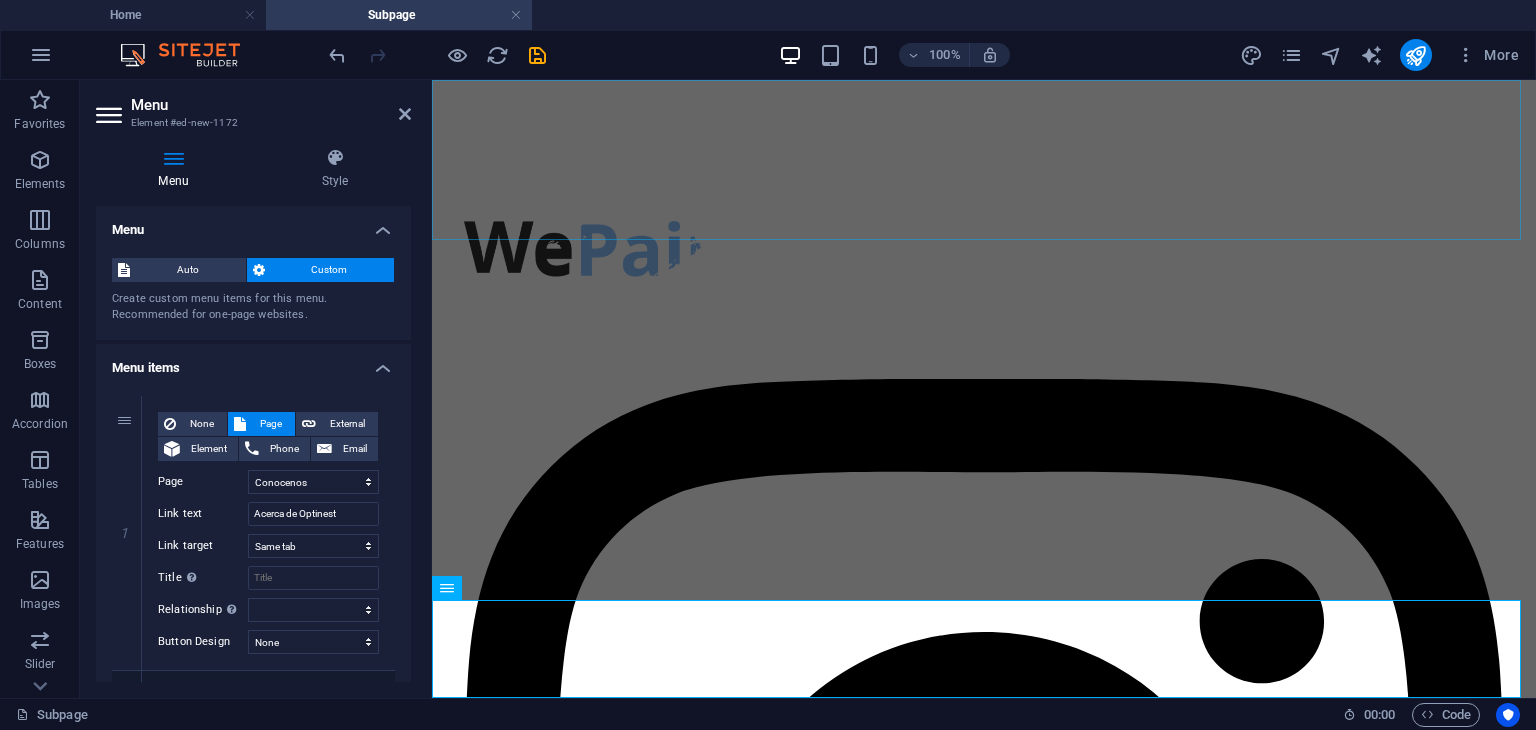 click on "Acerca de Optinest Servicios Proyectos" at bounding box center [984, -415] 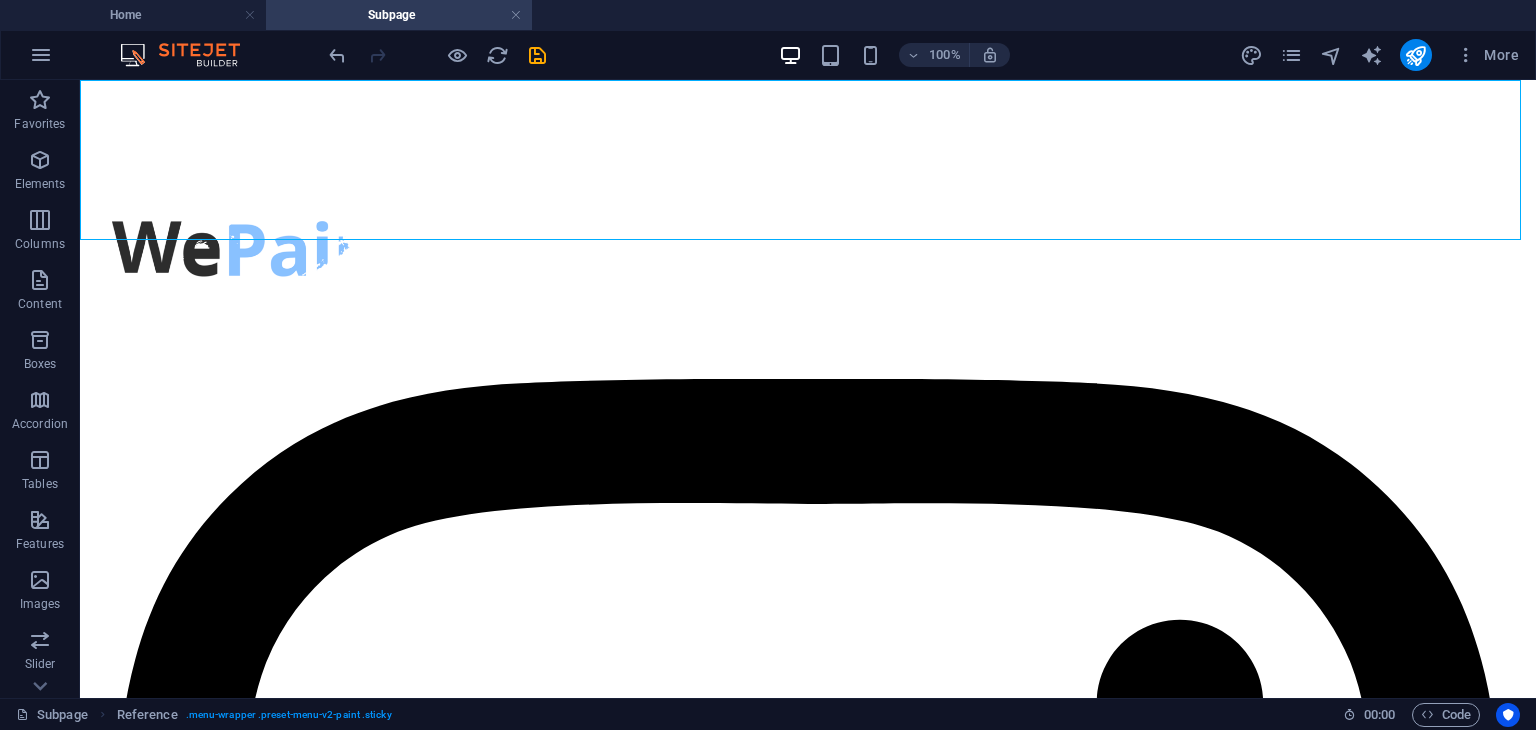 click on "Acerca de Optinest Servicios Proyectos" at bounding box center [808, -415] 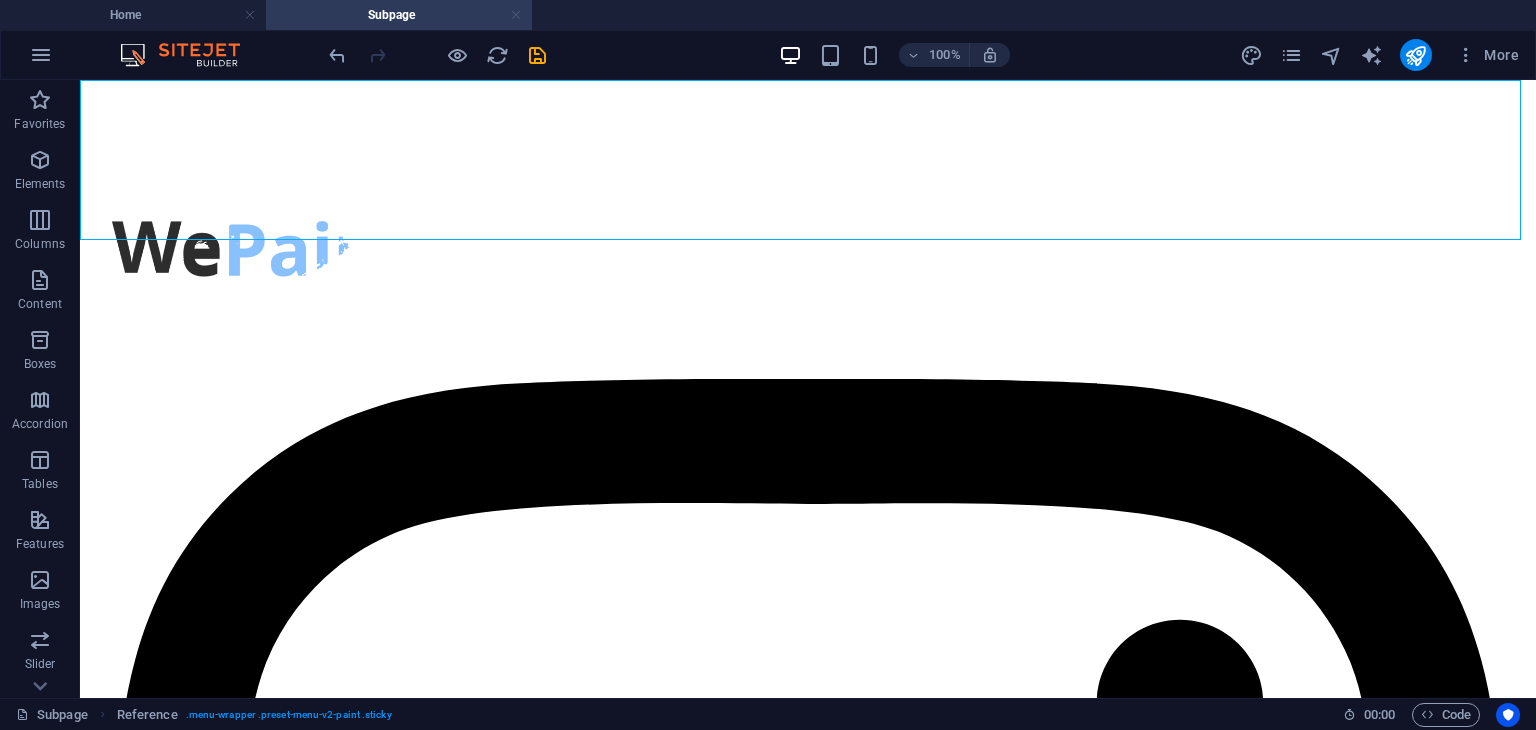 click at bounding box center [516, 15] 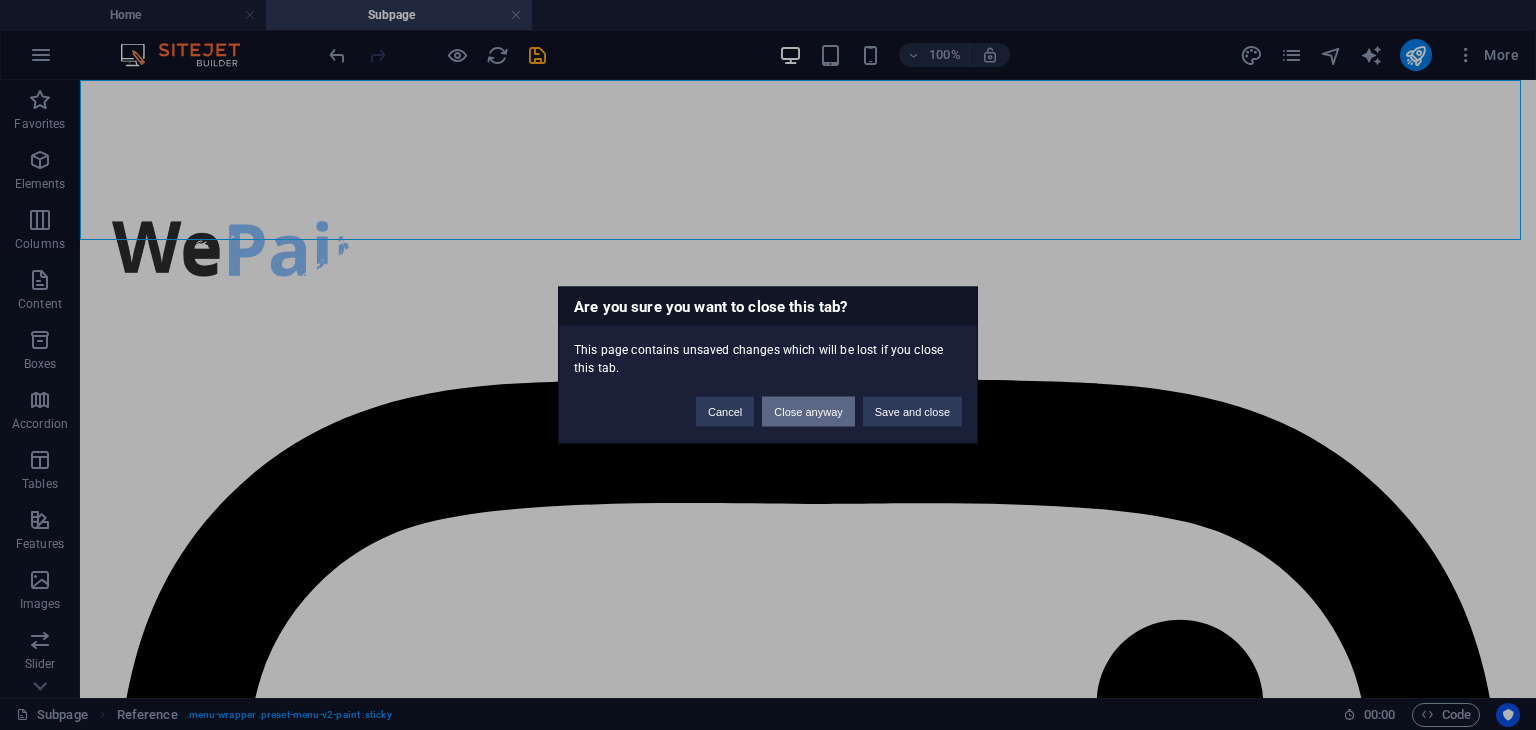 click on "Close anyway" at bounding box center [808, 412] 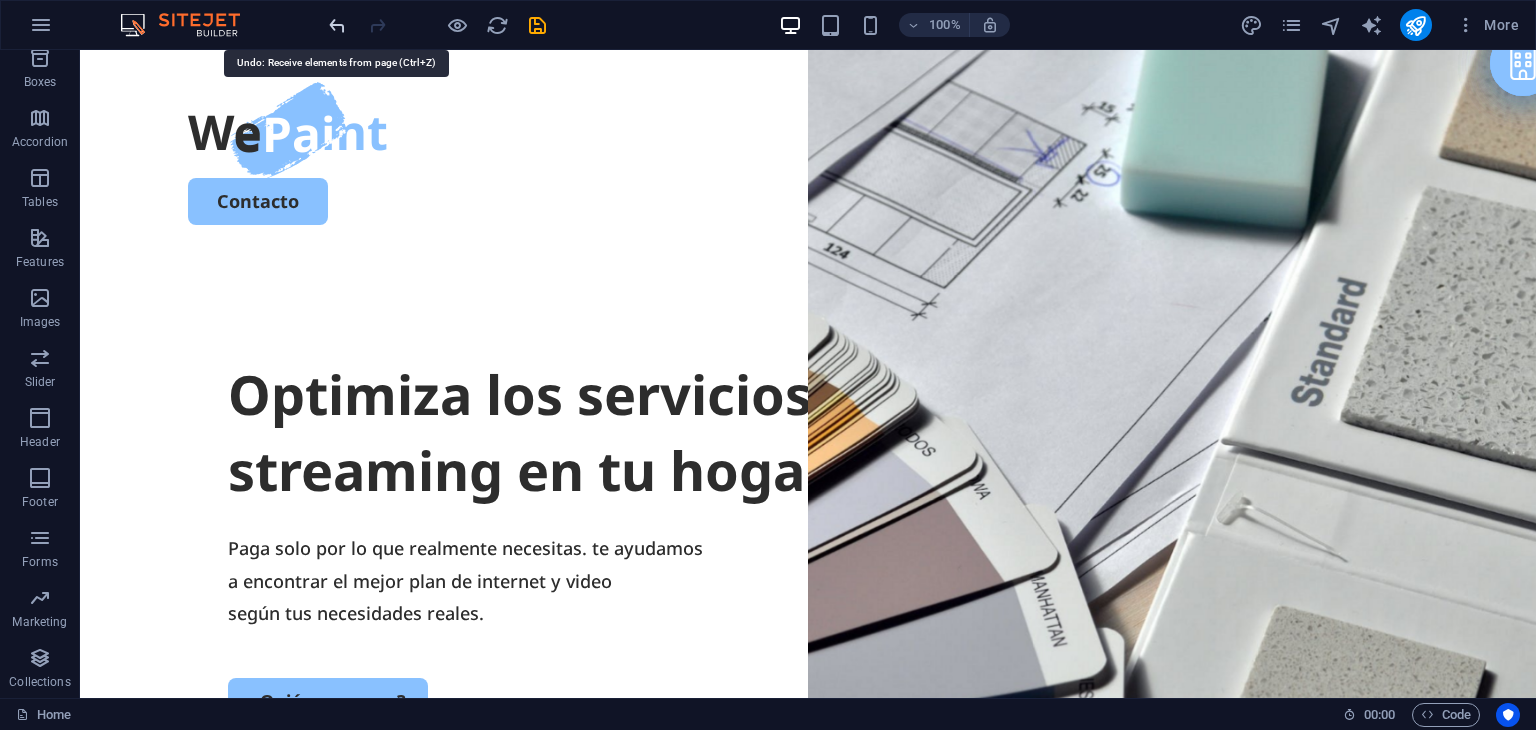 click at bounding box center [337, 25] 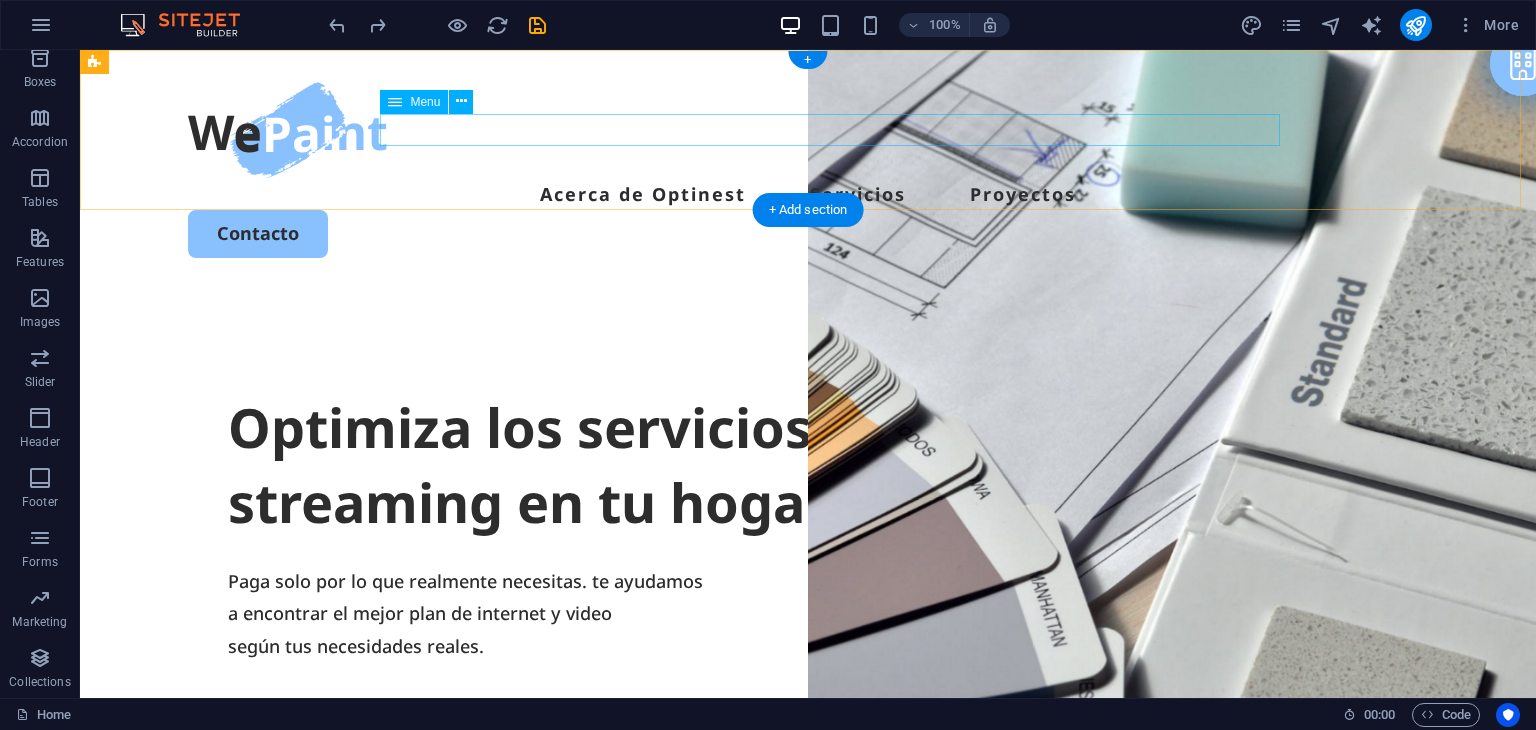 click on "Acerca de Optinest Servicios Proyectos" at bounding box center [808, 194] 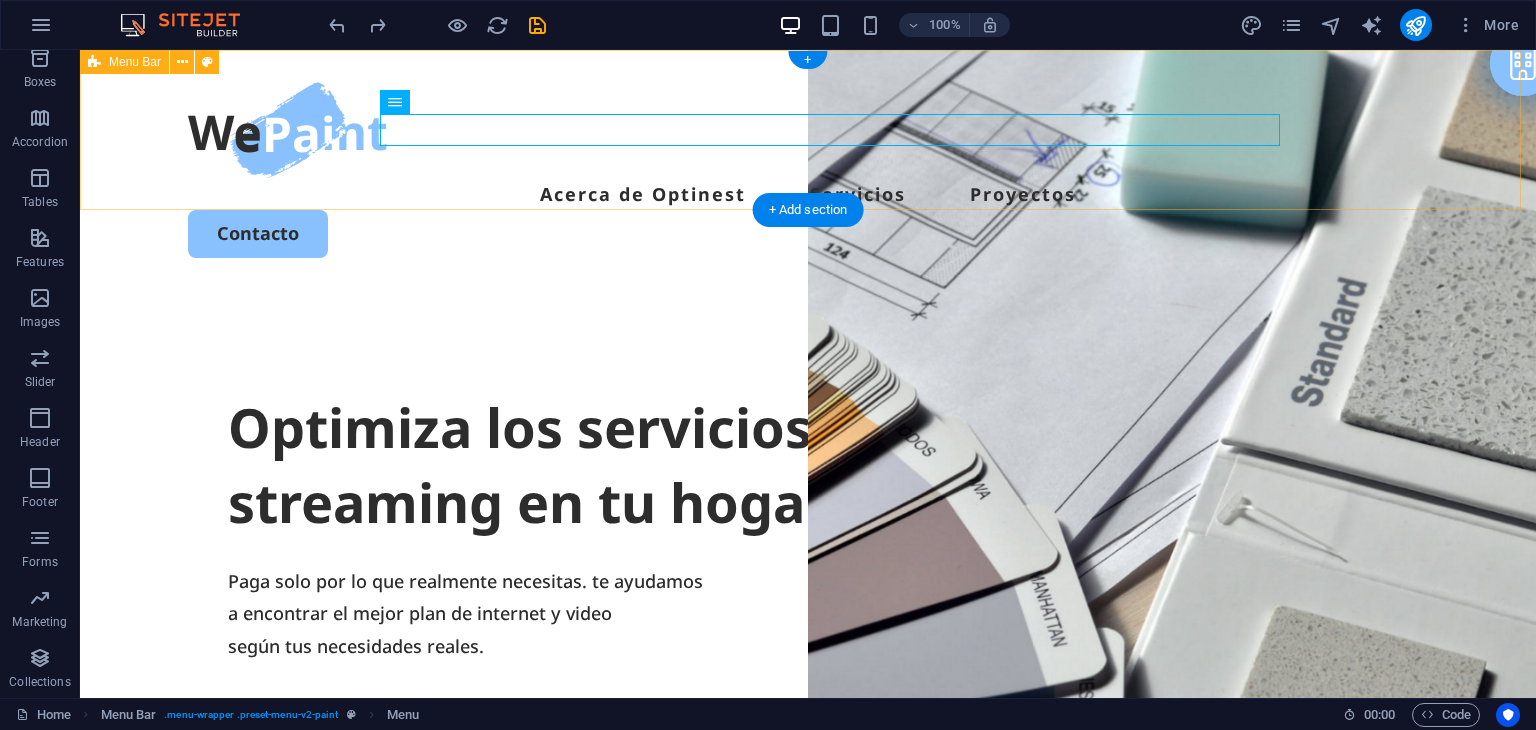 click on "Acerca de Optinest Servicios Proyectos Contacto" at bounding box center (808, 170) 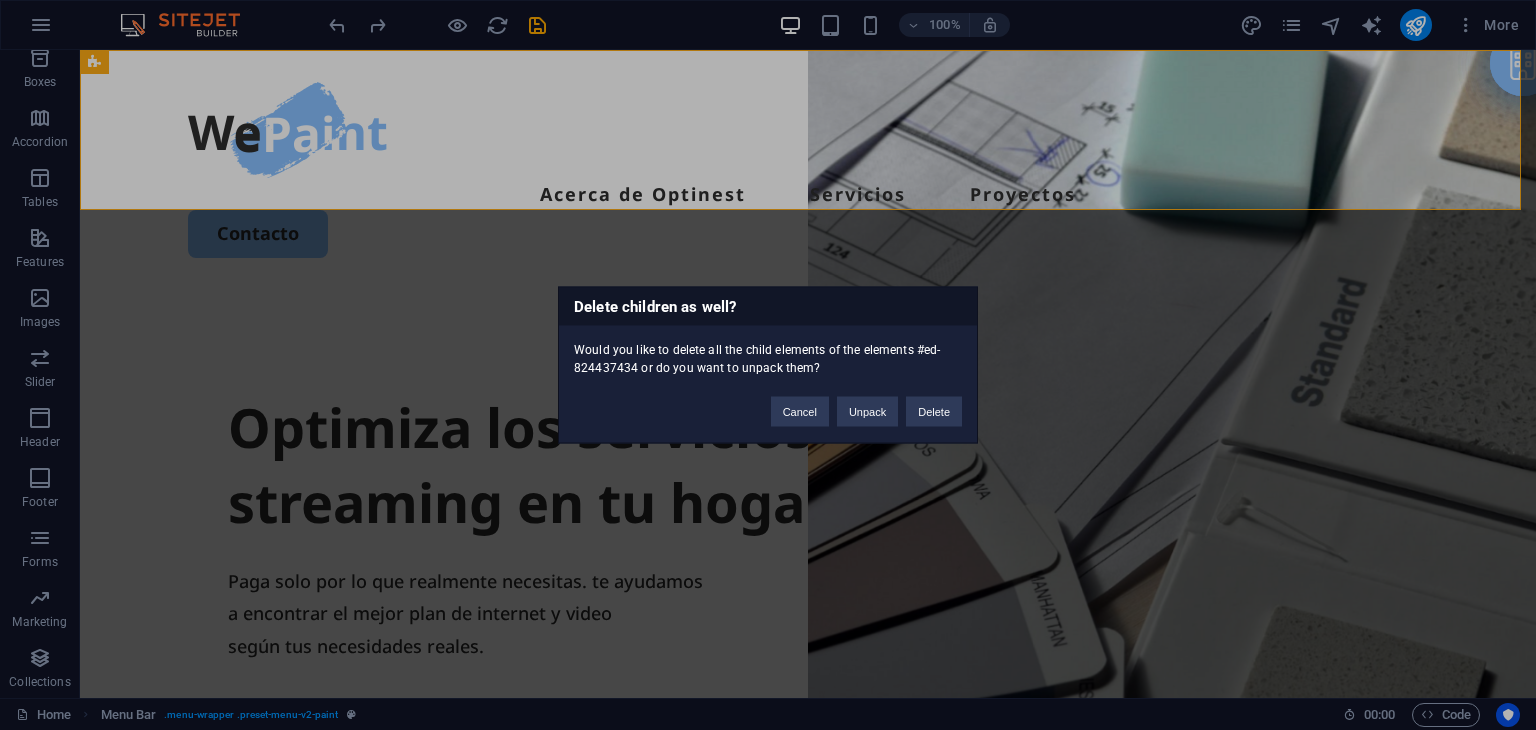 type 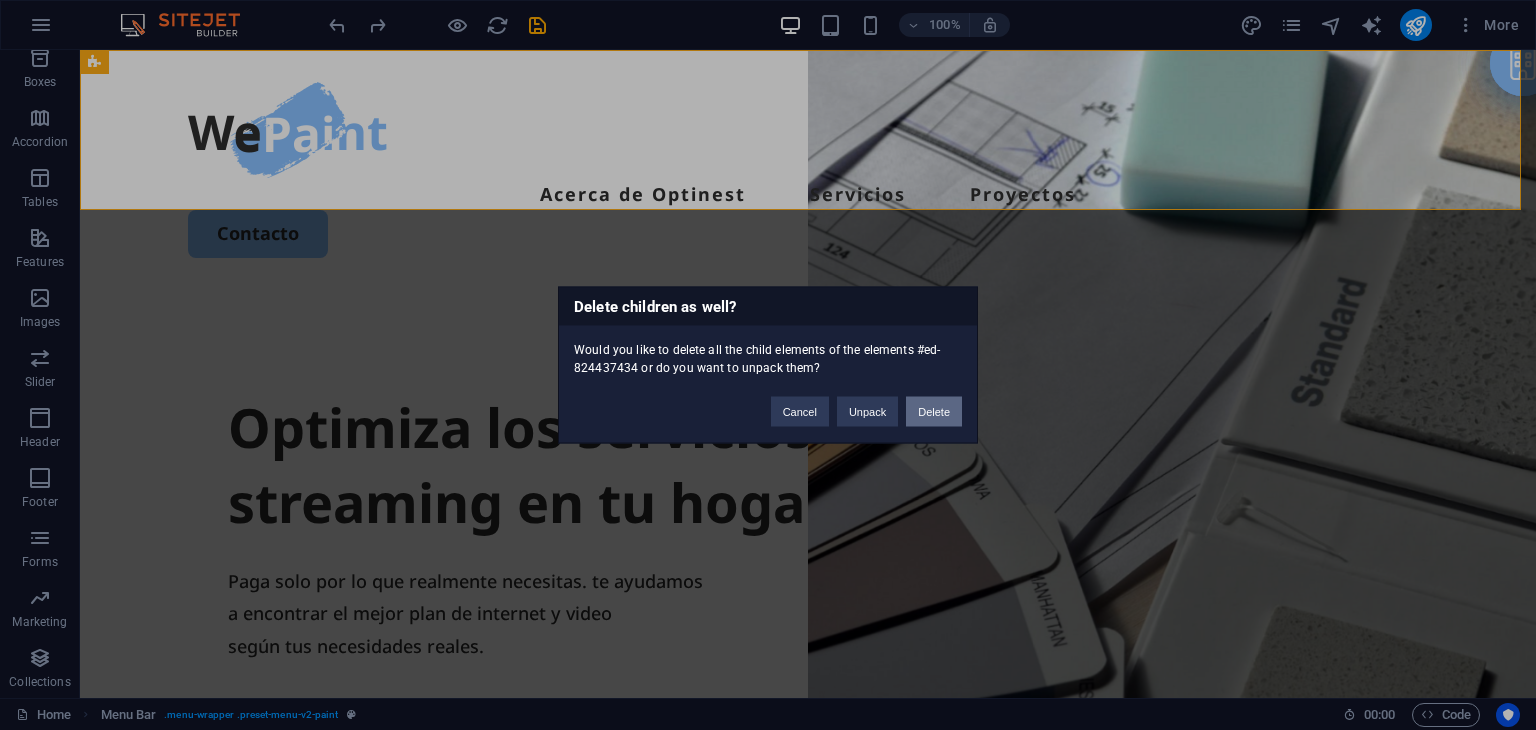 click on "Delete" at bounding box center (934, 412) 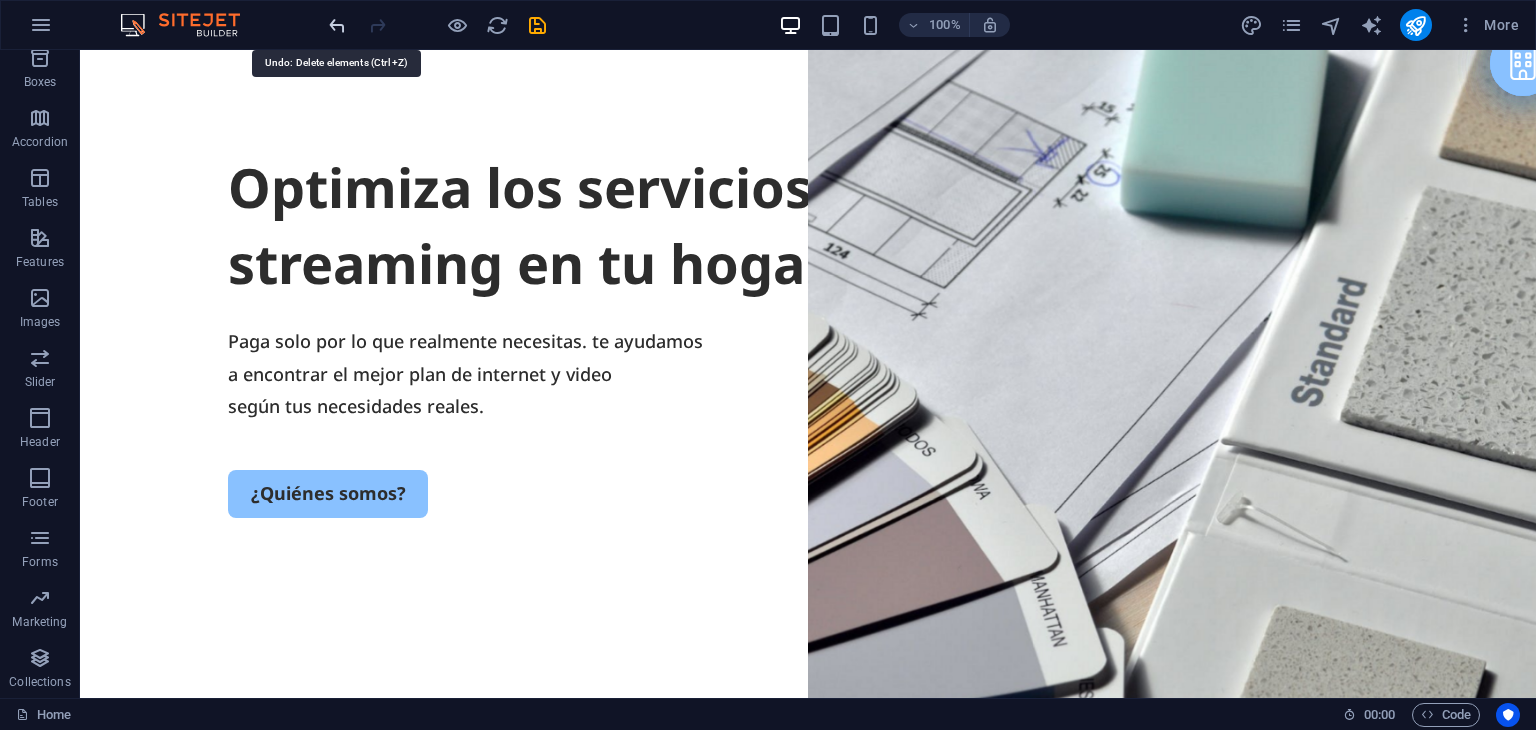click at bounding box center (337, 25) 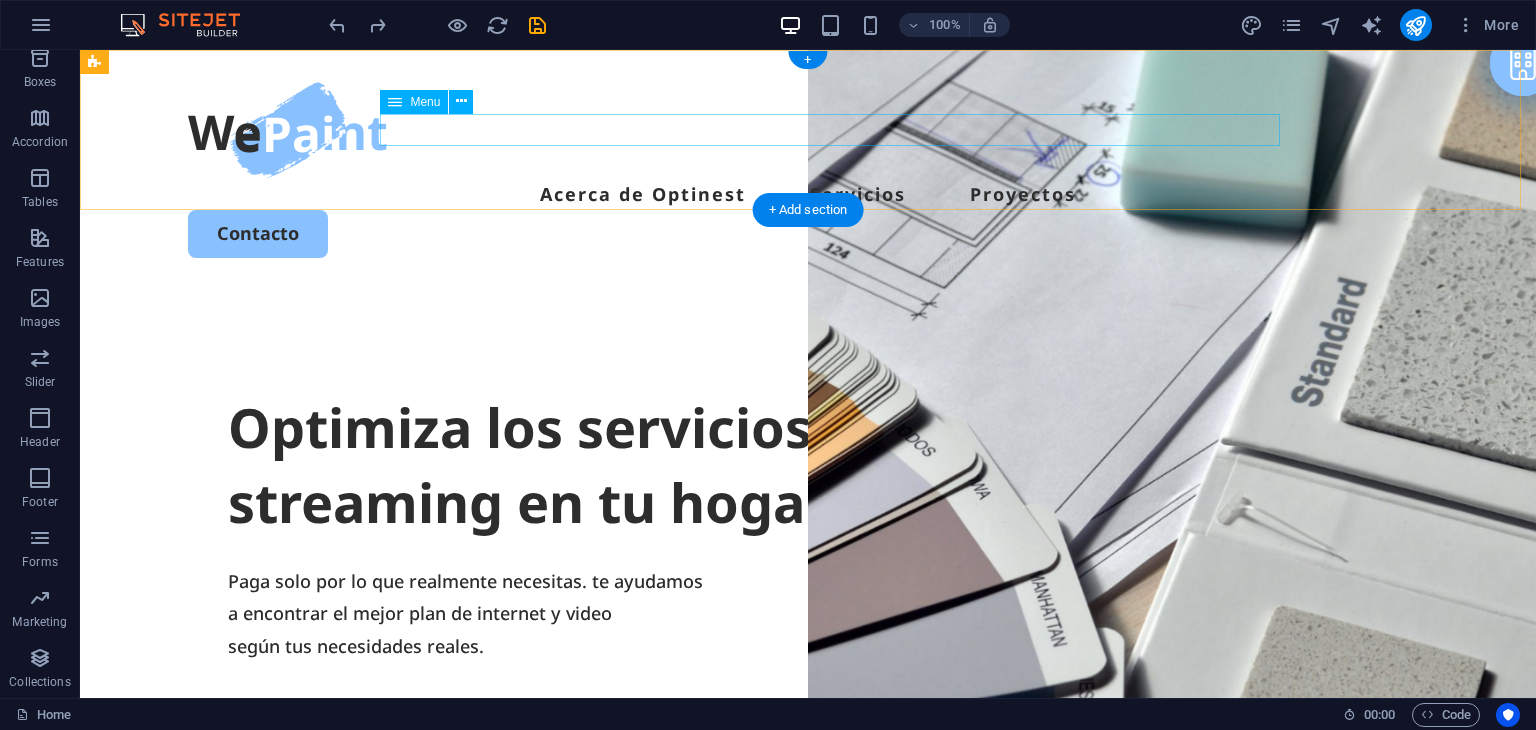 click on "Acerca de Optinest Servicios Proyectos" at bounding box center [808, 194] 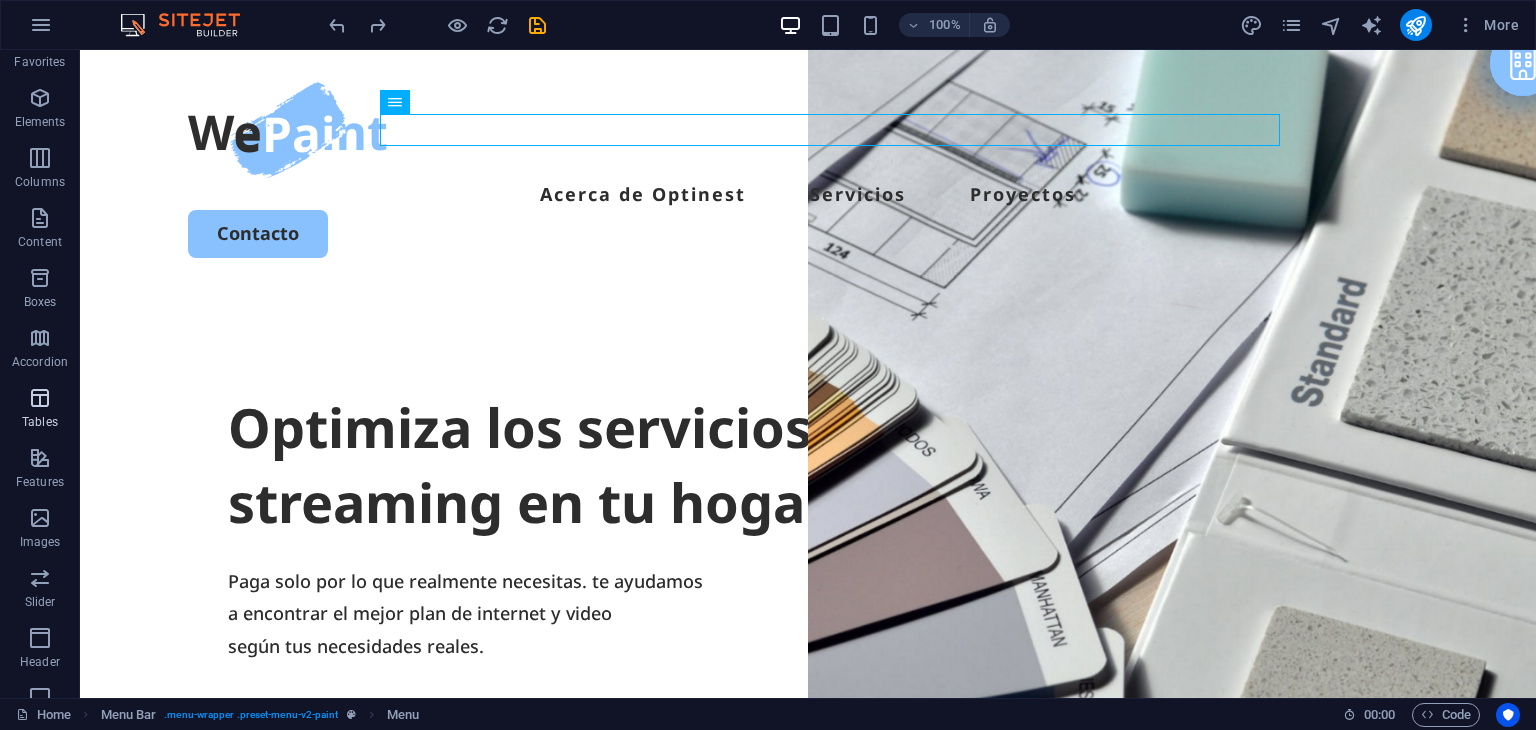 scroll, scrollTop: 0, scrollLeft: 0, axis: both 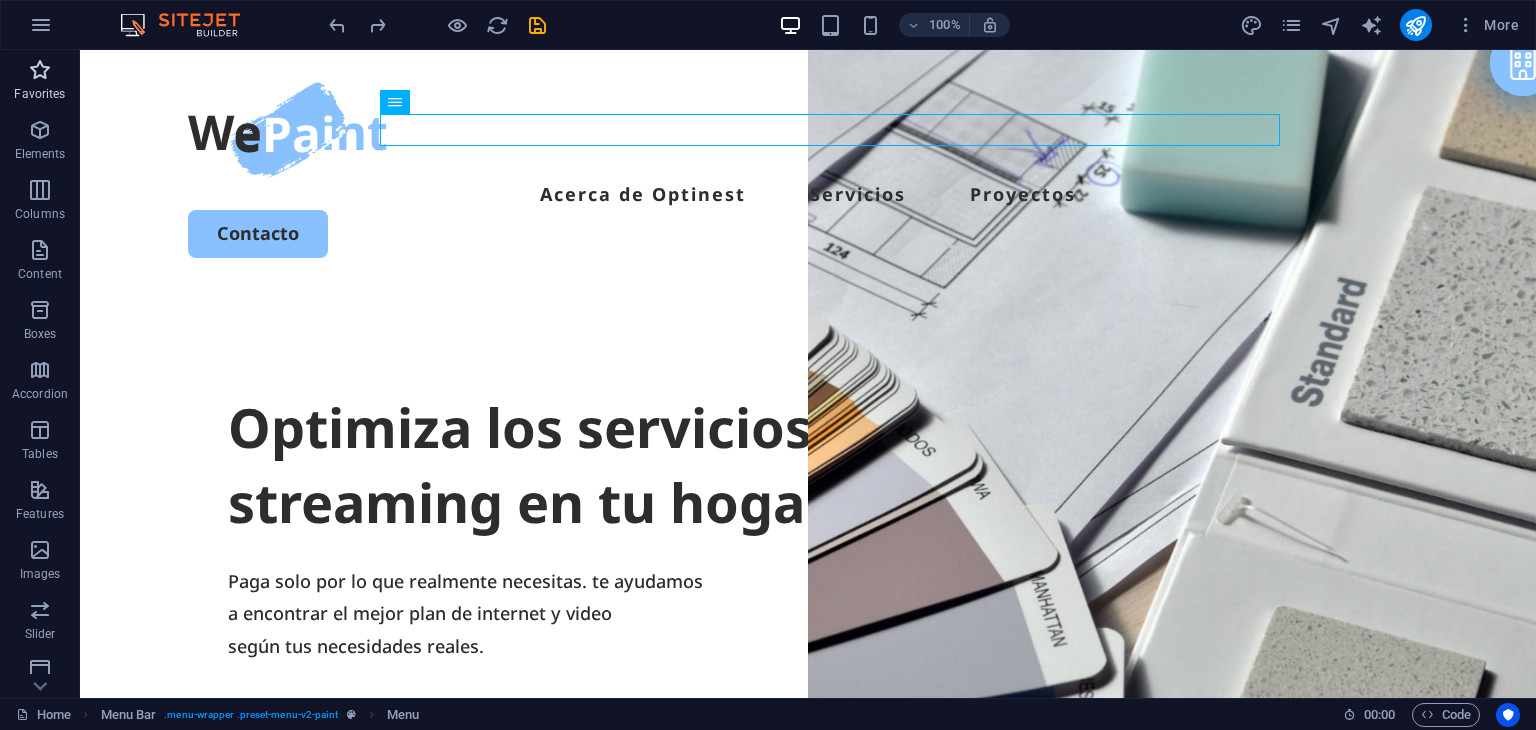 click on "Favorites" at bounding box center (39, 94) 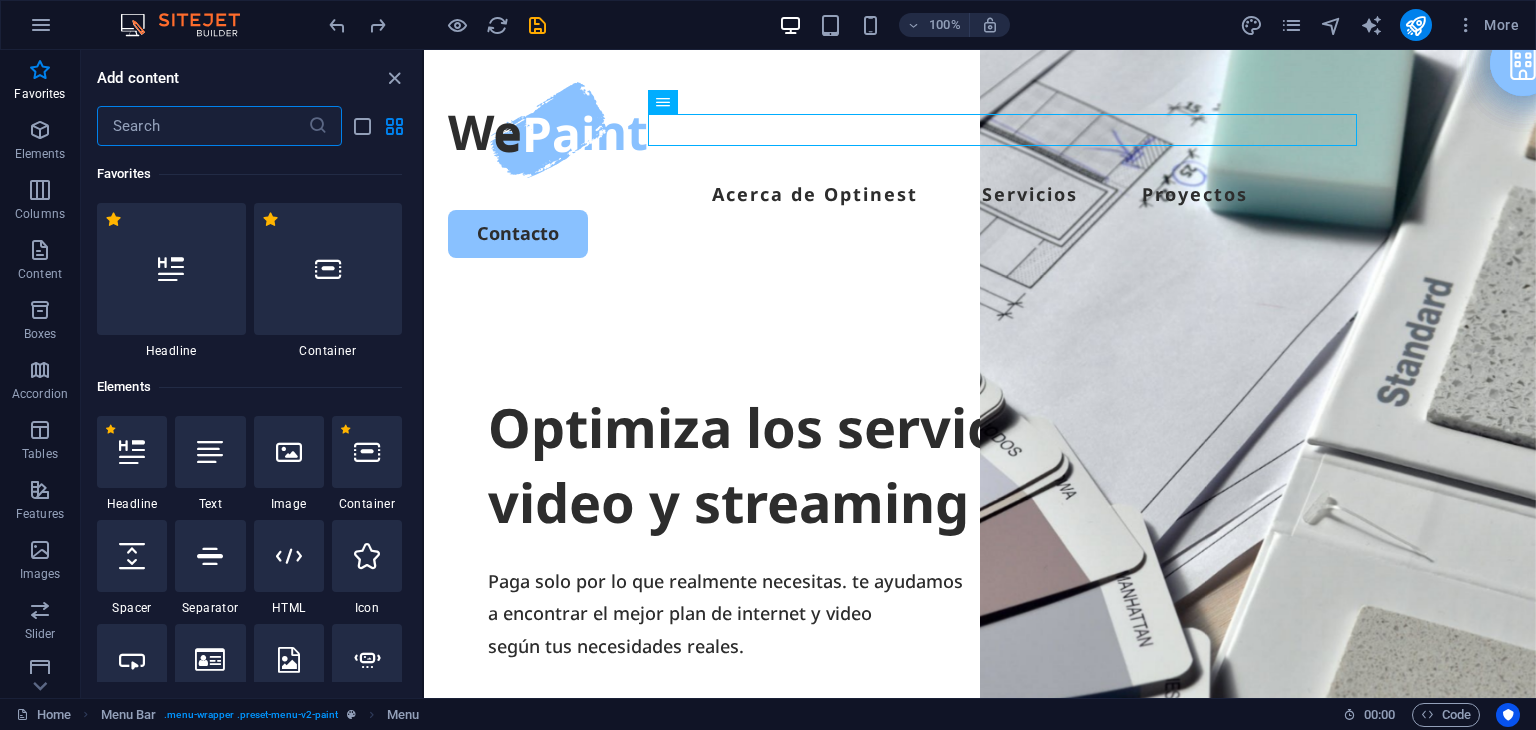 click at bounding box center [202, 126] 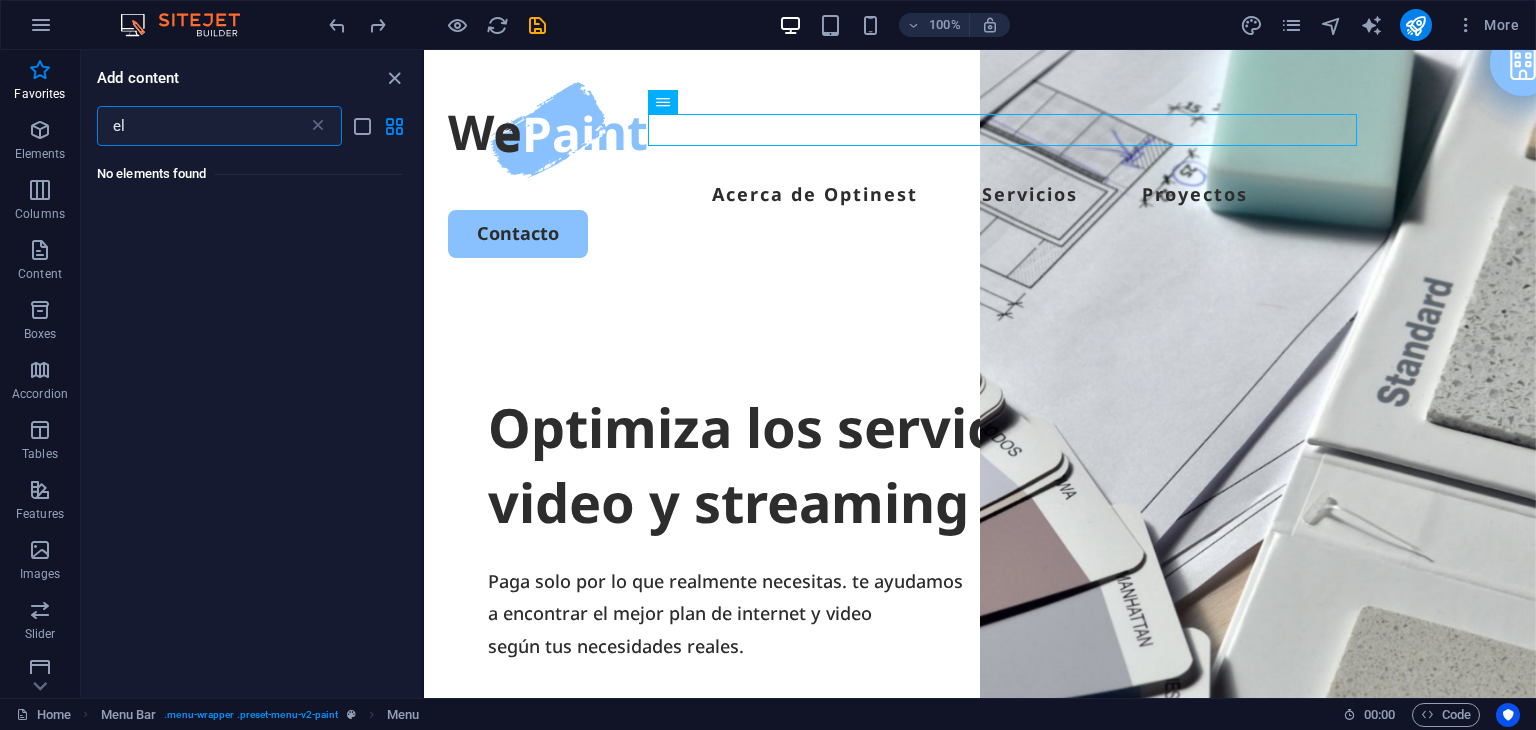 type on "e" 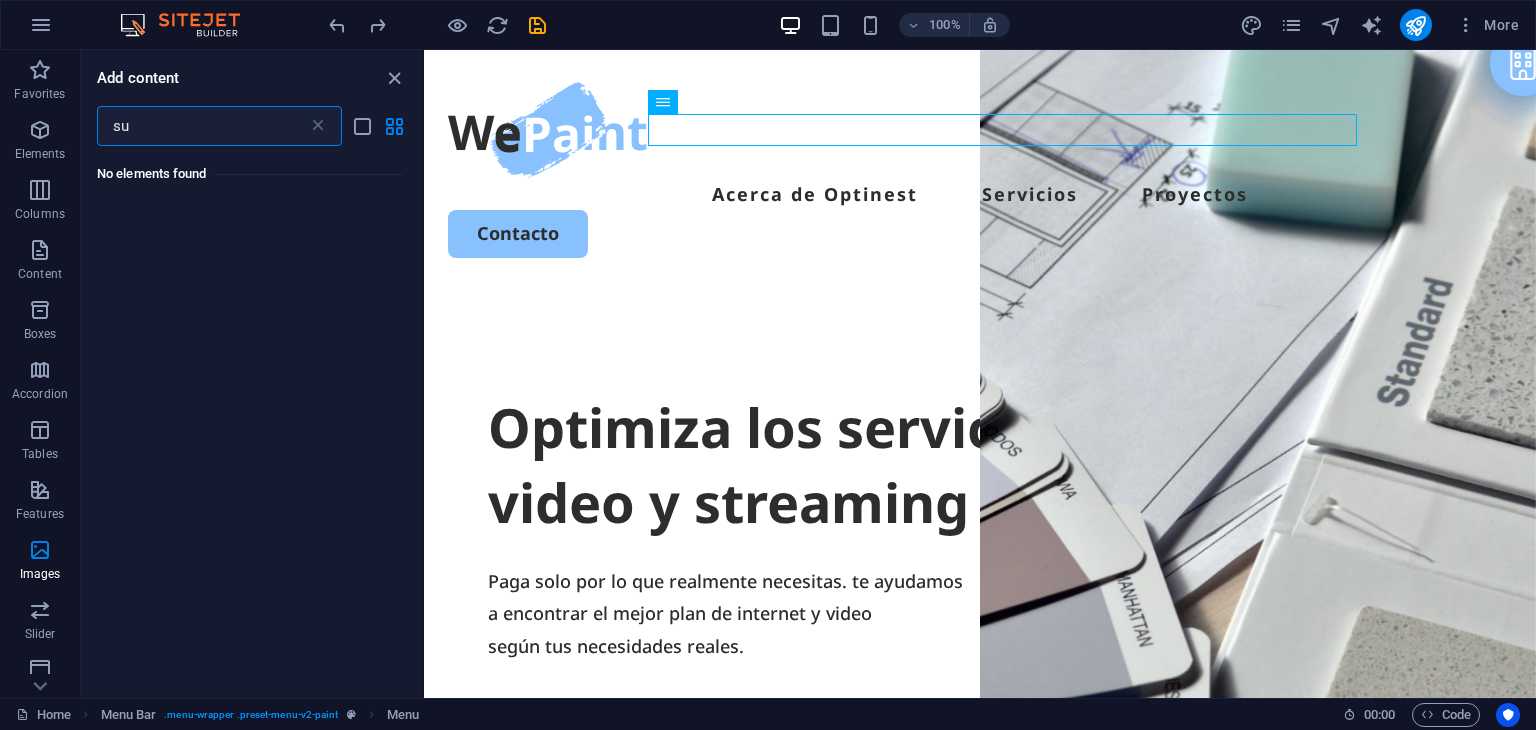 type on "s" 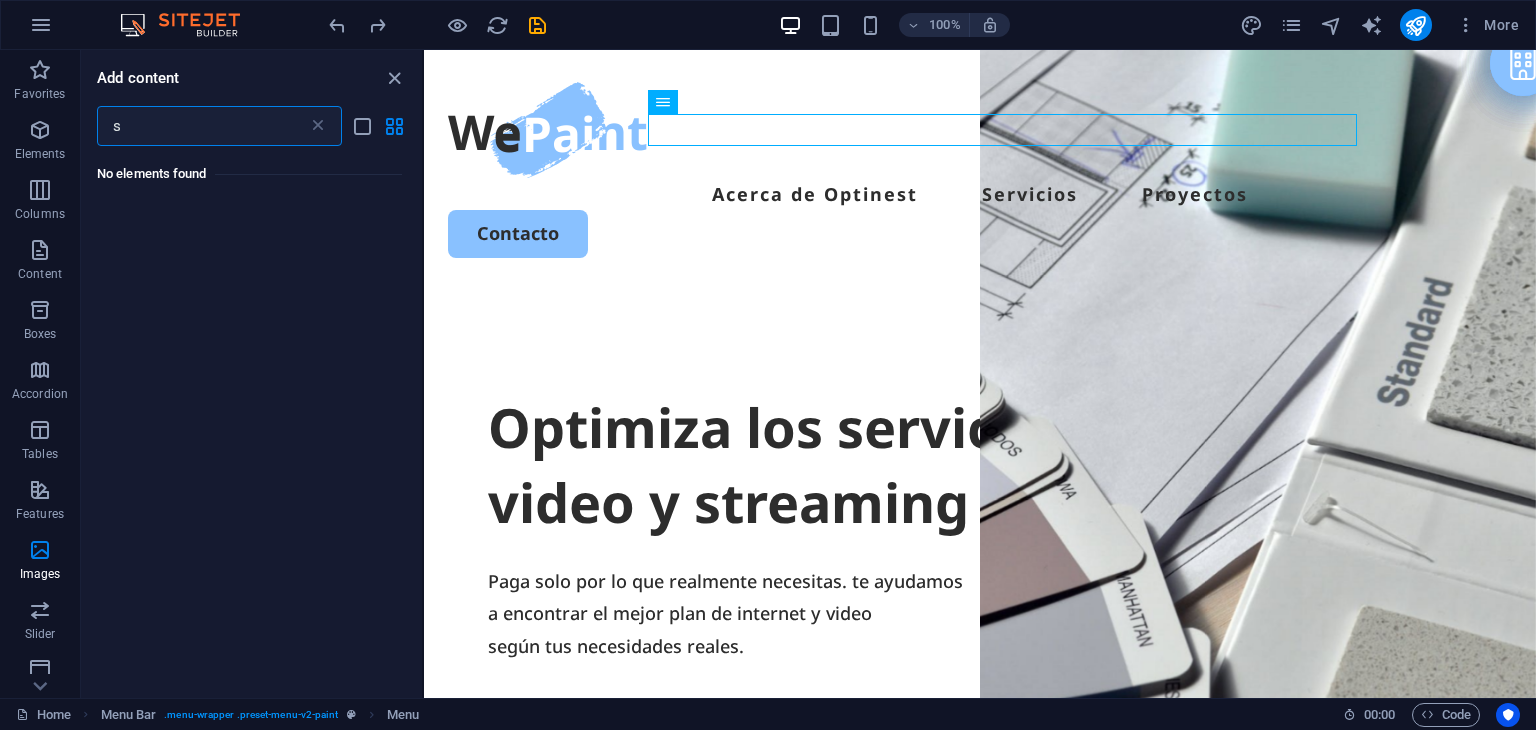 type 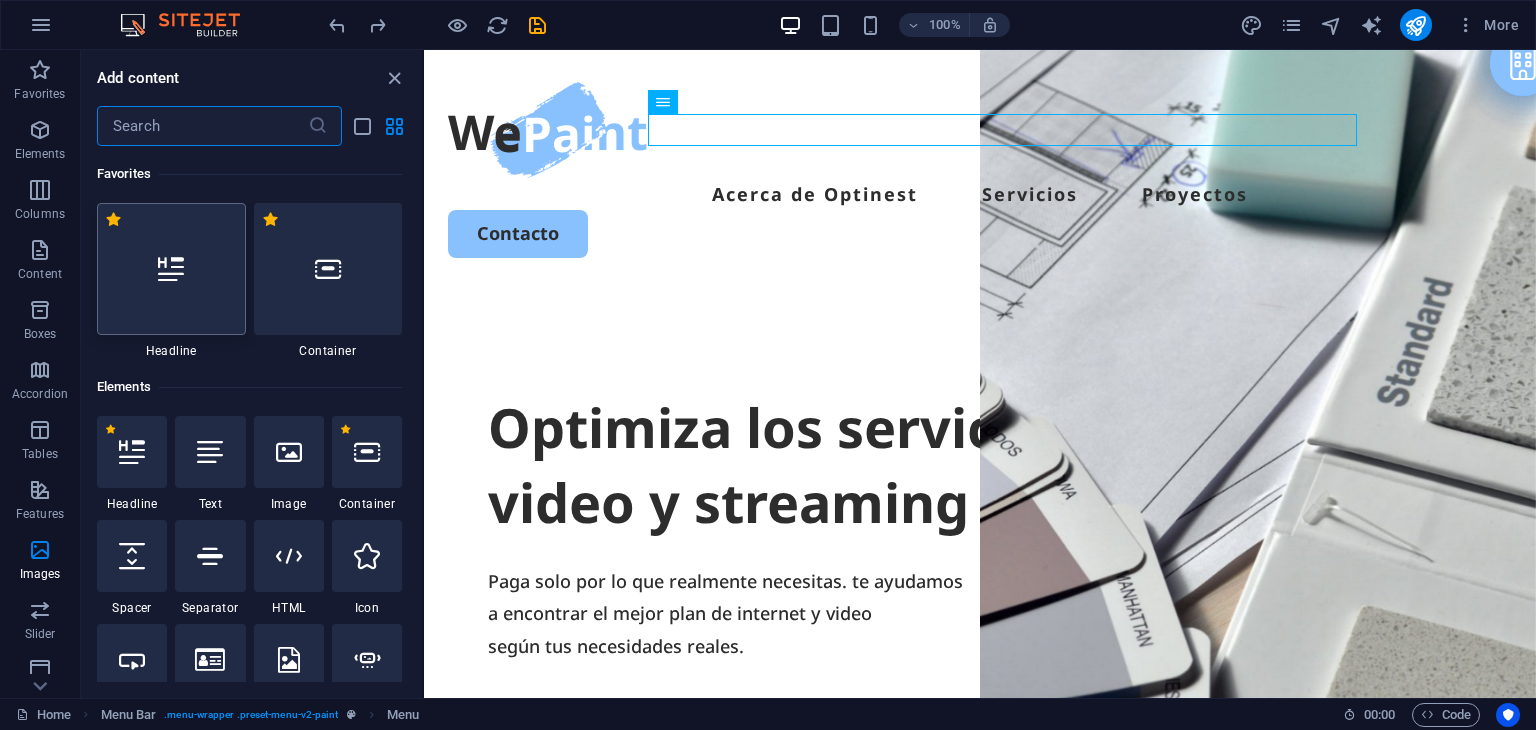 scroll, scrollTop: 100, scrollLeft: 0, axis: vertical 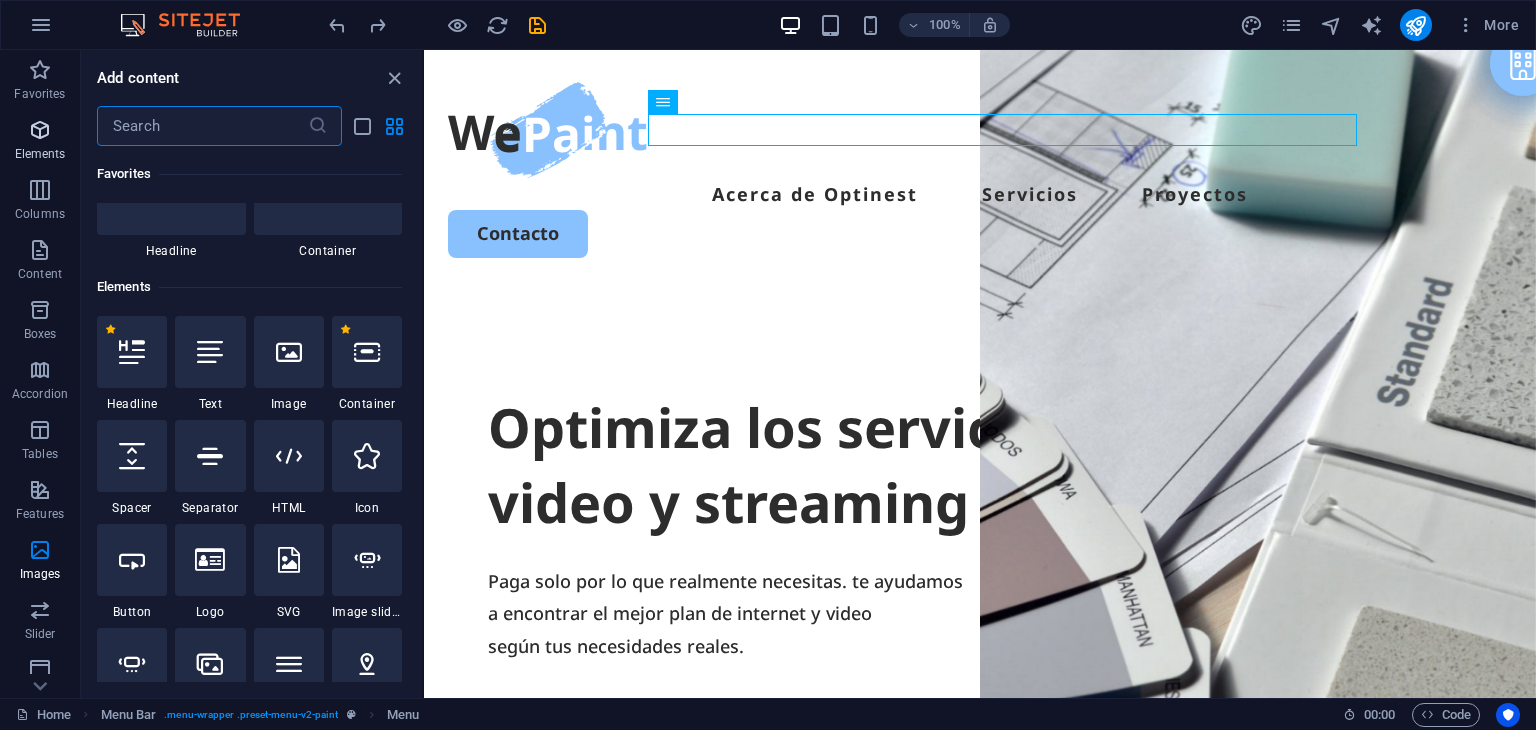 click on "Elements" at bounding box center (40, 140) 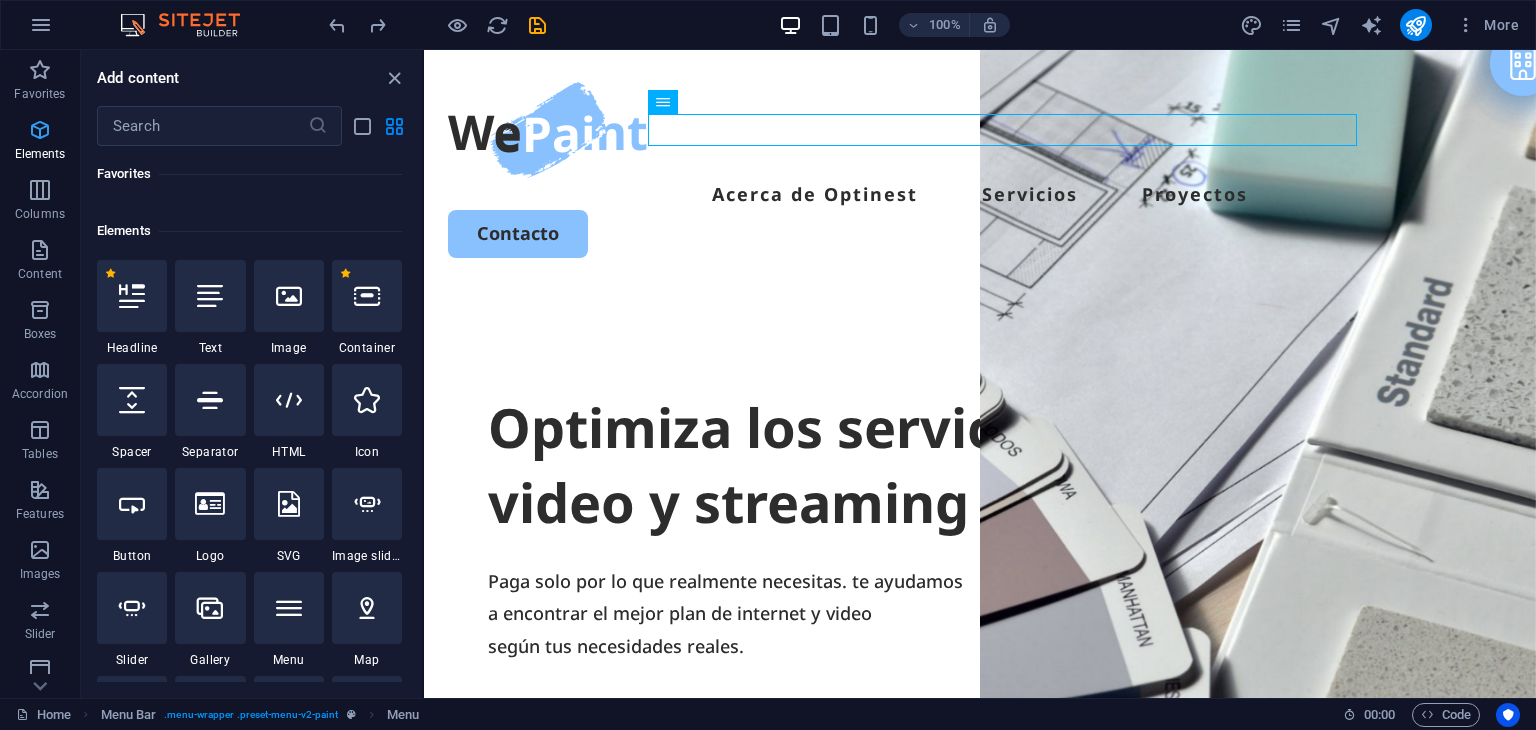 scroll, scrollTop: 212, scrollLeft: 0, axis: vertical 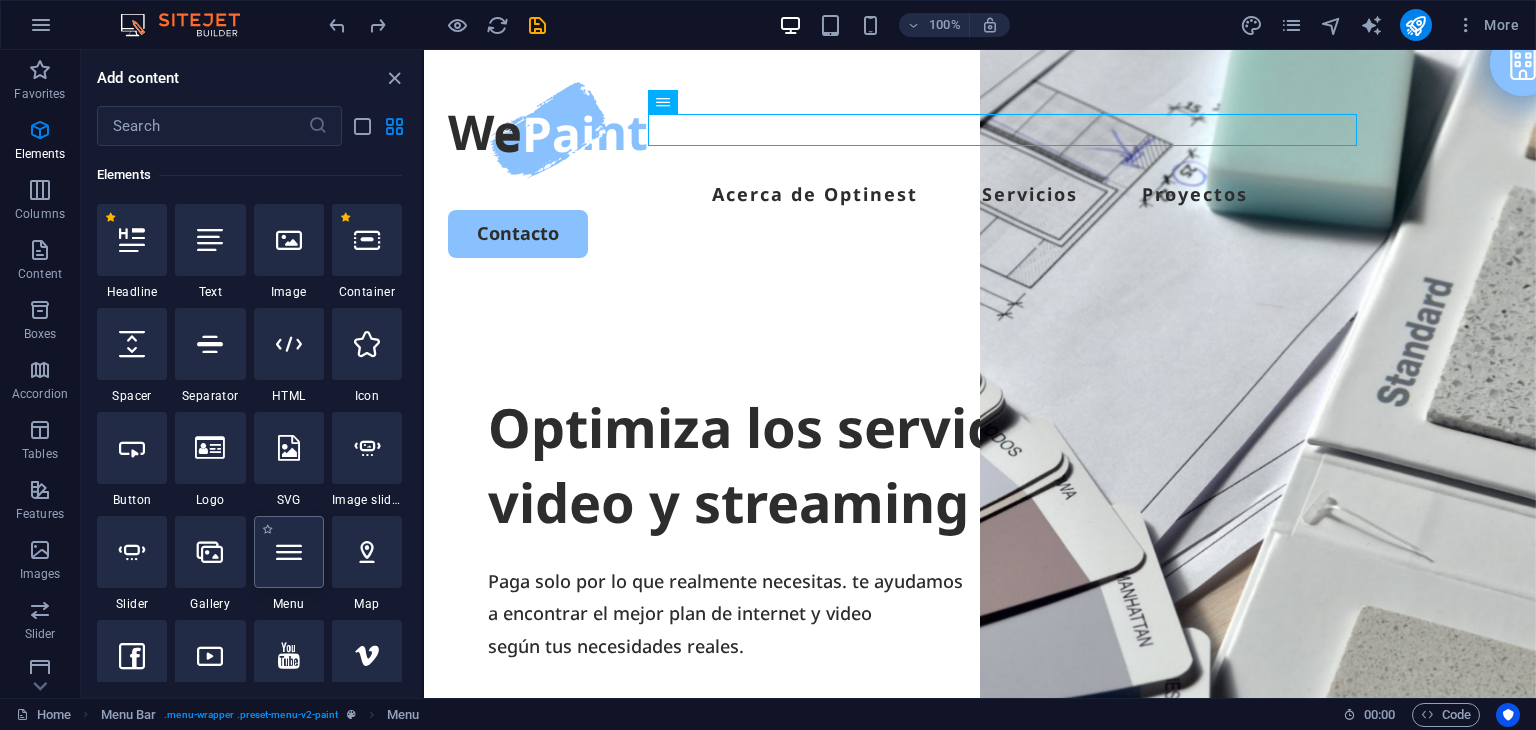 click at bounding box center [289, 552] 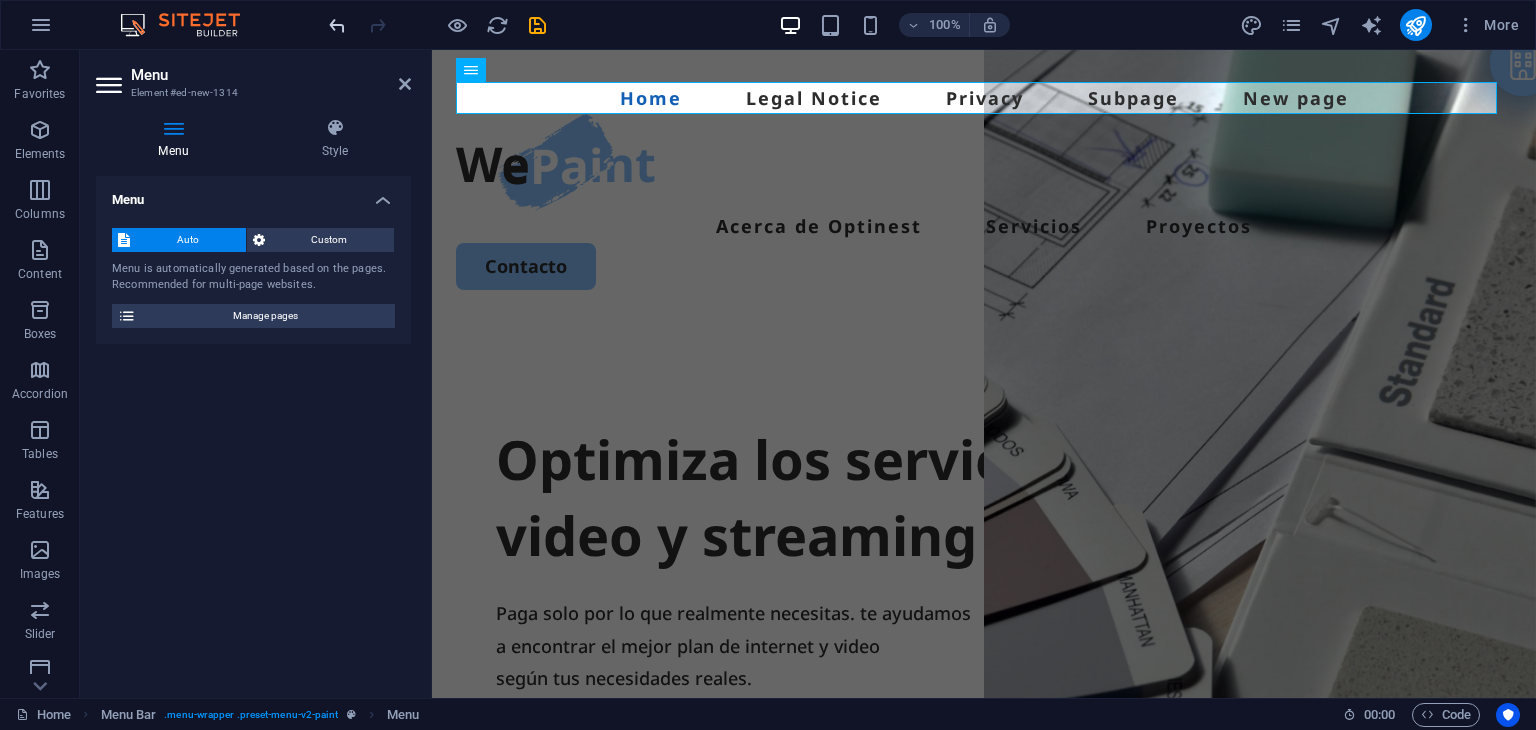 click at bounding box center [337, 25] 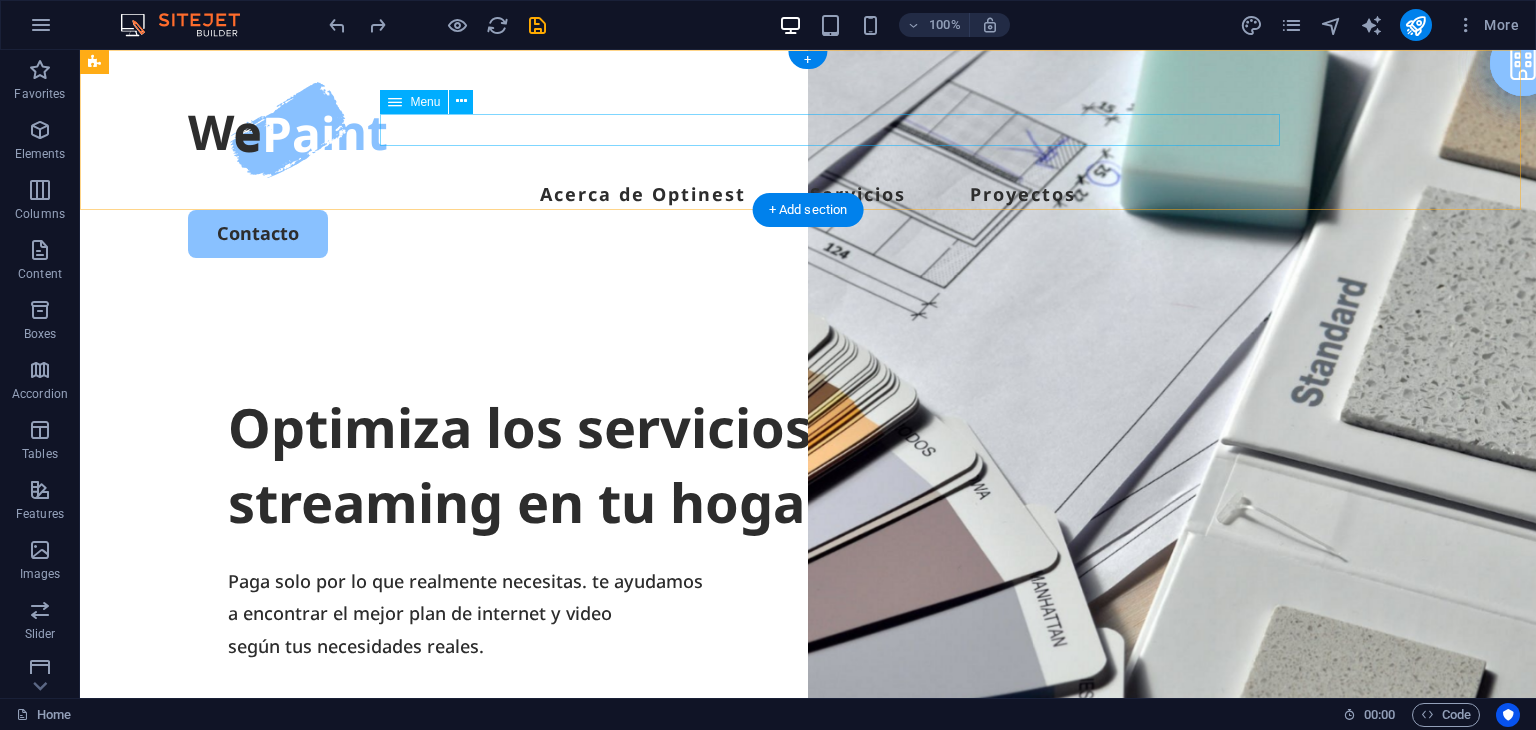 click on "Acerca de Optinest Servicios Proyectos" at bounding box center (808, 194) 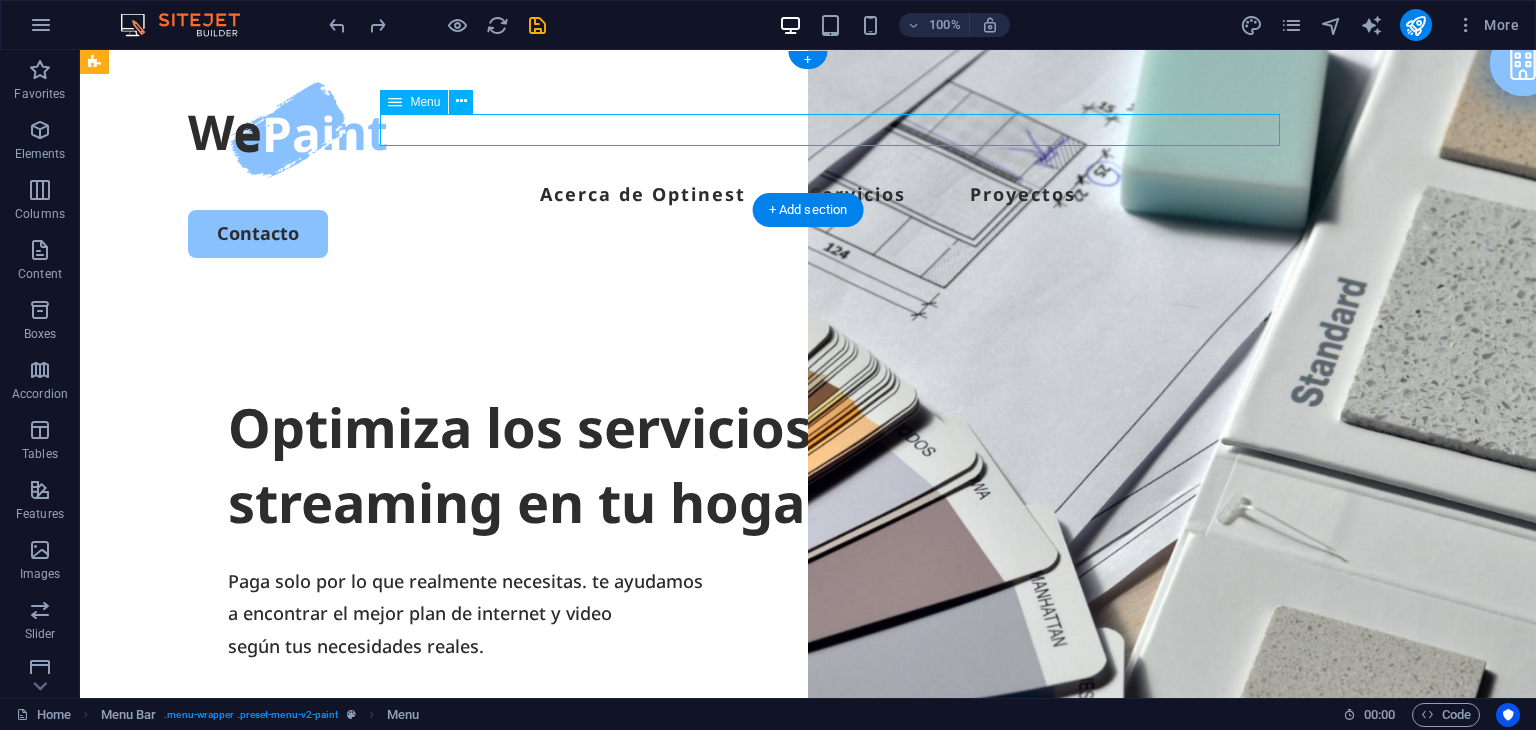 click on "Acerca de Optinest Servicios Proyectos" at bounding box center [808, 194] 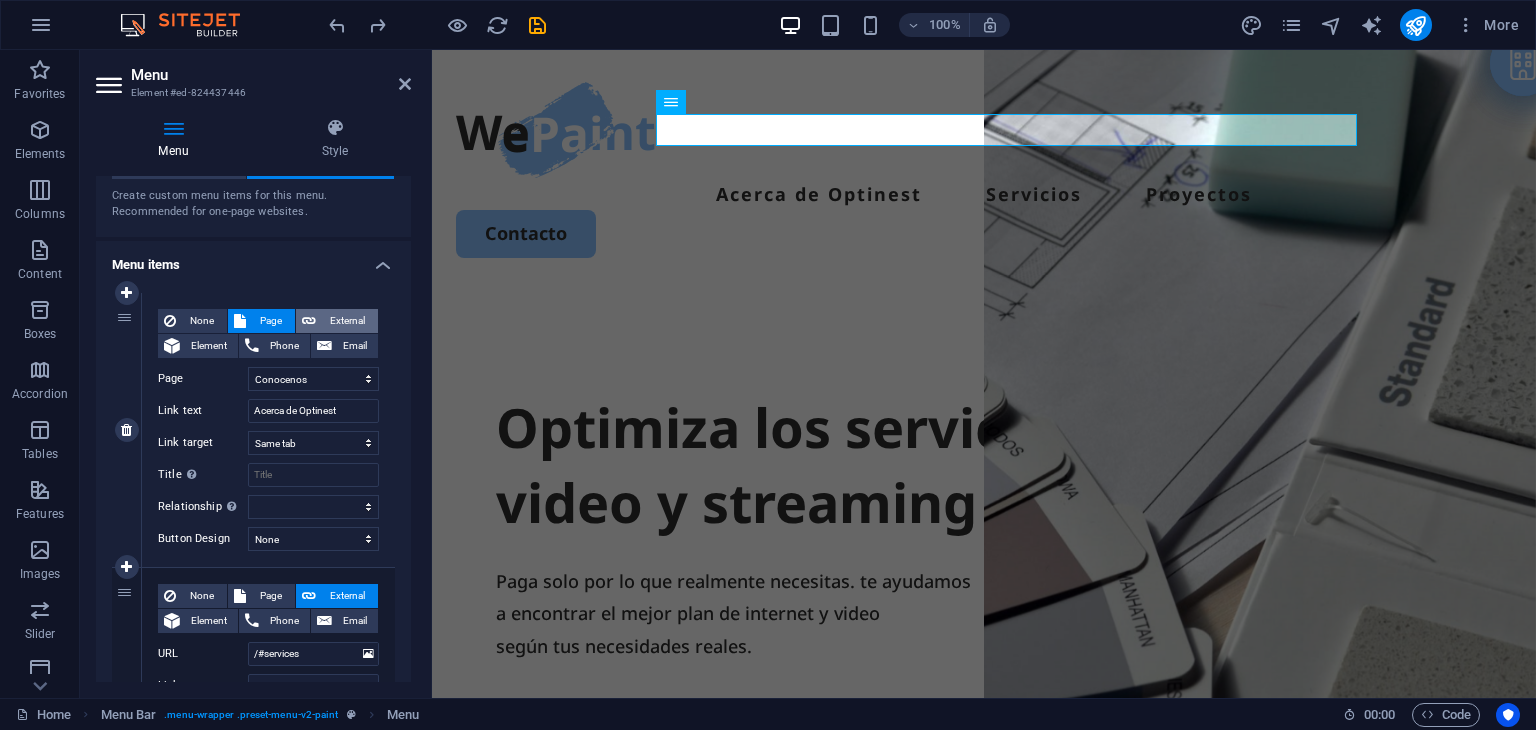 scroll, scrollTop: 100, scrollLeft: 0, axis: vertical 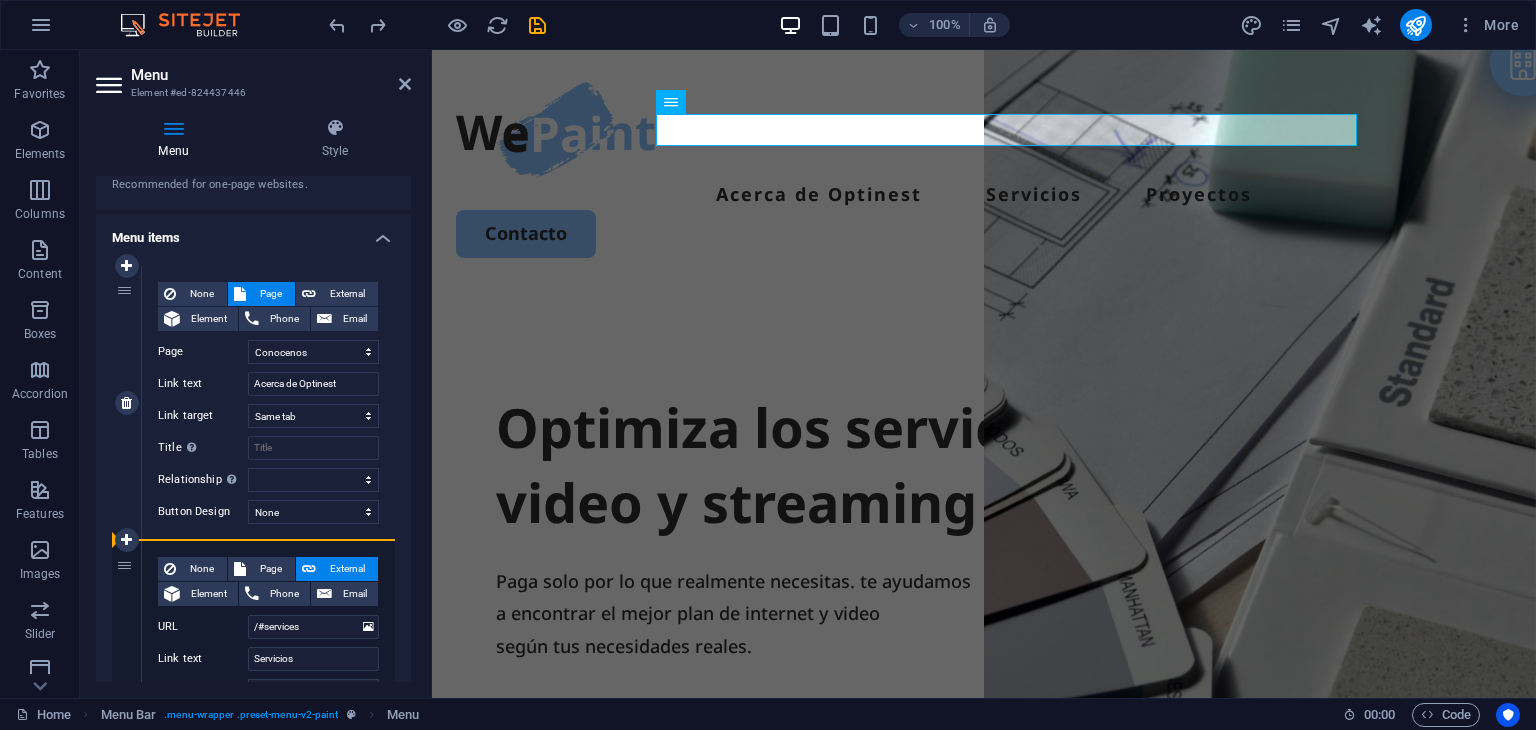drag, startPoint x: 126, startPoint y: 289, endPoint x: 129, endPoint y: 361, distance: 72.06247 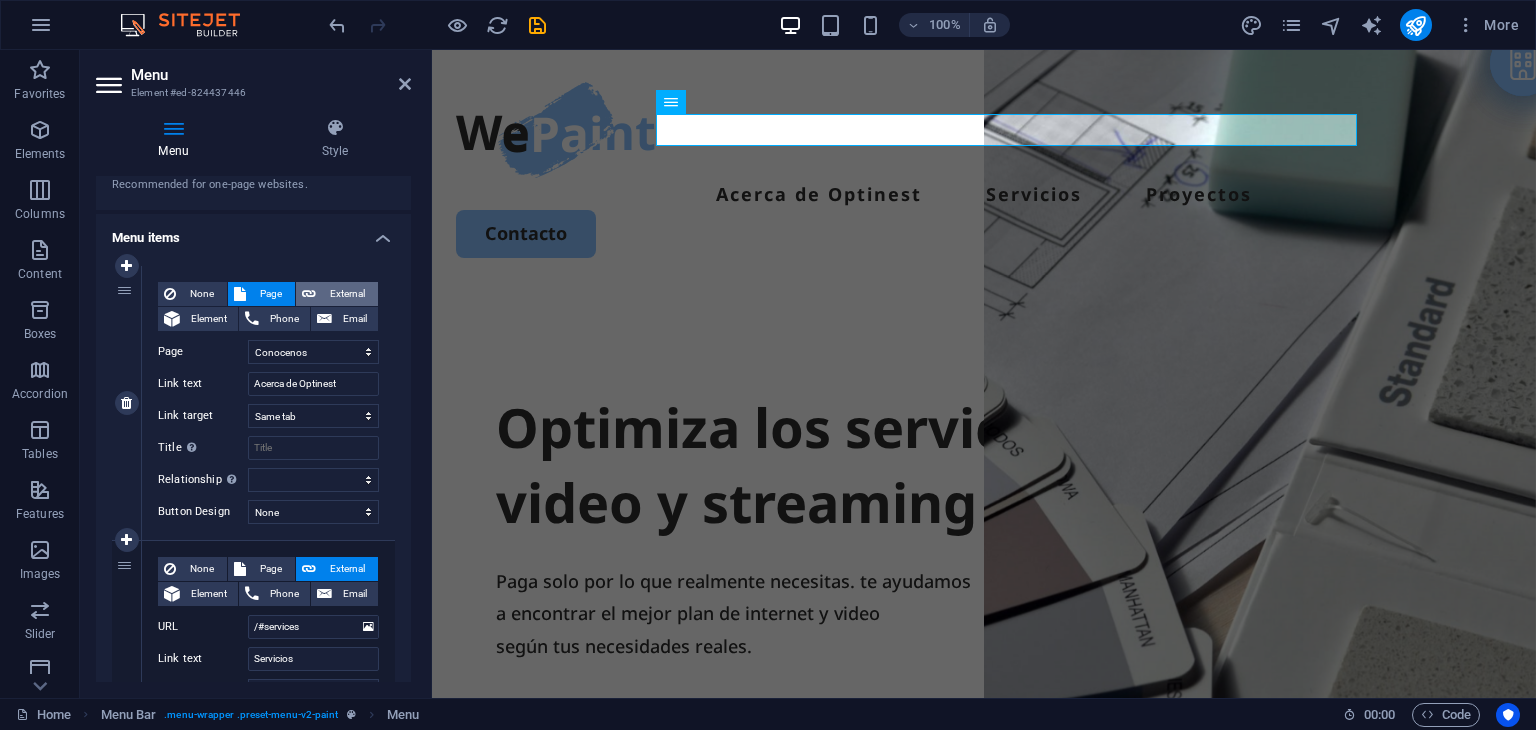 click on "External" at bounding box center (347, 294) 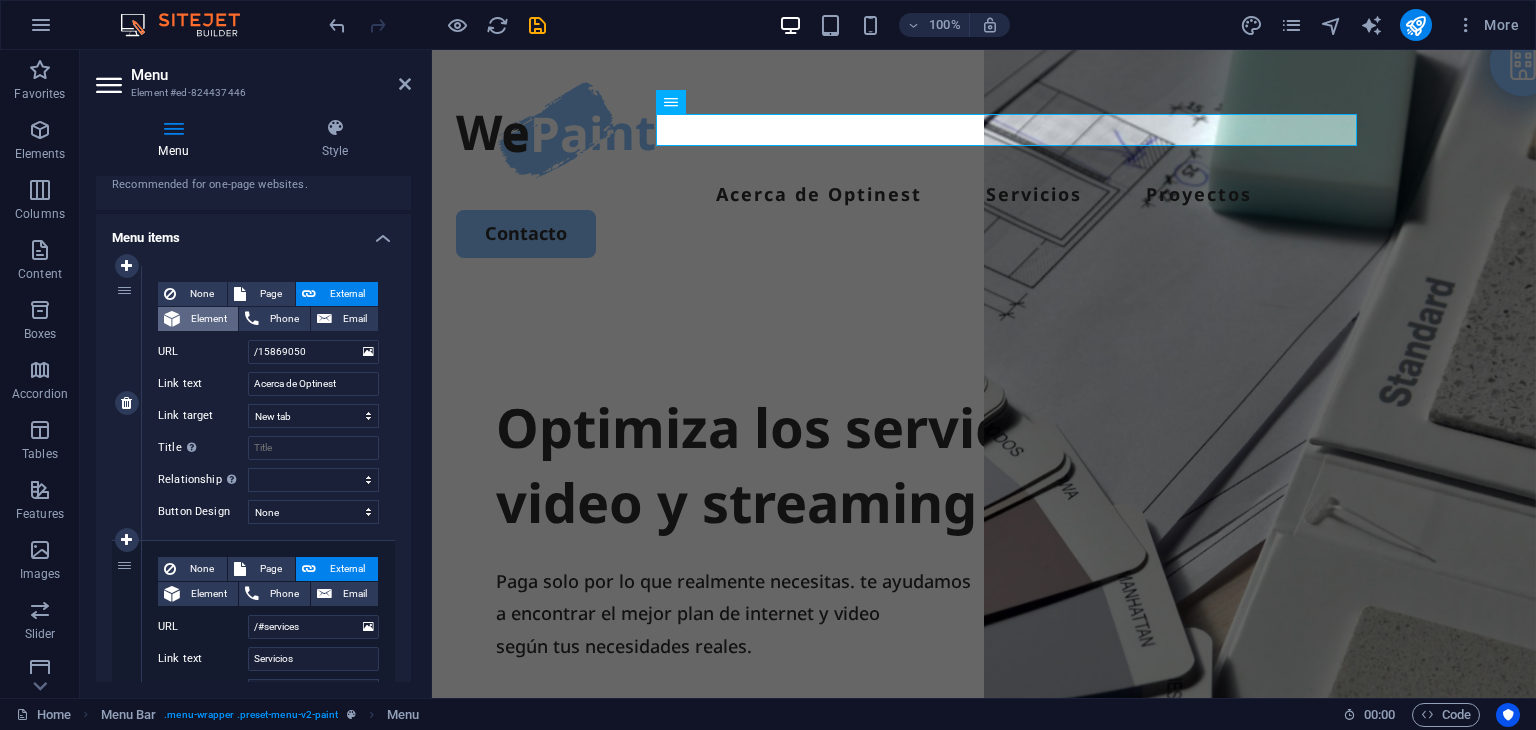 click on "Element" at bounding box center [209, 319] 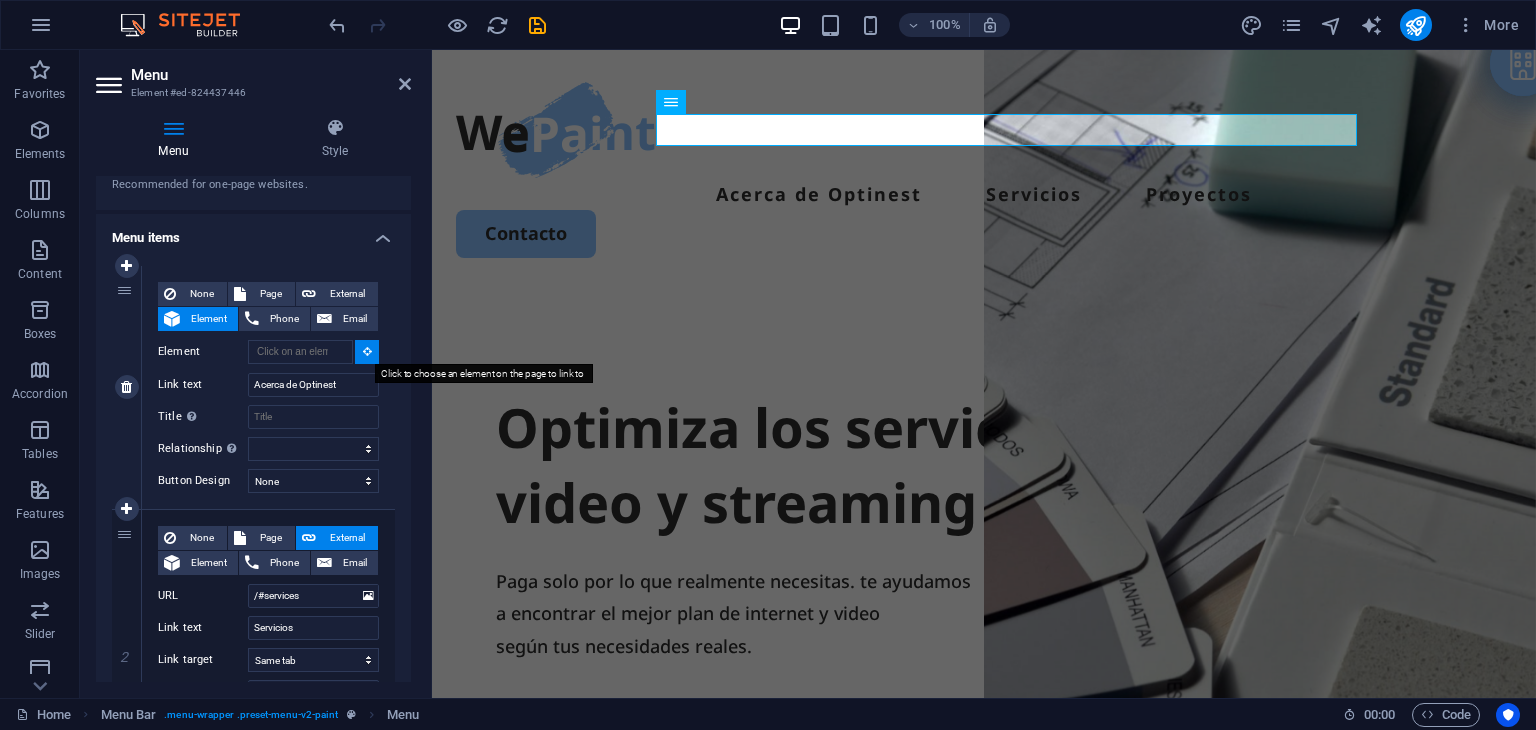 click at bounding box center (367, 351) 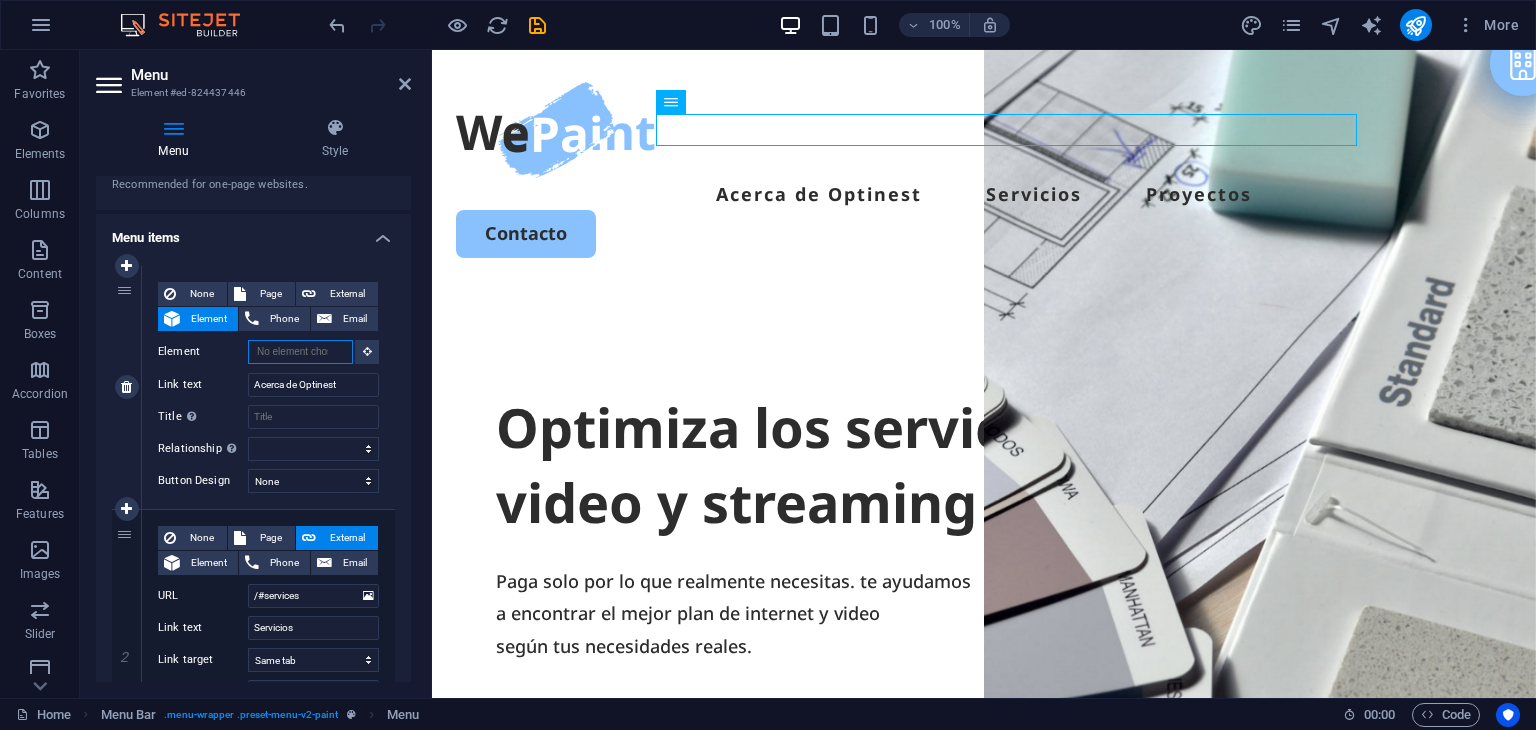 click on "Element" at bounding box center (300, 352) 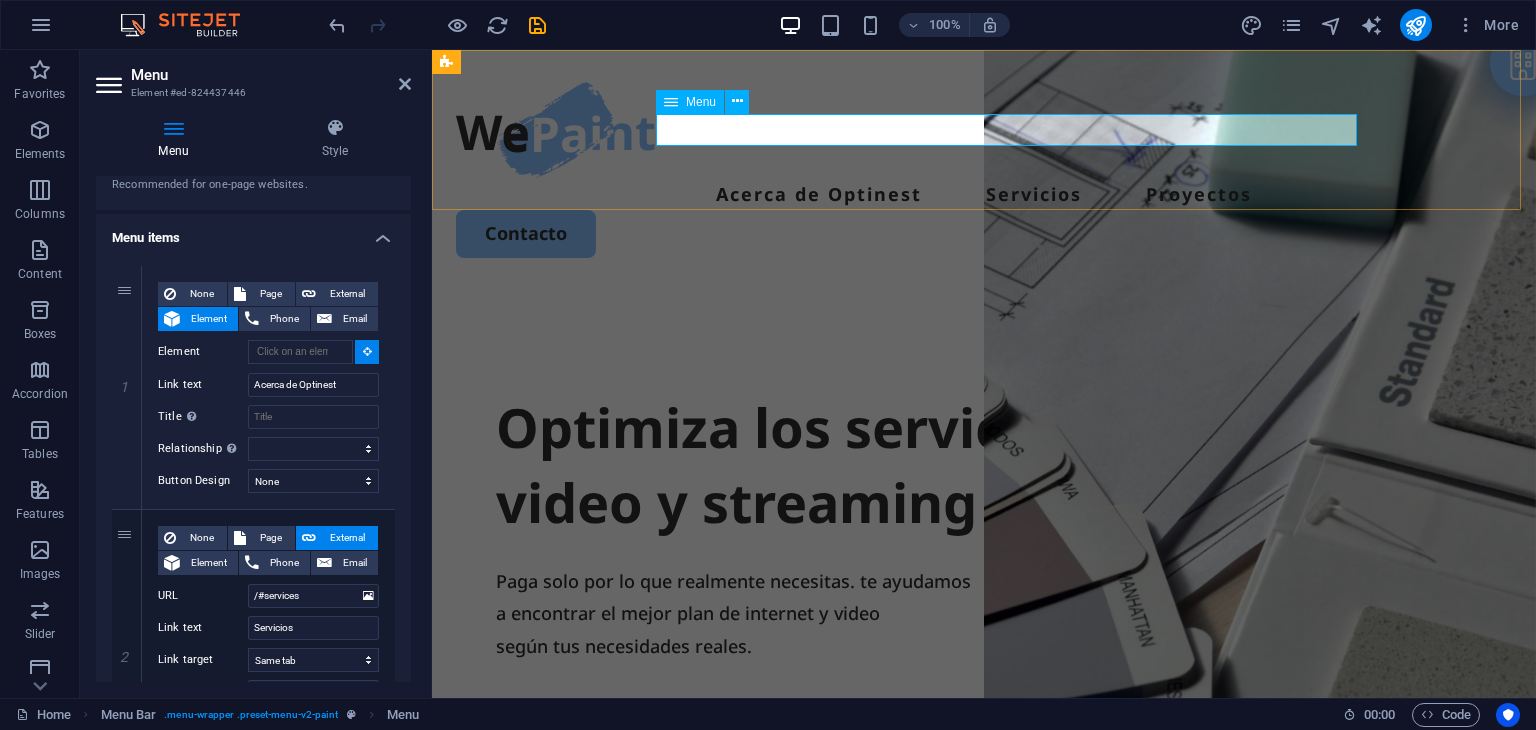 click on "Acerca de Optinest Servicios Proyectos" at bounding box center (984, 194) 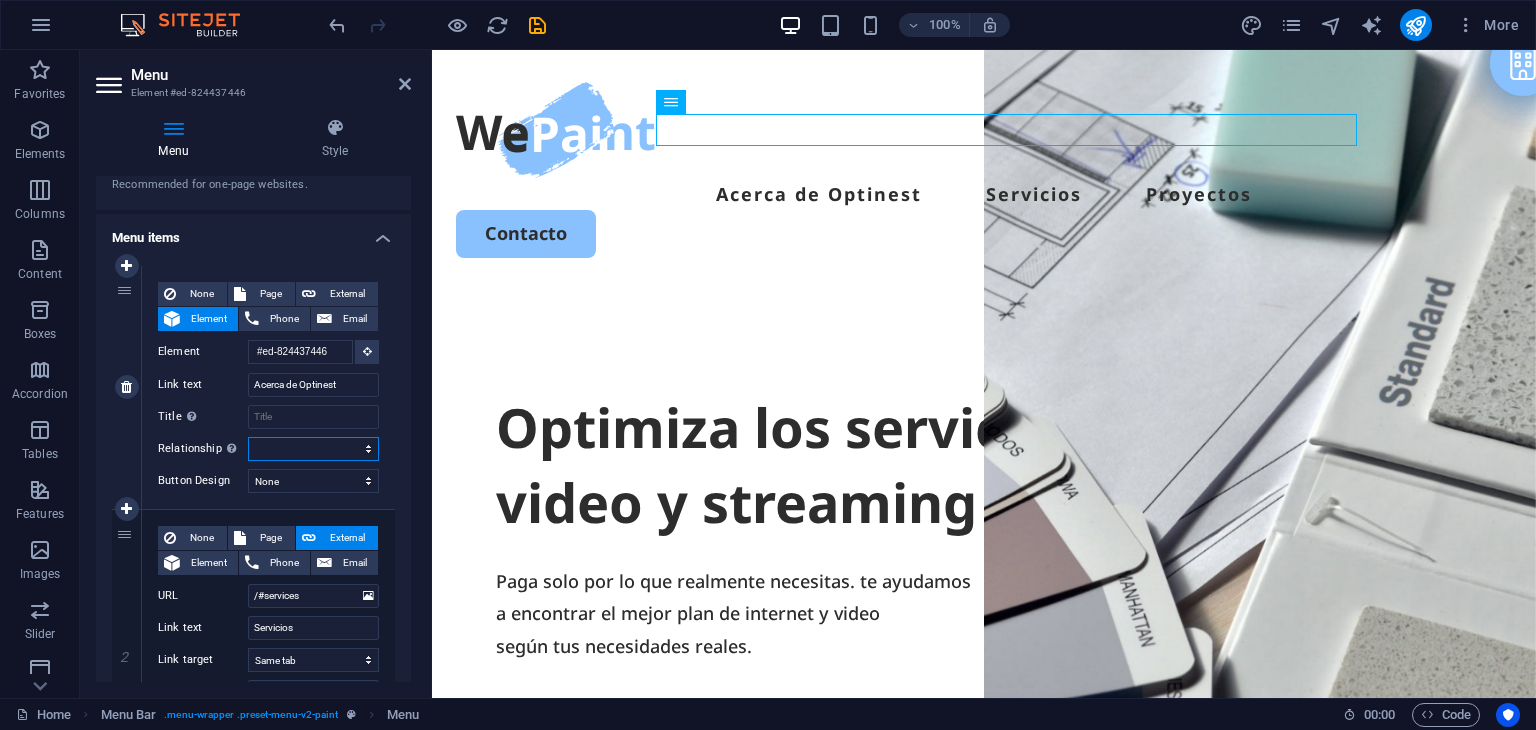 click on "alternate author bookmark external help license next nofollow noreferrer noopener prev search tag" at bounding box center (313, 449) 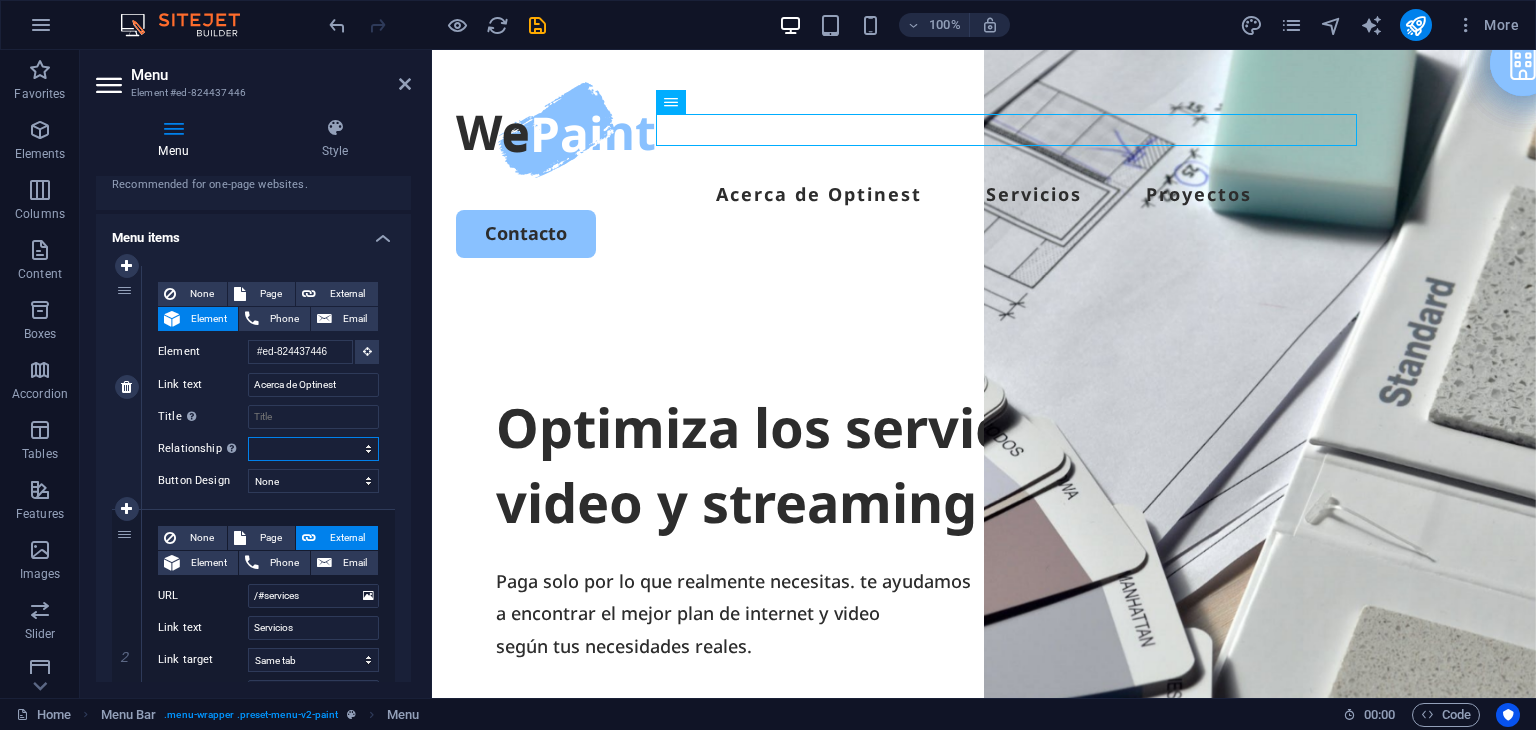 click on "alternate author bookmark external help license next nofollow noreferrer noopener prev search tag" at bounding box center [313, 449] 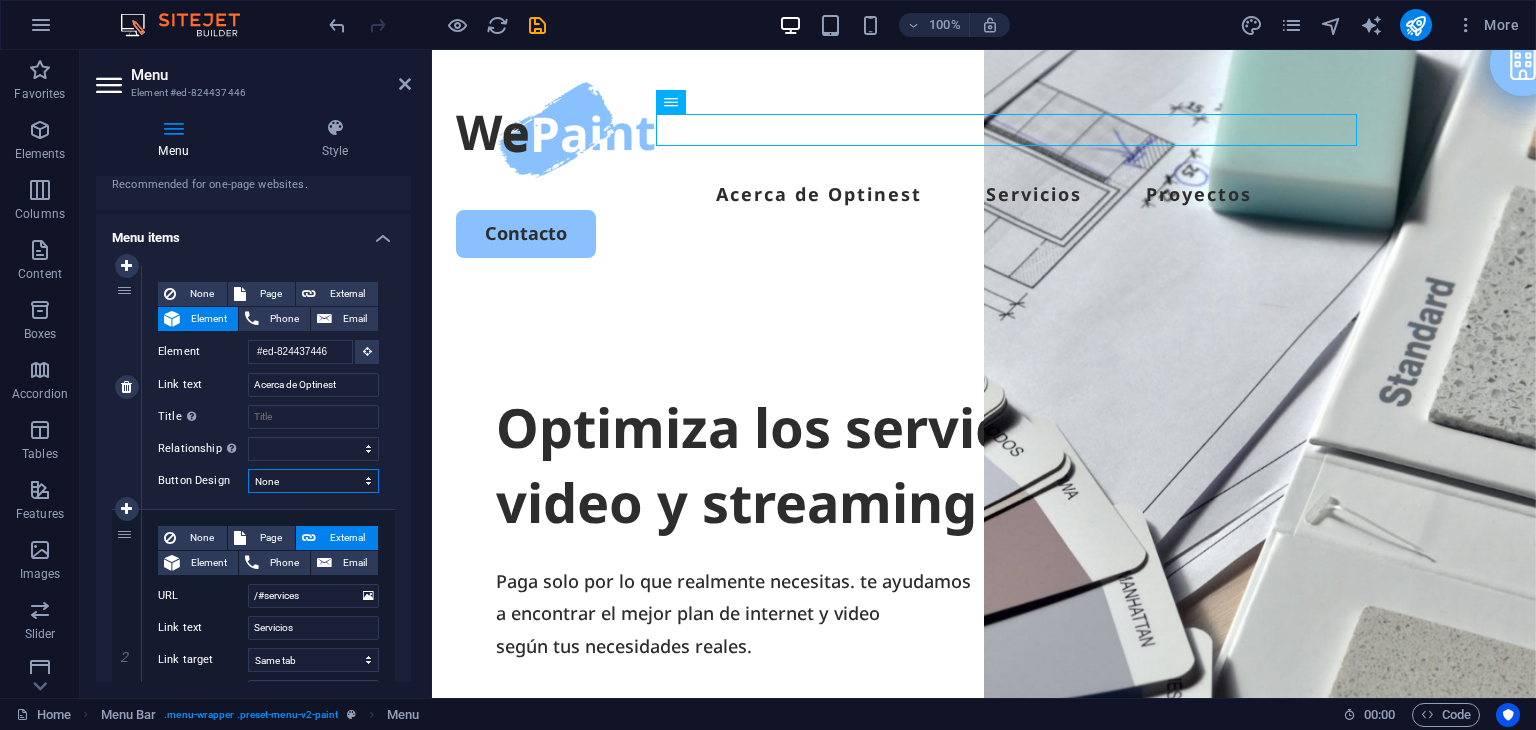 click on "None Default Primary Secondary" at bounding box center (313, 481) 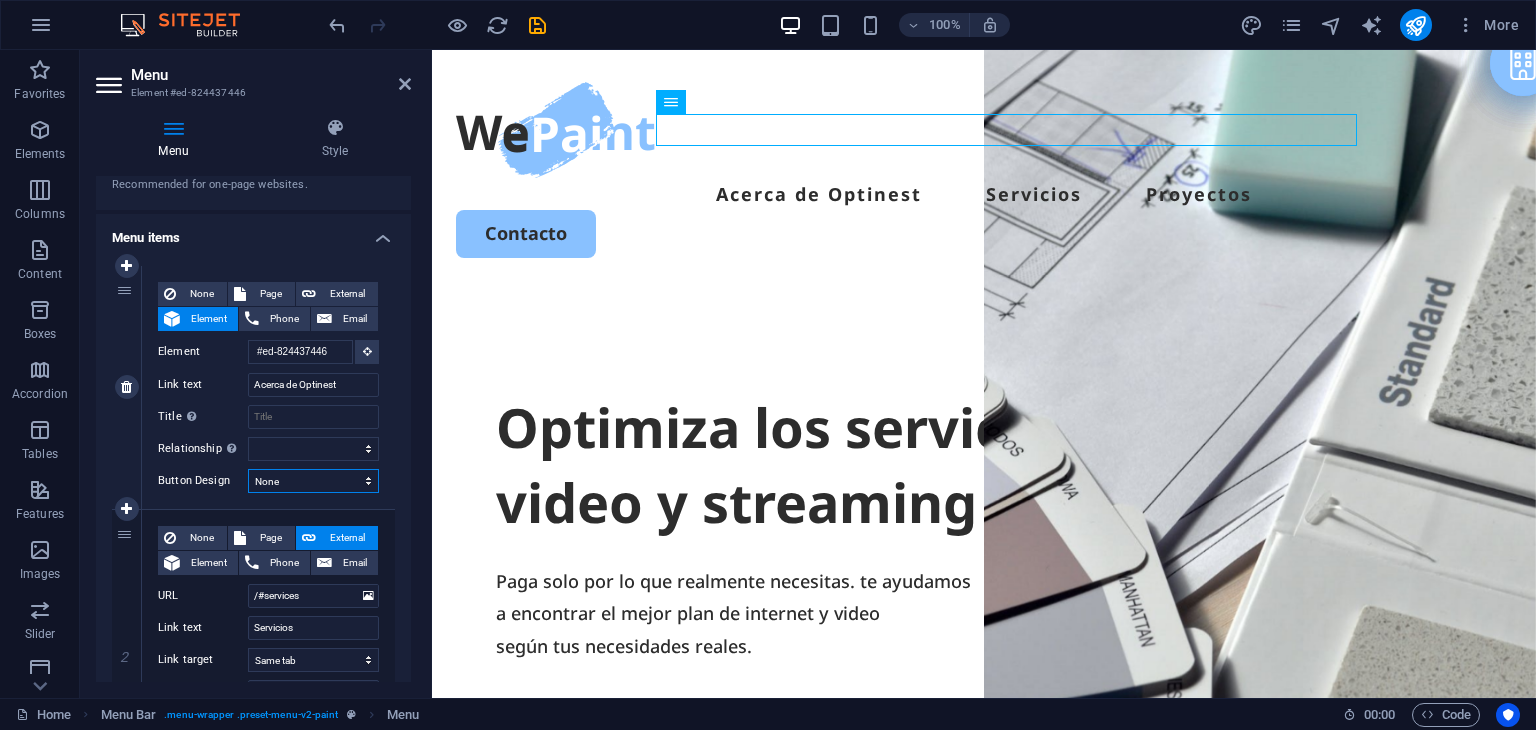 select on "default" 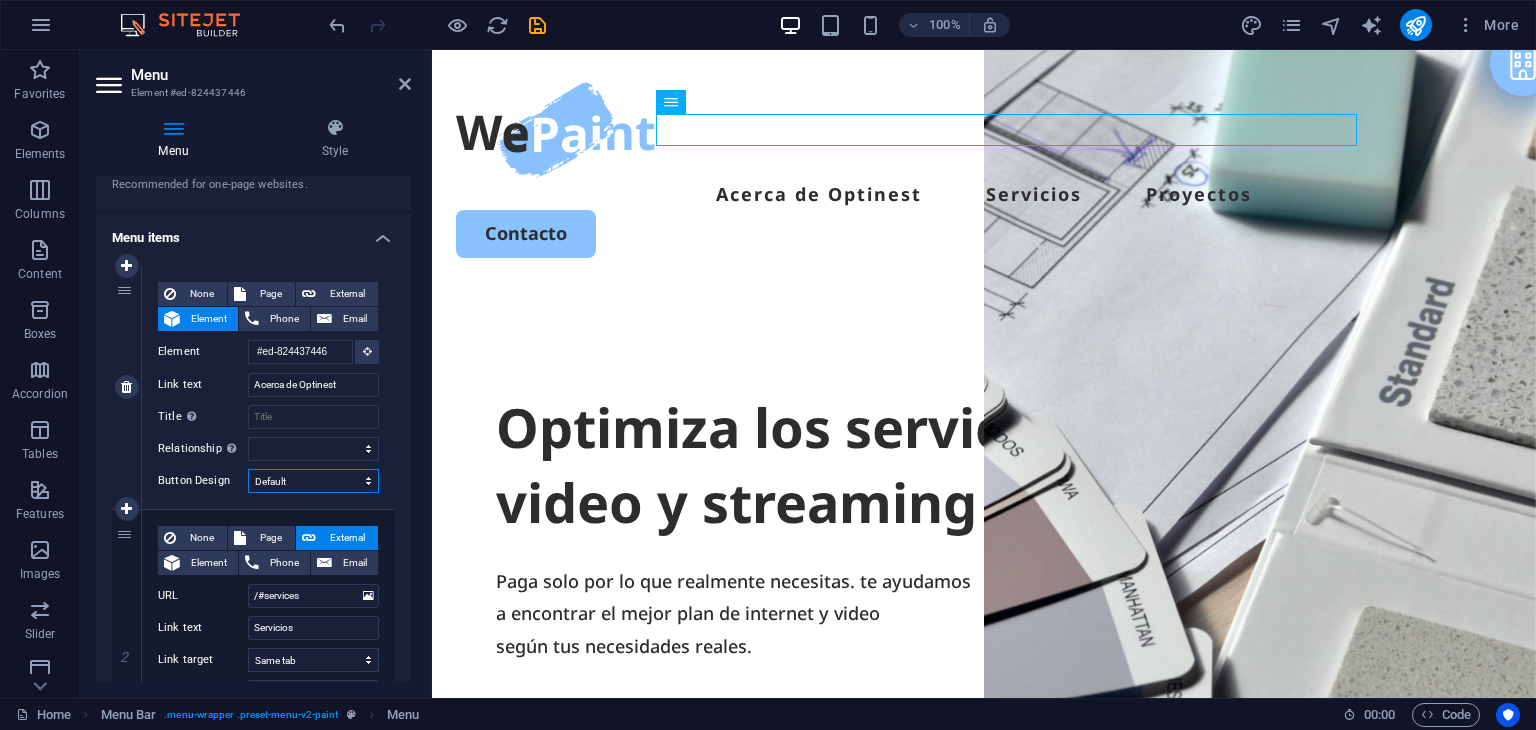 click on "None Default Primary Secondary" at bounding box center [313, 481] 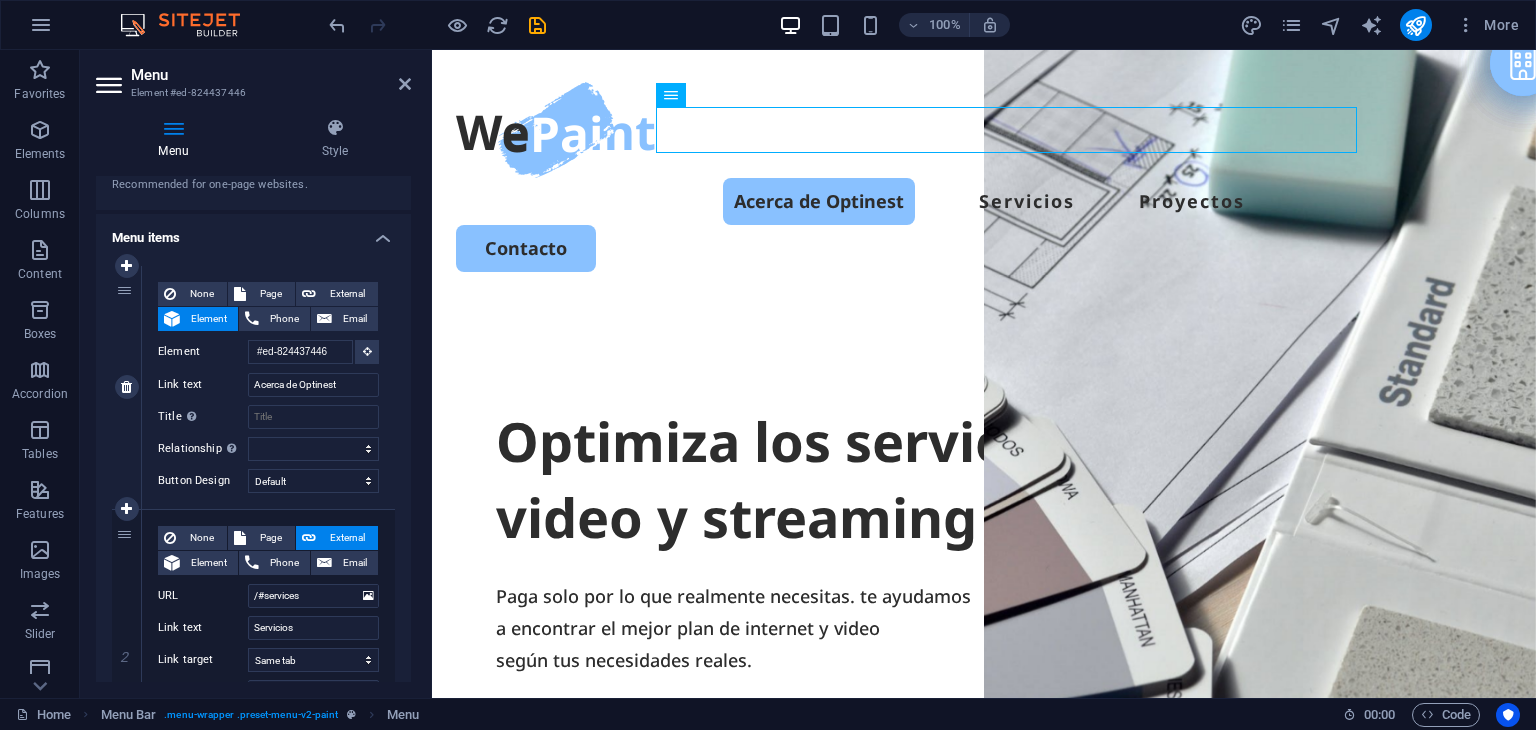 click on "None Page External Element [PHONE] [EMAIL] Page Home Legal Notice Privacy Subpage Conocenos ¿Qué Resolvemos? New page Element #ed-824437446
URL /15869050 [PHONE] [EMAIL] Link text Acerca de Optinest Link target New tab Same tab Overlay Title Additional link description, should not be the same as the link text. The title is most often shown as a tooltip text when the mouse moves over the element. Leave empty if uncertain. Relationship Sets the  relationship of this link to the link target . For example, the value "nofollow" instructs search engines not to follow the link. Can be left empty. alternate author bookmark external help license next nofollow noreferrer noopener prev search tag Button Design None Default Primary Secondary" at bounding box center (268, 387) 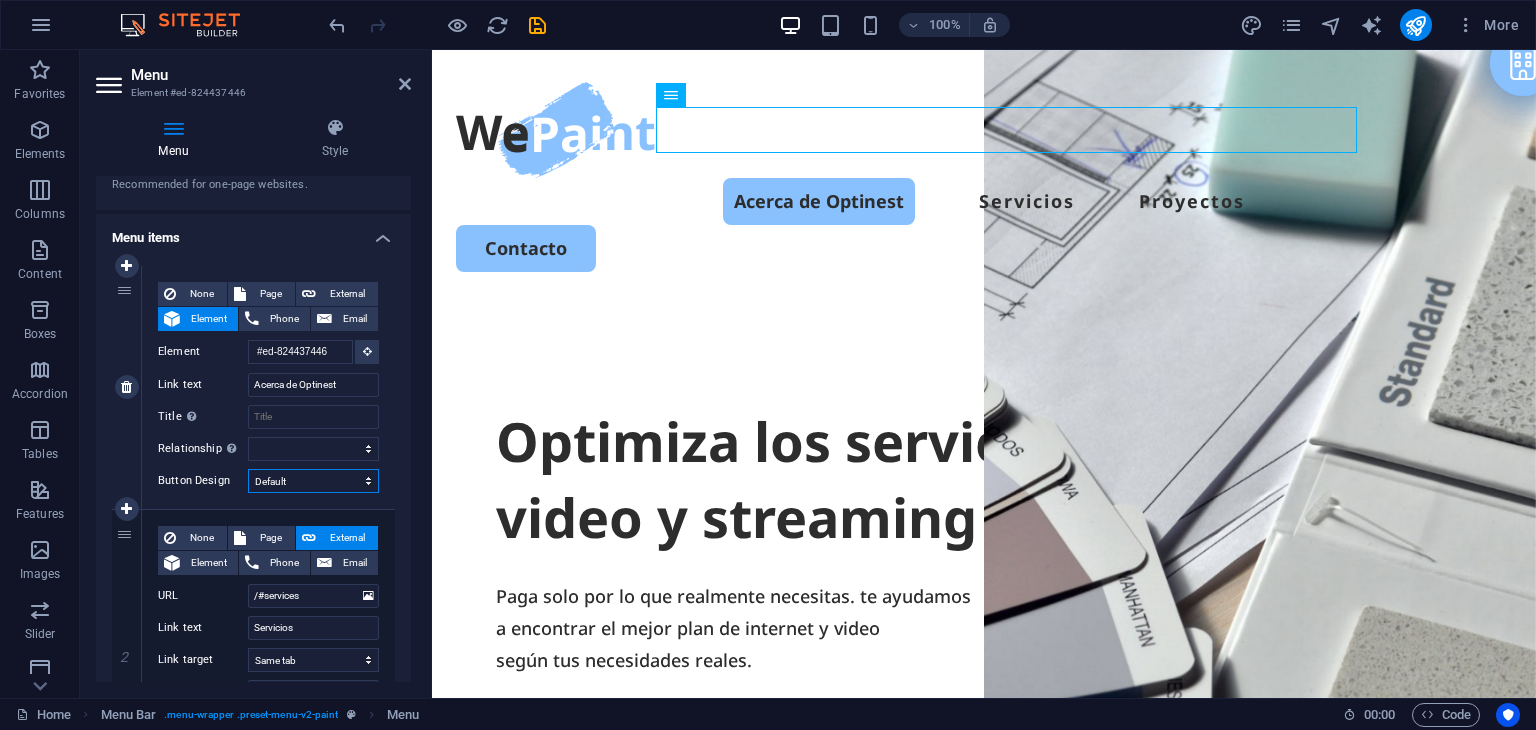 click on "None Default Primary Secondary" at bounding box center (313, 481) 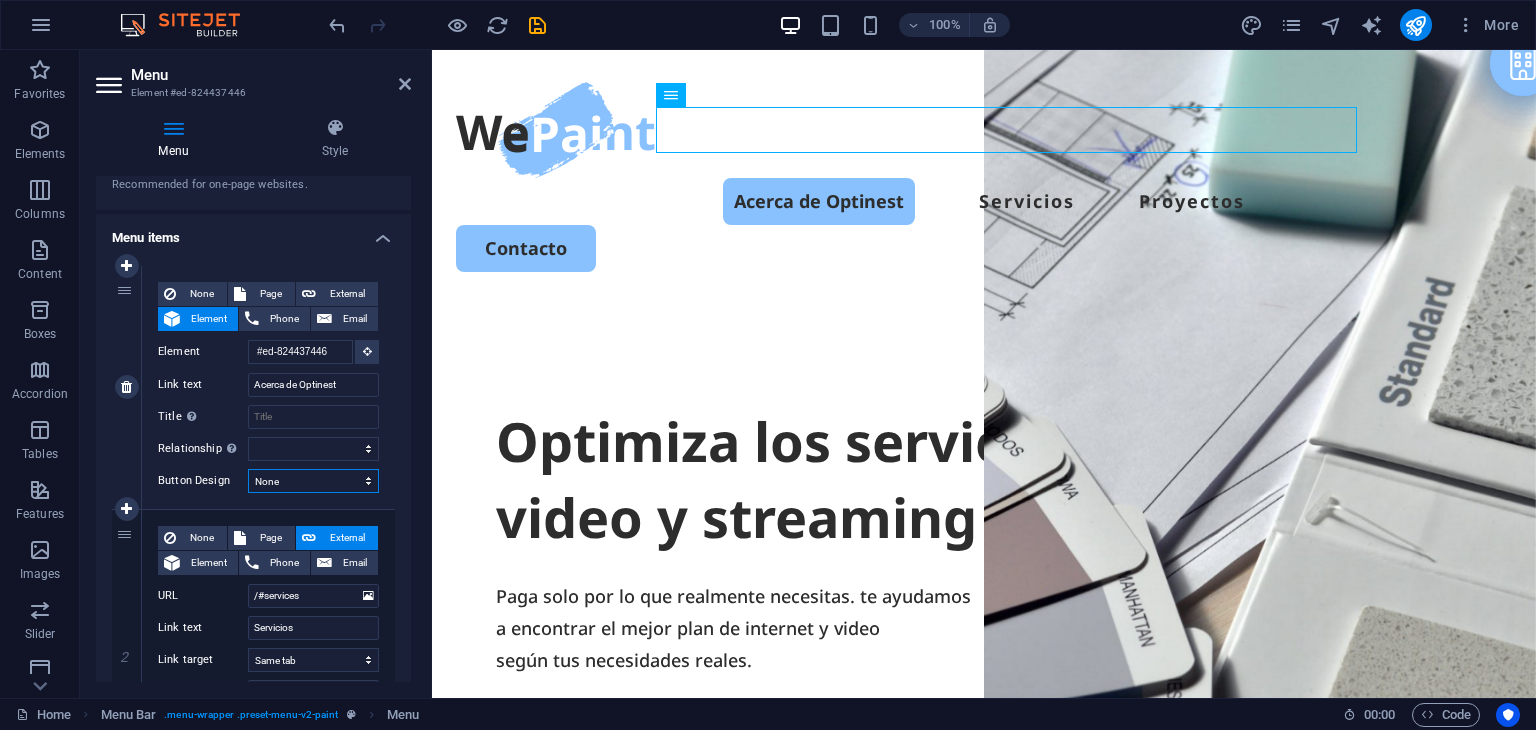 click on "None Default Primary Secondary" at bounding box center [313, 481] 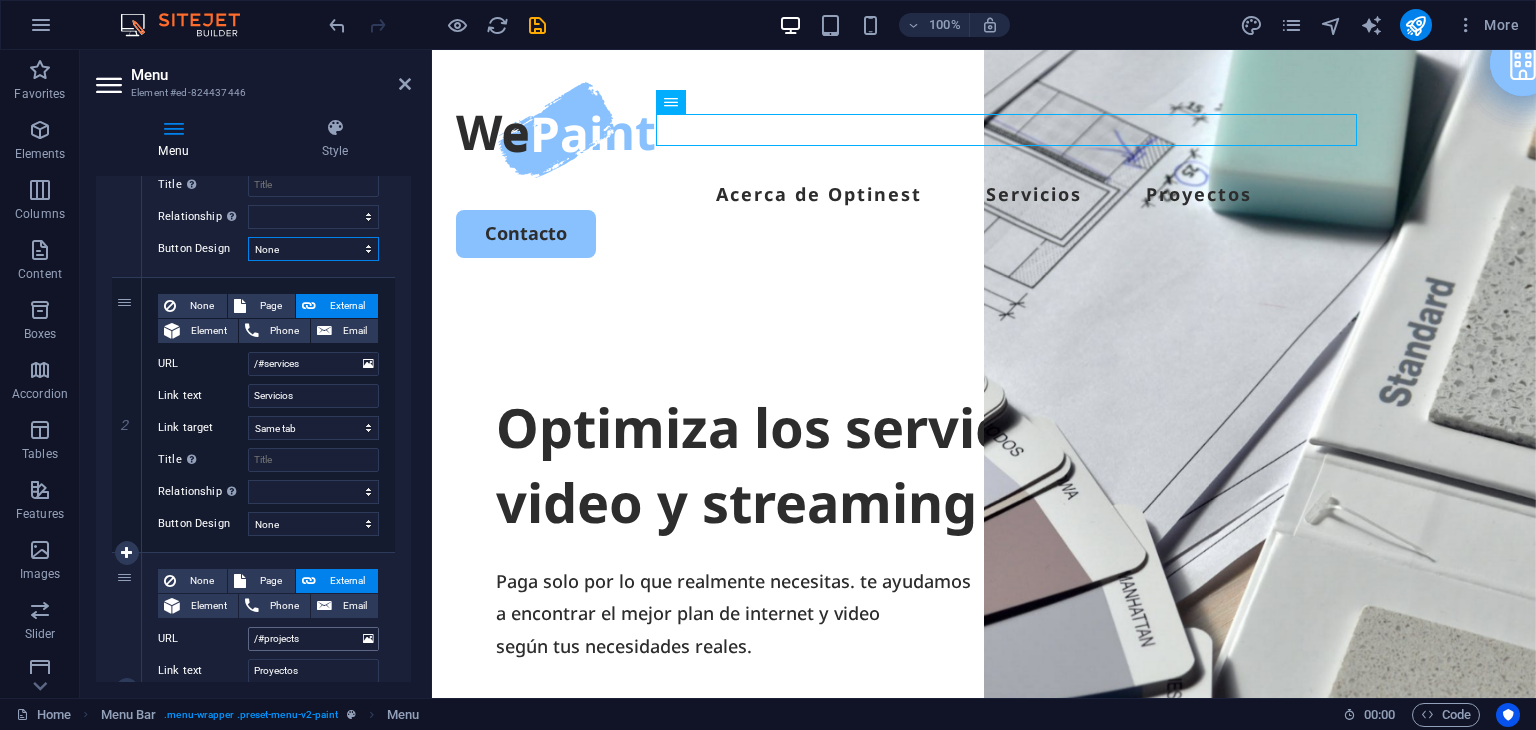 scroll, scrollTop: 0, scrollLeft: 0, axis: both 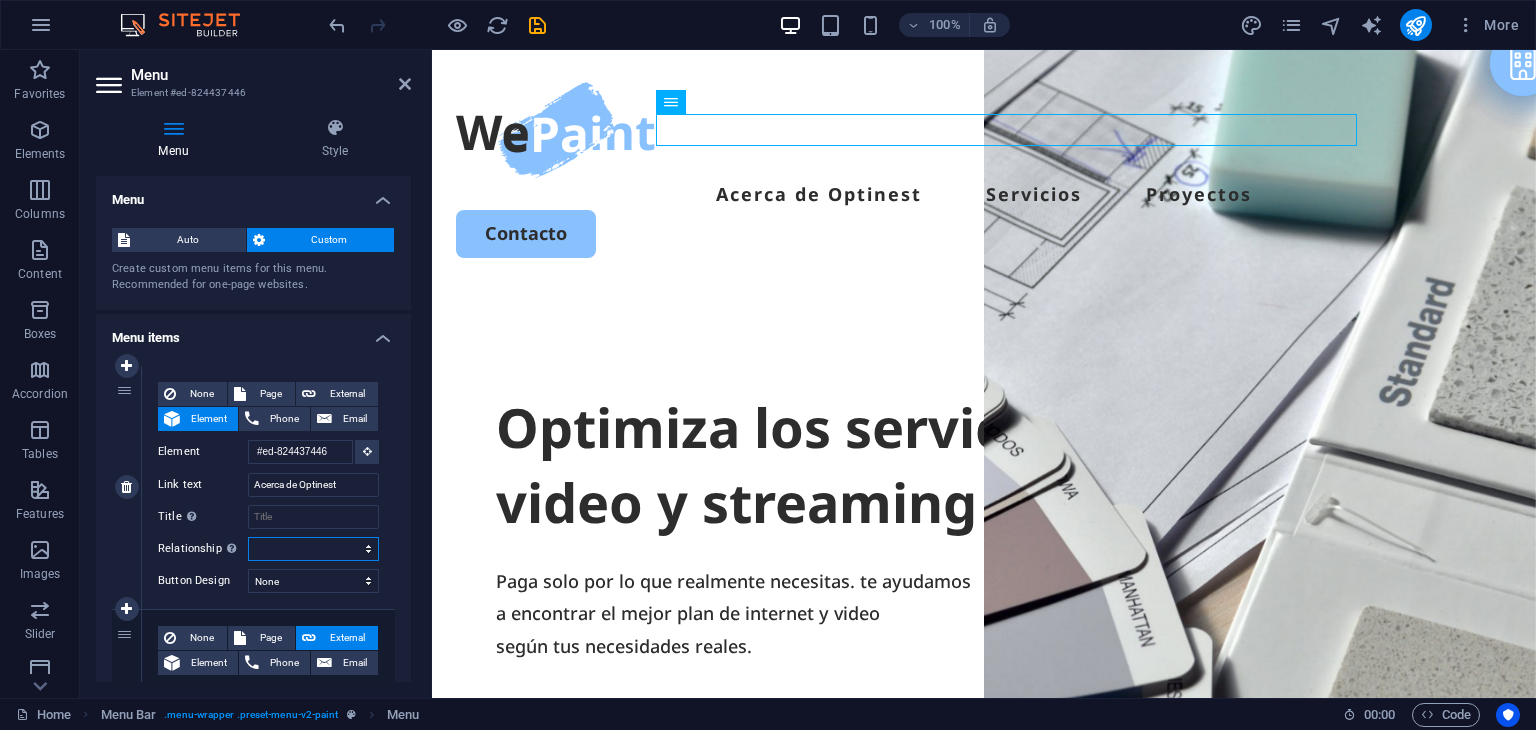 click on "alternate author bookmark external help license next nofollow noreferrer noopener prev search tag" at bounding box center (313, 549) 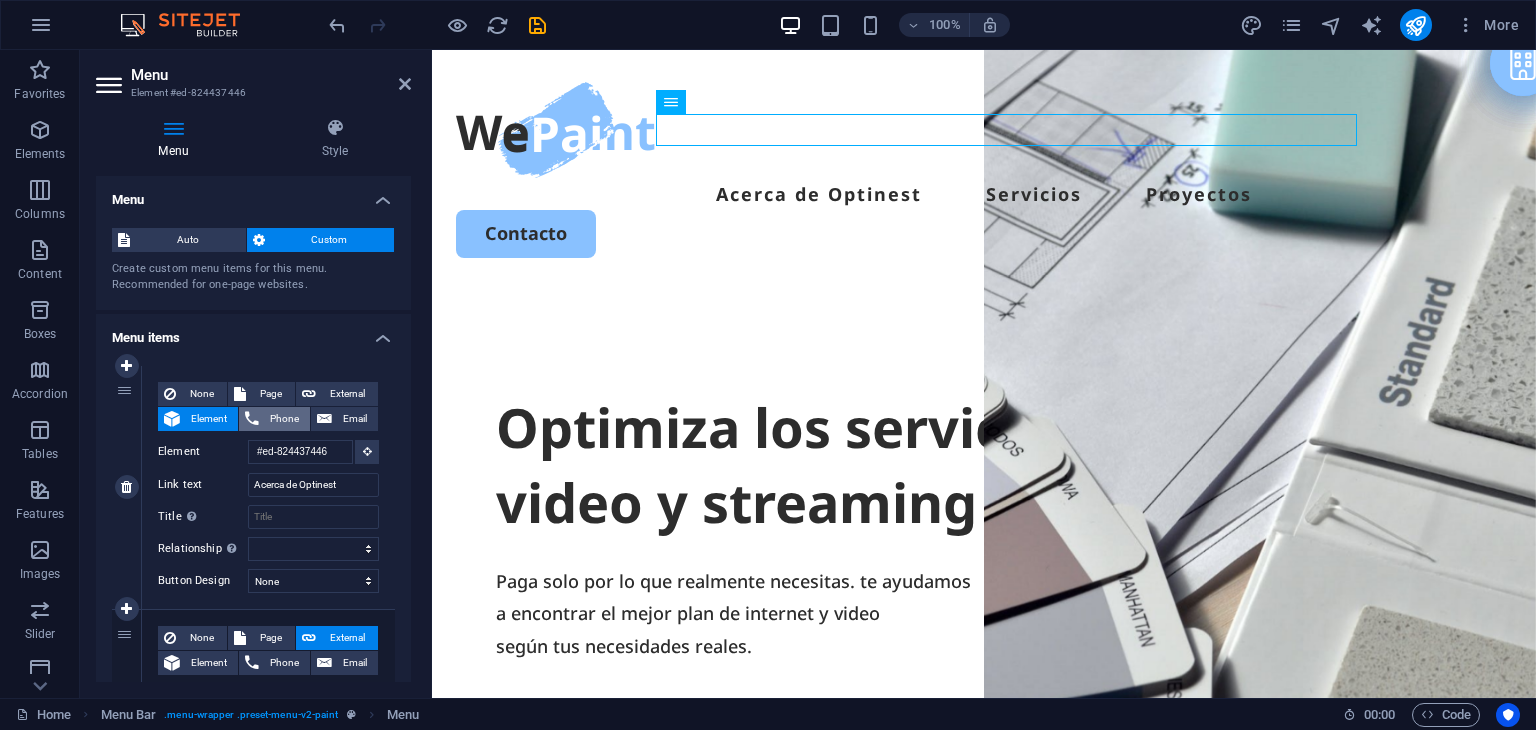 click on "Phone" at bounding box center (284, 419) 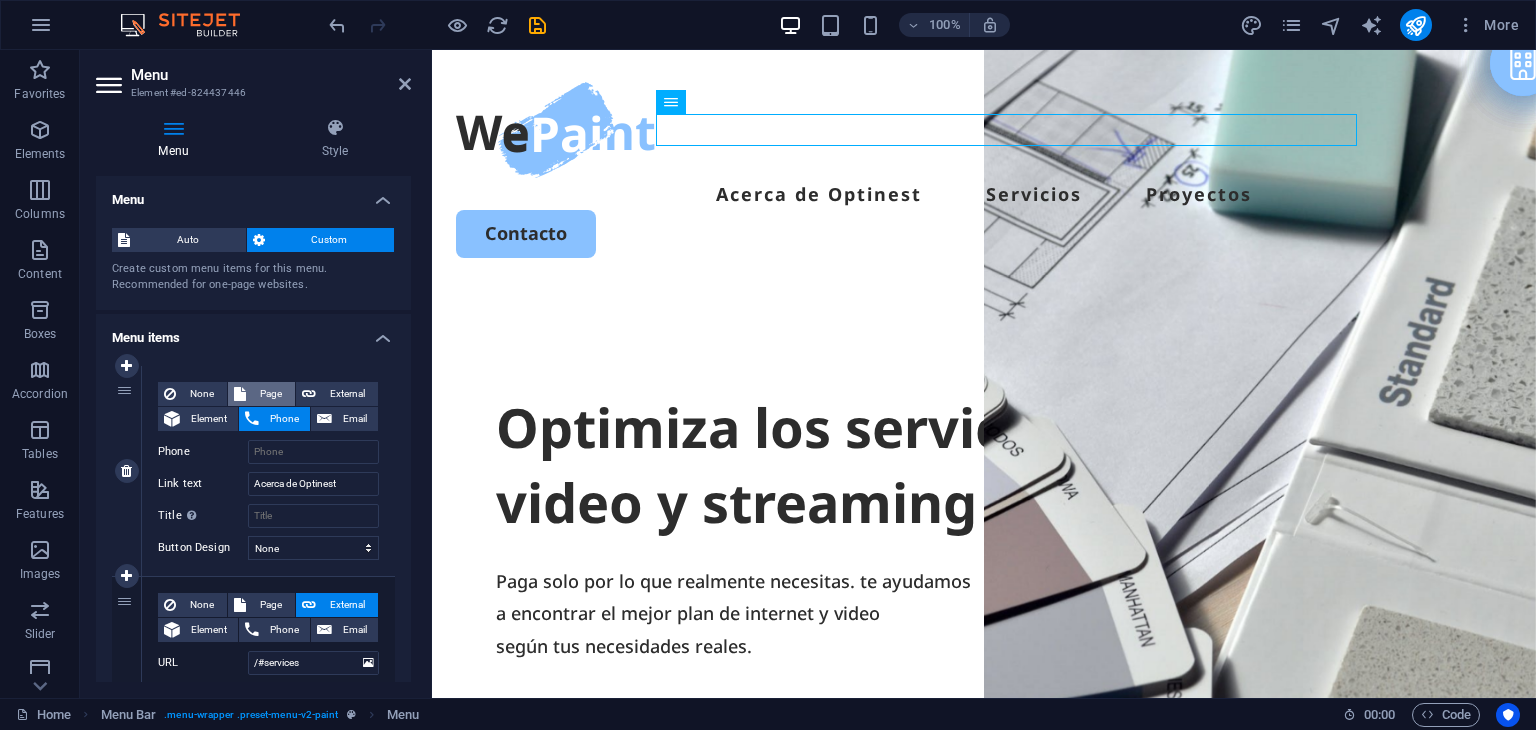 click on "Page" at bounding box center (270, 394) 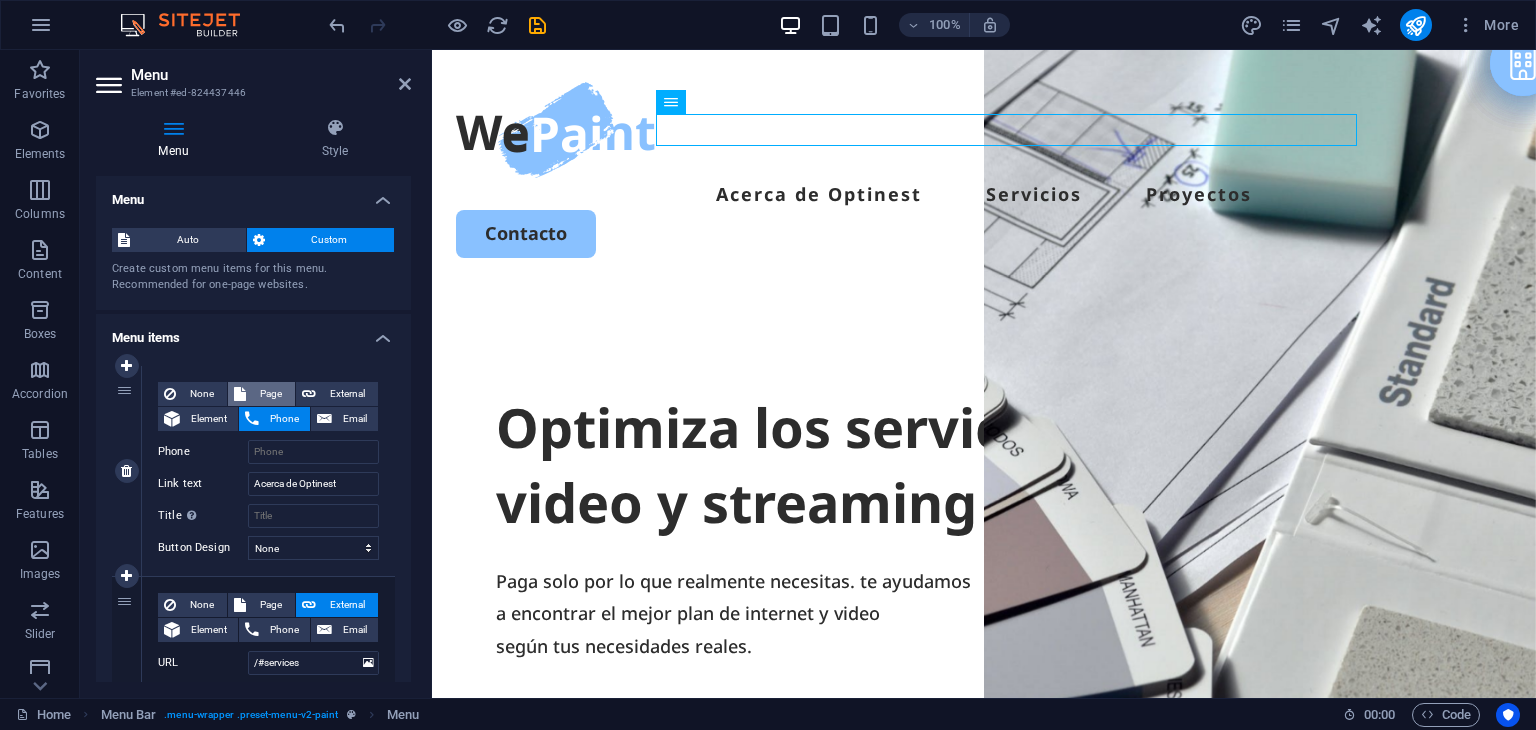 select 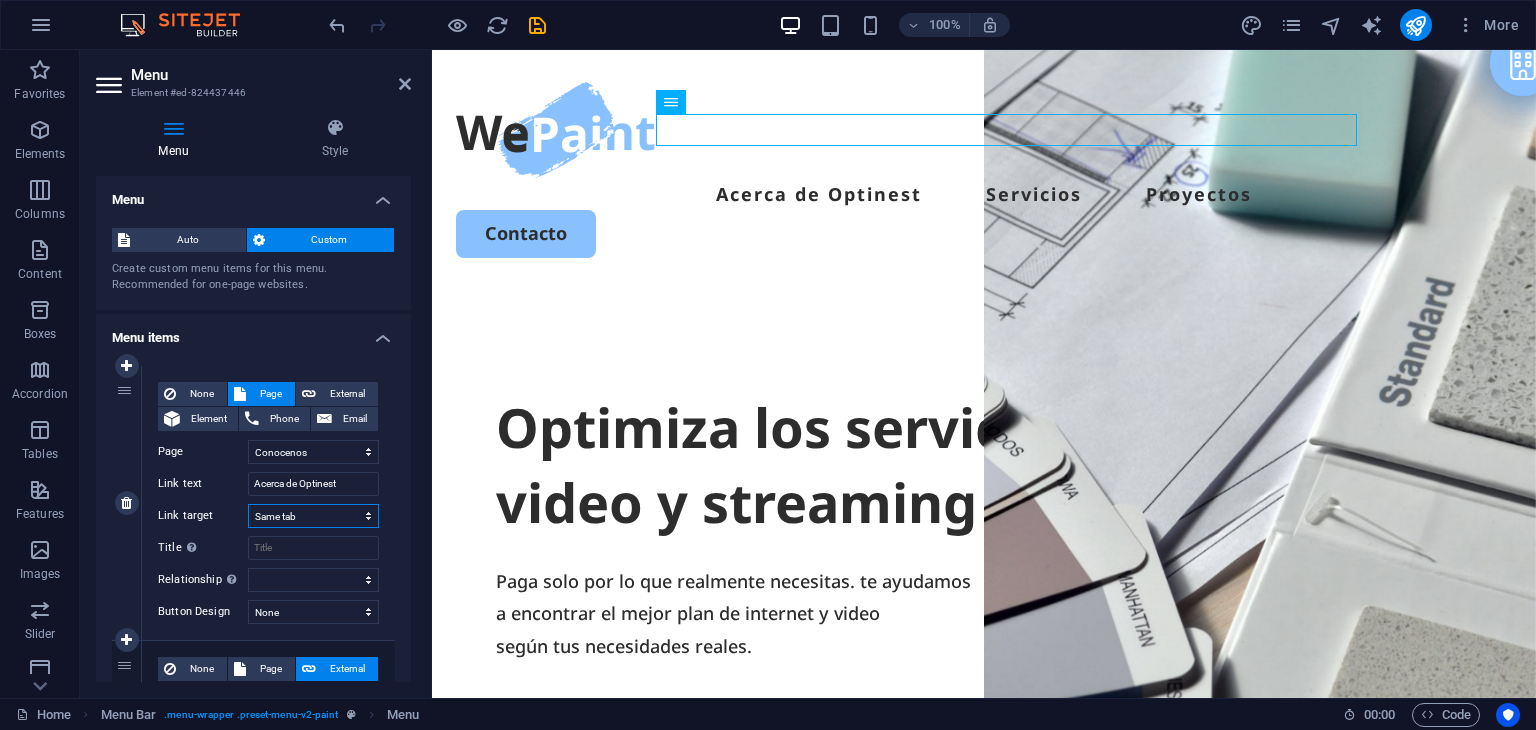 click on "New tab Same tab Overlay" at bounding box center (313, 516) 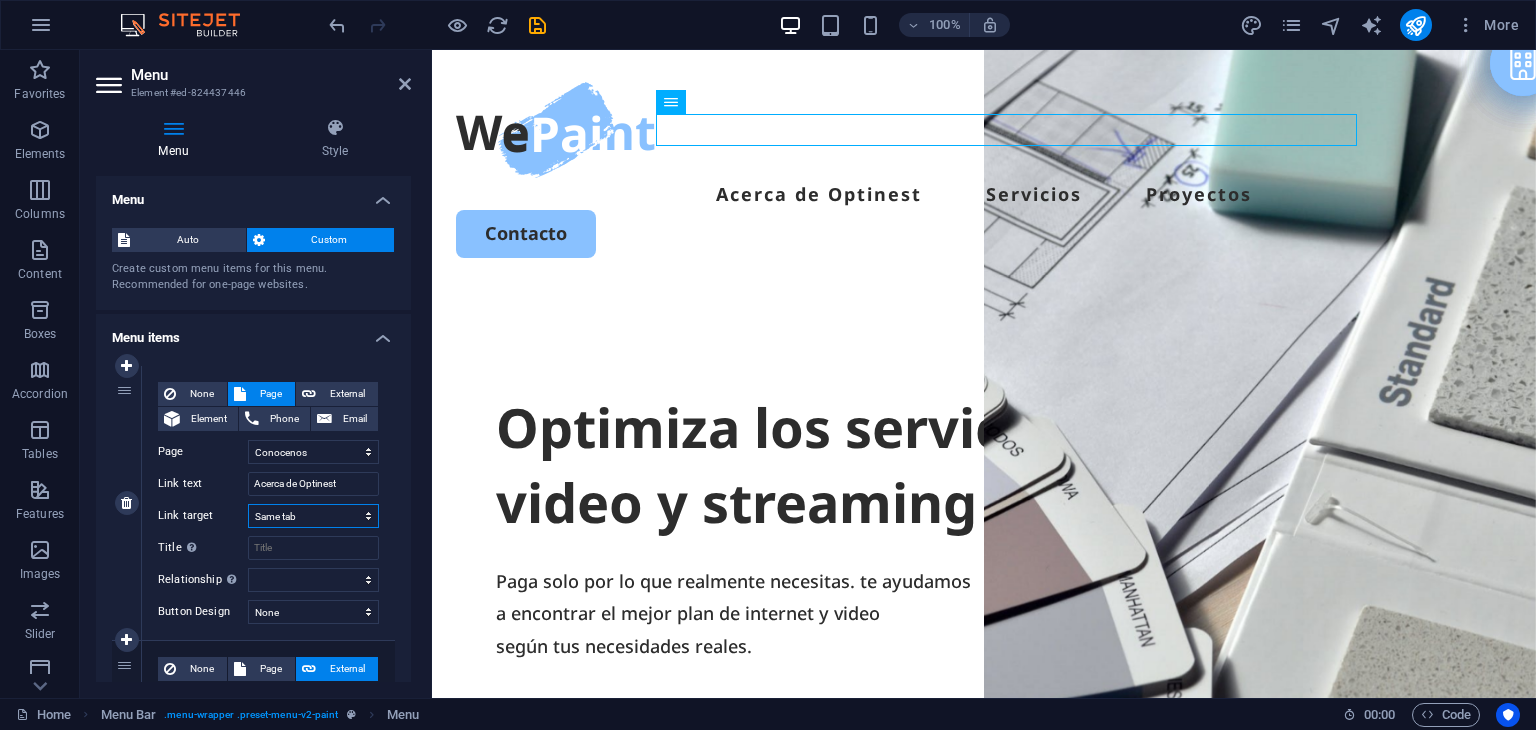 select on "overlay" 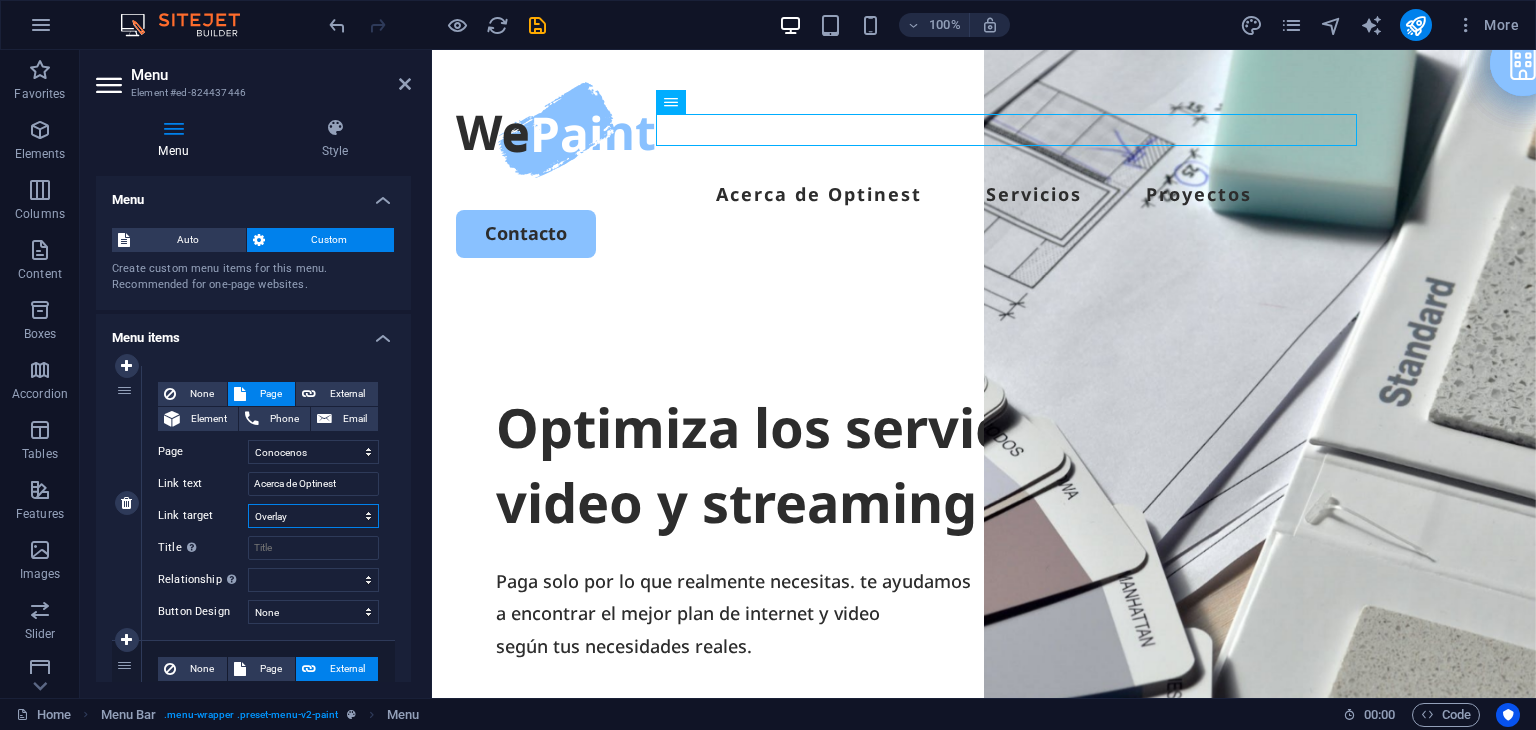 click on "New tab Same tab Overlay" at bounding box center (313, 516) 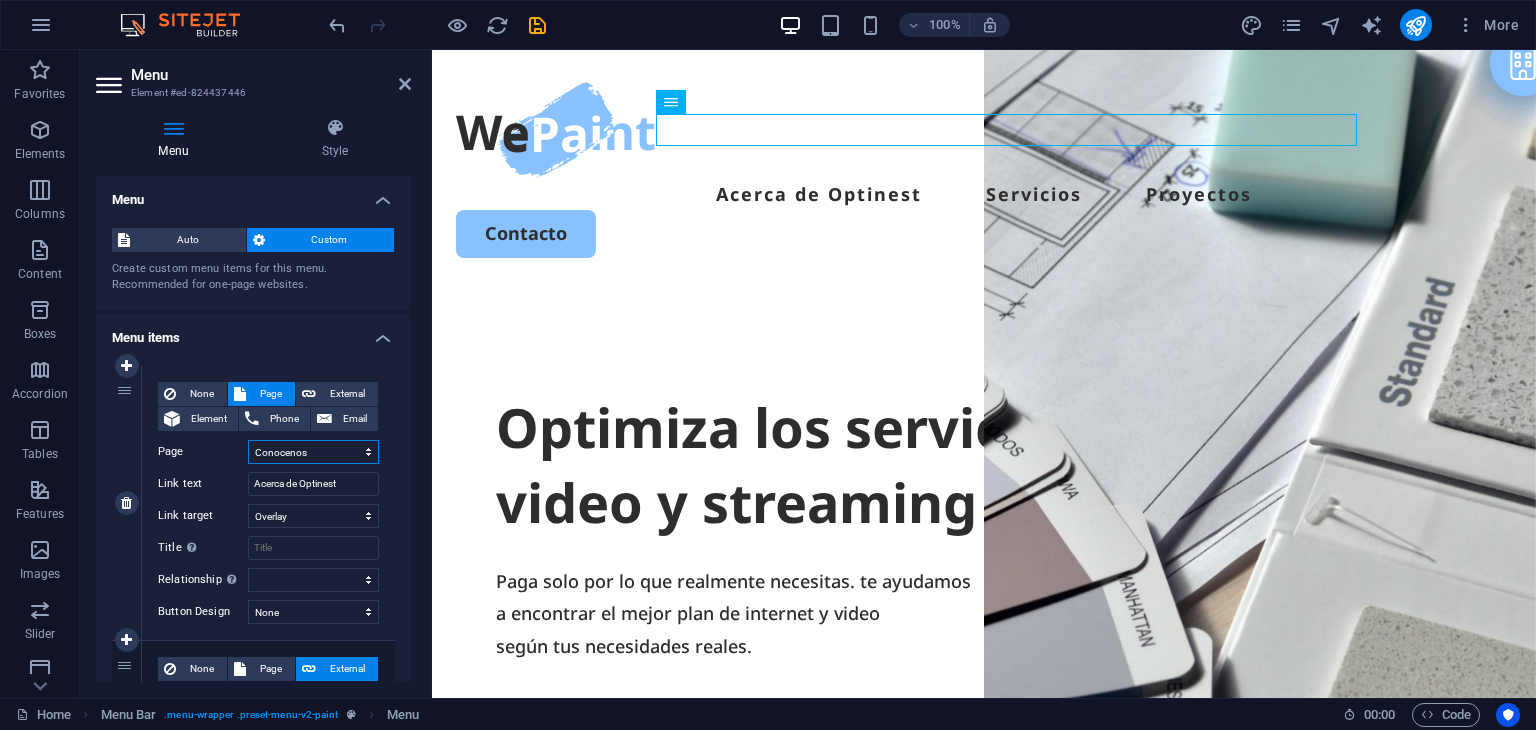 click on "Home Legal Notice Privacy Subpage Conocenos ¿Qué Resolvemos? New page" at bounding box center [313, 452] 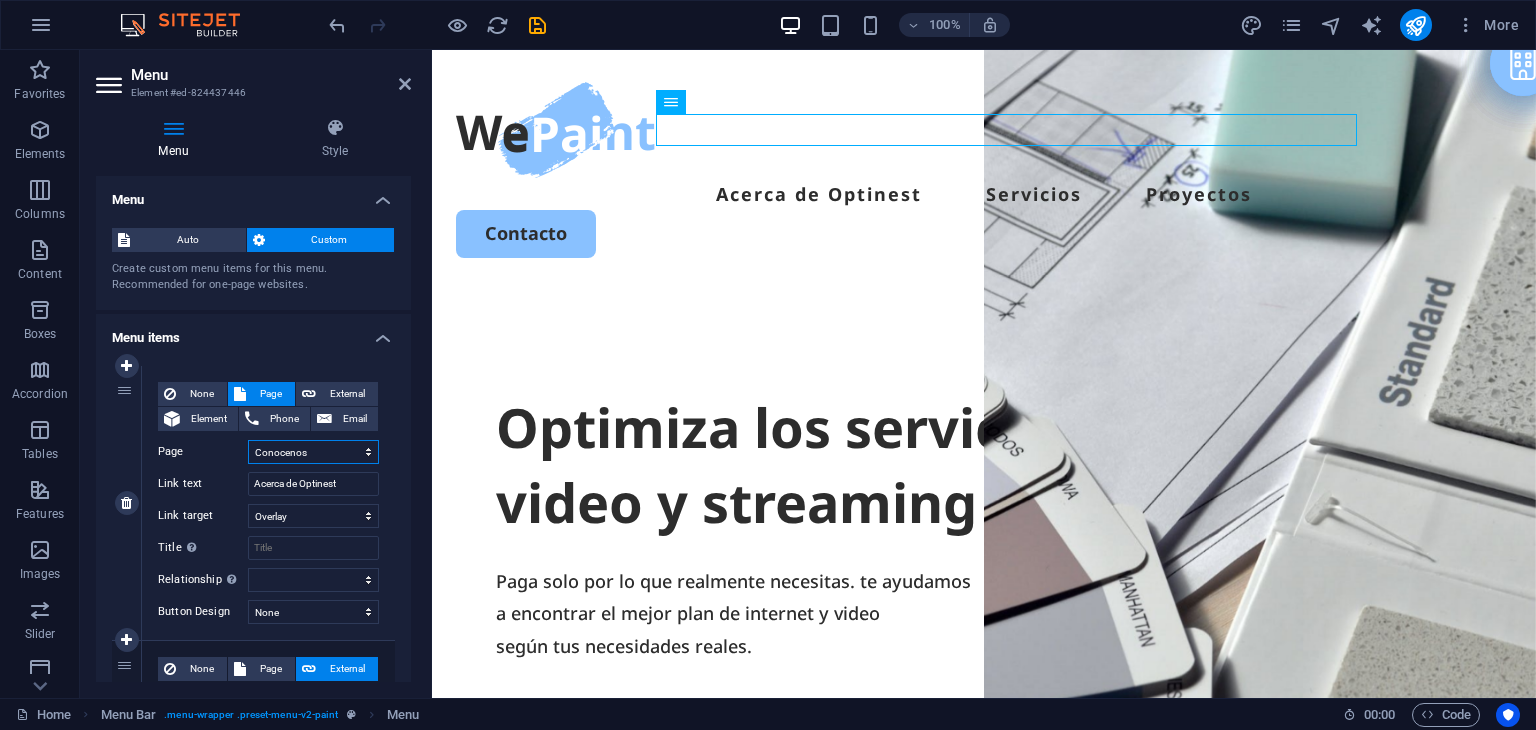 click on "Home Legal Notice Privacy Subpage Conocenos ¿Qué Resolvemos? New page" at bounding box center [313, 452] 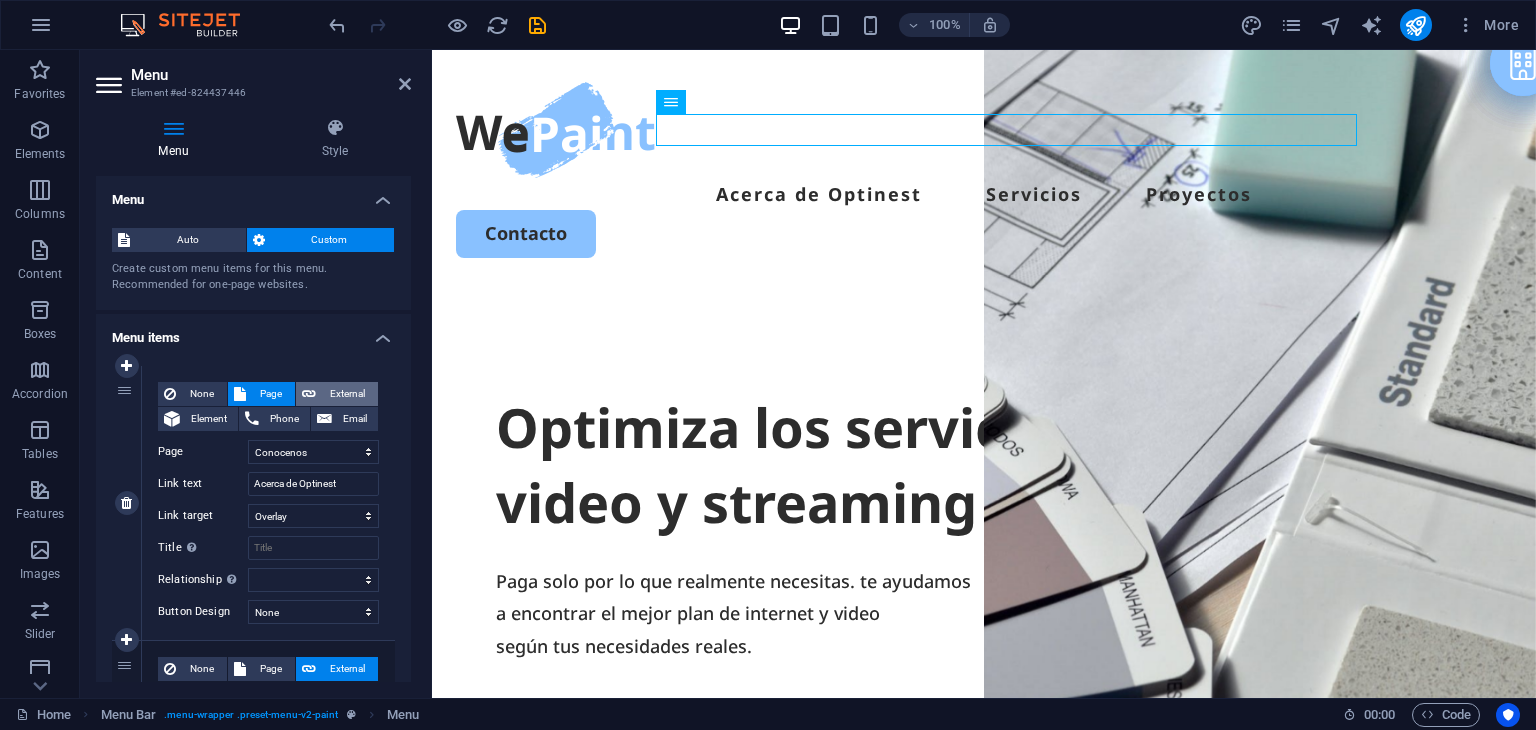 click on "External" at bounding box center [347, 394] 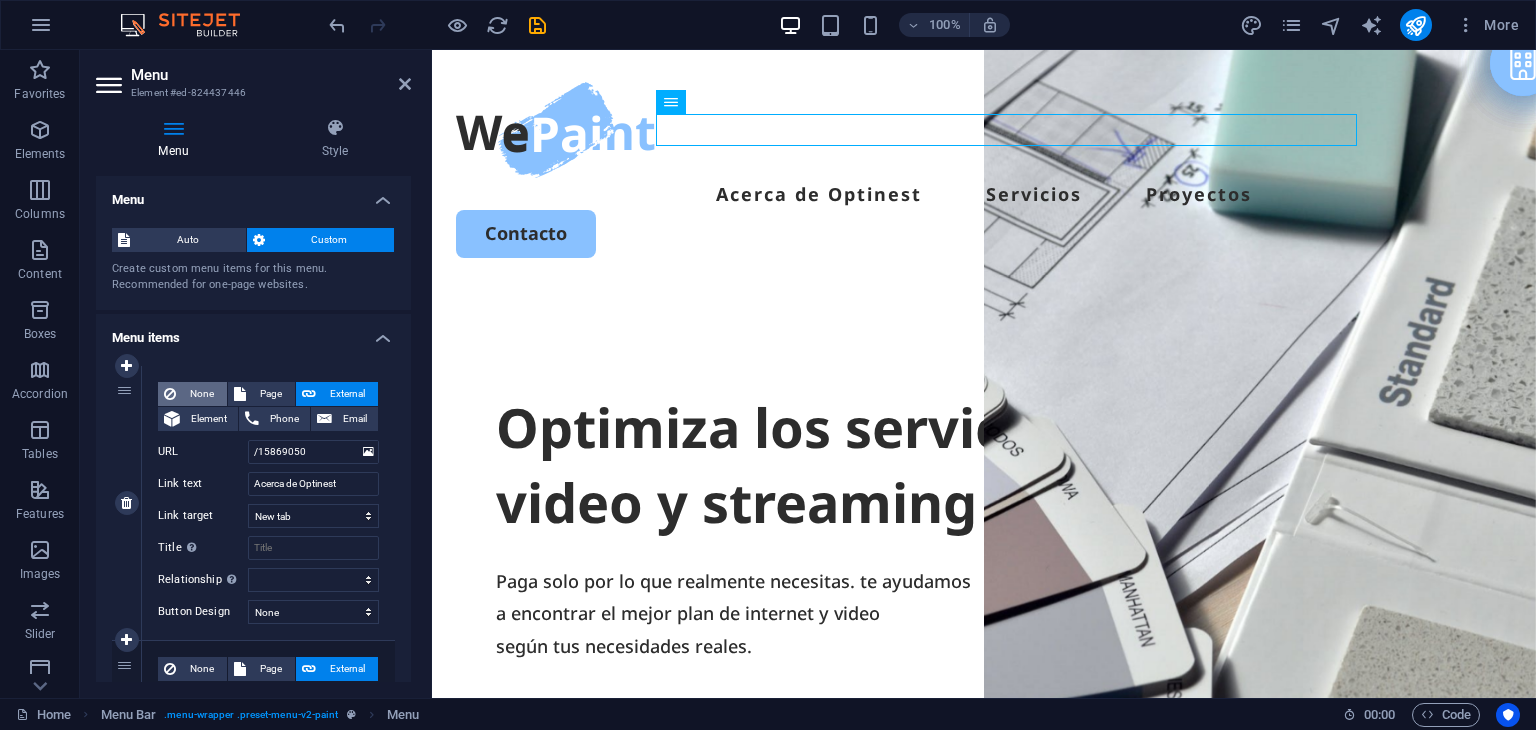 click on "None" at bounding box center (201, 394) 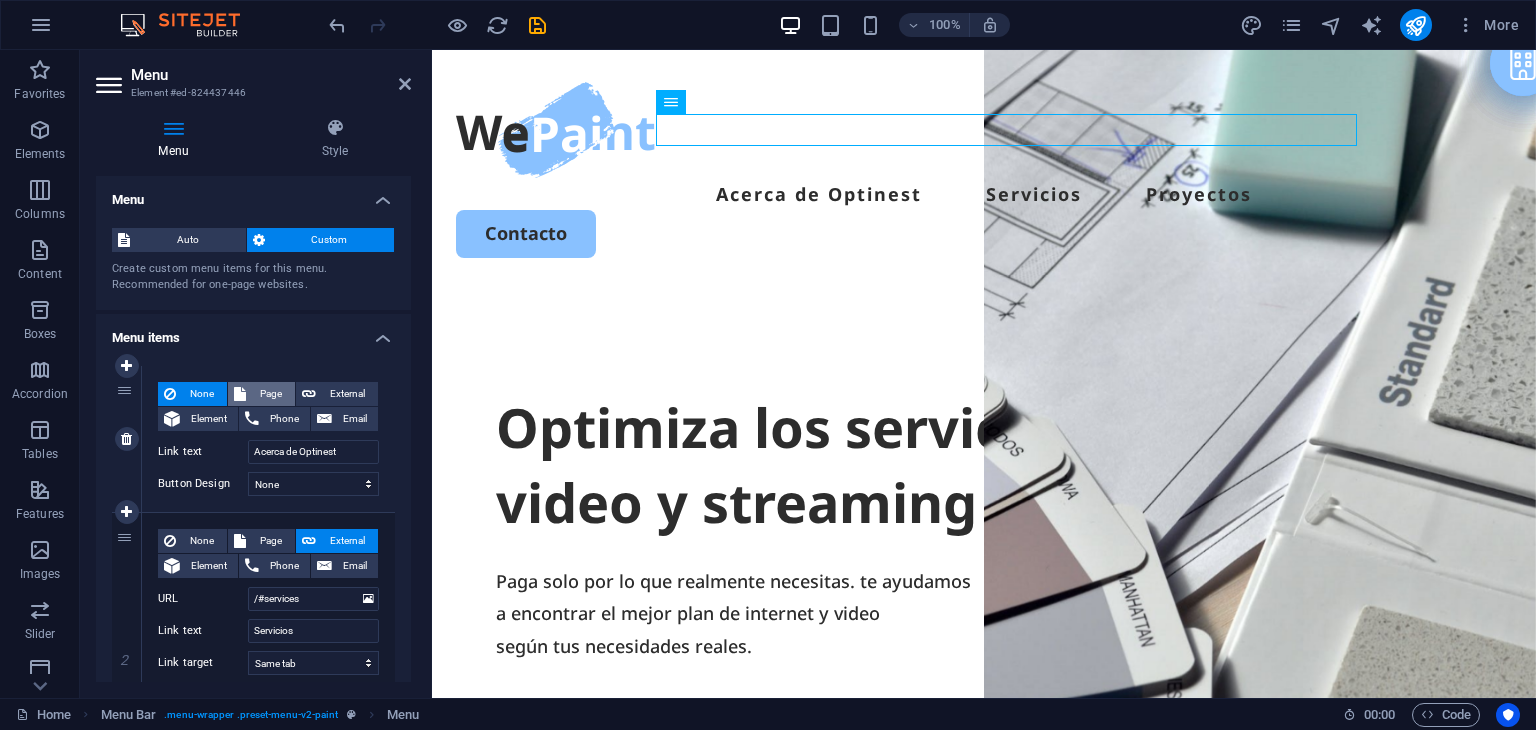 click on "Page" at bounding box center (270, 394) 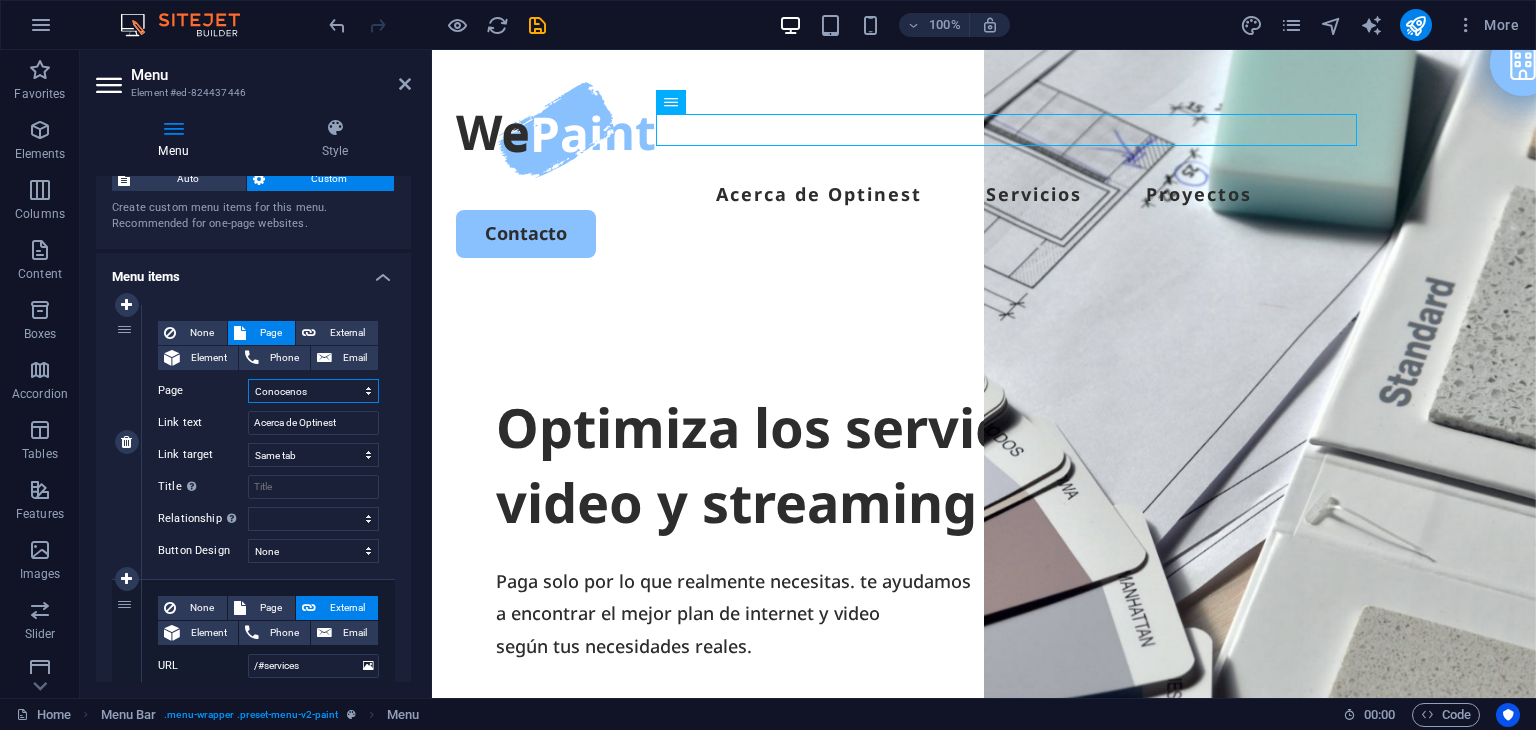 scroll, scrollTop: 100, scrollLeft: 0, axis: vertical 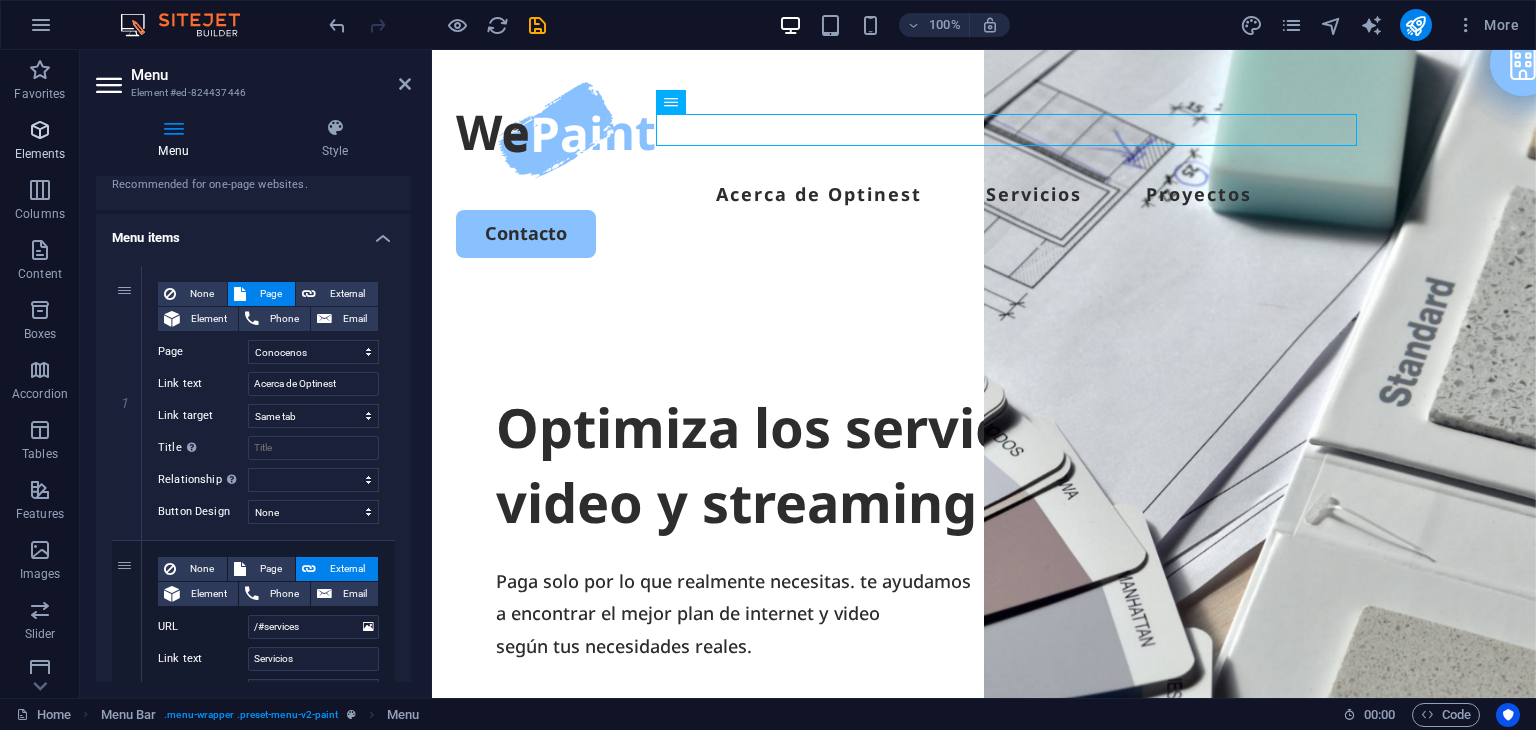 click at bounding box center [40, 130] 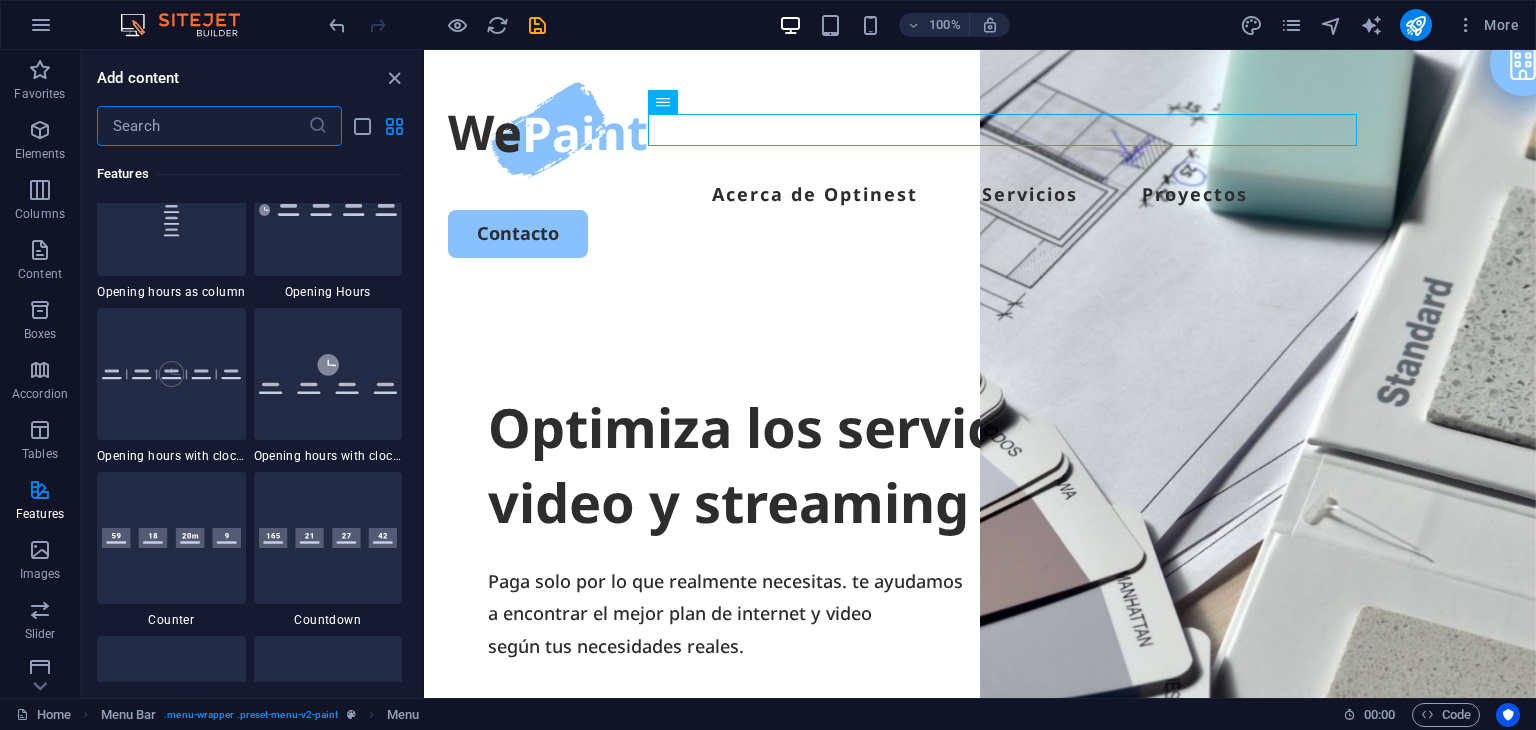 scroll, scrollTop: 8712, scrollLeft: 0, axis: vertical 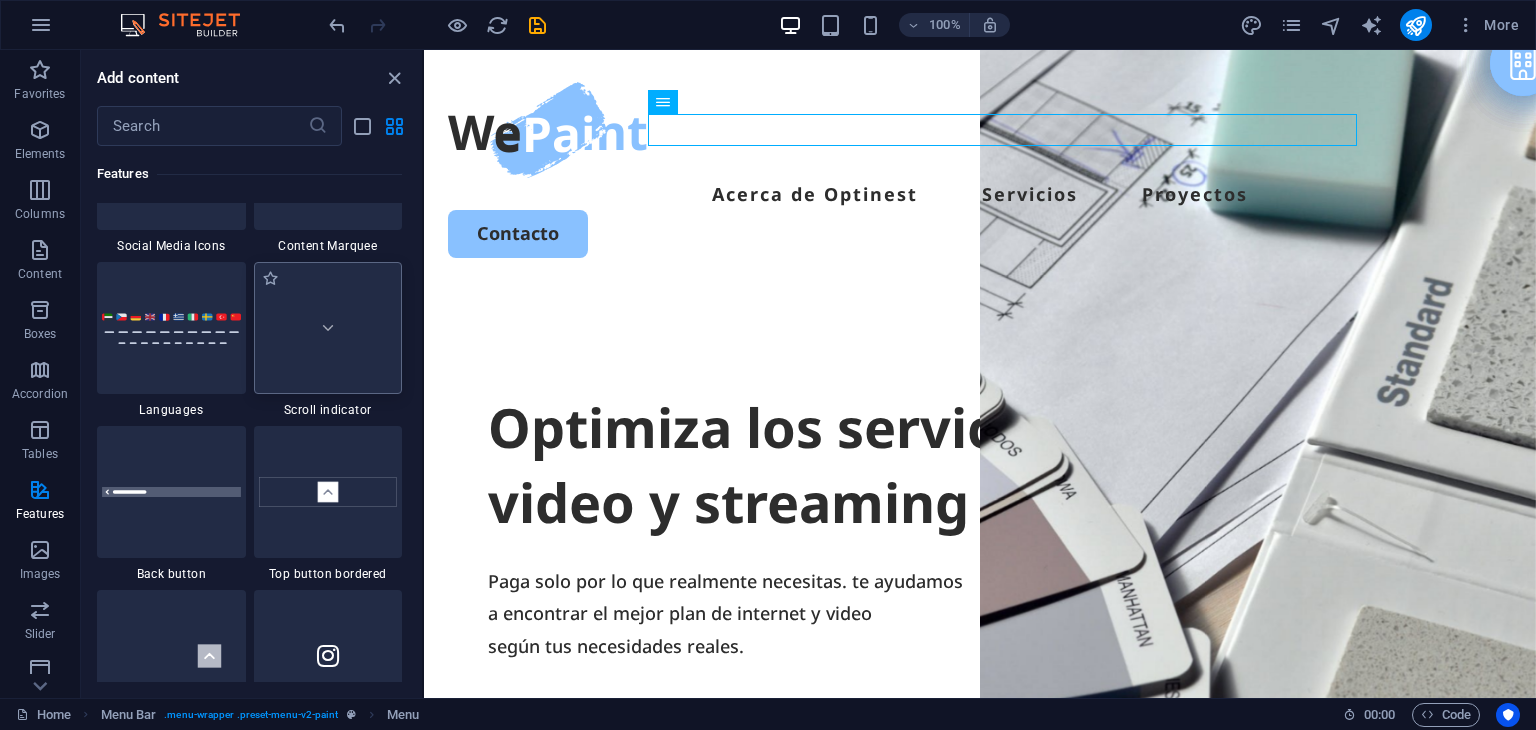 click at bounding box center (328, 328) 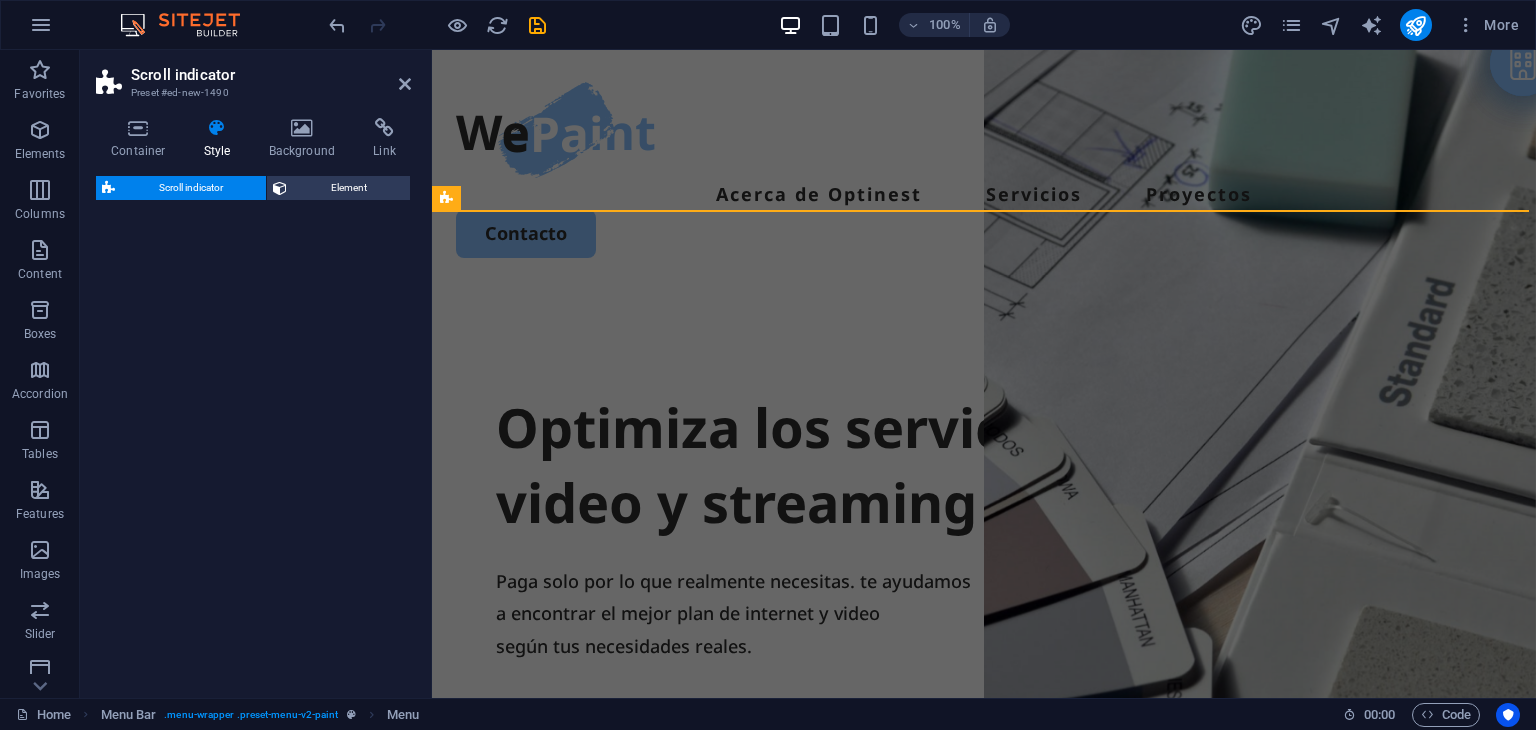 select on "rem" 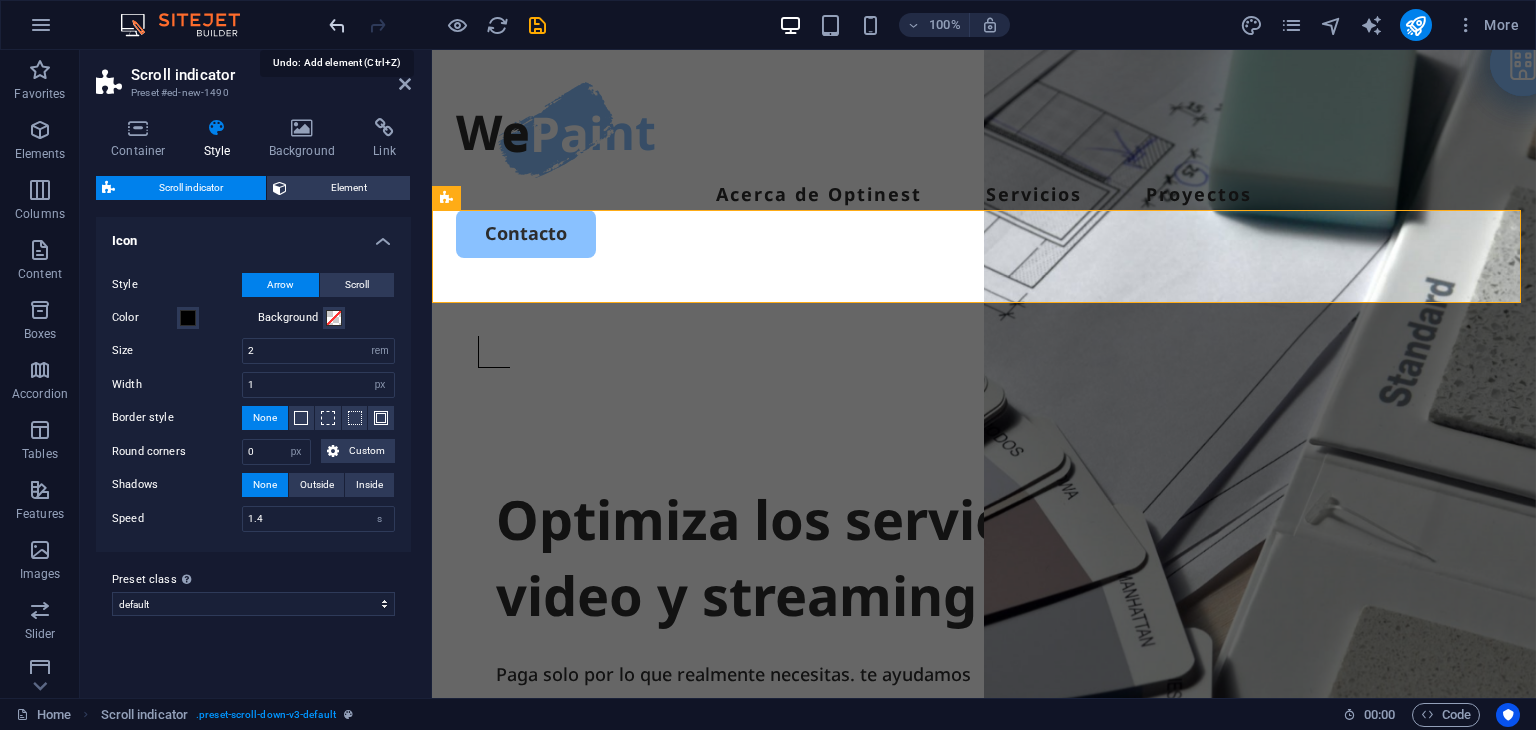 click at bounding box center (337, 25) 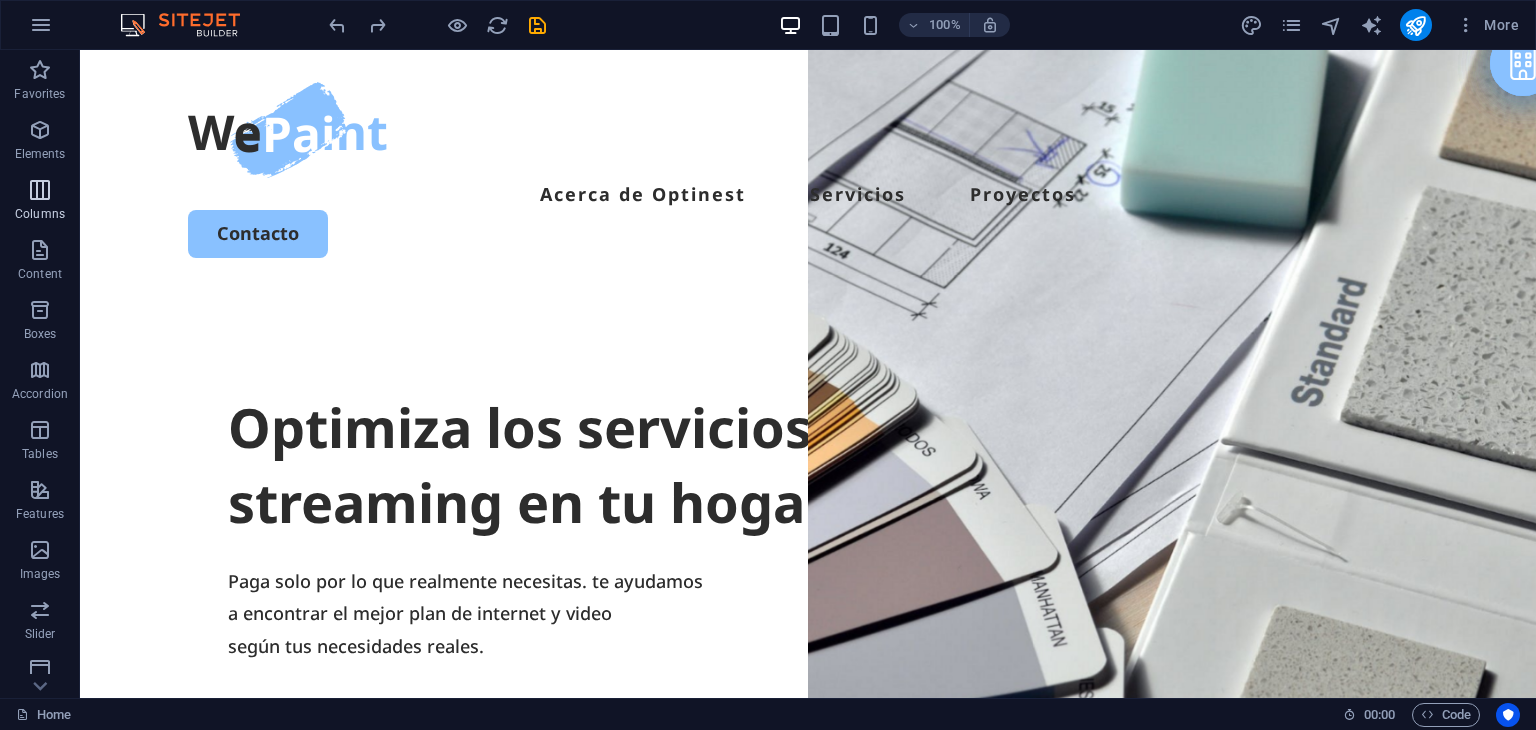 click at bounding box center [40, 190] 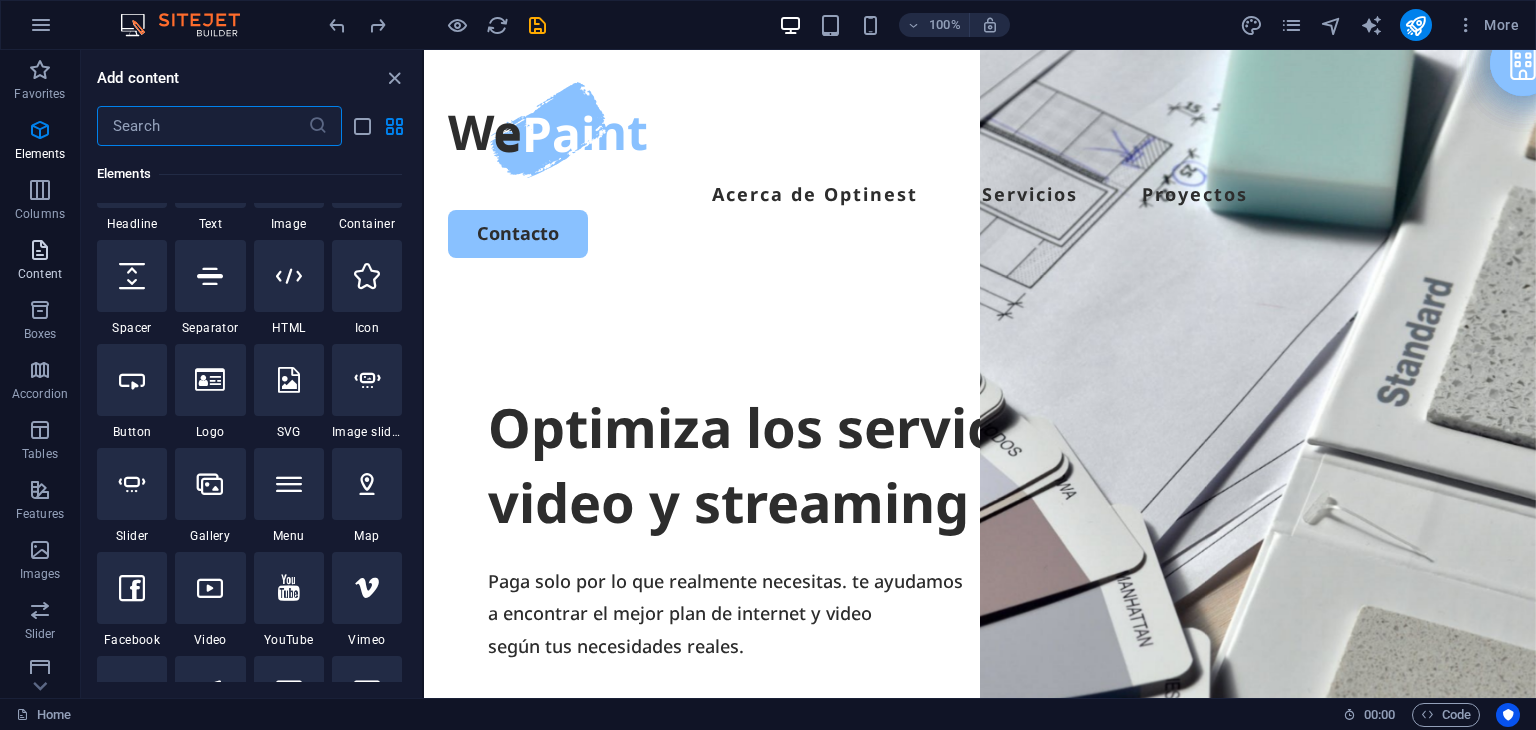 scroll, scrollTop: 990, scrollLeft: 0, axis: vertical 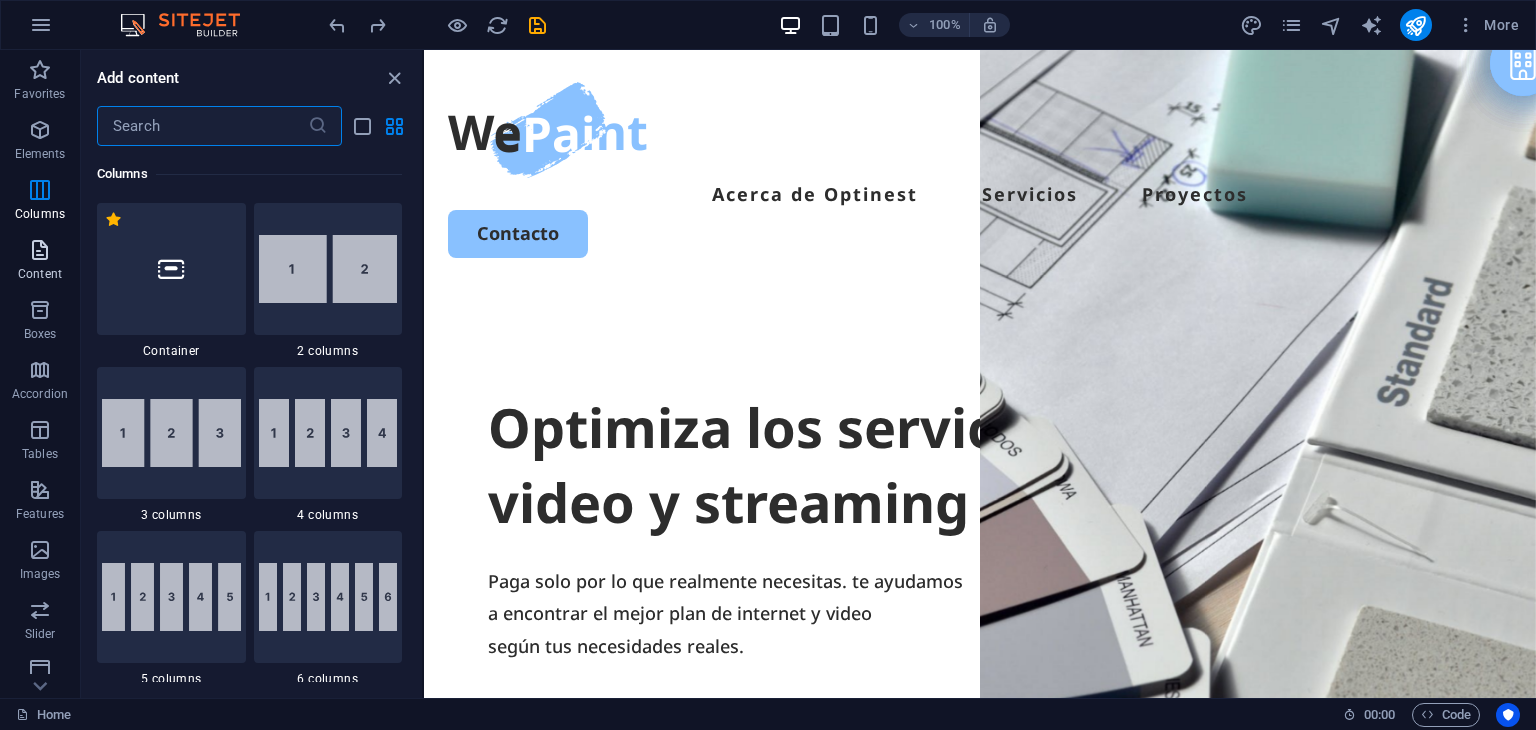 click on "Content" at bounding box center [40, 262] 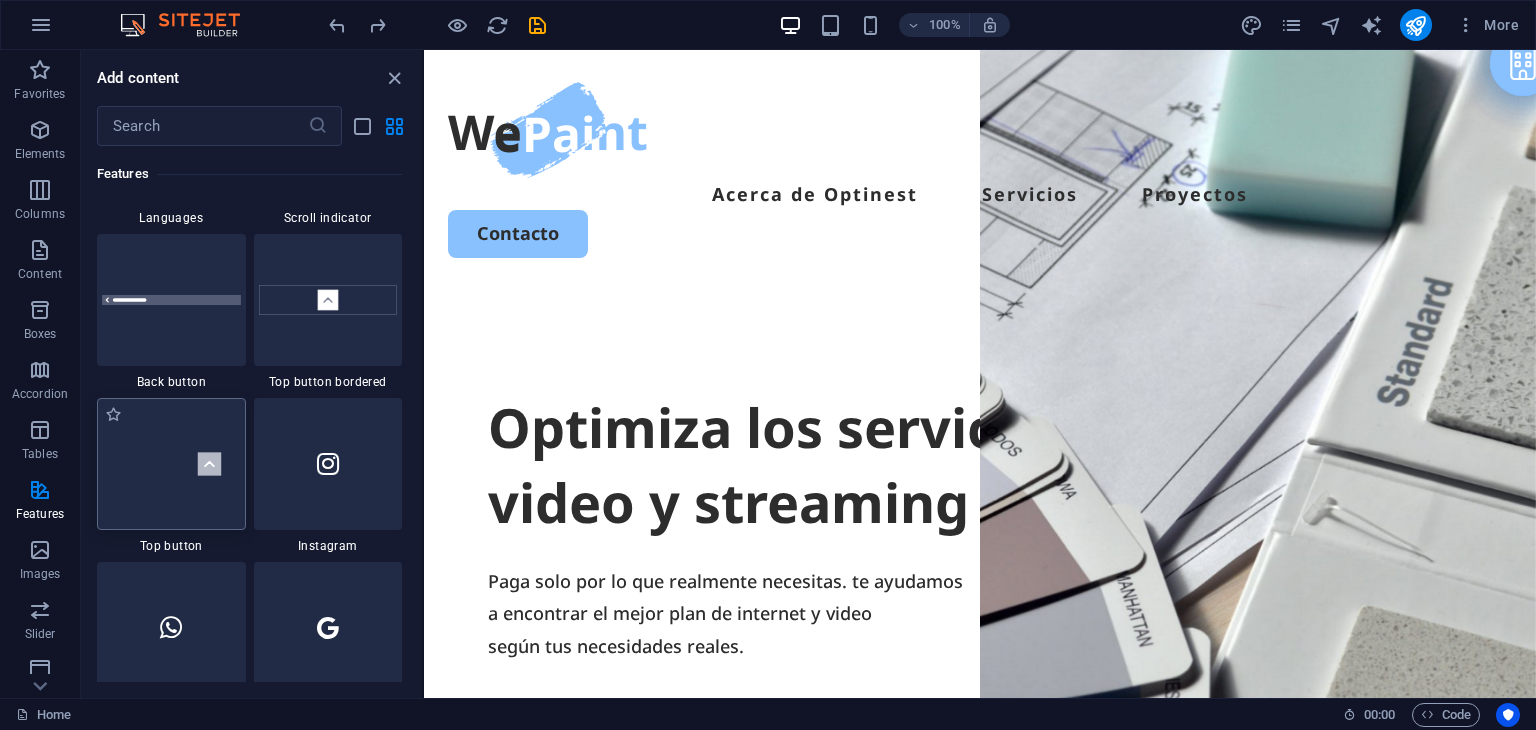 scroll, scrollTop: 9399, scrollLeft: 0, axis: vertical 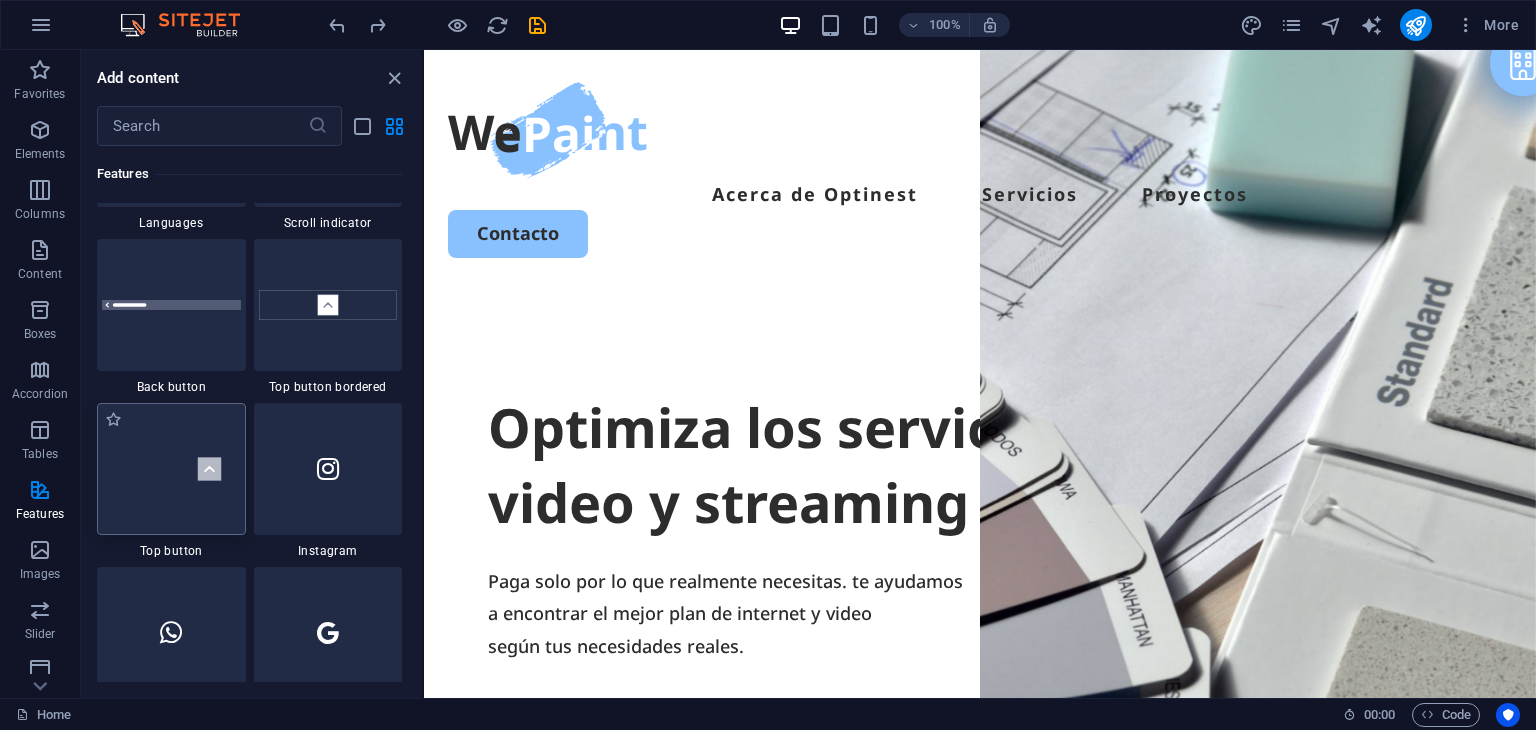 click at bounding box center (171, 469) 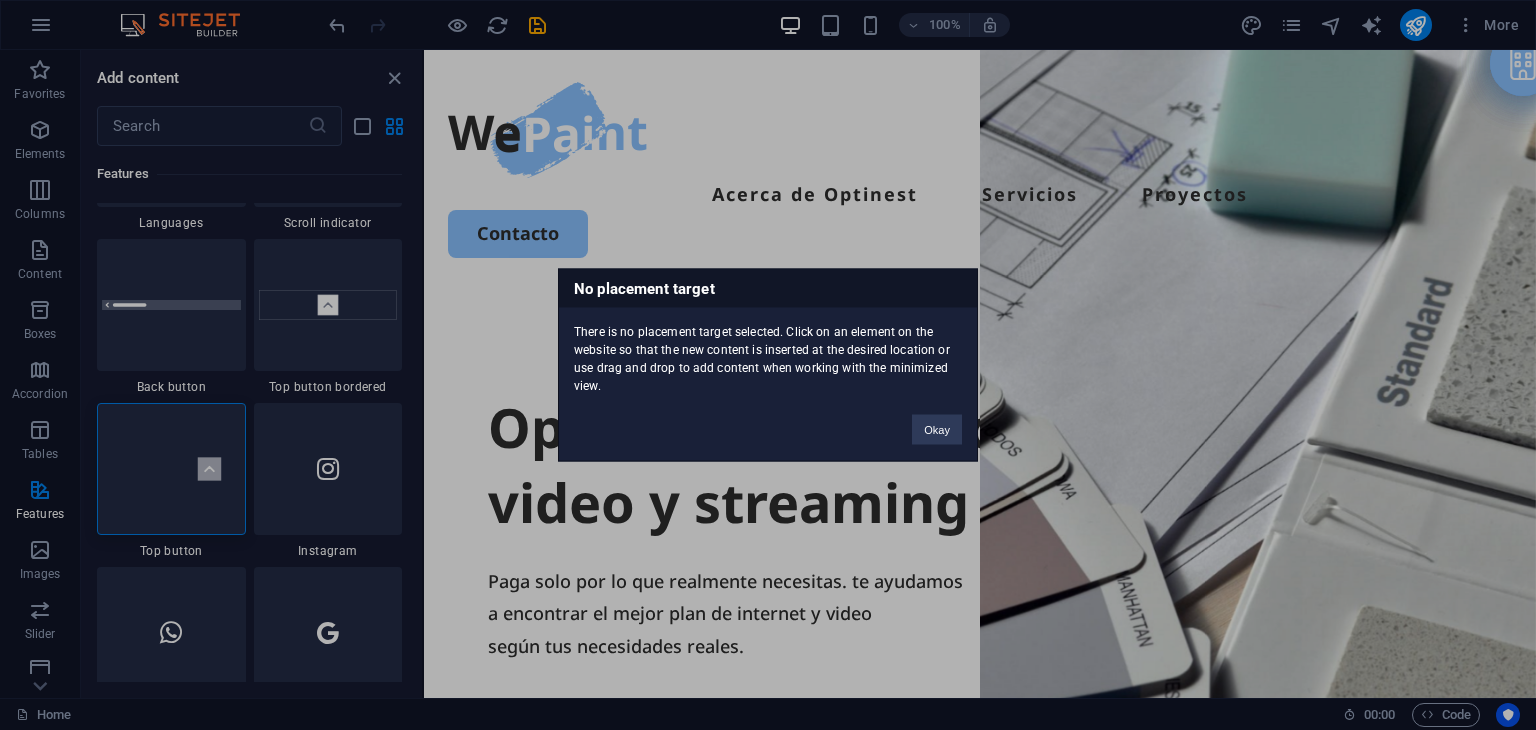 click on "Okay" at bounding box center [937, 420] 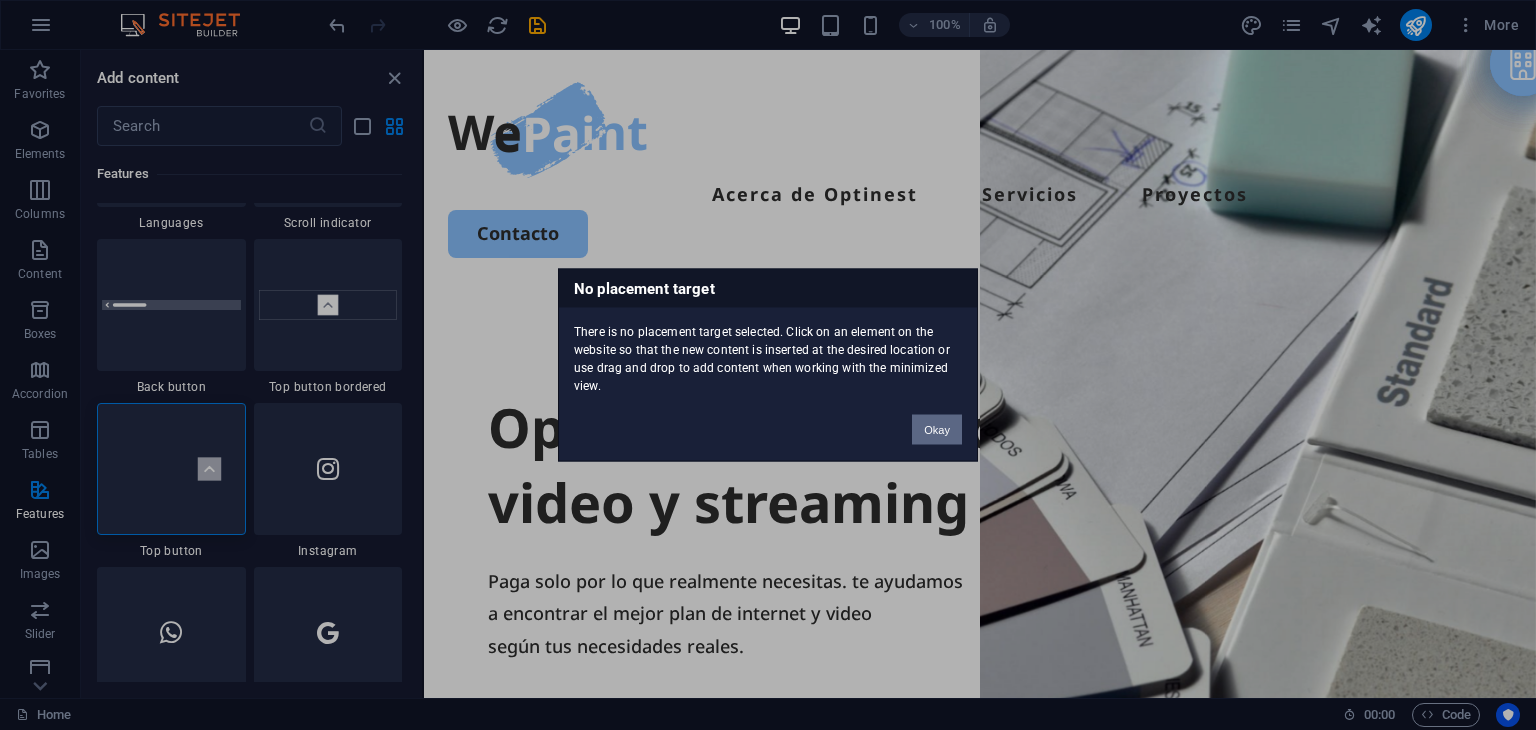 click on "Okay" at bounding box center [937, 430] 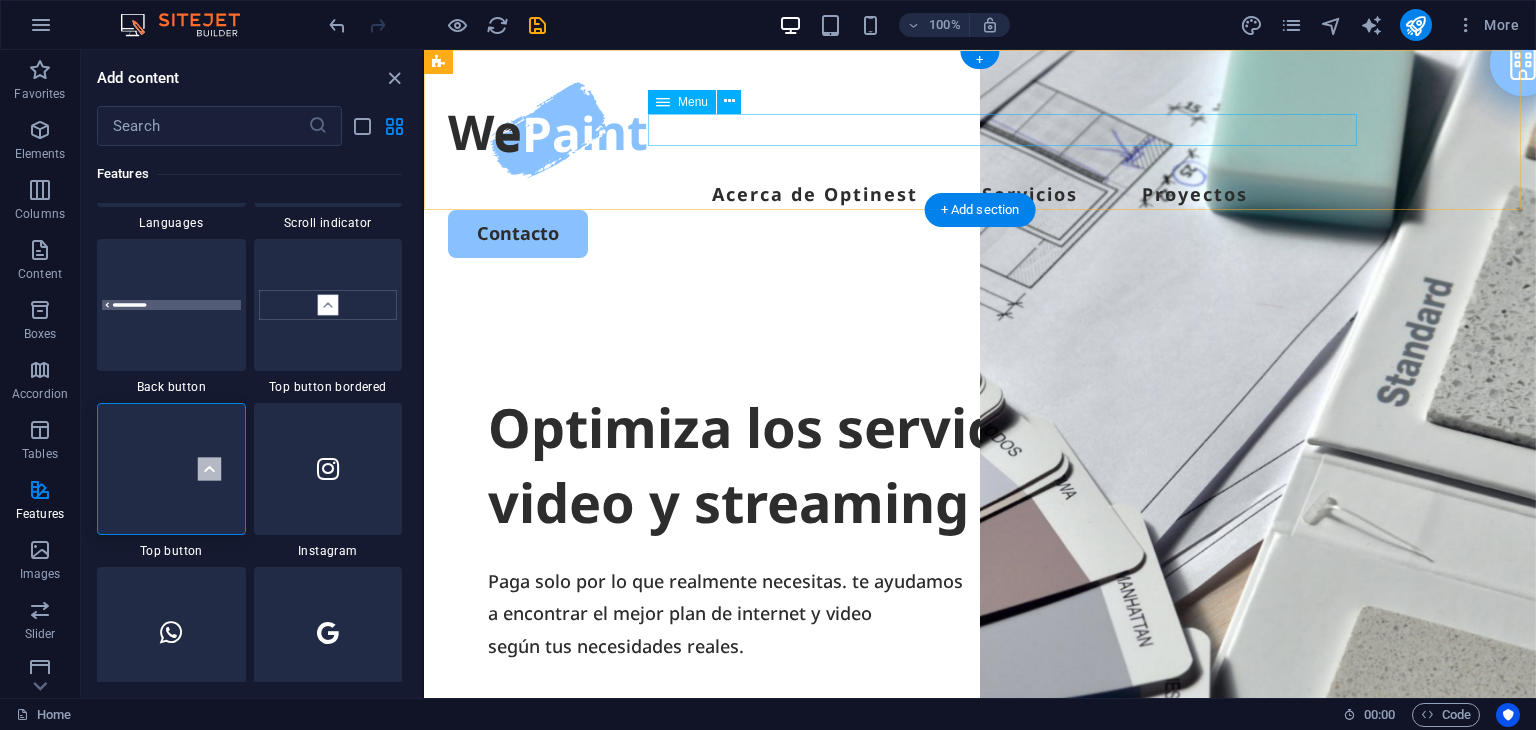 click on "Acerca de Optinest Servicios Proyectos" at bounding box center [980, 194] 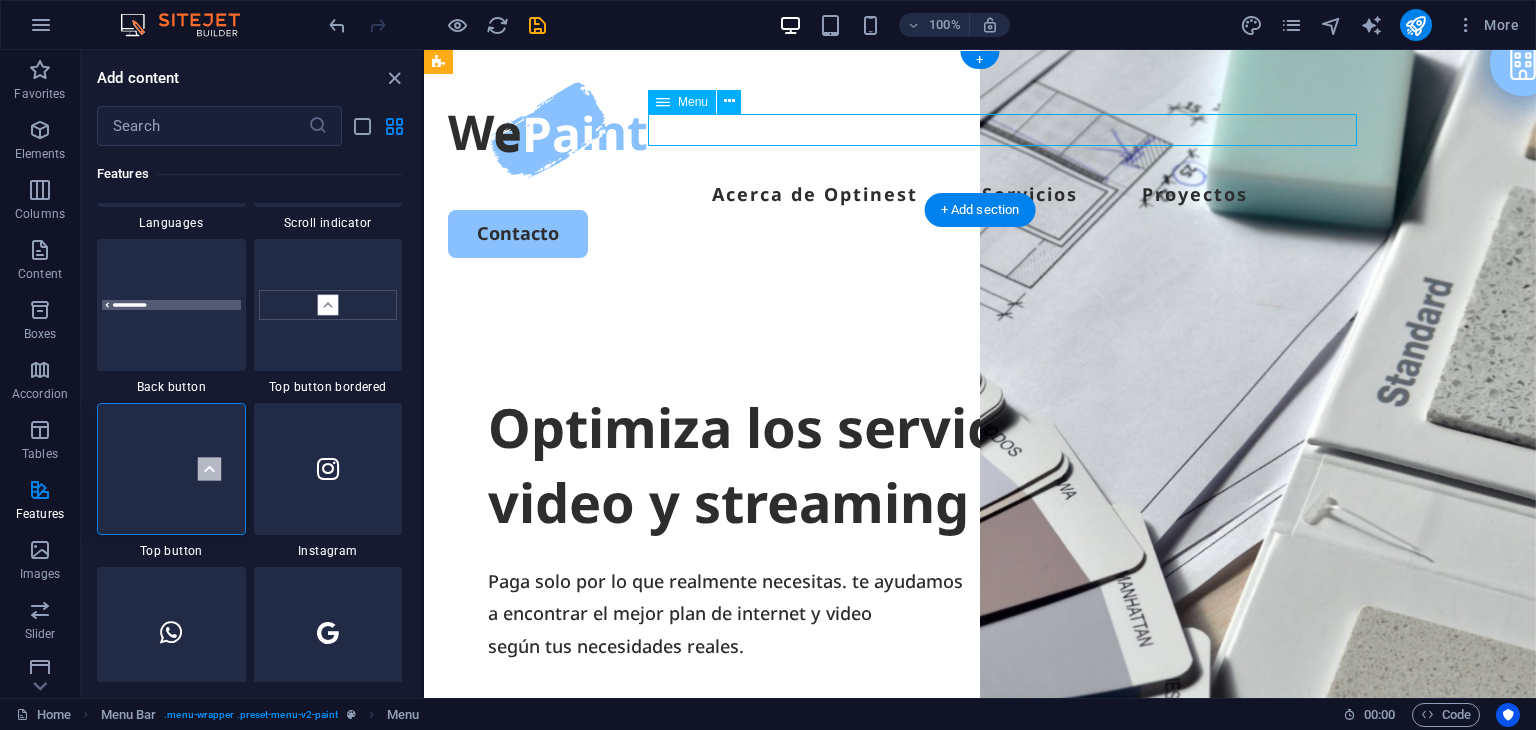click on "Acerca de Optinest Servicios Proyectos" at bounding box center [980, 194] 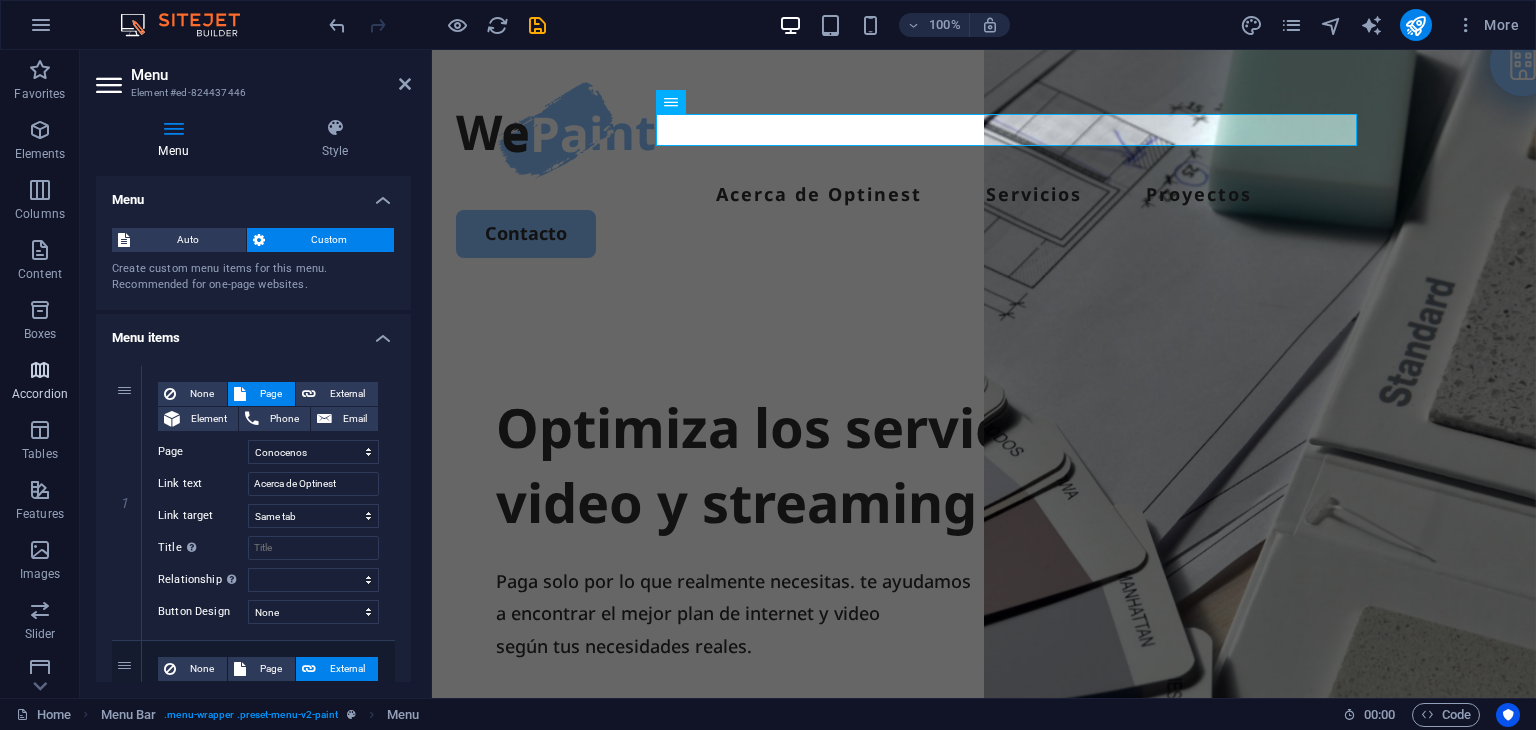 click at bounding box center [40, 370] 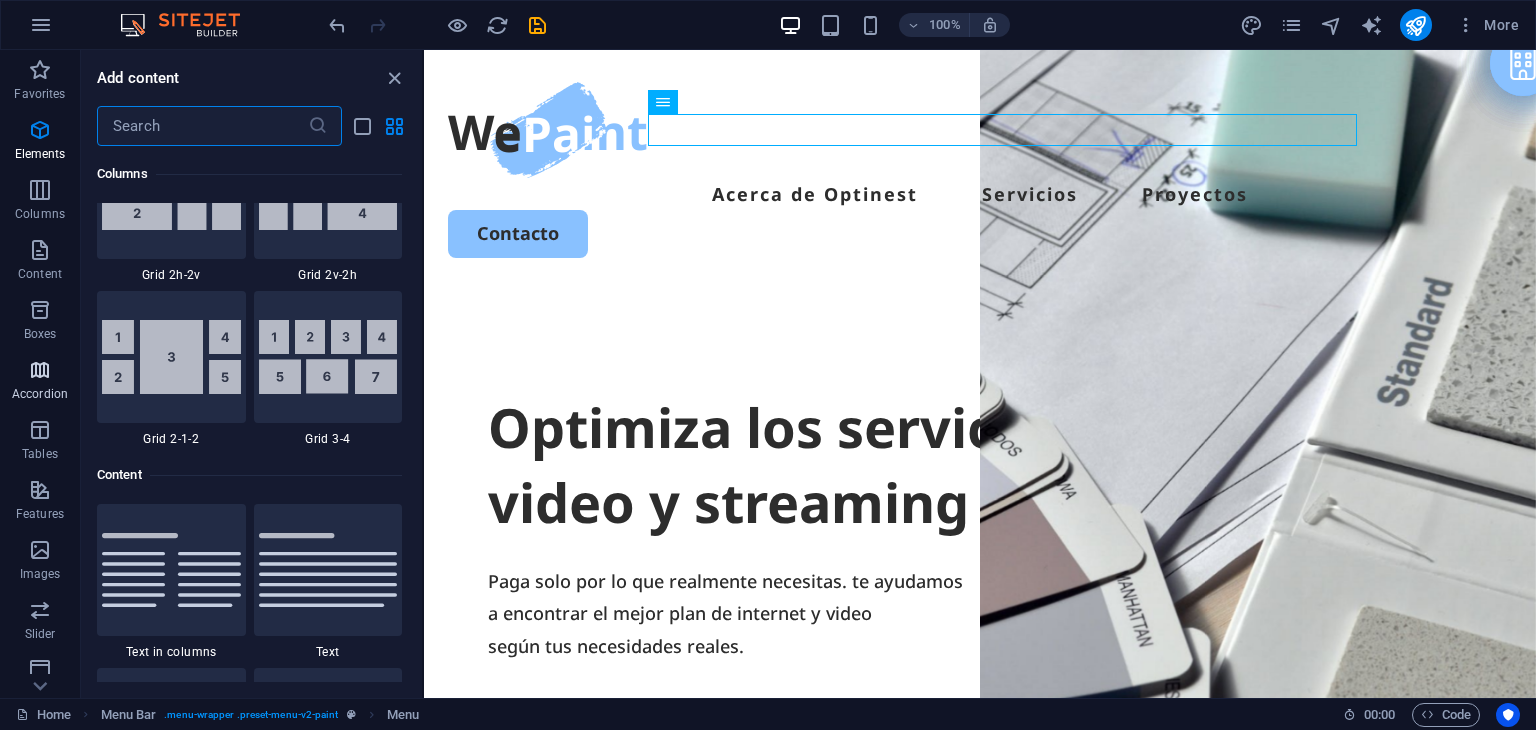 scroll, scrollTop: 6384, scrollLeft: 0, axis: vertical 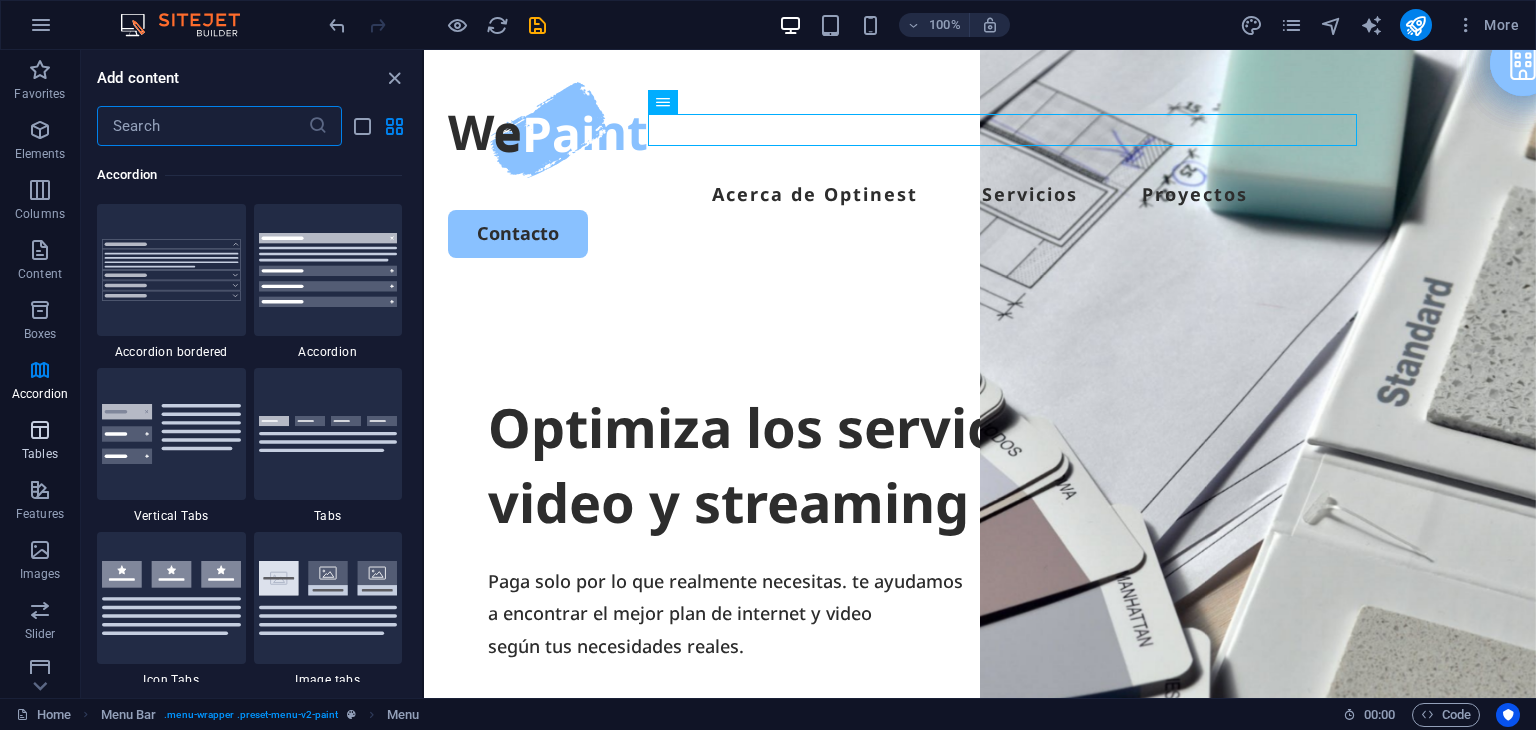 click on "Tables" at bounding box center (40, 454) 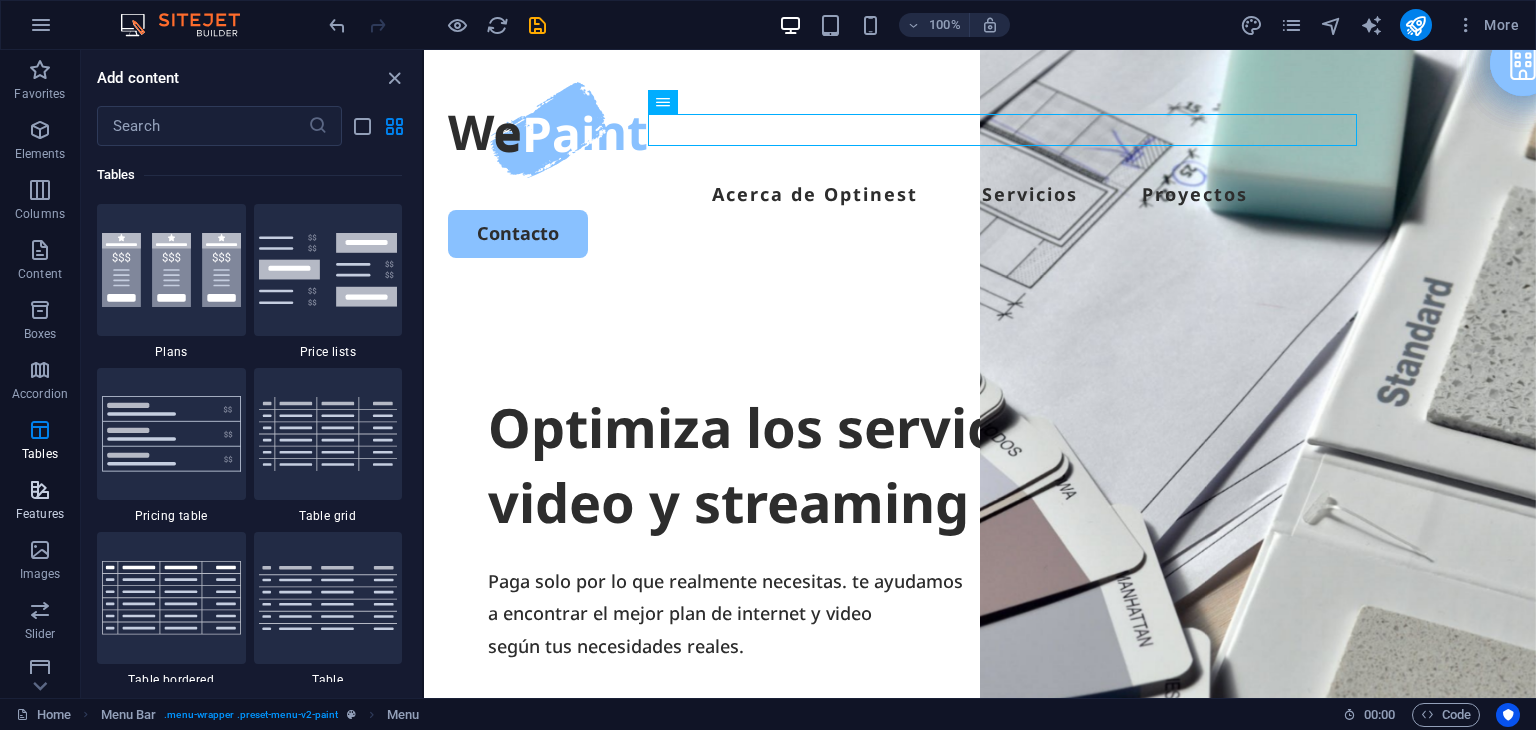 click on "Features" at bounding box center [40, 500] 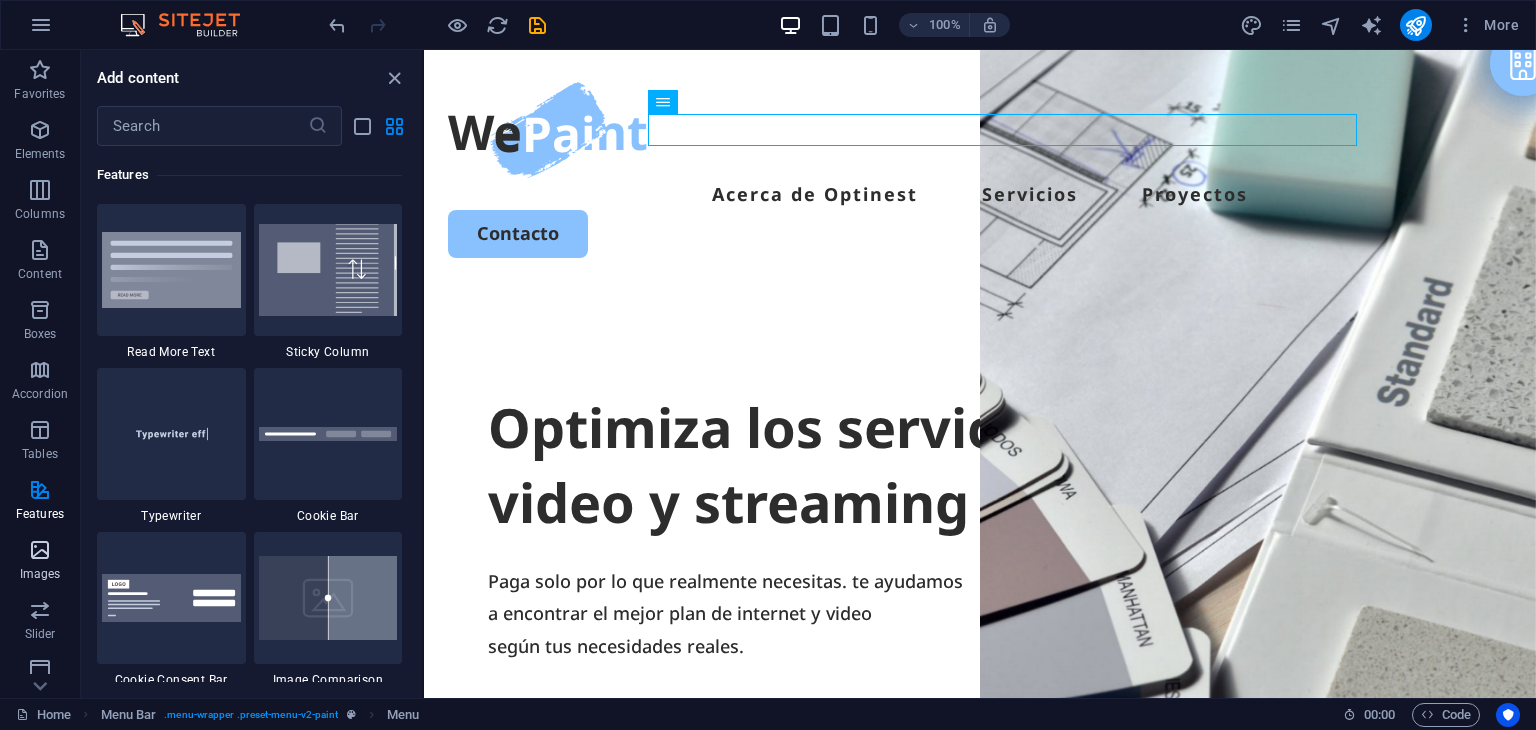 click on "Images" at bounding box center (40, 560) 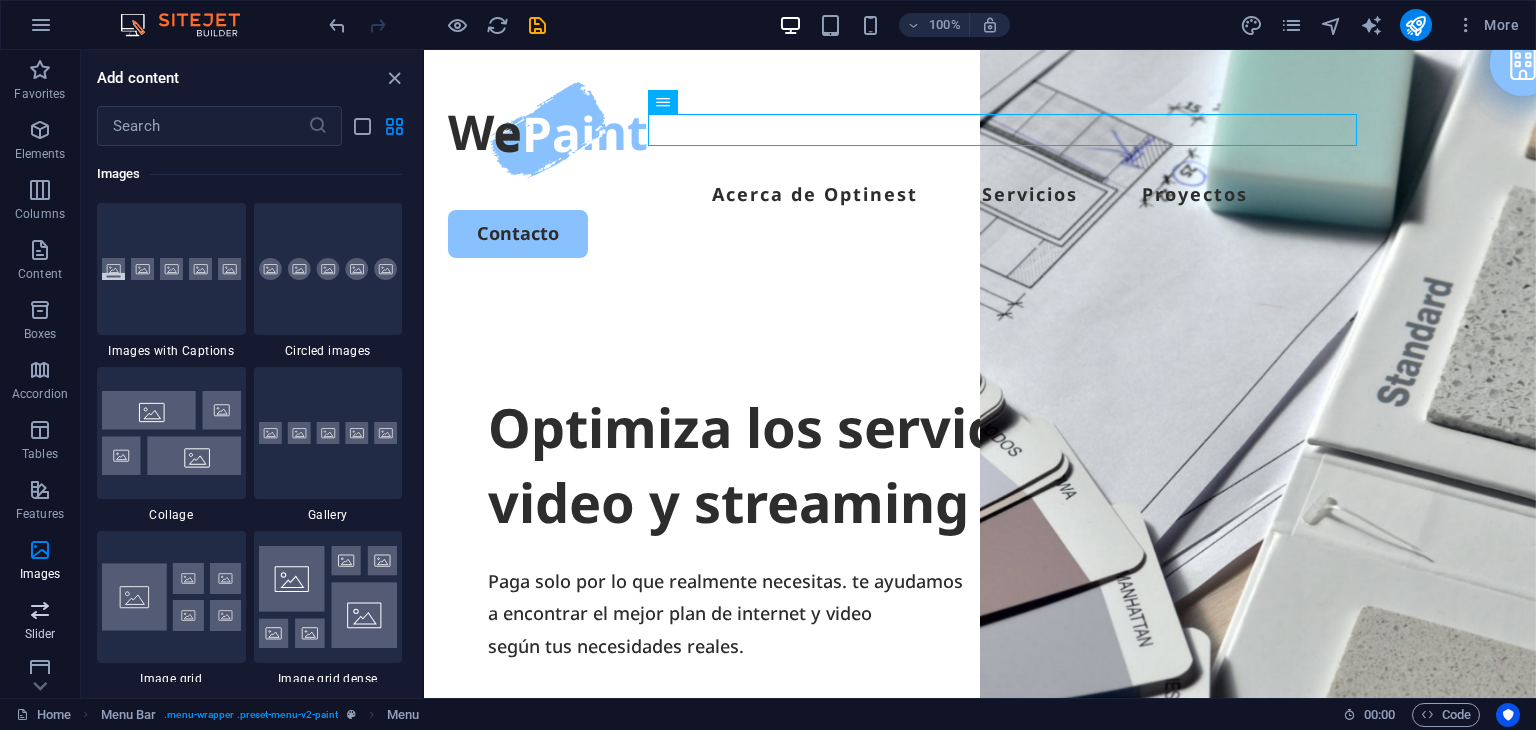 click at bounding box center [40, 610] 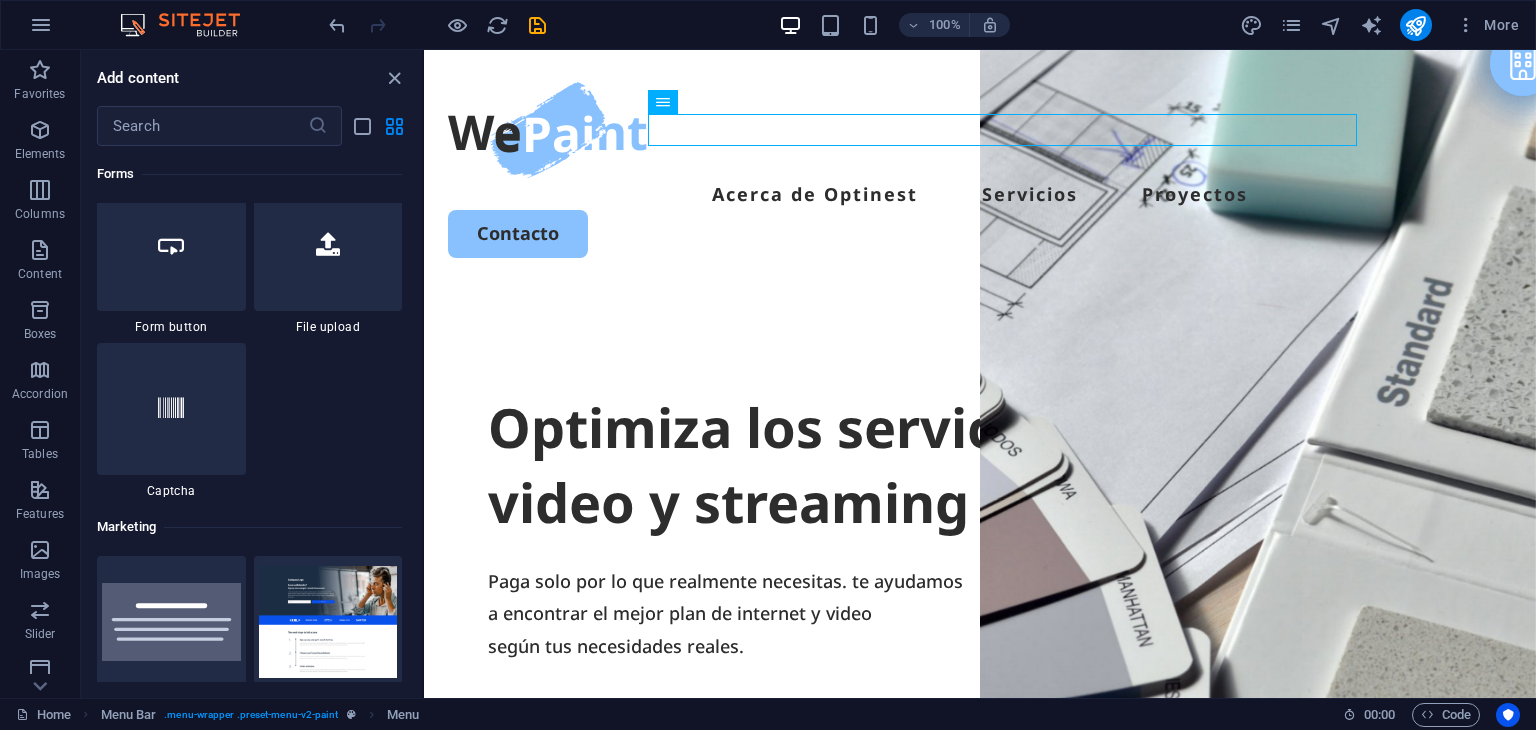 scroll, scrollTop: 15736, scrollLeft: 0, axis: vertical 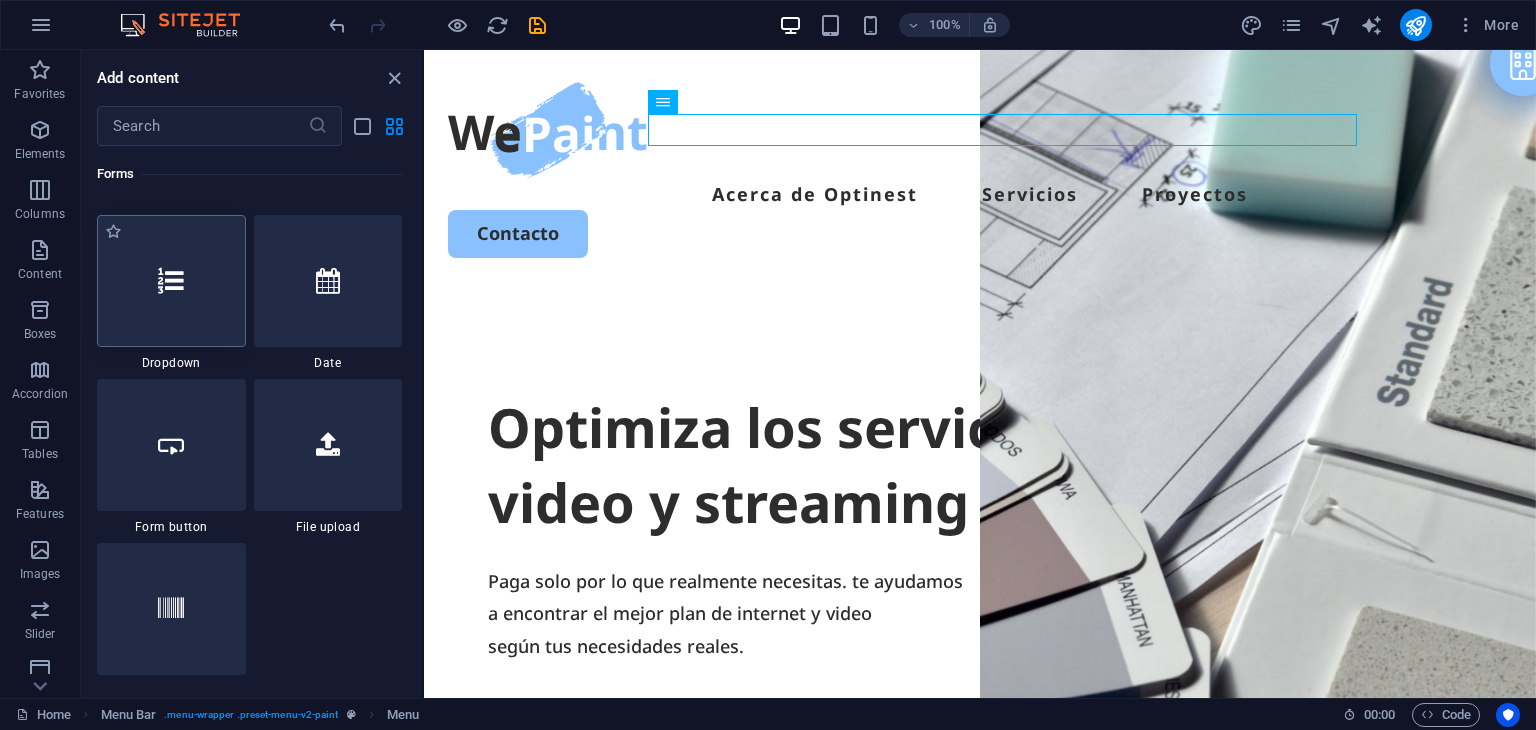 click at bounding box center [171, 281] 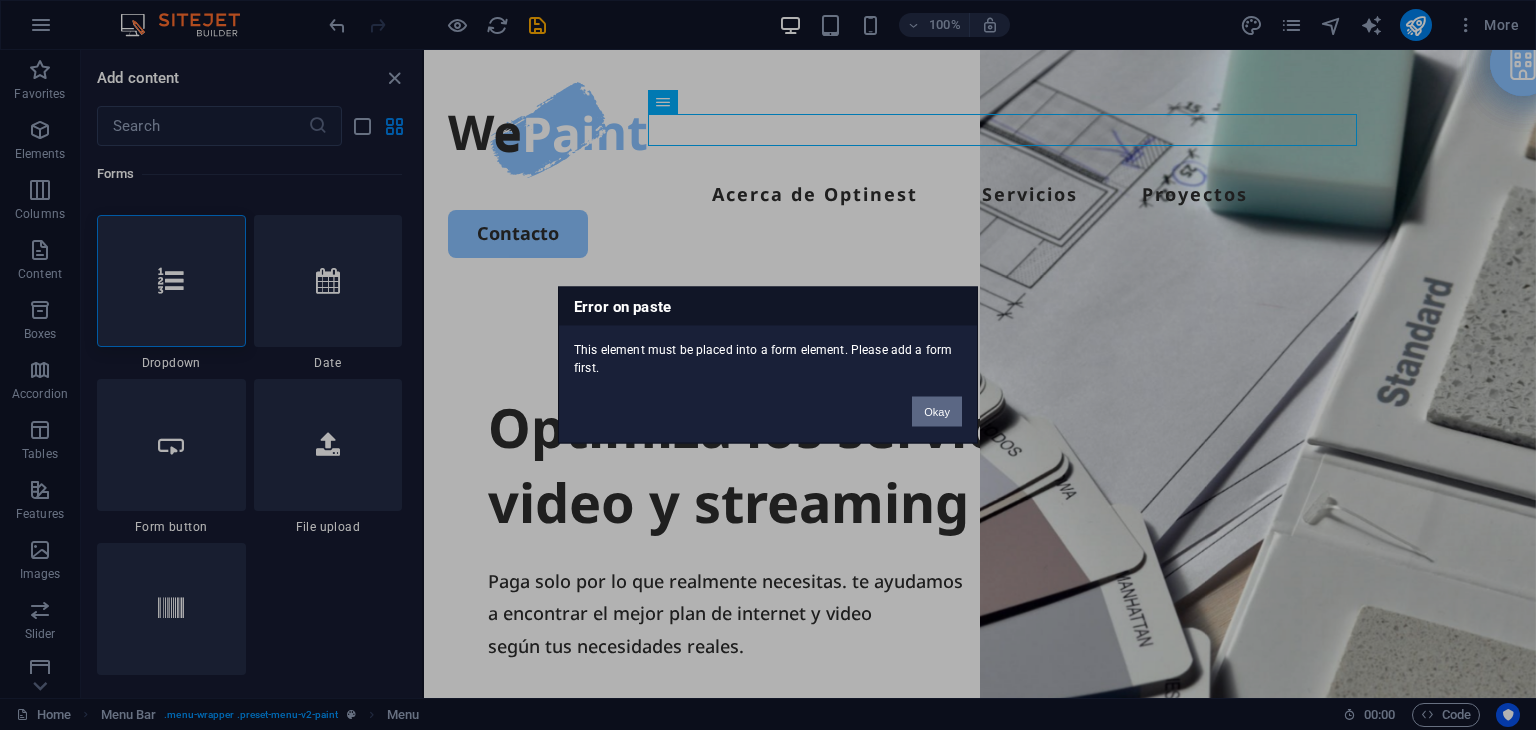 click on "Okay" at bounding box center [937, 412] 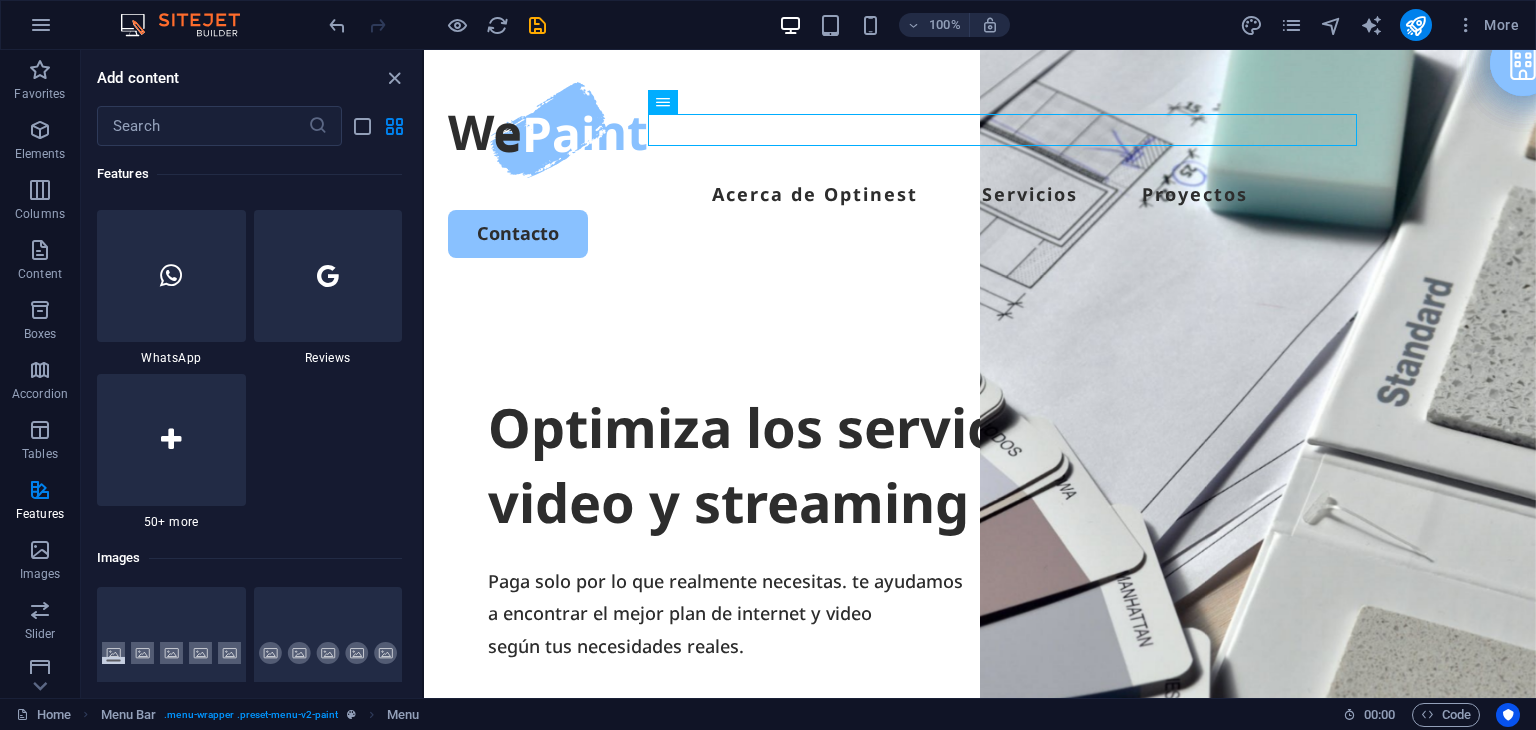 scroll, scrollTop: 9736, scrollLeft: 0, axis: vertical 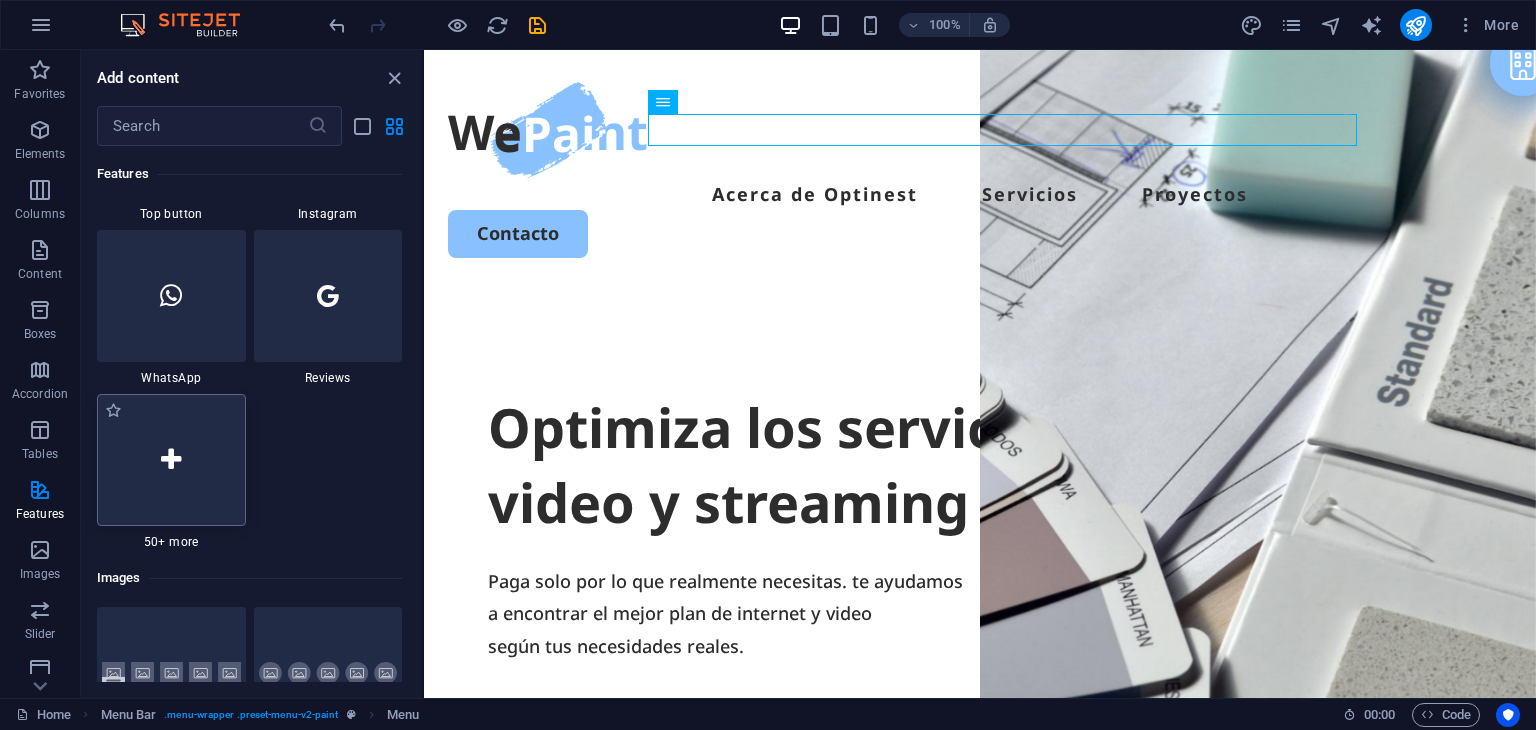 click at bounding box center (171, 460) 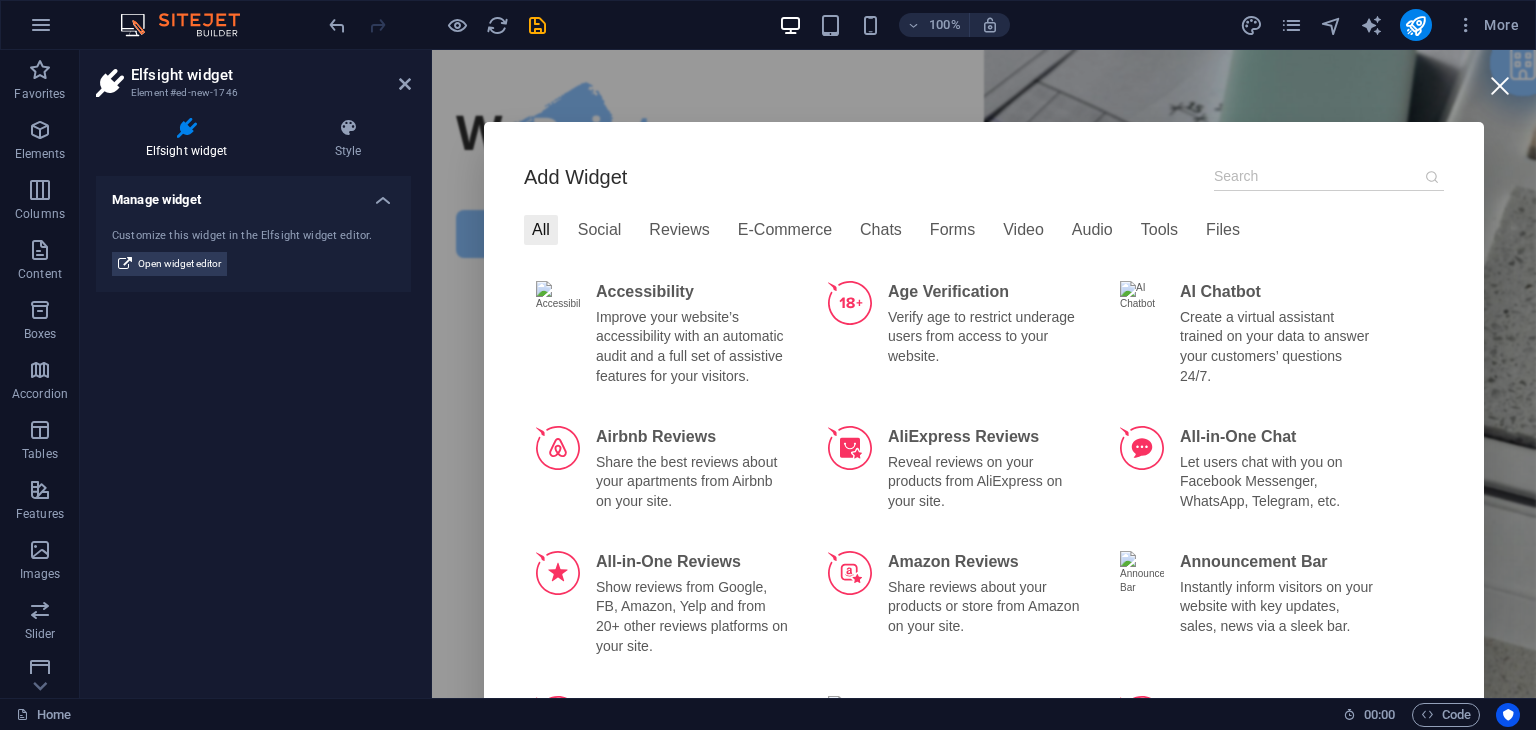 click at bounding box center [1499, 85] 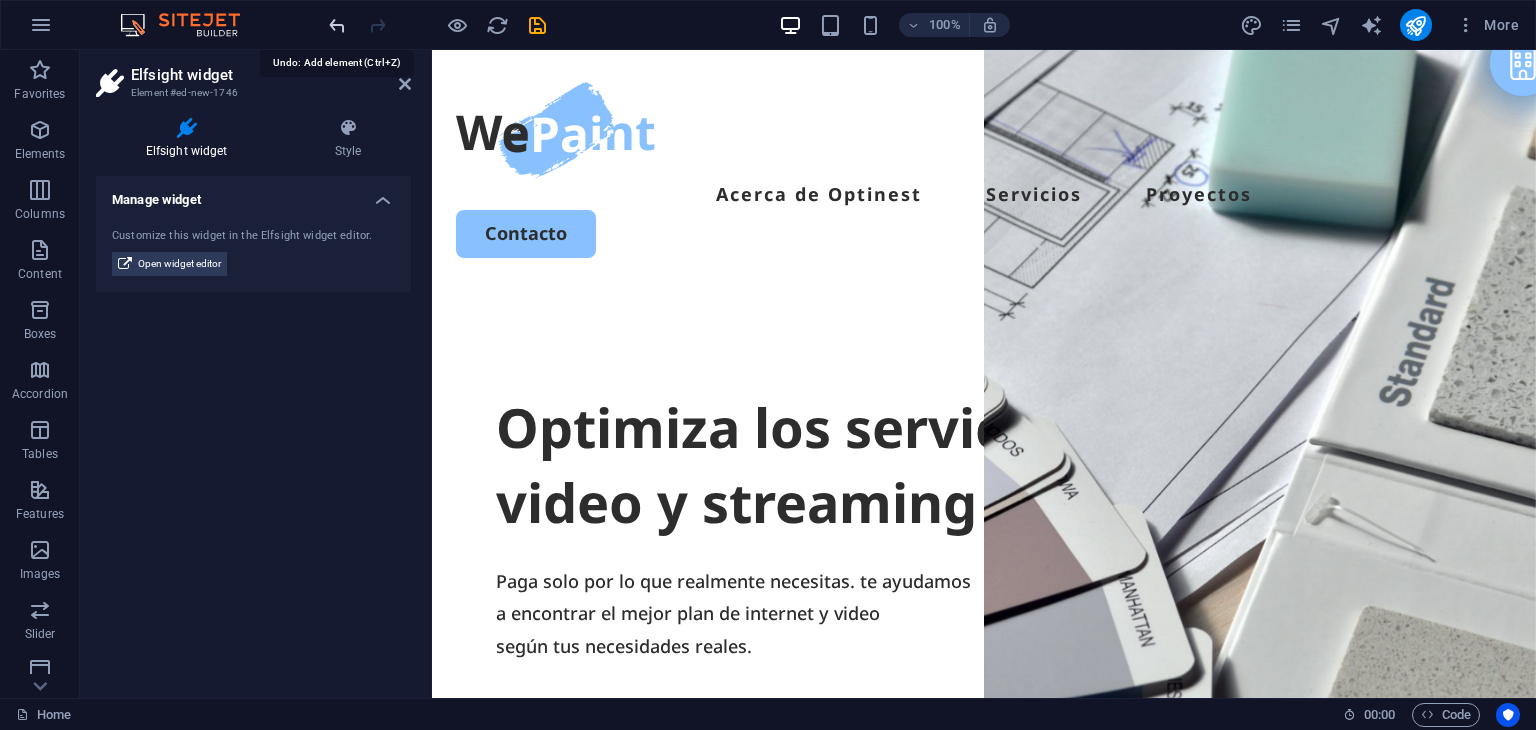 click at bounding box center [337, 25] 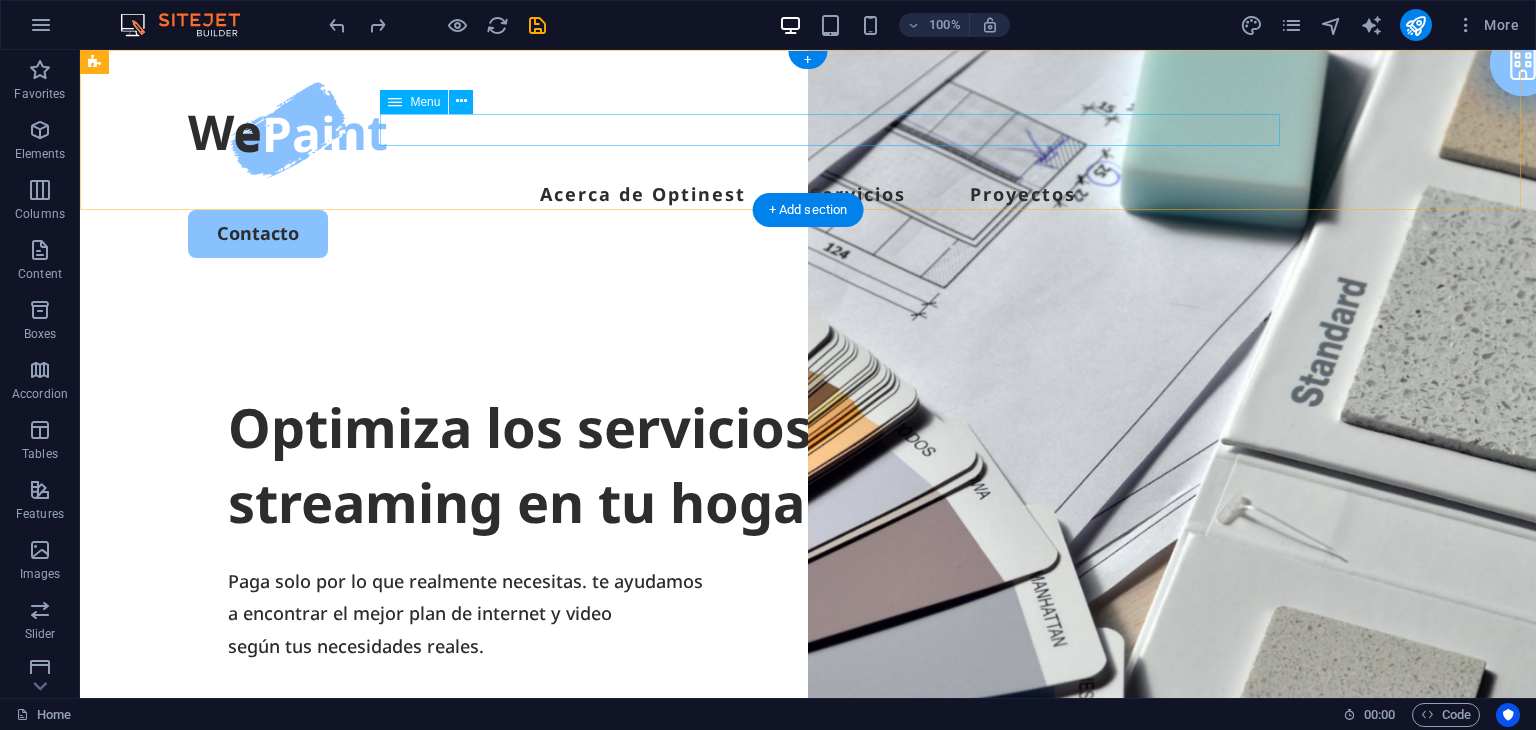 click on "Acerca de Optinest Servicios Proyectos" at bounding box center [808, 194] 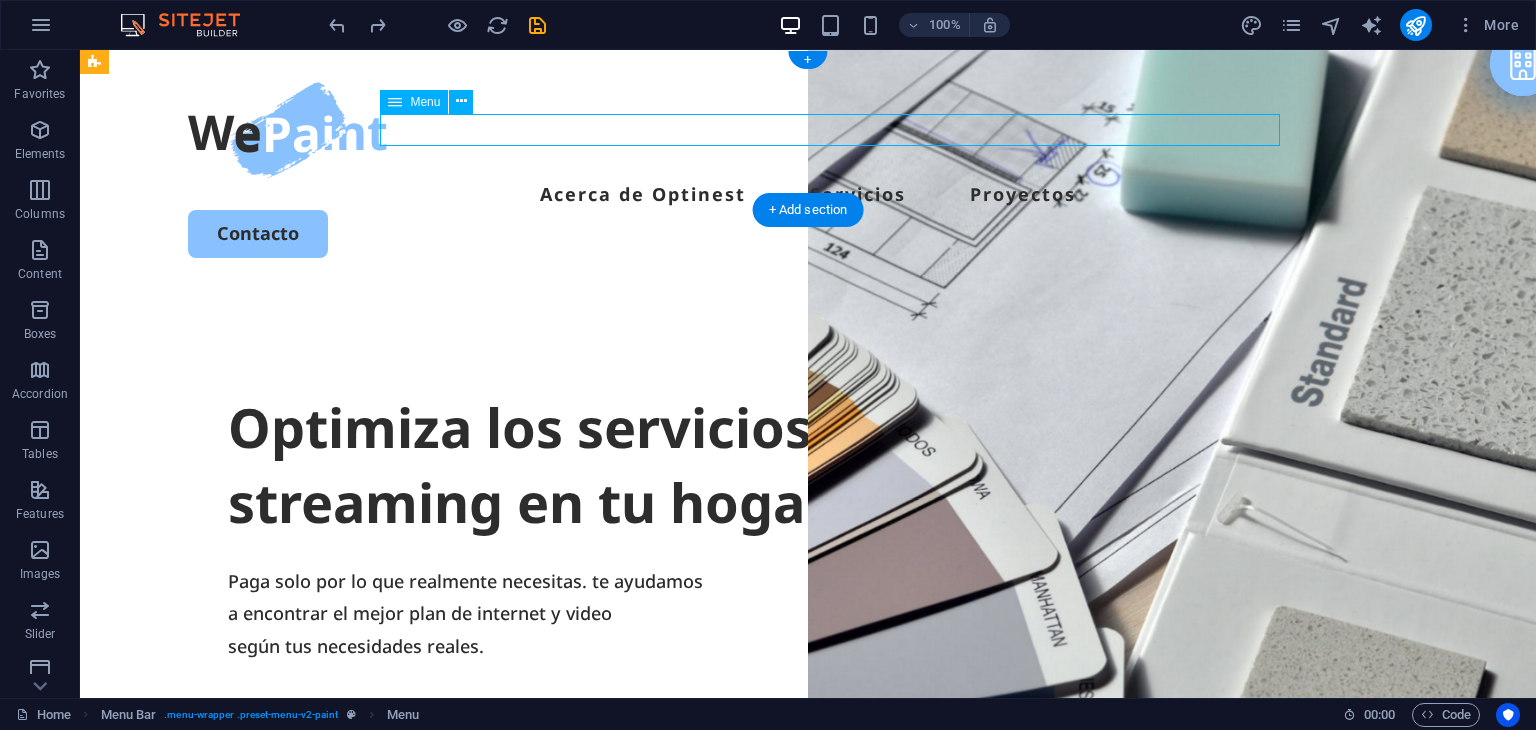 click on "Acerca de Optinest Servicios Proyectos" at bounding box center (808, 194) 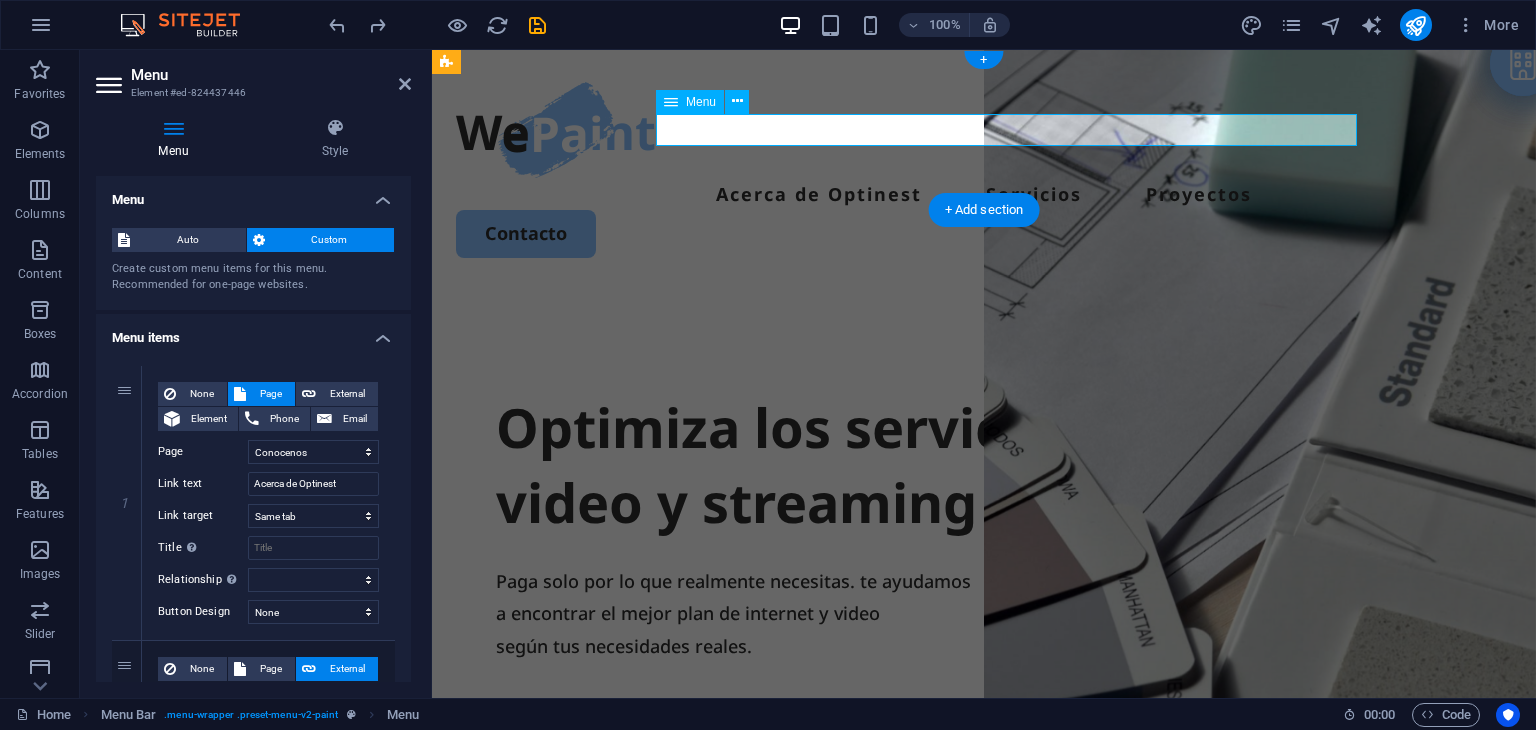 click on "Acerca de Optinest Servicios Proyectos" at bounding box center (984, 194) 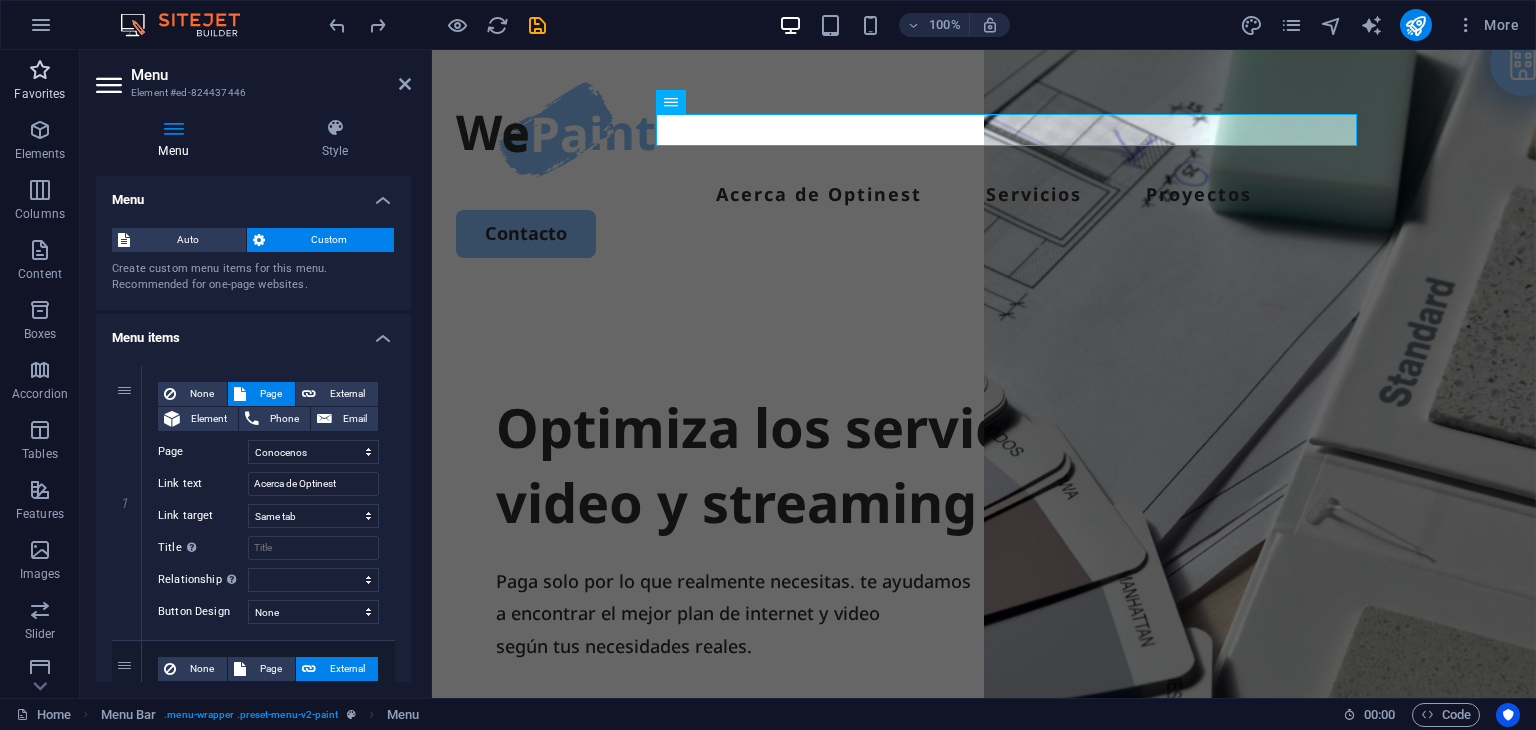 click on "Favorites" at bounding box center [40, 82] 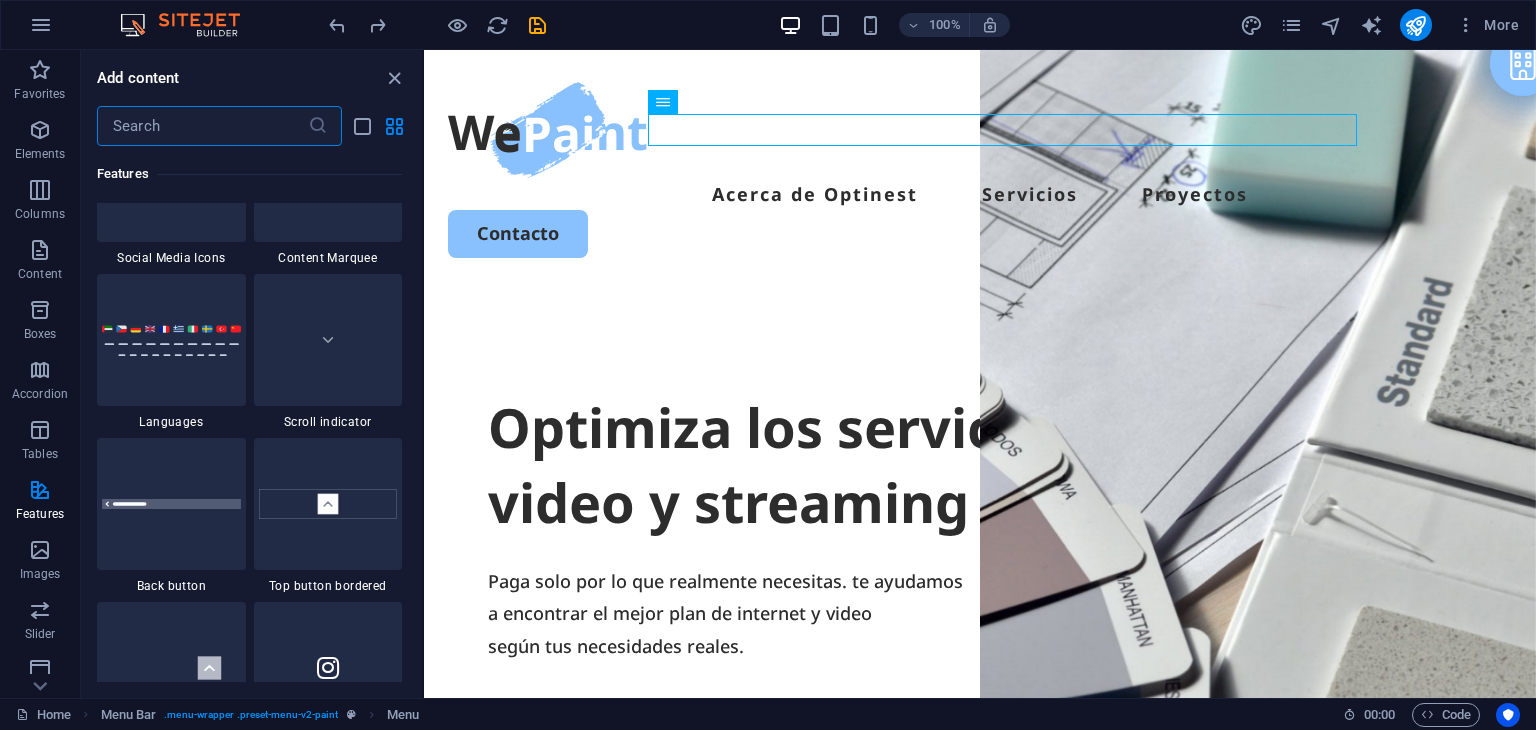 scroll, scrollTop: 9300, scrollLeft: 0, axis: vertical 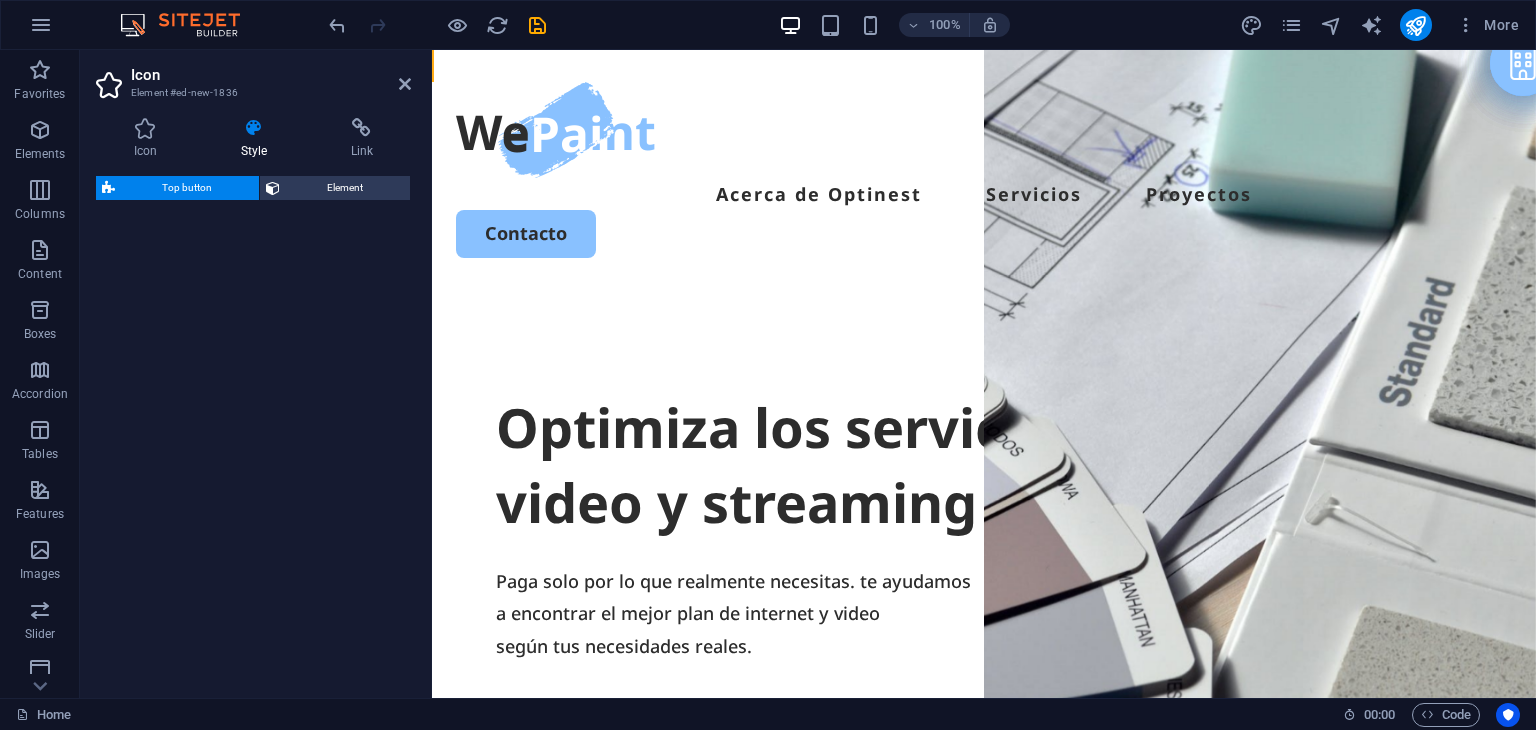 select on "rem" 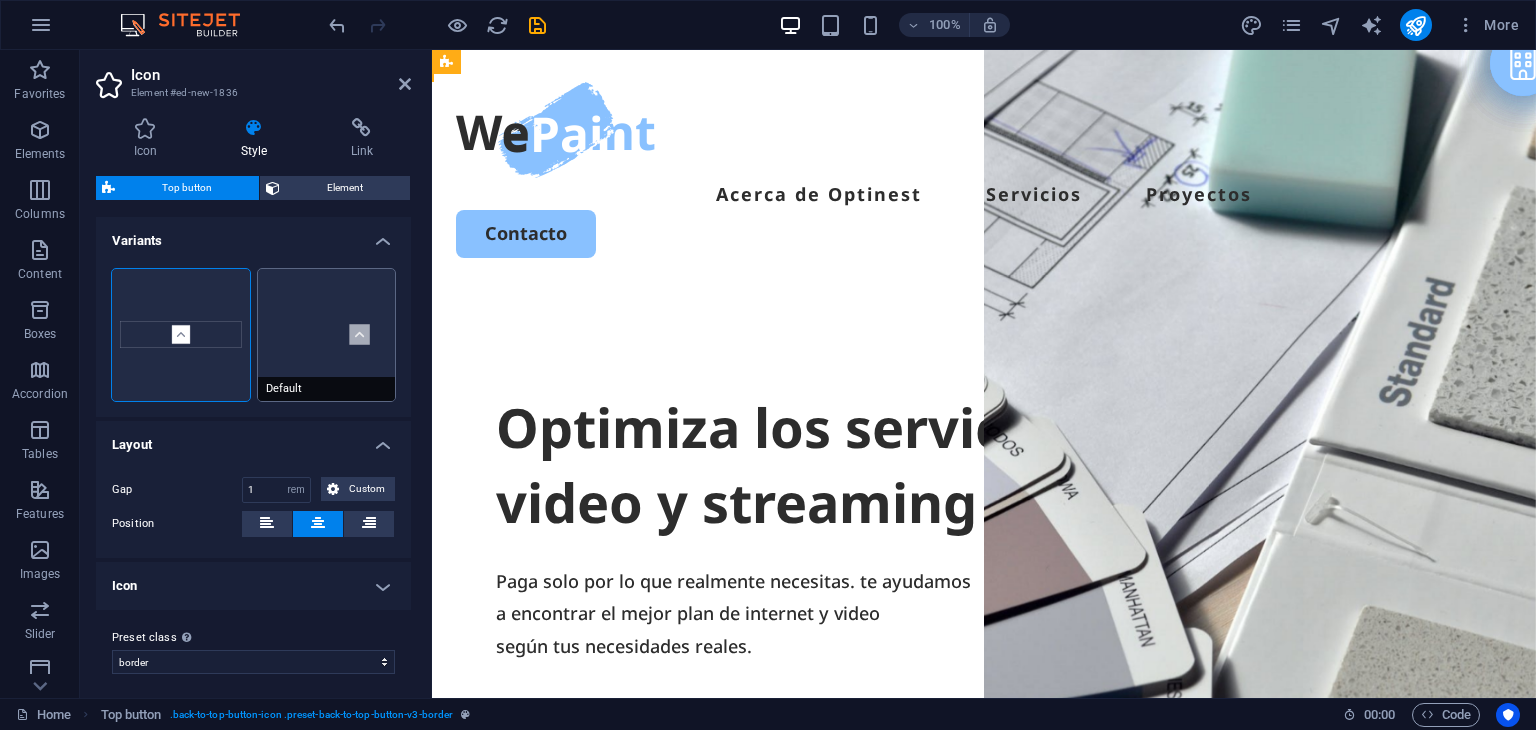click on "Default" at bounding box center (327, 335) 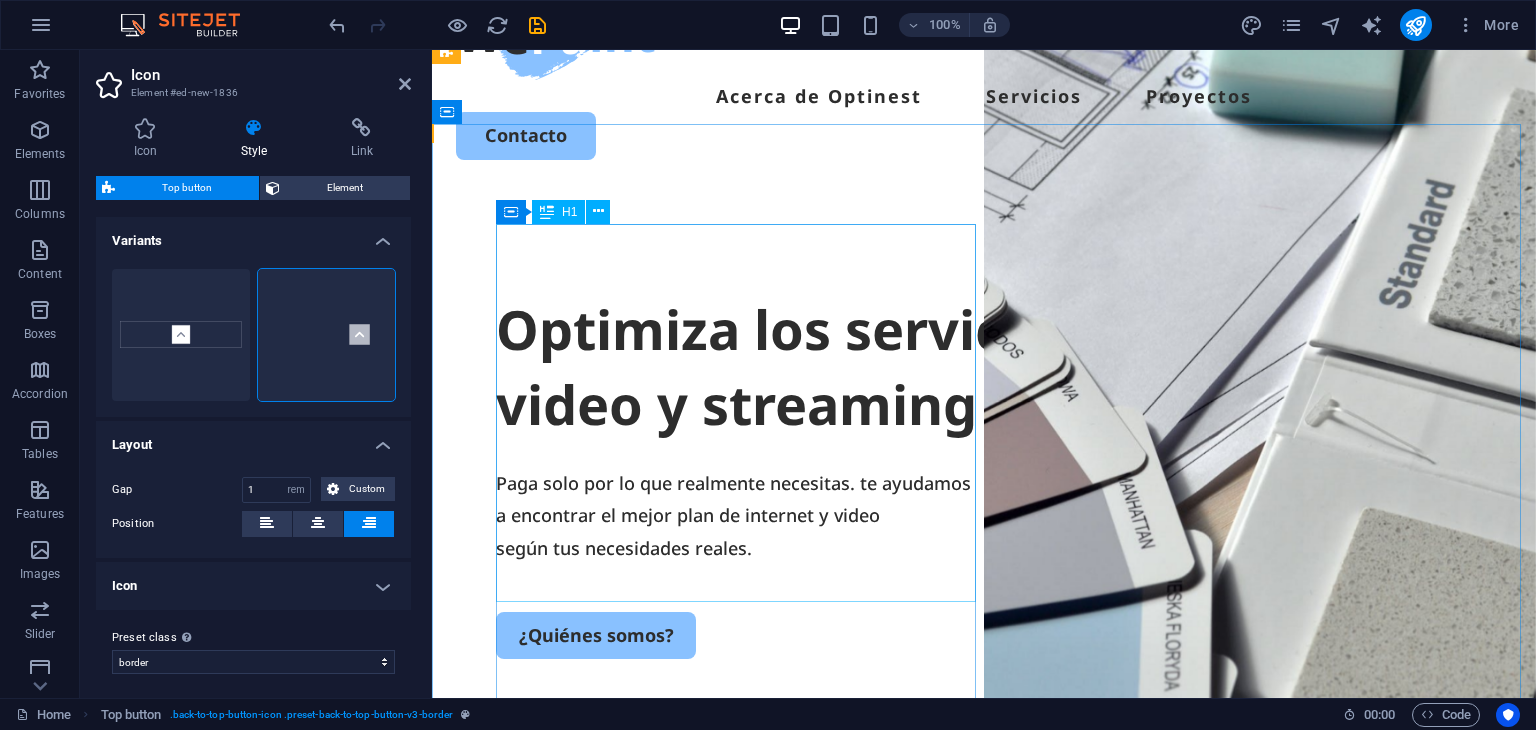 scroll, scrollTop: 0, scrollLeft: 0, axis: both 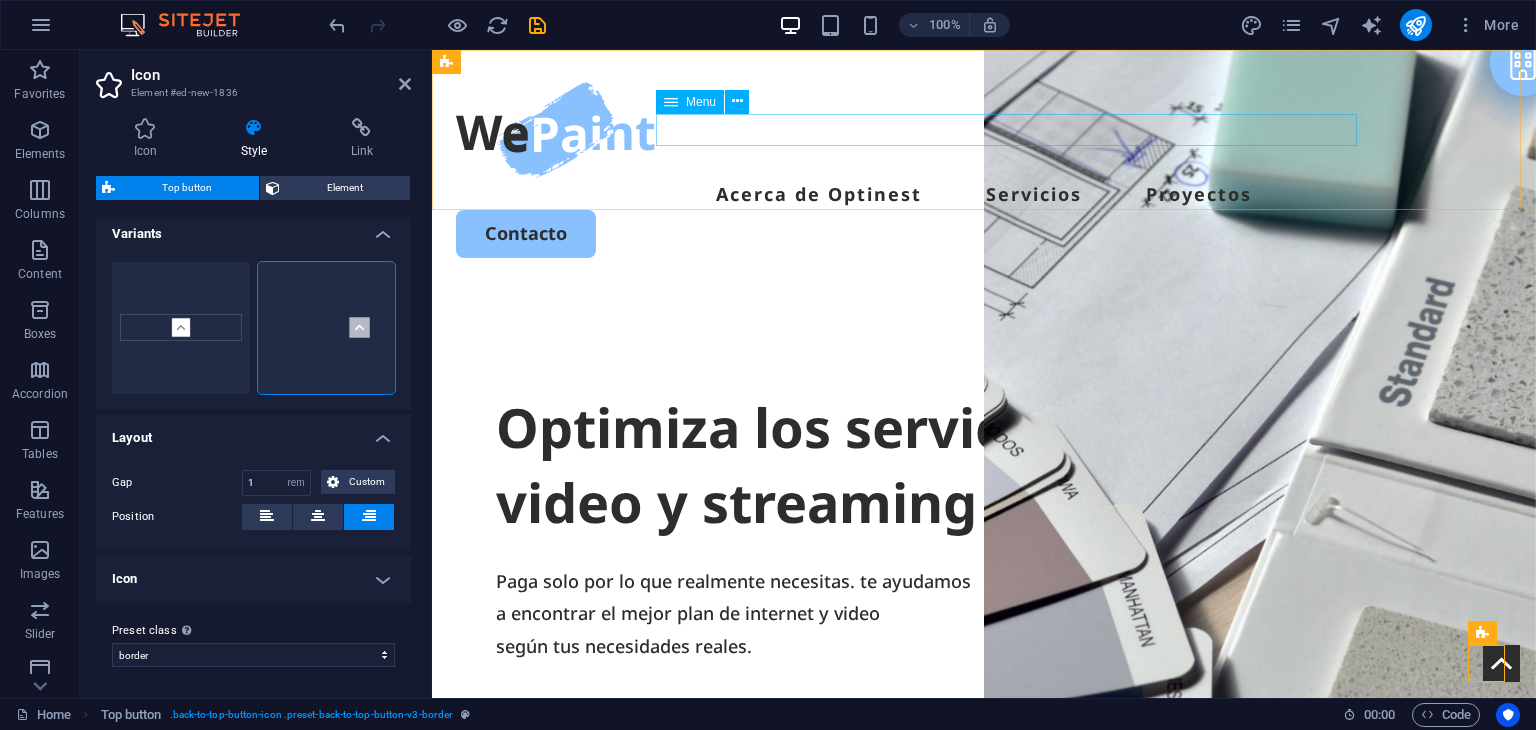 click on "Acerca de Optinest Servicios Proyectos" at bounding box center (984, 194) 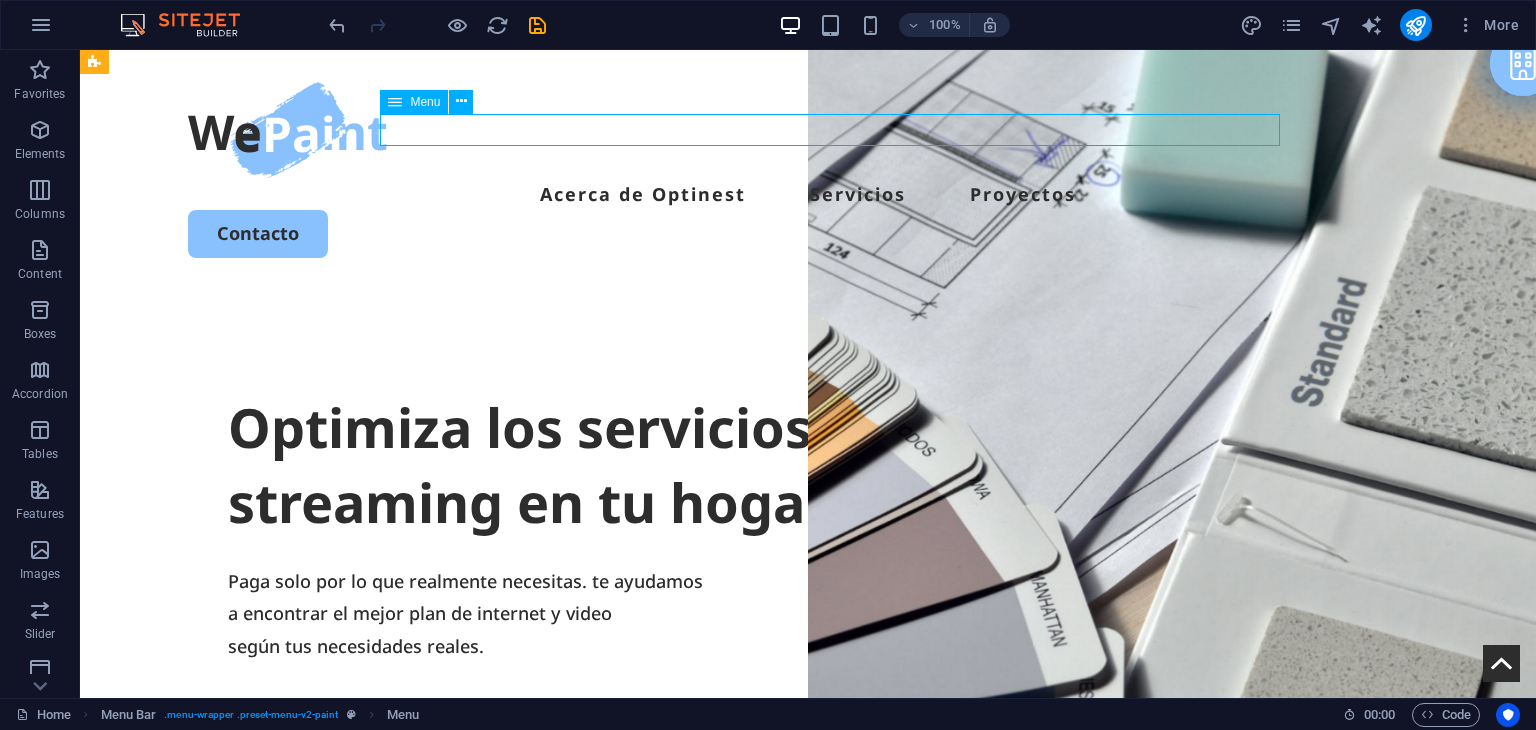 click on "Acerca de Optinest Servicios Proyectos" at bounding box center [808, 194] 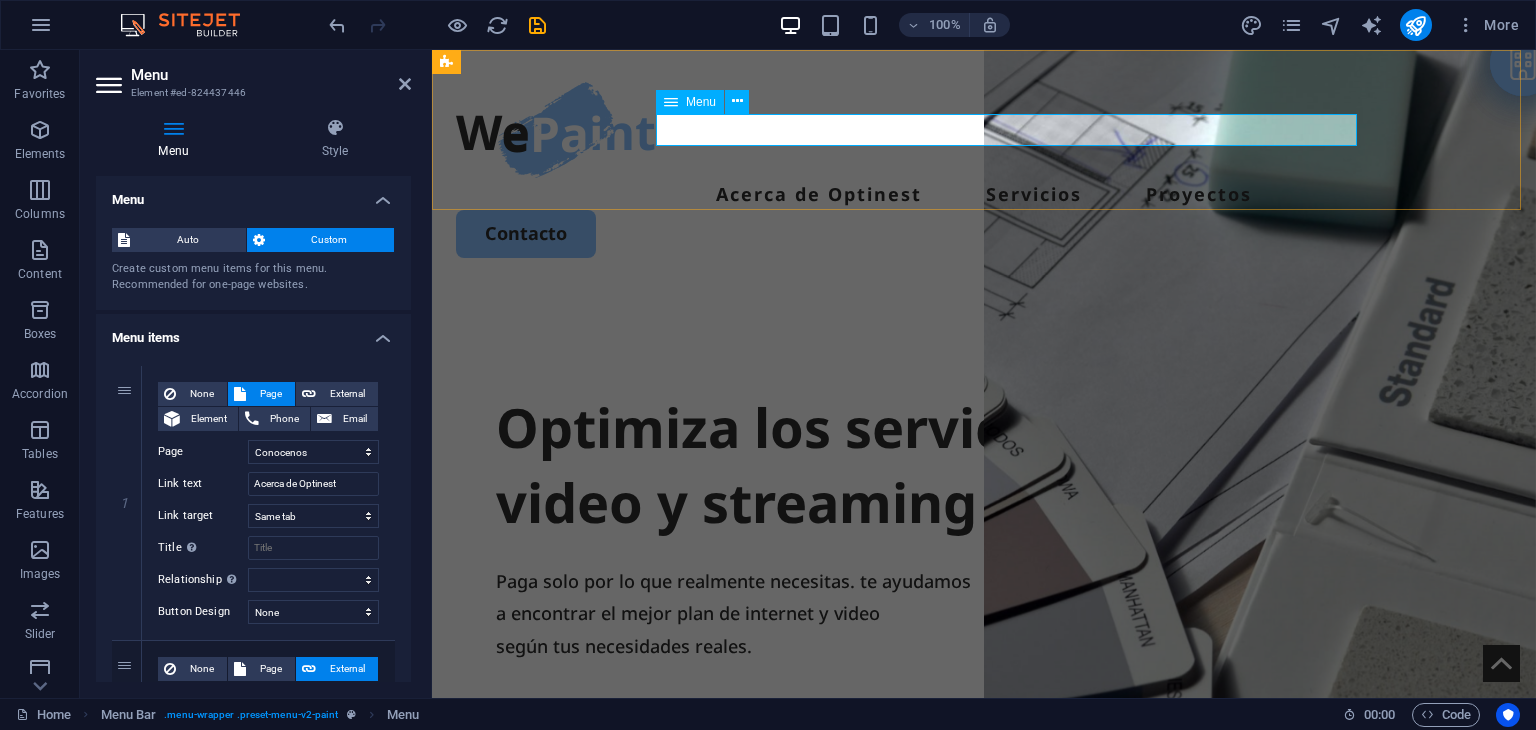 click on "Acerca de Optinest Servicios Proyectos" at bounding box center [984, 194] 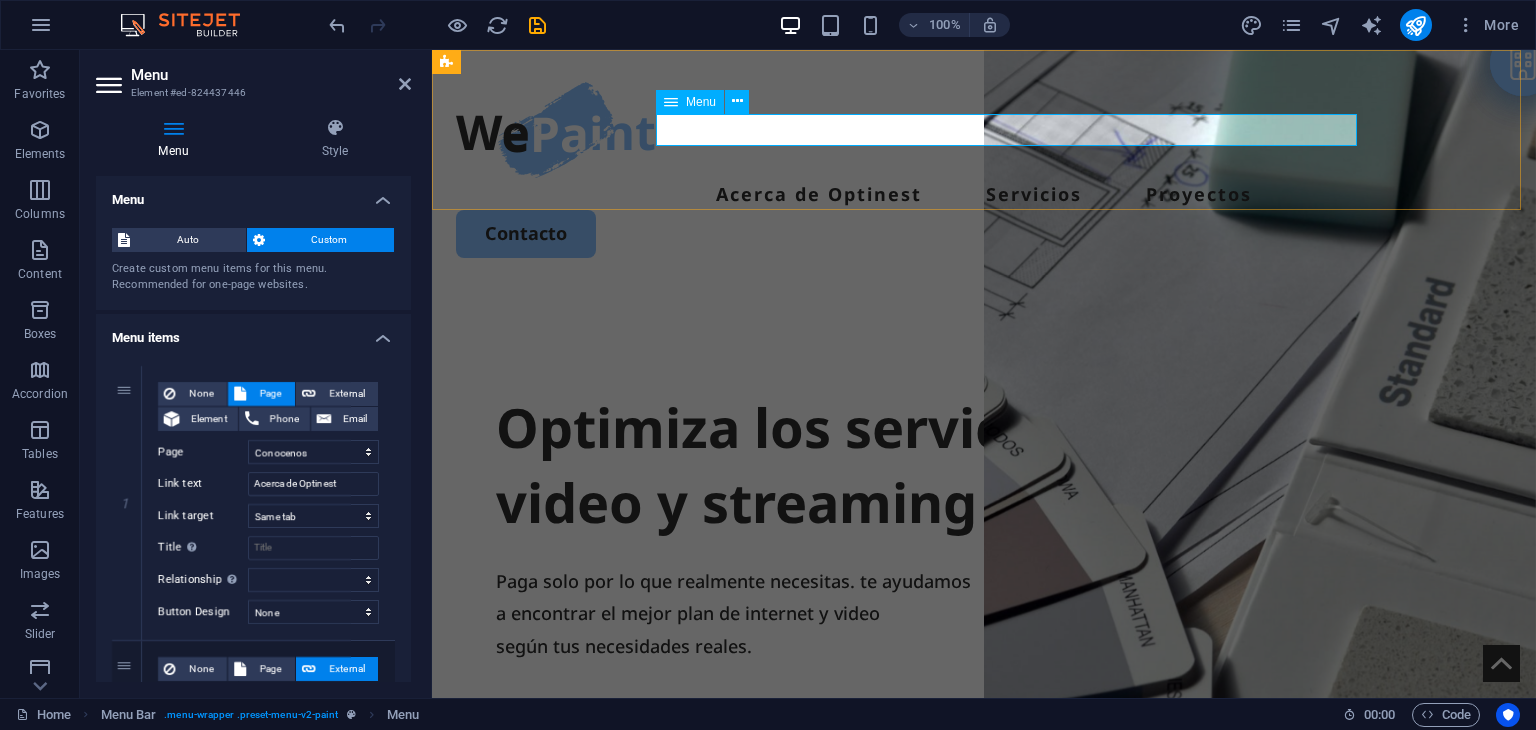 click on "Menu" at bounding box center (690, 102) 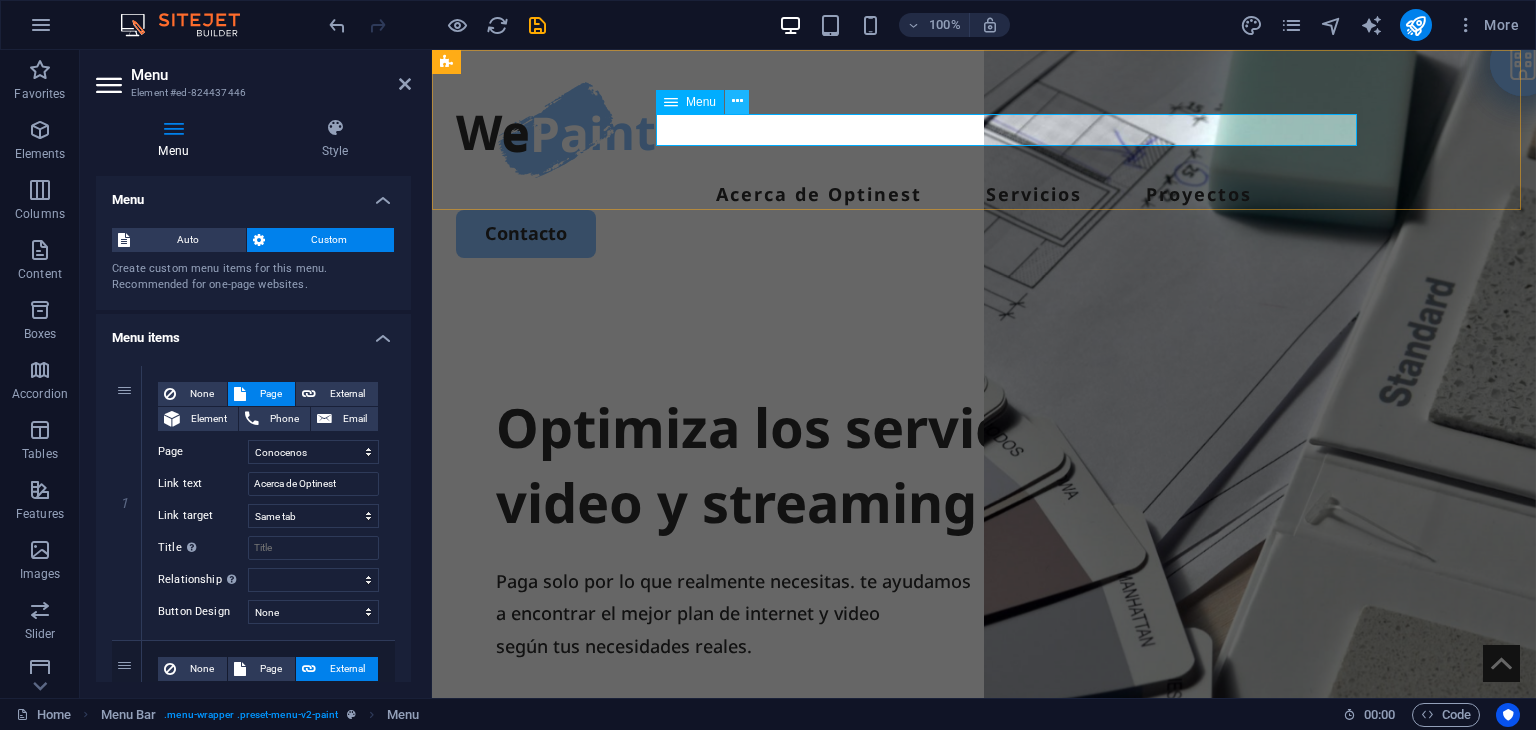 click at bounding box center [737, 102] 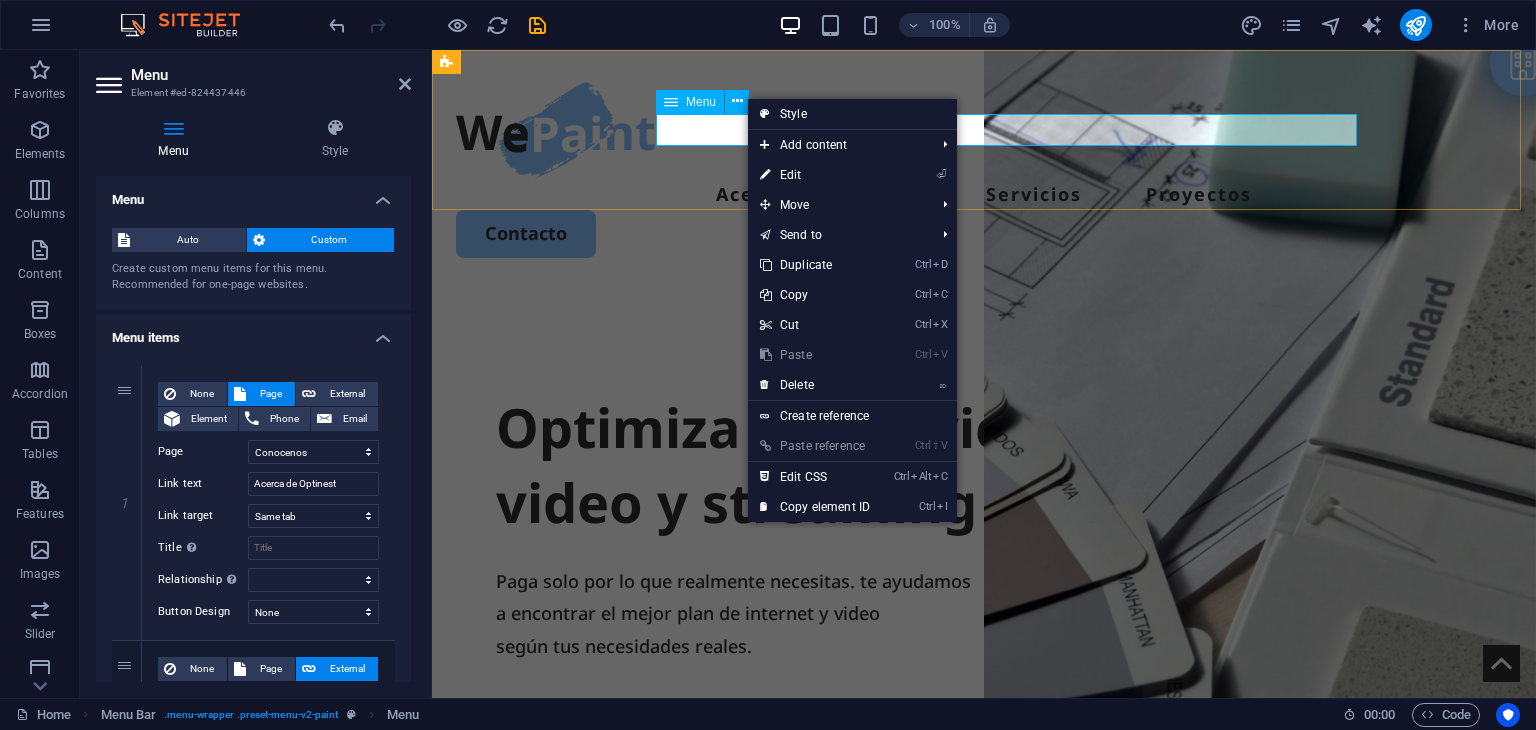 click on "Menu" at bounding box center [690, 102] 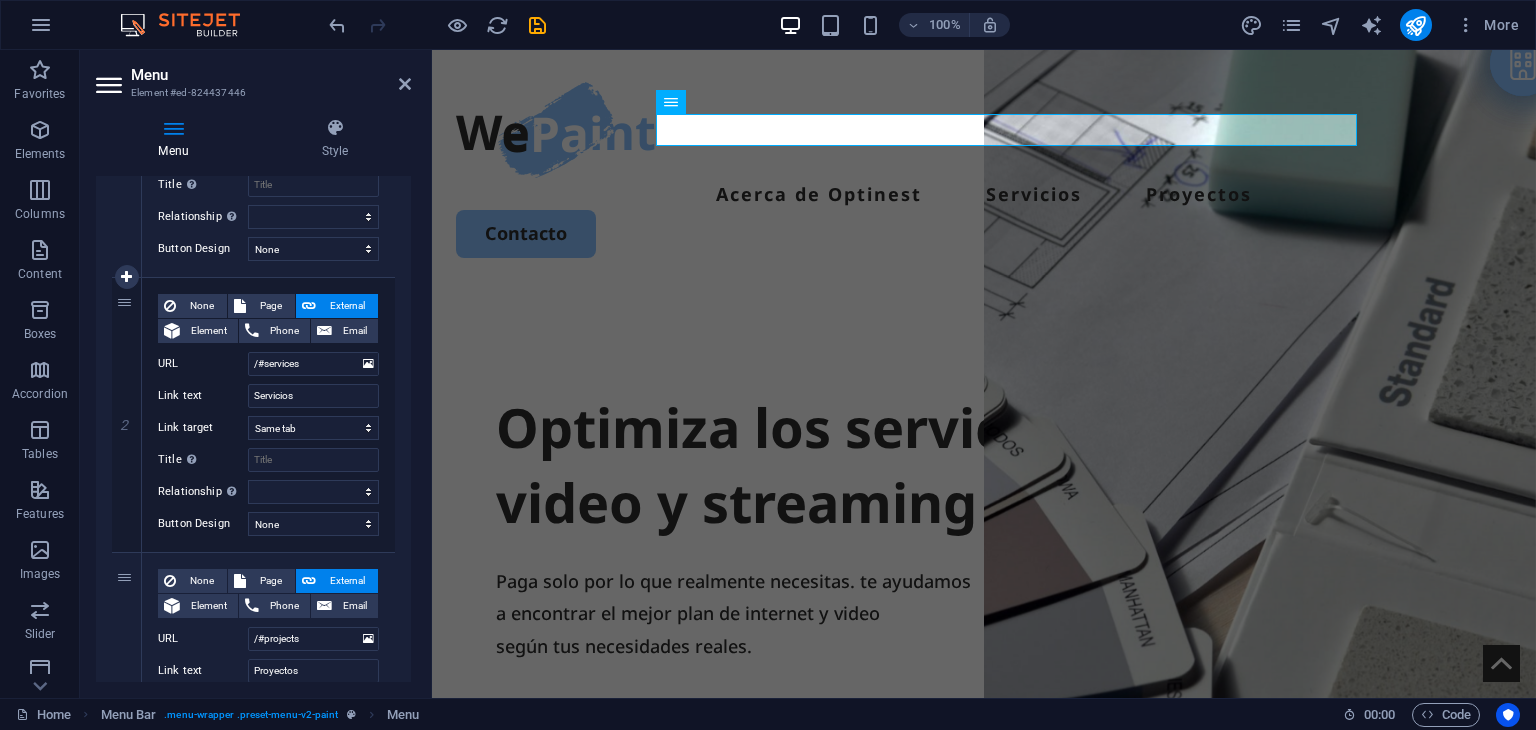 scroll, scrollTop: 400, scrollLeft: 0, axis: vertical 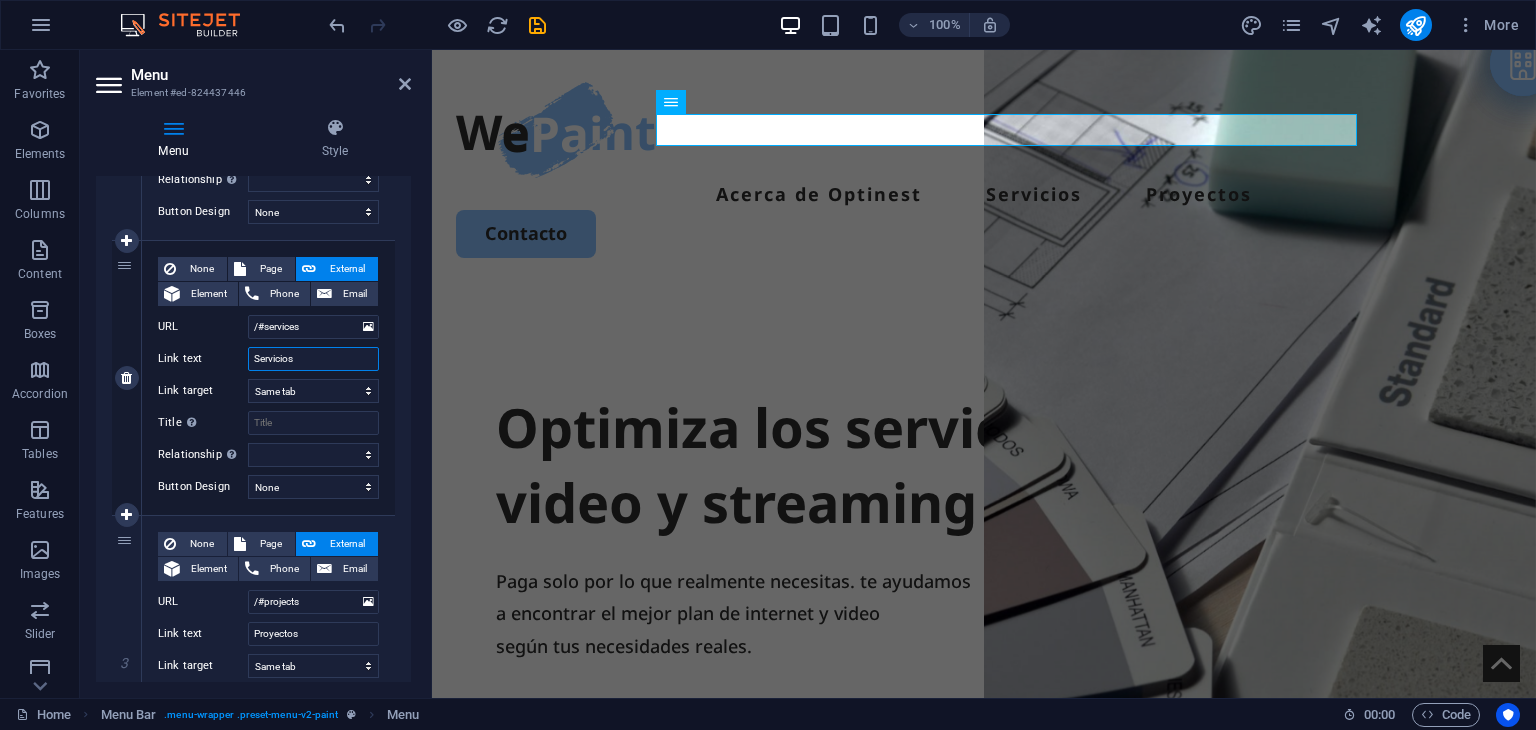 click on "Servicios" at bounding box center (313, 359) 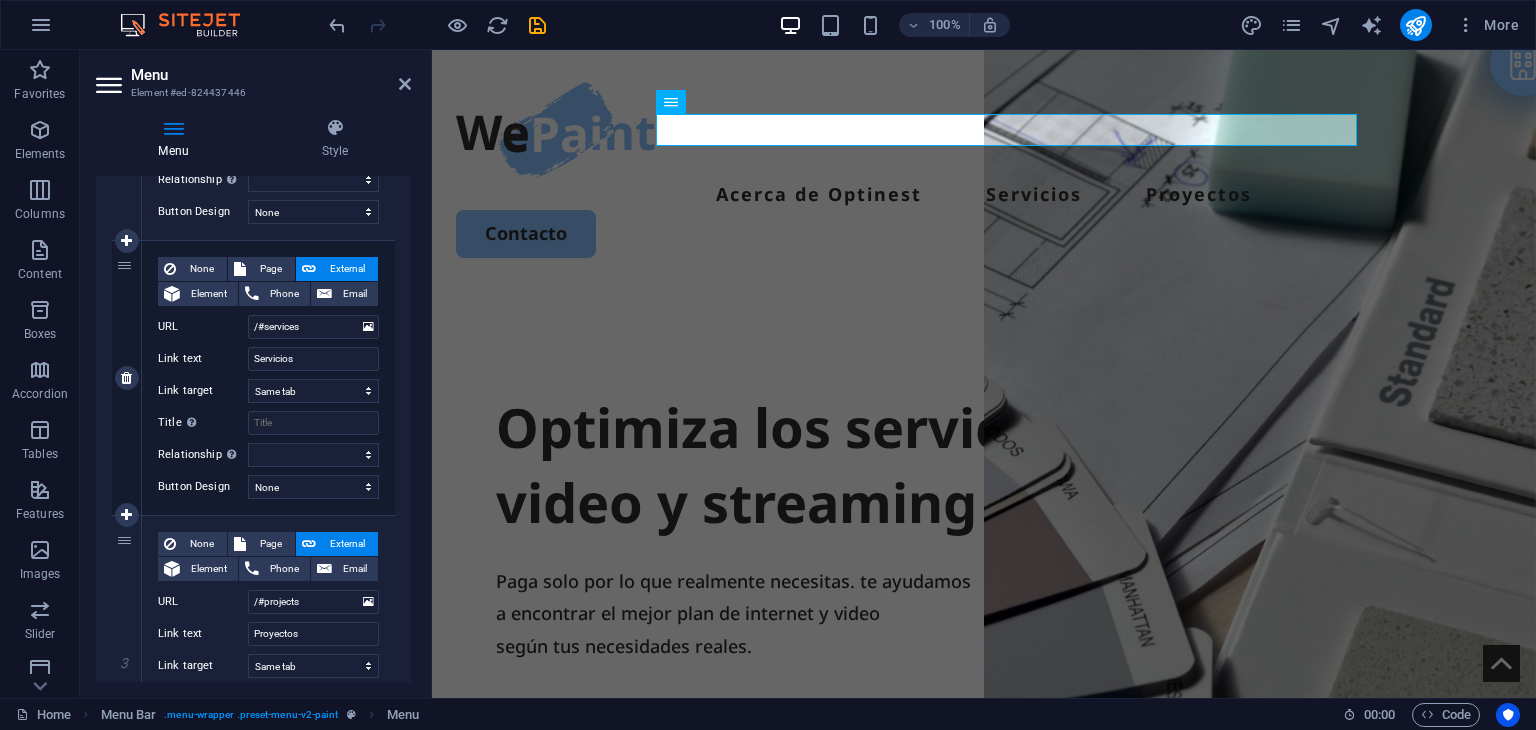 click on "2" at bounding box center (127, 378) 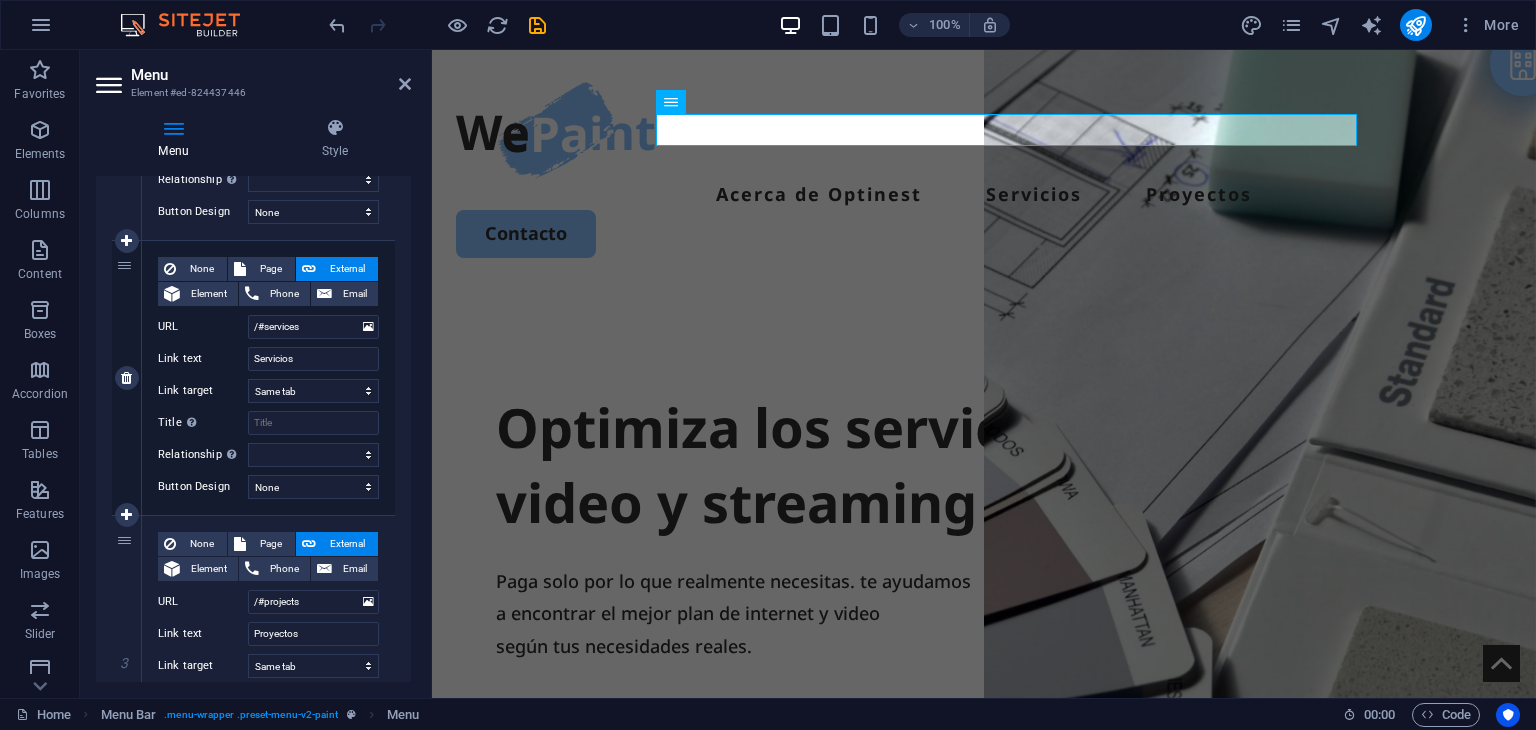 click on "2" at bounding box center [127, 378] 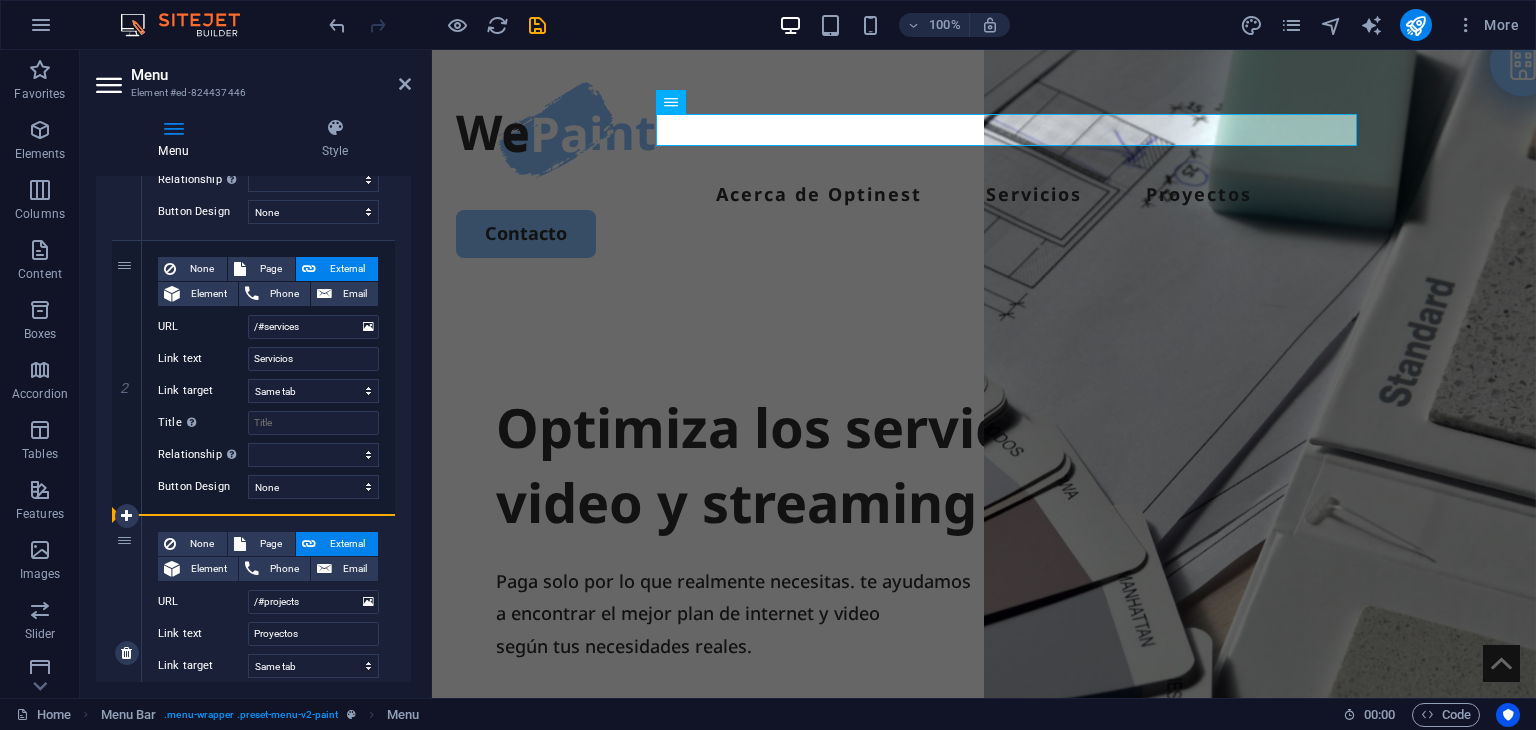 drag, startPoint x: 123, startPoint y: 263, endPoint x: 124, endPoint y: 527, distance: 264.0019 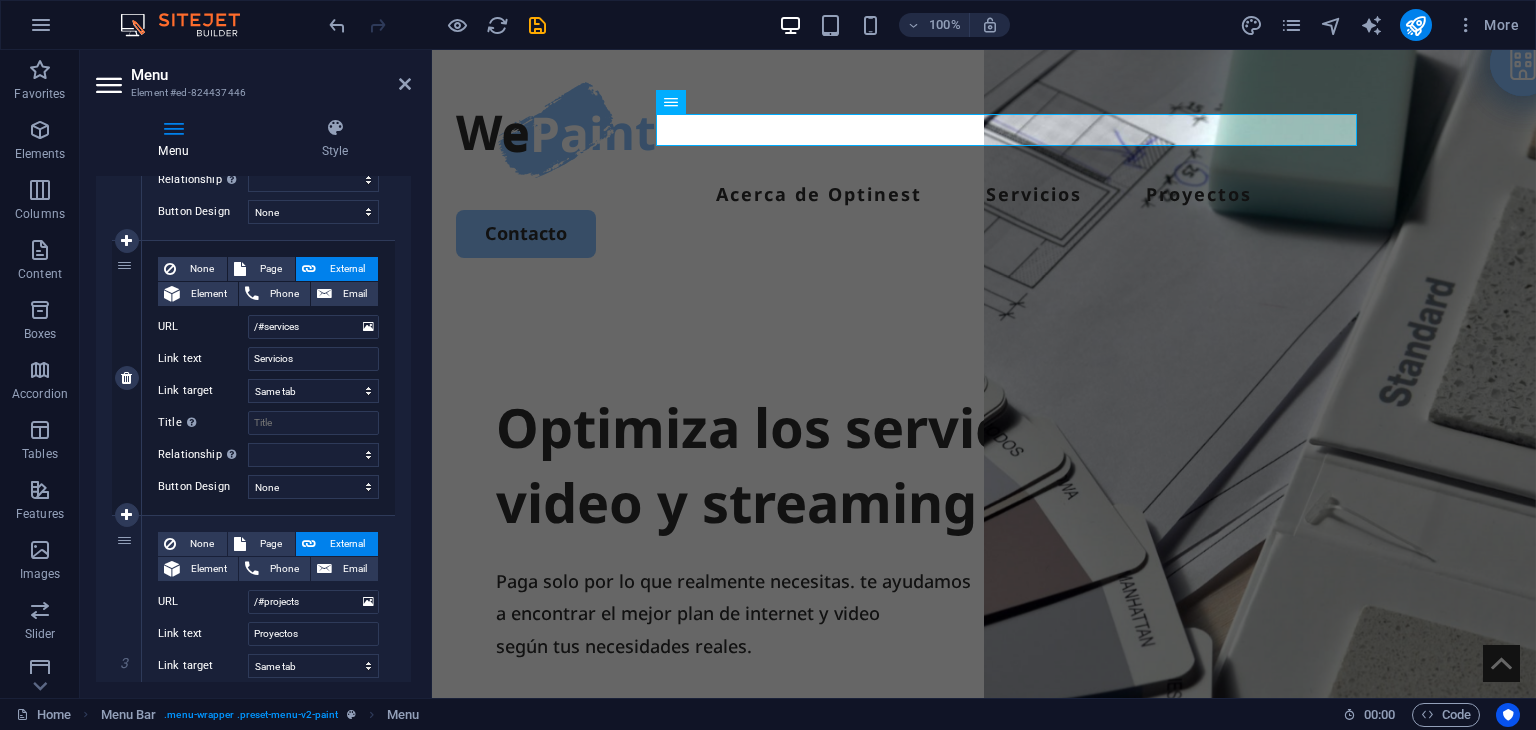 click on "2" at bounding box center (127, 378) 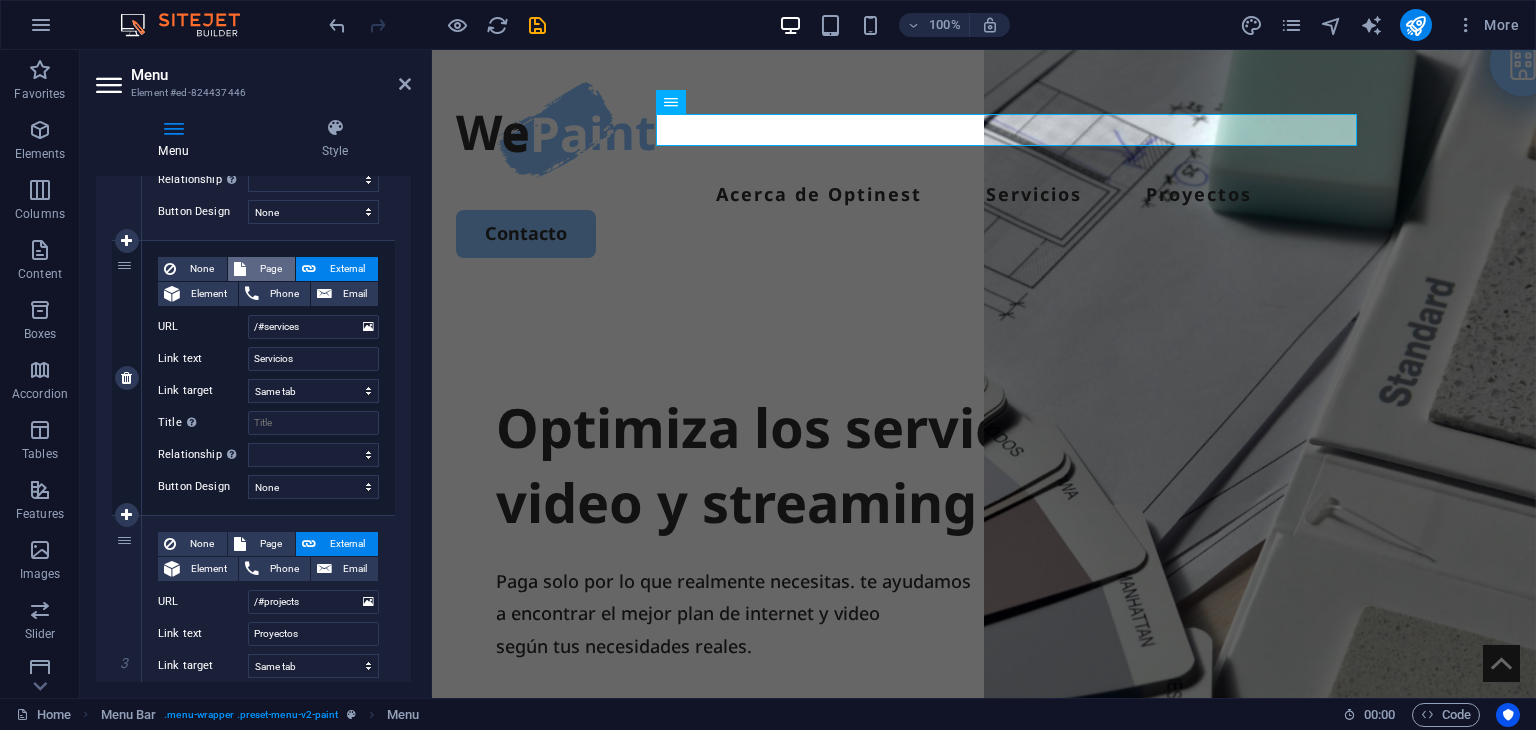 click on "Page" at bounding box center (270, 269) 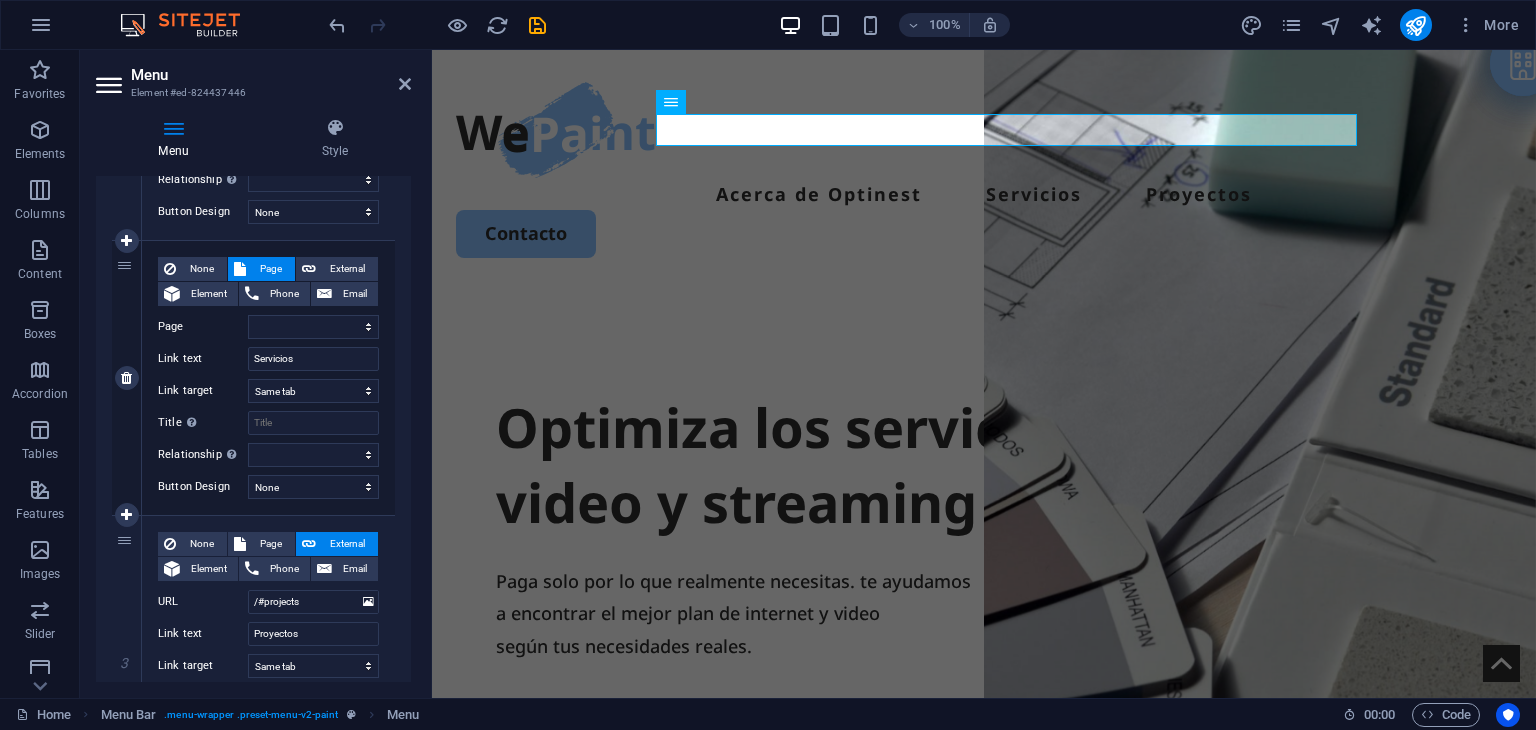 click on "2" at bounding box center (127, 378) 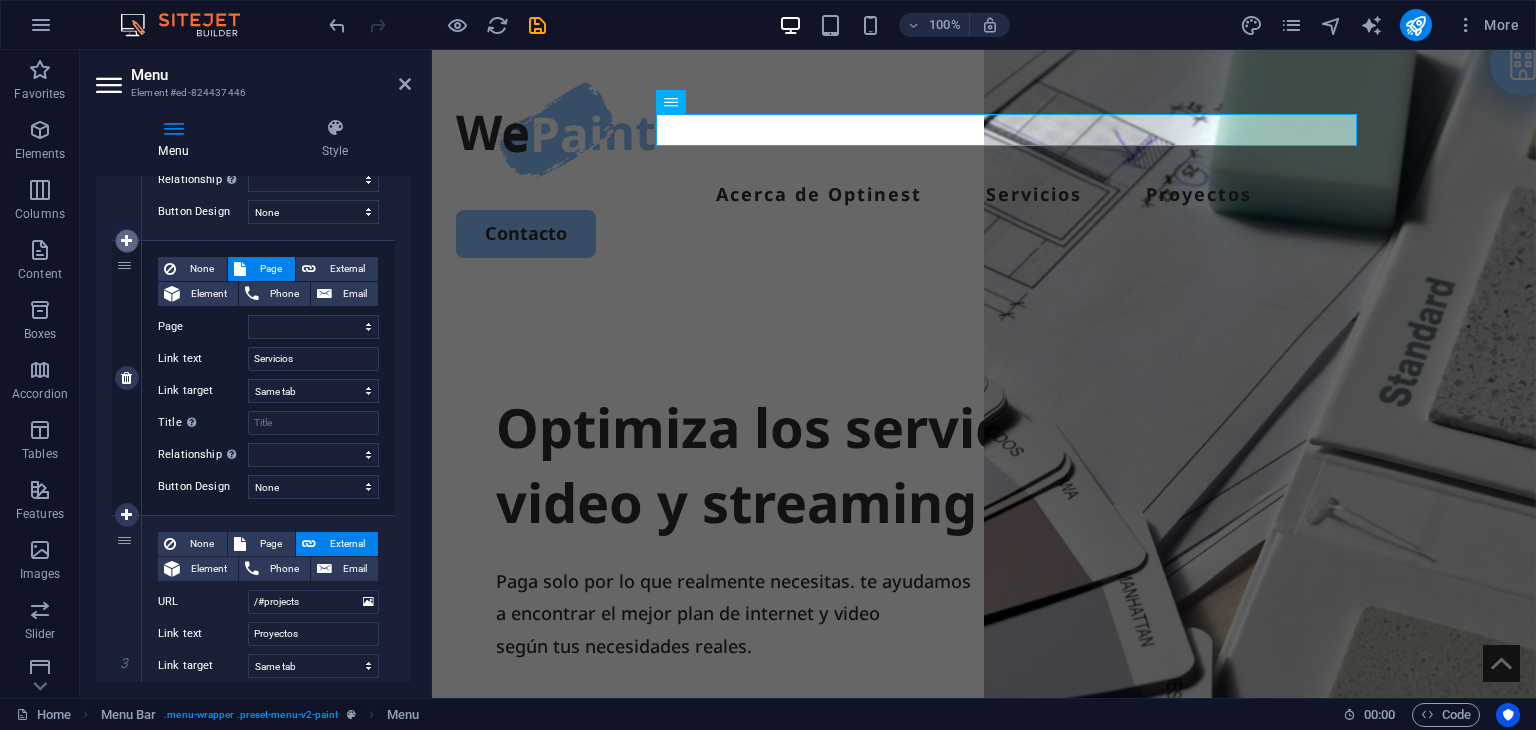 click at bounding box center (126, 241) 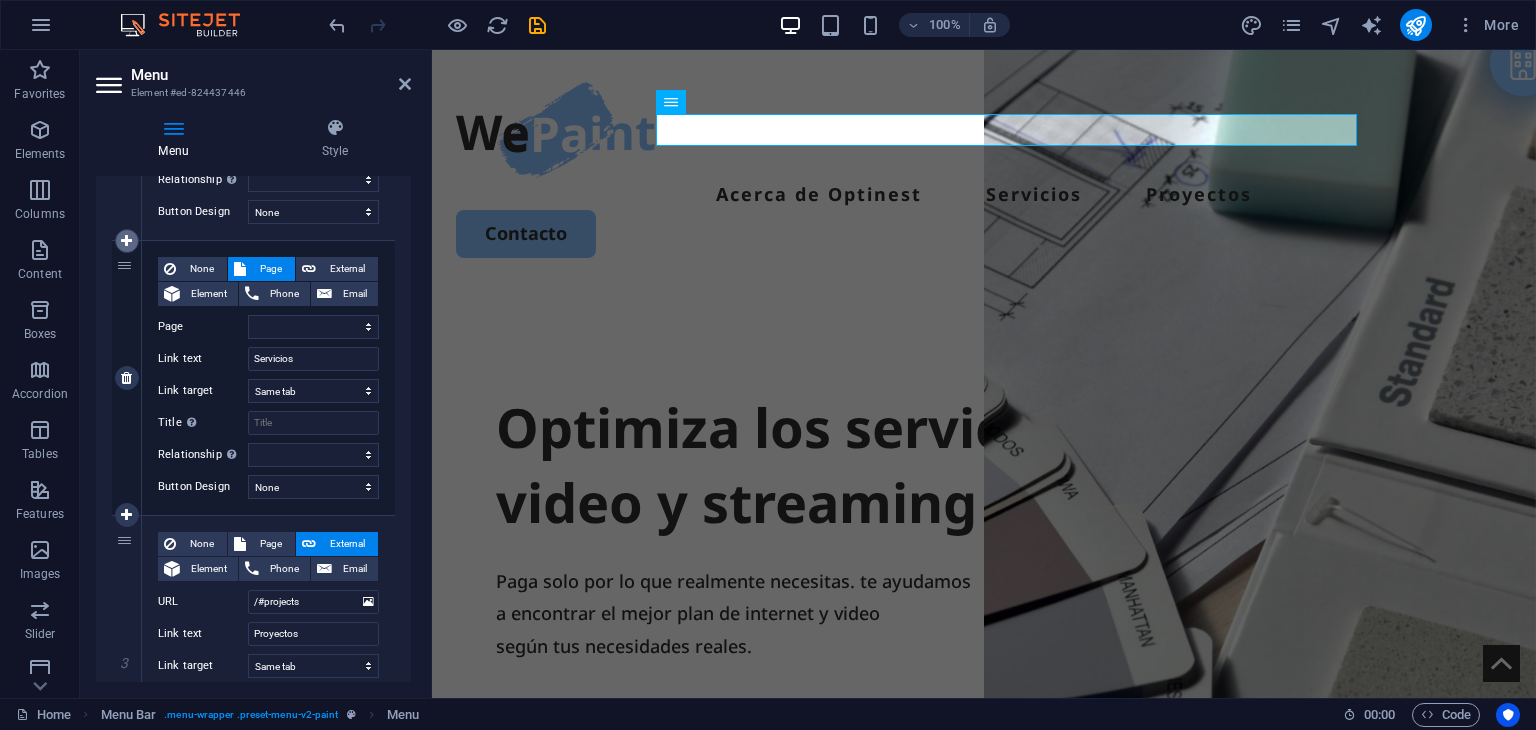 type 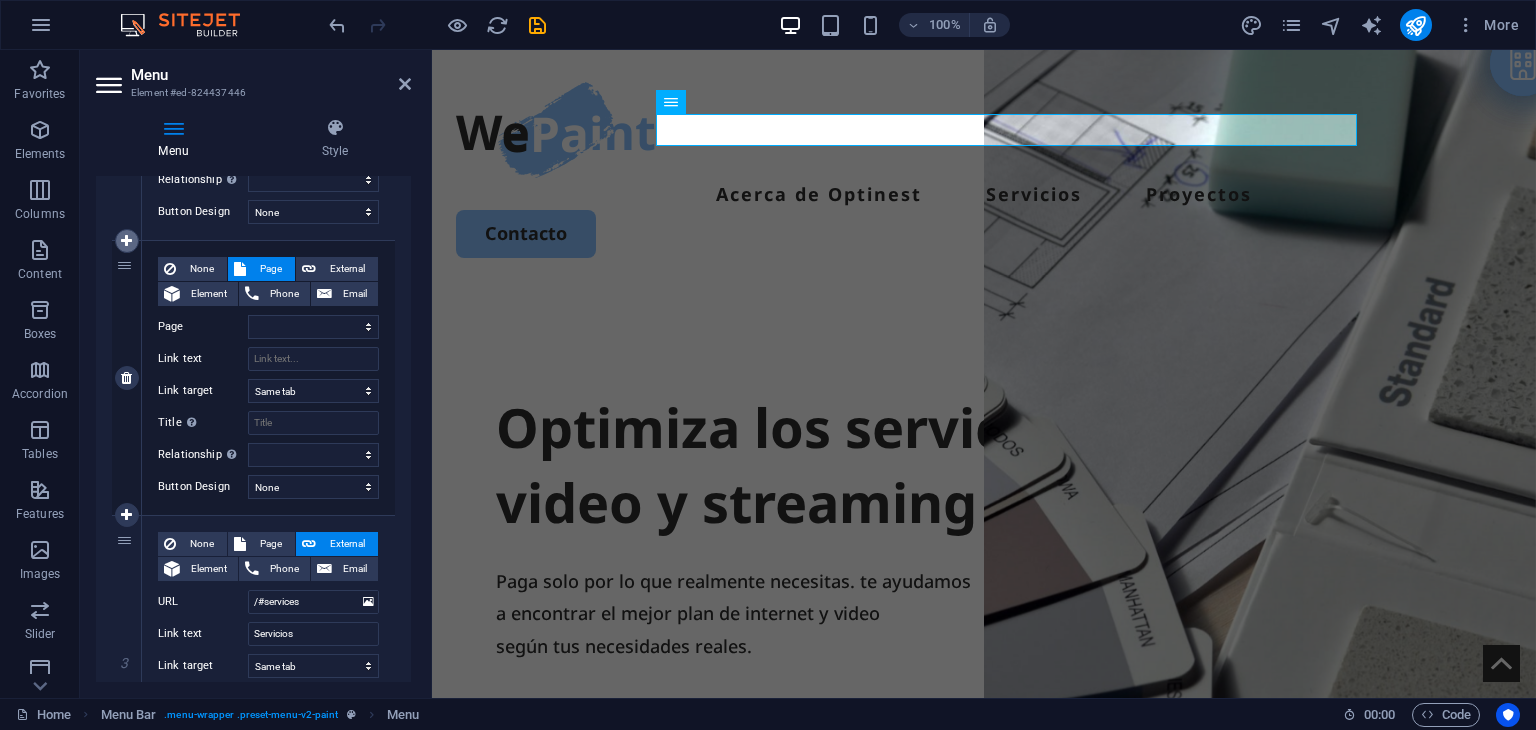 select 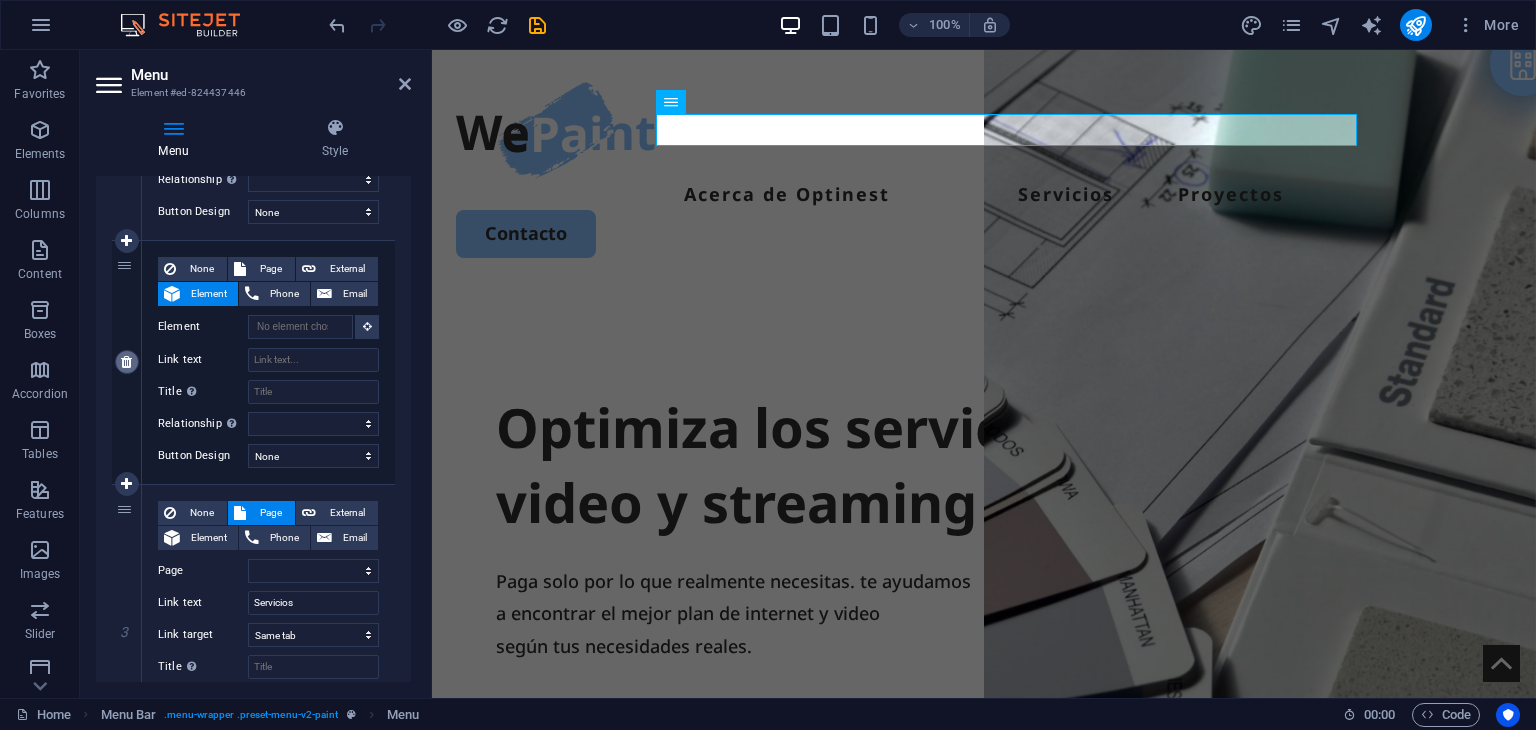 click at bounding box center (126, 362) 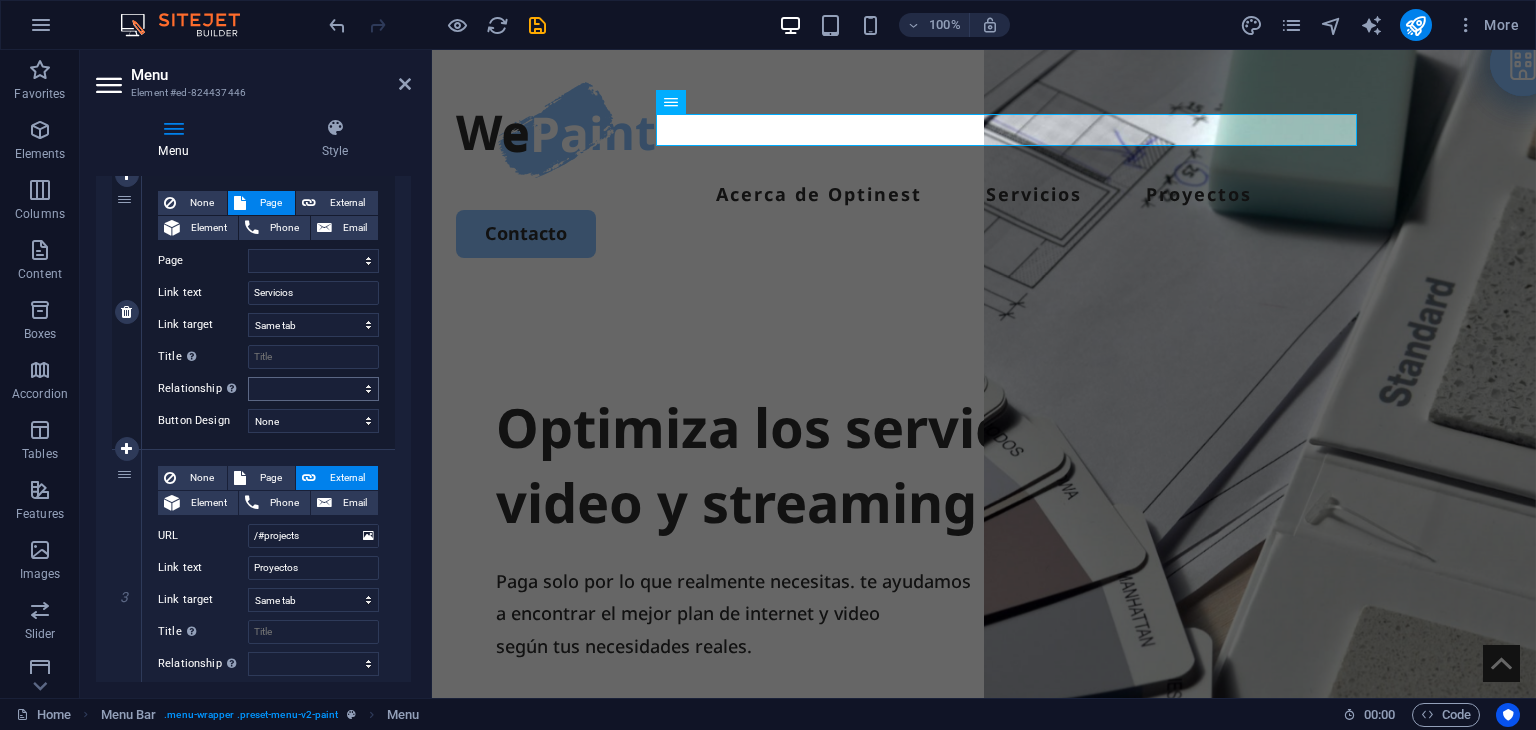 scroll, scrollTop: 500, scrollLeft: 0, axis: vertical 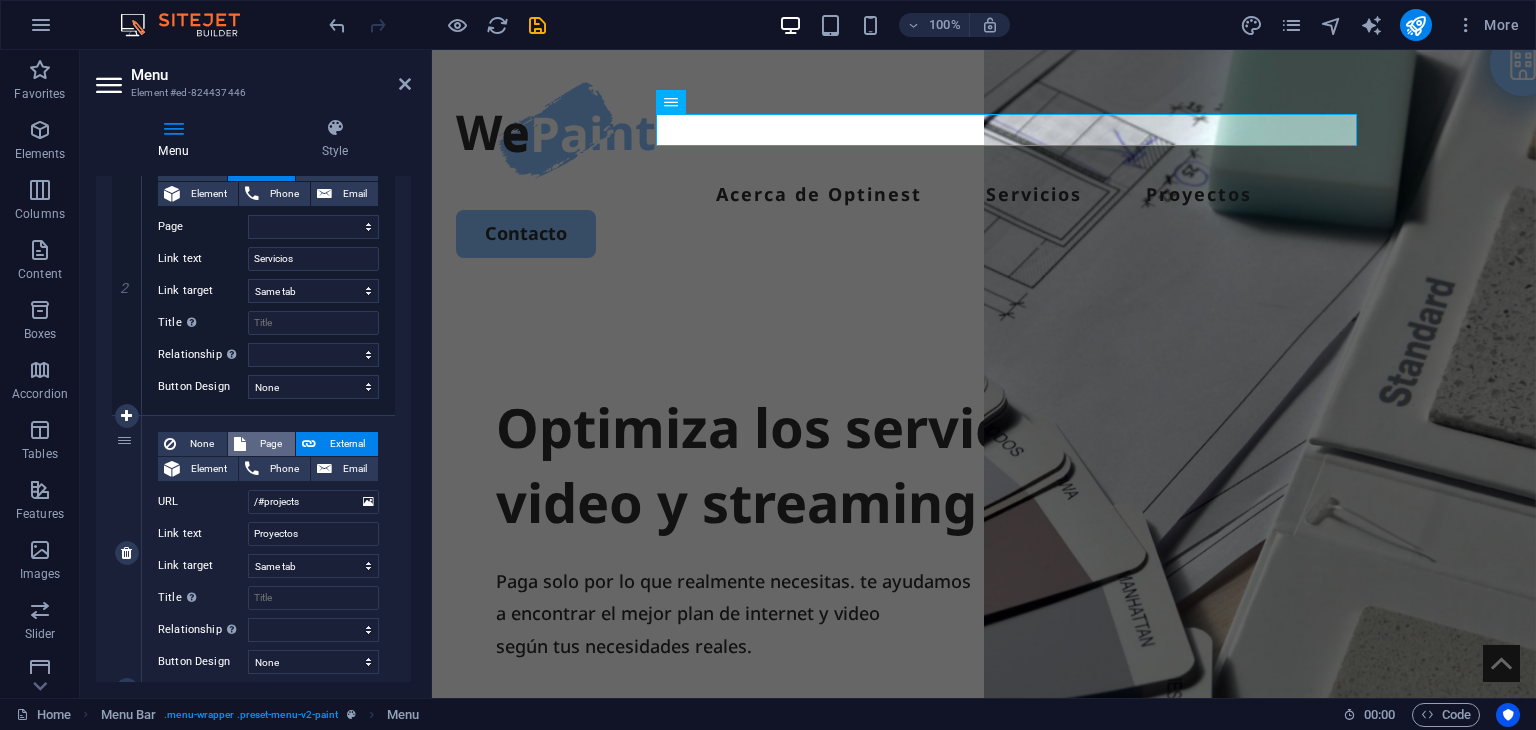 click on "Page" at bounding box center (270, 444) 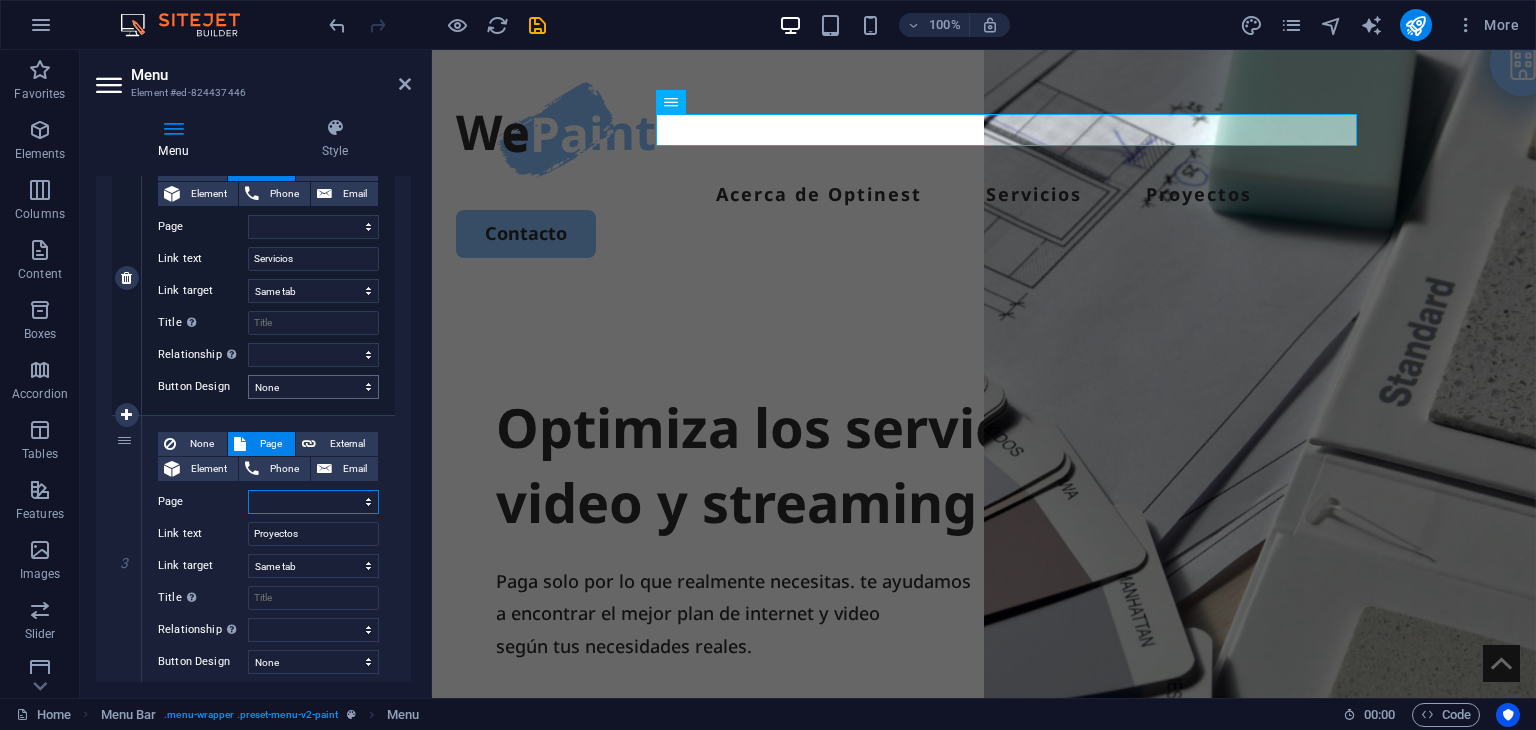 scroll, scrollTop: 400, scrollLeft: 0, axis: vertical 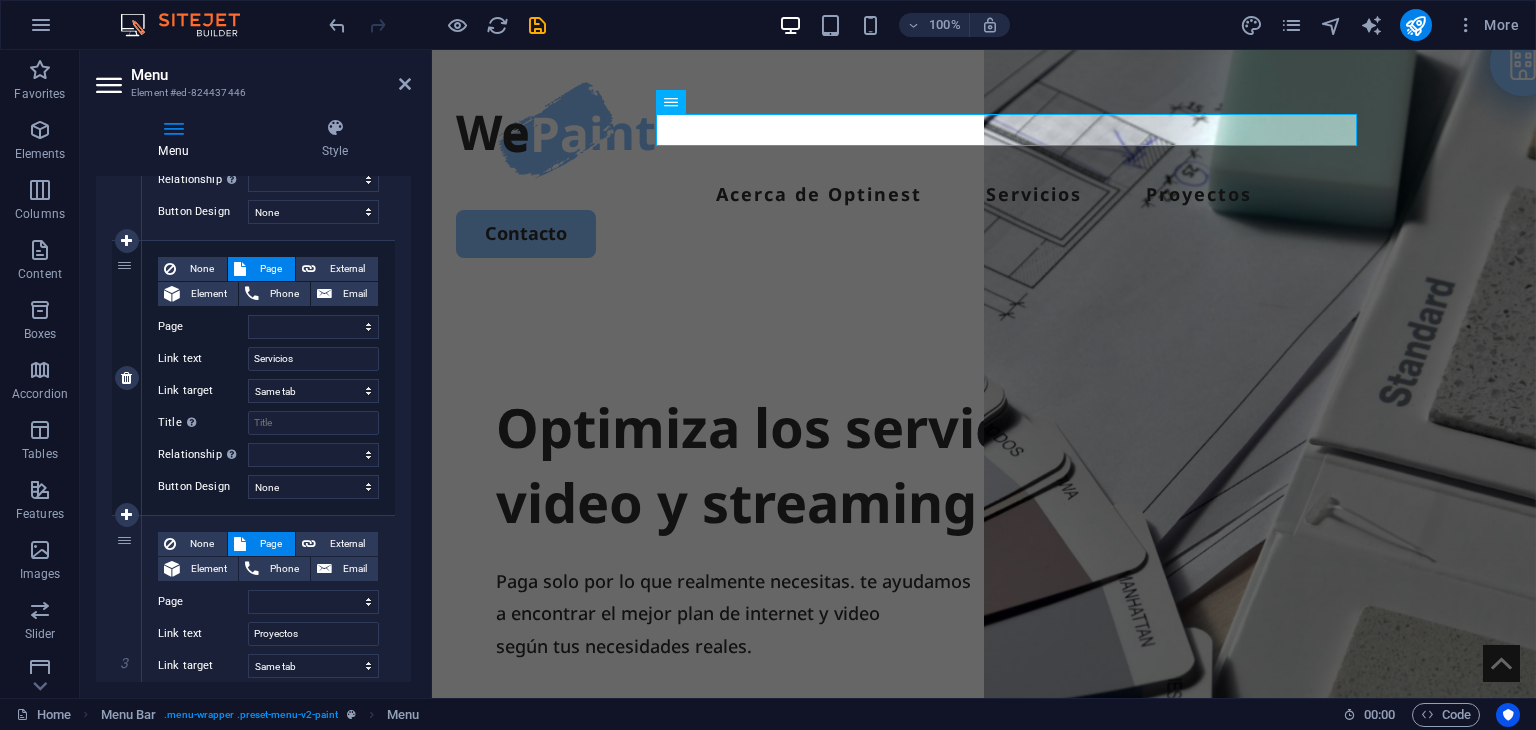 click on "2" at bounding box center (127, 378) 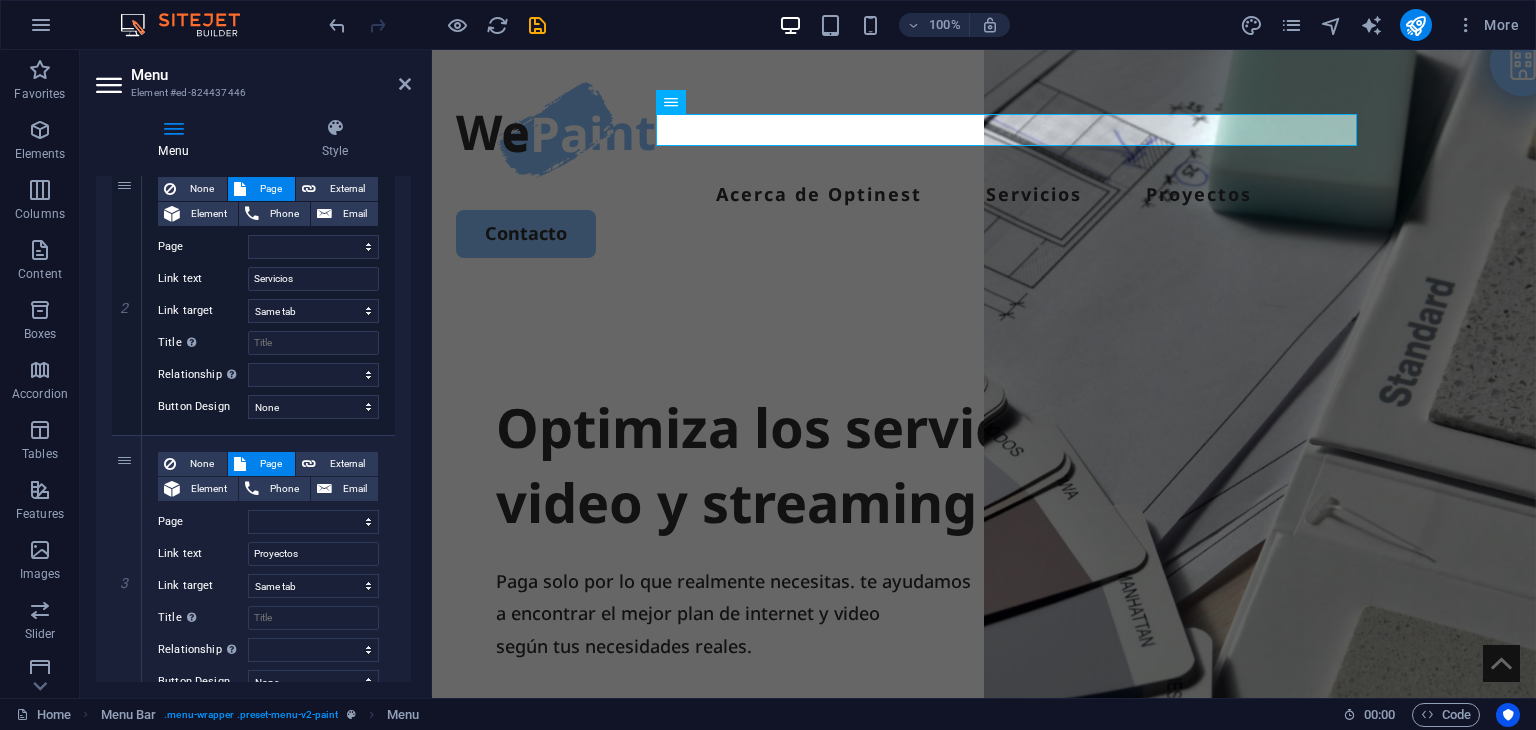 scroll, scrollTop: 564, scrollLeft: 0, axis: vertical 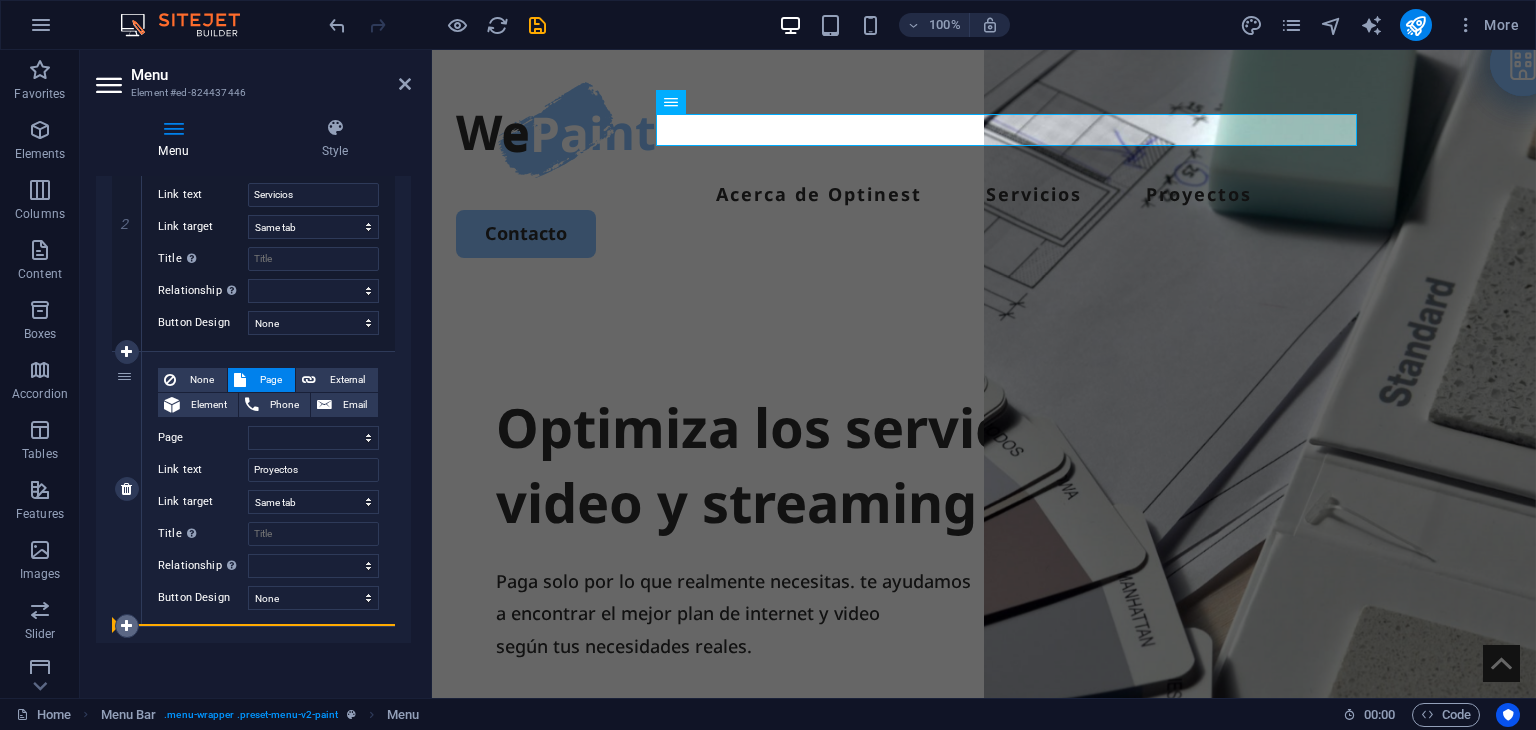 drag, startPoint x: 124, startPoint y: 269, endPoint x: 129, endPoint y: 625, distance: 356.03513 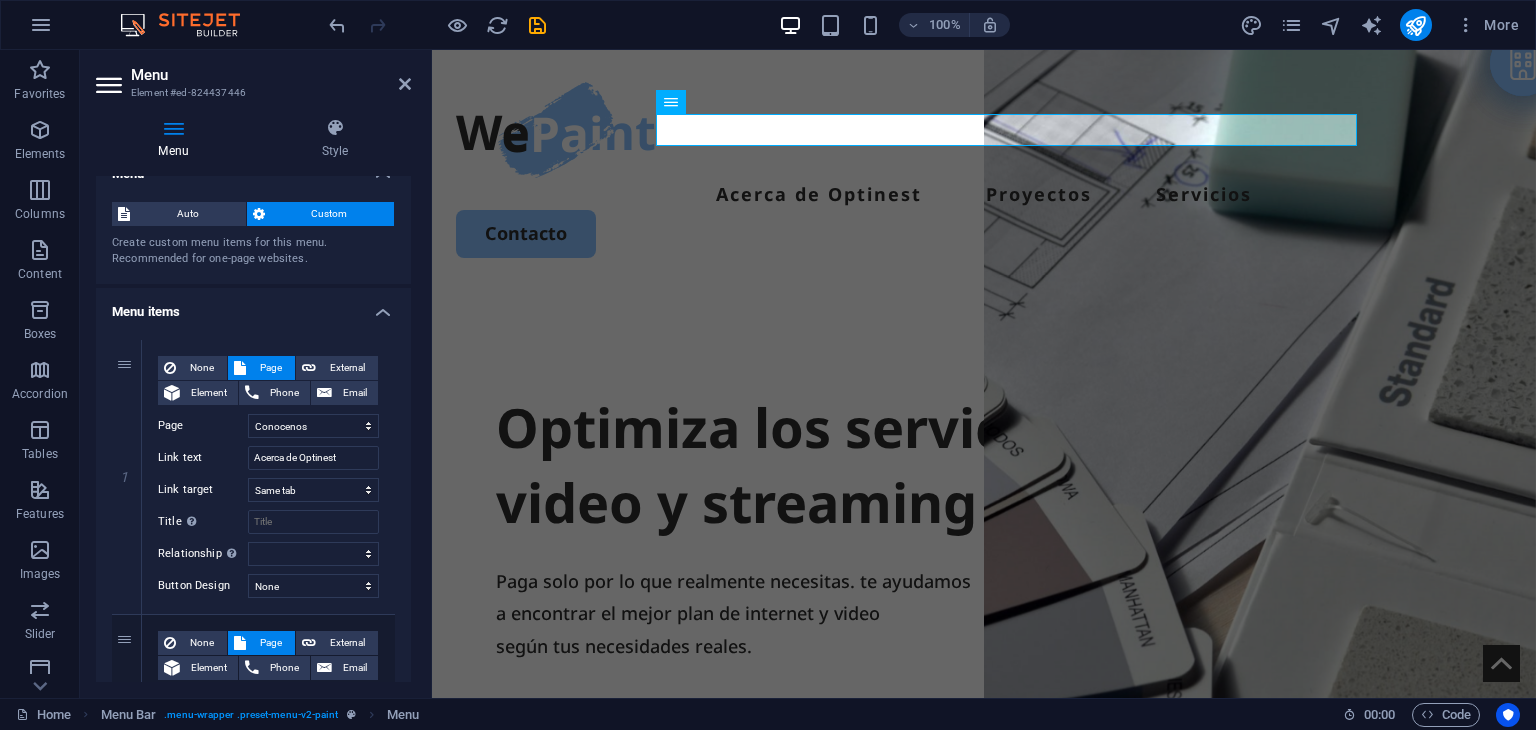 scroll, scrollTop: 0, scrollLeft: 0, axis: both 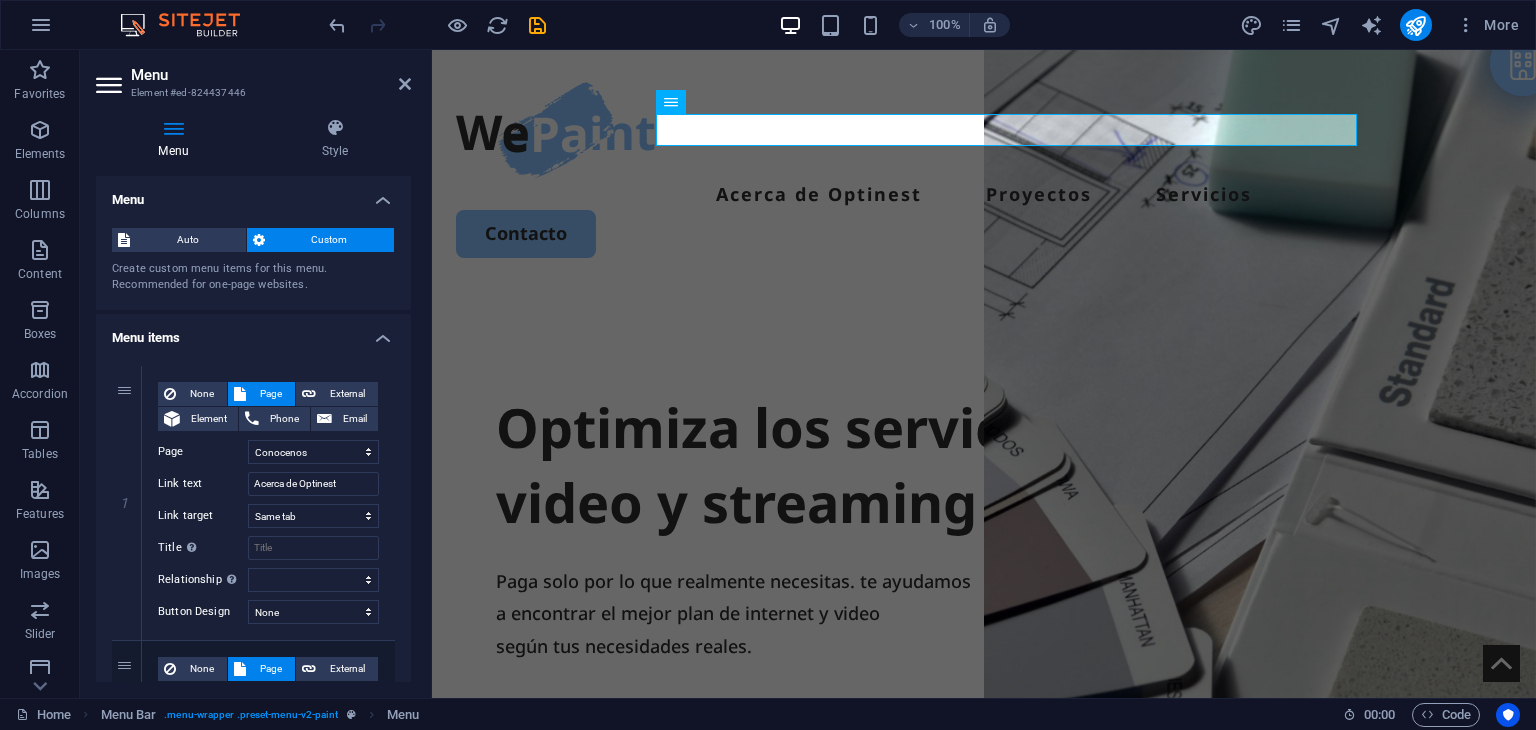 click on "Menu items" at bounding box center [253, 332] 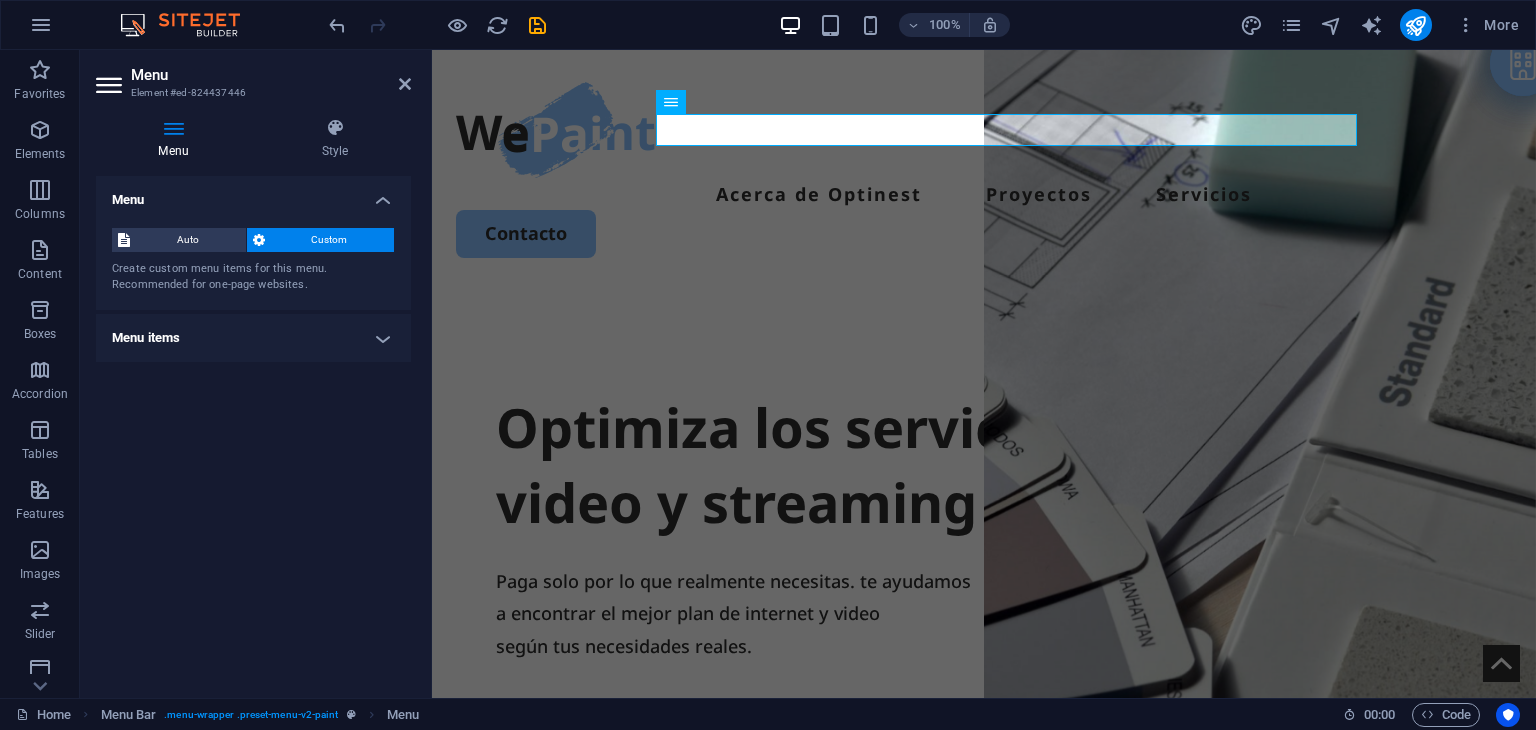 click on "Menu items" at bounding box center (253, 338) 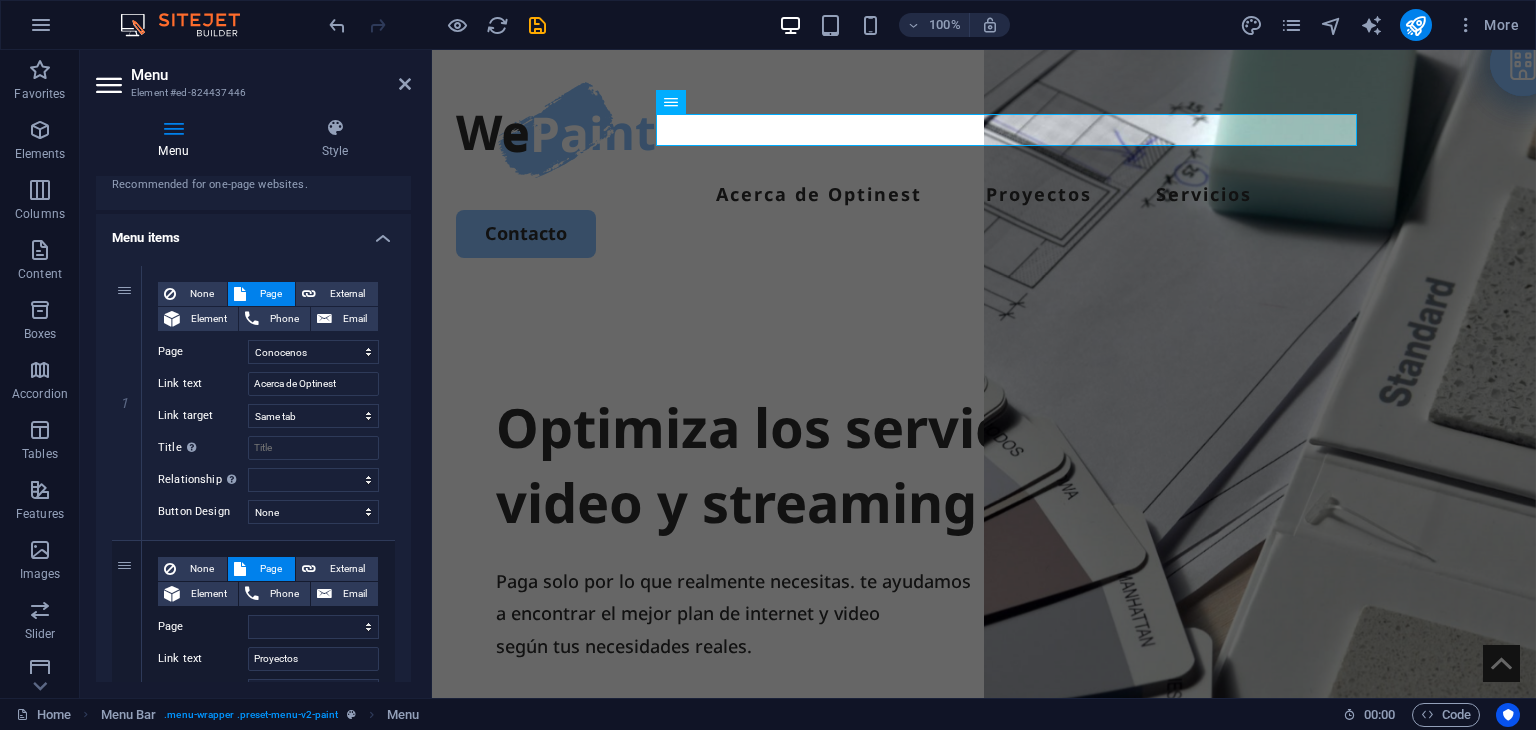 scroll, scrollTop: 0, scrollLeft: 0, axis: both 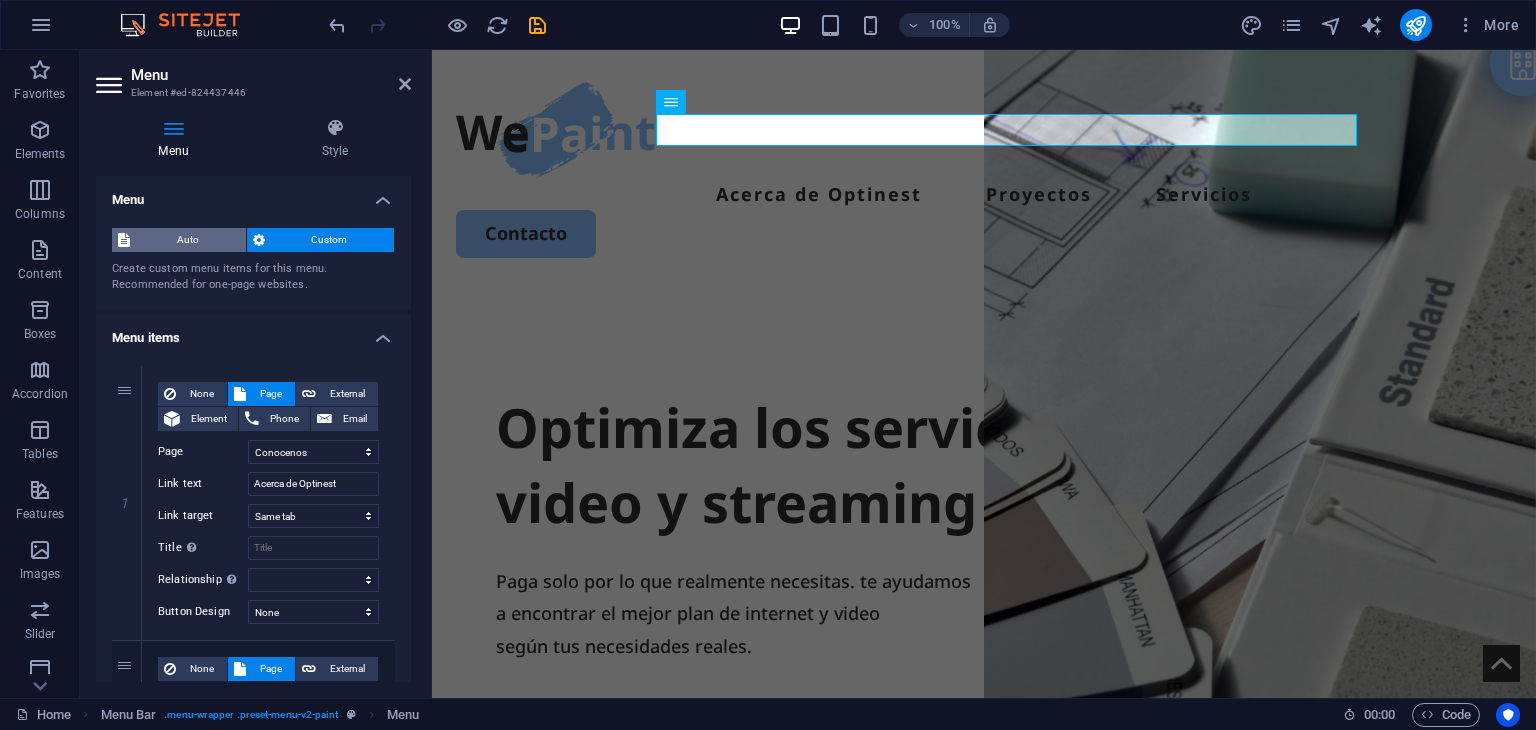 click on "Auto" at bounding box center [188, 240] 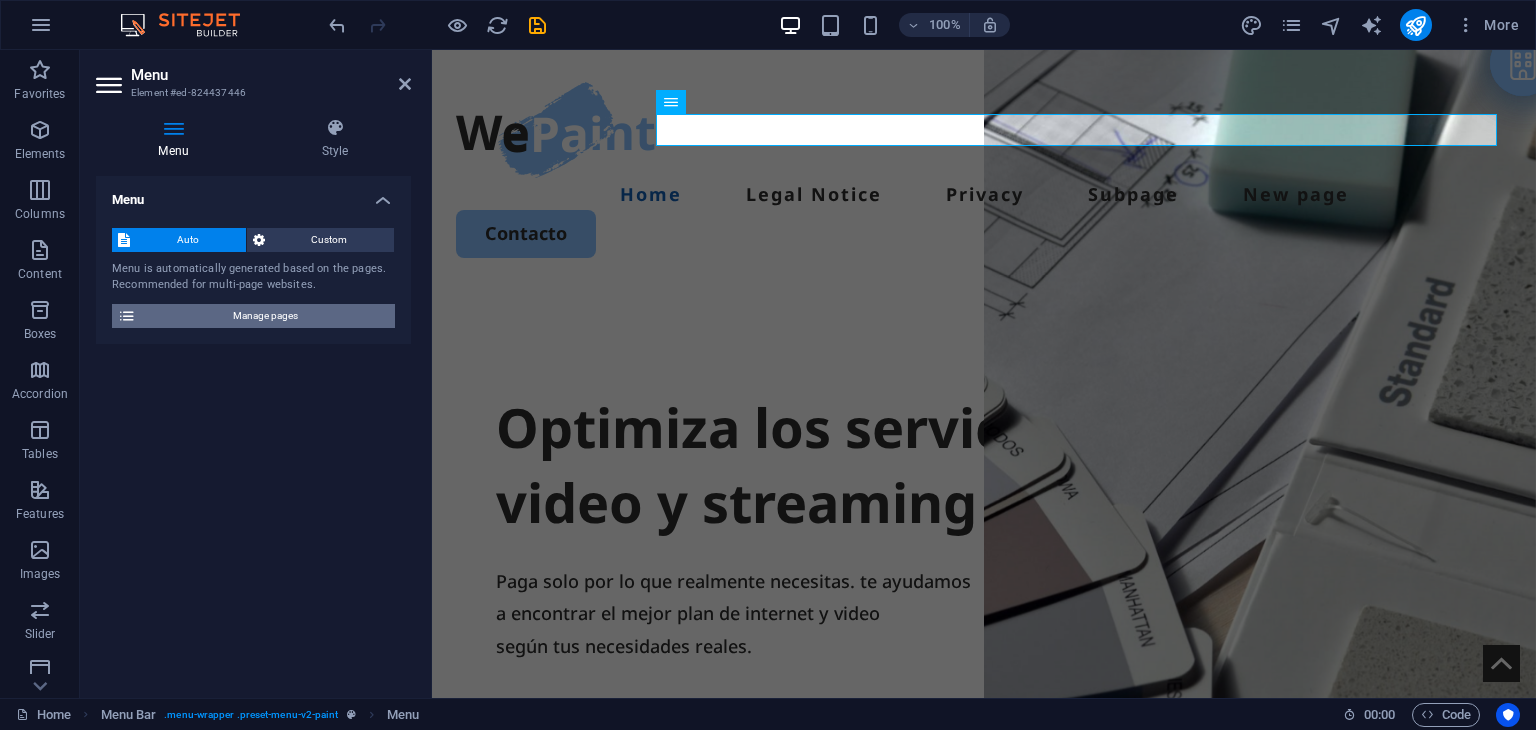 click on "Manage pages" at bounding box center [265, 316] 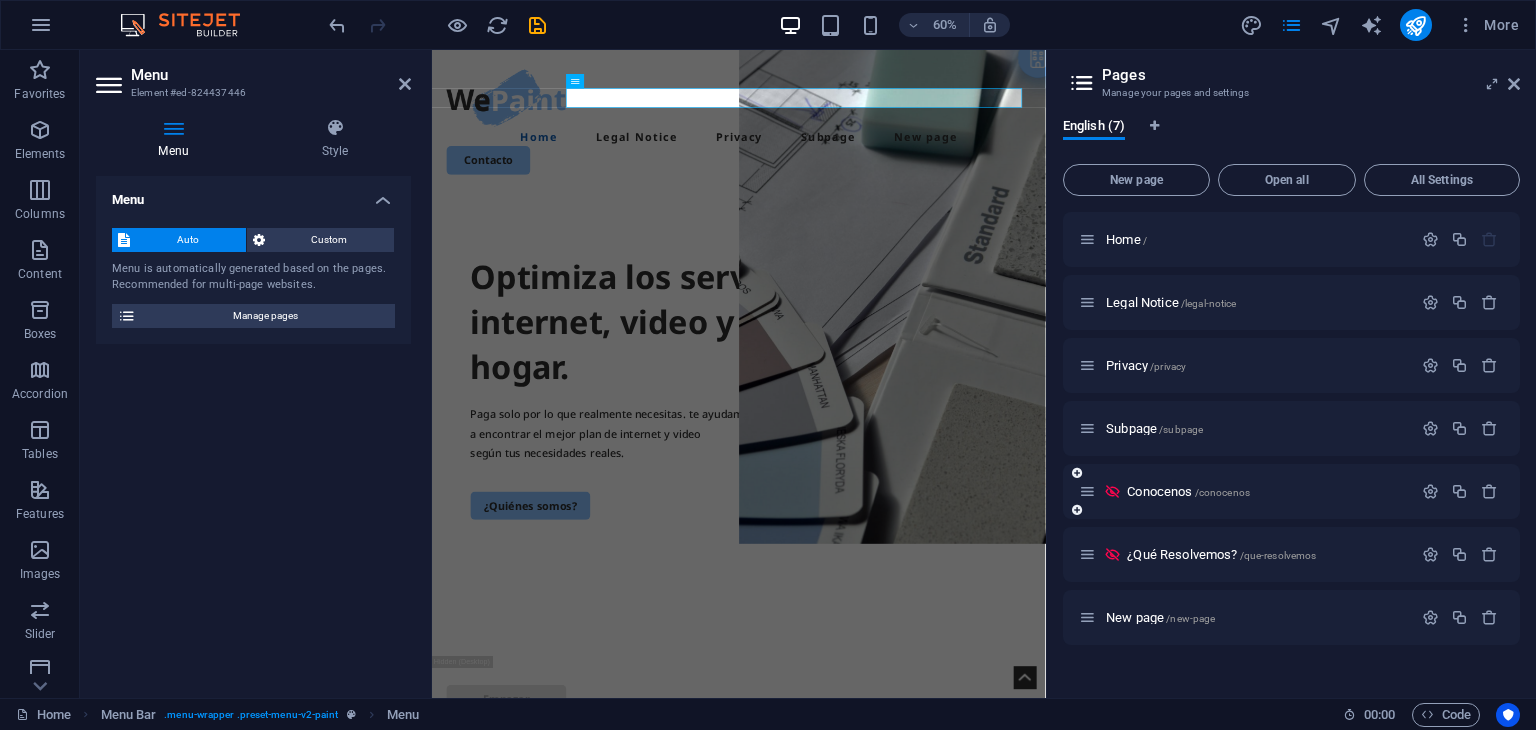 click at bounding box center (1087, 491) 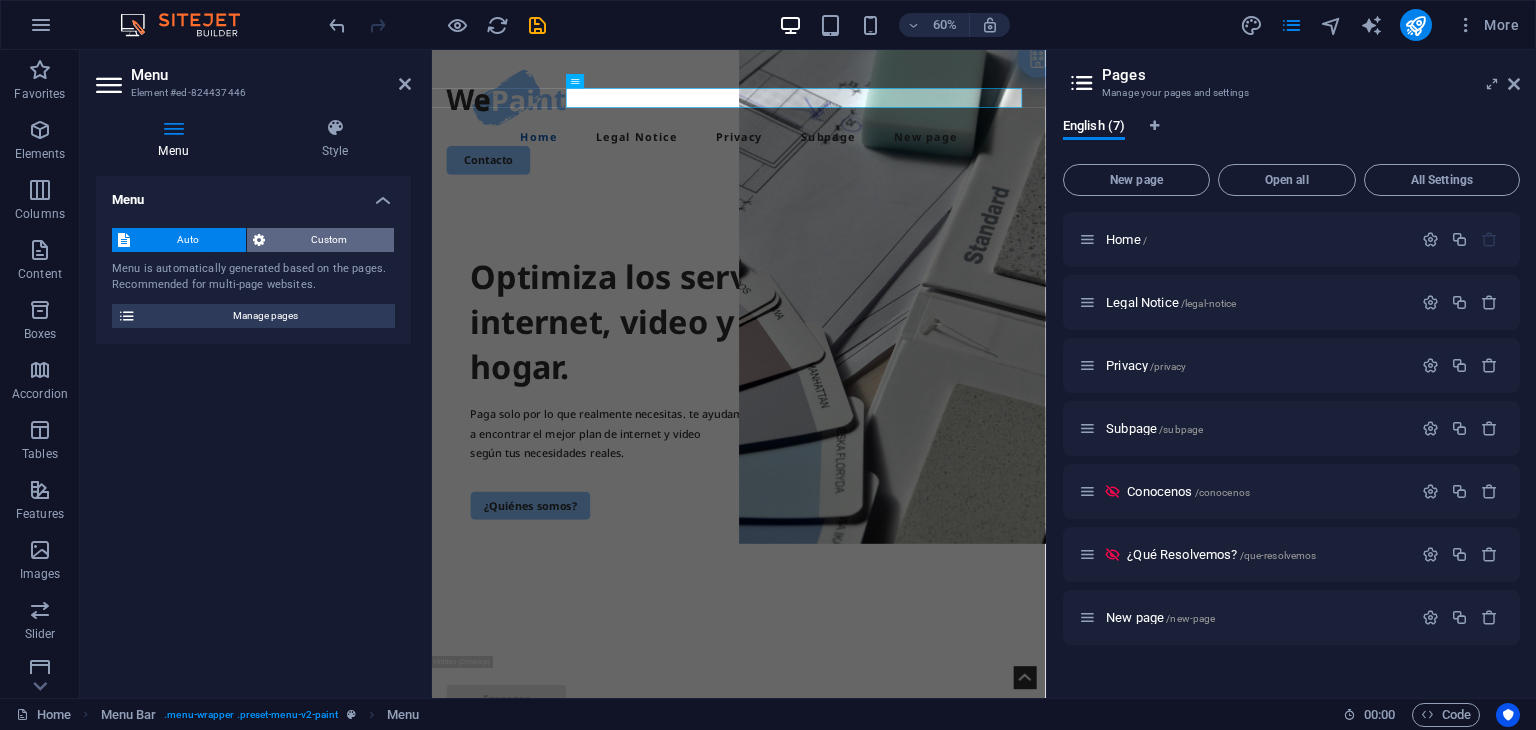 click on "Custom" at bounding box center [330, 240] 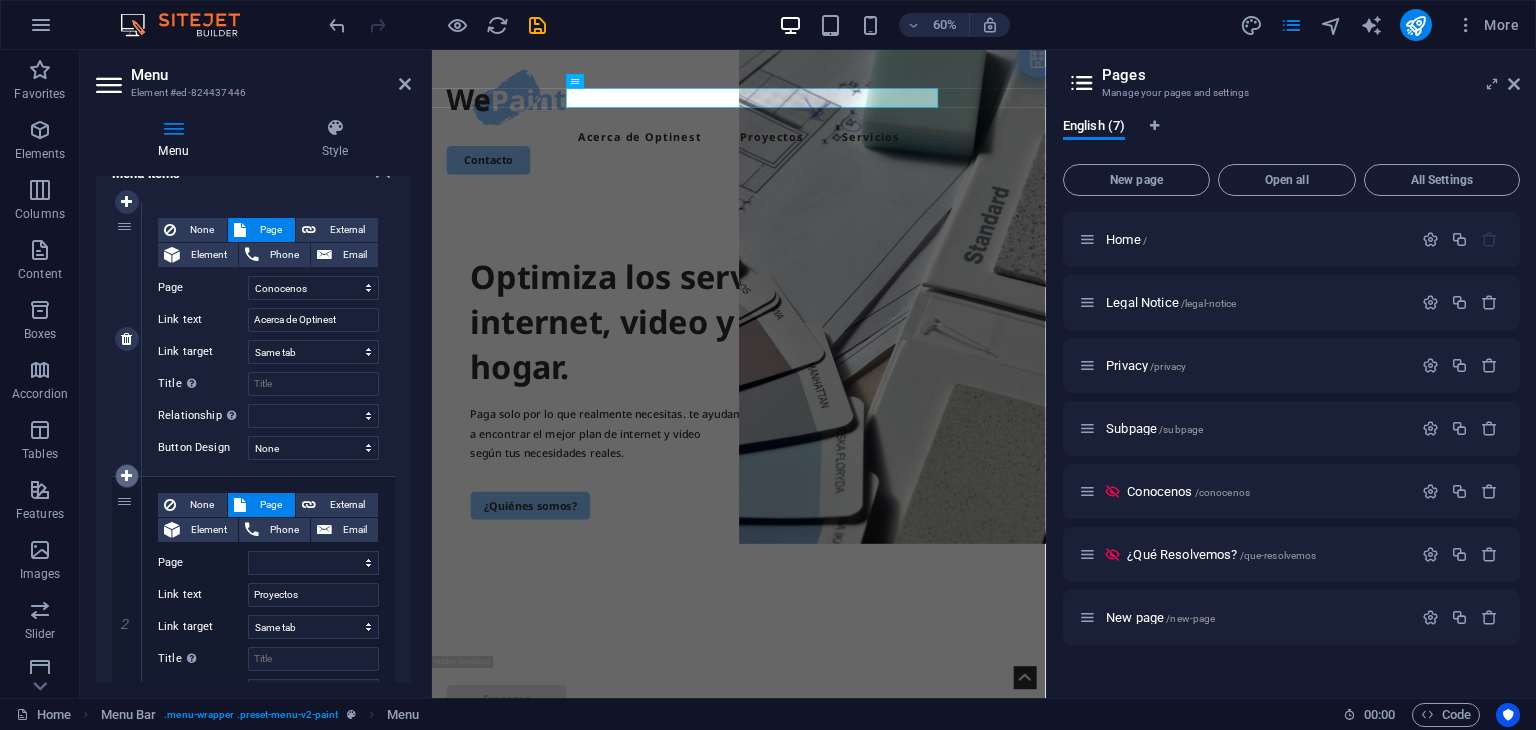 scroll, scrollTop: 0, scrollLeft: 0, axis: both 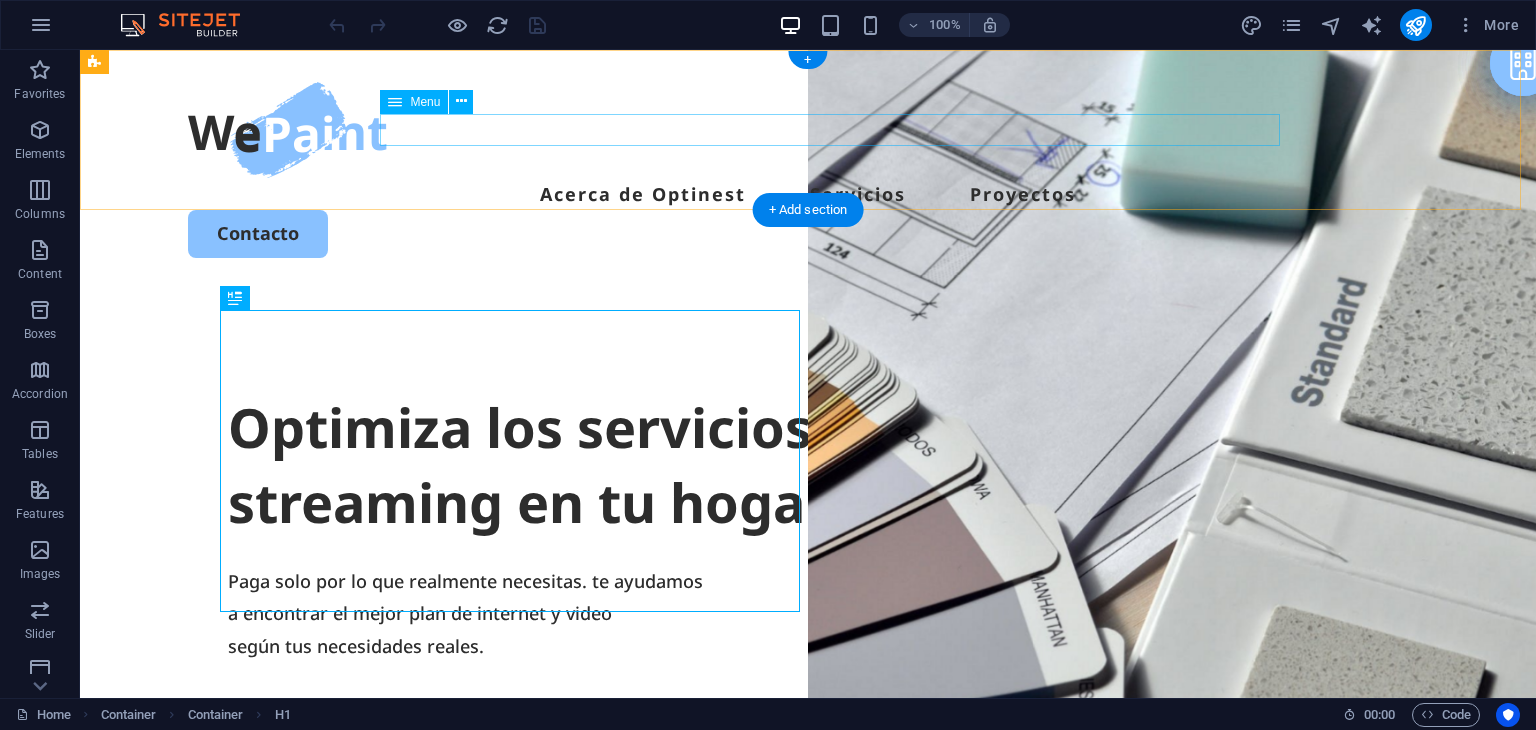 click on "Acerca de Optinest Servicios Proyectos" at bounding box center [808, 194] 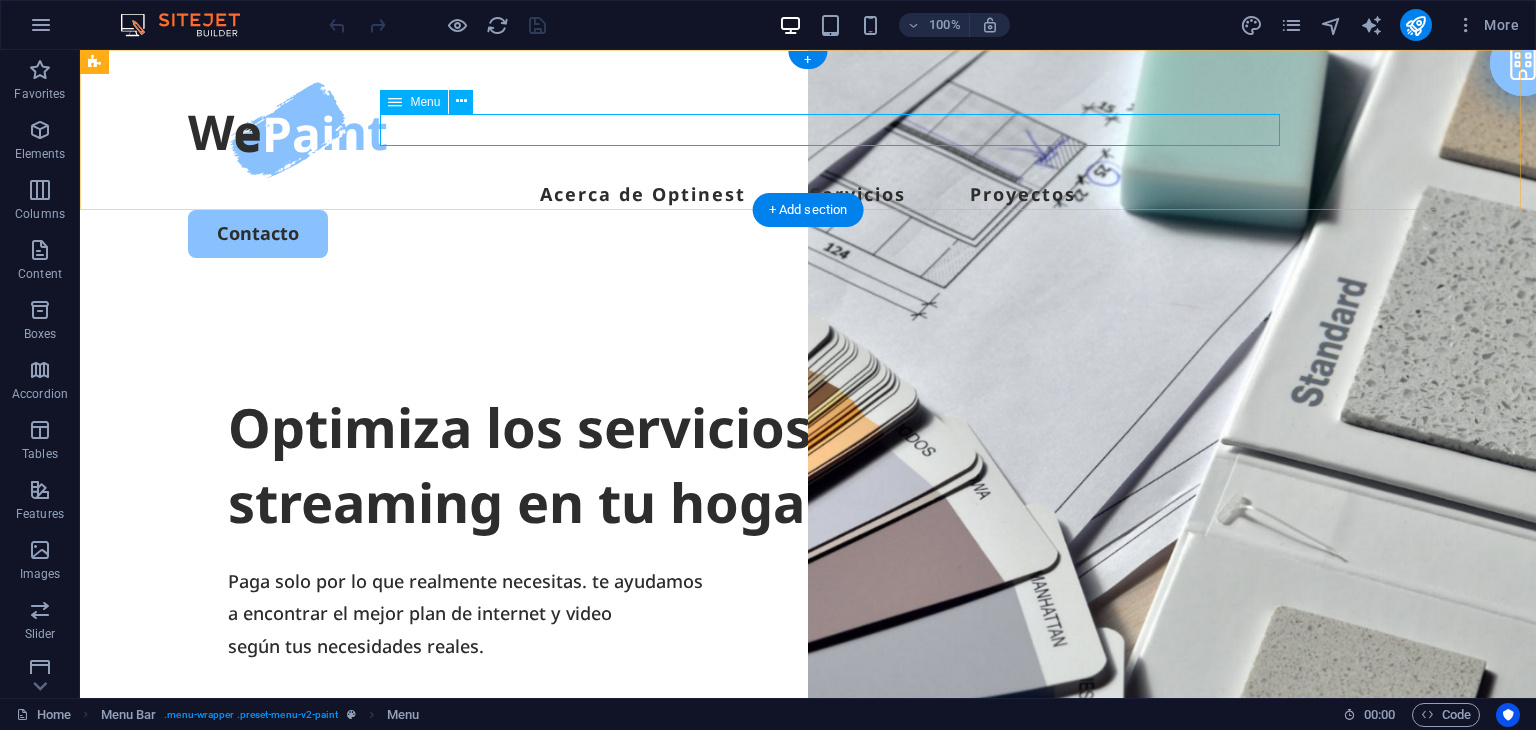 click on "Acerca de Optinest Servicios Proyectos" at bounding box center [808, 194] 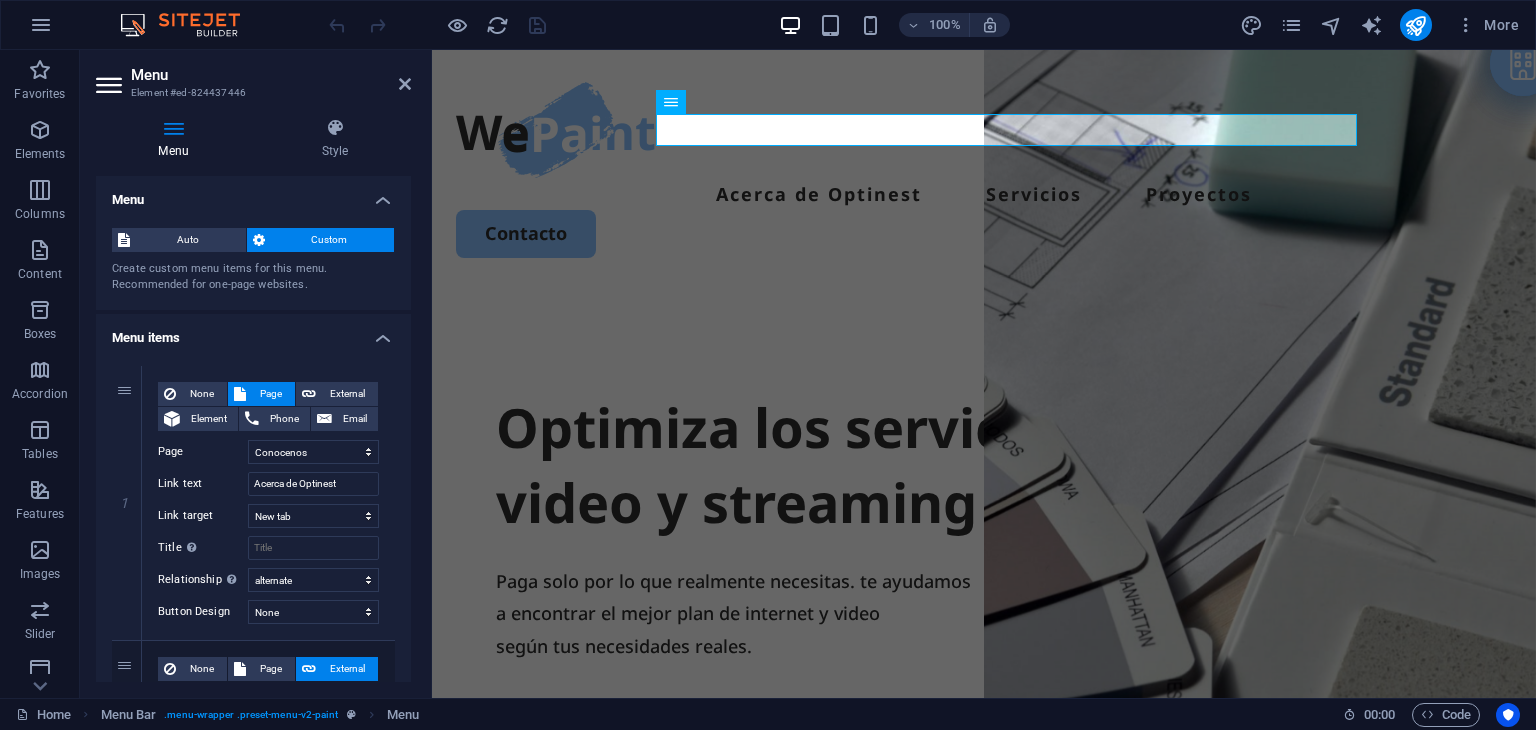 scroll, scrollTop: 100, scrollLeft: 0, axis: vertical 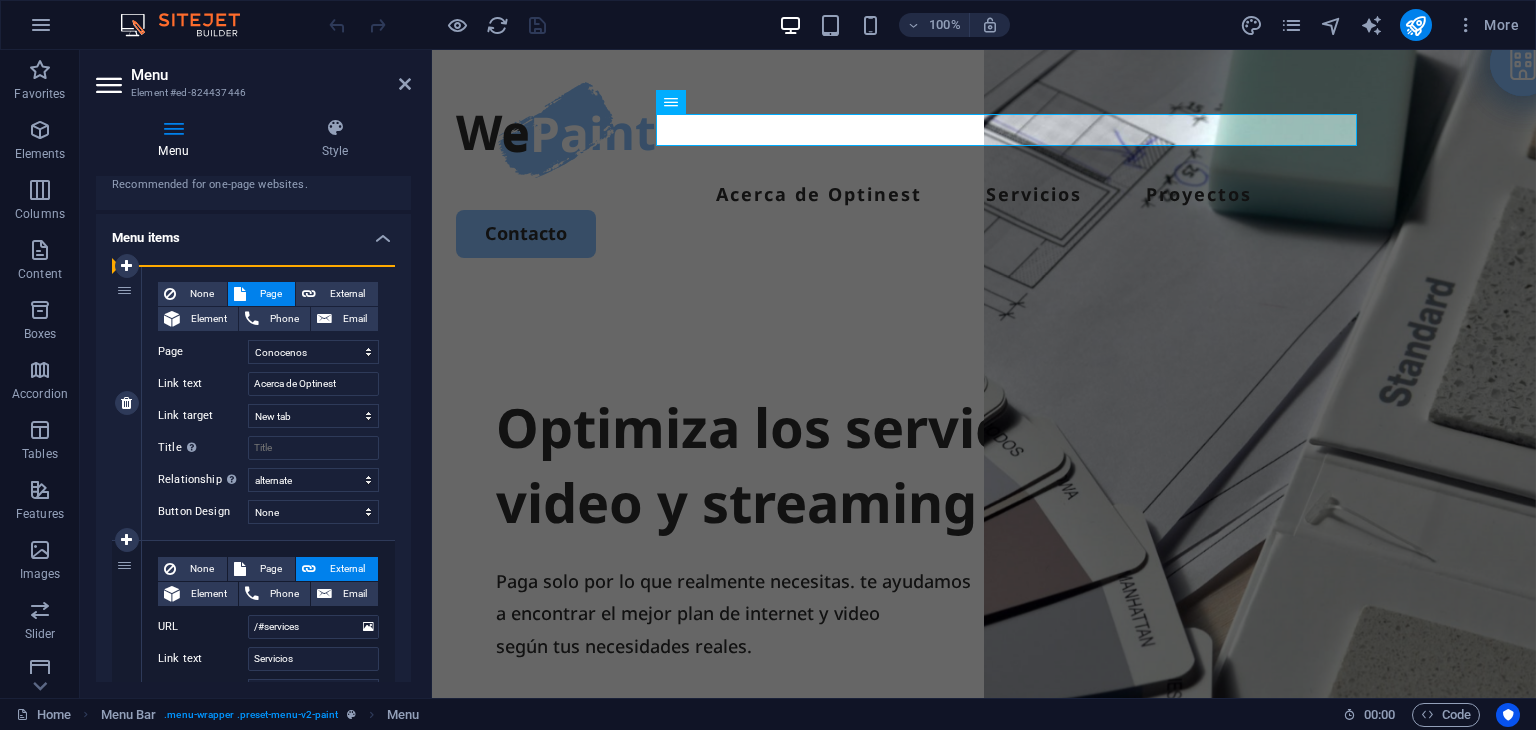 drag, startPoint x: 123, startPoint y: 564, endPoint x: 222, endPoint y: 353, distance: 233.0708 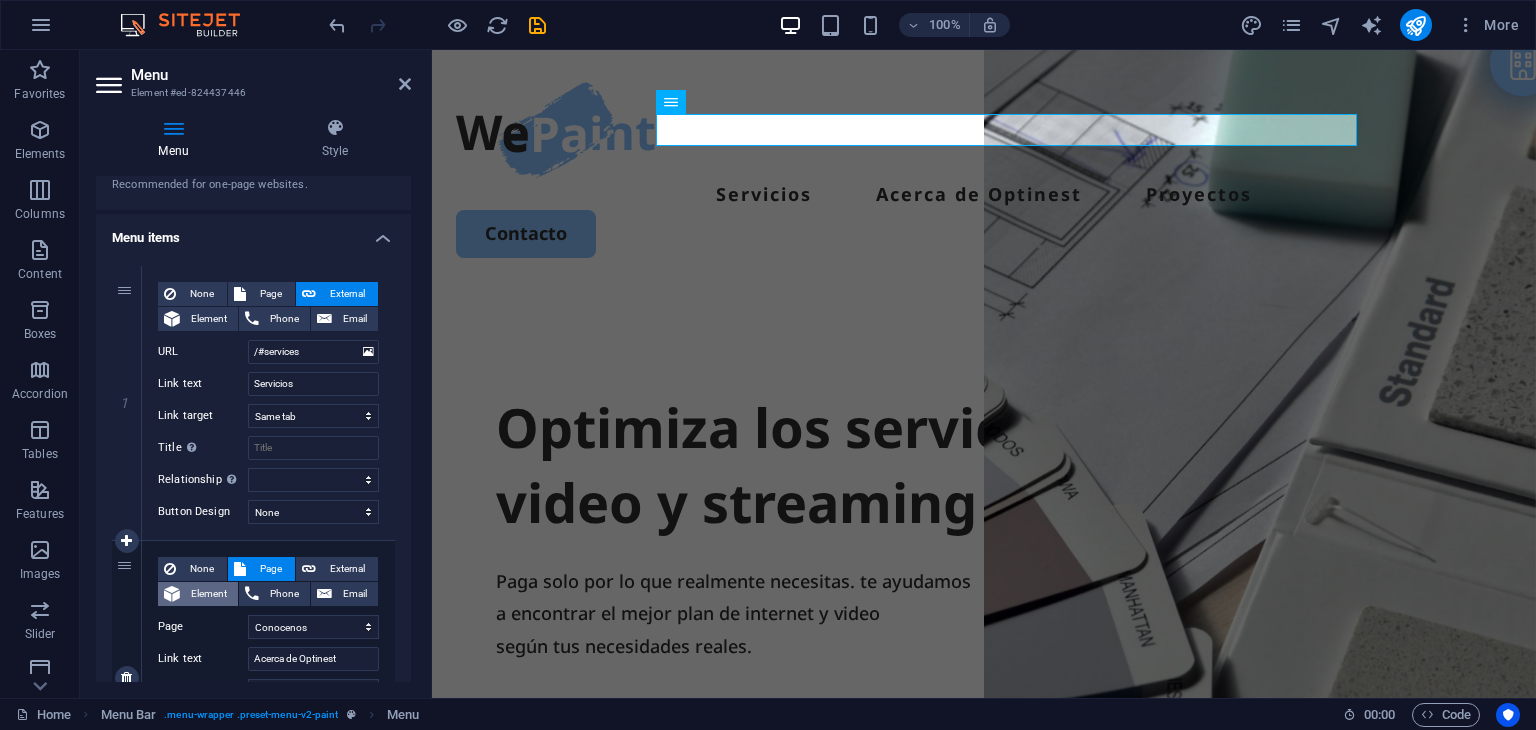 scroll, scrollTop: 0, scrollLeft: 0, axis: both 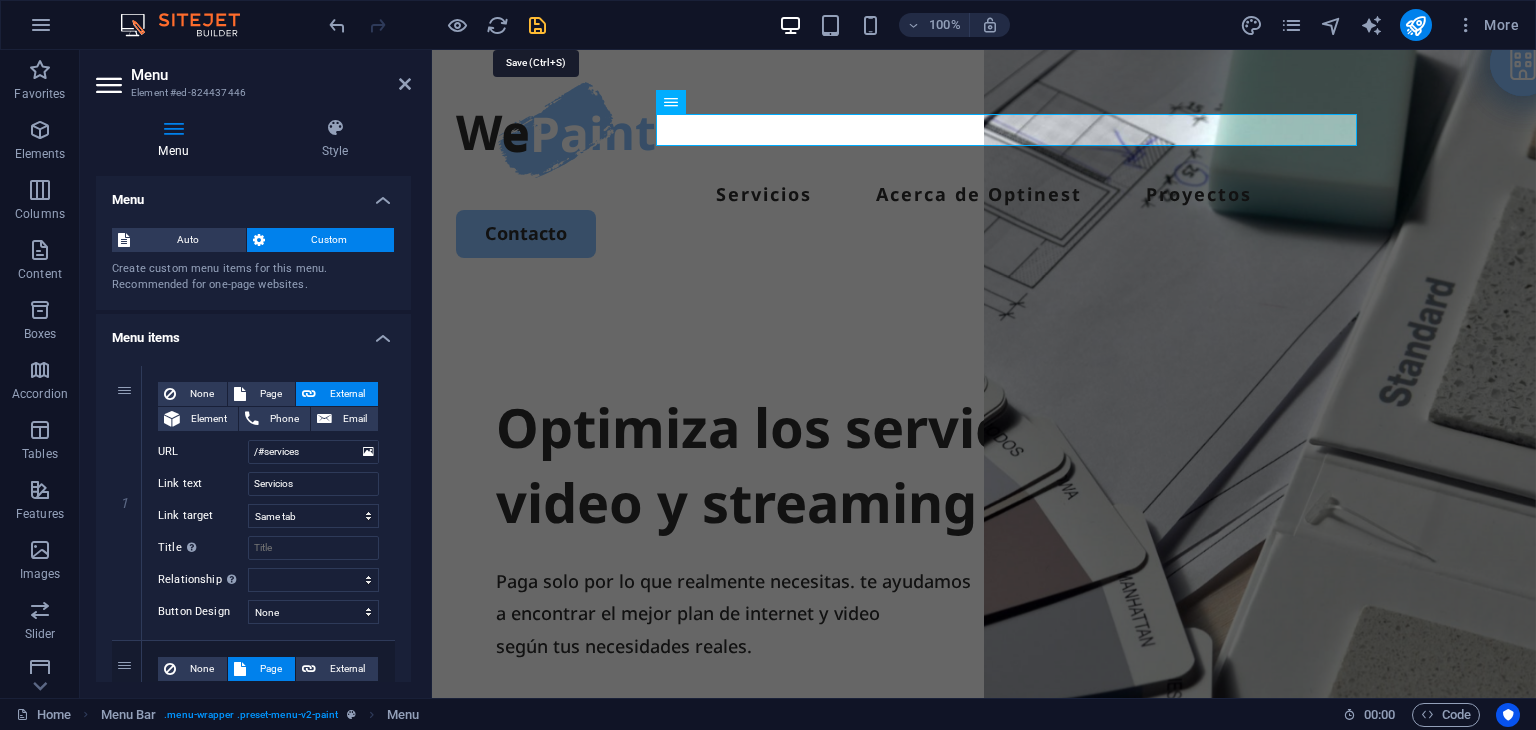 click at bounding box center [537, 25] 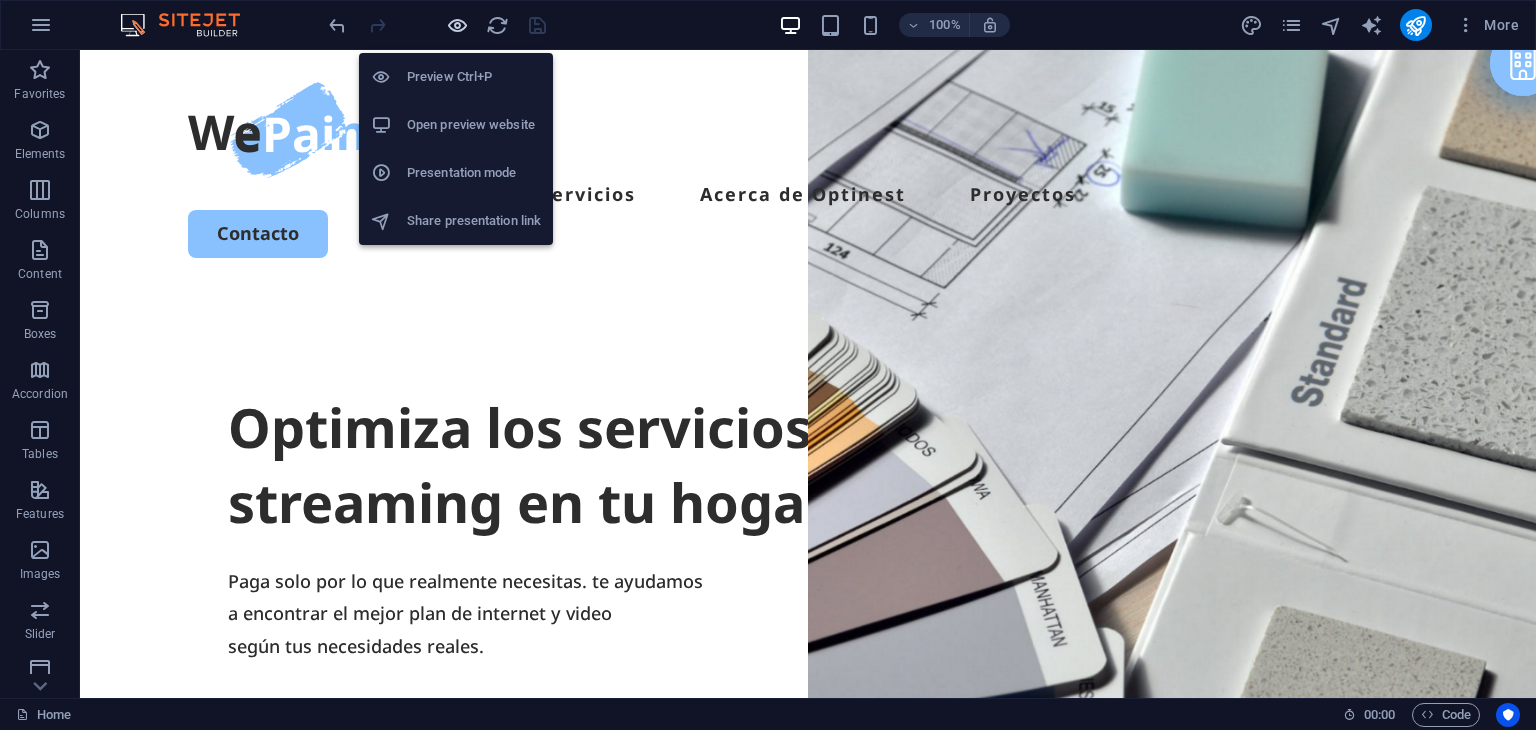 click at bounding box center (457, 25) 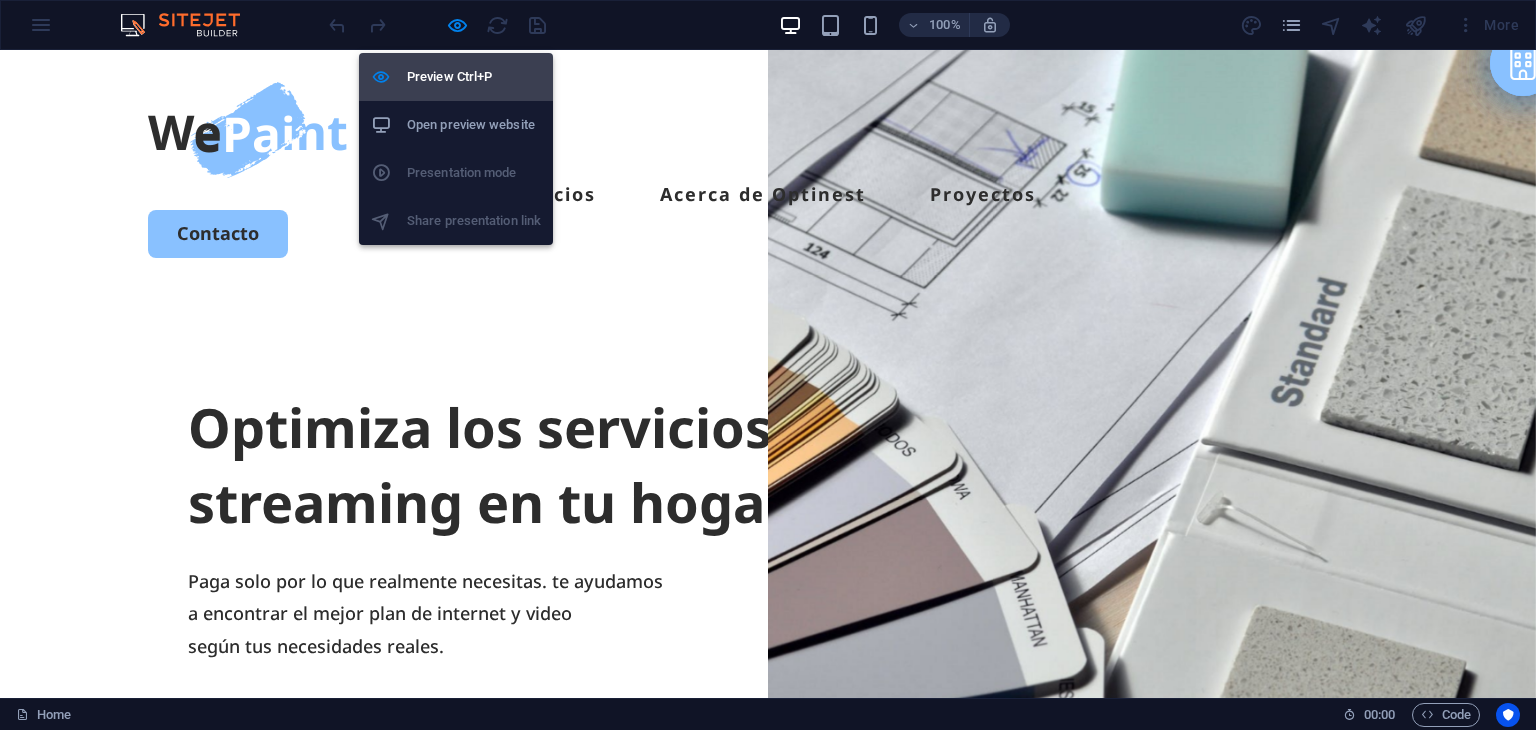 click on "Preview Ctrl+P" at bounding box center [456, 77] 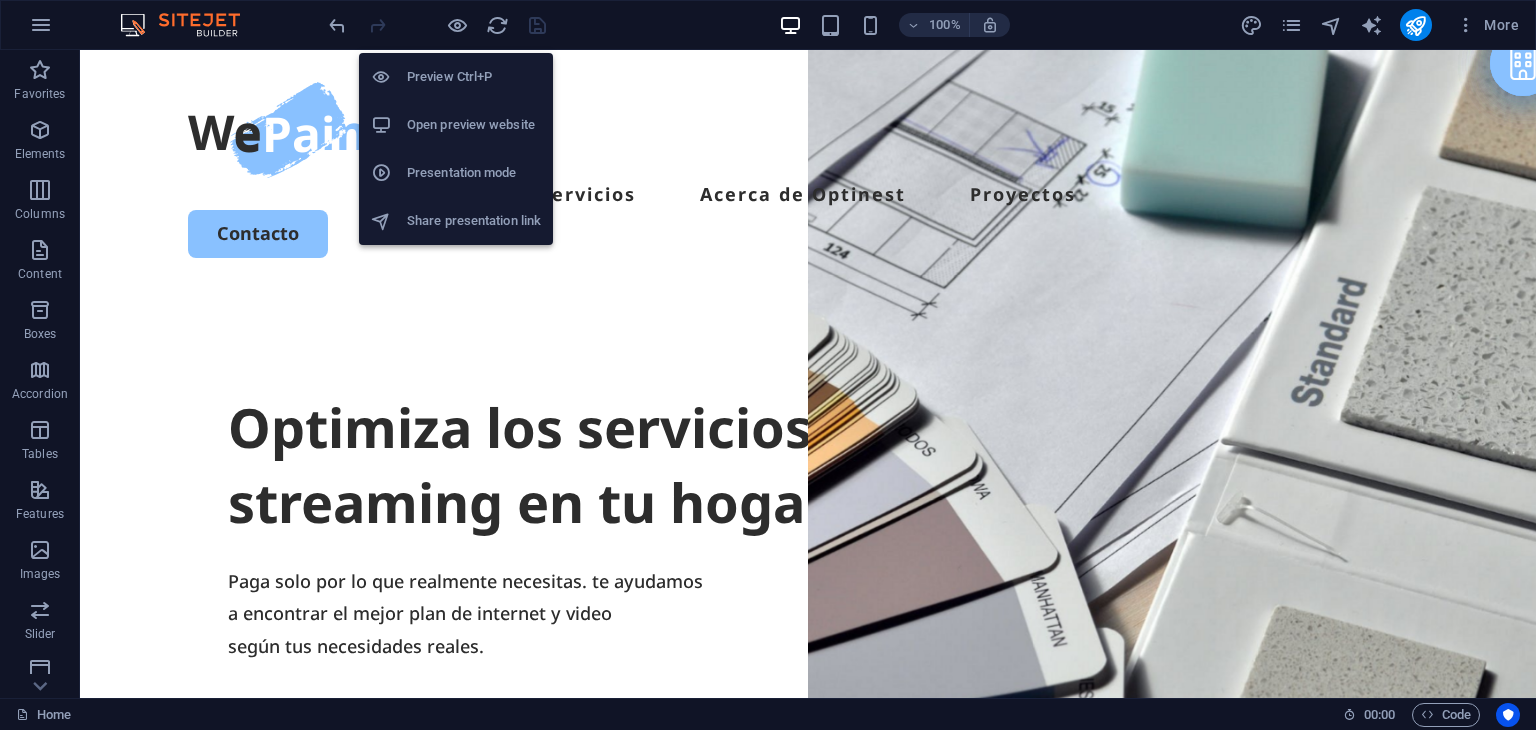 click on "Preview Ctrl+P" at bounding box center (456, 77) 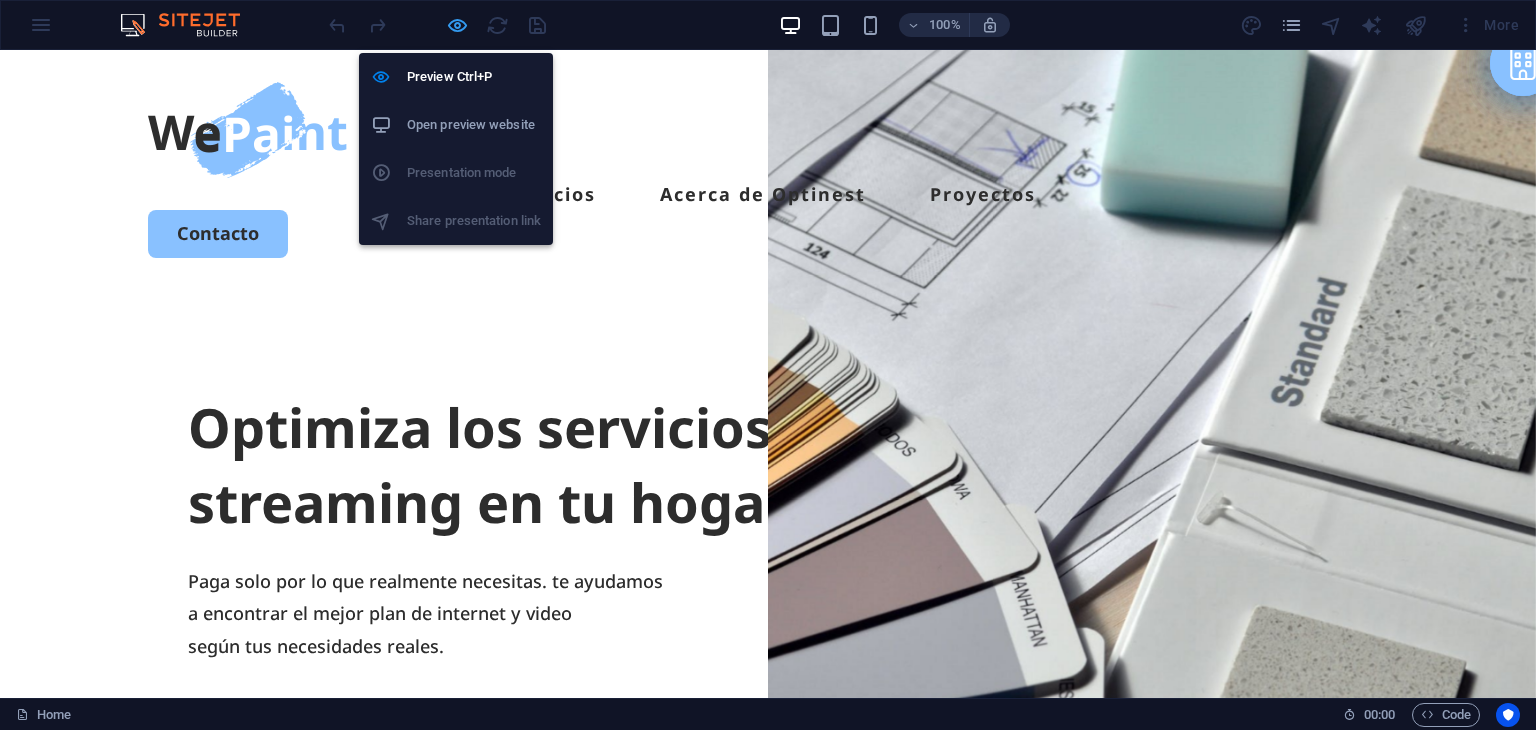 click at bounding box center (457, 25) 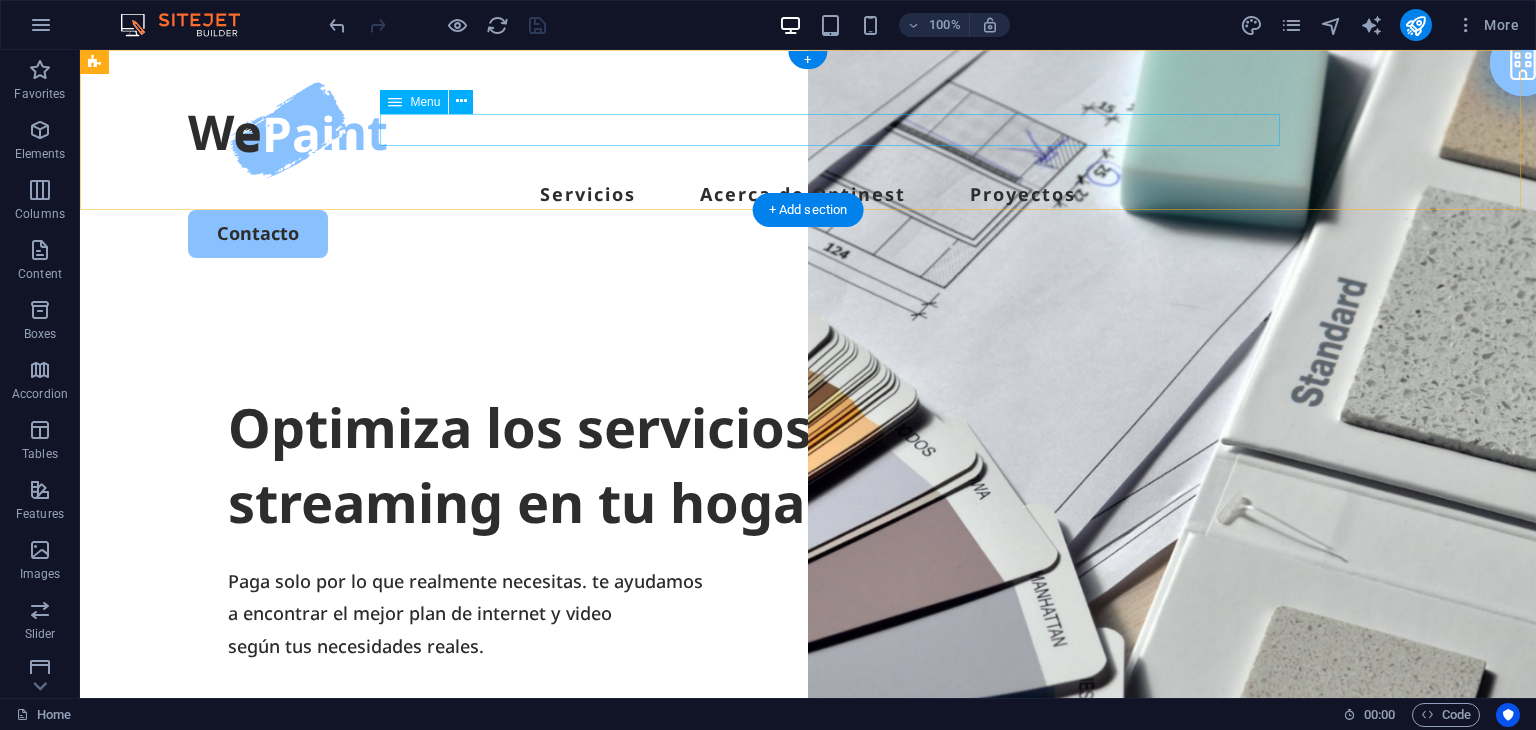 click on "Servicios Acerca de Optinest Proyectos" at bounding box center (808, 194) 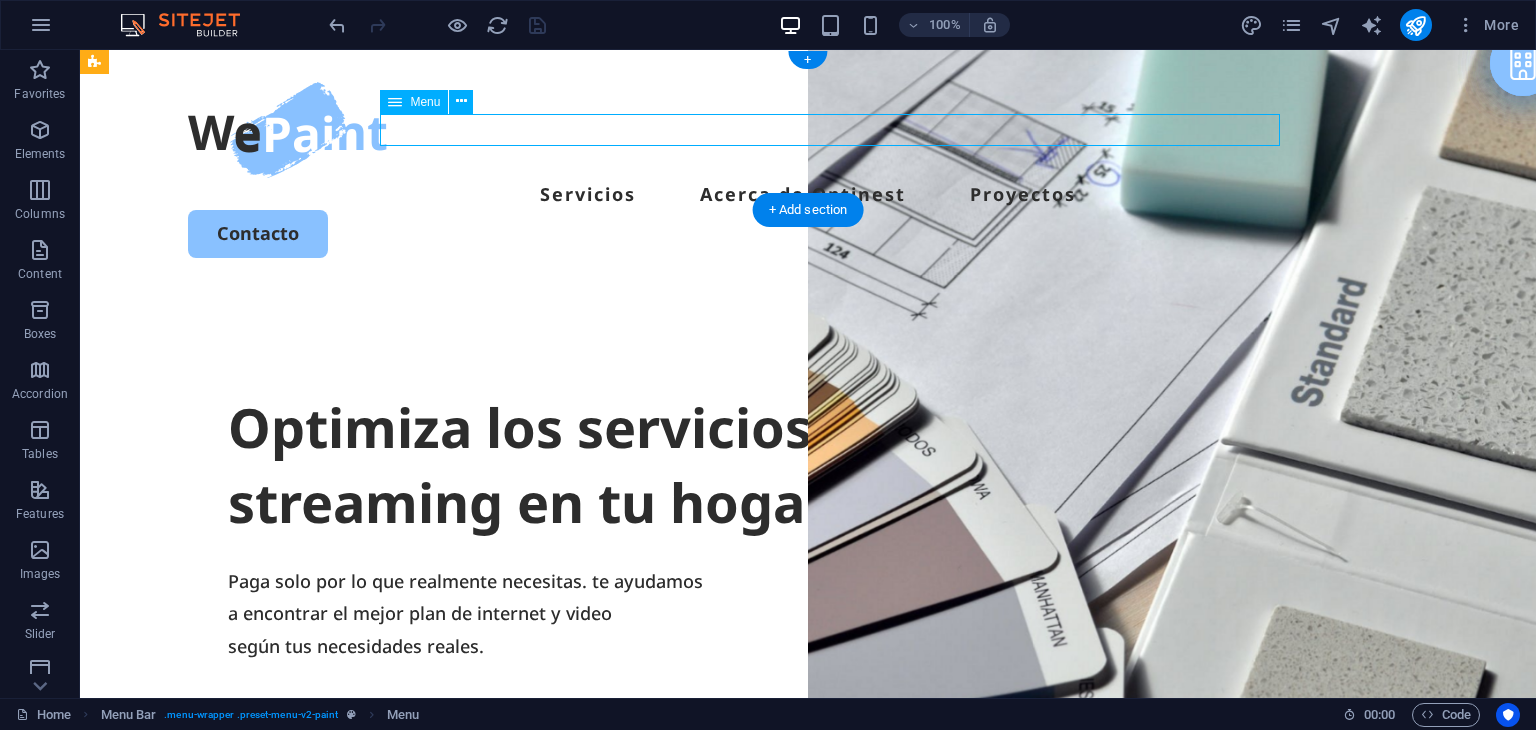 click on "Servicios Acerca de Optinest Proyectos" at bounding box center [808, 194] 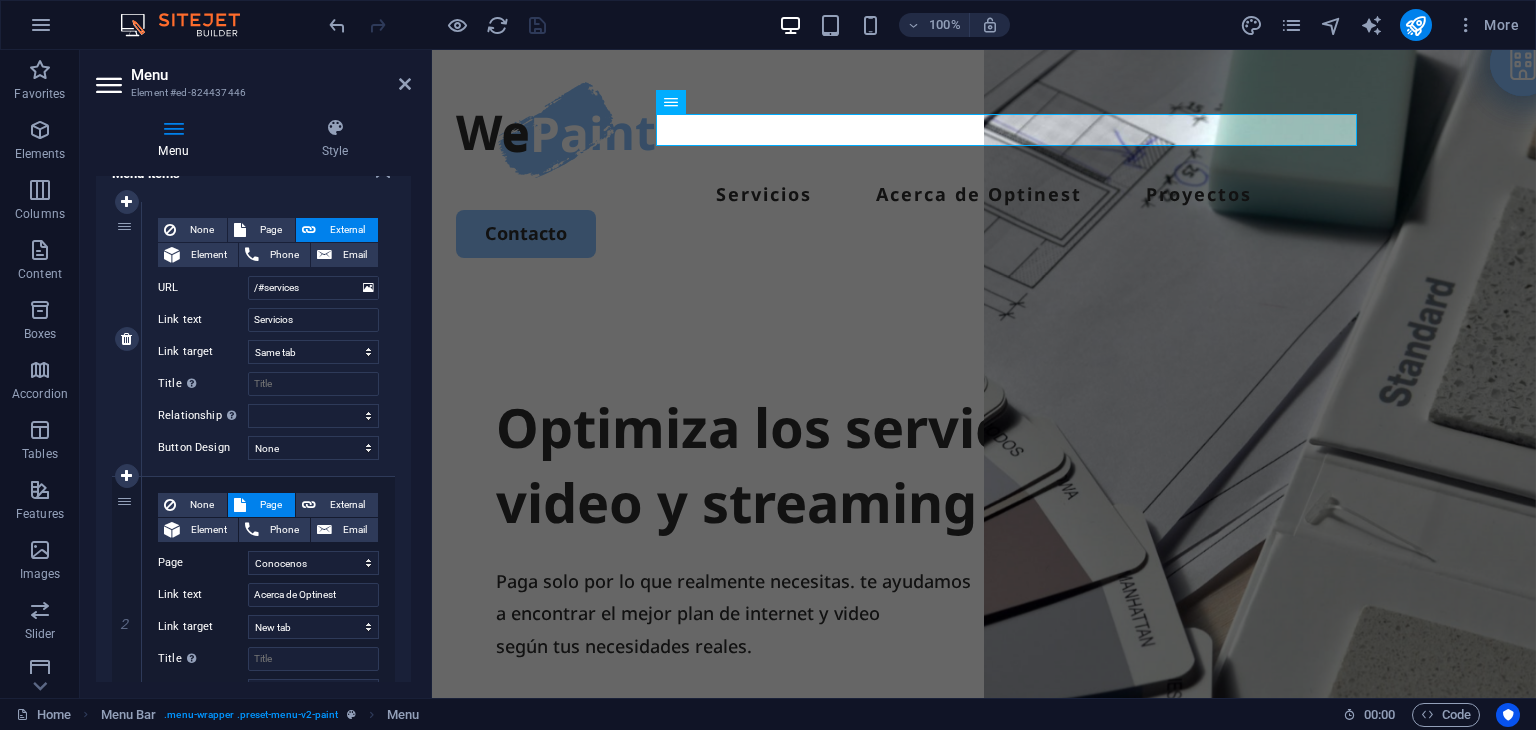 scroll, scrollTop: 264, scrollLeft: 0, axis: vertical 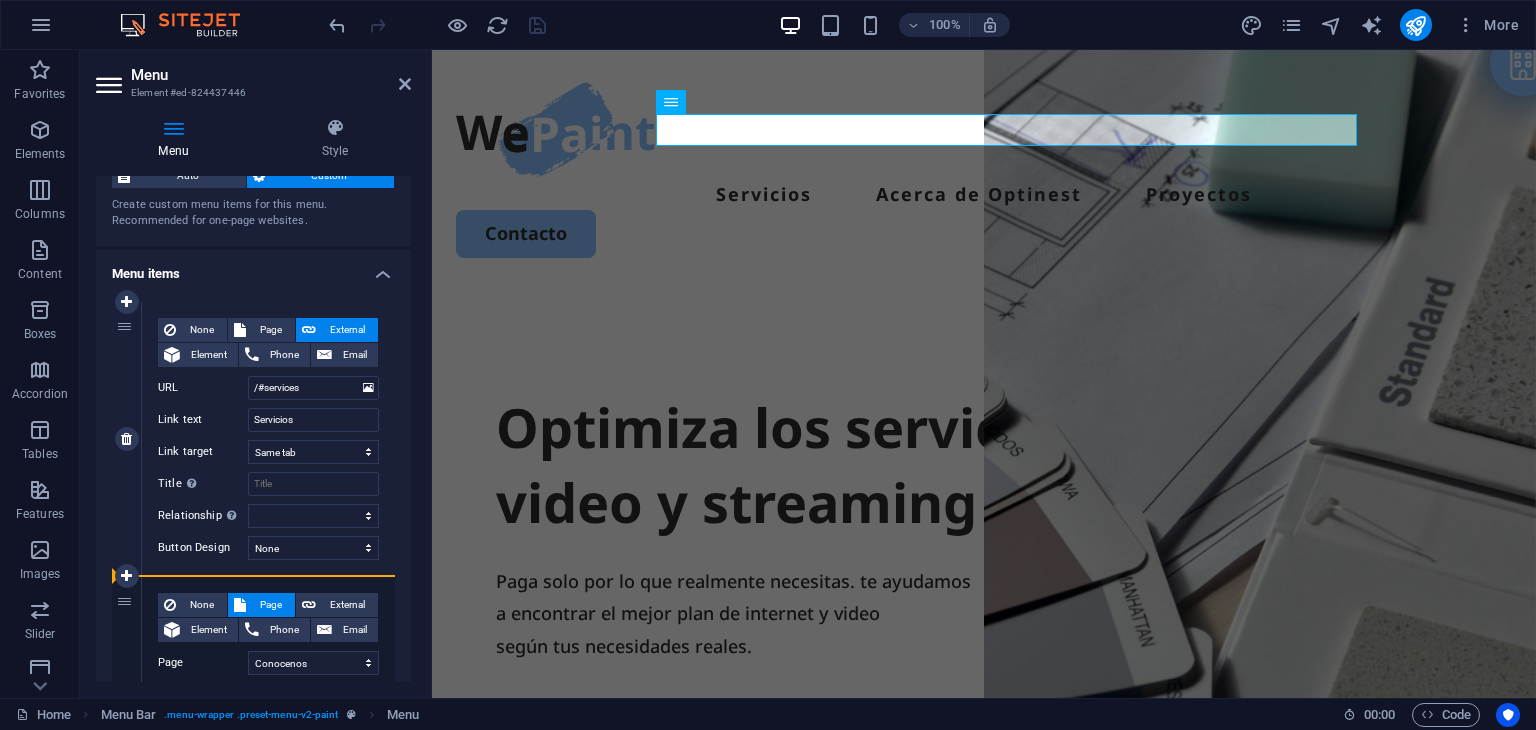 drag, startPoint x: 121, startPoint y: 407, endPoint x: 232, endPoint y: 567, distance: 194.73315 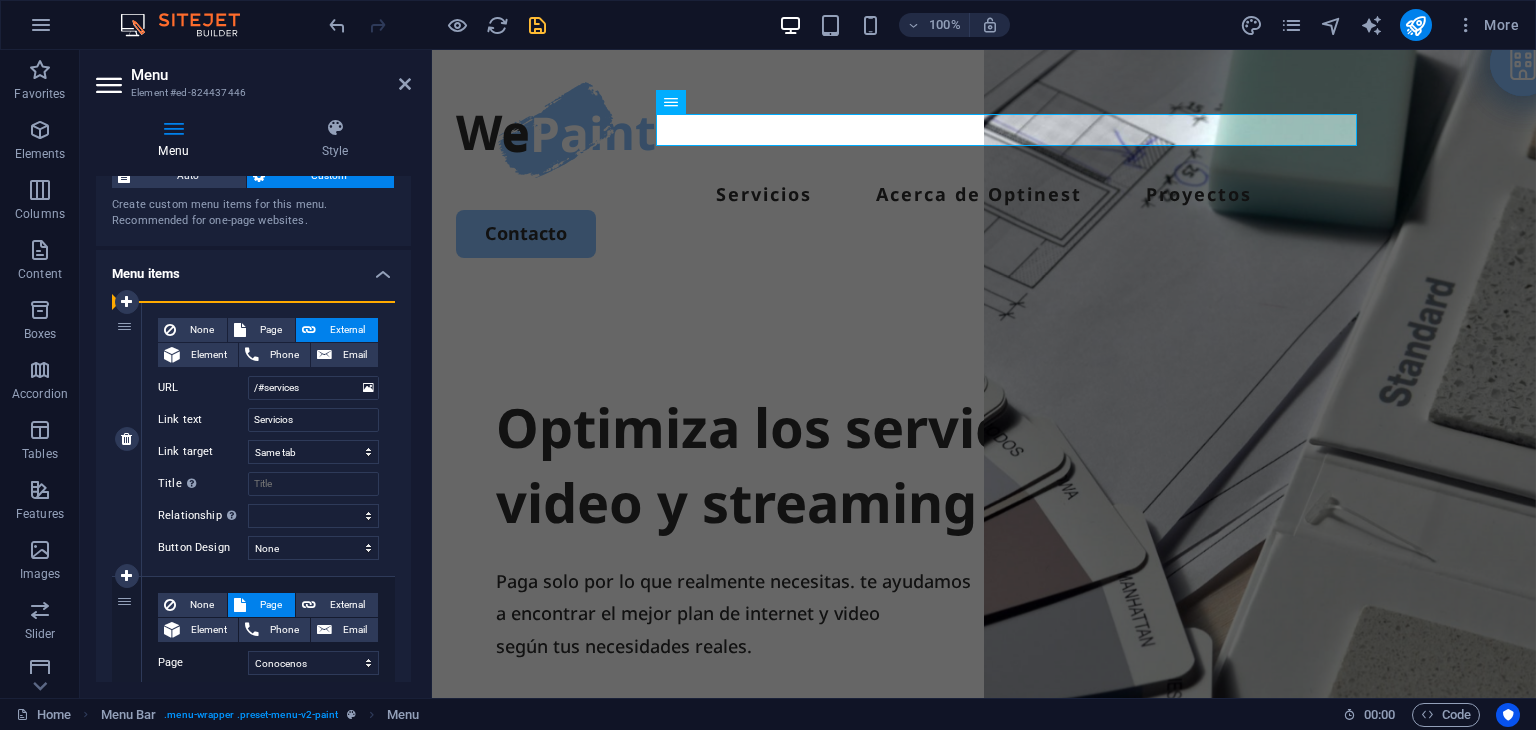 drag, startPoint x: 121, startPoint y: 599, endPoint x: 123, endPoint y: 323, distance: 276.00723 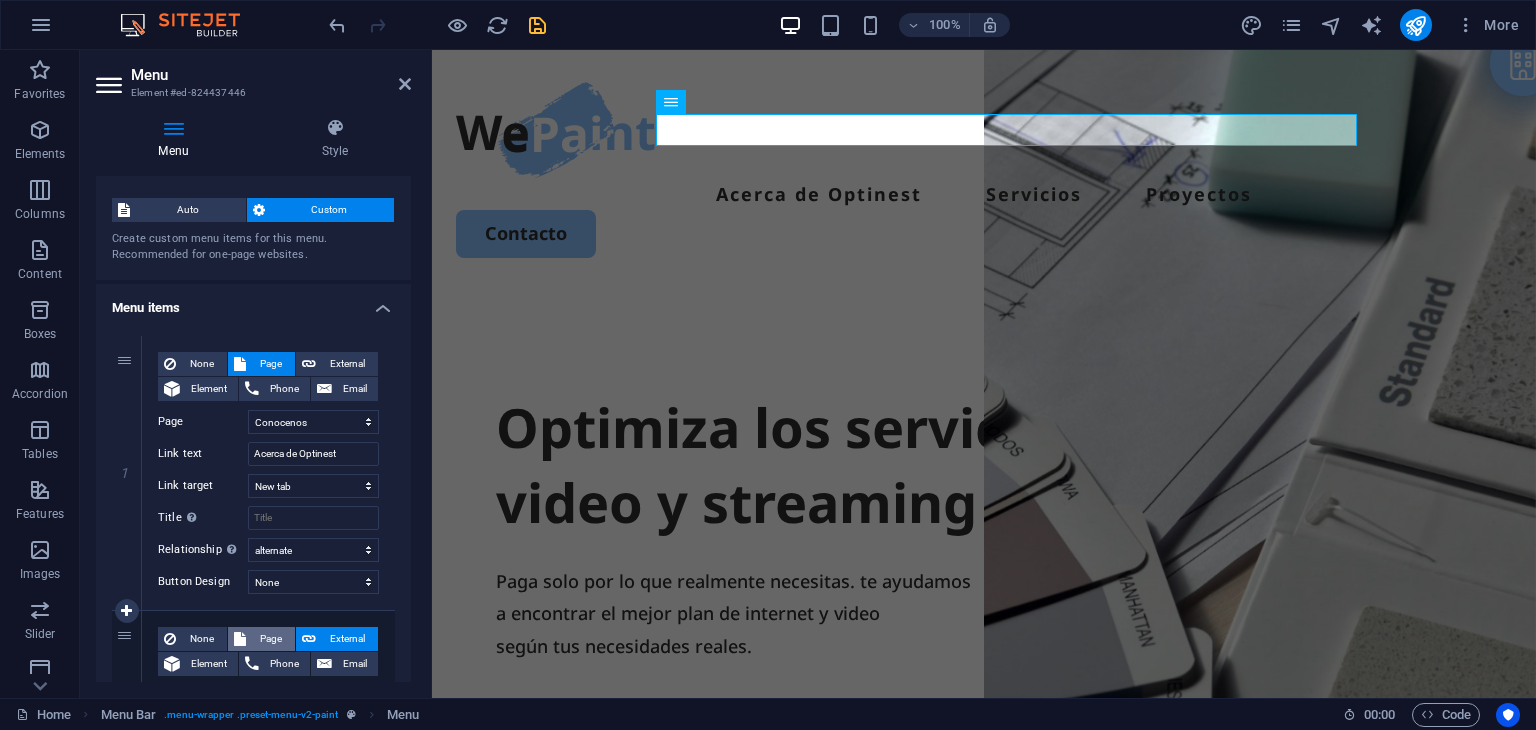 scroll, scrollTop: 0, scrollLeft: 0, axis: both 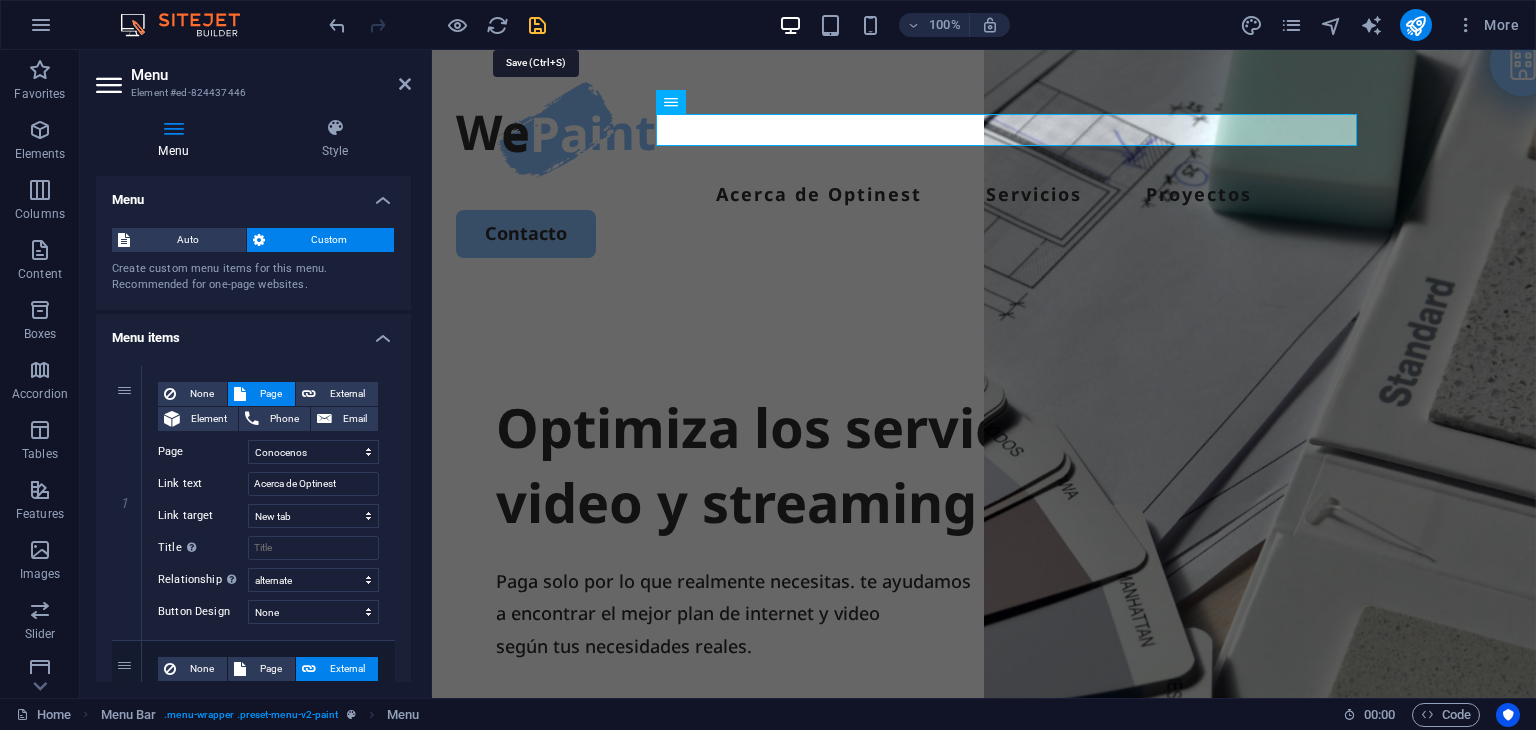click at bounding box center (537, 25) 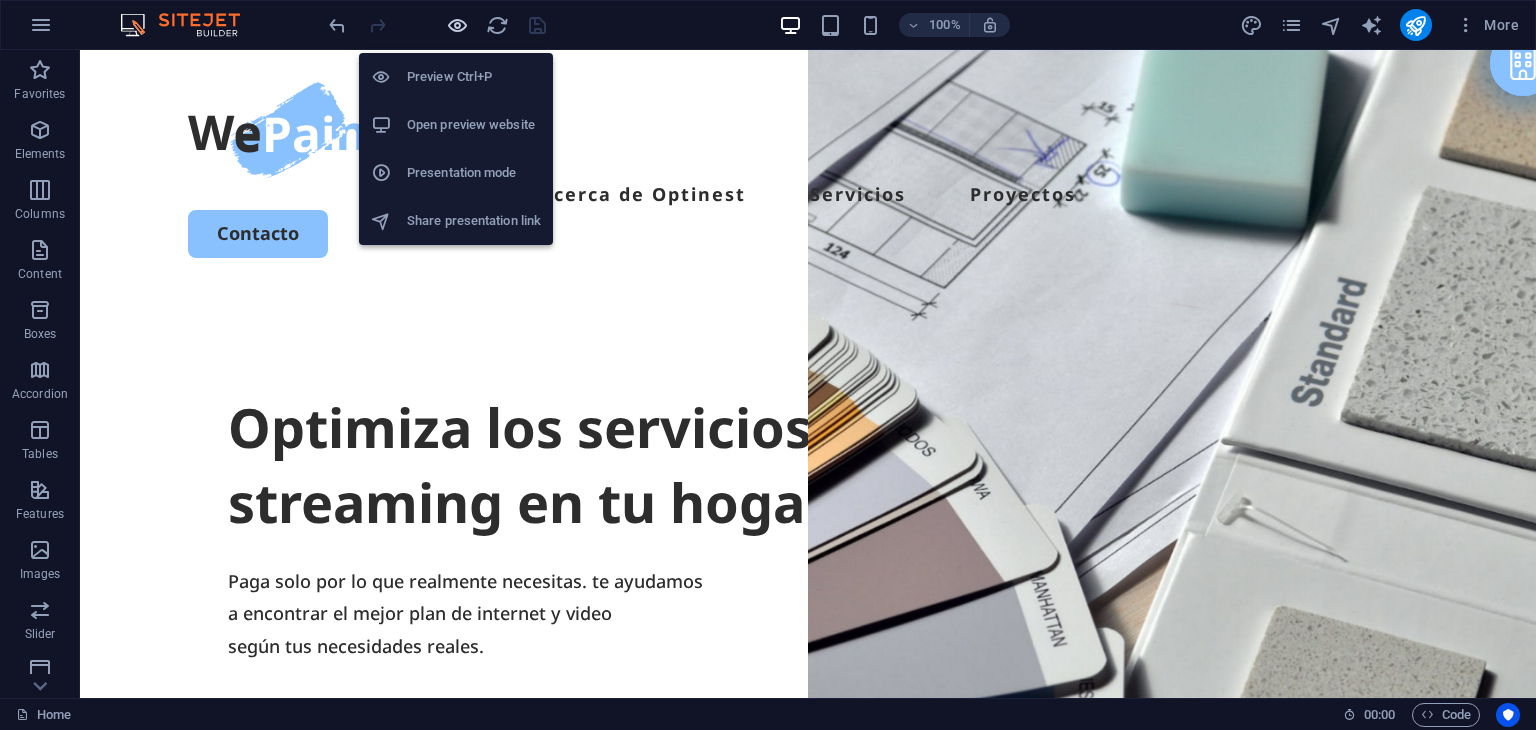 click at bounding box center [457, 25] 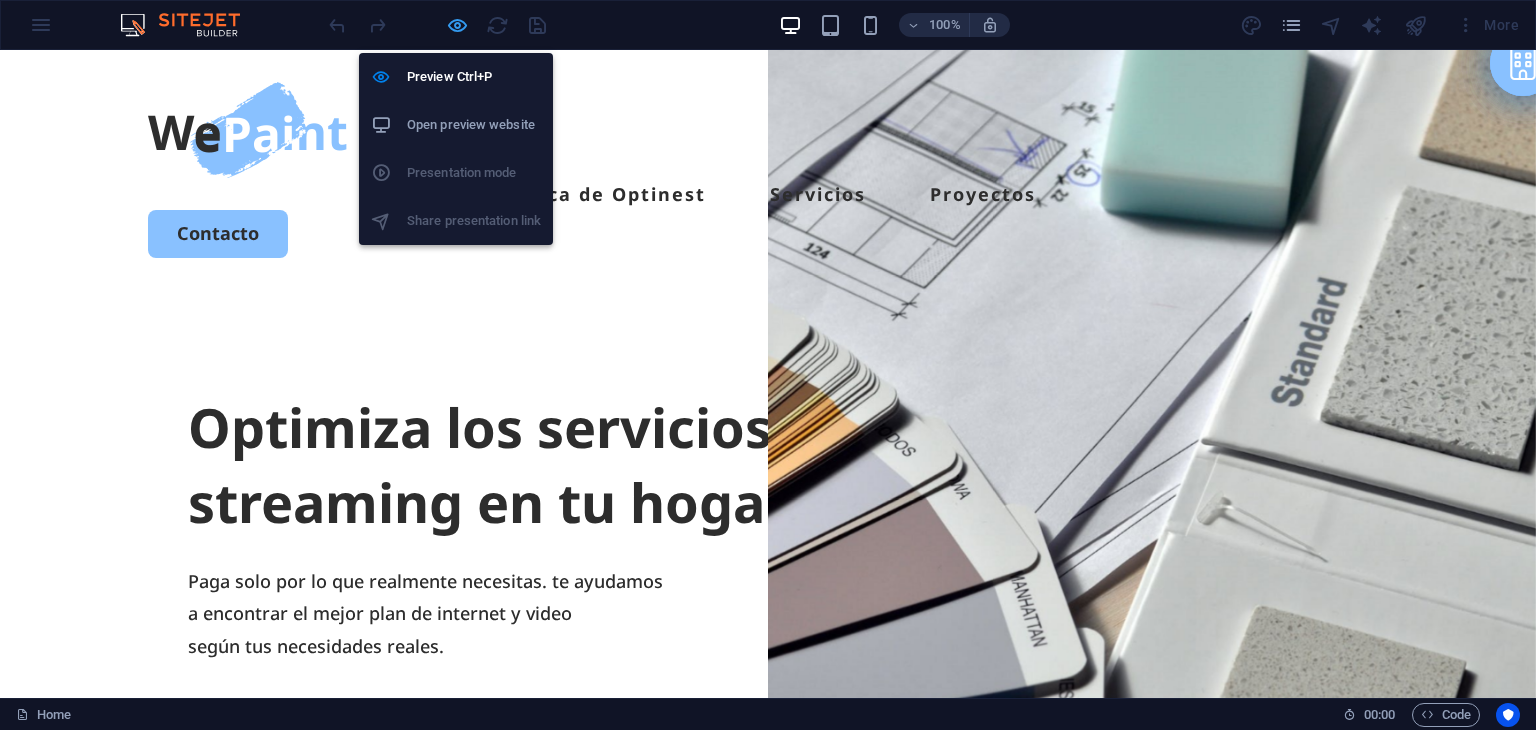 click at bounding box center (457, 25) 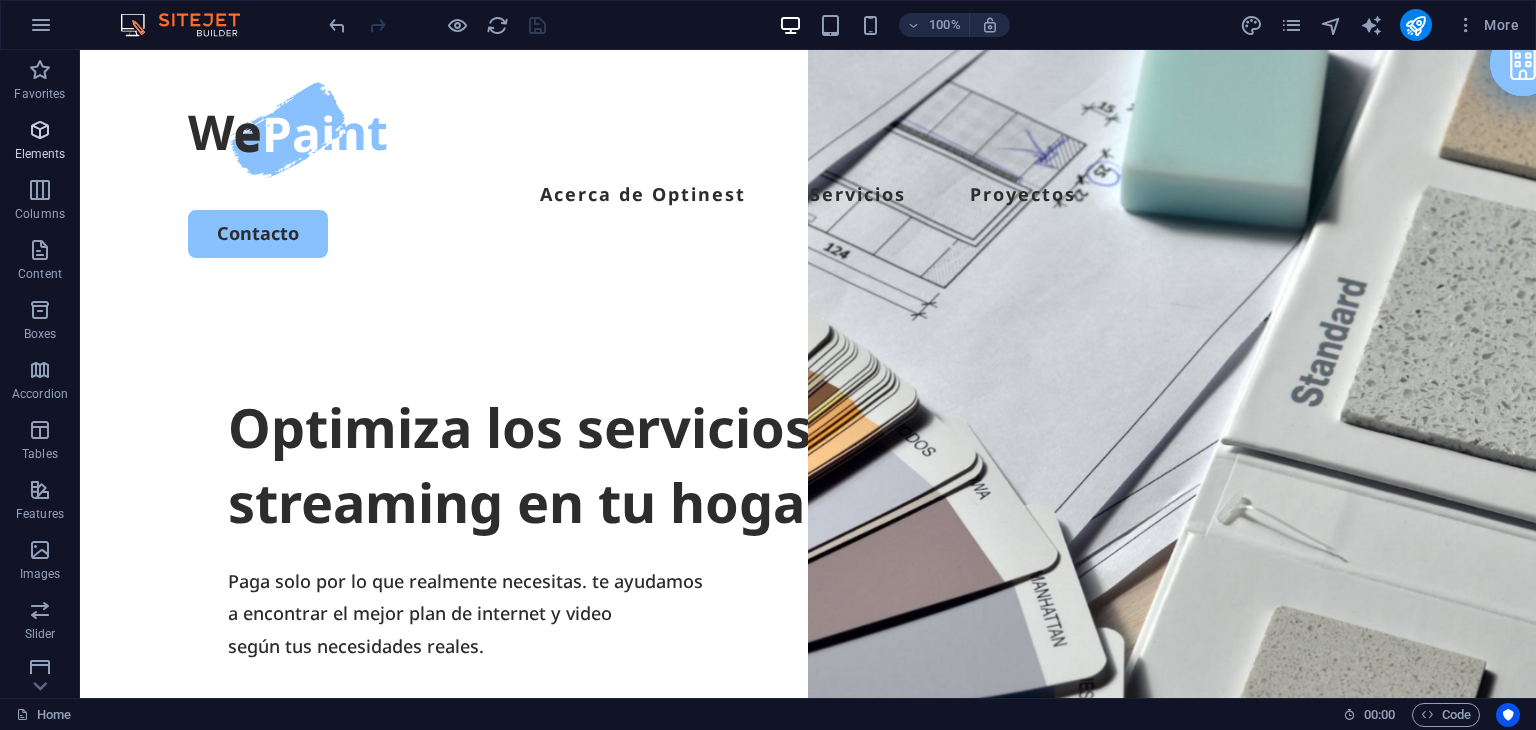 click at bounding box center (40, 130) 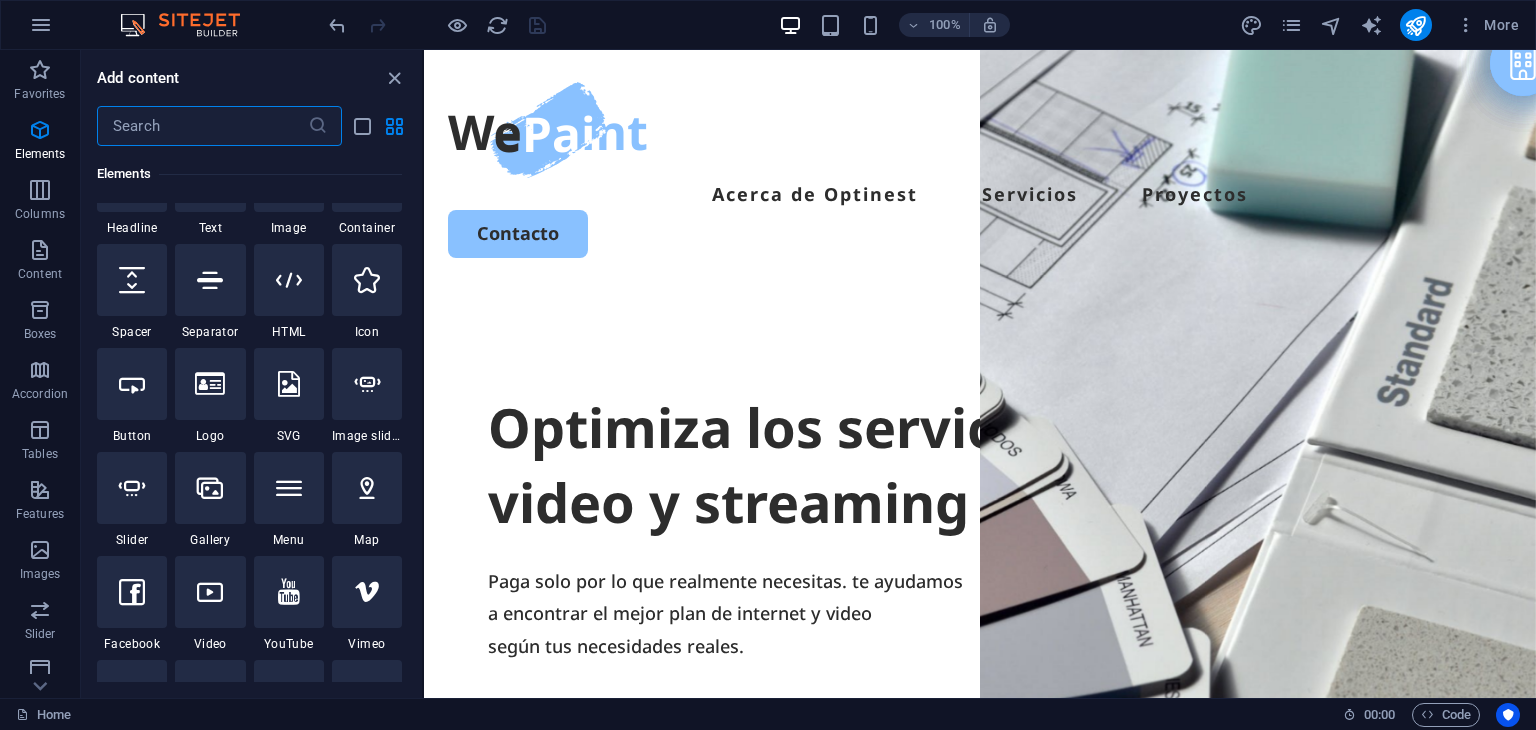 scroll, scrollTop: 312, scrollLeft: 0, axis: vertical 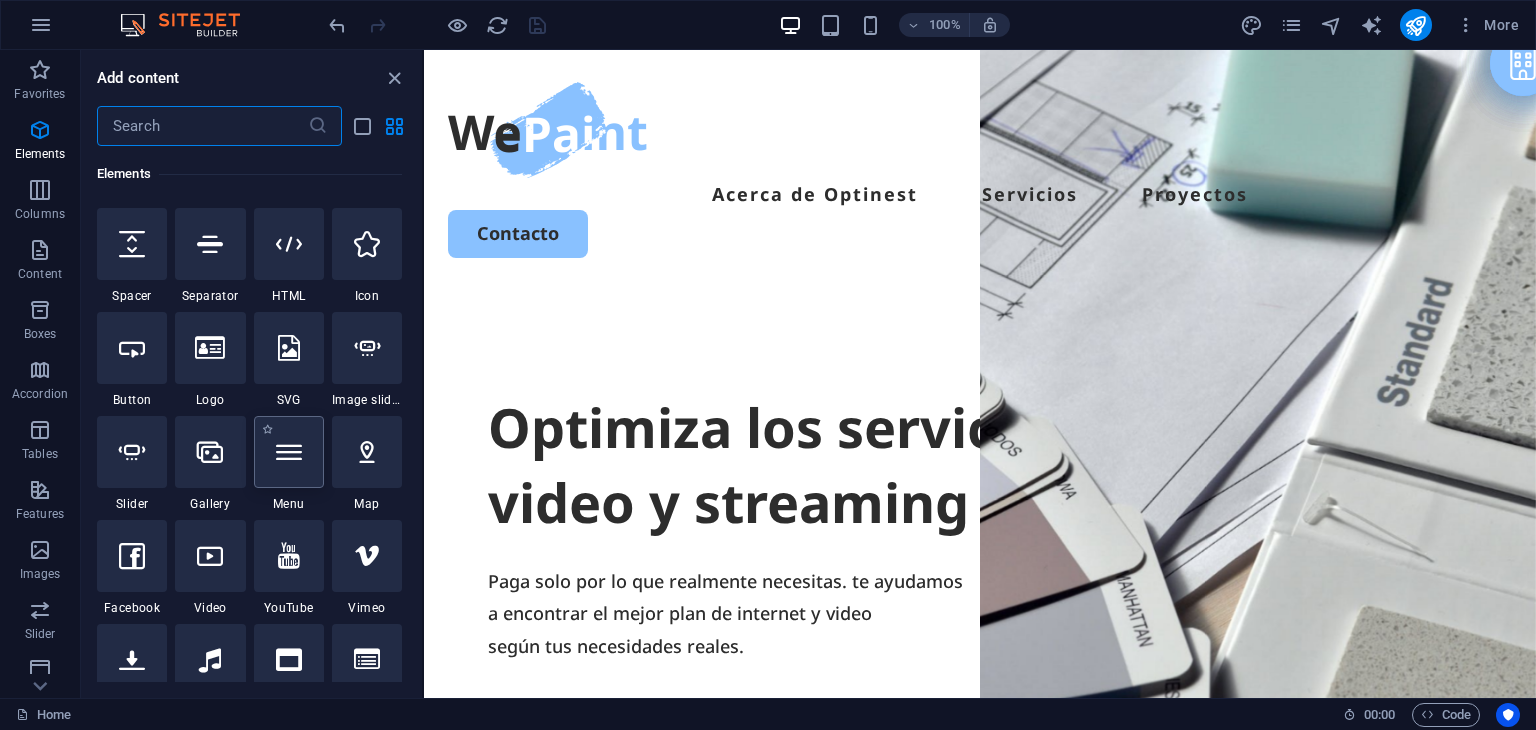 click at bounding box center (289, 452) 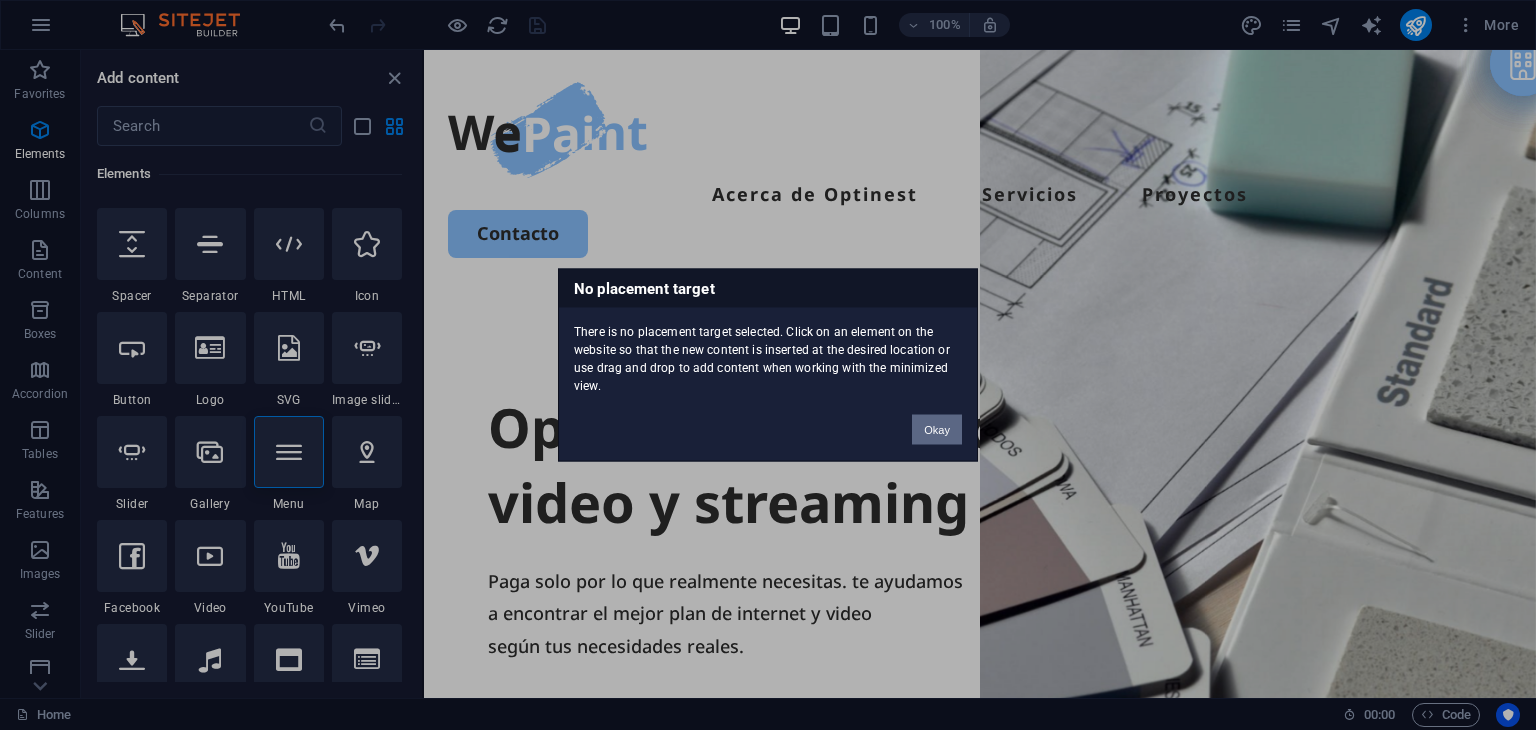 click on "Okay" at bounding box center [937, 430] 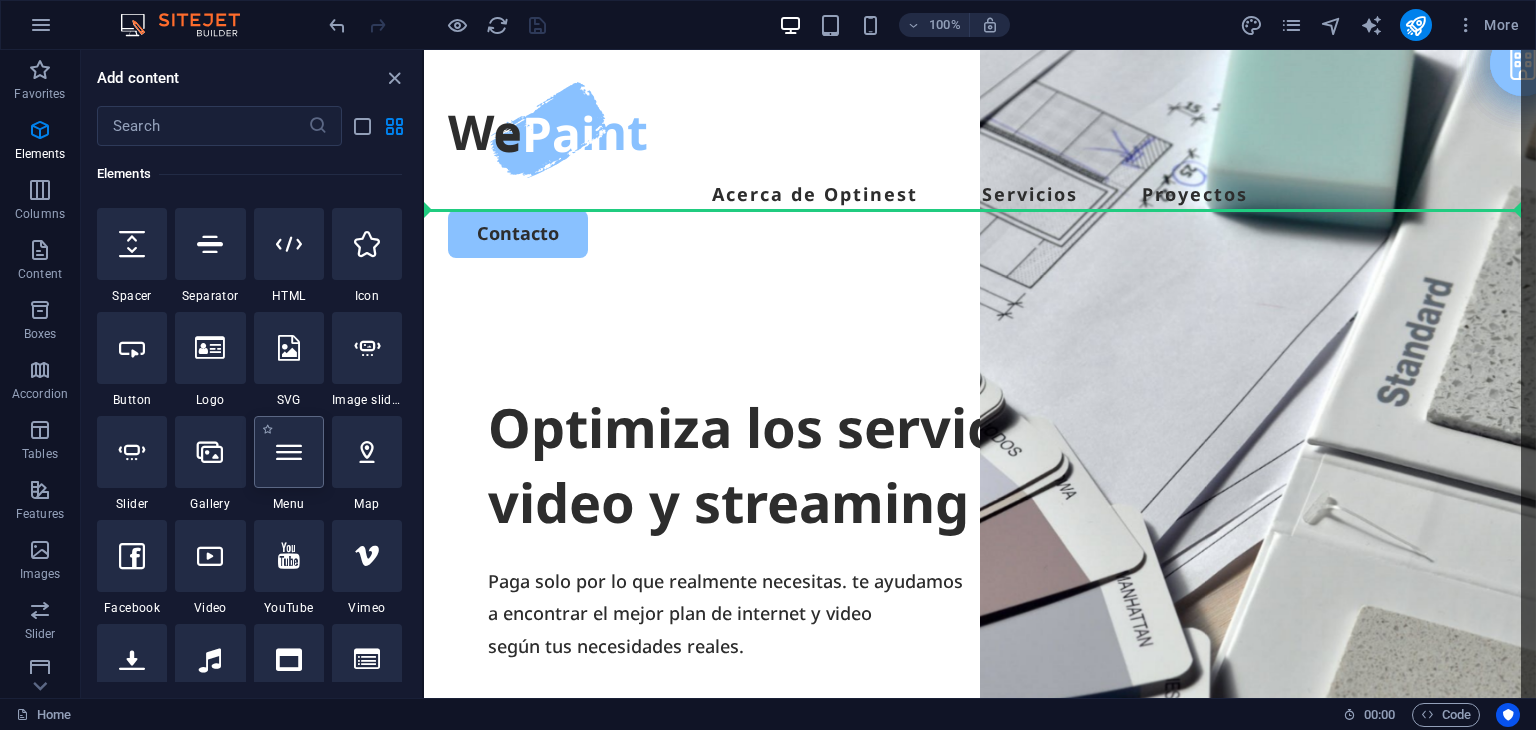 select on "1" 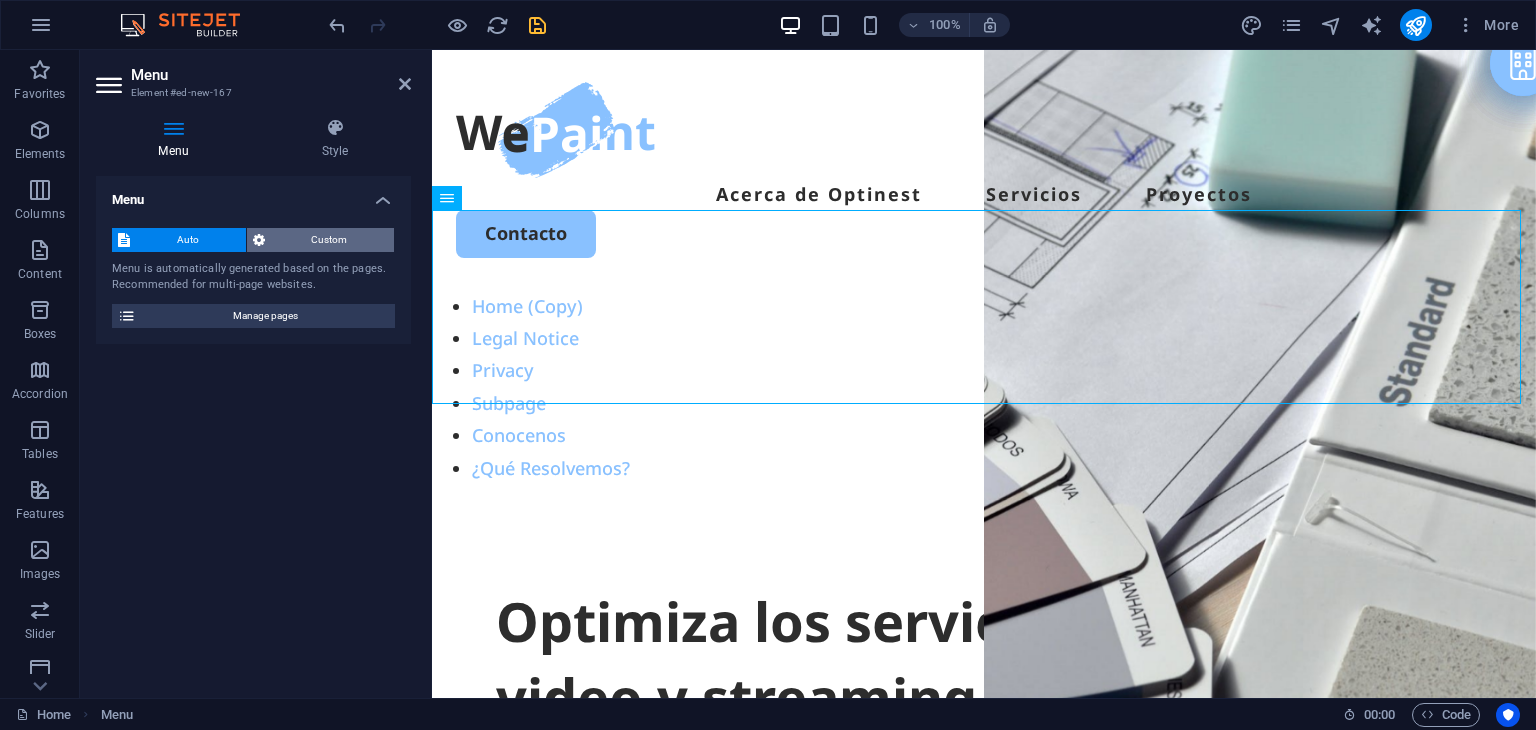 click on "Custom" at bounding box center [330, 240] 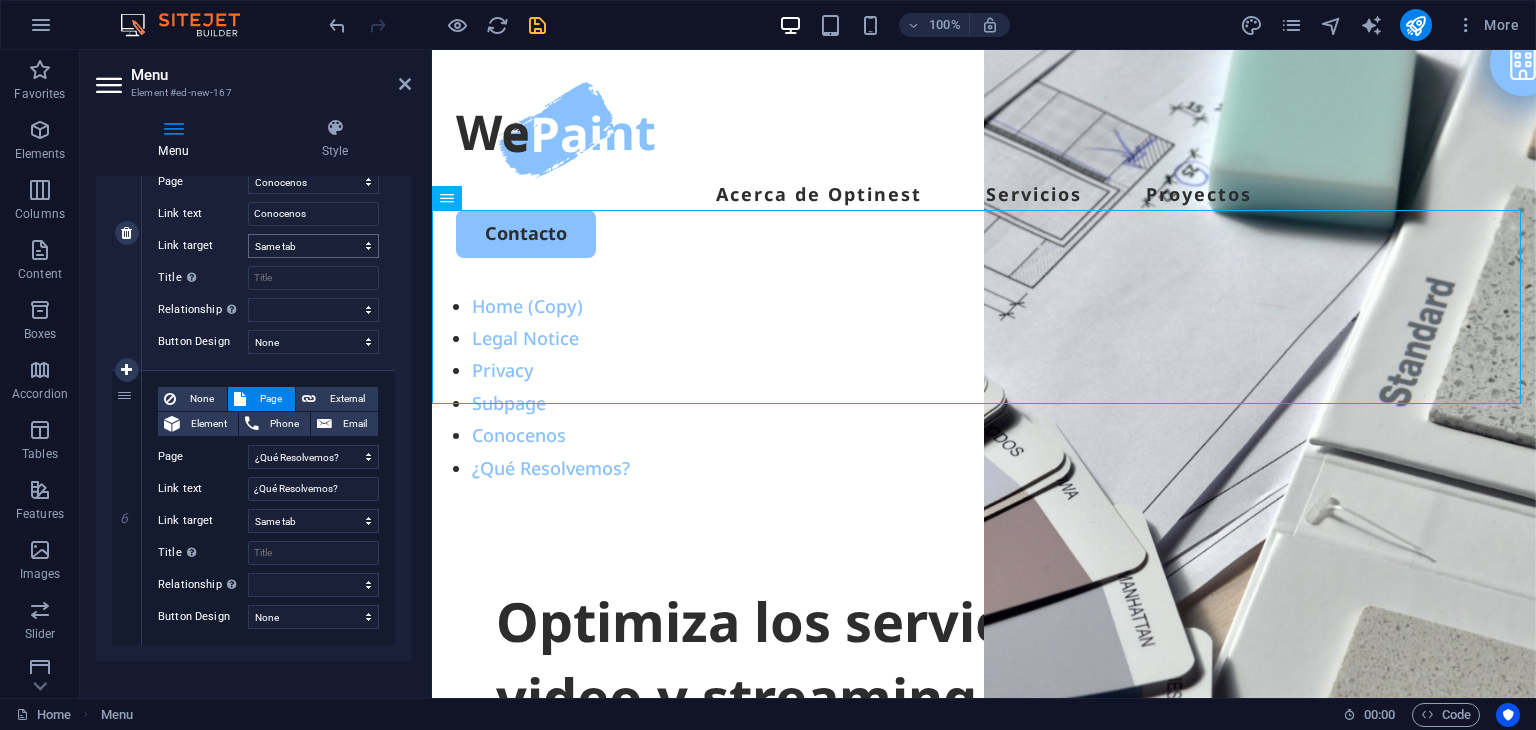 scroll, scrollTop: 1388, scrollLeft: 0, axis: vertical 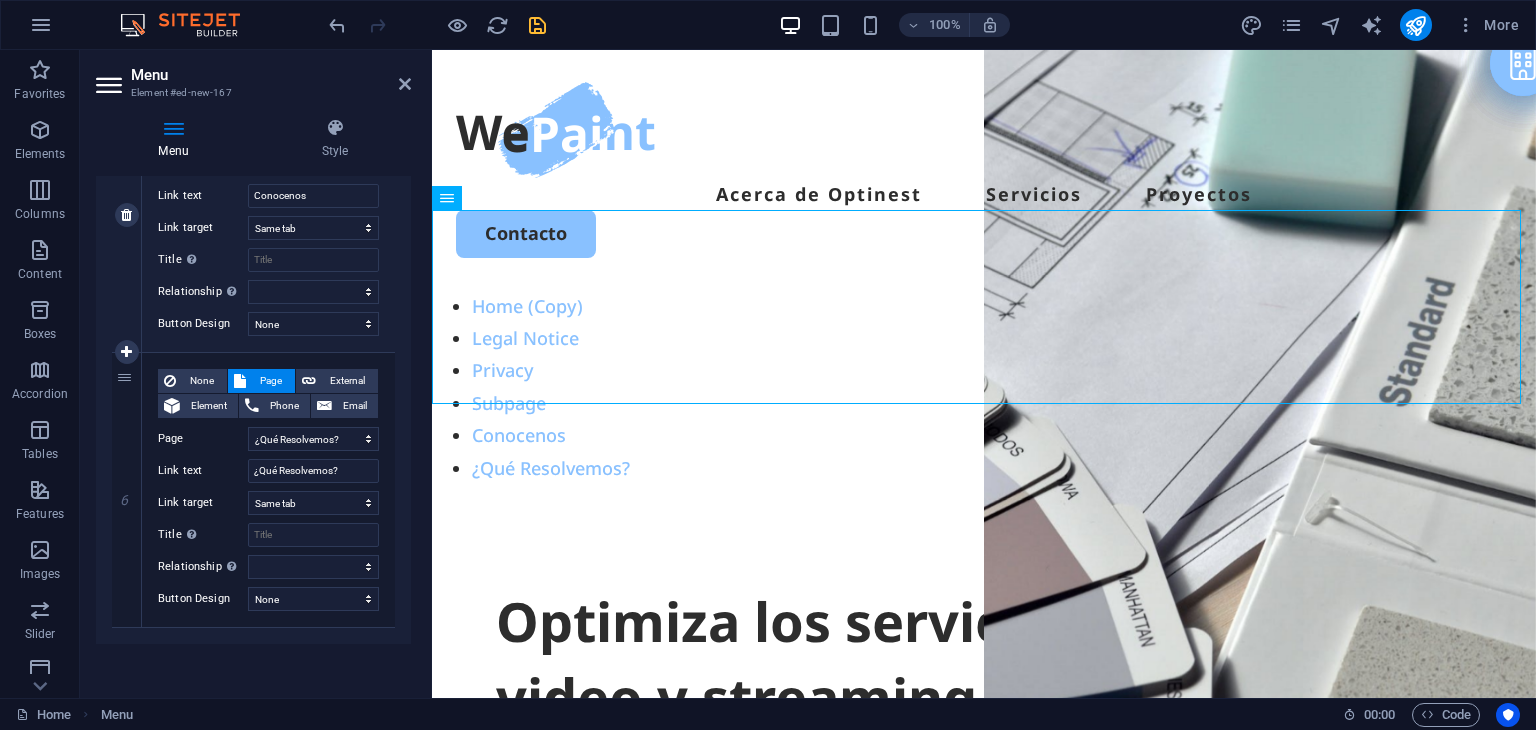 drag, startPoint x: 128, startPoint y: 374, endPoint x: 128, endPoint y: 191, distance: 183 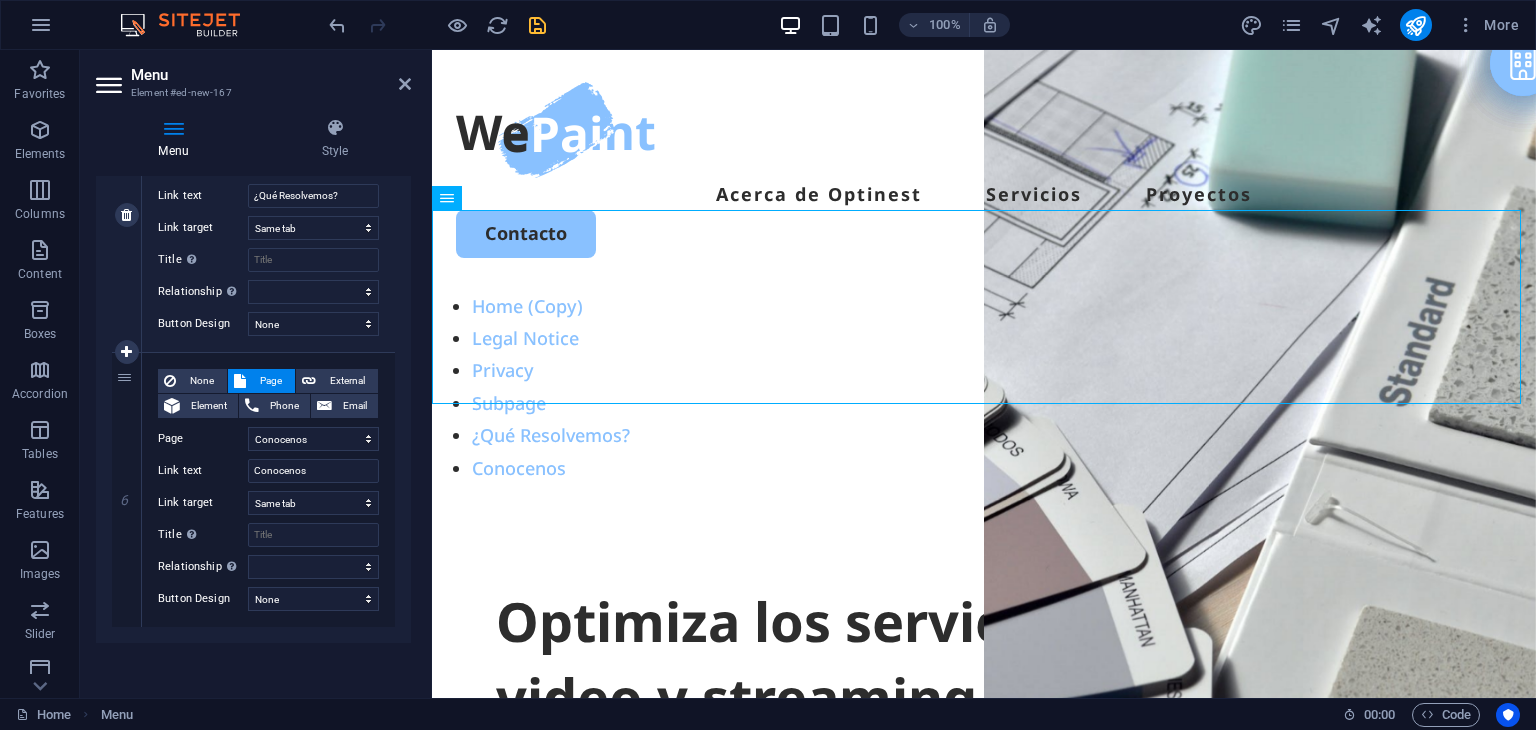 scroll, scrollTop: 1188, scrollLeft: 0, axis: vertical 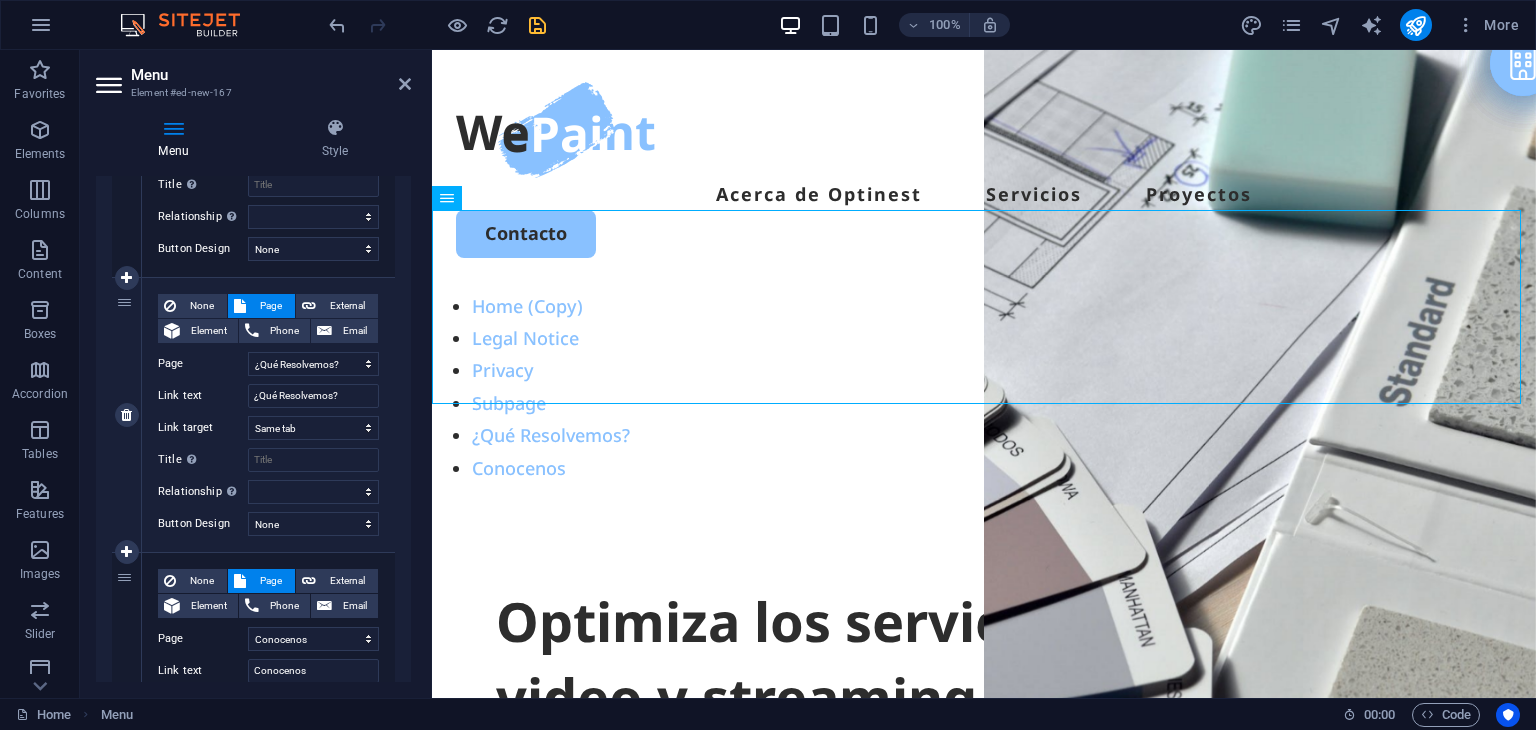 click on "5" at bounding box center [127, 415] 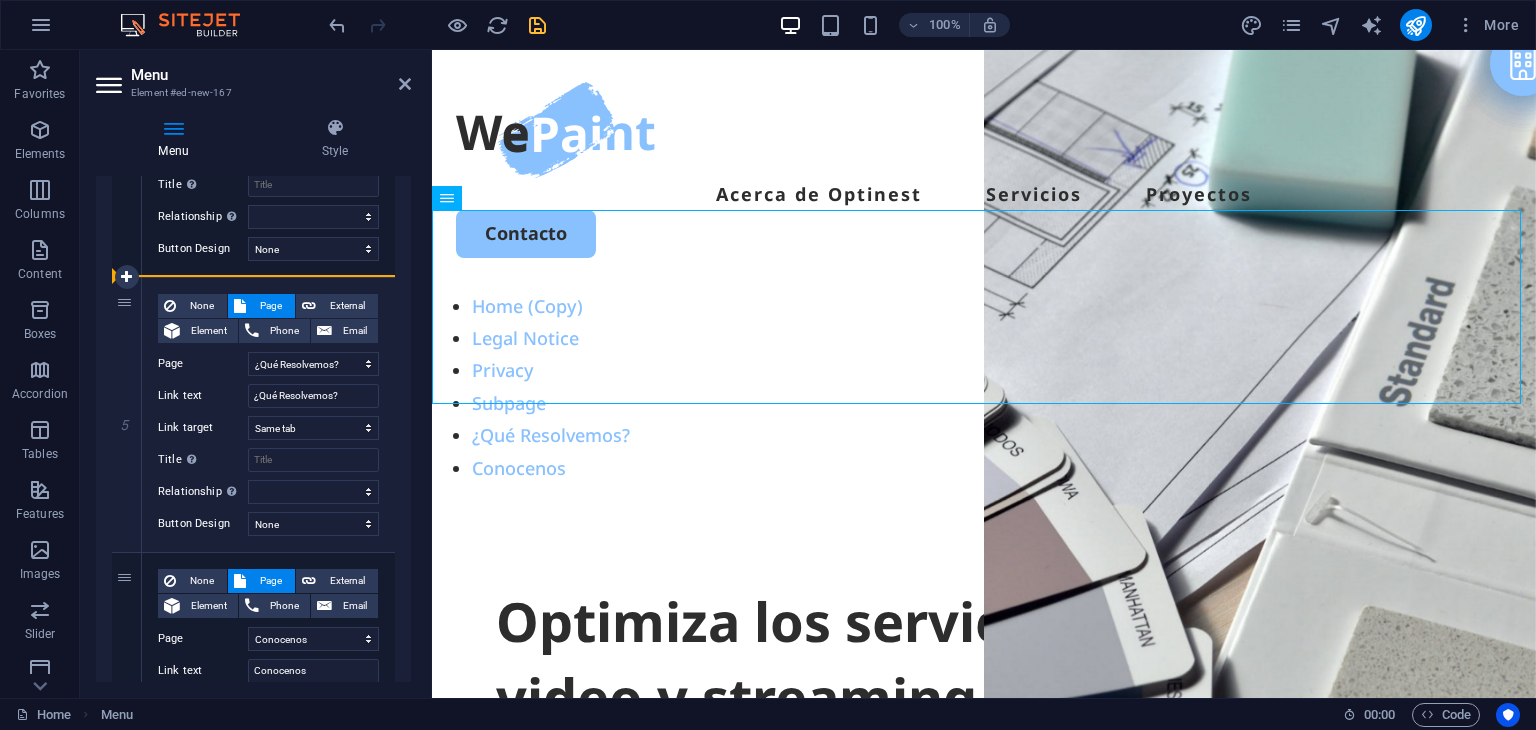 drag, startPoint x: 123, startPoint y: 302, endPoint x: 129, endPoint y: 181, distance: 121.14867 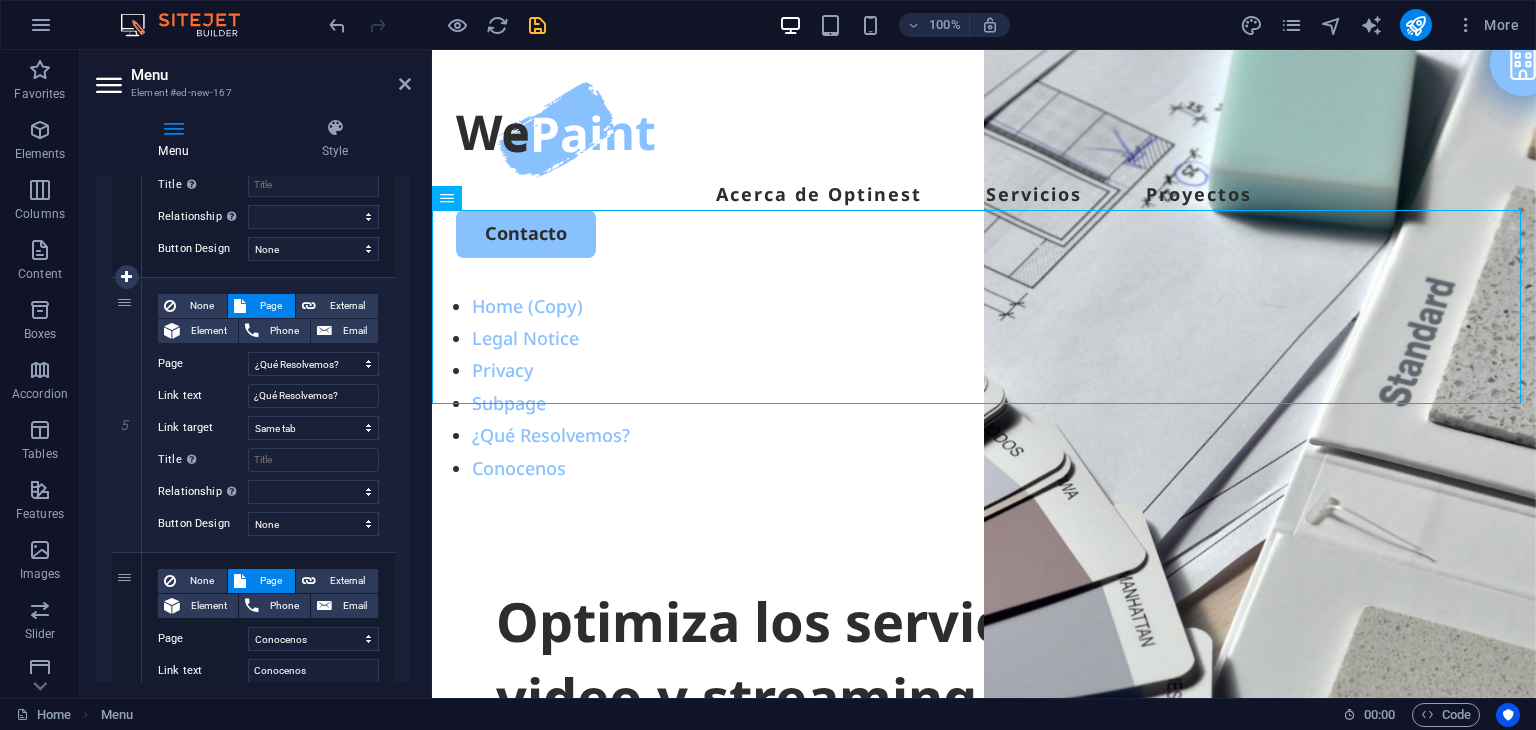 scroll, scrollTop: 988, scrollLeft: 0, axis: vertical 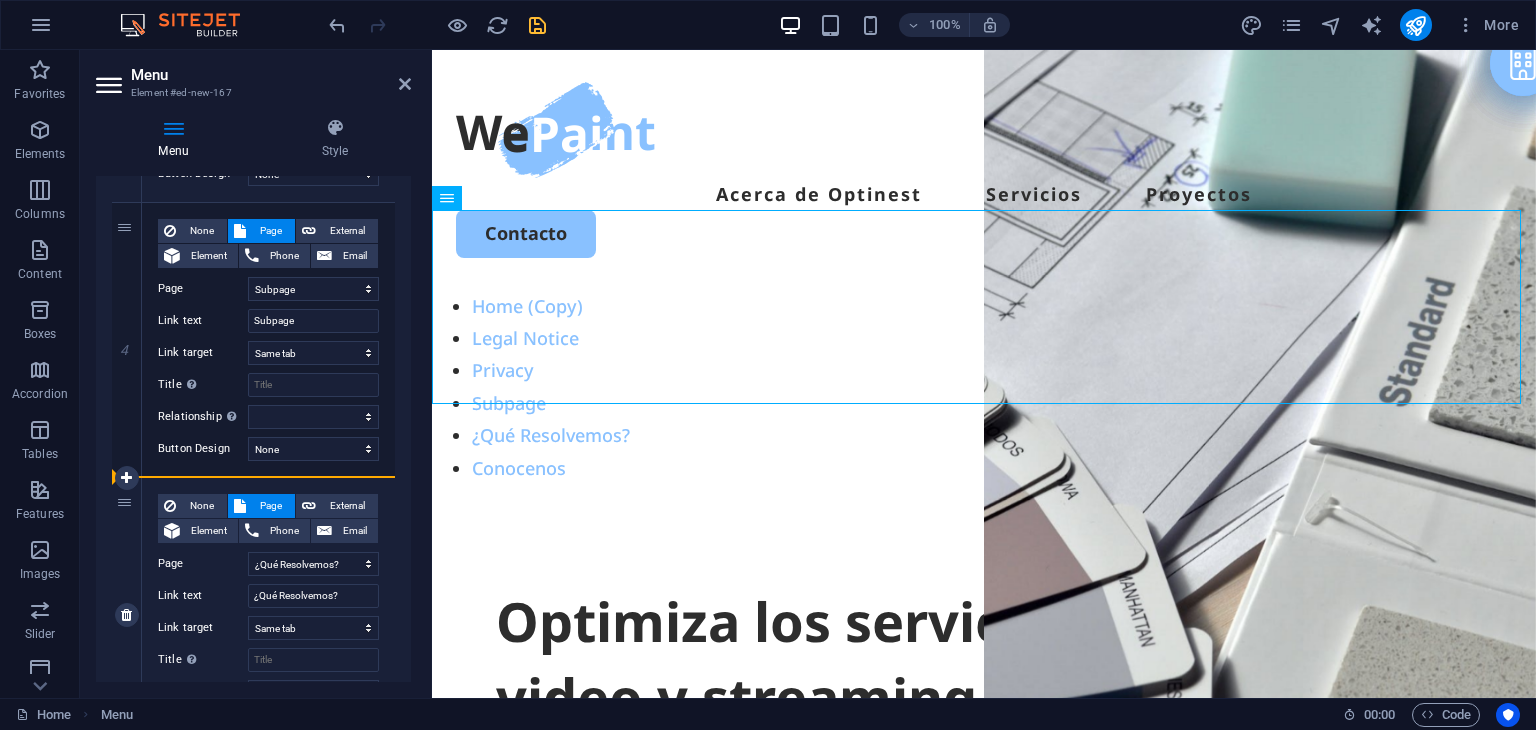 drag, startPoint x: 123, startPoint y: 224, endPoint x: 127, endPoint y: 514, distance: 290.0276 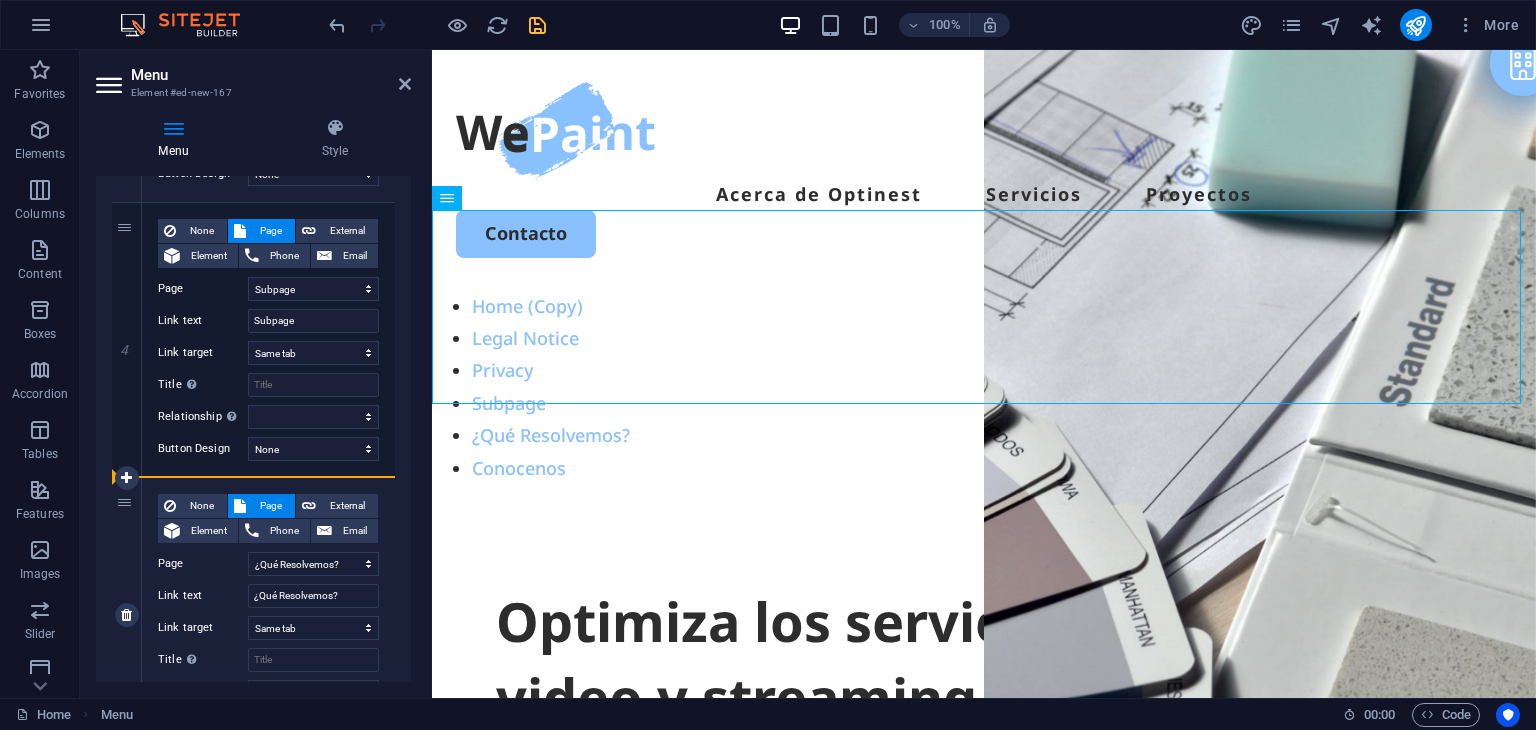 select 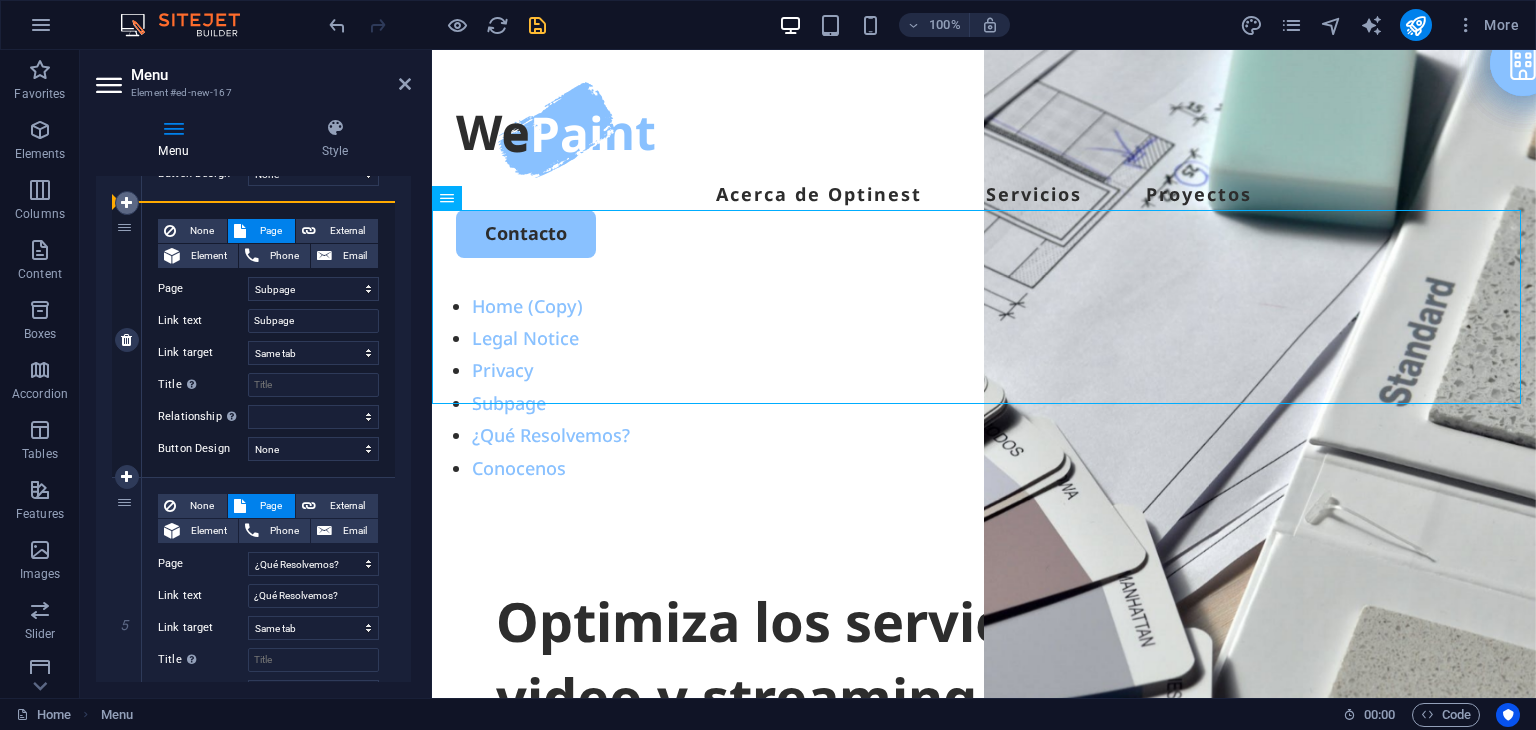 drag, startPoint x: 128, startPoint y: 505, endPoint x: 127, endPoint y: 198, distance: 307.00162 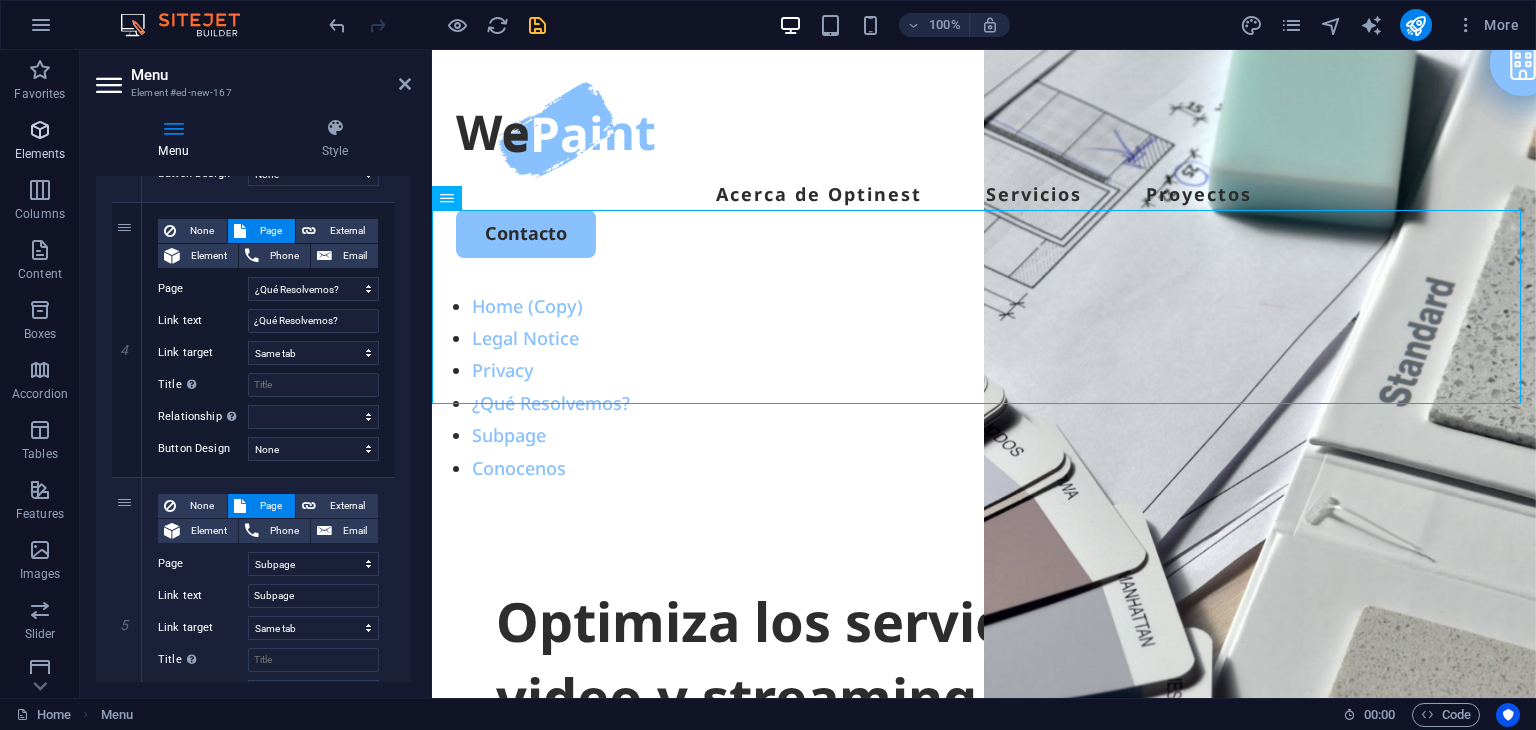 click on "Elements" at bounding box center [40, 140] 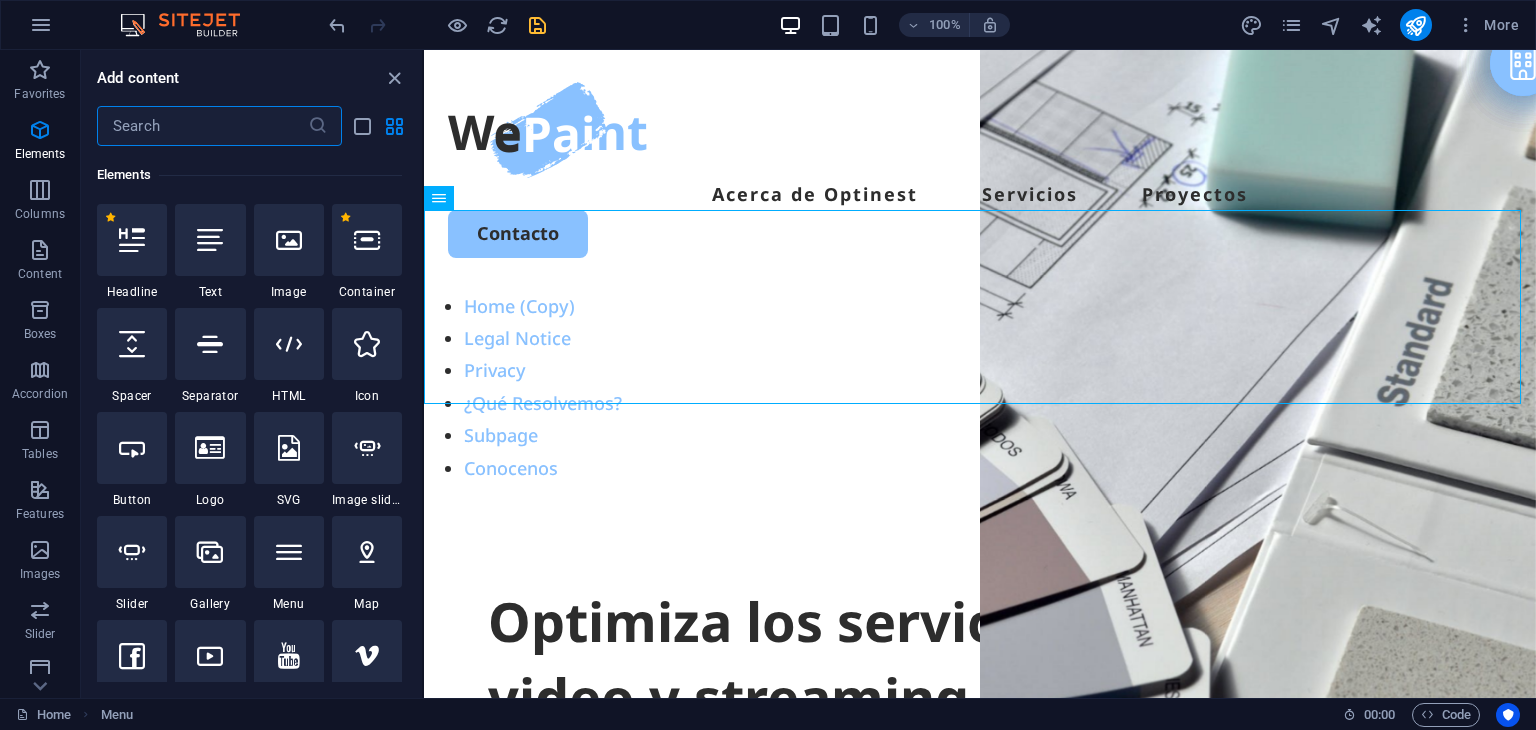 scroll, scrollTop: 212, scrollLeft: 0, axis: vertical 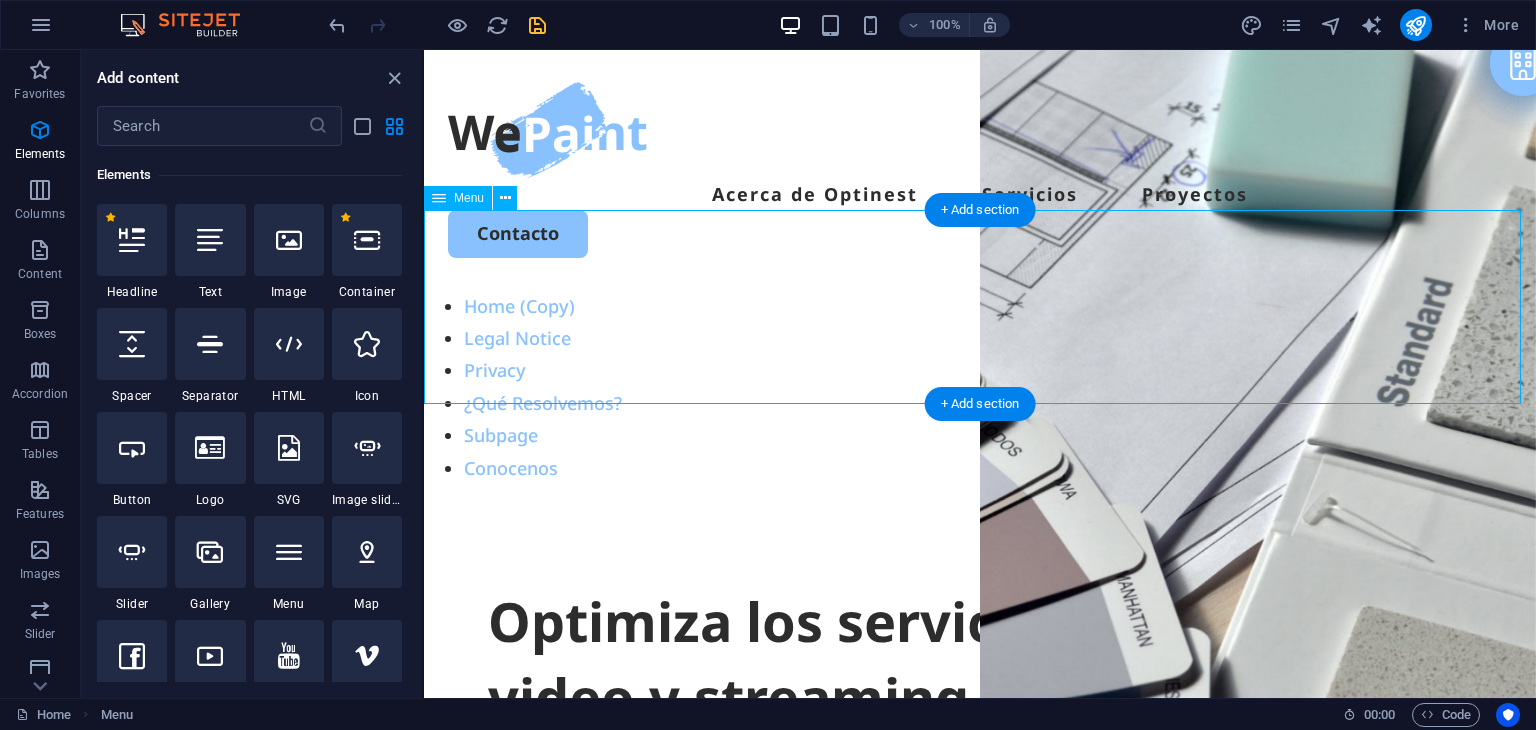 click on "Home (Copy) Legal Notice Privacy ¿Qué Resolvemos? Subpage Conocenos" at bounding box center [980, 387] 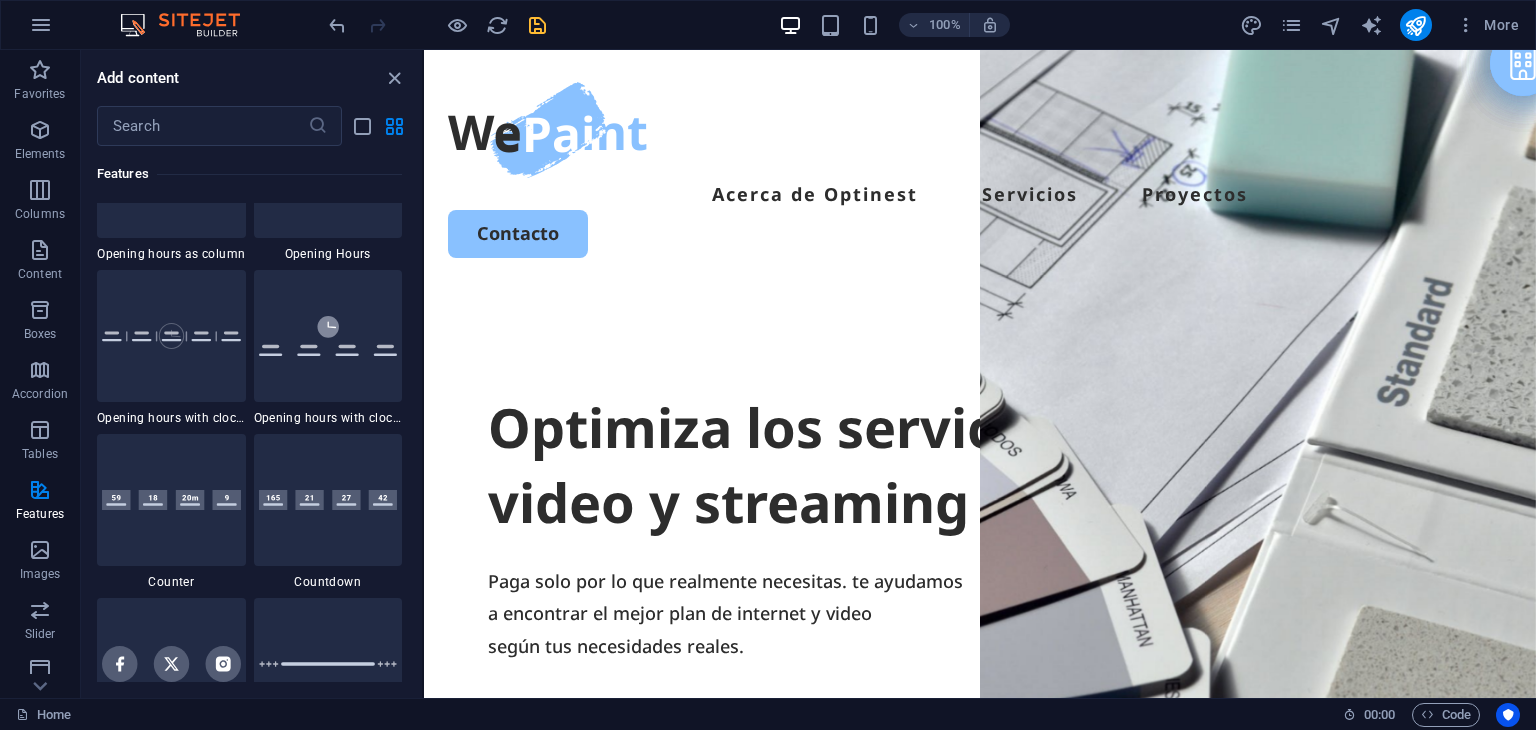 scroll, scrollTop: 8712, scrollLeft: 0, axis: vertical 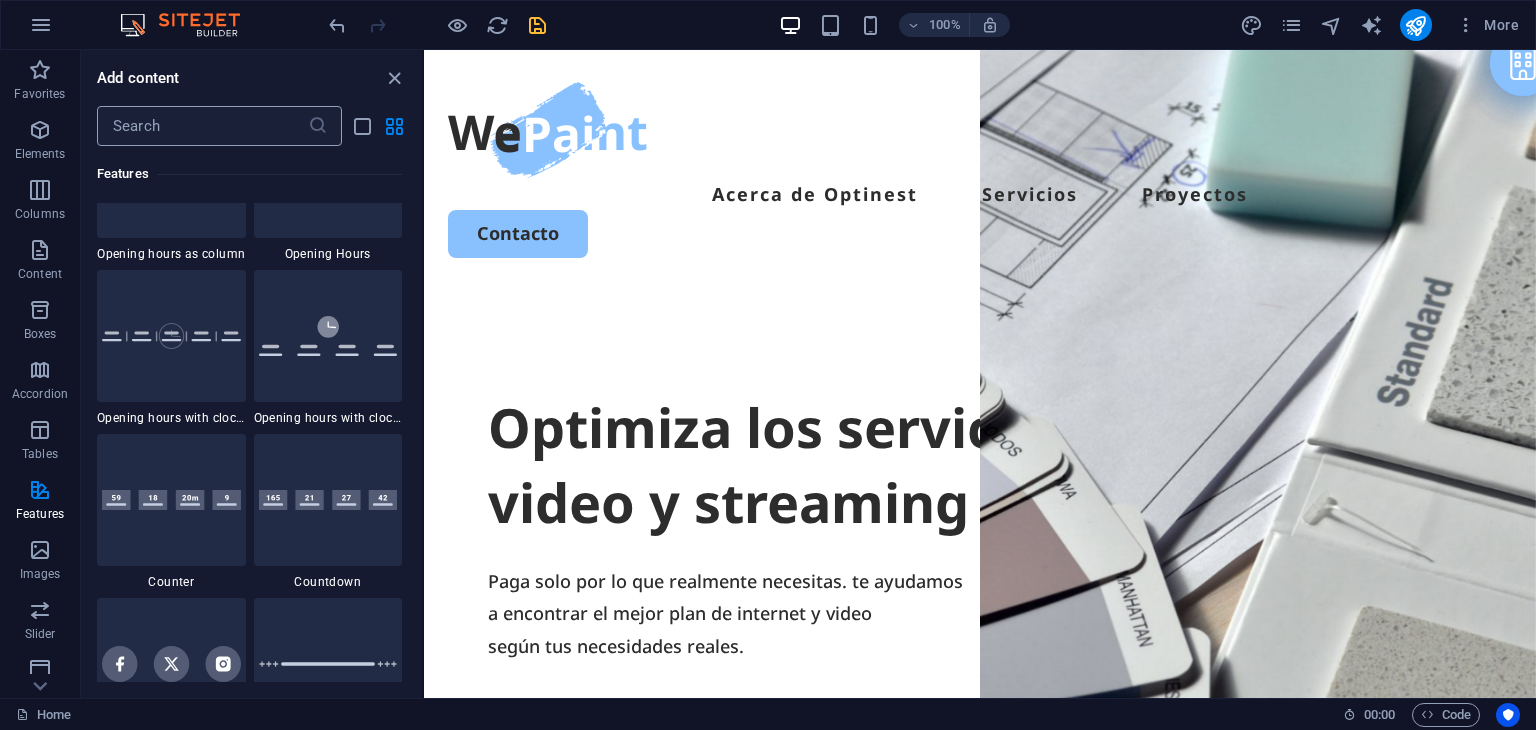 click at bounding box center [202, 126] 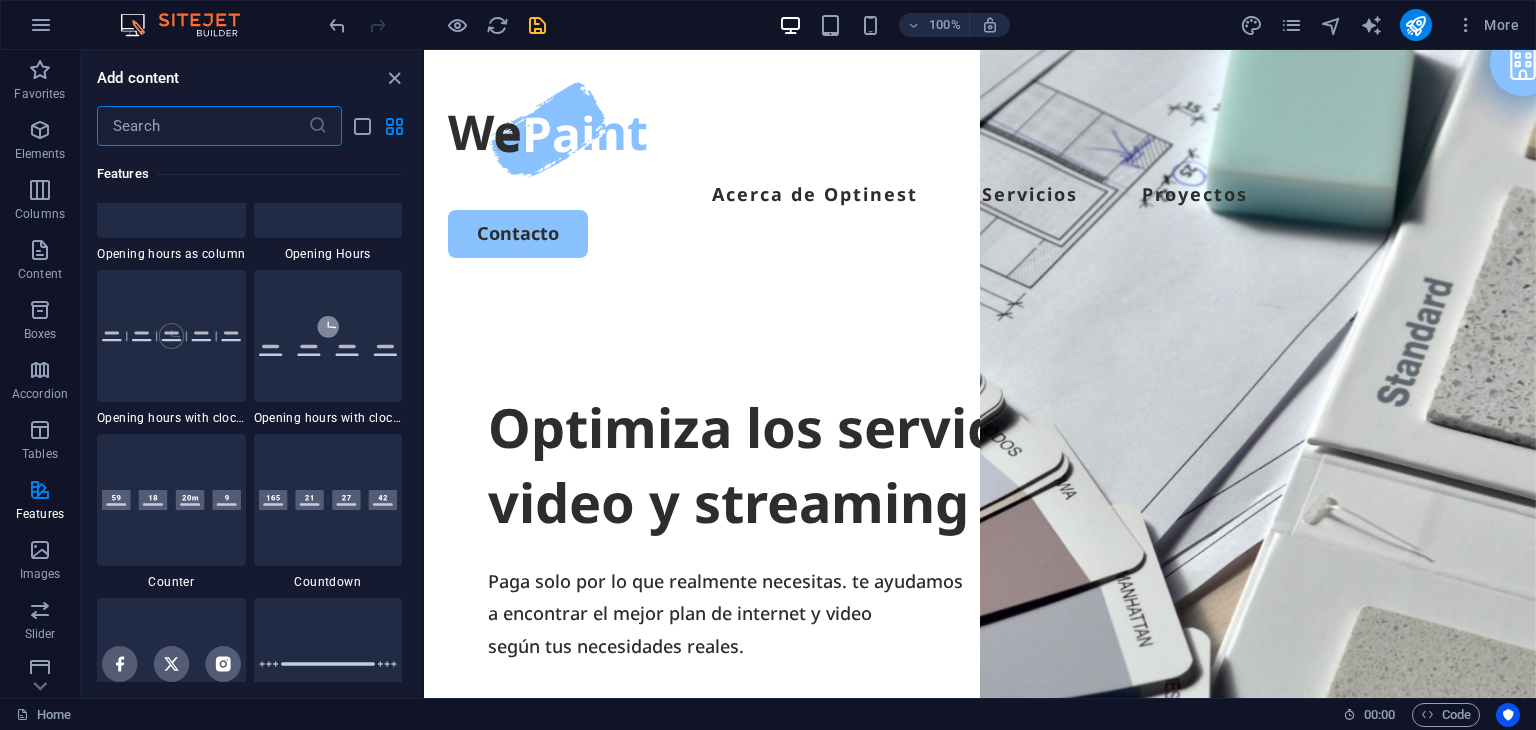 type on "r" 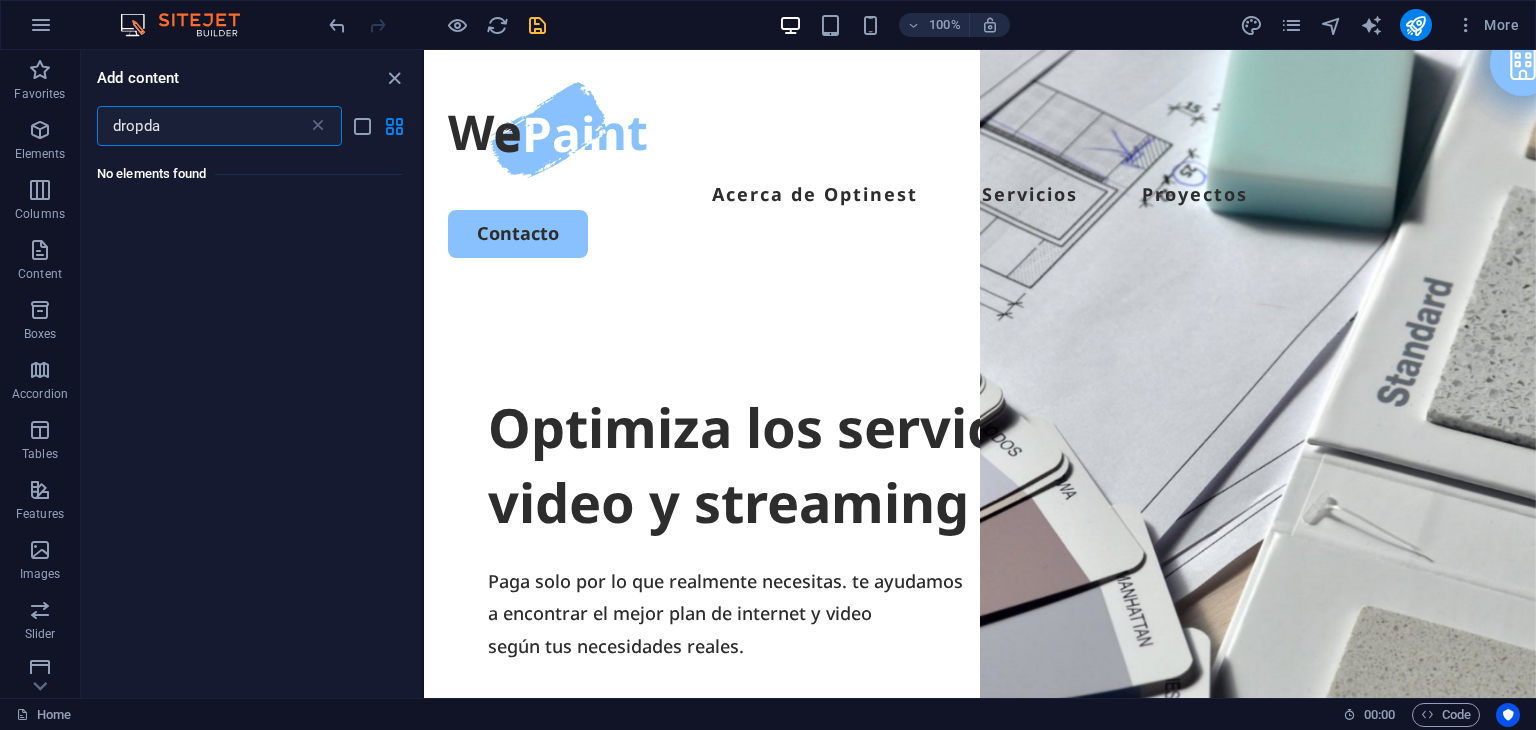 scroll, scrollTop: 0, scrollLeft: 0, axis: both 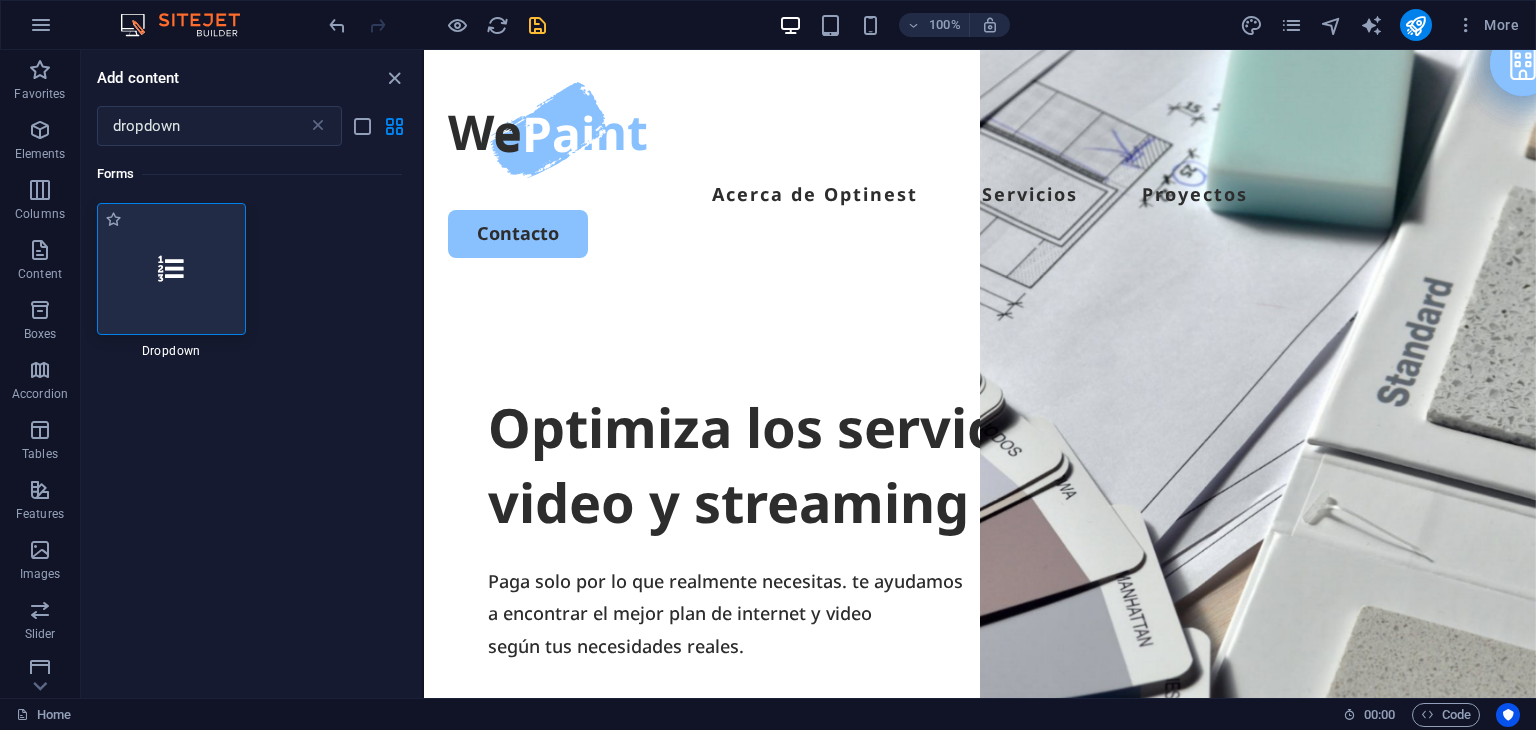click at bounding box center (171, 269) 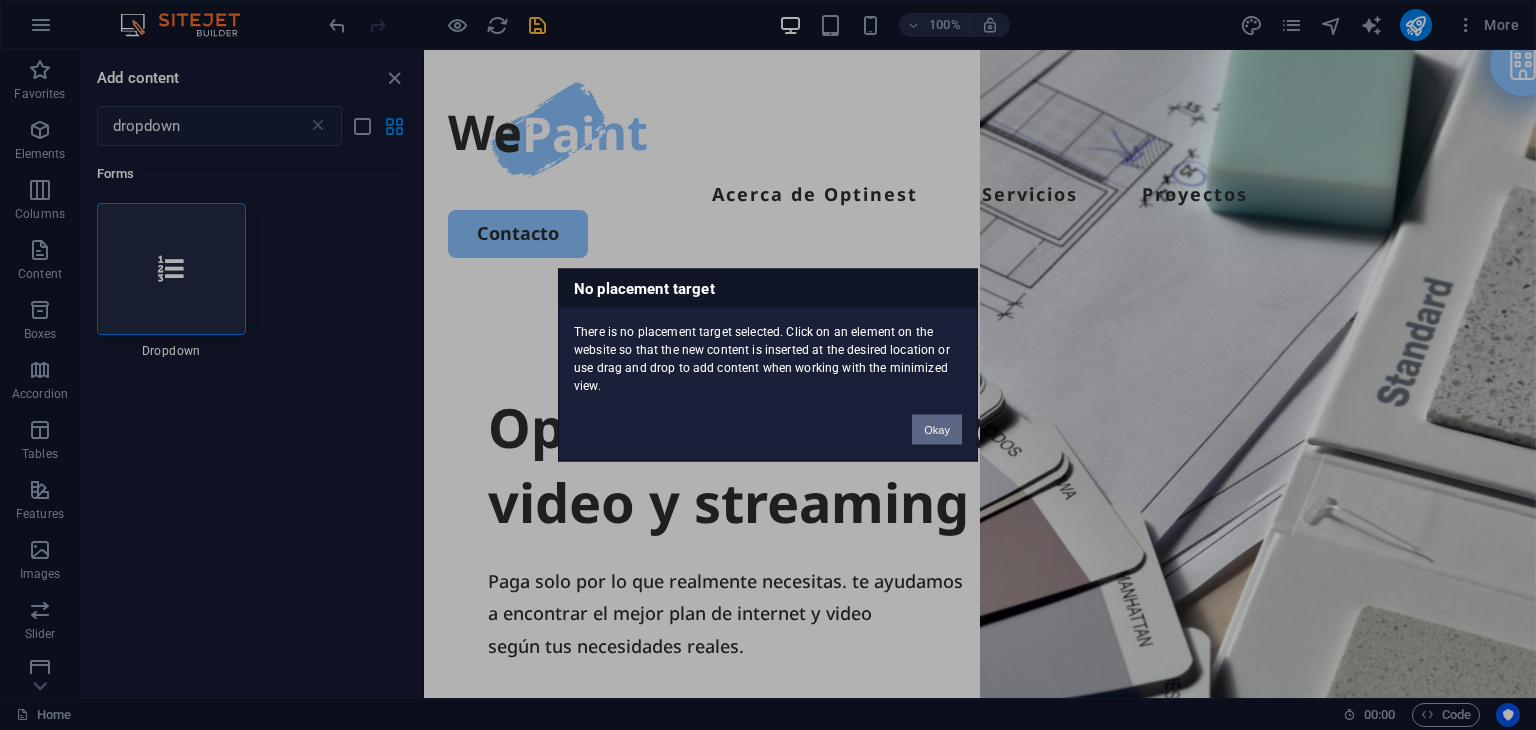 click on "Okay" at bounding box center [937, 430] 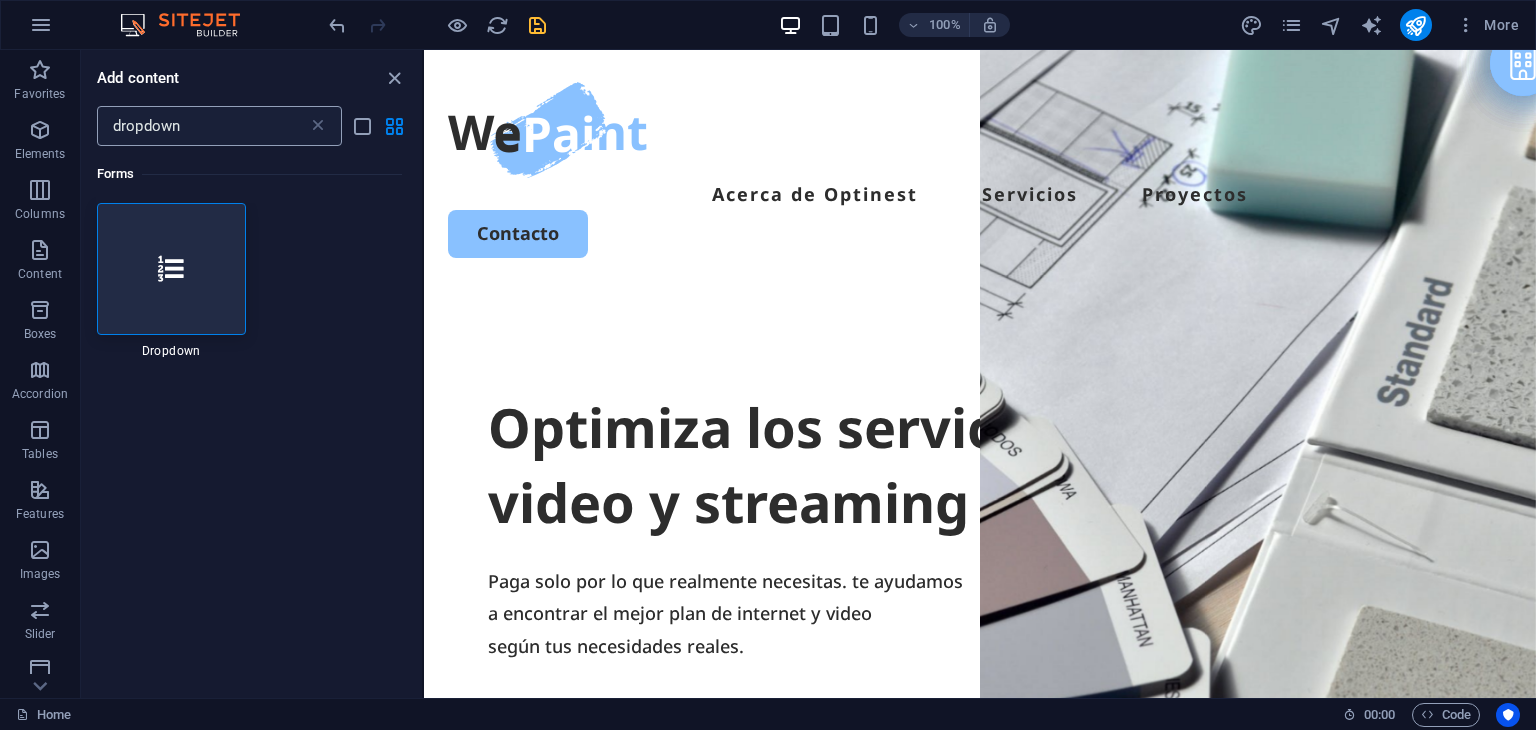 click on "dropdown" at bounding box center (202, 126) 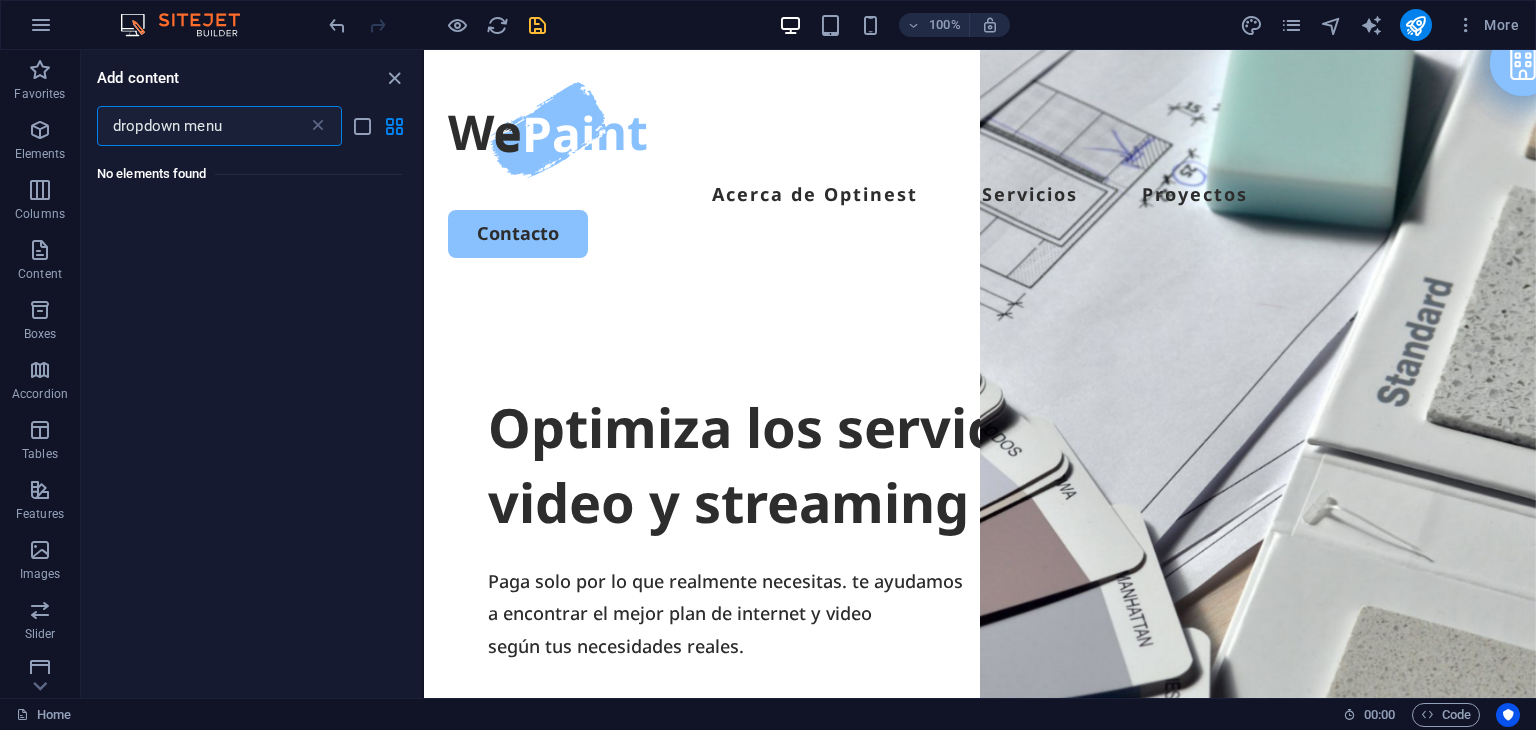 type on "dropdown menu" 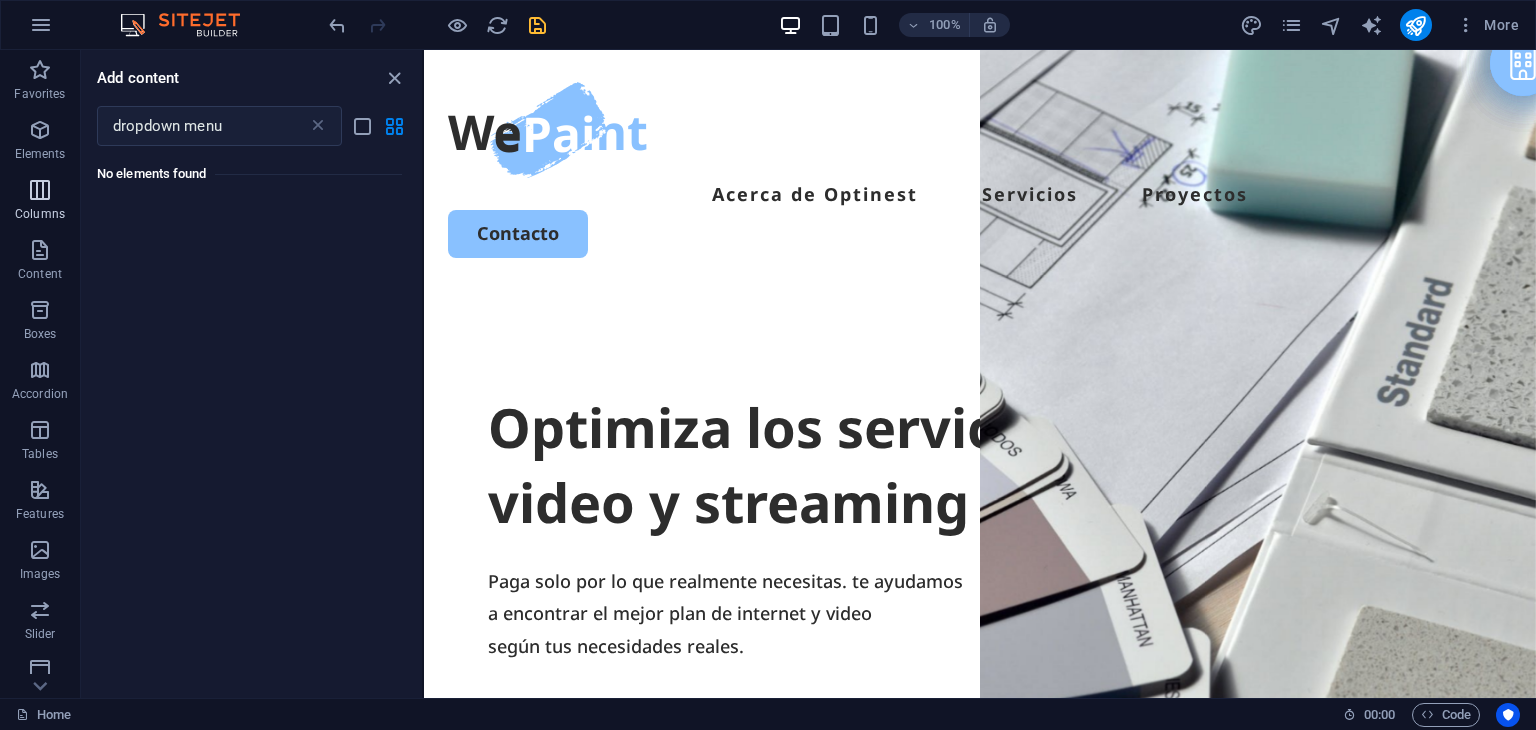 click on "Columns" at bounding box center (40, 202) 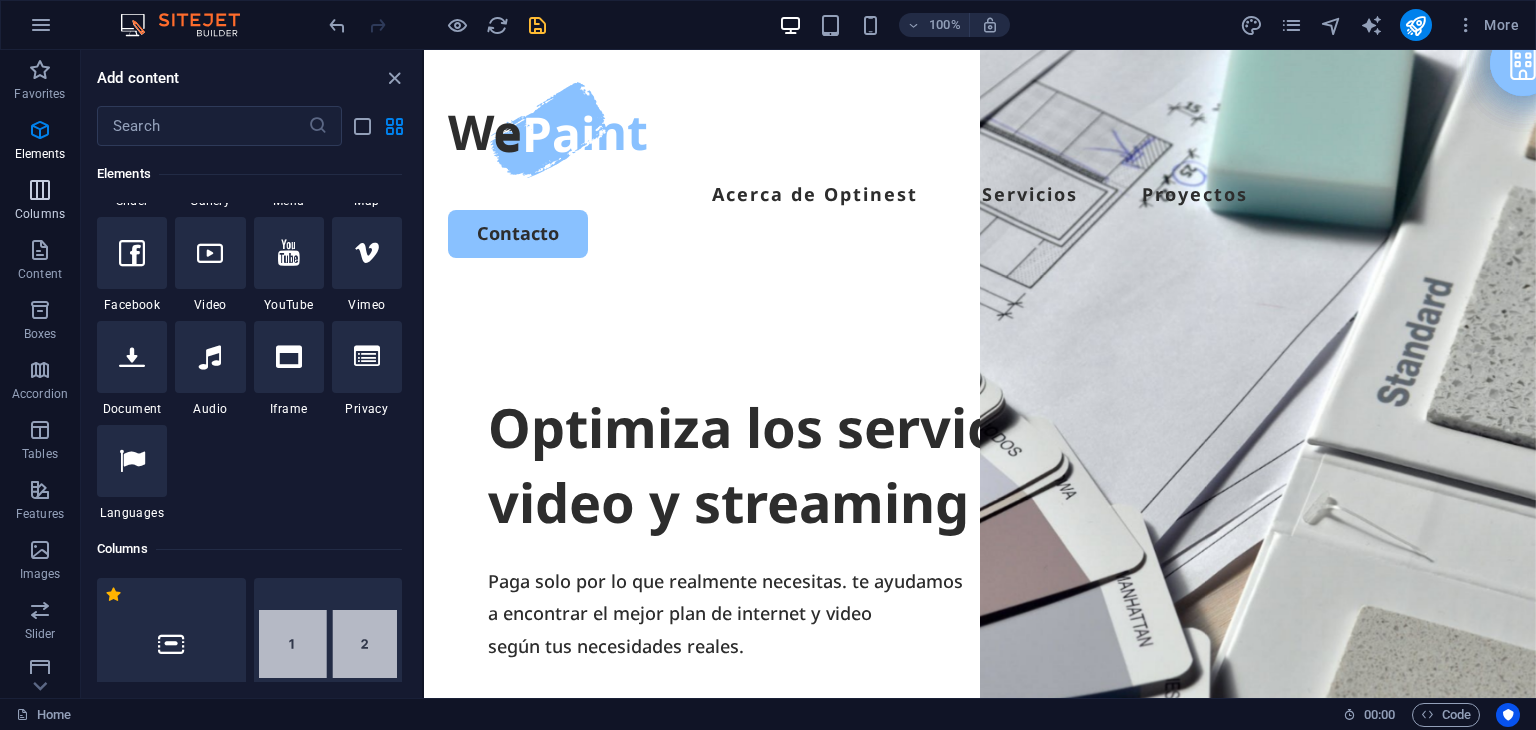 scroll, scrollTop: 990, scrollLeft: 0, axis: vertical 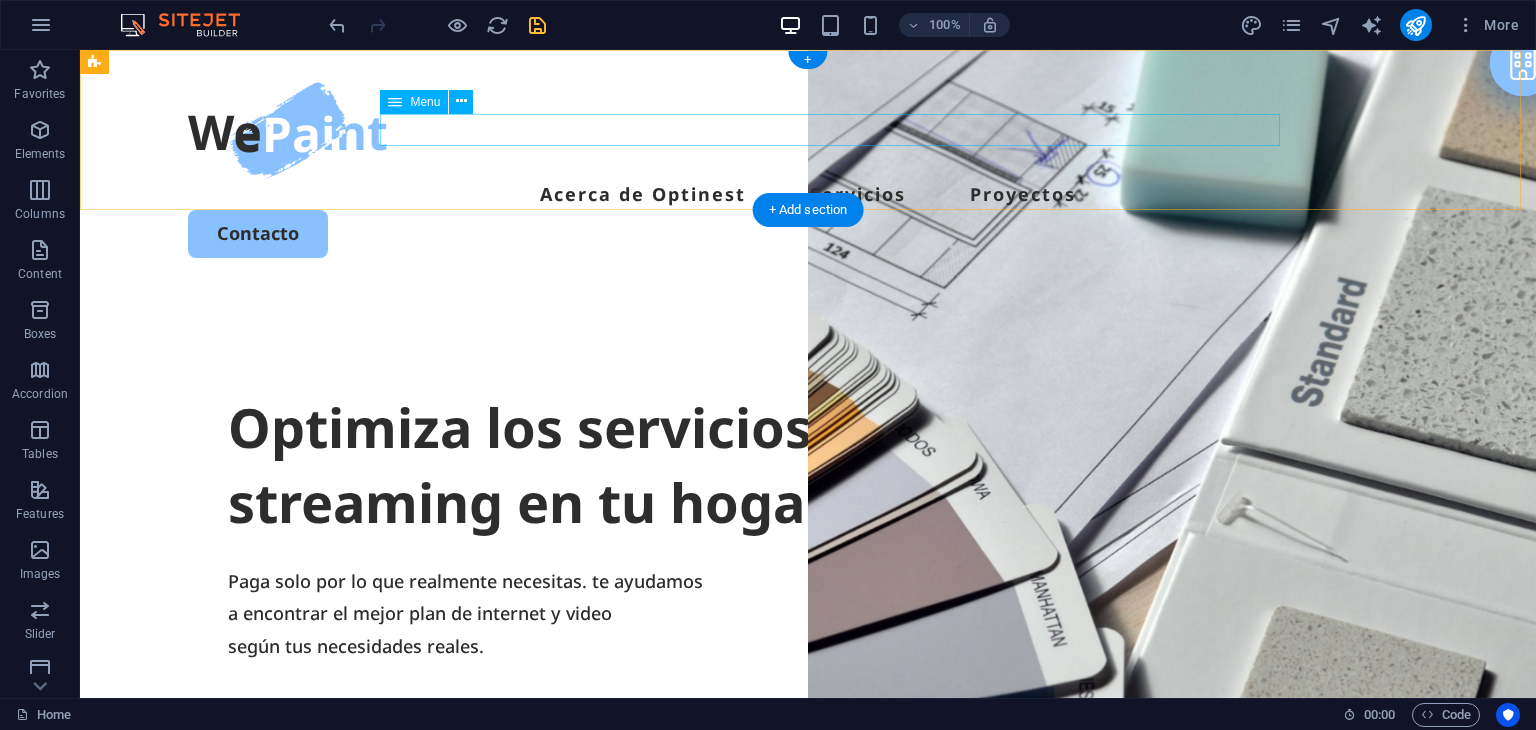 click on "Acerca de Optinest Servicios Proyectos" at bounding box center (808, 194) 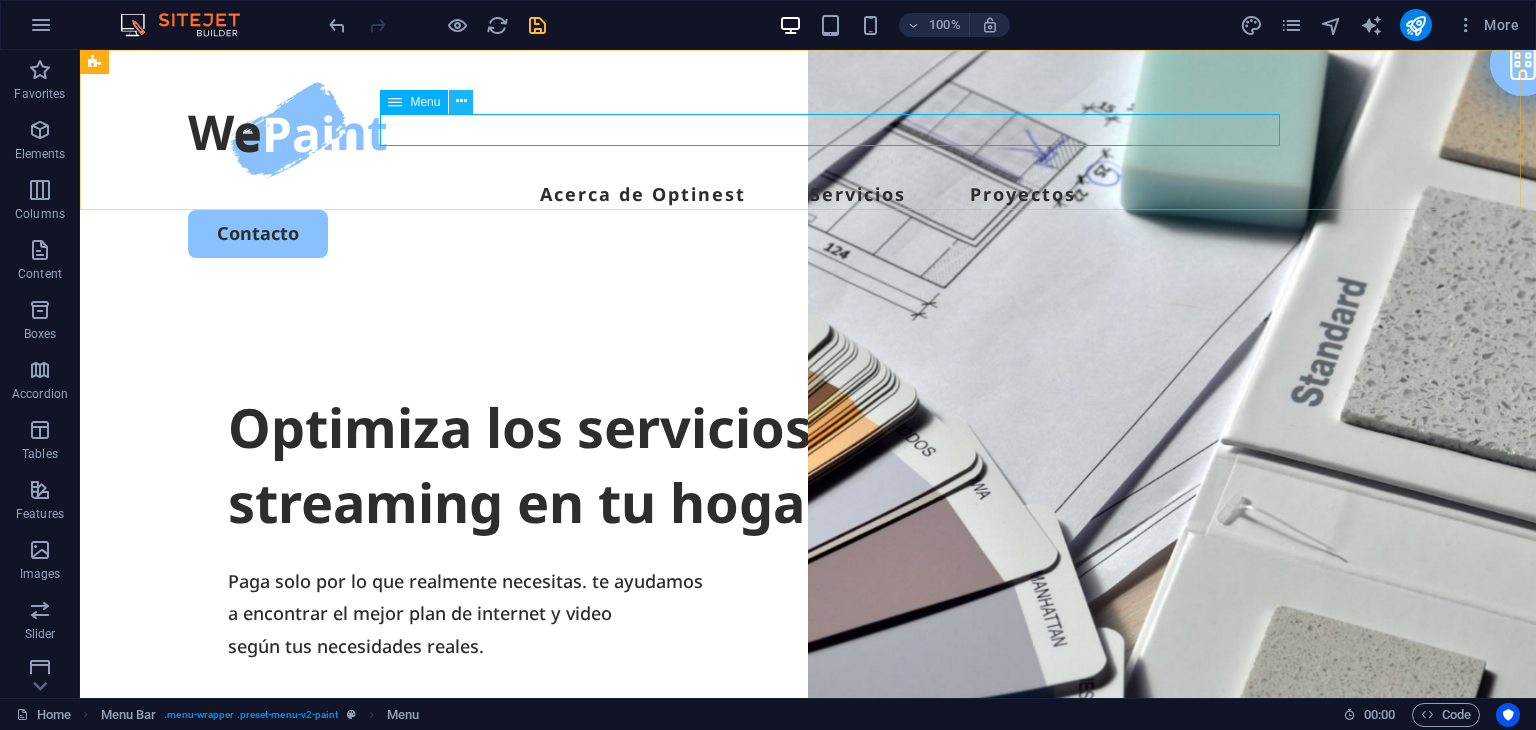 click at bounding box center [461, 101] 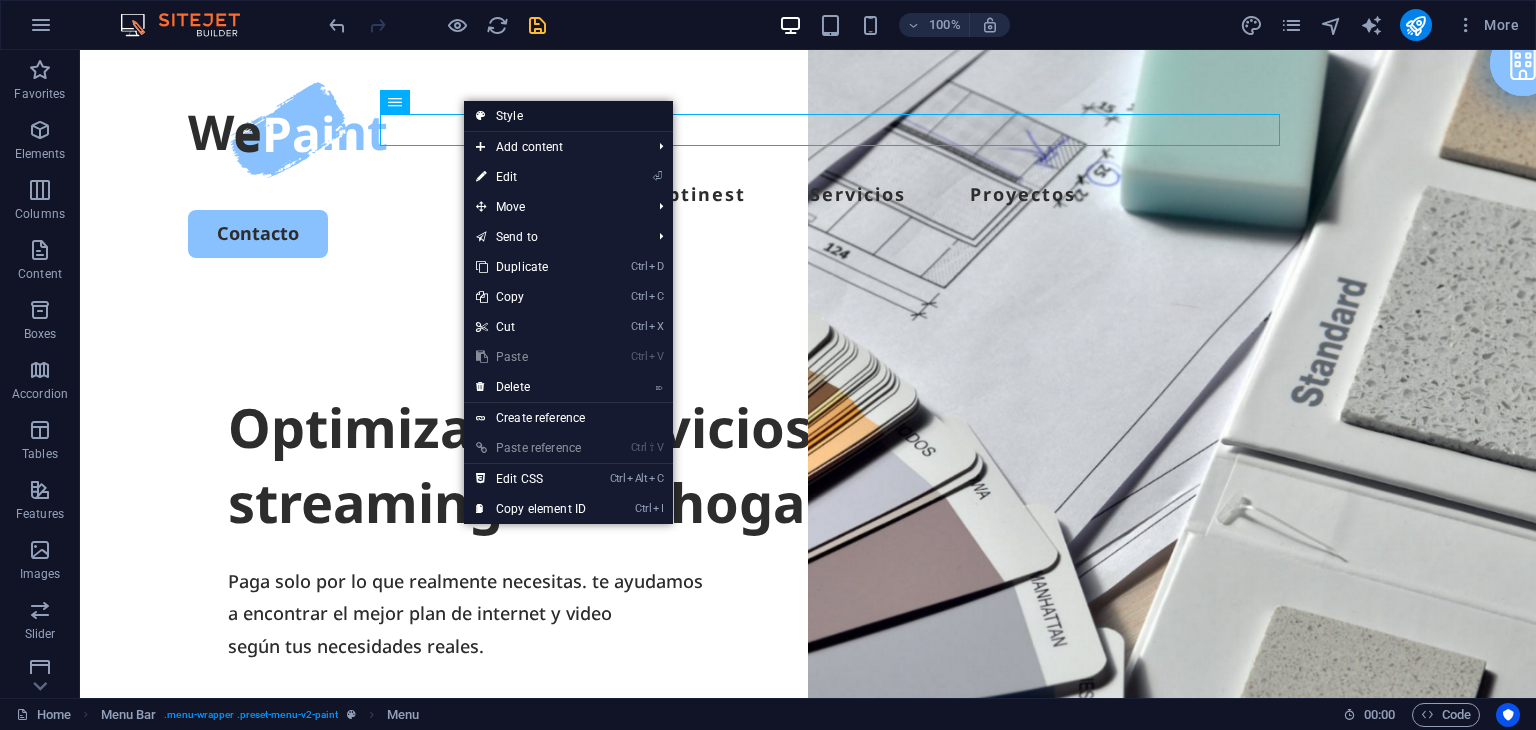 drag, startPoint x: 532, startPoint y: 107, endPoint x: 117, endPoint y: 94, distance: 415.20355 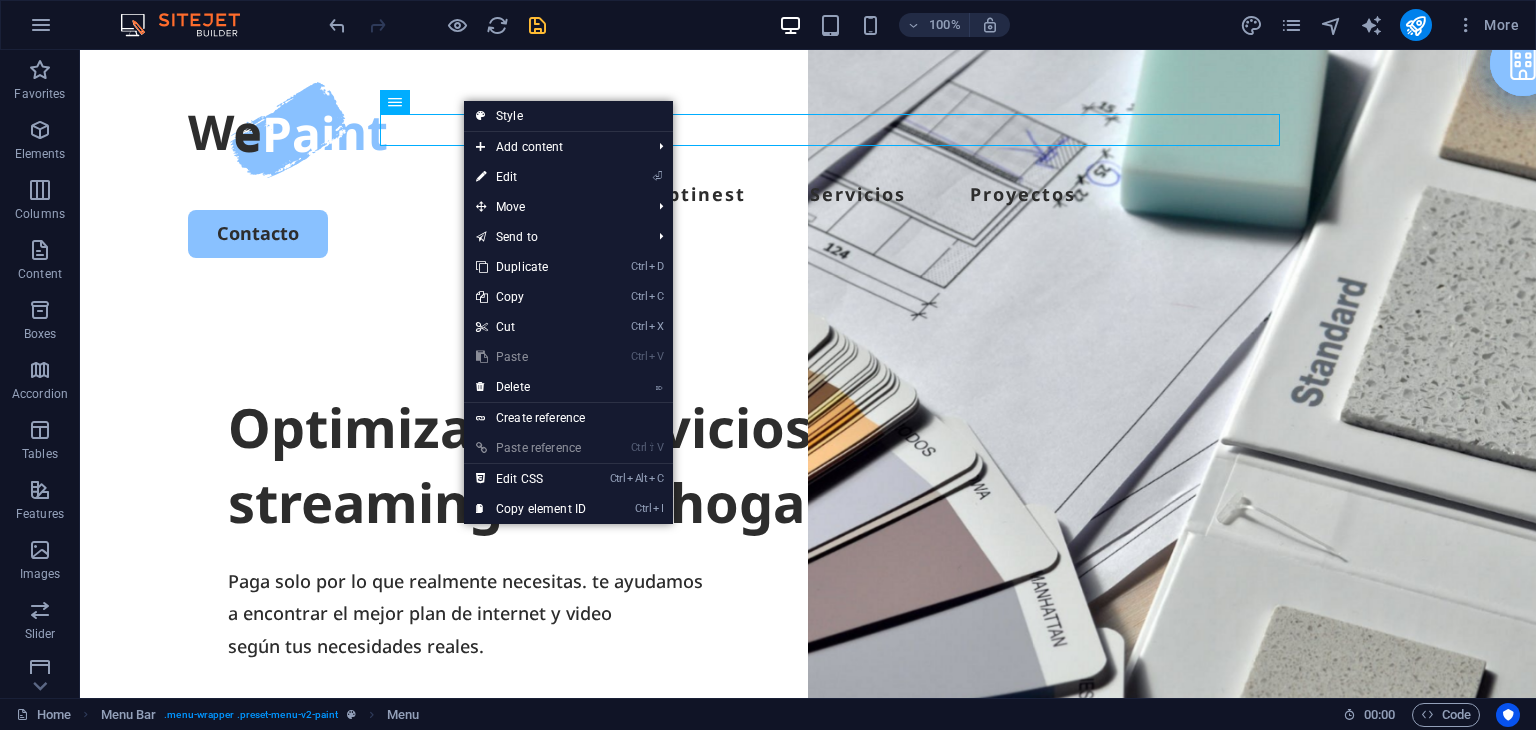 select on "rem" 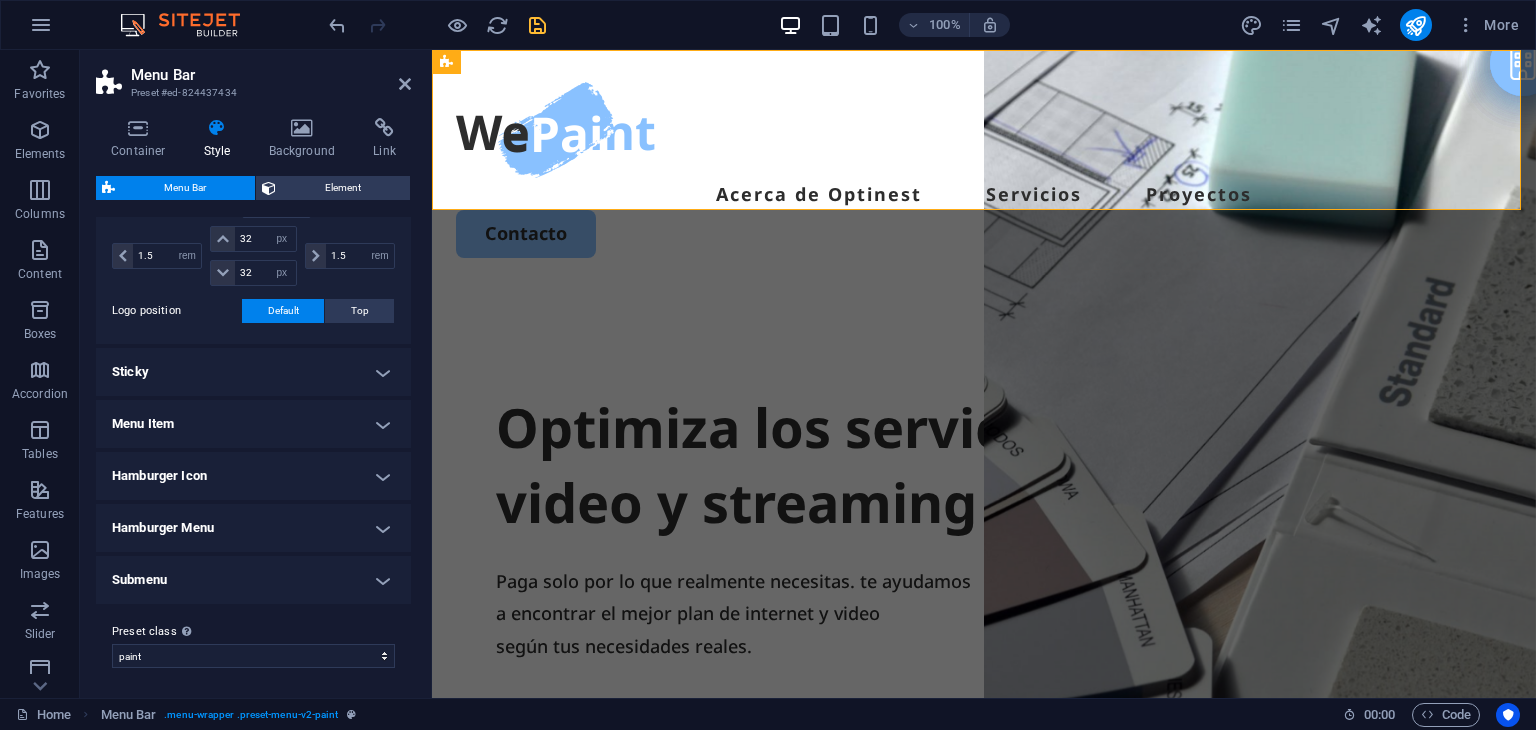 scroll, scrollTop: 488, scrollLeft: 0, axis: vertical 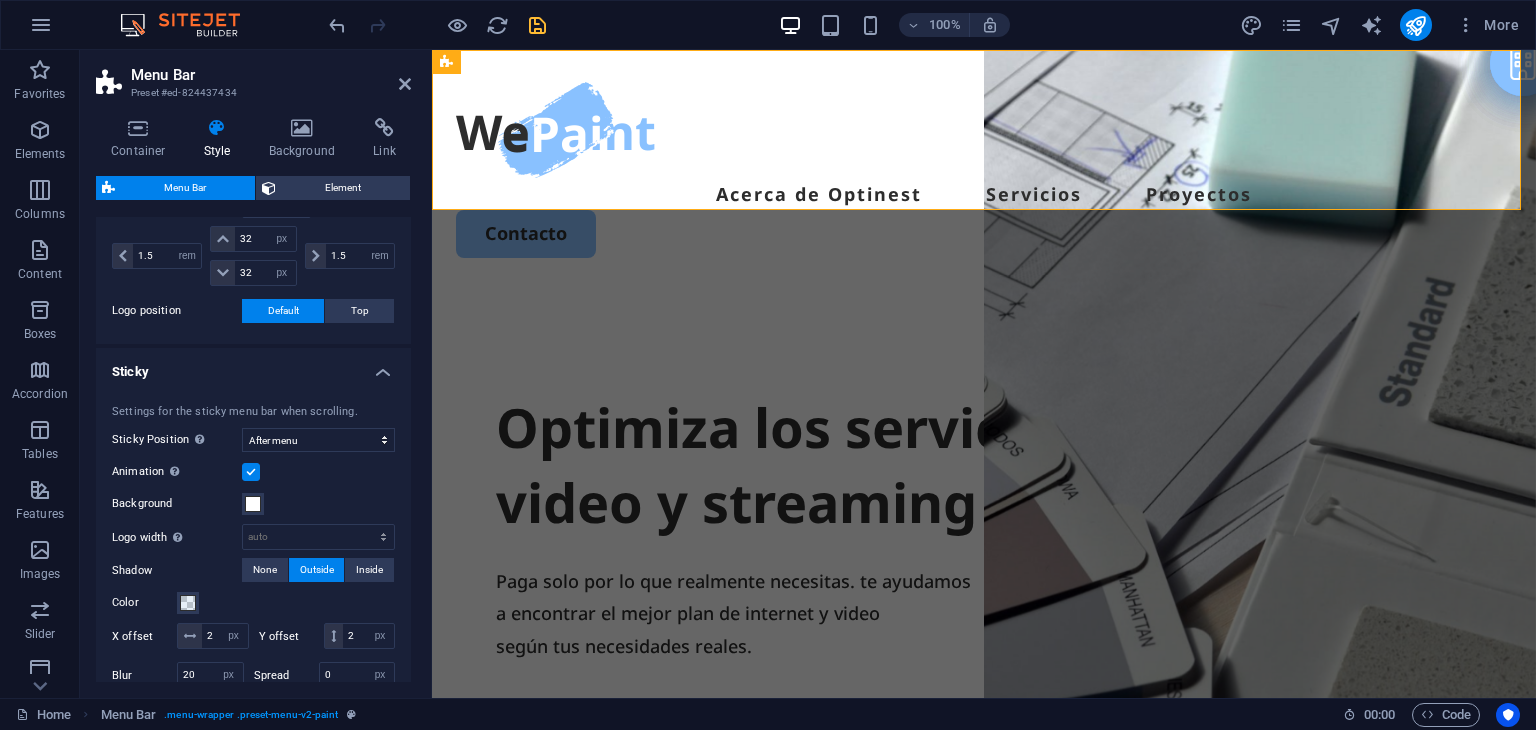 click on "Sticky" at bounding box center [253, 366] 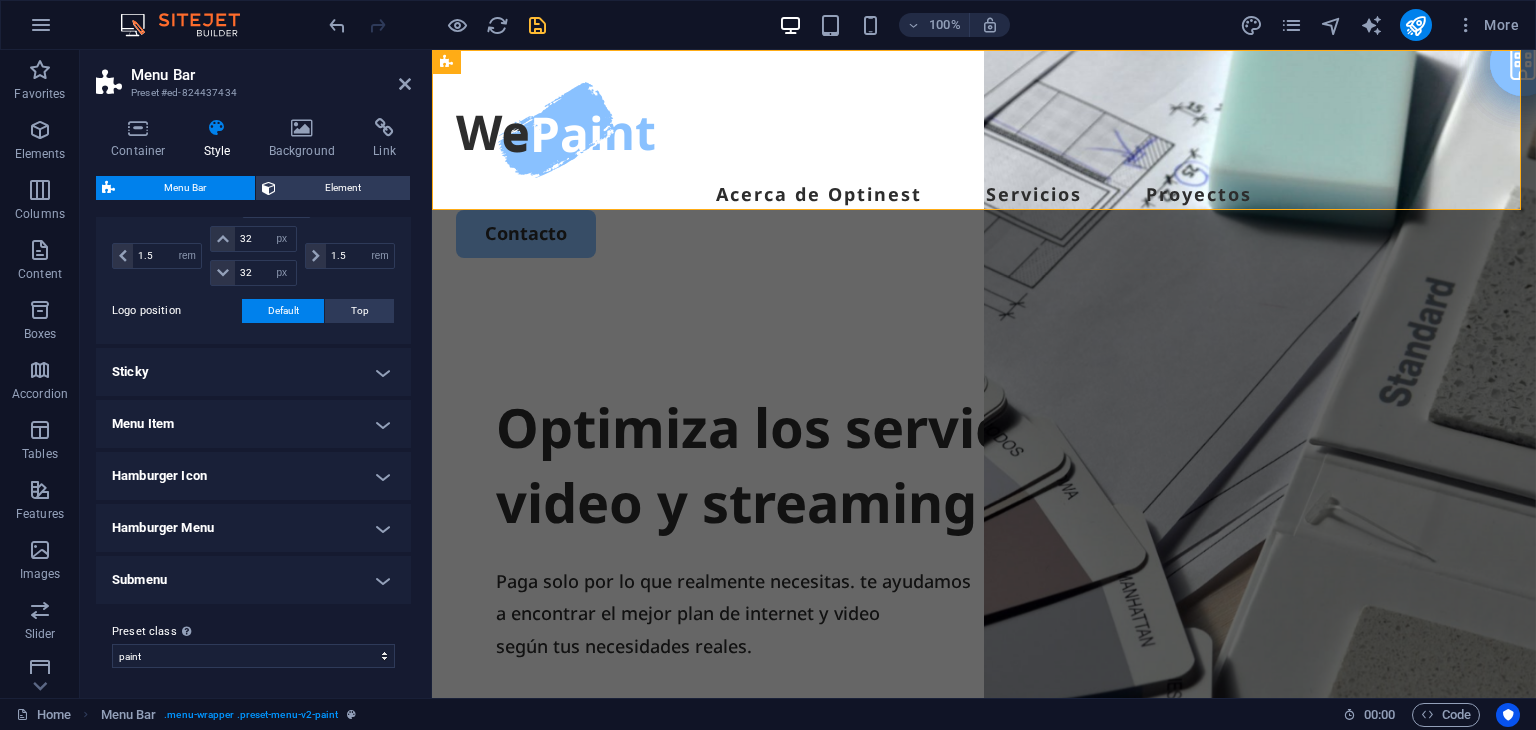 click on "Menu Item" at bounding box center (253, 424) 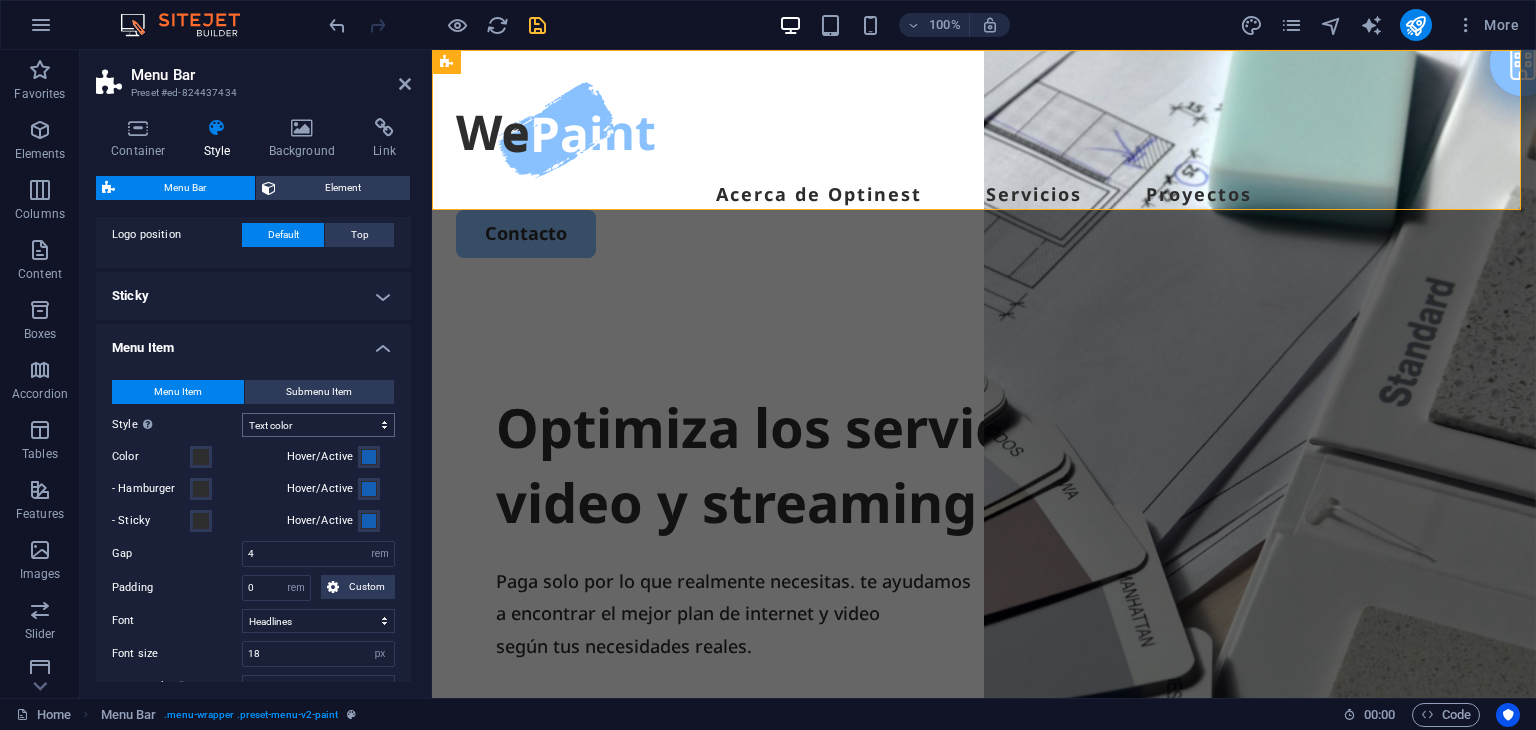 scroll, scrollTop: 588, scrollLeft: 0, axis: vertical 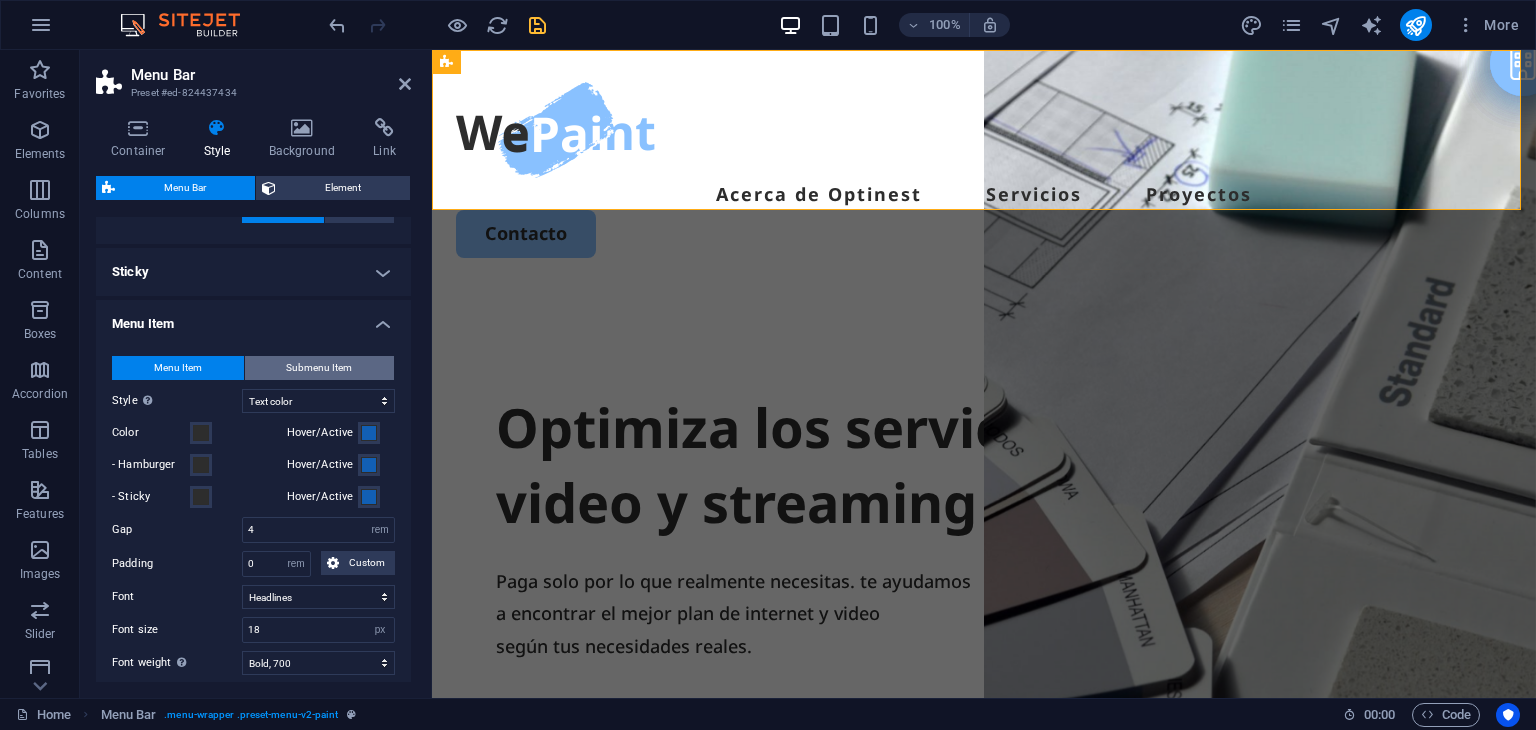 click on "Submenu Item" at bounding box center [319, 368] 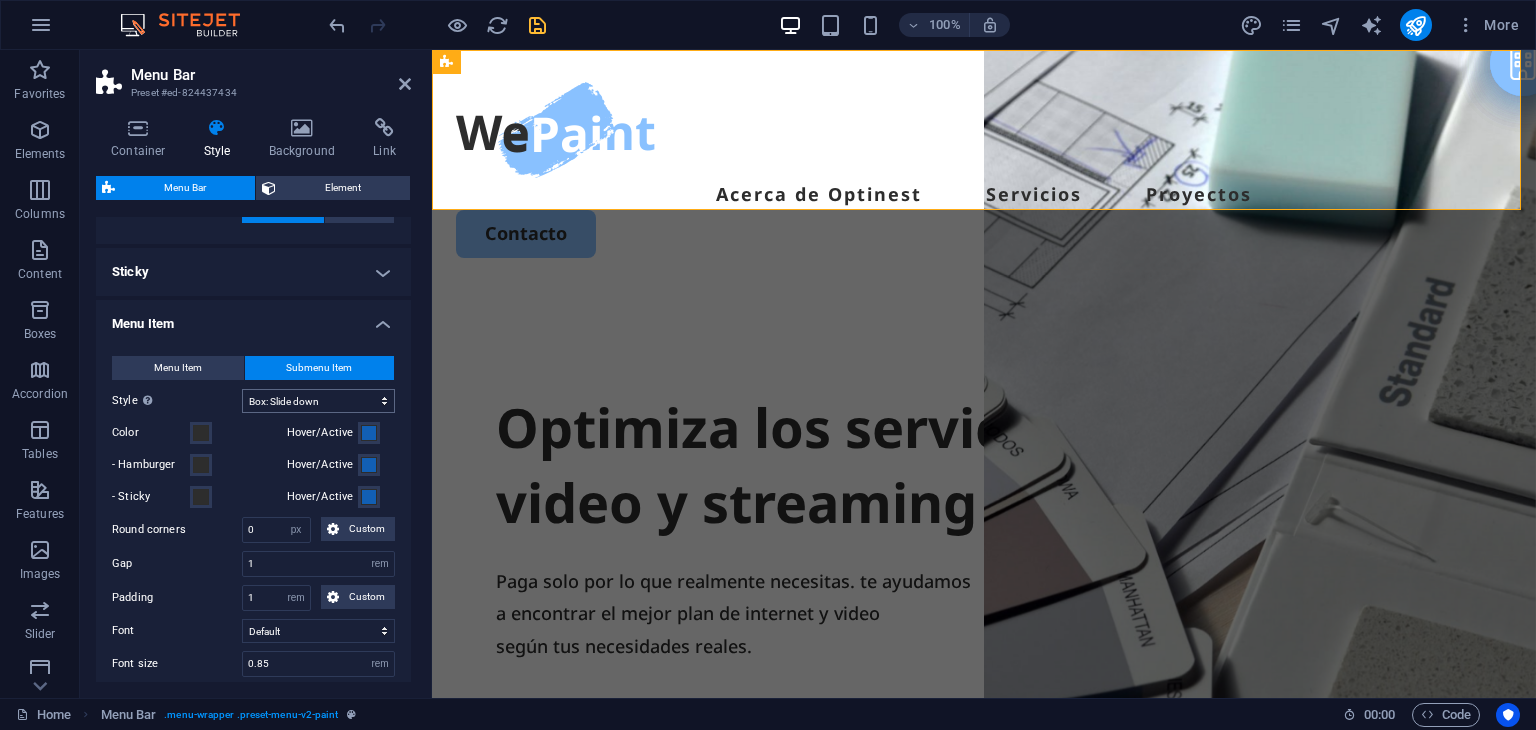 select 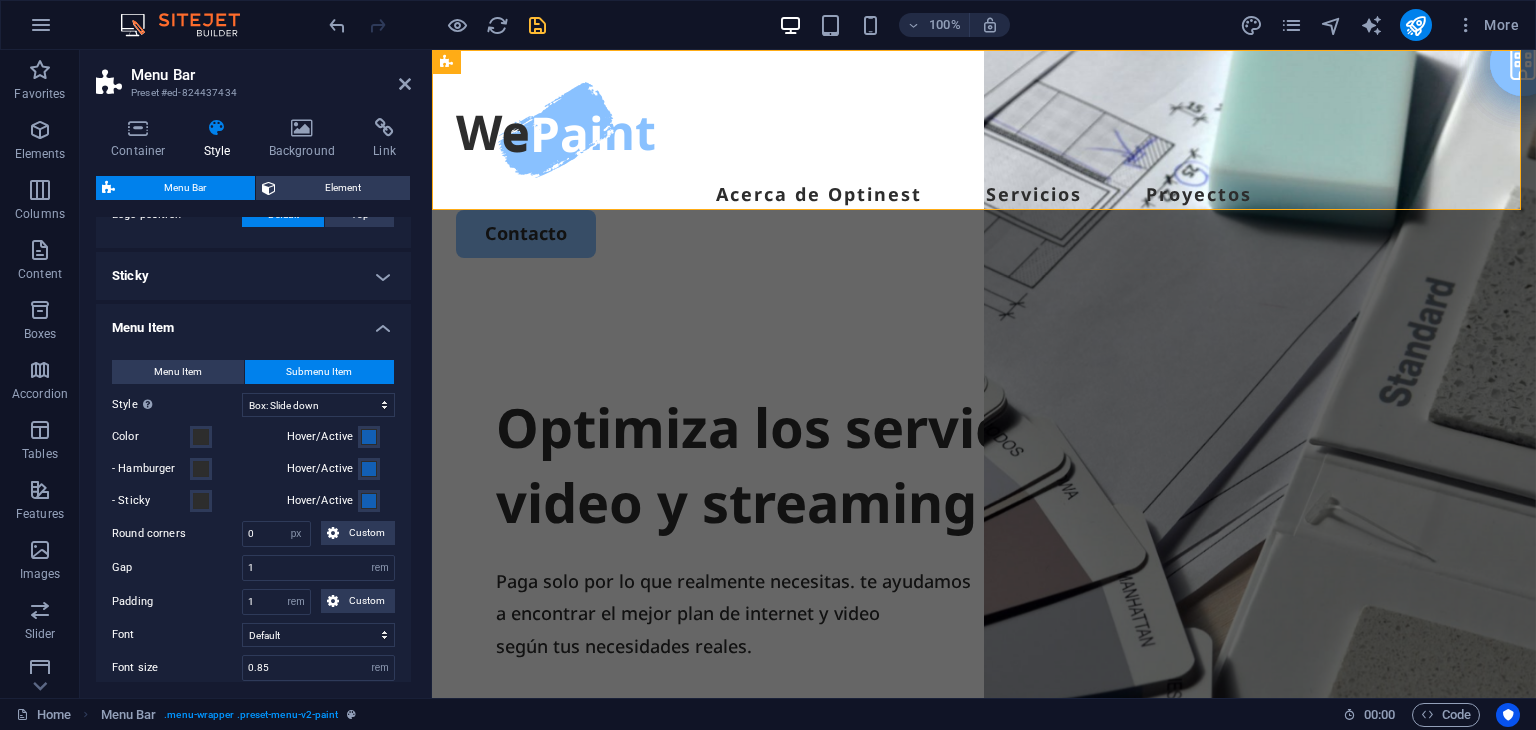 scroll, scrollTop: 605, scrollLeft: 0, axis: vertical 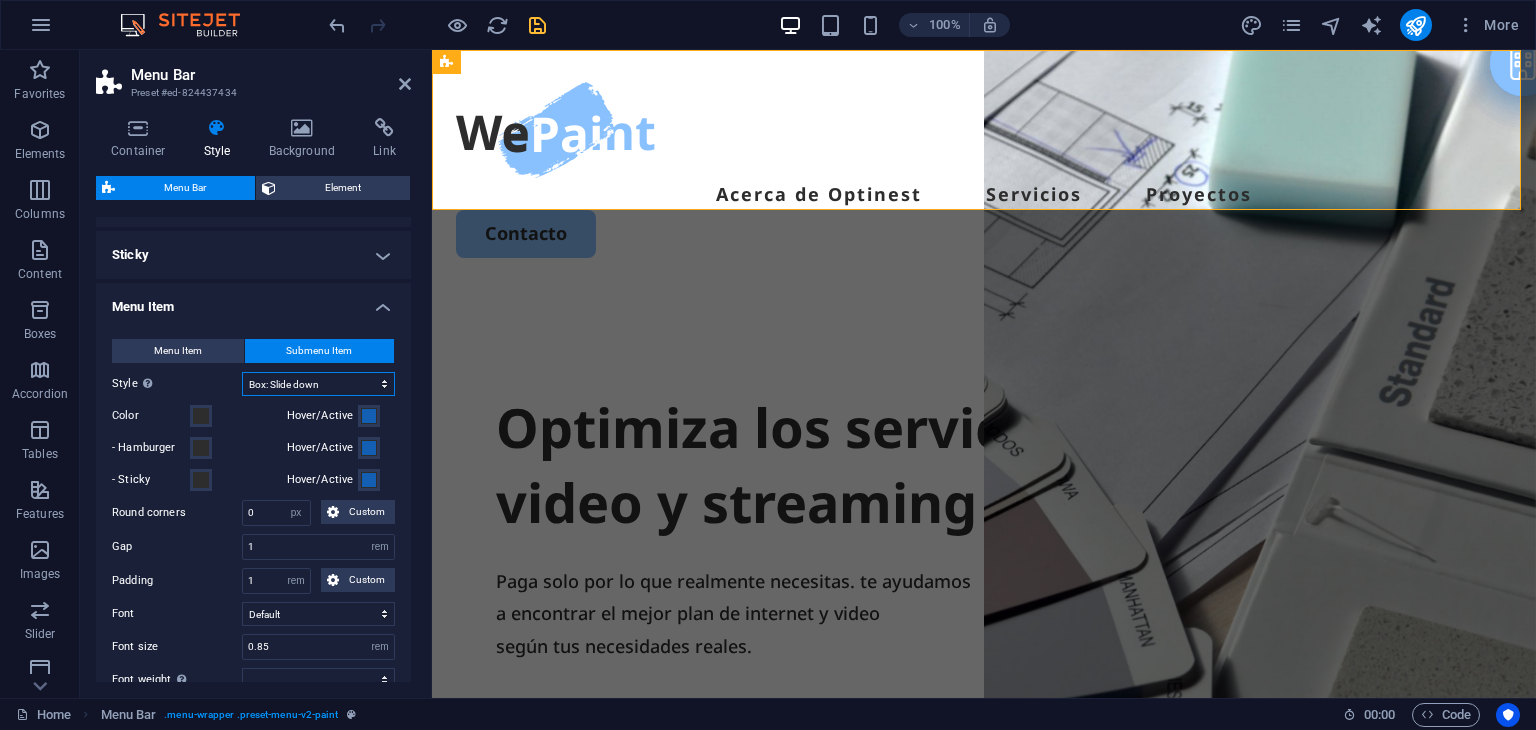 click on "Plain Text color Box: Fade Box: Flip vertical Box: Flip horizontal Box: Slide down Box: Slide up Box: Slide right Box: Slide left Box: Zoom effect Border Border top & bottom Border left & right Border top Border bottom" at bounding box center (318, 384) 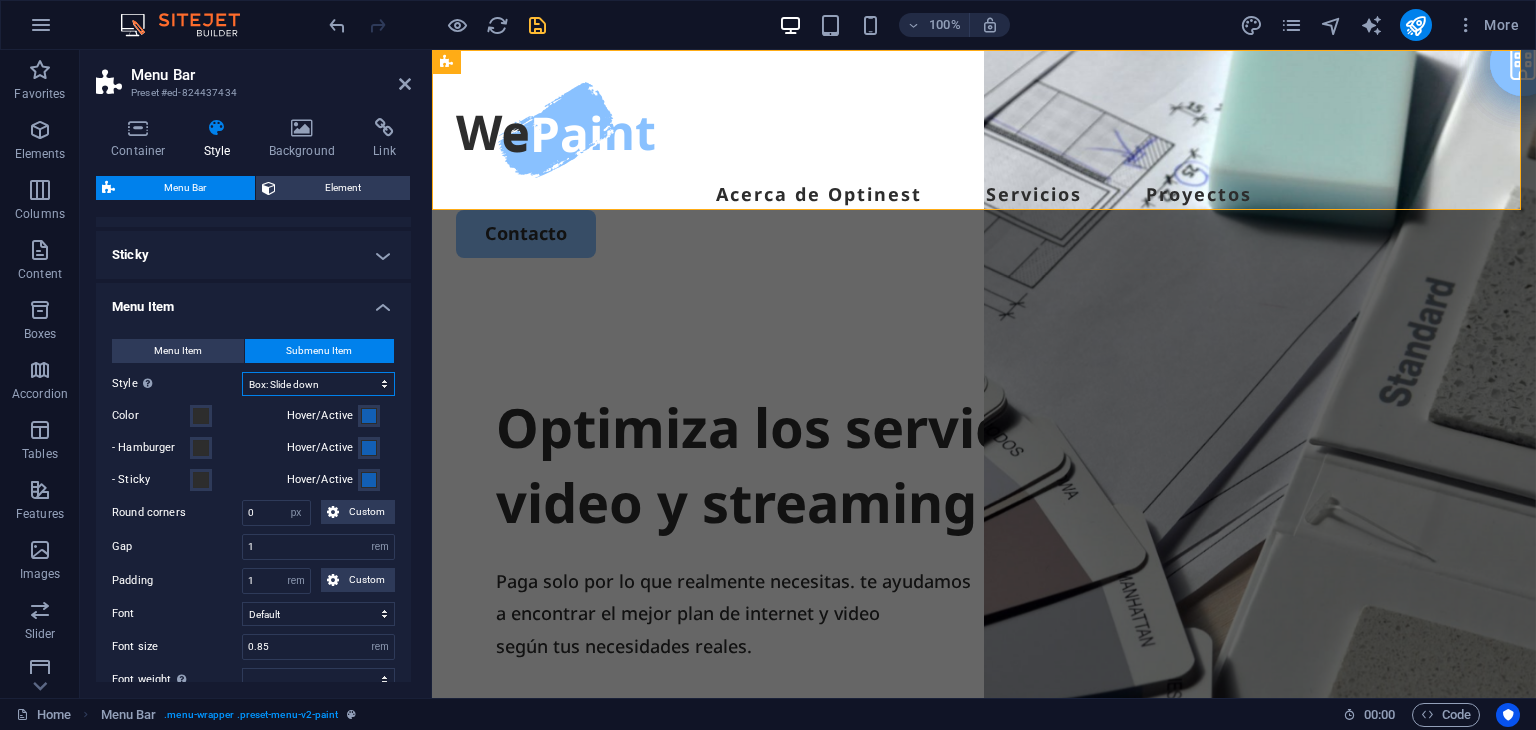 click on "Plain Text color Box: Fade Box: Flip vertical Box: Flip horizontal Box: Slide down Box: Slide up Box: Slide right Box: Slide left Box: Zoom effect Border Border top & bottom Border left & right Border top Border bottom" at bounding box center (318, 384) 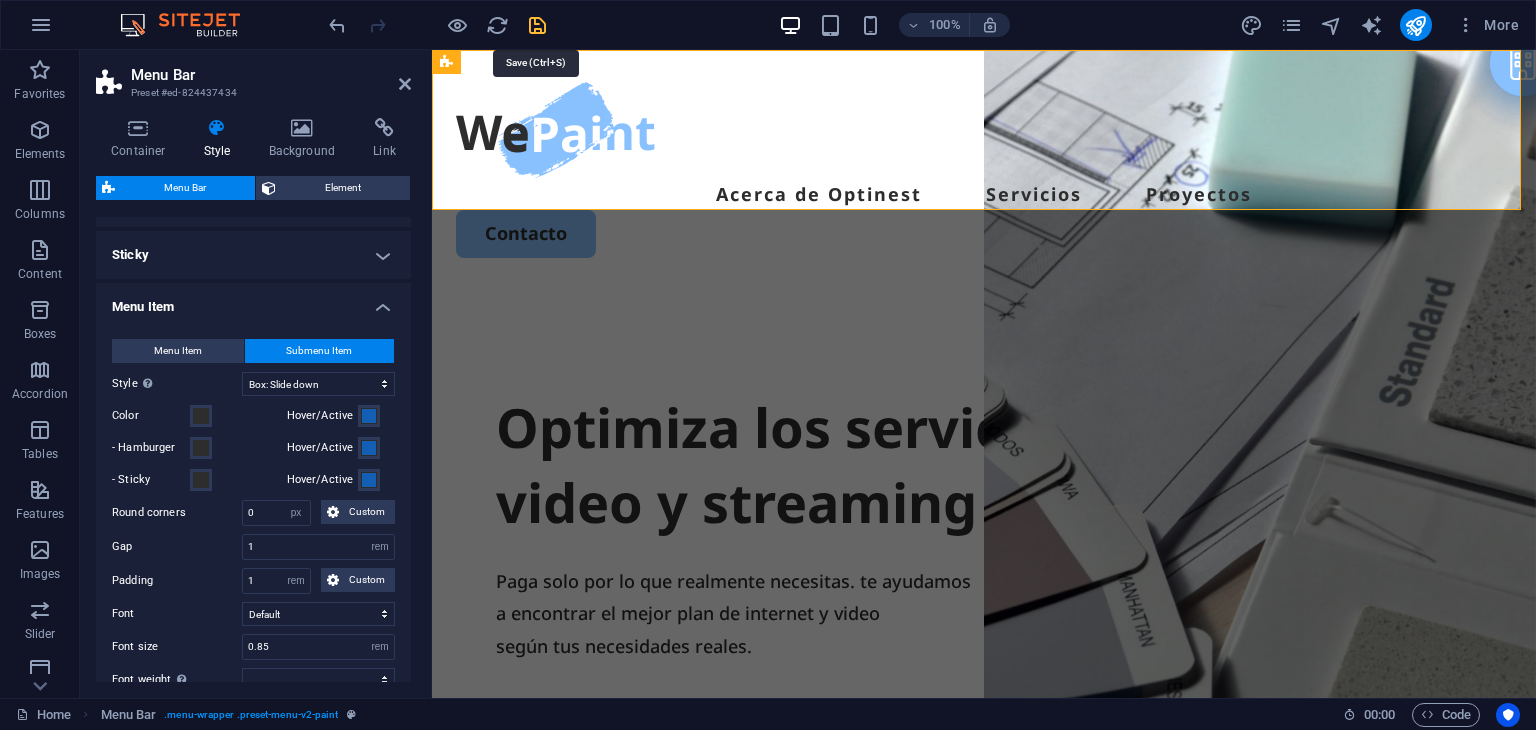 click at bounding box center (537, 25) 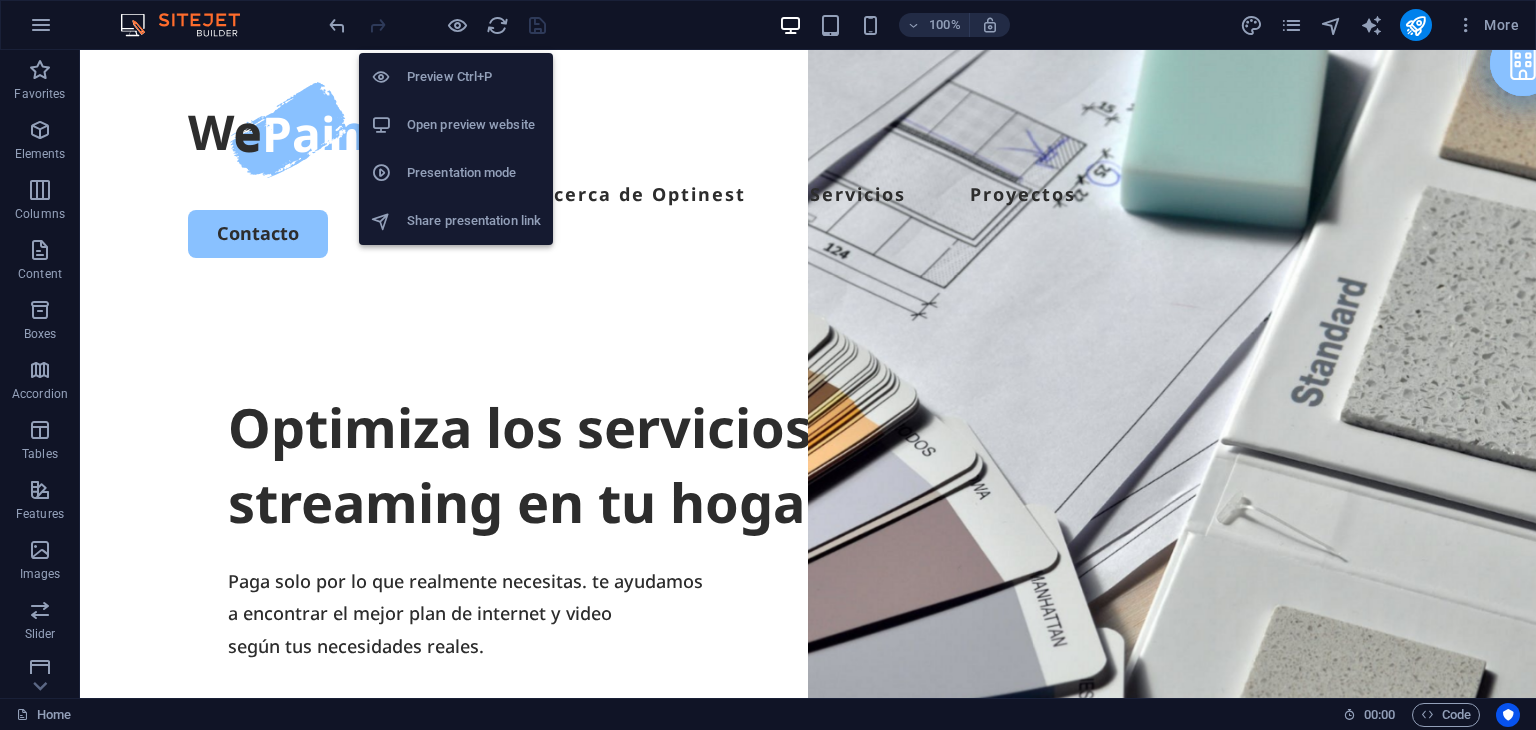 click on "Preview Ctrl+P" at bounding box center (474, 77) 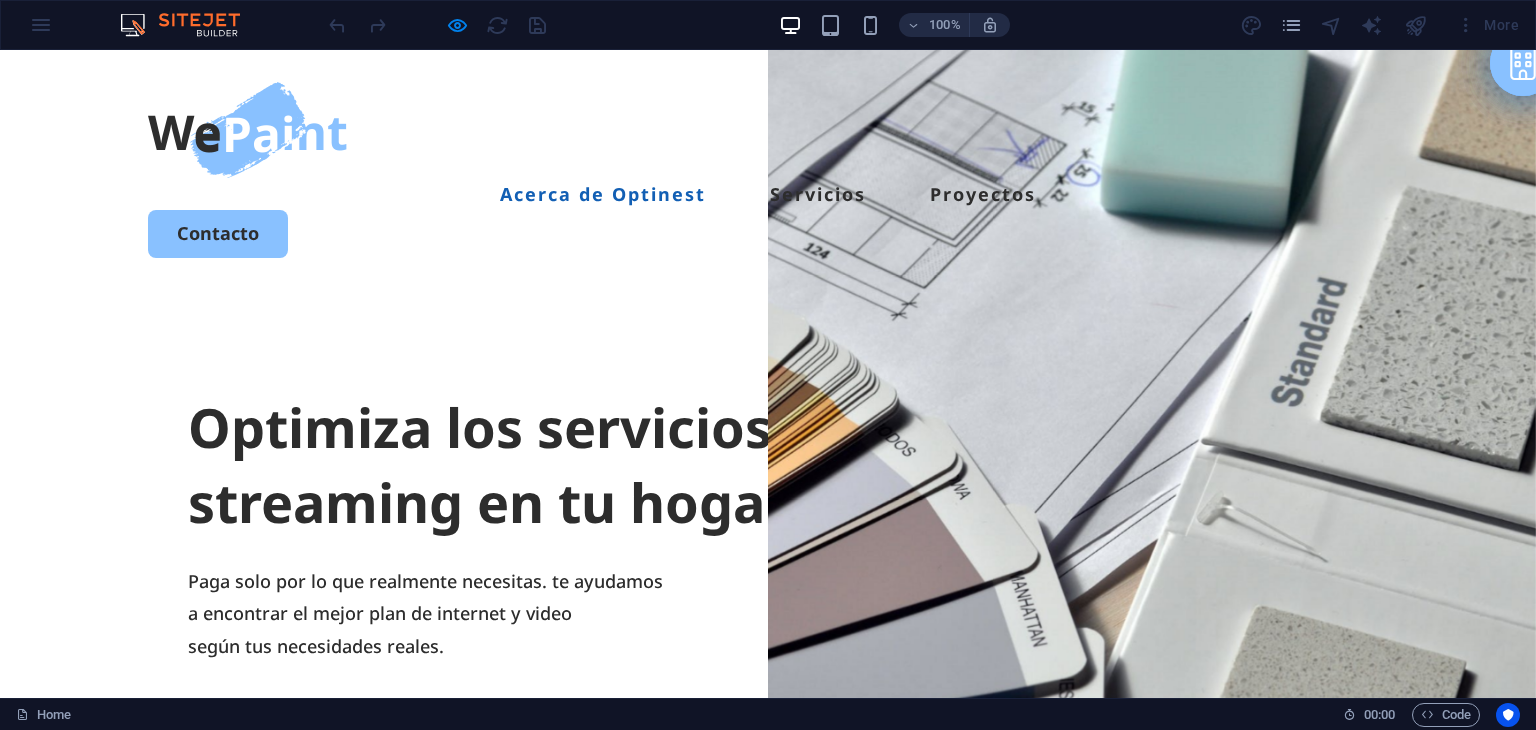 click on "Acerca de Optinest" at bounding box center (603, 194) 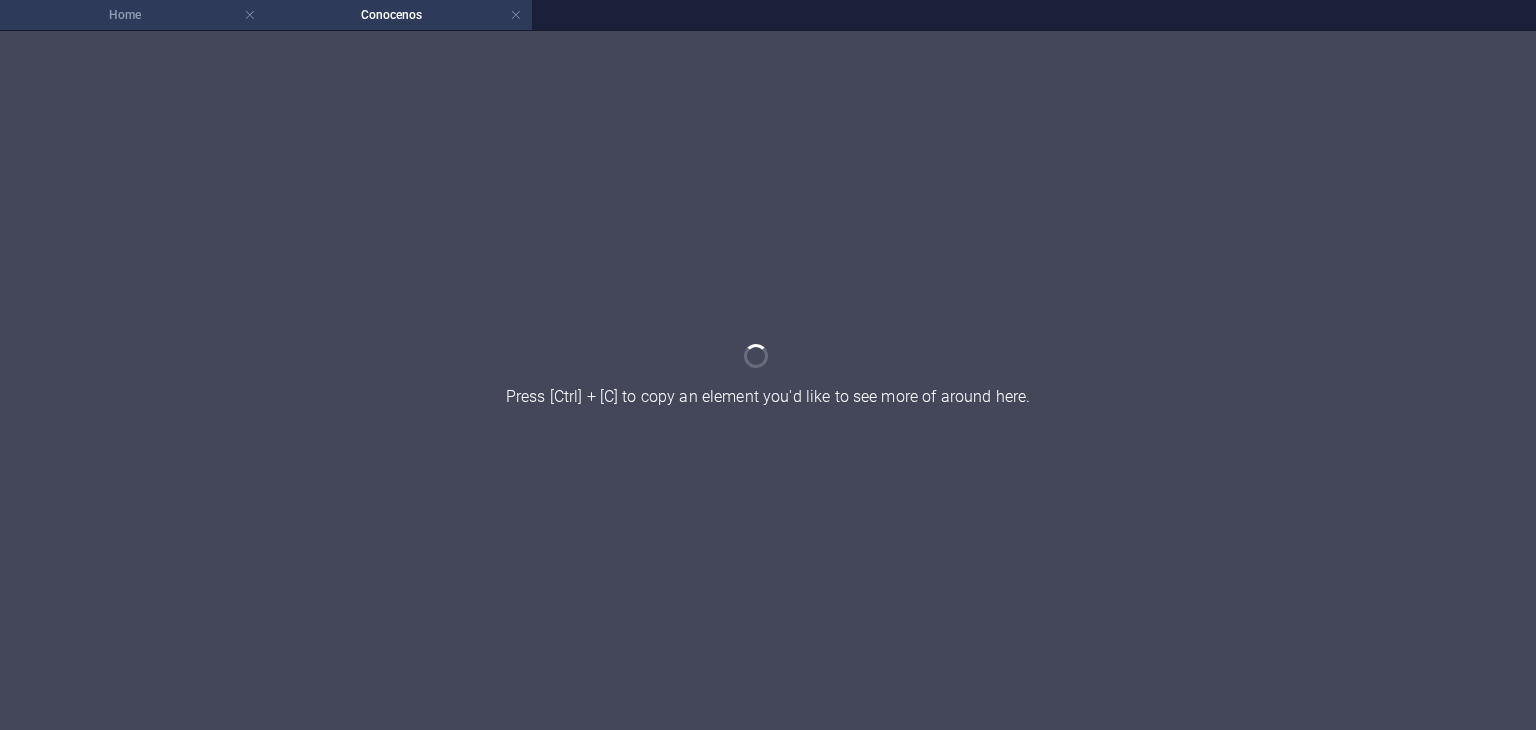 click on "Home" at bounding box center (133, 15) 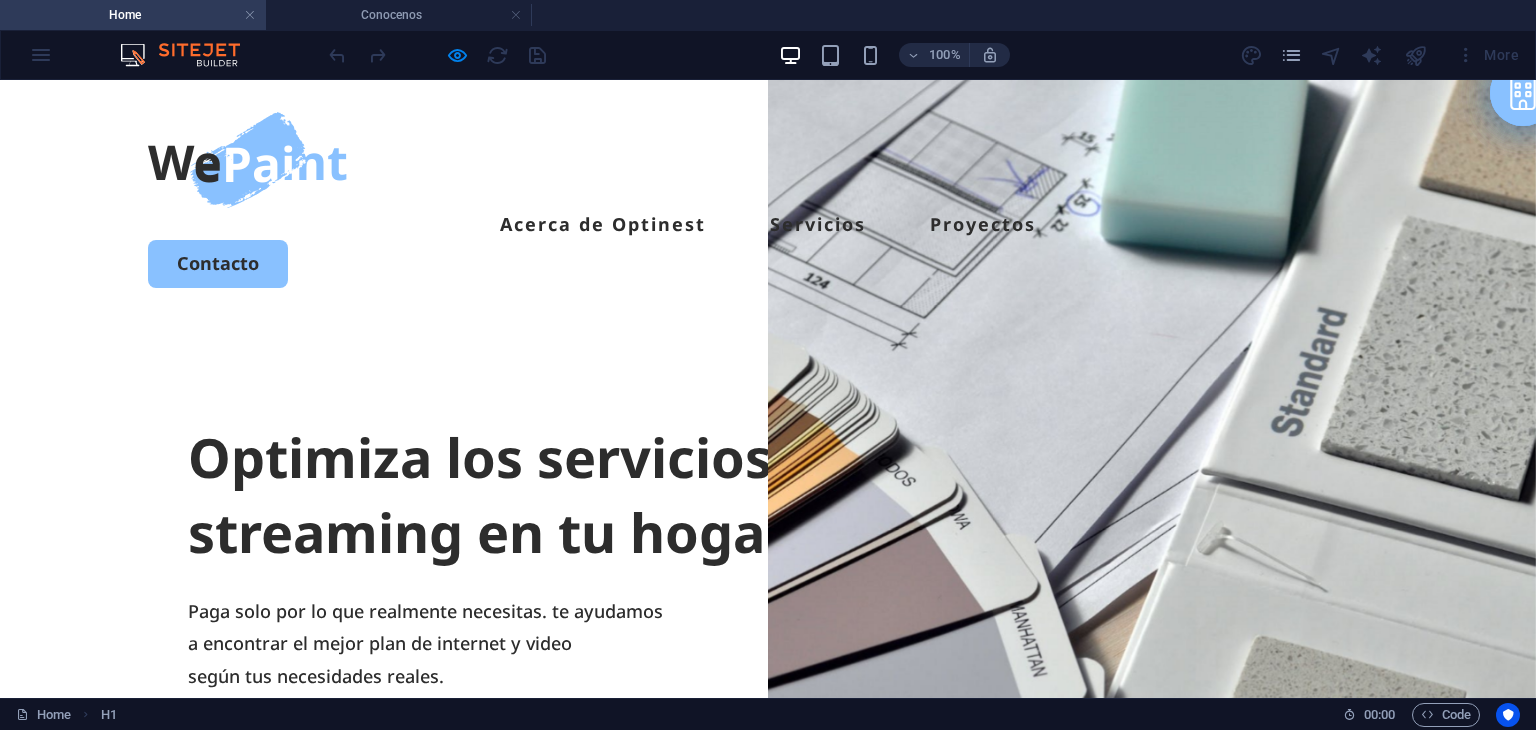 scroll, scrollTop: 0, scrollLeft: 0, axis: both 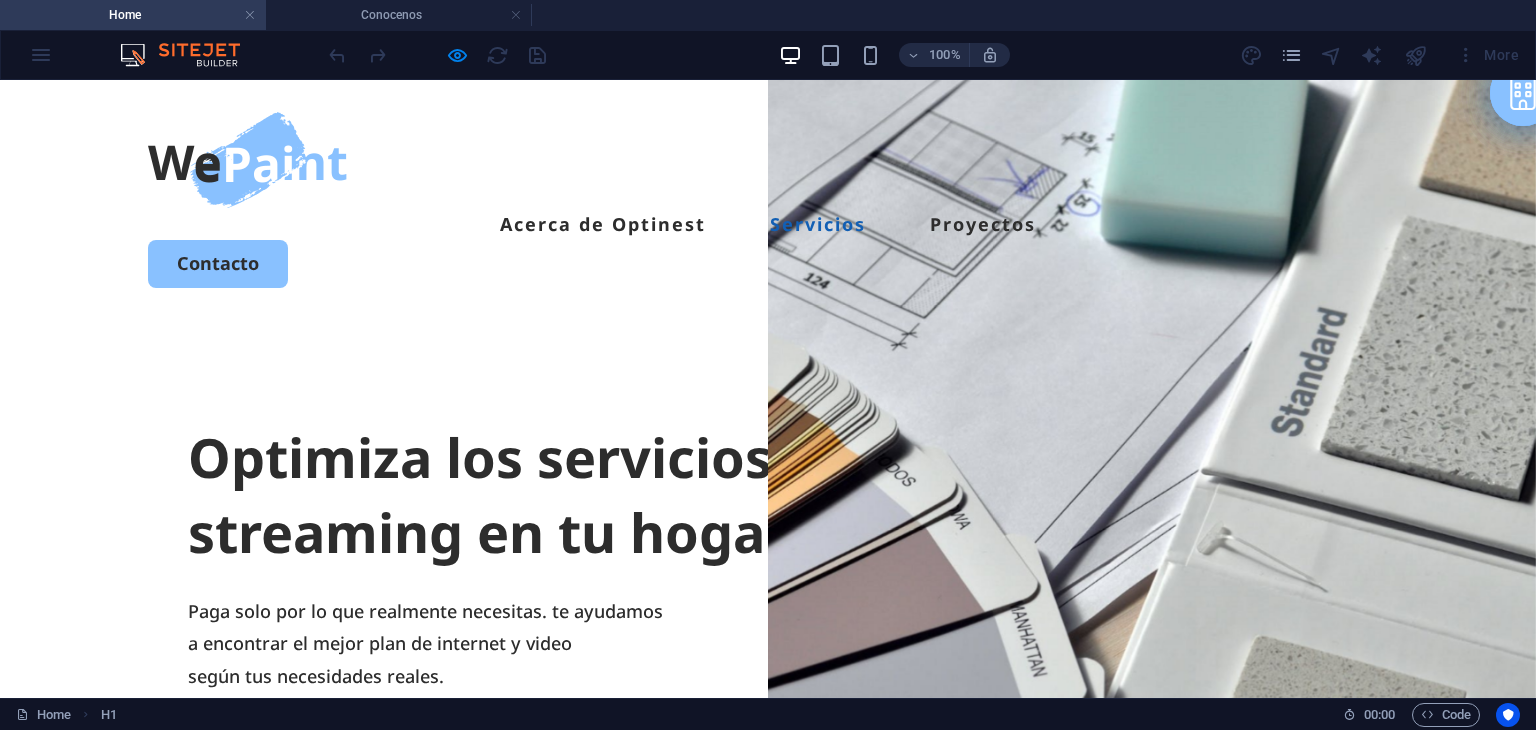 click on "Servicios" at bounding box center (818, 224) 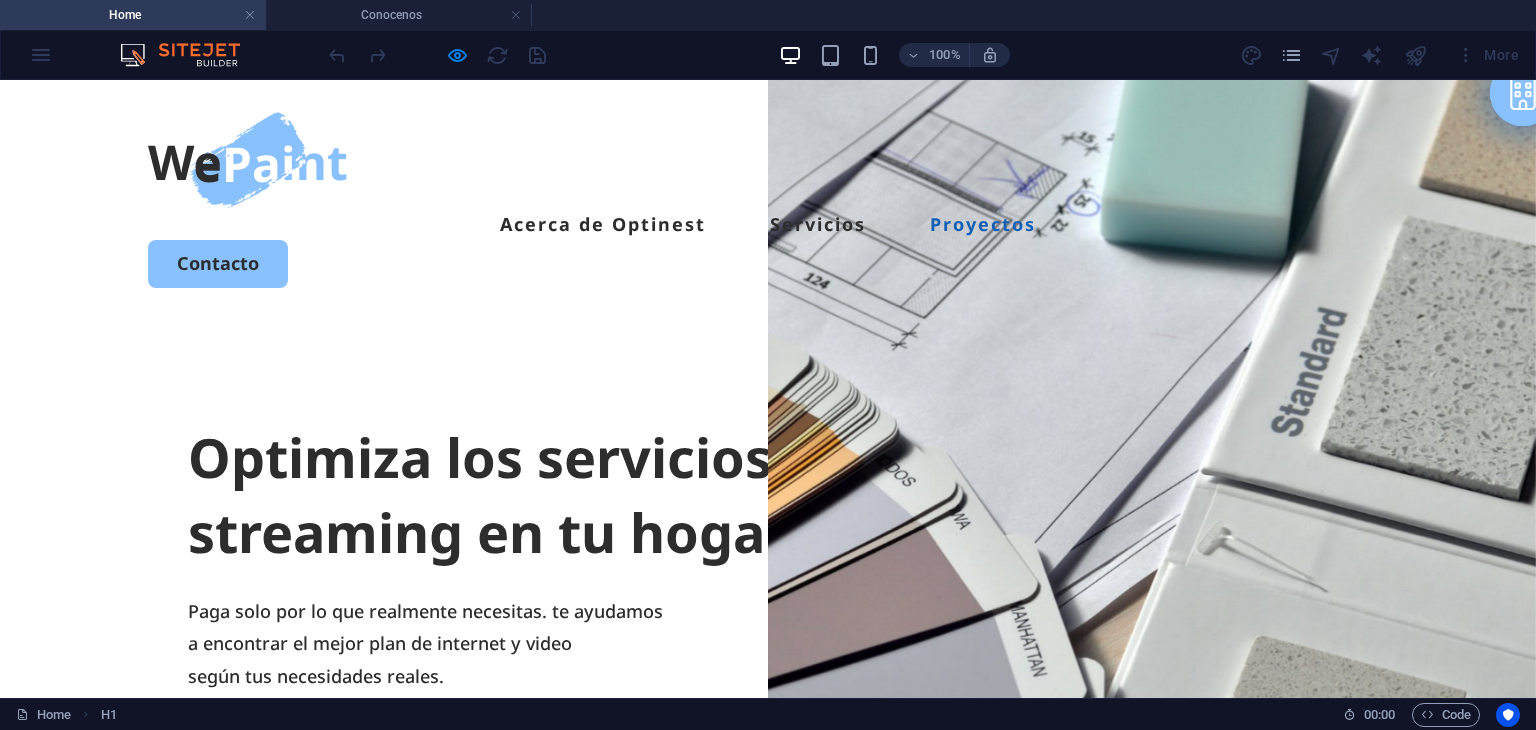click on "Proyectos" at bounding box center (983, 224) 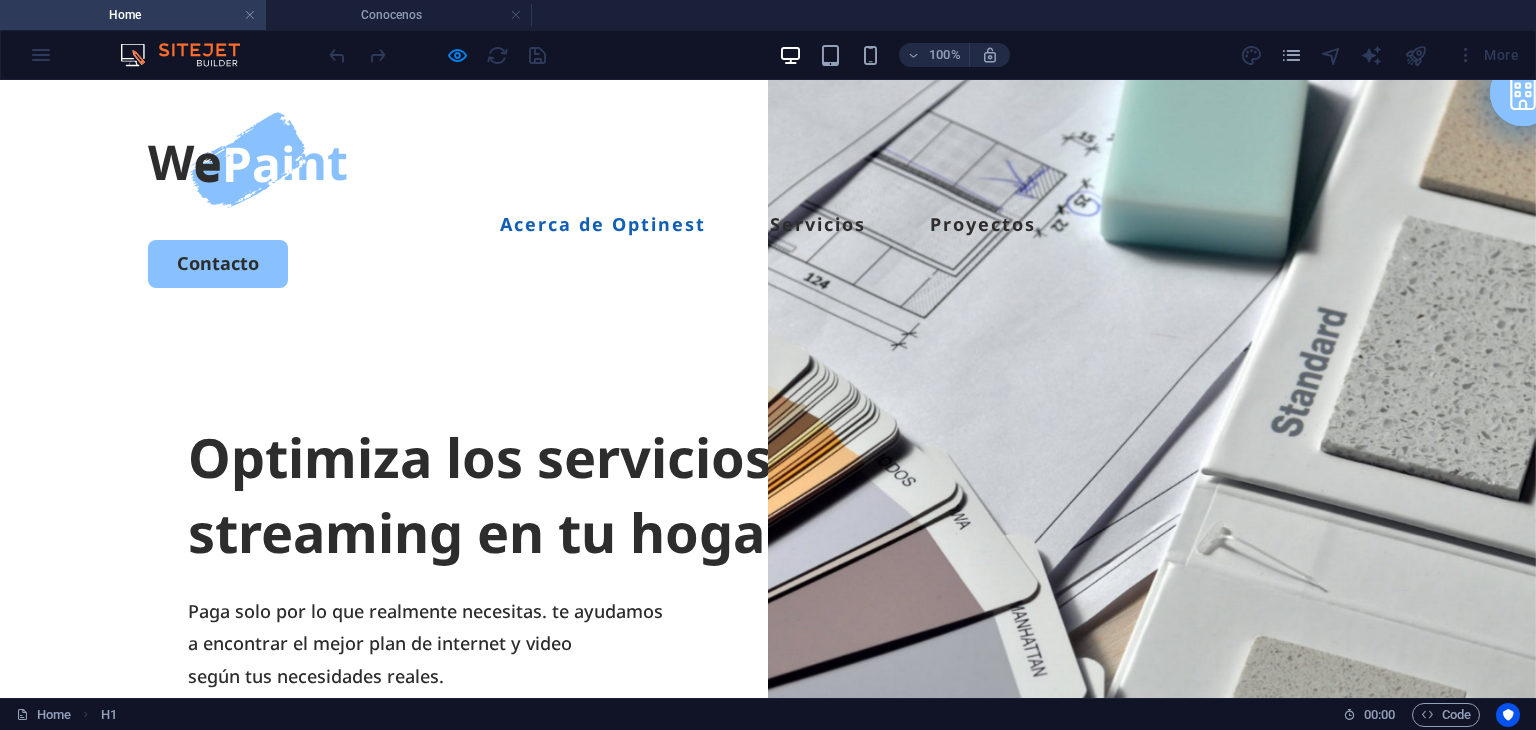 click on "Acerca de Optinest" at bounding box center (603, 224) 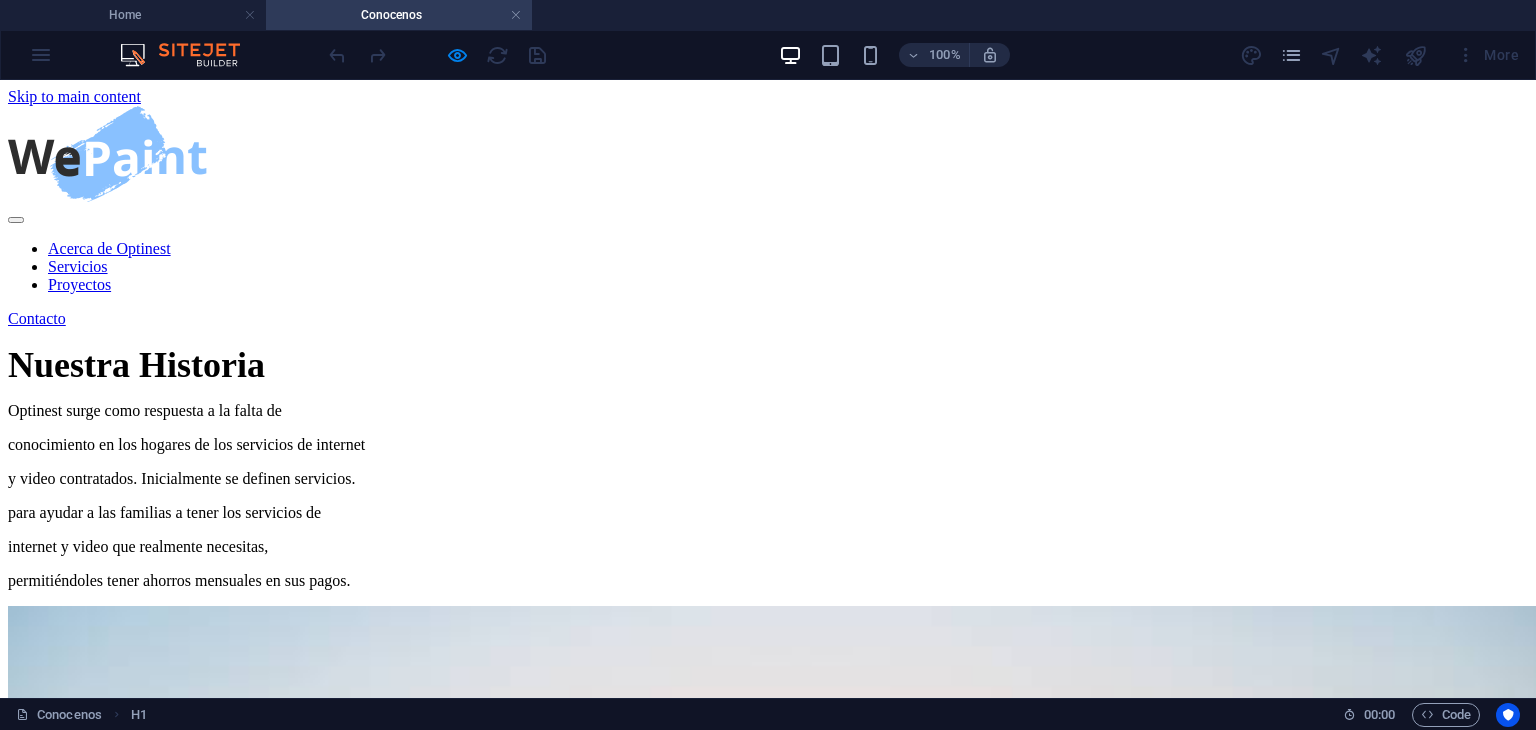scroll, scrollTop: 1772, scrollLeft: 0, axis: vertical 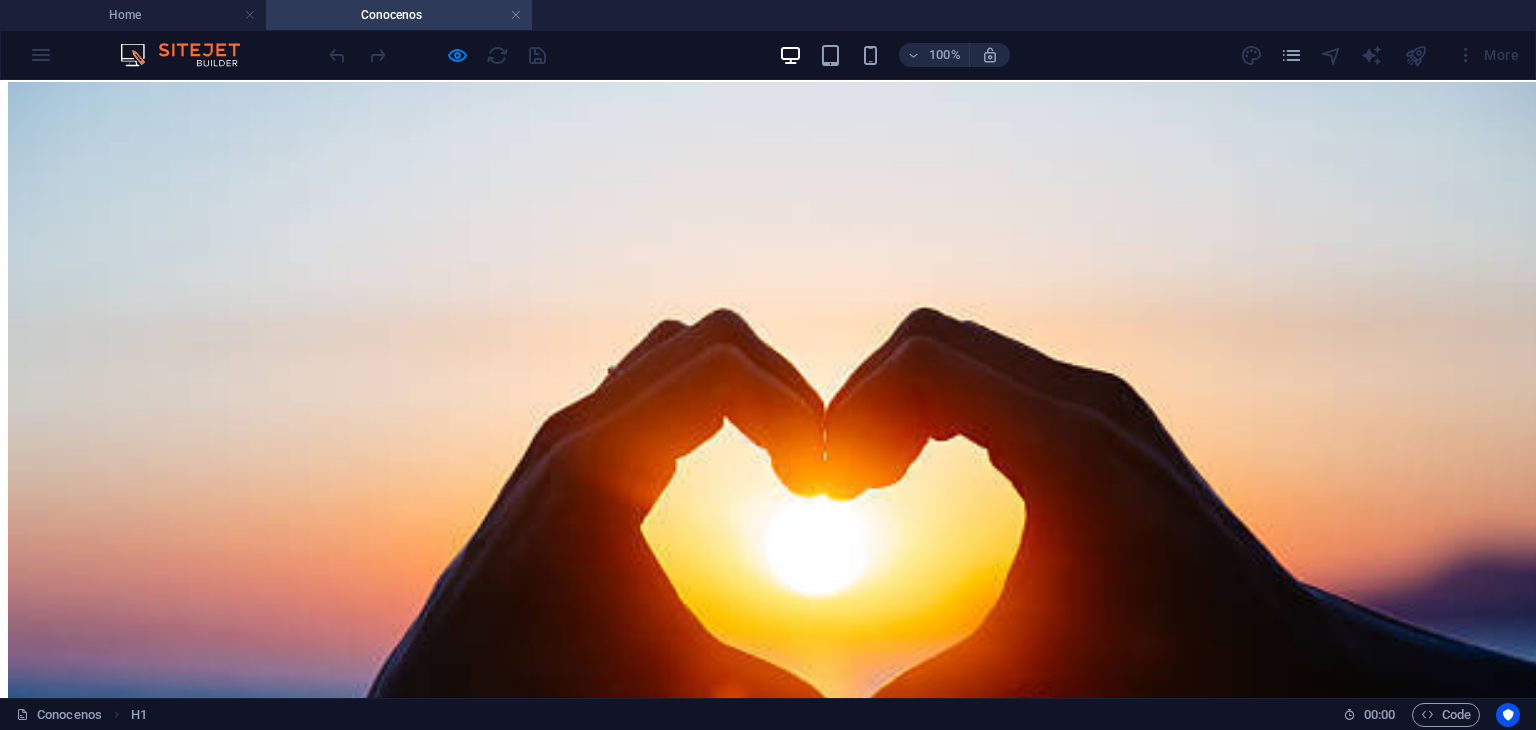 click on "Acerca de Optinest Servicios Proyectos" at bounding box center (768, -1505) 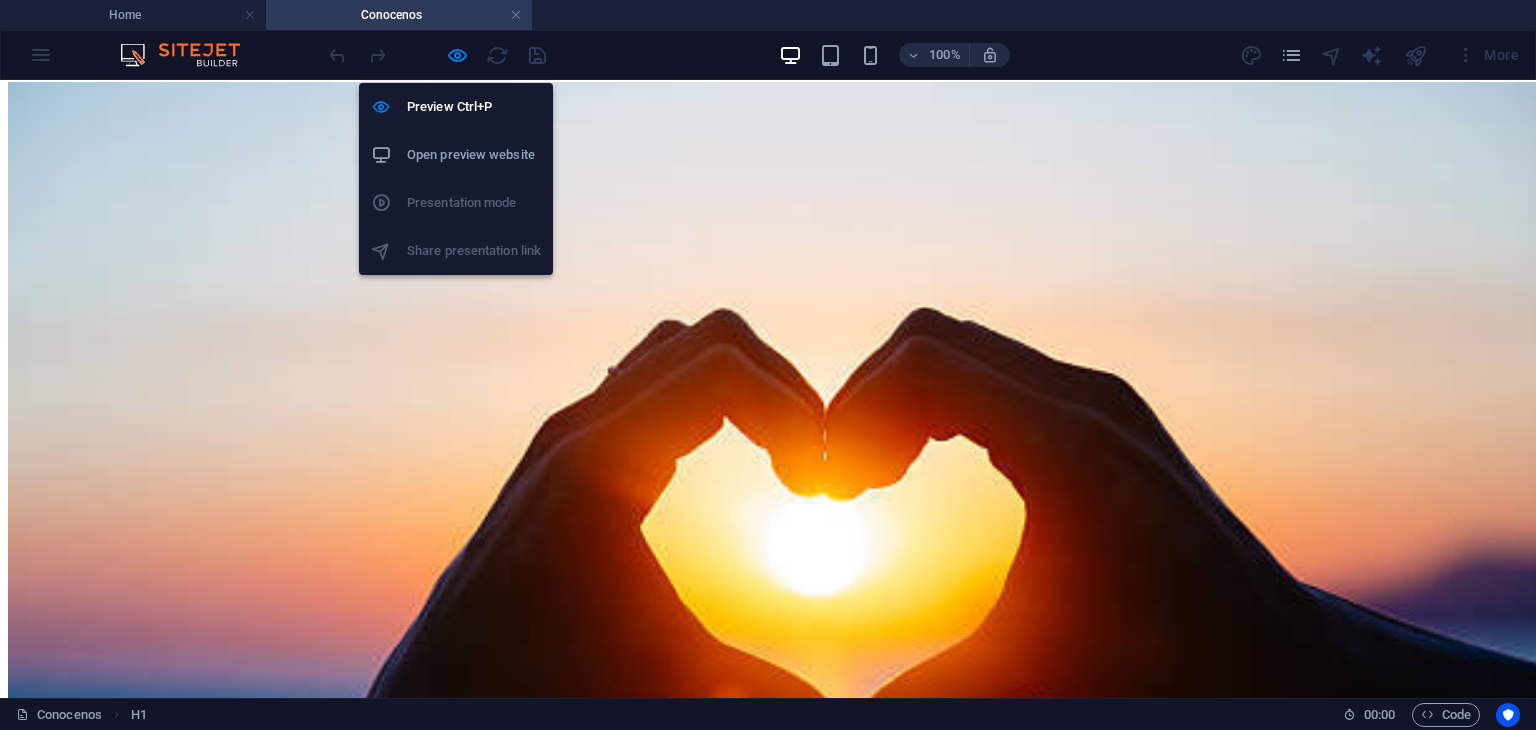 click at bounding box center (437, 55) 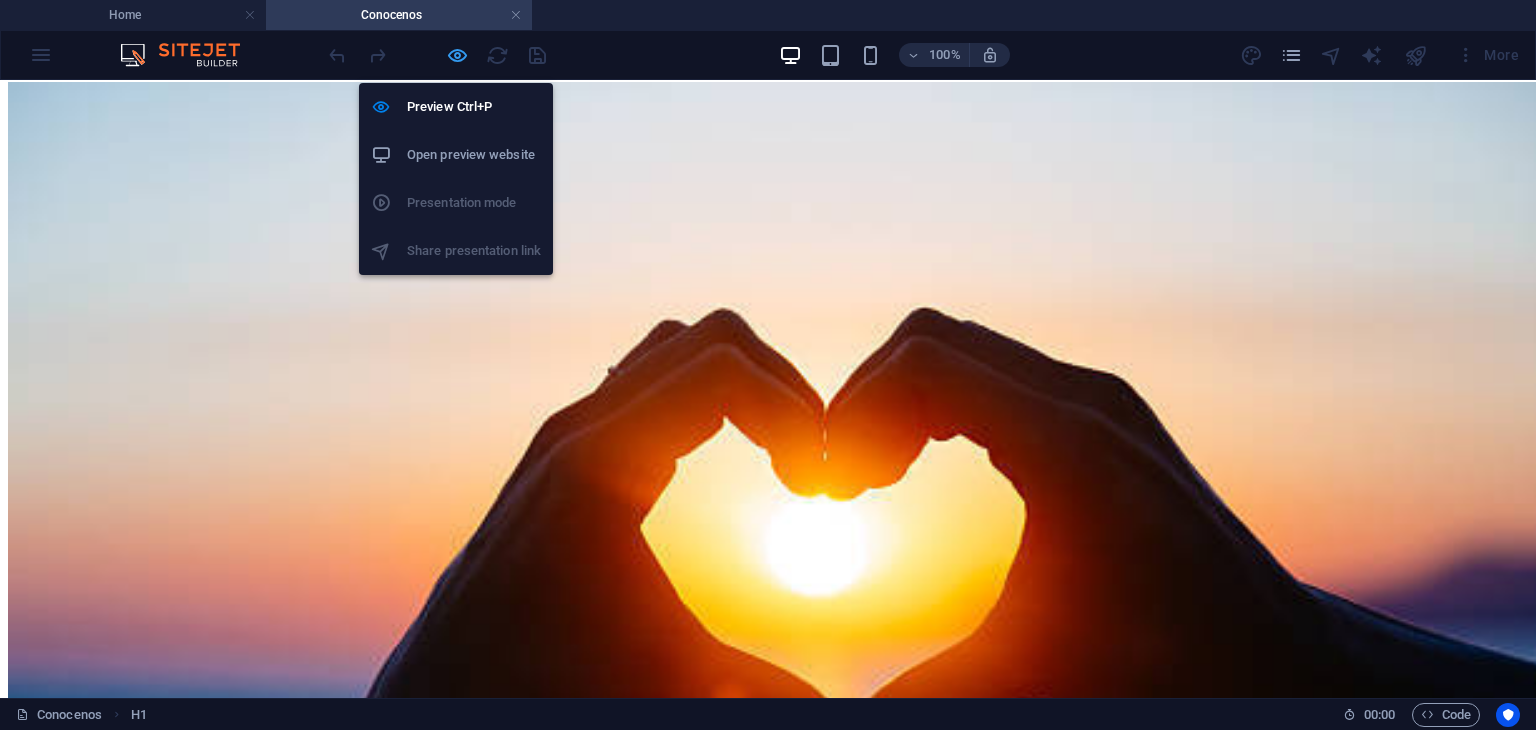 click at bounding box center (457, 55) 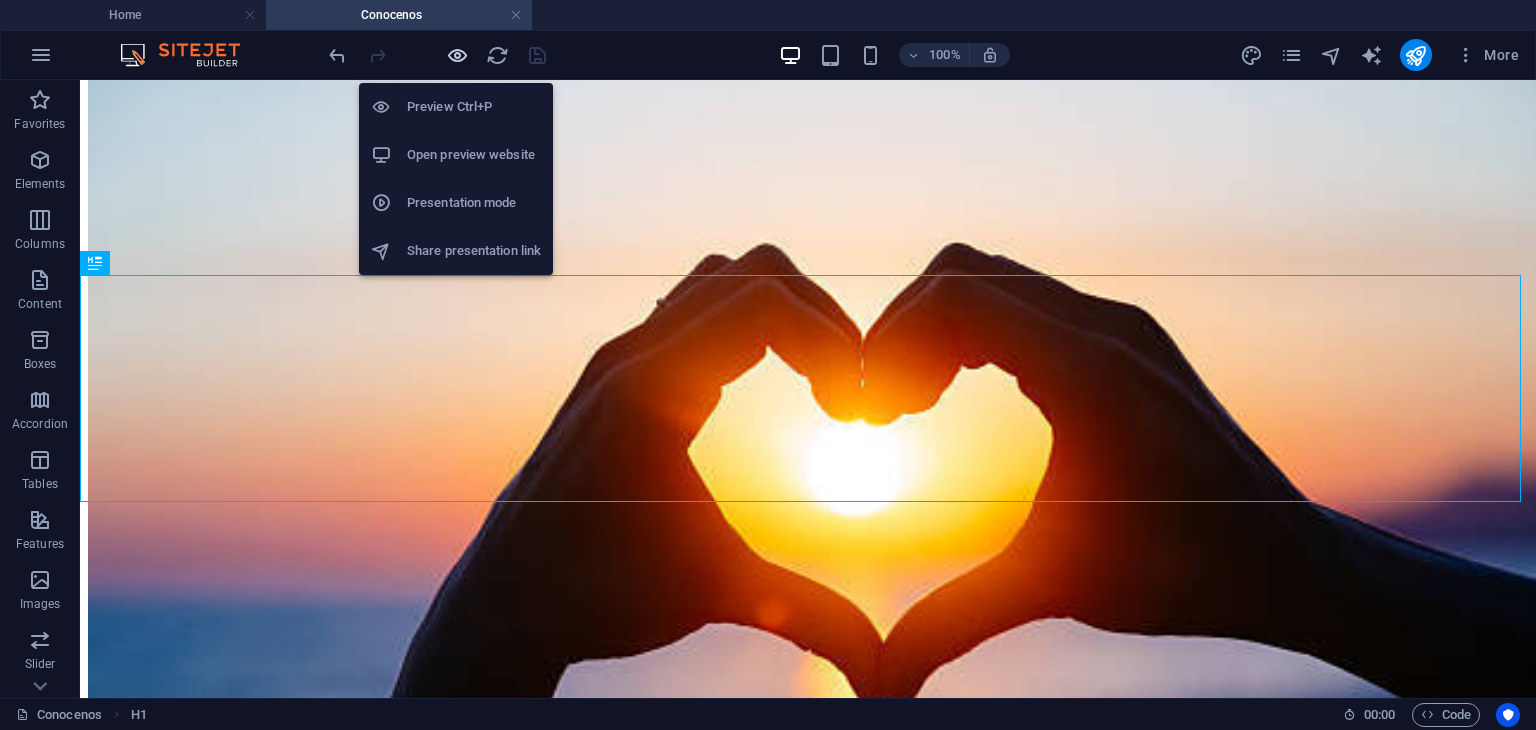 scroll, scrollTop: 1913, scrollLeft: 0, axis: vertical 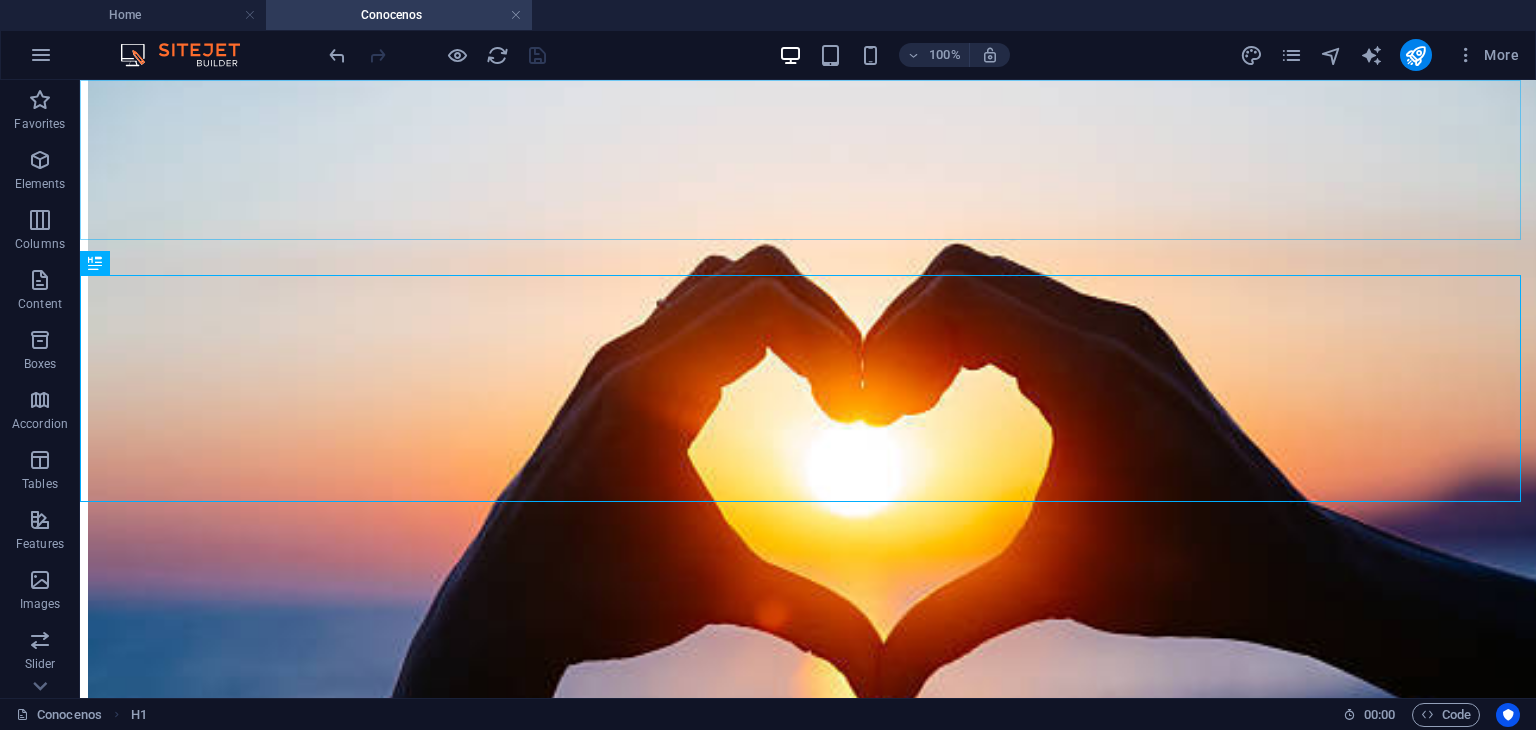 click on "Acerca de Optinest Servicios Proyectos" at bounding box center [808, -1646] 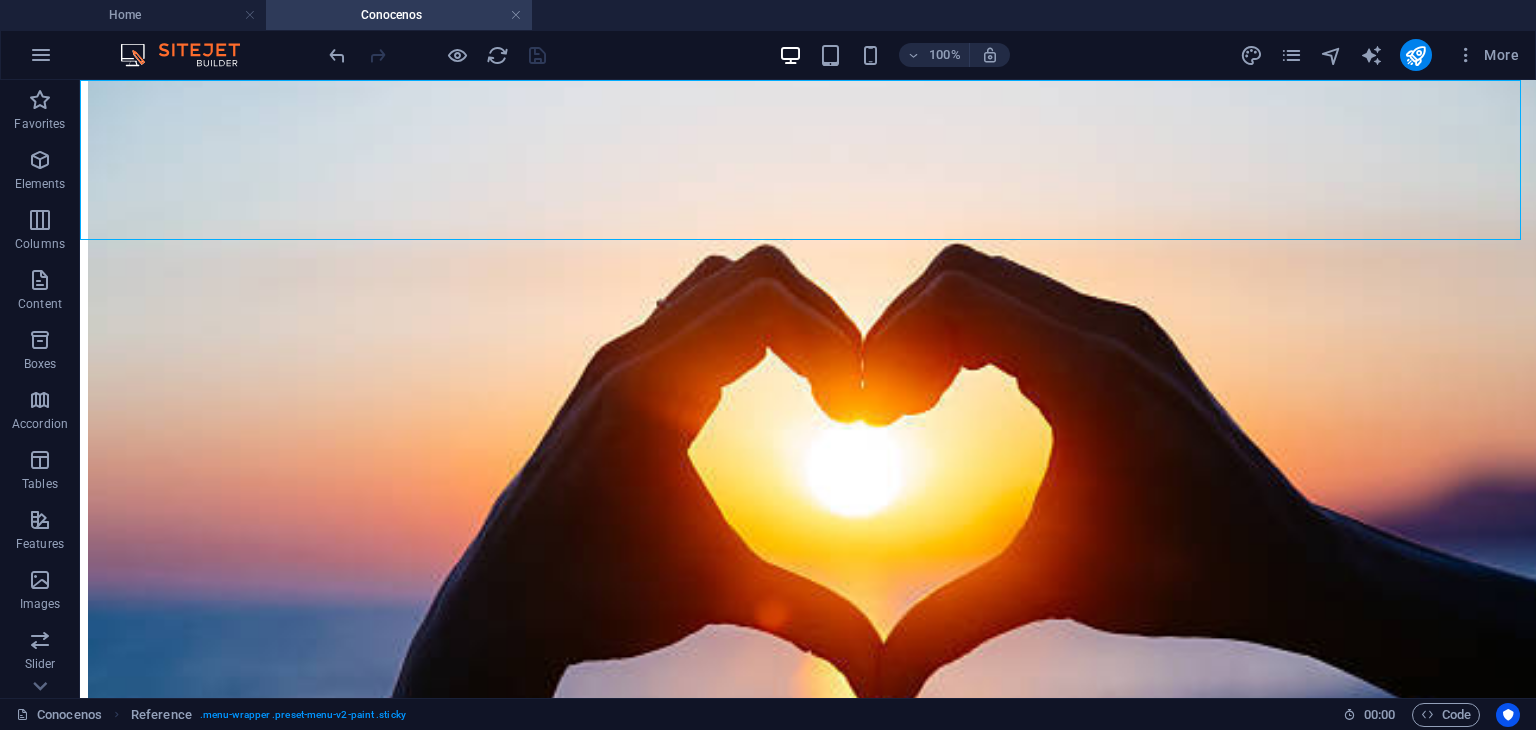 click on "Acerca de Optinest Servicios Proyectos" at bounding box center [808, -1646] 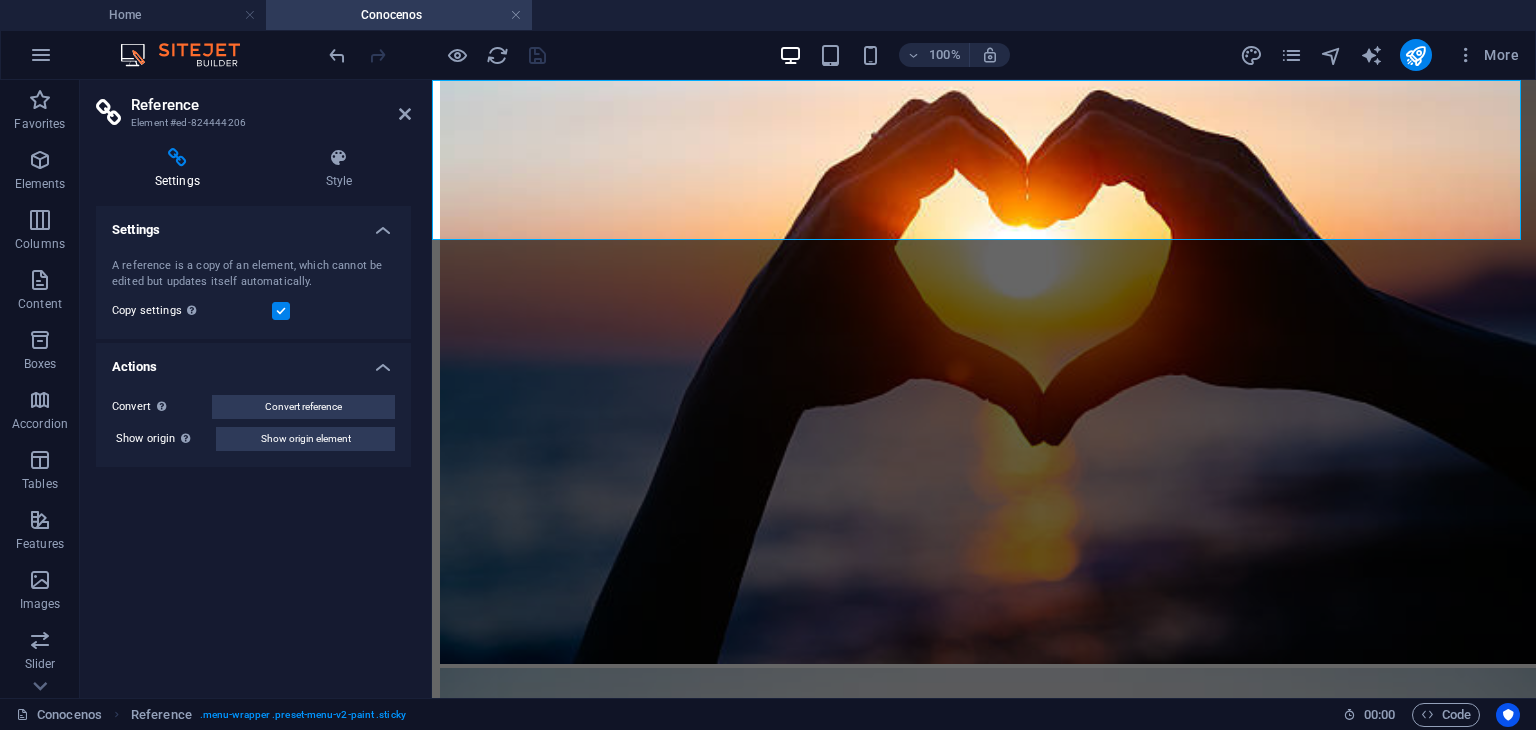 click on "Acerca de Optinest Servicios Proyectos" at bounding box center [984, -1513] 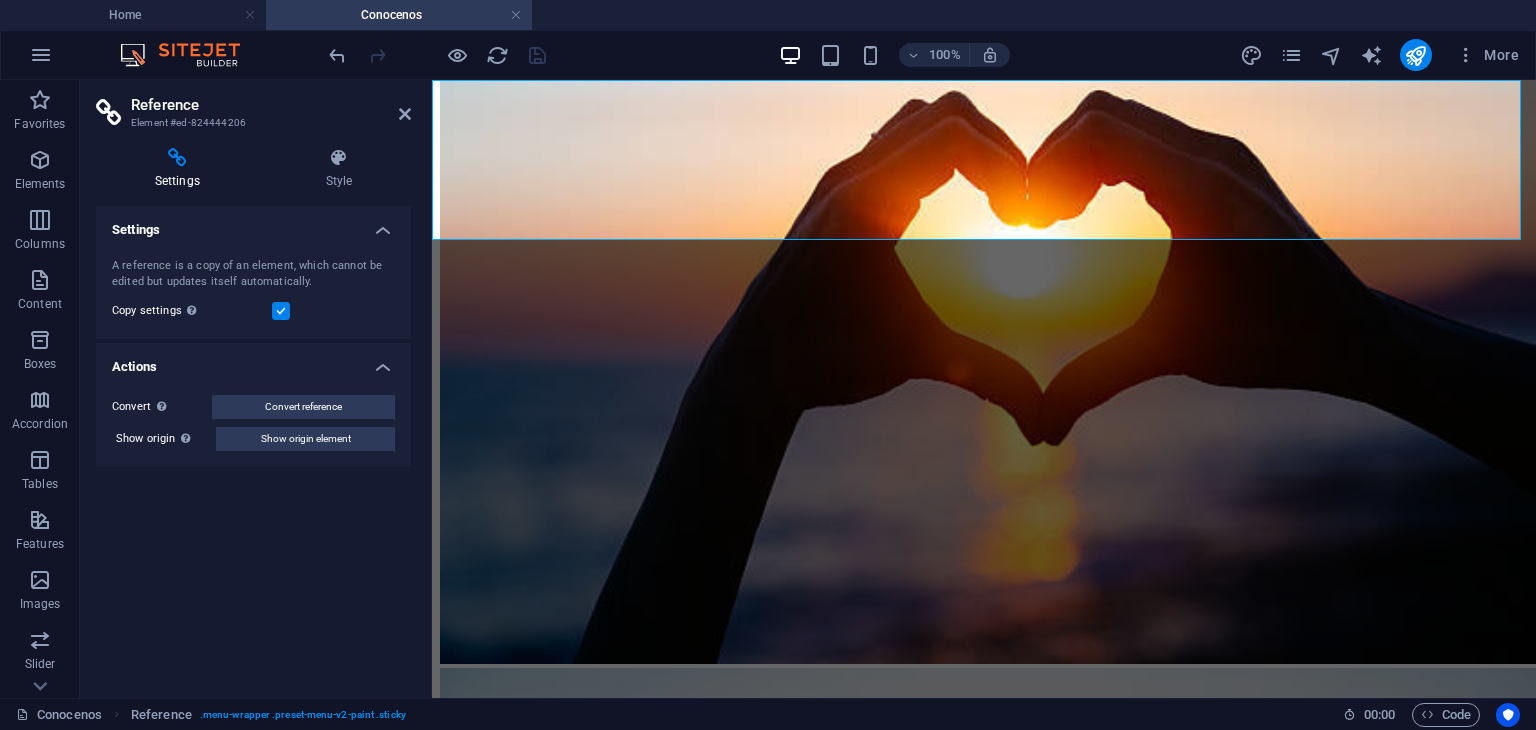 click on "Acerca de Optinest Servicios Proyectos" at bounding box center (984, -1513) 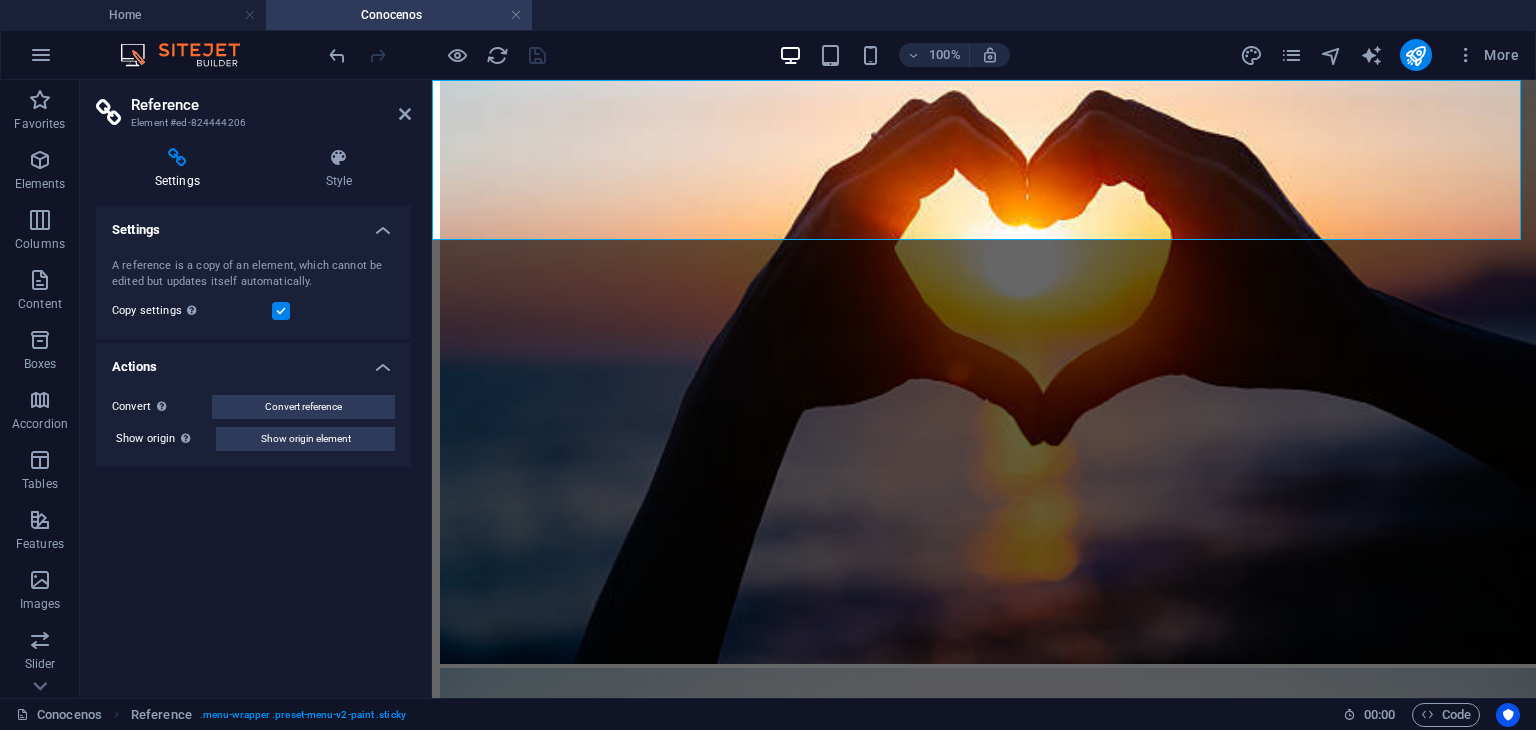 click on "Acerca de Optinest Servicios Proyectos" at bounding box center [984, -1513] 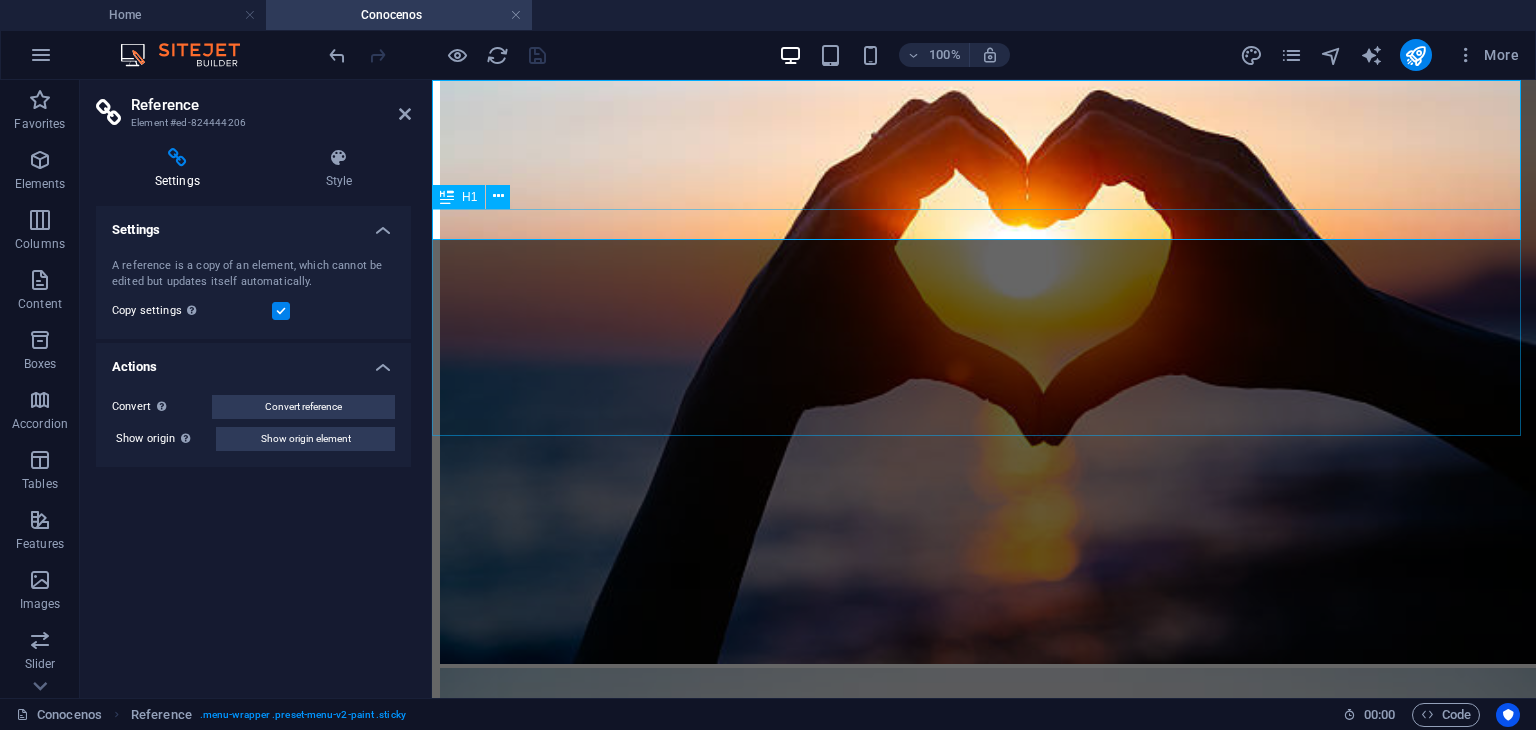click on "Optimizar    no es tener menos,     es tener justo lo que necesitas." at bounding box center [984, 1654] 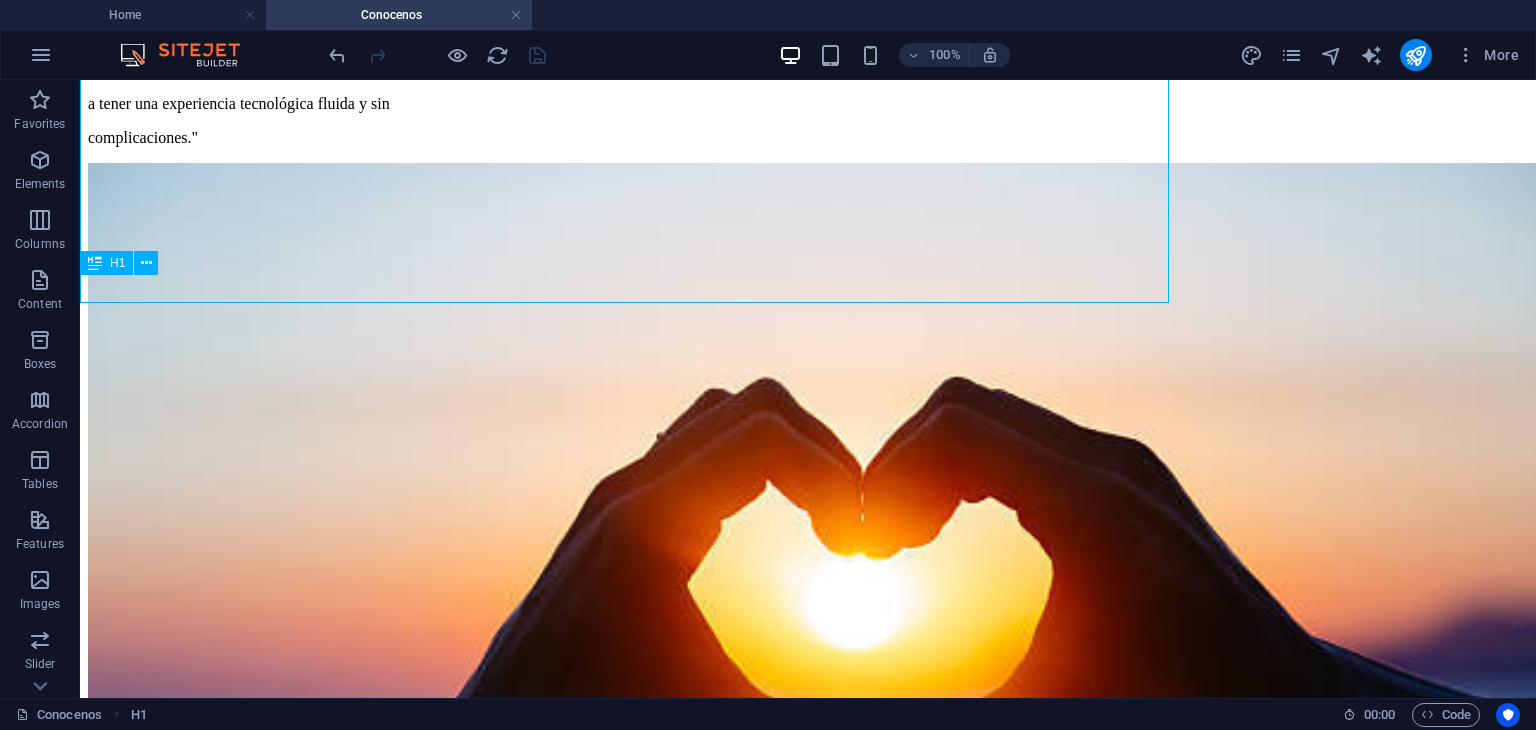 scroll, scrollTop: 1913, scrollLeft: 0, axis: vertical 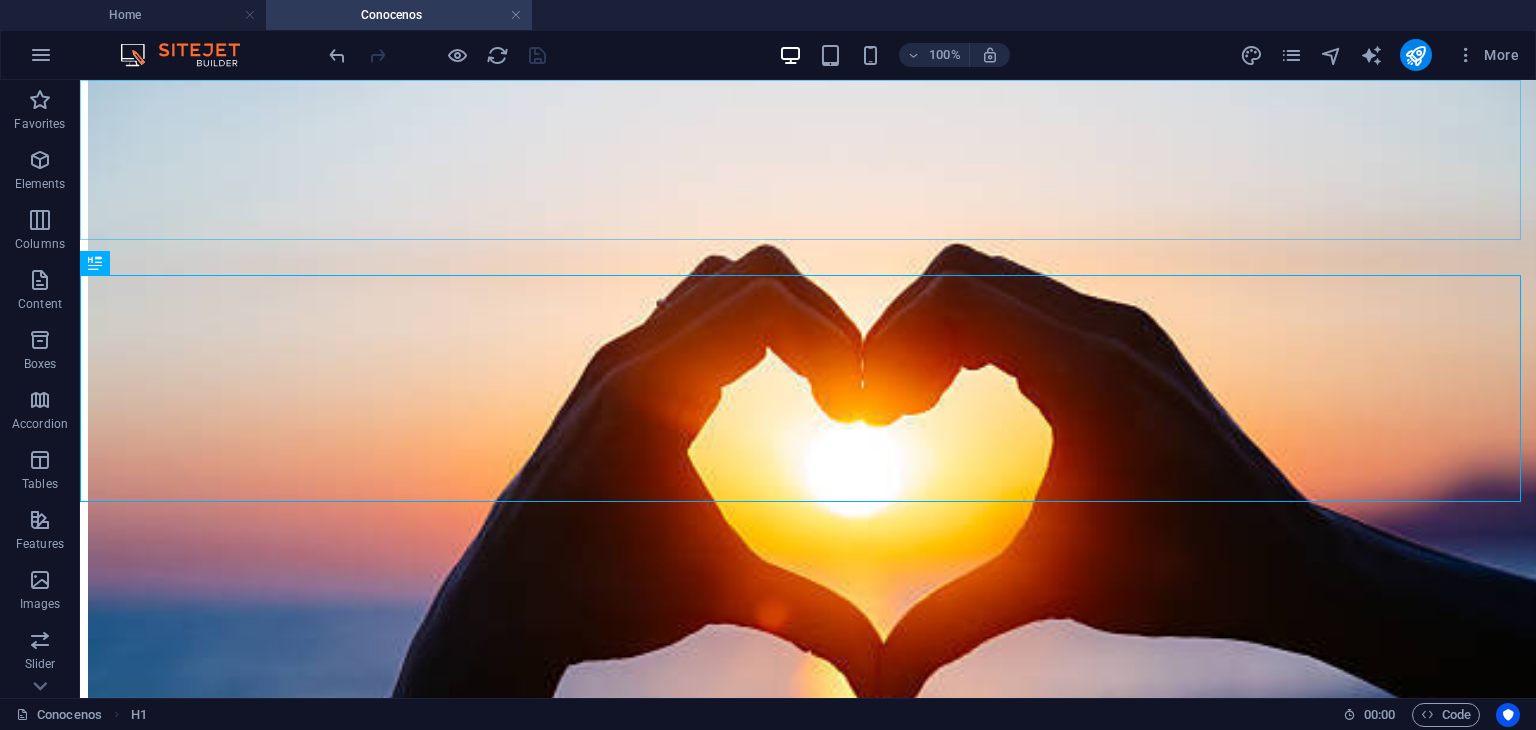 click on "Acerca de Optinest Servicios Proyectos" at bounding box center [808, -1646] 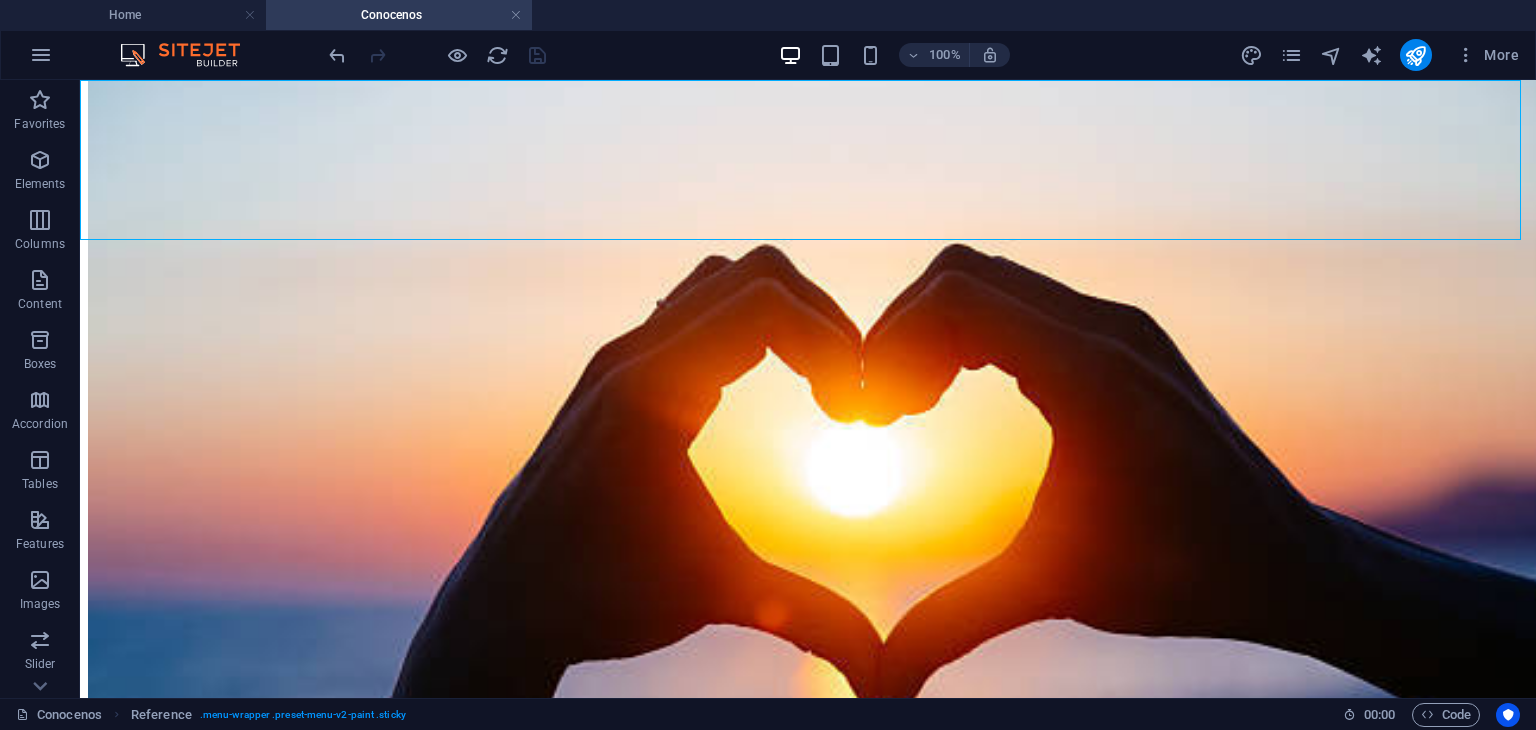 click on "Acerca de Optinest Servicios Proyectos" at bounding box center (808, -1646) 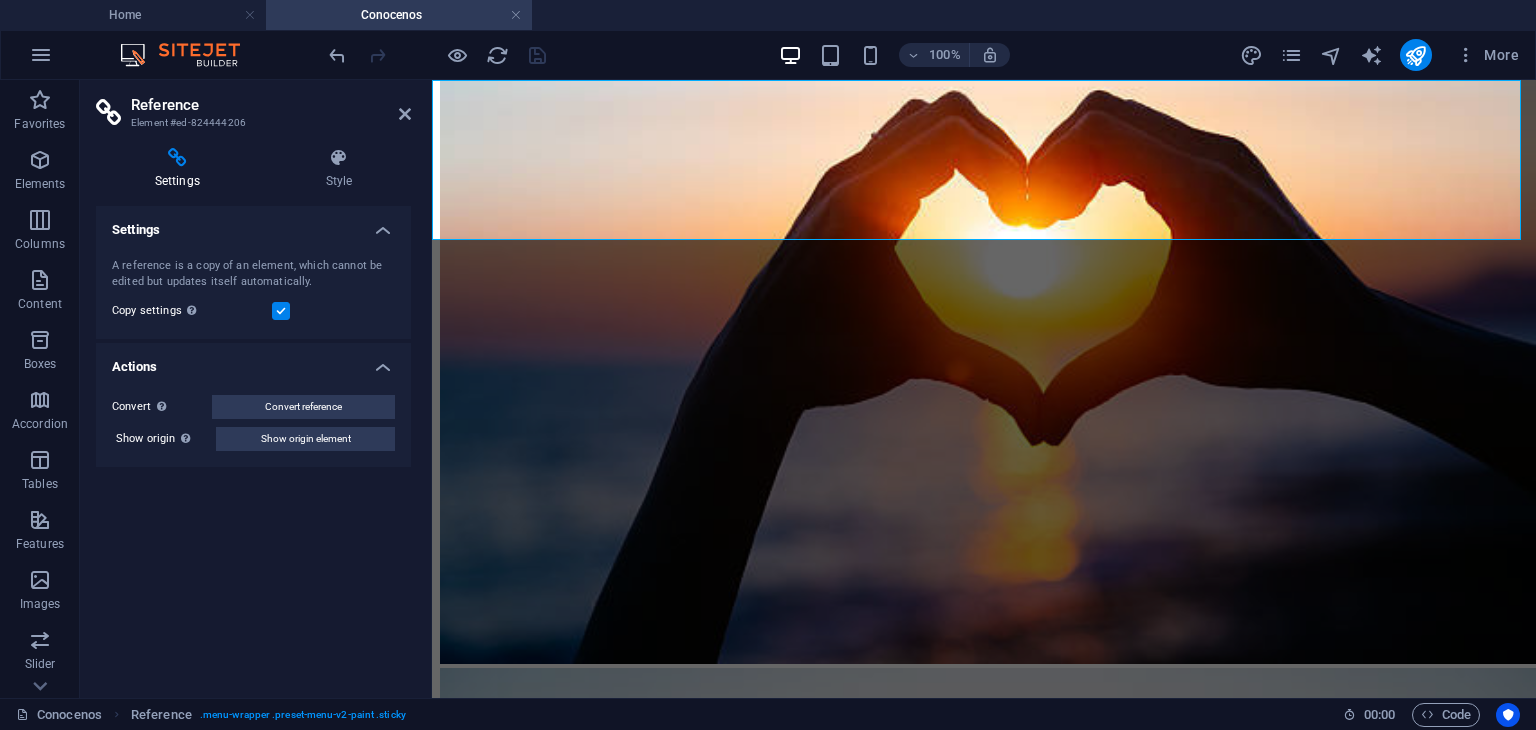 click on "Acerca de Optinest Servicios Proyectos" at bounding box center [984, -1513] 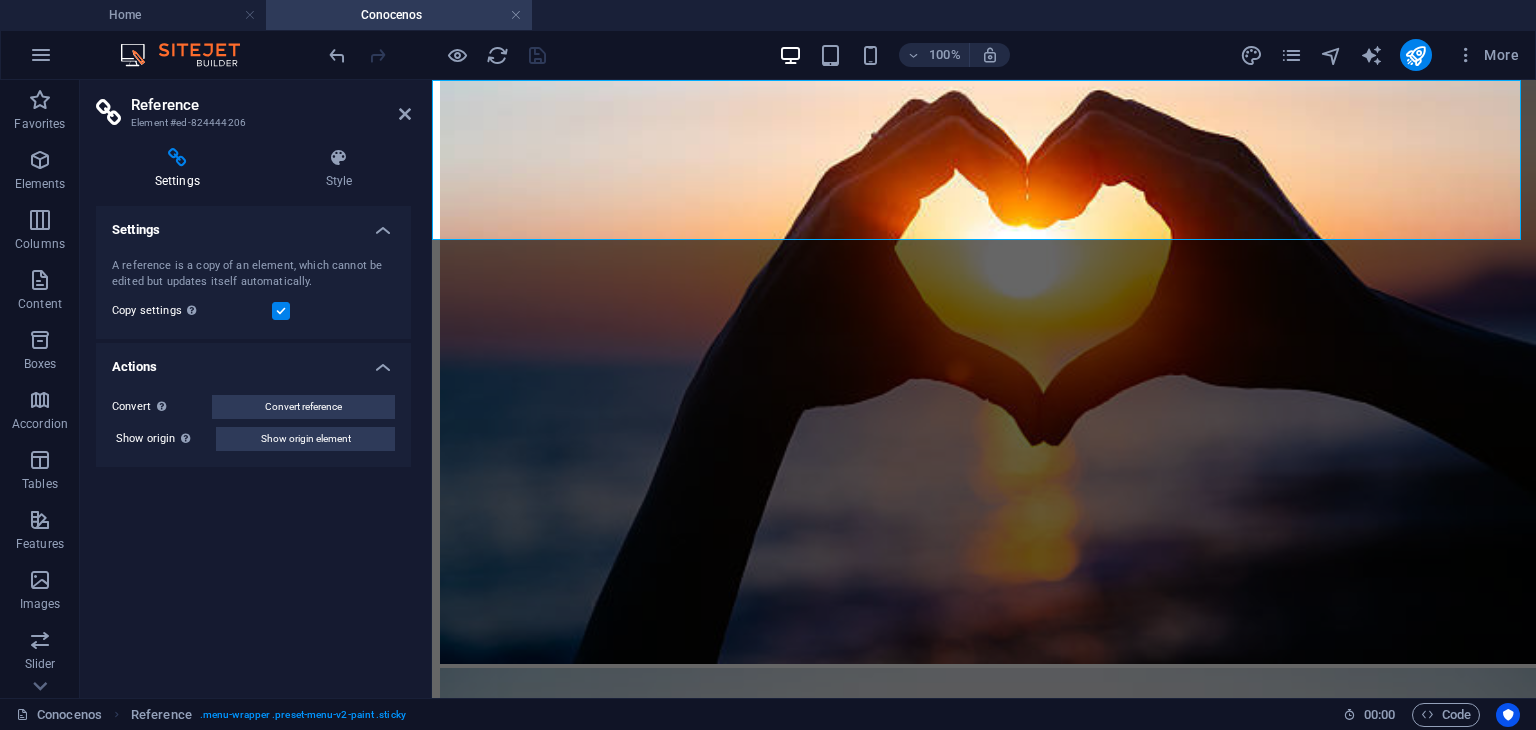 click on "Acerca de Optinest Servicios Proyectos" at bounding box center (984, -1513) 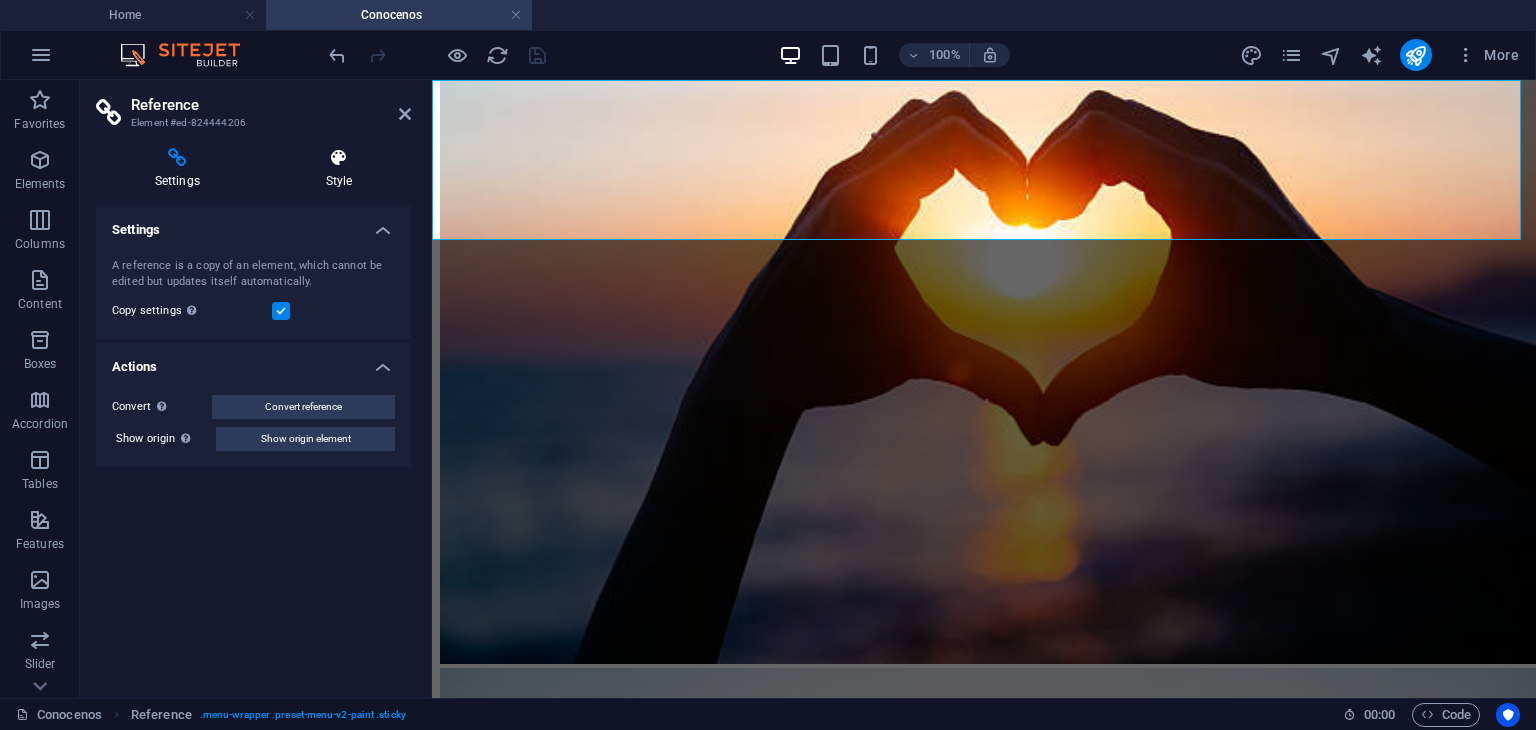 click at bounding box center (339, 158) 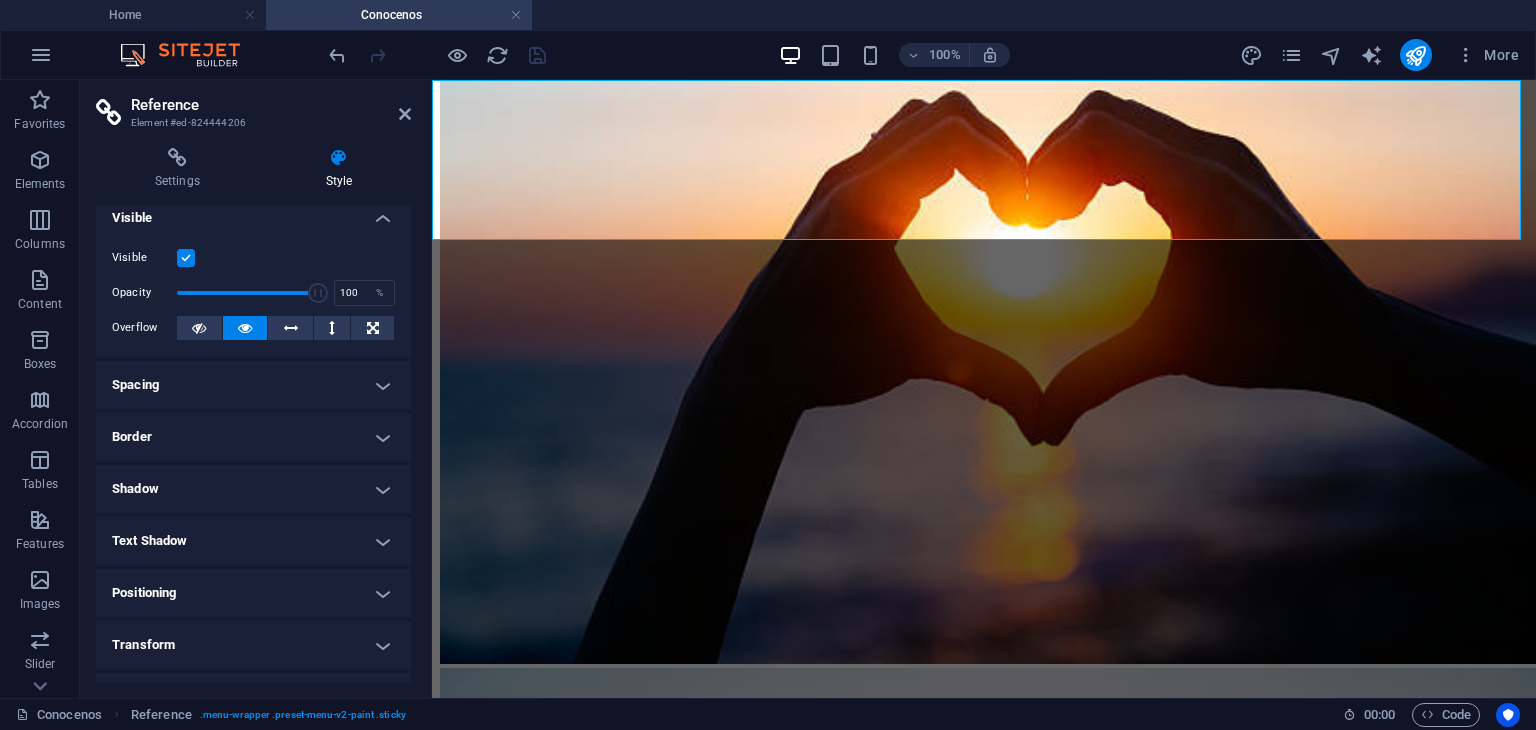 scroll, scrollTop: 0, scrollLeft: 0, axis: both 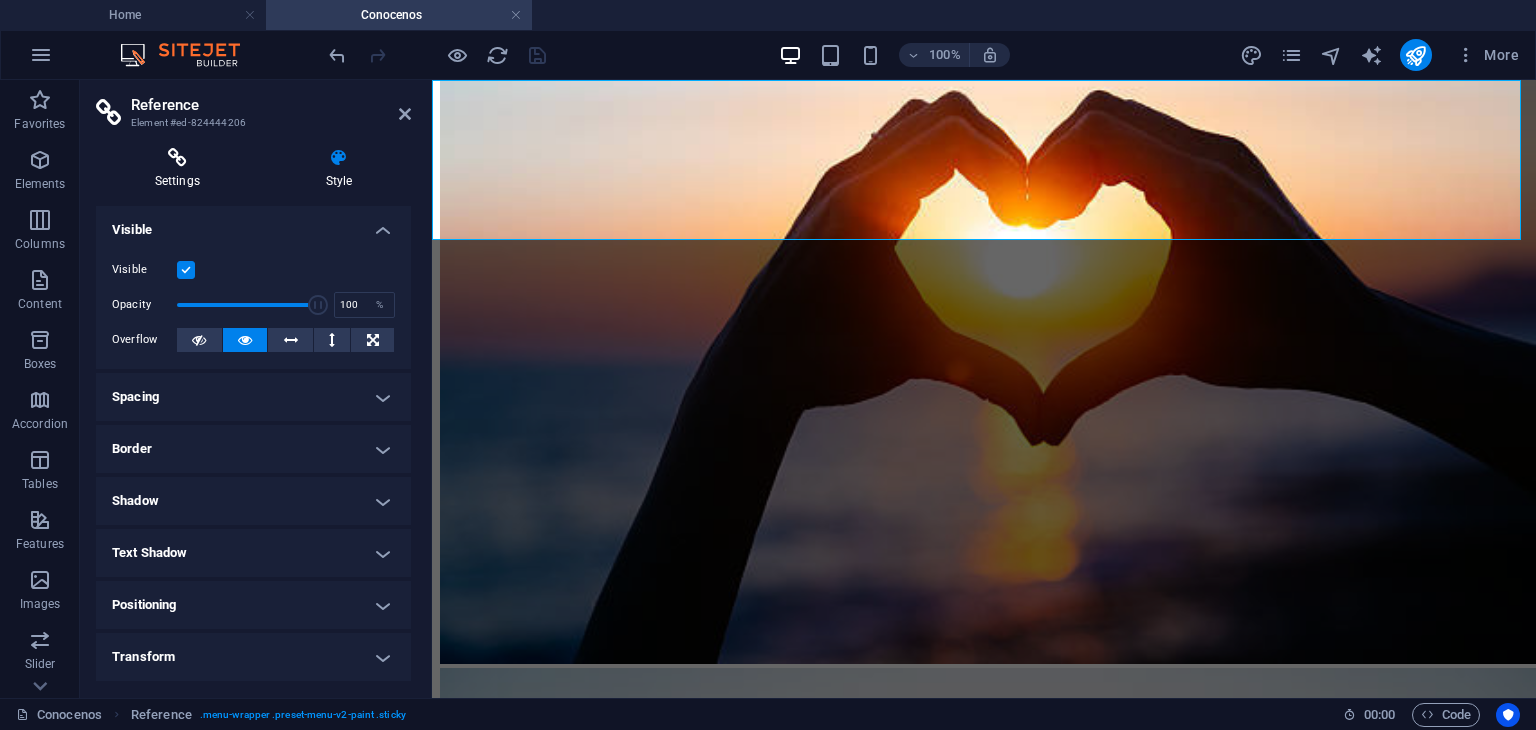 click at bounding box center [177, 158] 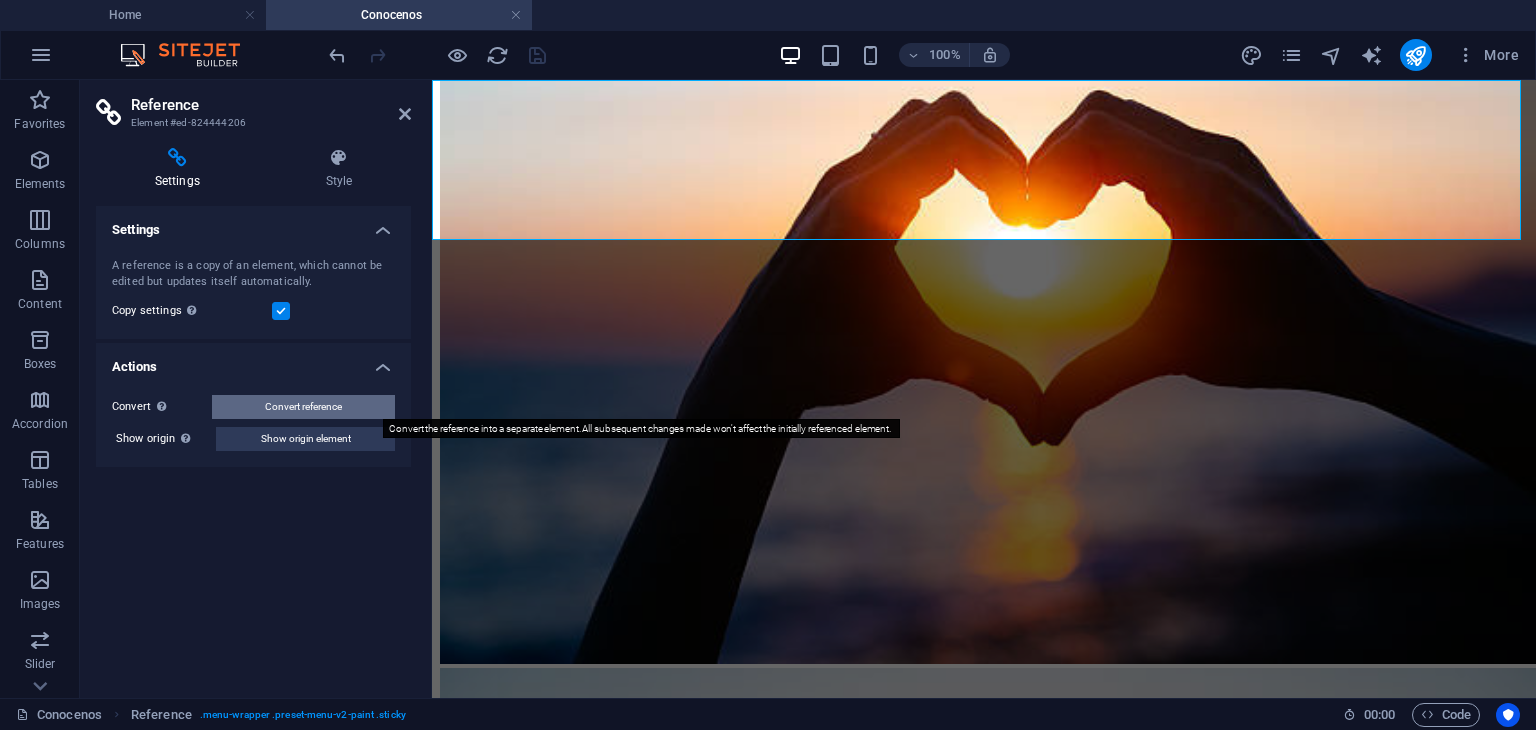 click on "Convert reference" at bounding box center [303, 407] 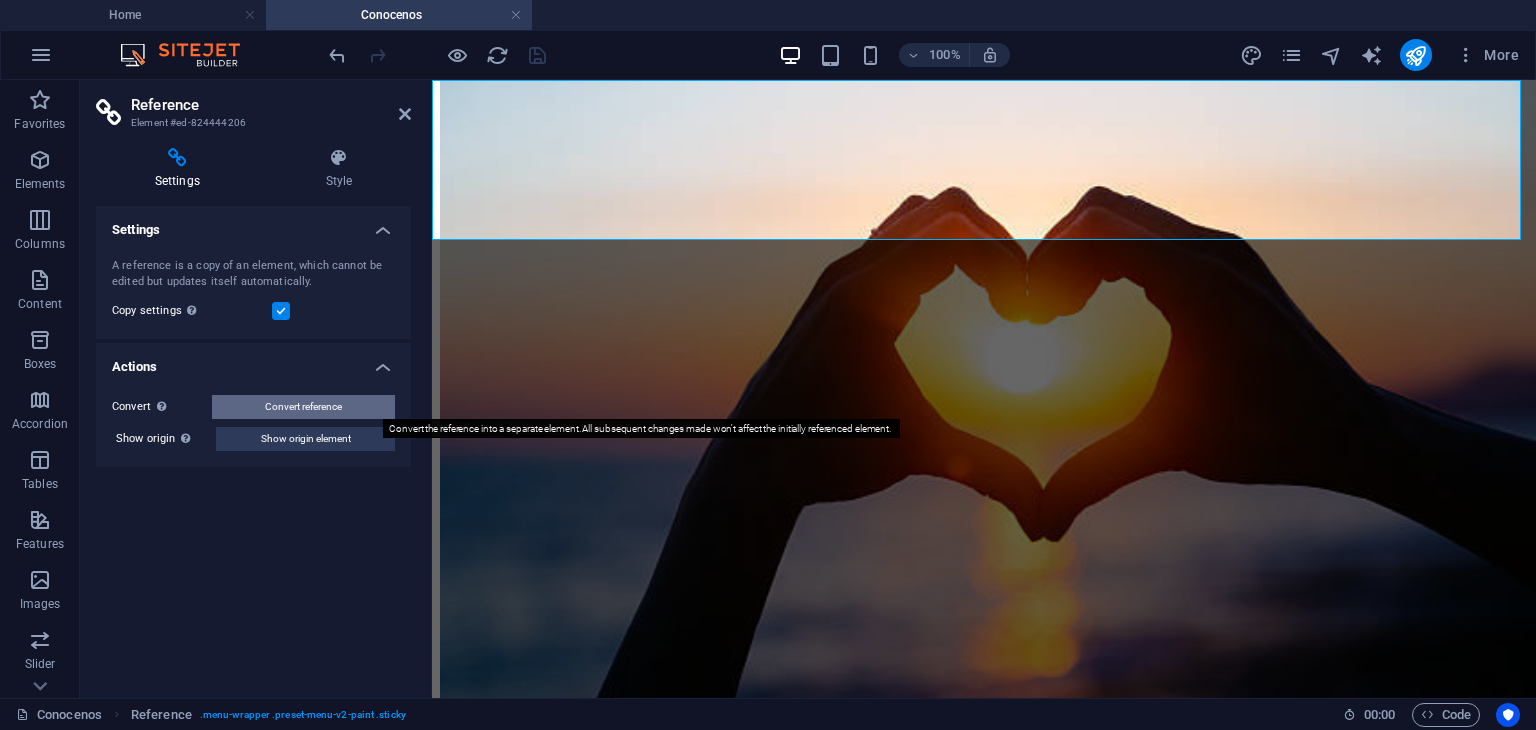 select on "header" 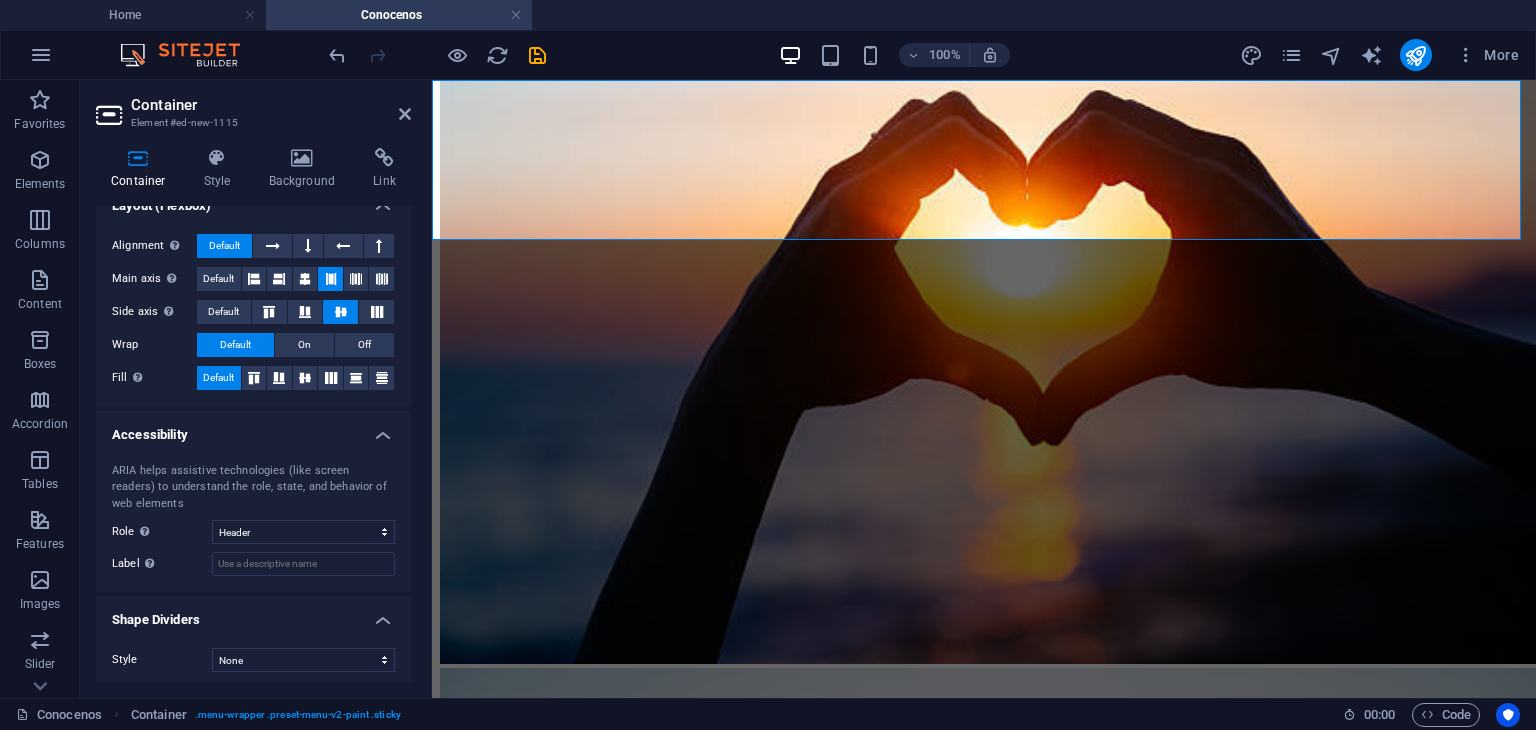 scroll, scrollTop: 298, scrollLeft: 0, axis: vertical 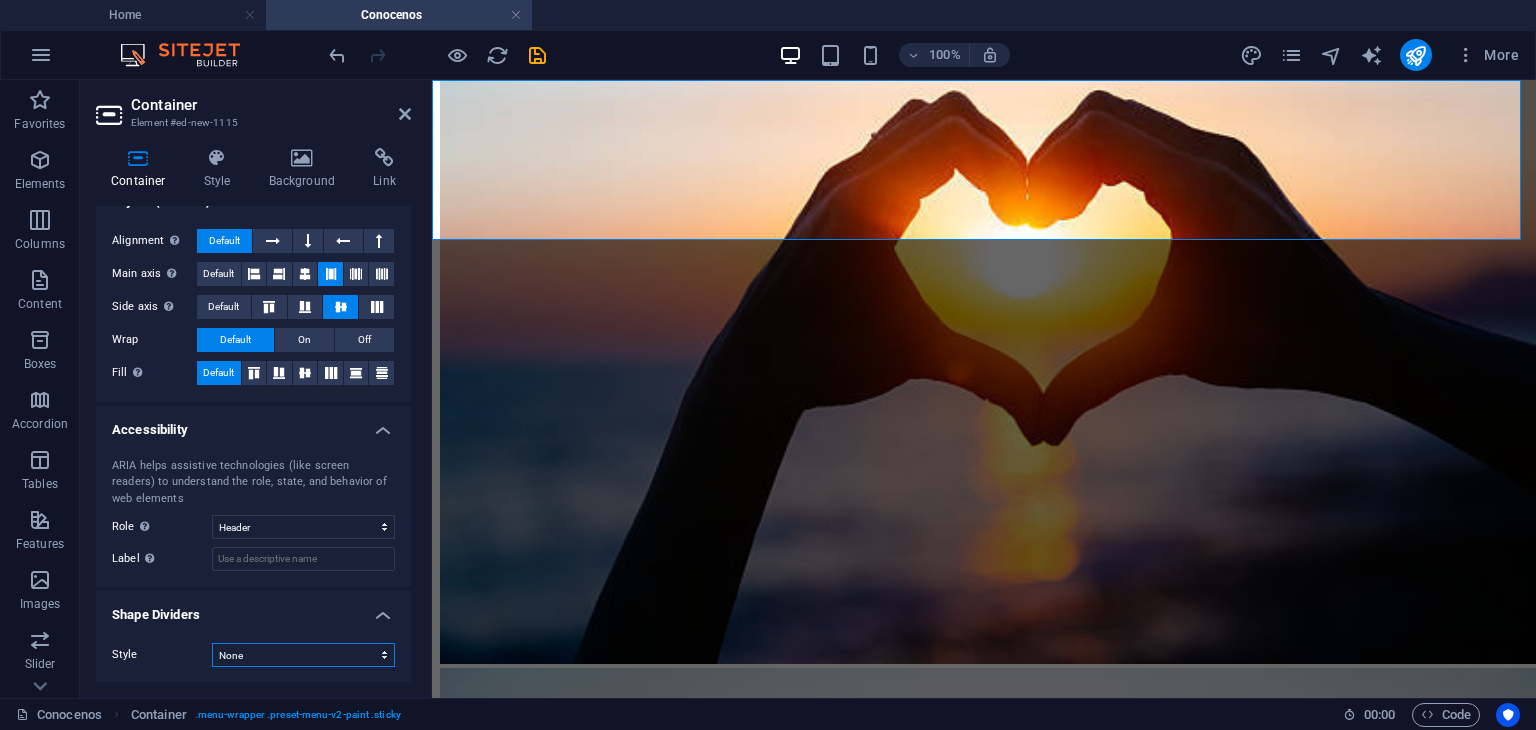 click on "None Triangle Square Diagonal Polygon 1 Polygon 2 Zigzag Multiple Zigzags Waves Multiple Waves Half Circle Circle Circle Shadow Blocks Hexagons Clouds Multiple Clouds Fan Pyramids Book Paint Drip Fire Shredded Paper Arrow" at bounding box center (303, 655) 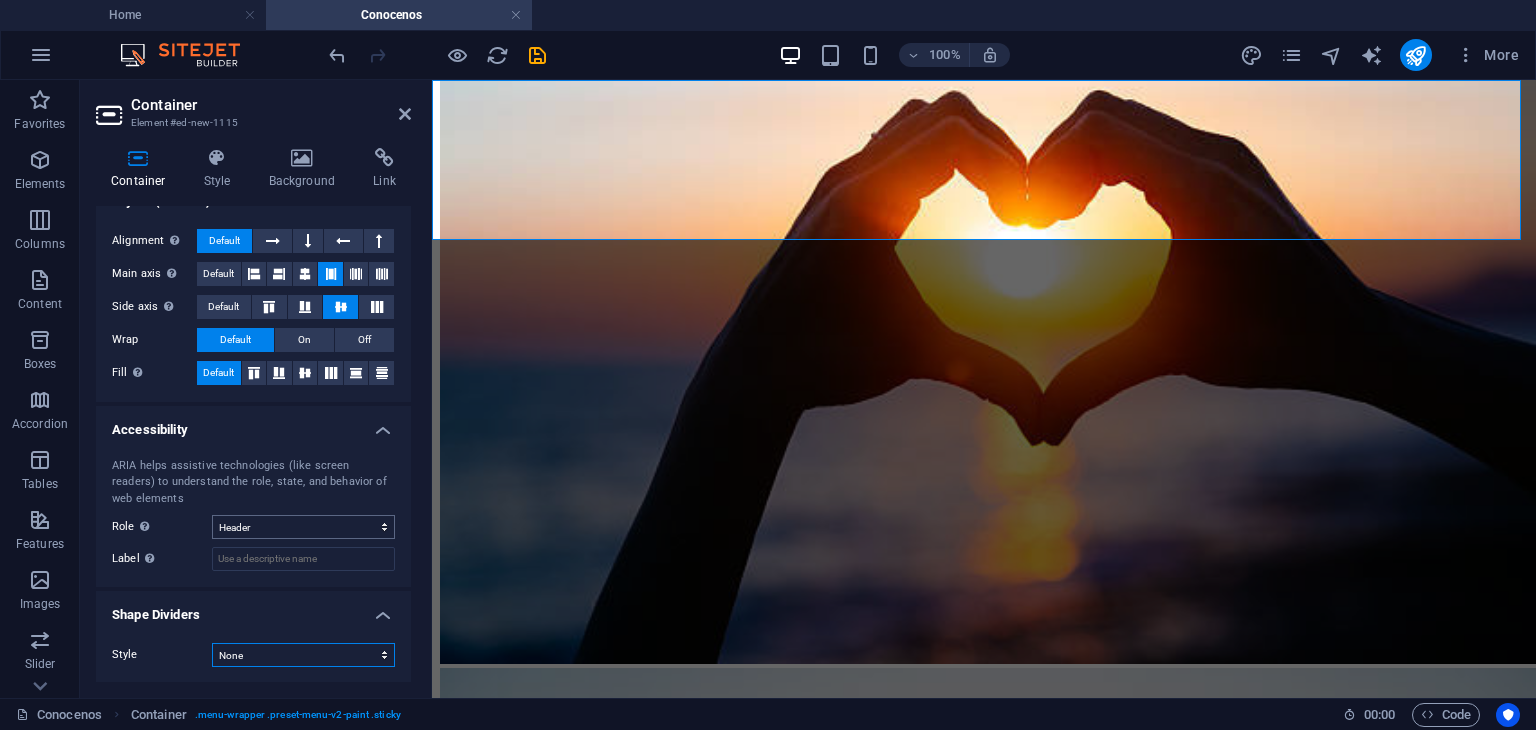 scroll, scrollTop: 0, scrollLeft: 0, axis: both 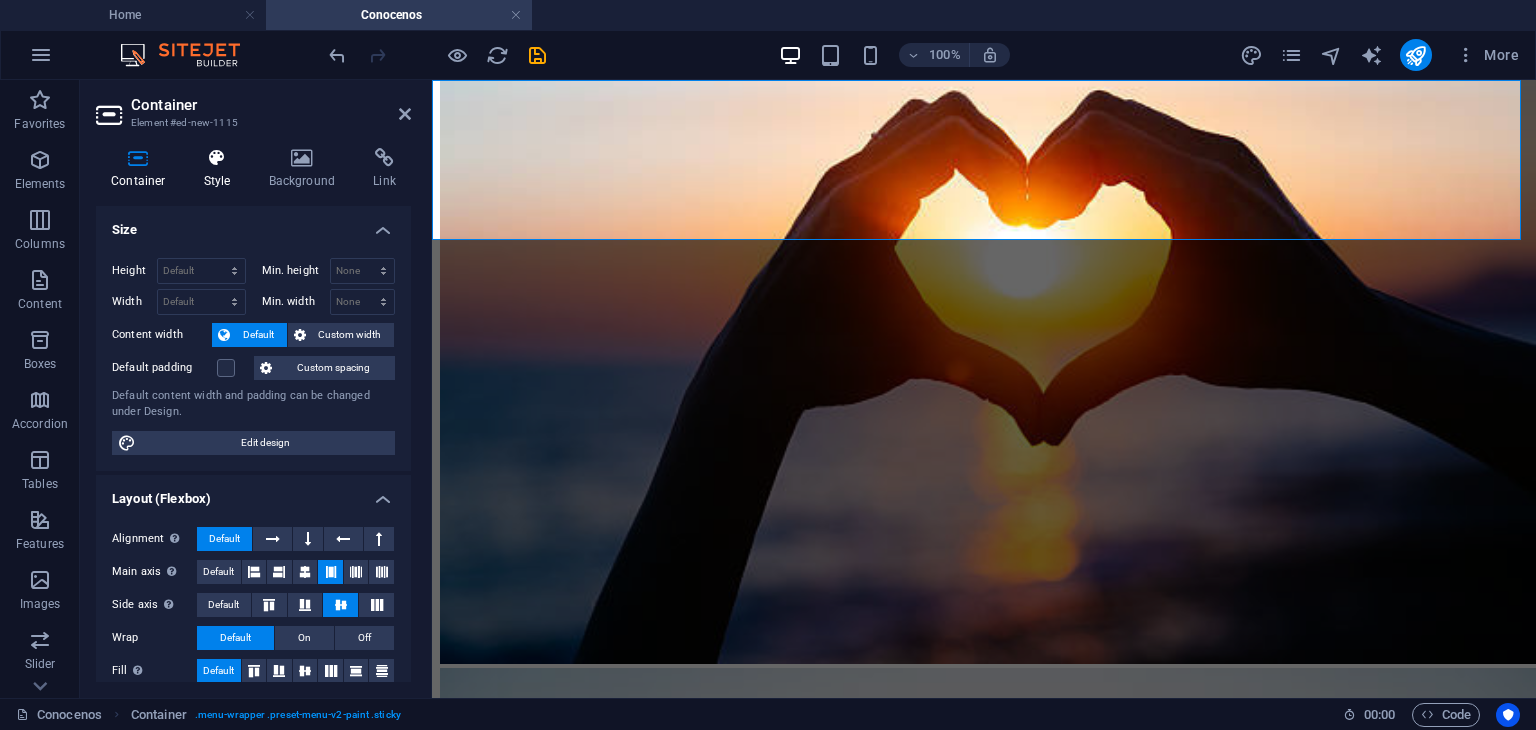 click at bounding box center [217, 158] 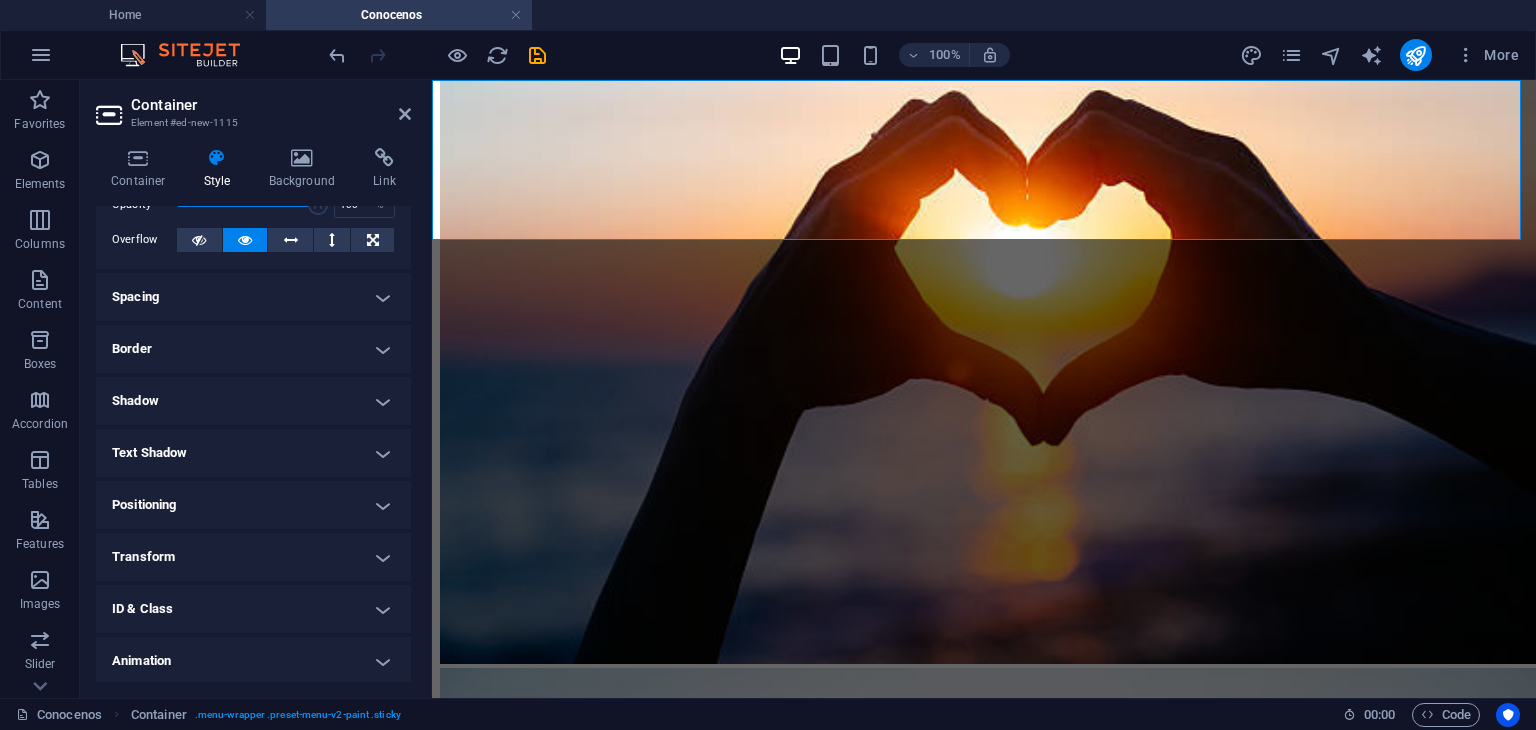 scroll, scrollTop: 155, scrollLeft: 0, axis: vertical 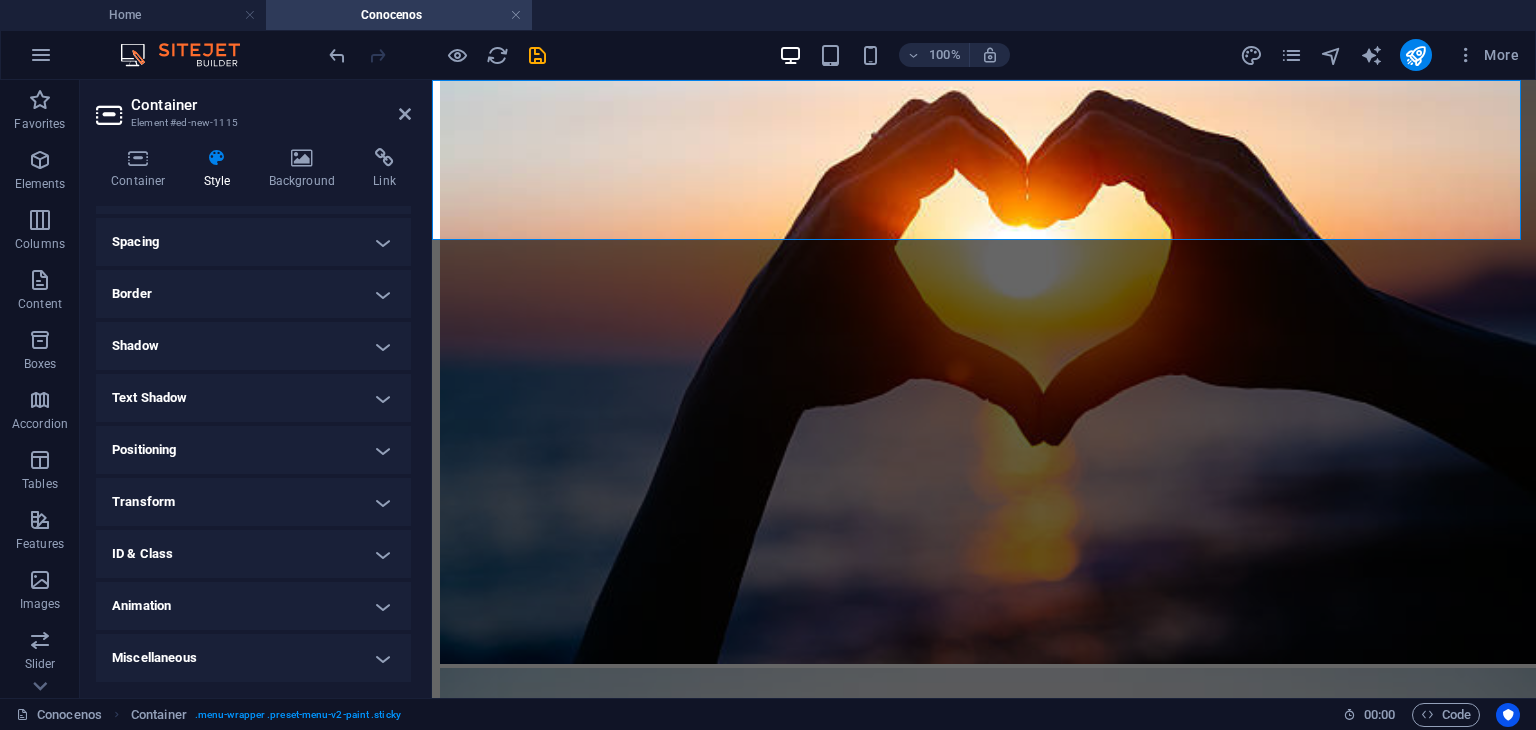 click on "Transform" at bounding box center (253, 502) 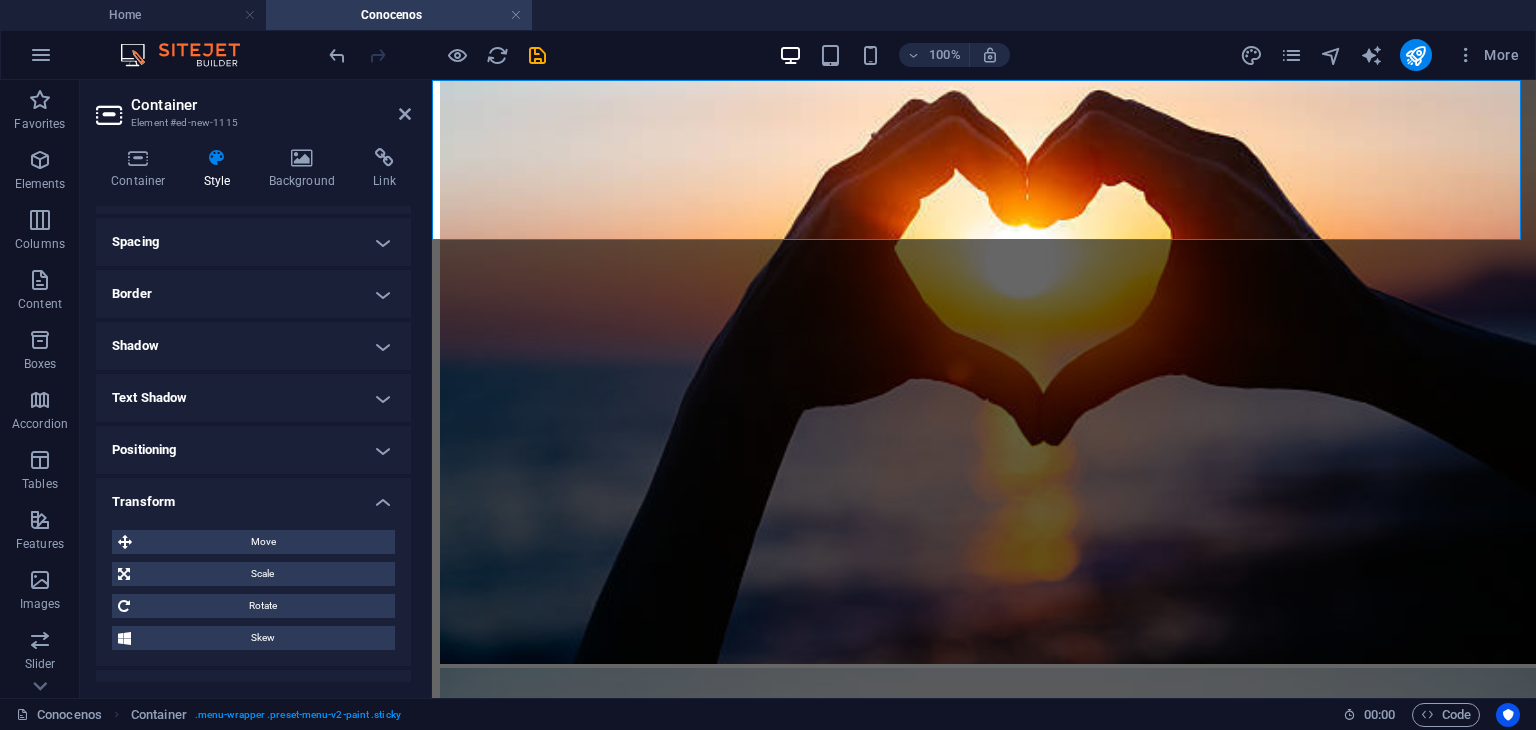 click on "Transform" at bounding box center [253, 496] 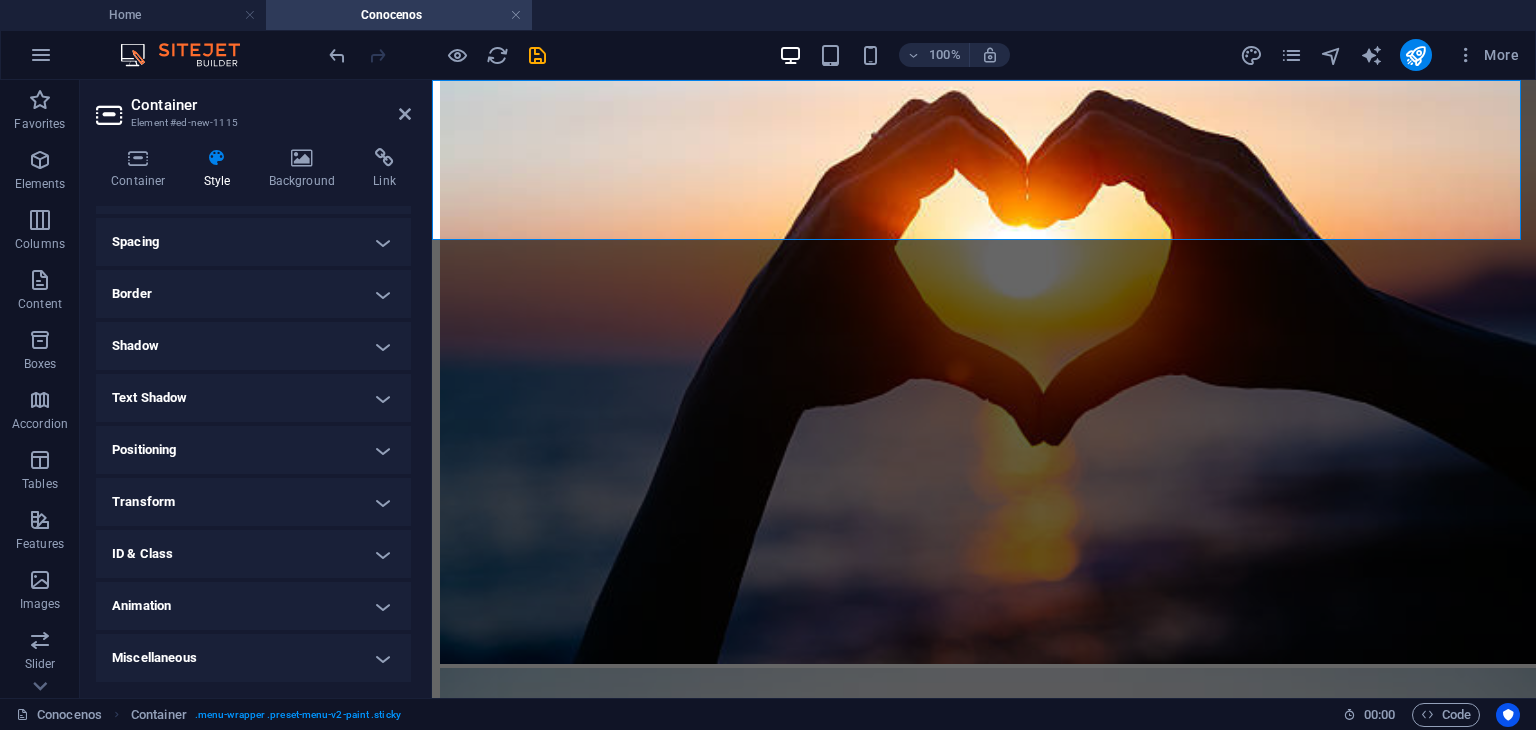 click on "Layout How this element expands within the layout (Flexbox). Size Default auto px % 1/1 1/2 1/3 1/4 1/5 1/6 1/7 1/8 1/9 1/10 Grow Shrink Order Container layout Visible Visible Opacity 100 % Overflow Spacing Margin Default auto px % rem vw vh Custom Custom auto px % rem vw vh auto px % rem vw vh auto px % rem vw vh auto px % rem vw vh Padding Default px rem % vh vw Custom Custom px rem % vh vw px rem % vh vw px rem % vh vw px rem % vh vw Border Style              - Width 1 auto px rem % vh vw Custom Custom 1 auto px rem % vh vw 1 auto px rem % vh vw 1 auto px rem % vh vw 1 auto px rem % vh vw  - Color Round corners For background overlay and background images, the overflow must be hidden so that the round corners are visible Default px rem % vh vw Custom Custom px rem % vh vw px rem % vh vw px rem % vh vw px rem % vh vw Shadow Default None Outside Inside Color X offset 0 px rem vh vw Y offset 0 px rem vh vw Blur 0 px rem % vh vw Spread 0 px rem vh vw Text Shadow Default None Outside Color X offset 0" at bounding box center (253, 366) 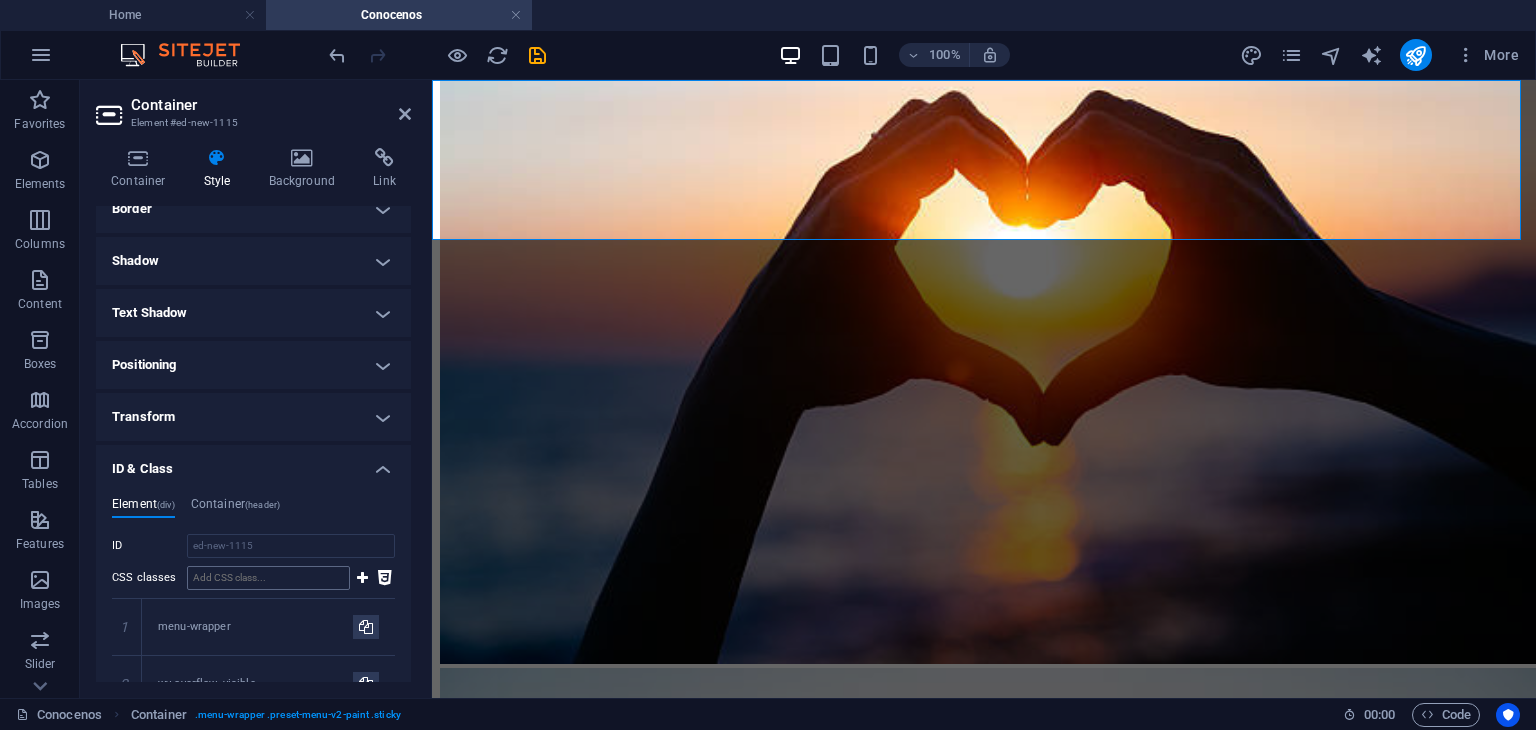 scroll, scrollTop: 355, scrollLeft: 0, axis: vertical 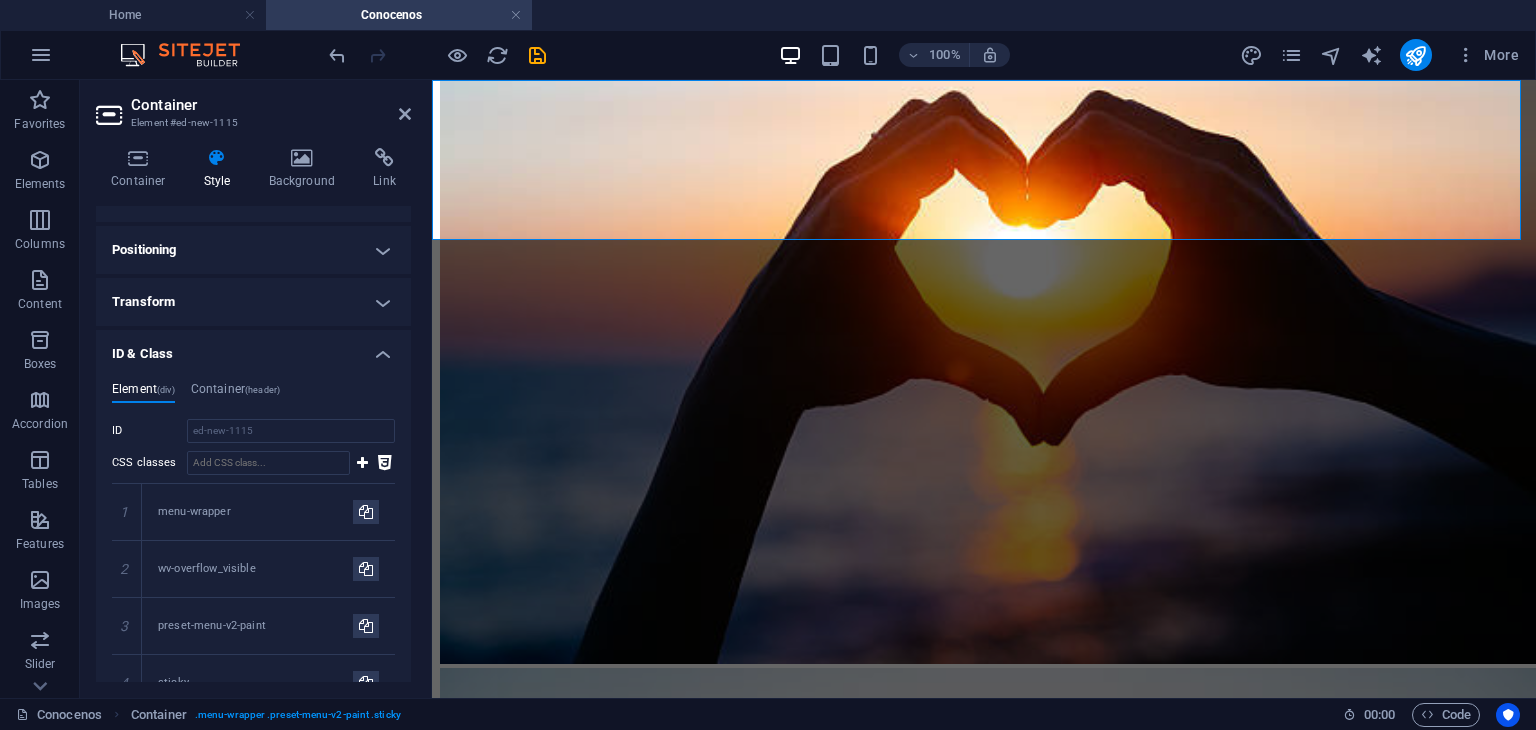 click on "ID & Class" at bounding box center [253, 348] 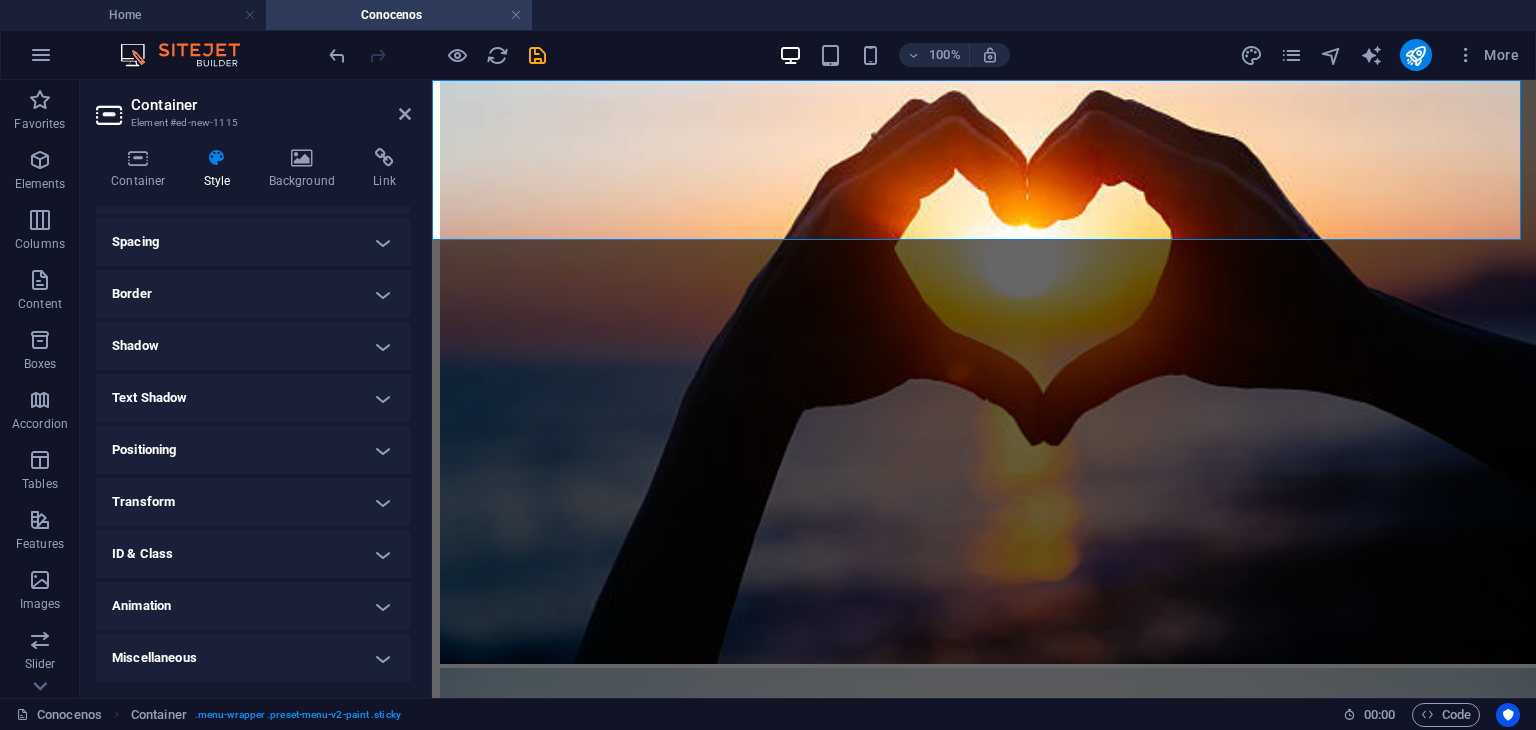 scroll, scrollTop: 155, scrollLeft: 0, axis: vertical 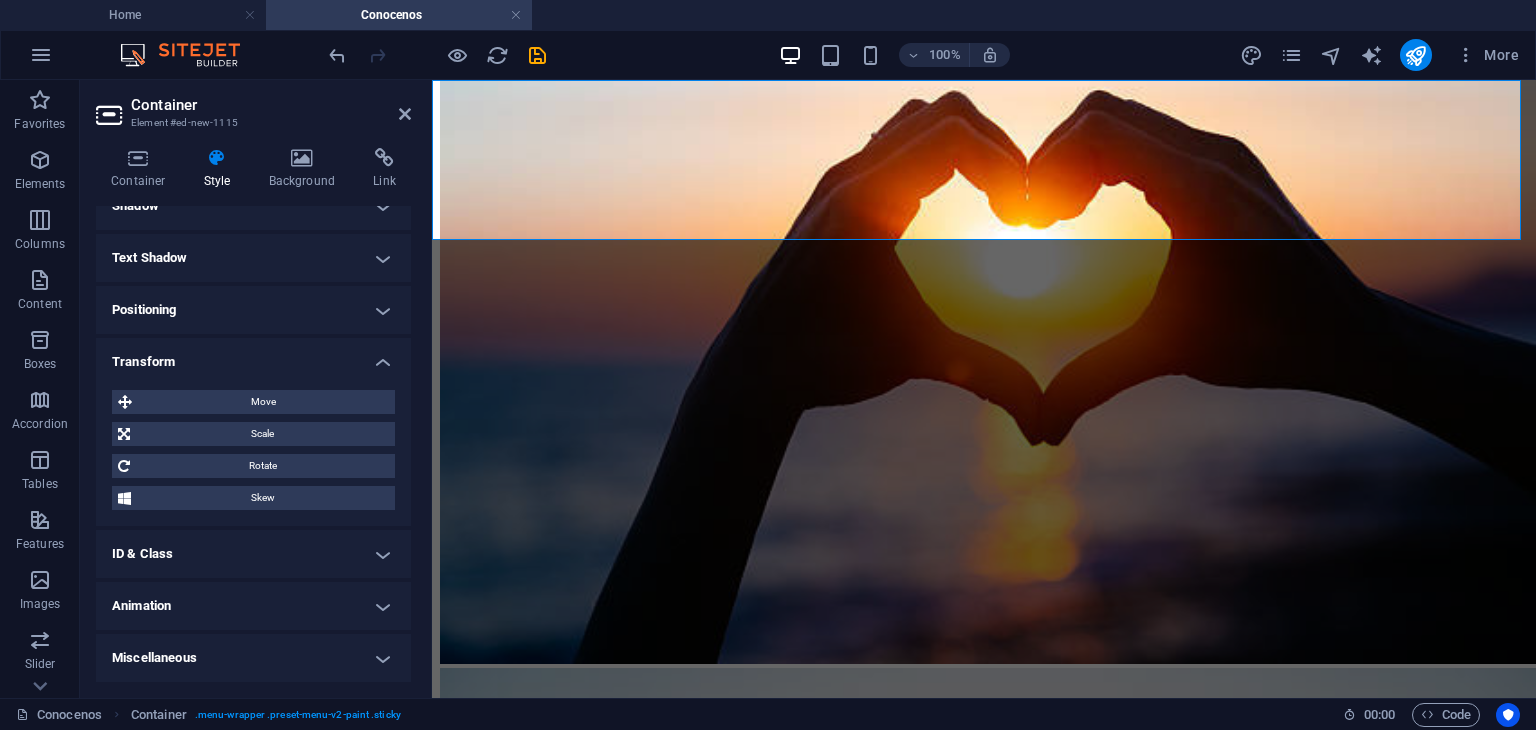 click on "Transform" at bounding box center (253, 356) 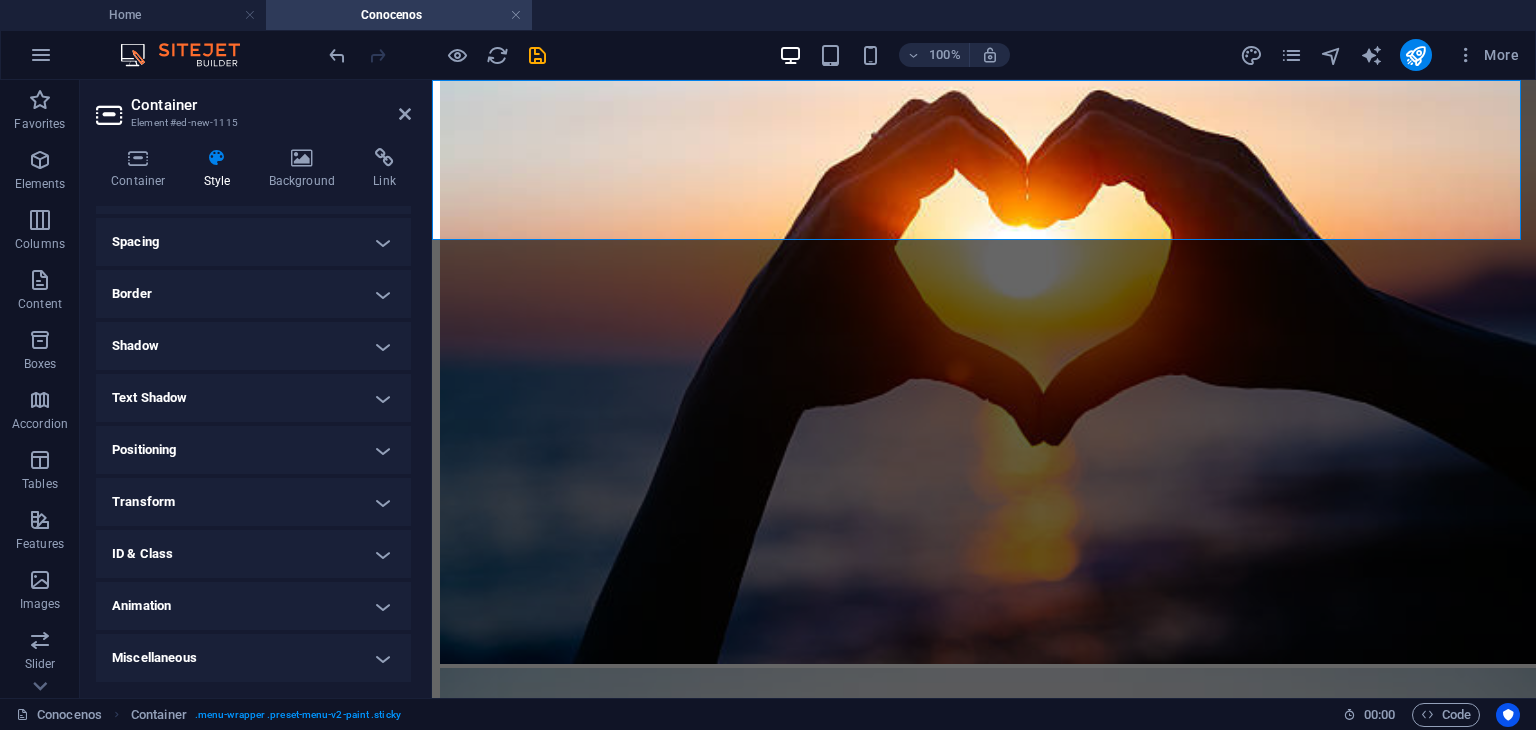 click on "Shadow" at bounding box center (253, 346) 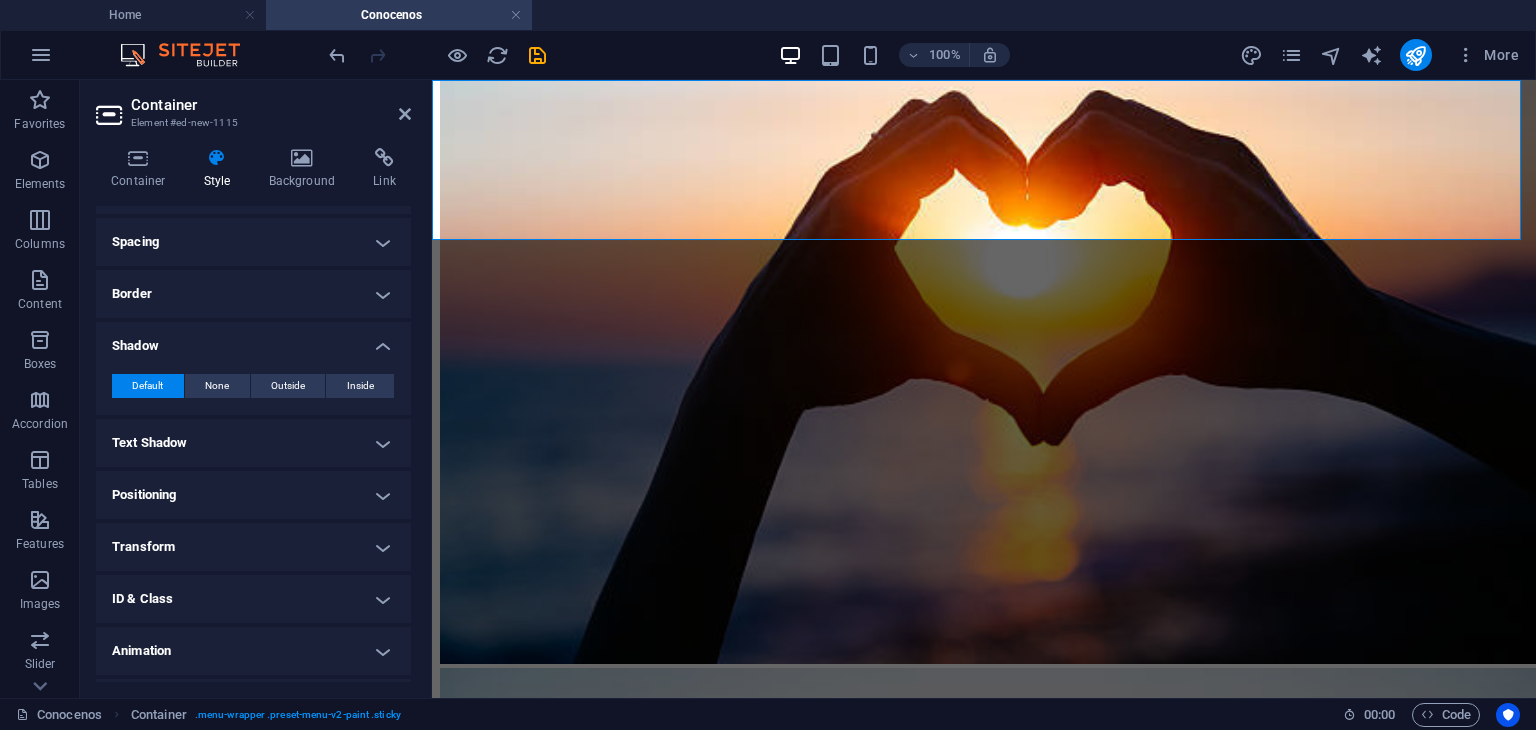 scroll, scrollTop: 200, scrollLeft: 0, axis: vertical 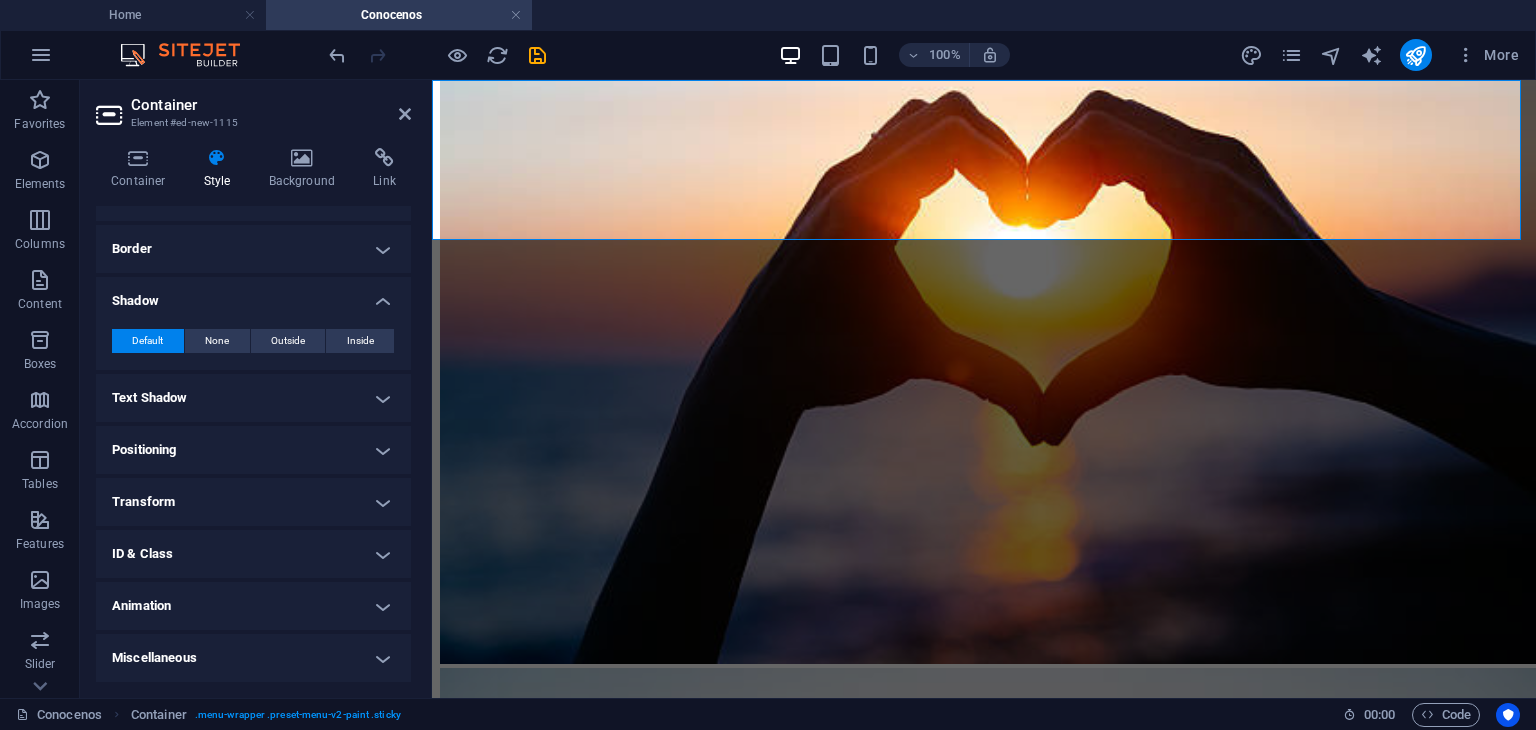click on "Text Shadow" at bounding box center (253, 398) 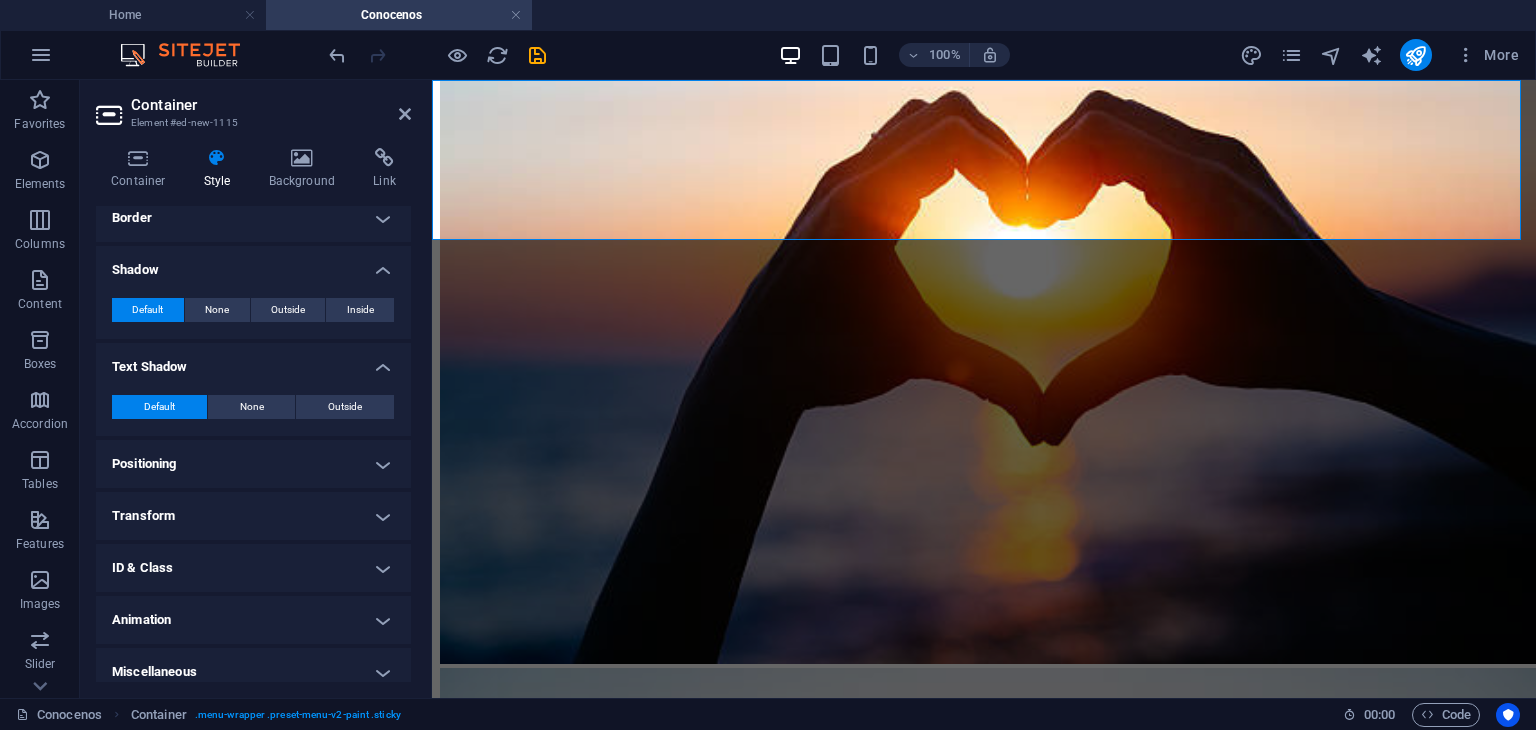 scroll, scrollTop: 244, scrollLeft: 0, axis: vertical 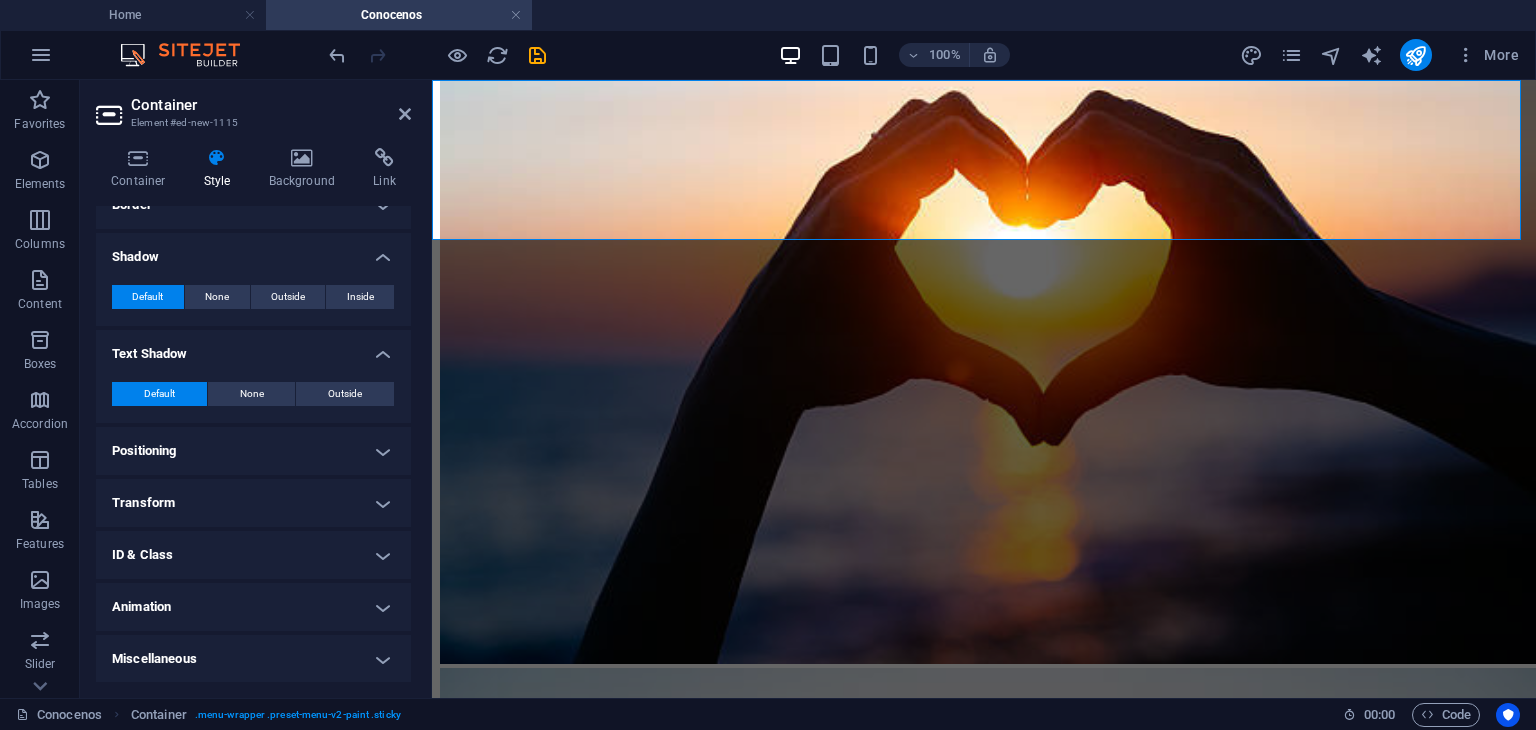 click on "Animation" at bounding box center (253, 607) 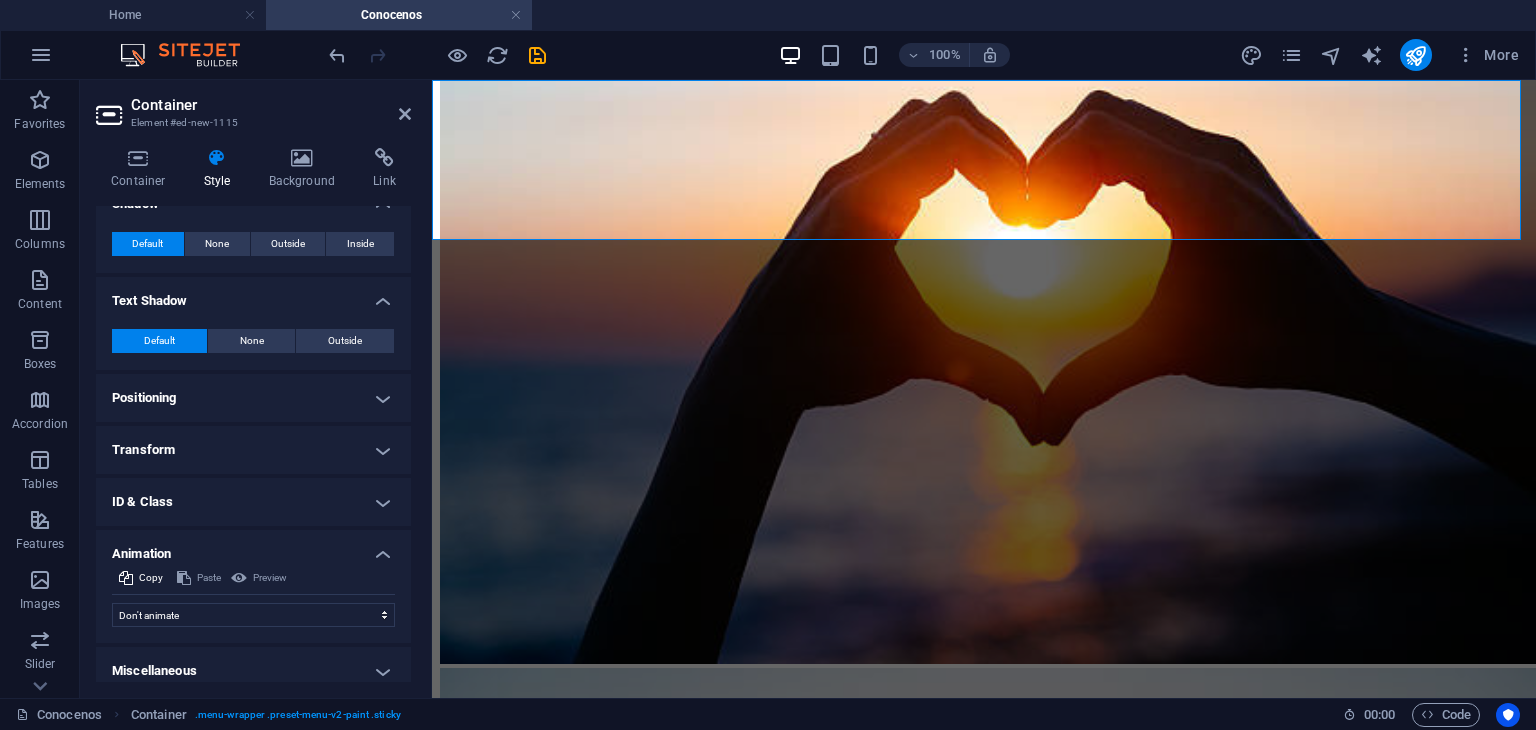 scroll, scrollTop: 309, scrollLeft: 0, axis: vertical 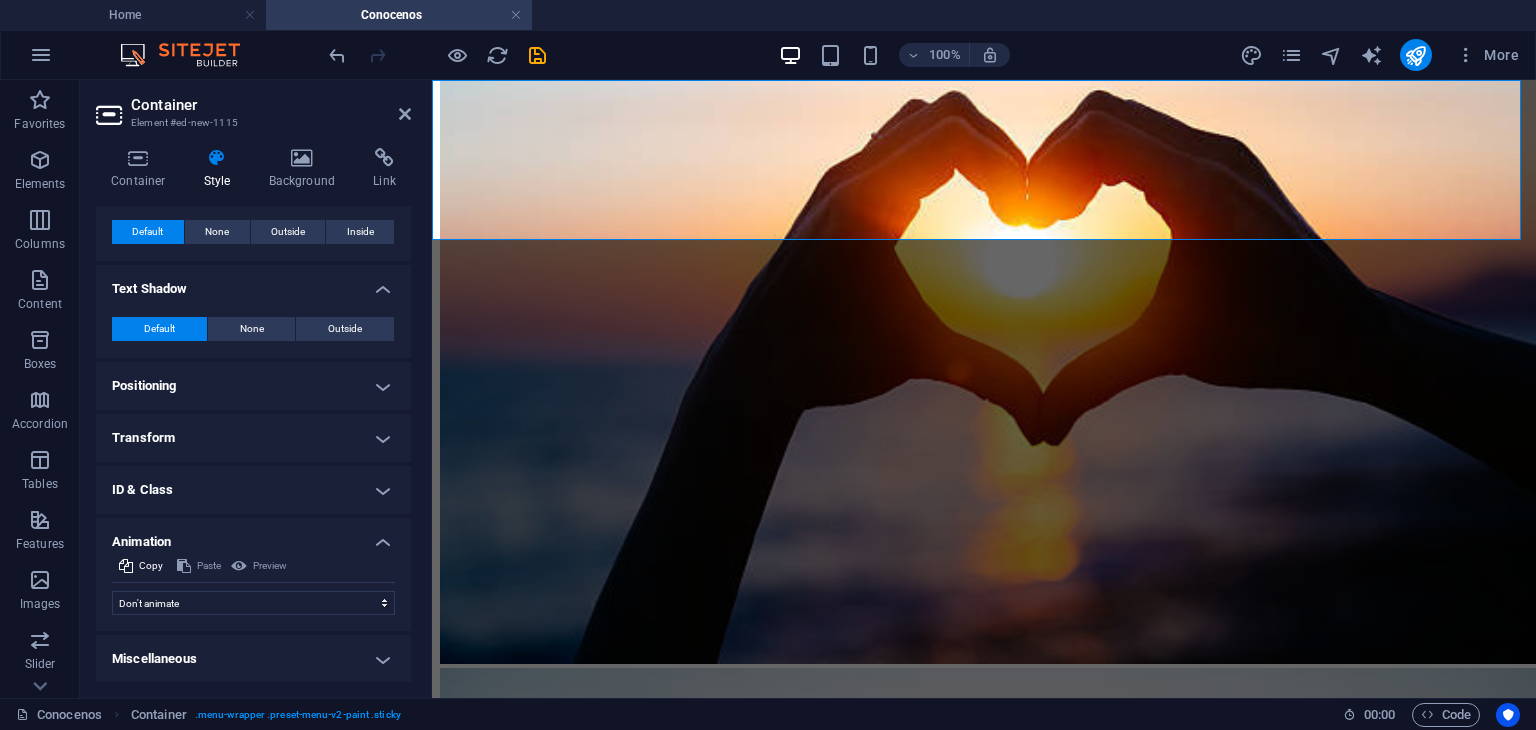 click on "Miscellaneous" at bounding box center [253, 659] 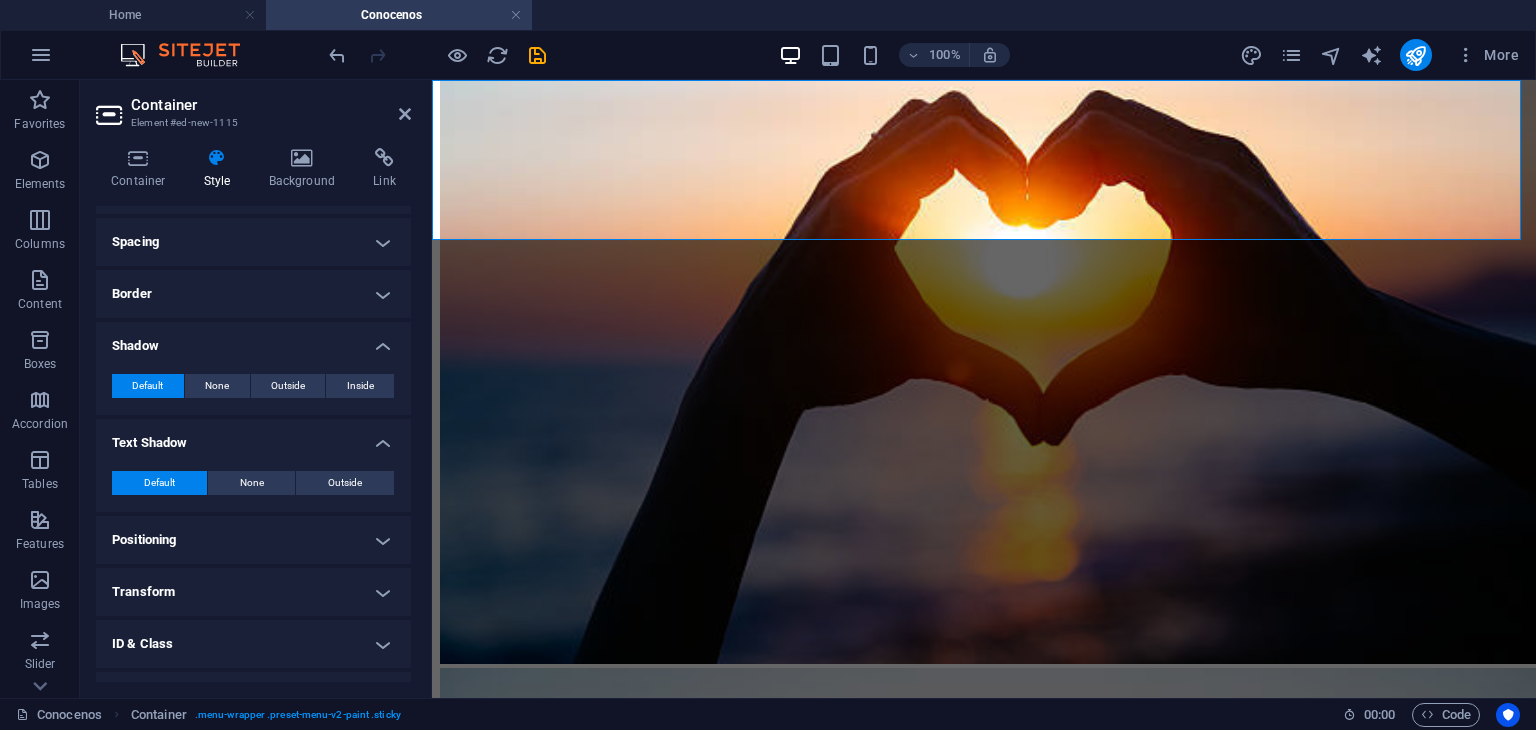 scroll, scrollTop: 0, scrollLeft: 0, axis: both 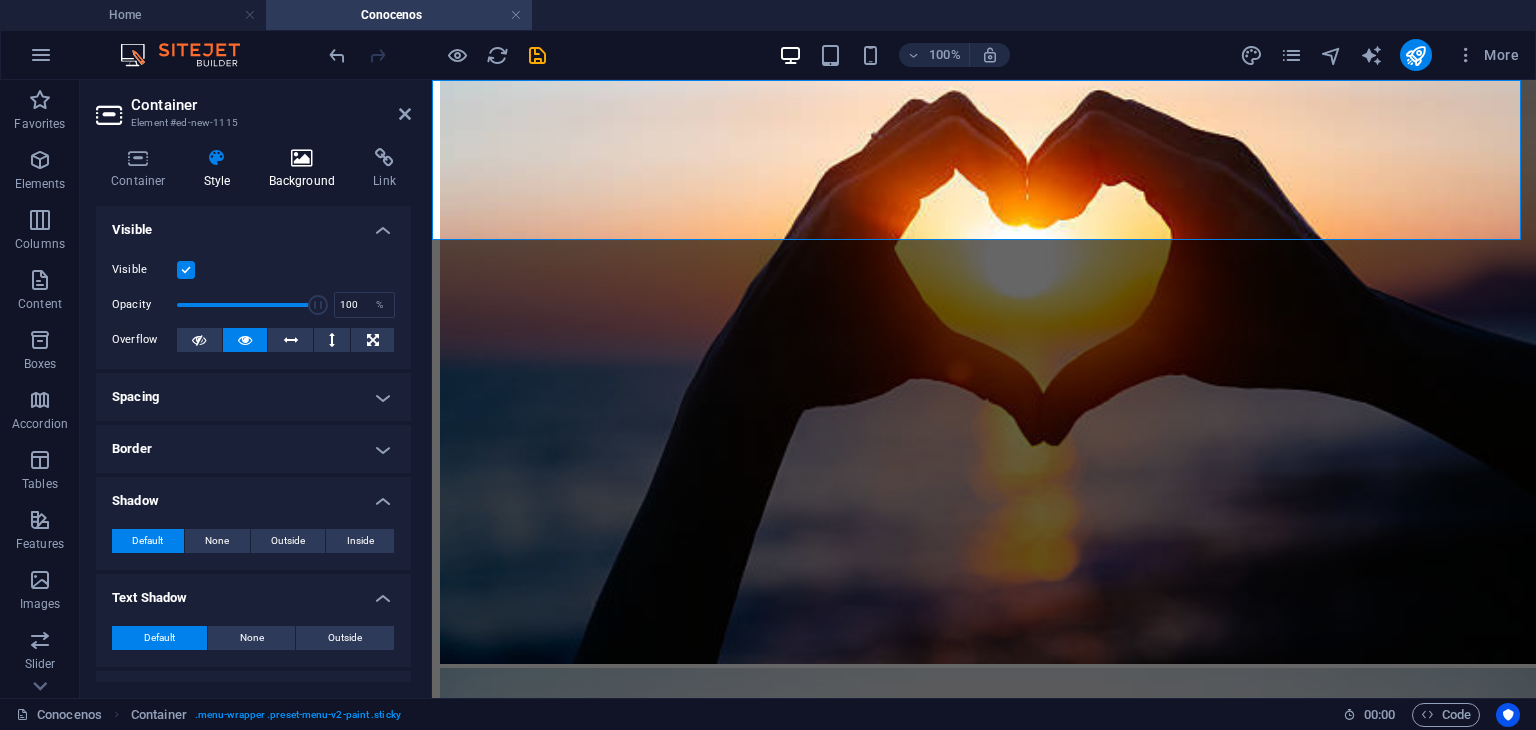 click at bounding box center (302, 158) 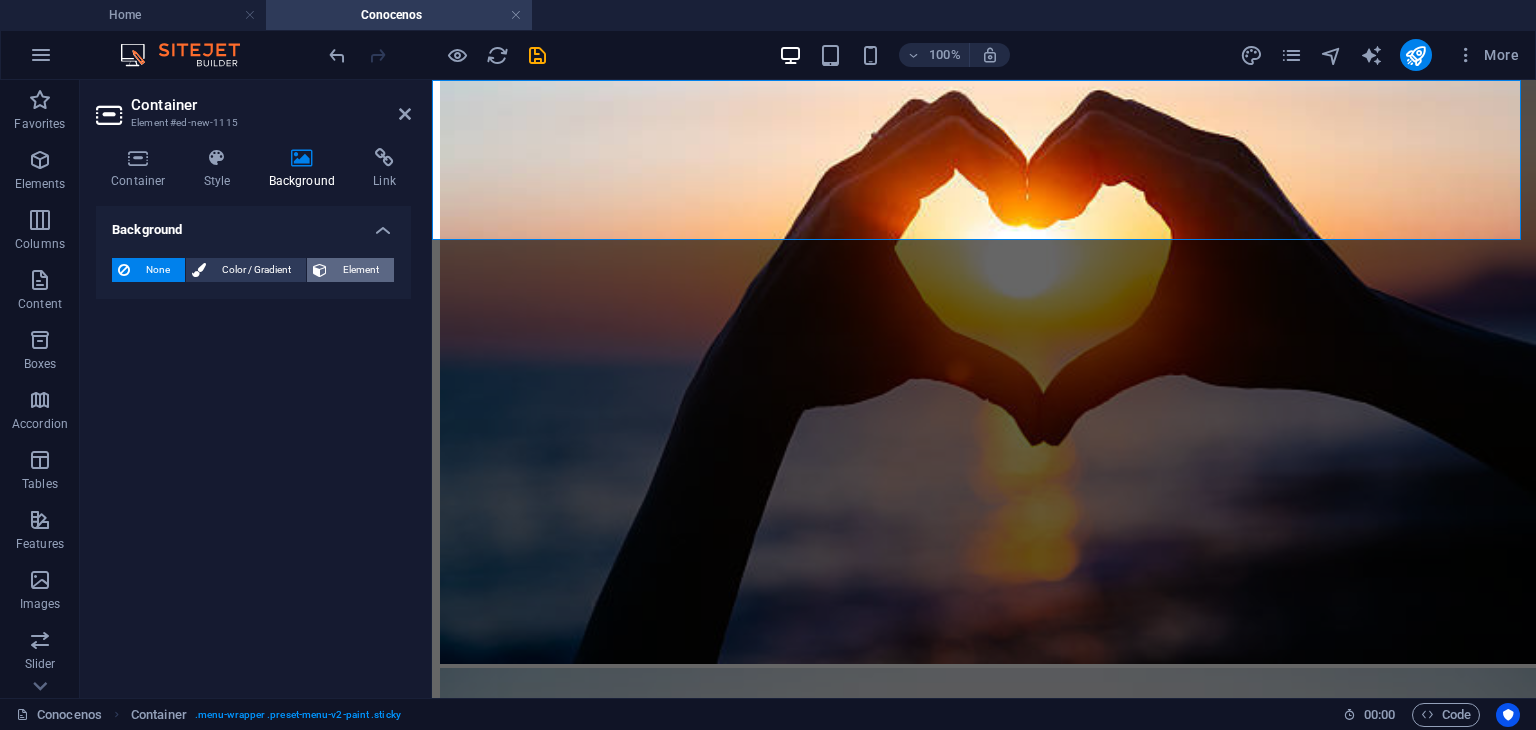 click on "Element" at bounding box center [360, 270] 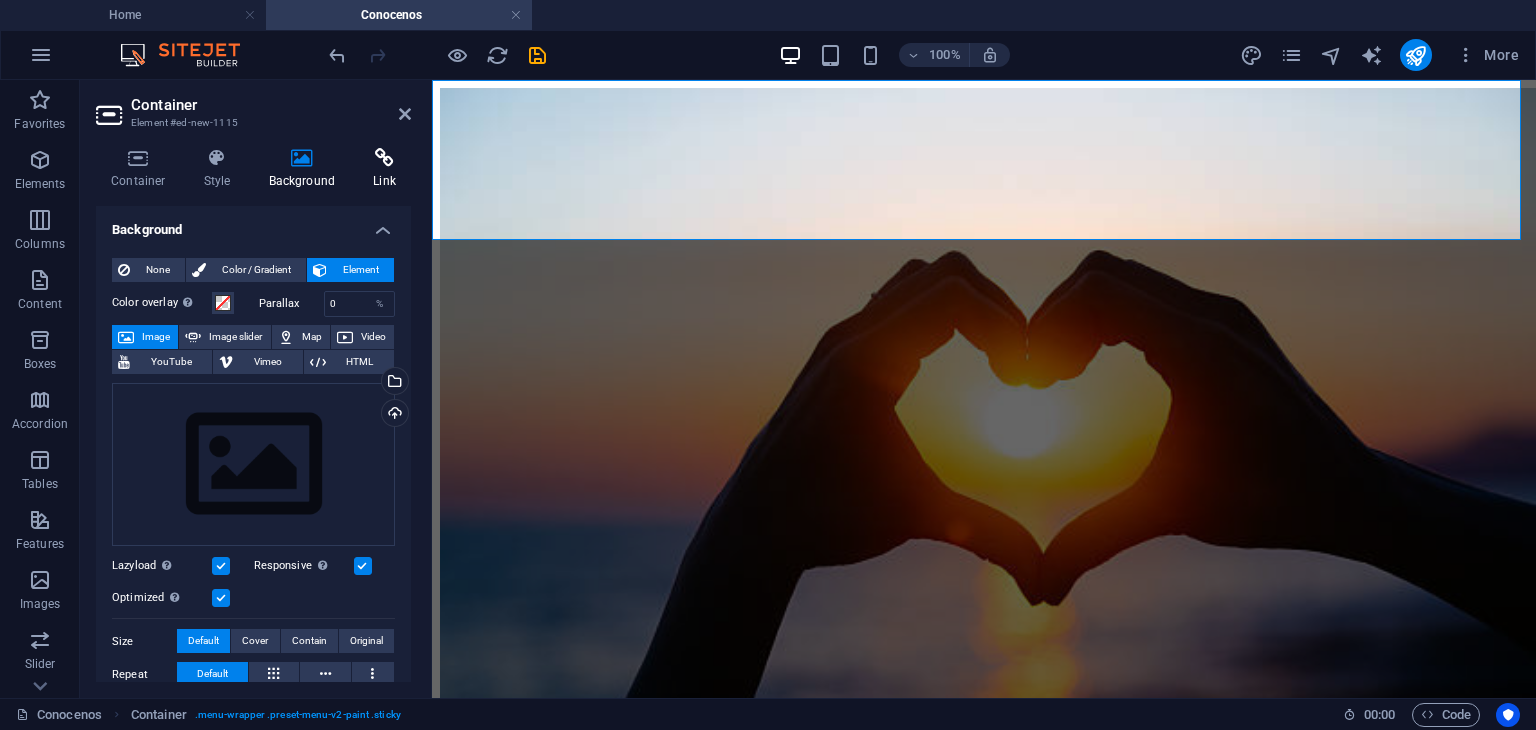 click at bounding box center (384, 158) 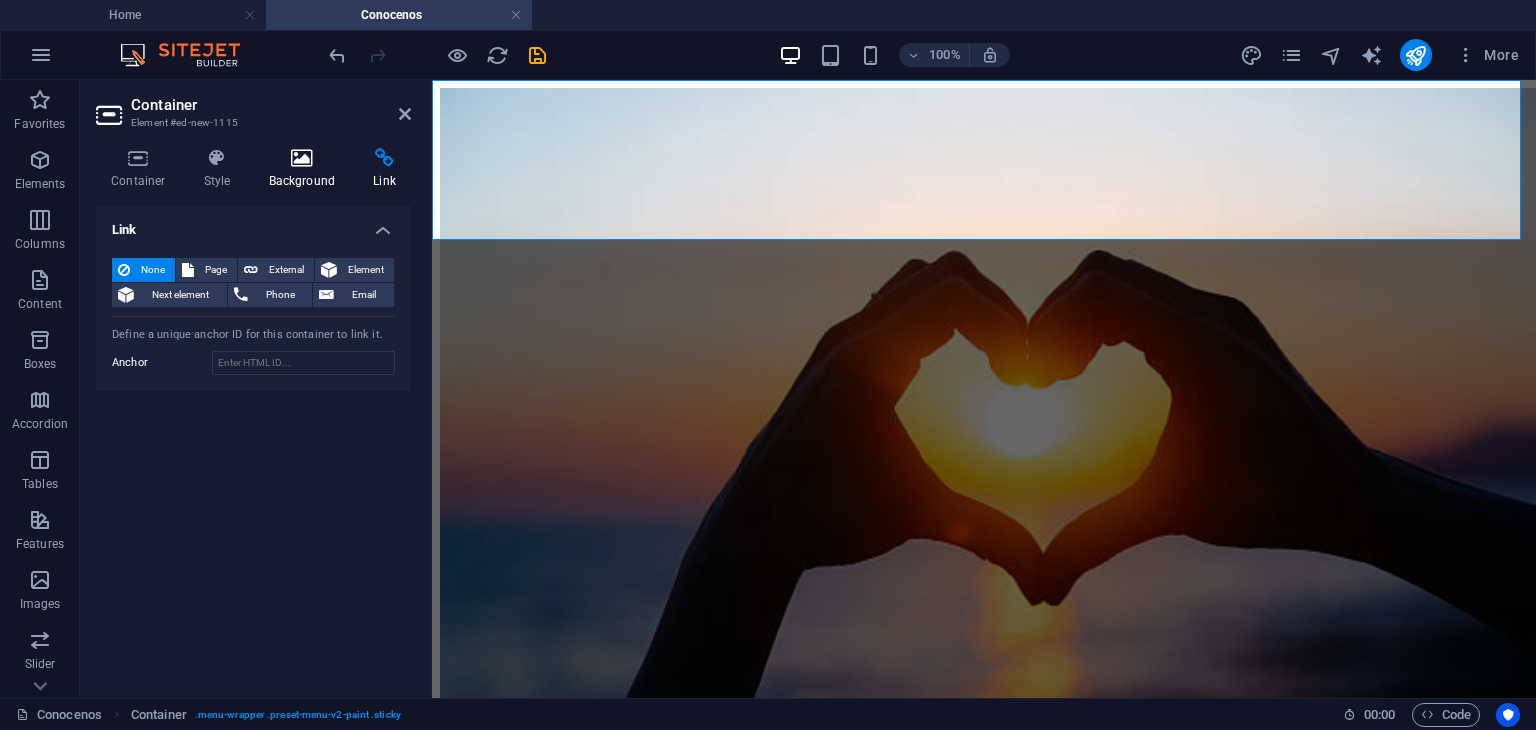 click at bounding box center [302, 158] 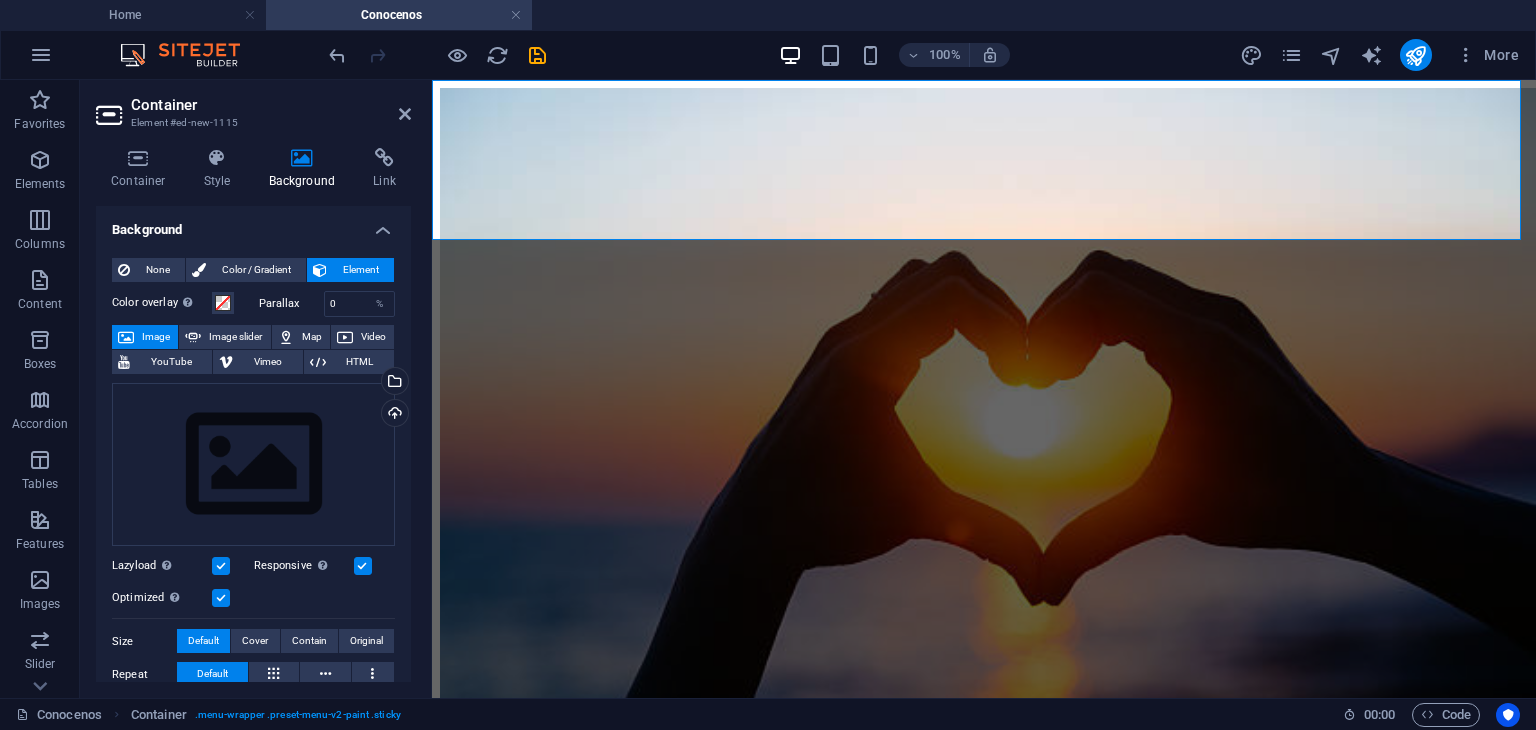 click on "None Color / Gradient Element Stretch background to full-width Color overlay Places an overlay over the background to colorize it Parallax 0 % Image Image slider Map Video YouTube Vimeo HTML Drag files here, click to choose files or select files from Files or our free stock photos & videos Select files from the file manager, stock photos, or upload file(s) Upload Lazyload Loading images after the page loads improves page speed. Responsive Automatically load retina image and smartphone optimized sizes. Optimized Images are compressed to improve page speed. Size Default Cover Contain Original Repeat Default Position Direction Custom X offset 50 px rem % vh vw Y offset 50 px rem % vh vw Alternative text The alternative text is used by devices that cannot display images (e.g. image search engines) and should be added to every image to improve website accessibility. Image caption Paragraph Format Normal Heading 1 Heading 2 Heading 3 Heading 4 Heading 5 Heading 6 Code Font Family Arial Georgia Impact Tahoma Verdana" at bounding box center [253, 611] 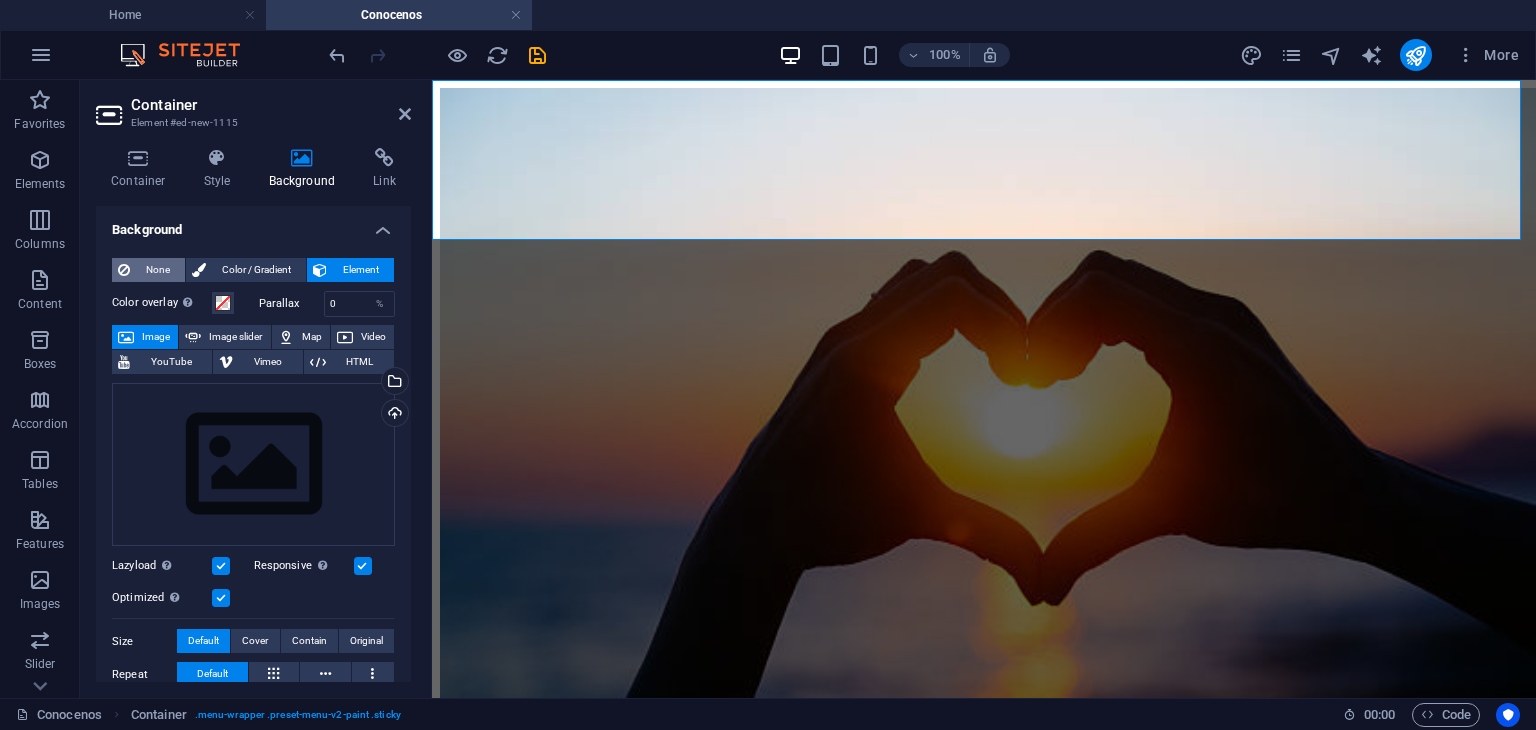 click on "None" at bounding box center [157, 270] 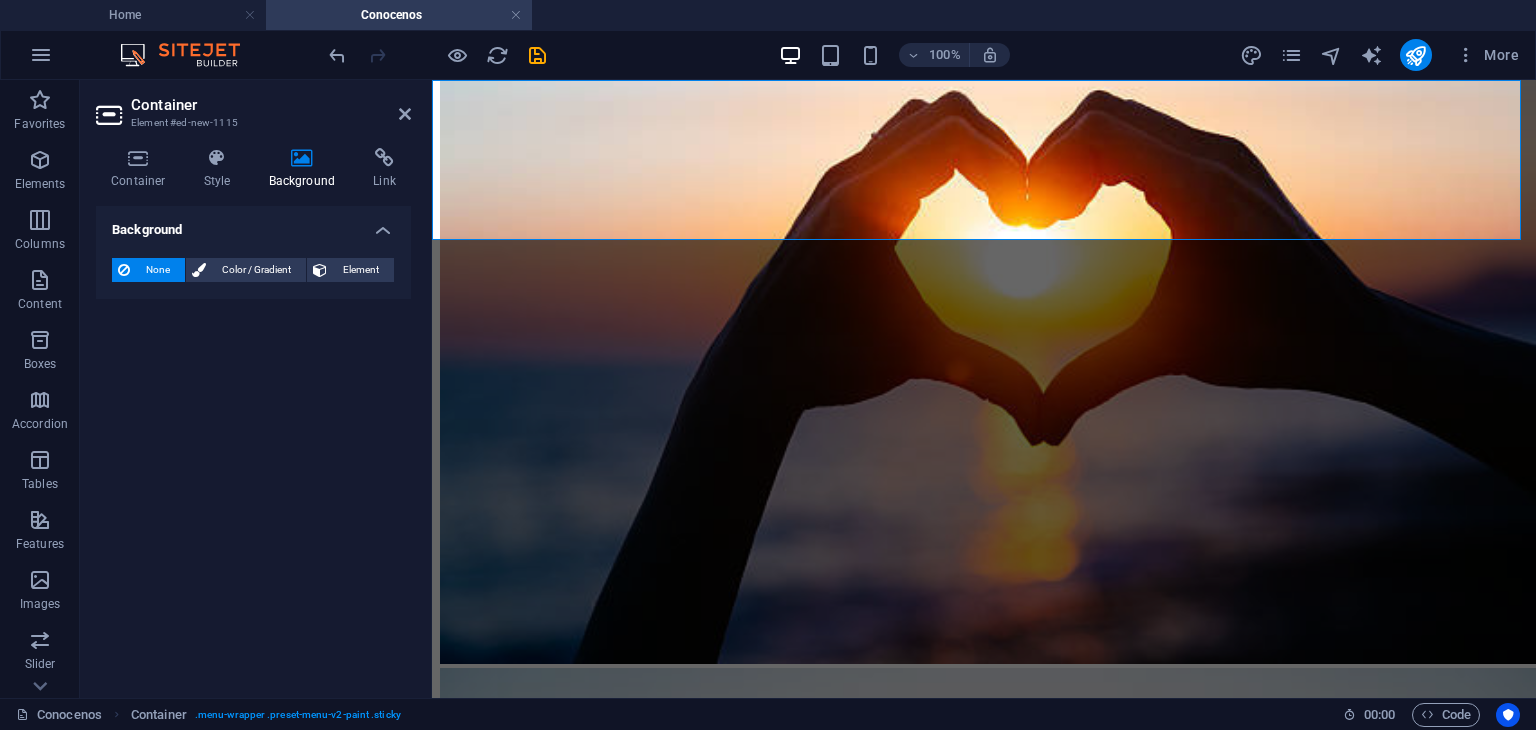click on "Container Style Background Link Size Height Default px rem % vh vw Min. height None px rem % vh vw Width Default px rem % em vh vw Min. width None px rem % vh vw Content width Default Custom width Width Default px rem % em vh vw Min. width None px rem % vh vw Default padding Custom spacing Default content width and padding can be changed under Design. Edit design Layout (Flexbox) Alignment Determines the flex direction. Default Main axis Determine how elements should behave along the main axis inside this container (justify content). Default Side axis Control the vertical direction of the element inside of the container (align items). Default Wrap Default On Off Fill Controls the distances and direction of elements on the y-axis across several lines (align content). Default Accessibility ARIA helps assistive technologies (like screen readers) to understand the role, state, and behavior of web elements Role The ARIA role defines the purpose of an element.  None Alert Article Banner Comment Fan" at bounding box center [253, 415] 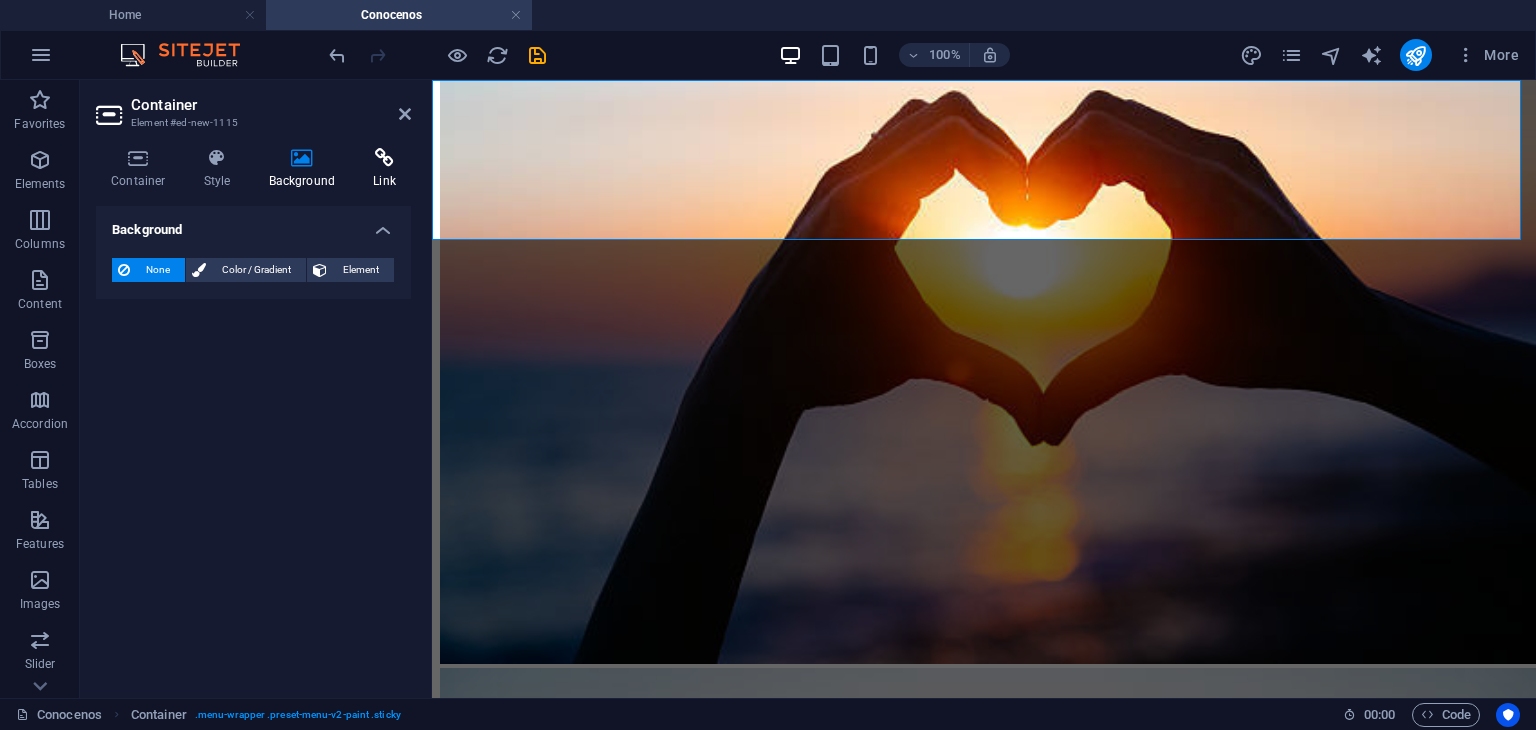 click on "Link" at bounding box center (384, 169) 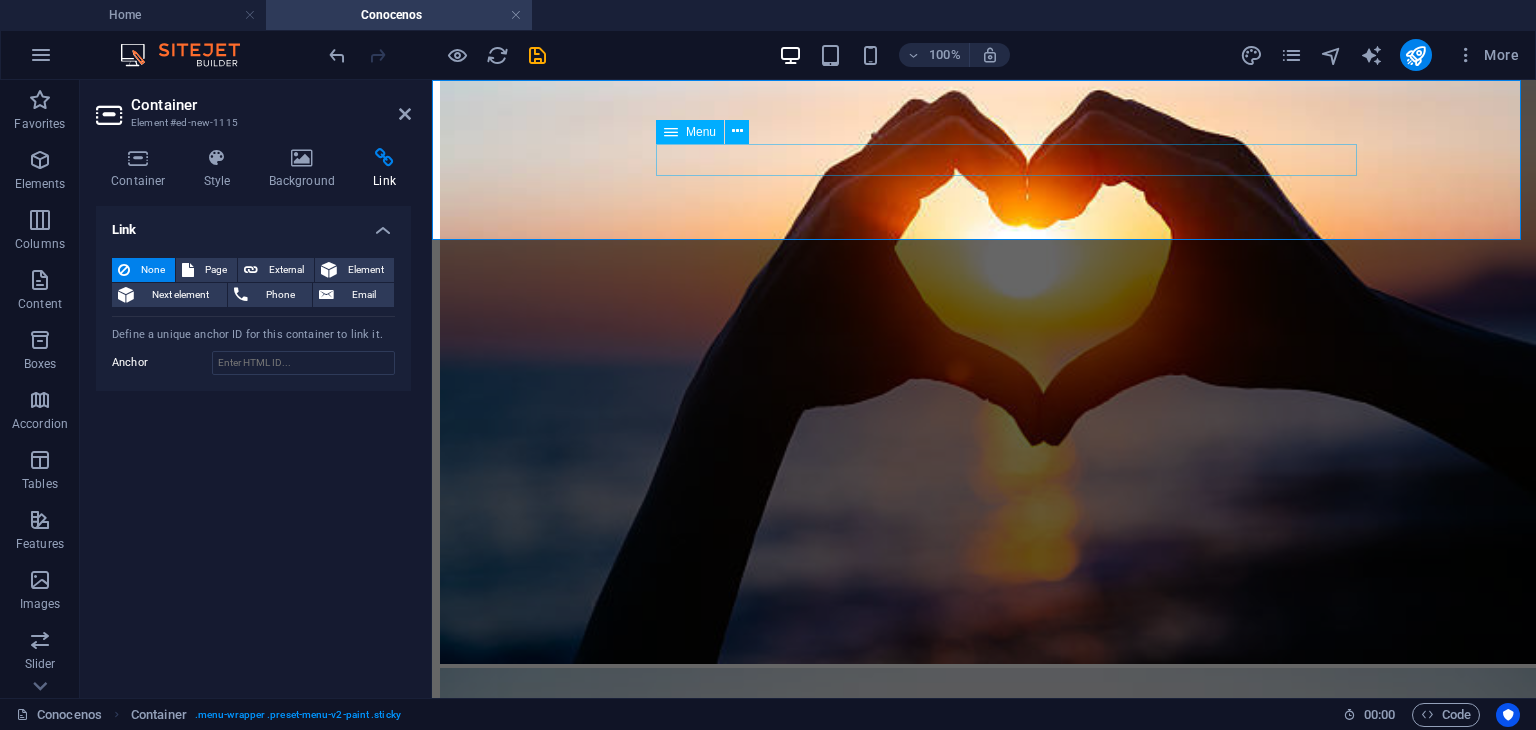click on "Acerca de Optinest Servicios Proyectos" at bounding box center [984, -1513] 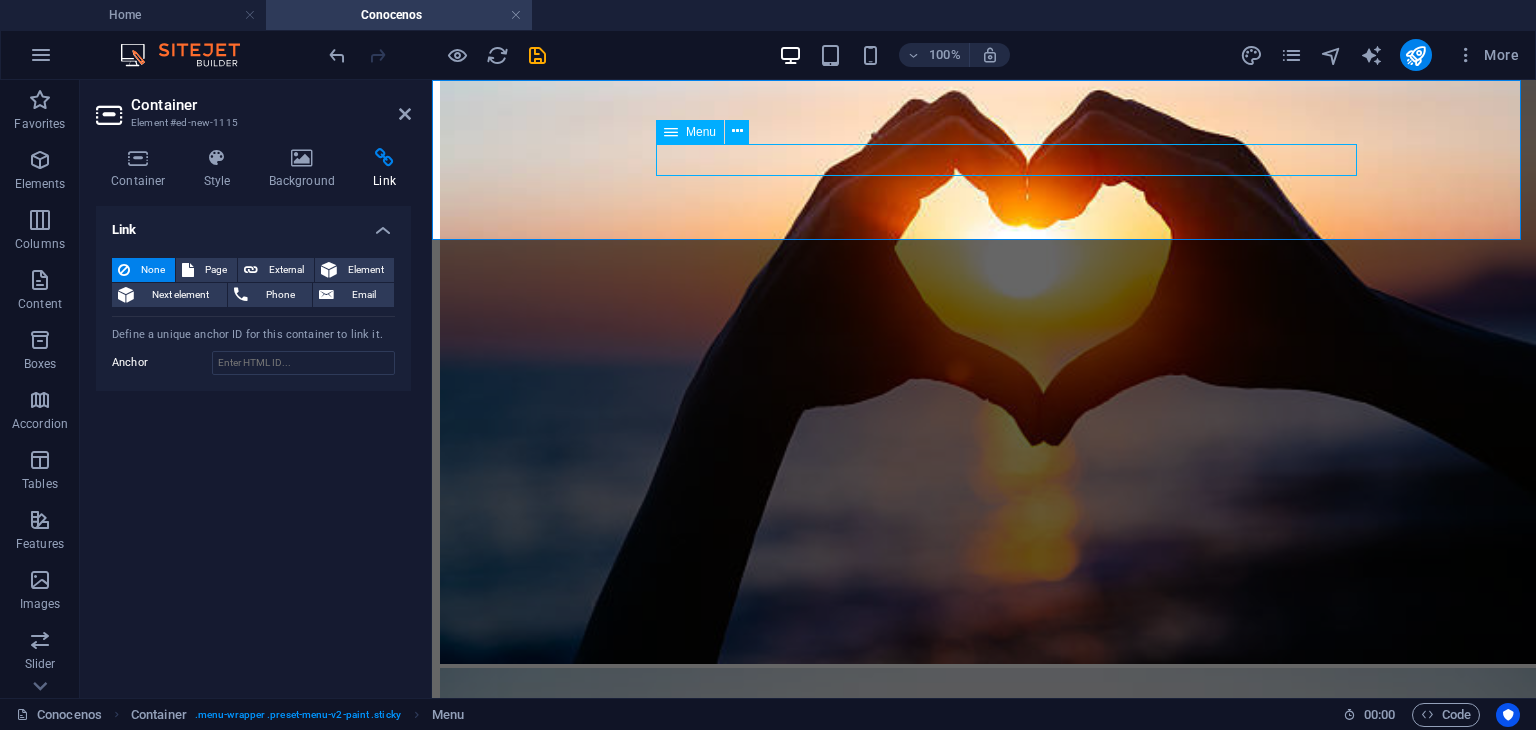 click on "Acerca de Optinest Servicios Proyectos" at bounding box center (984, -1513) 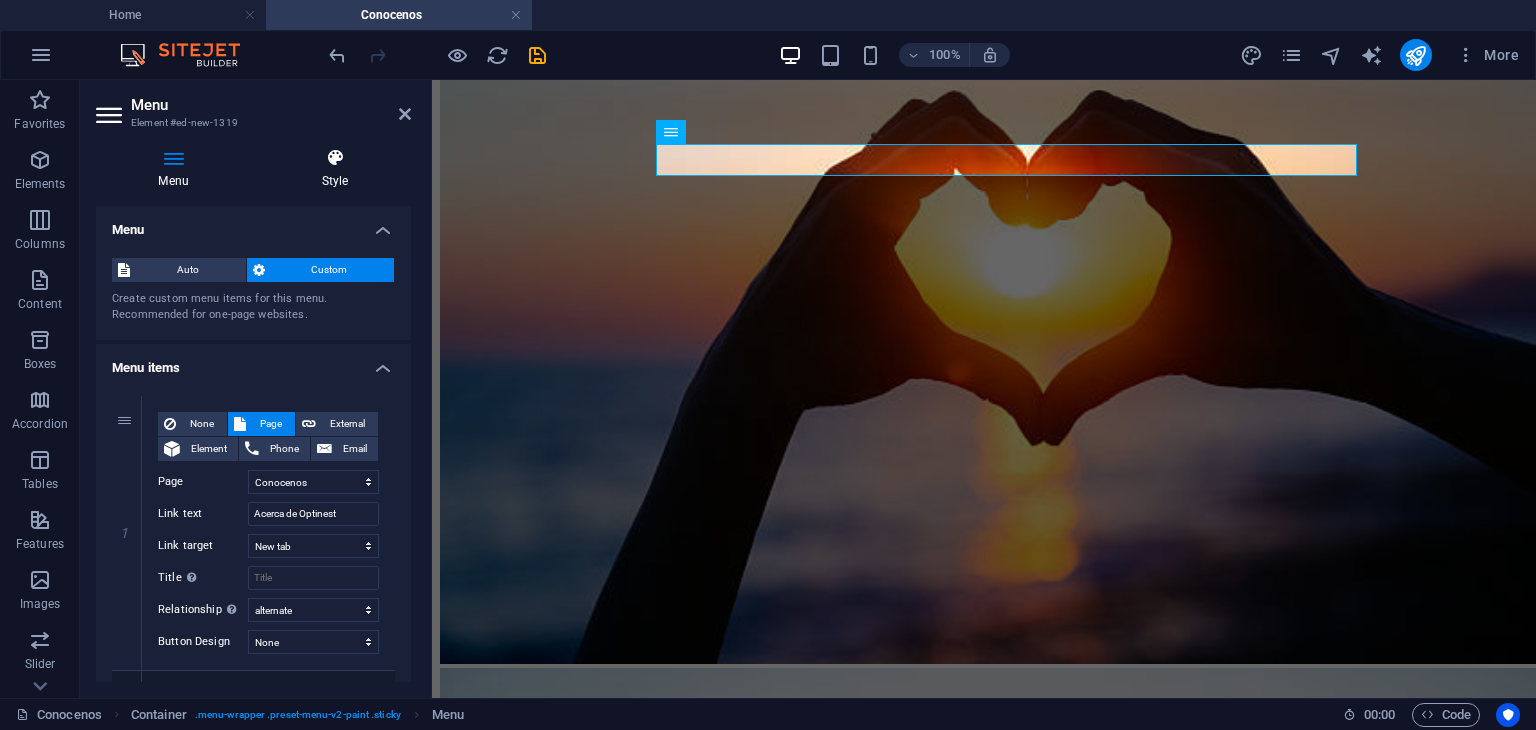 click on "Style" at bounding box center [335, 169] 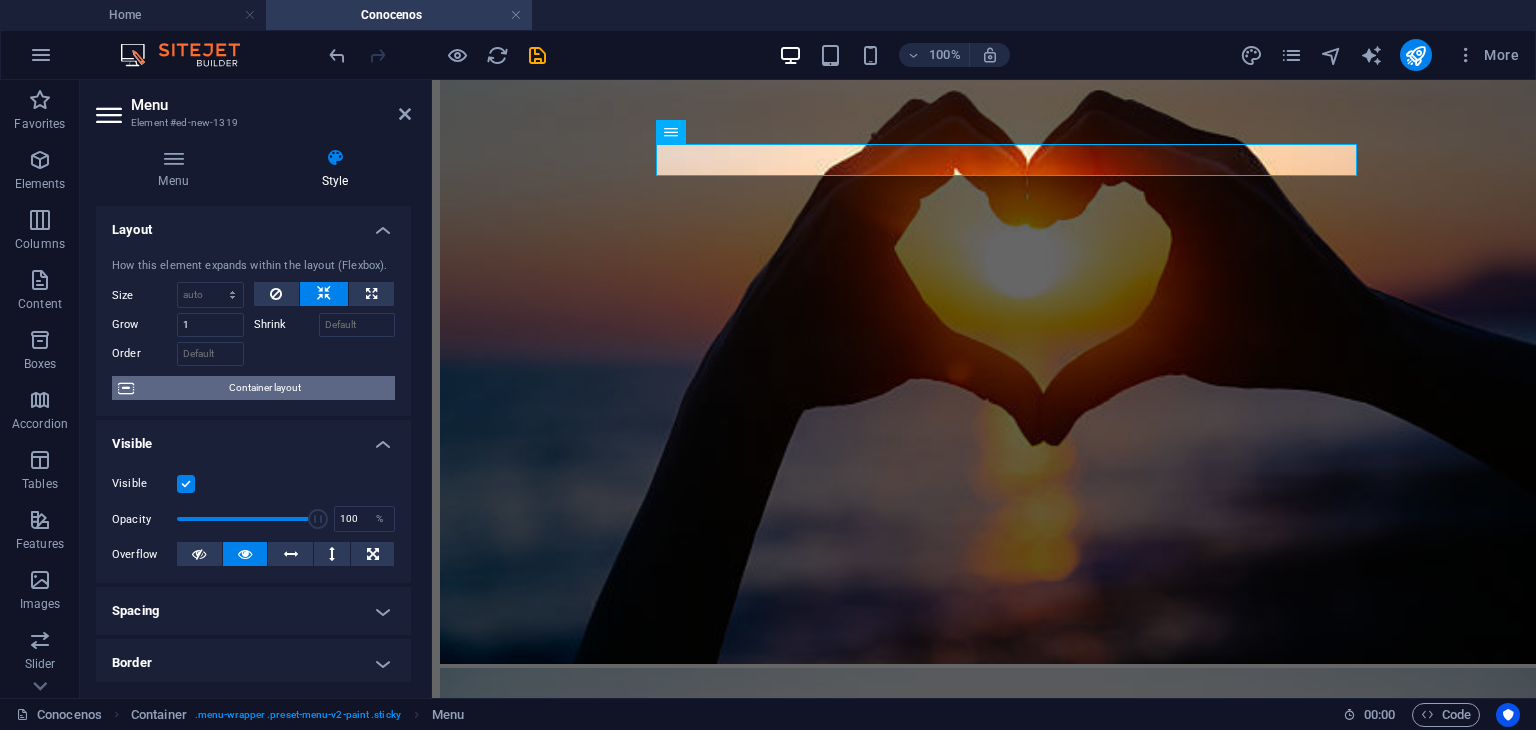 click on "Container layout" at bounding box center [264, 388] 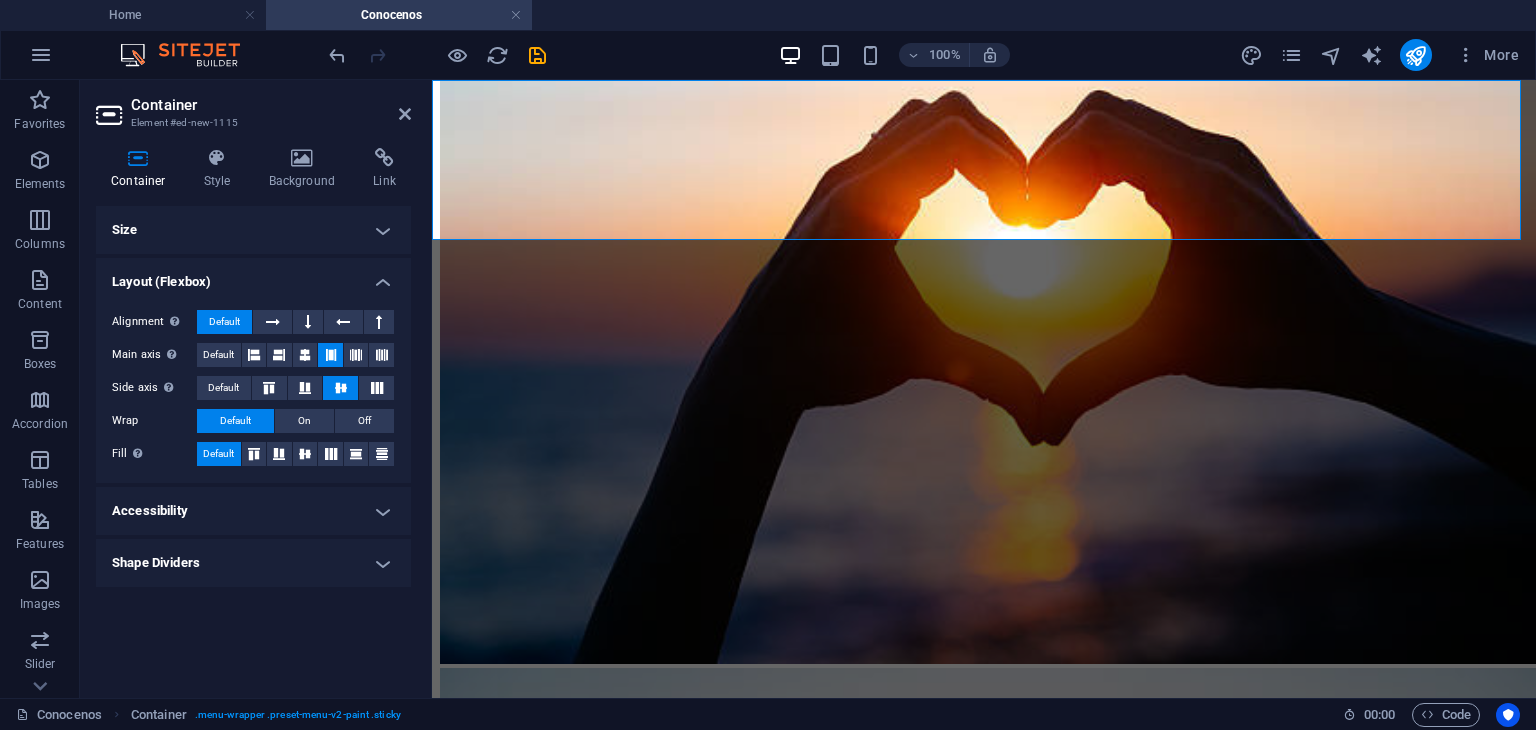 click on "Accessibility" at bounding box center [253, 511] 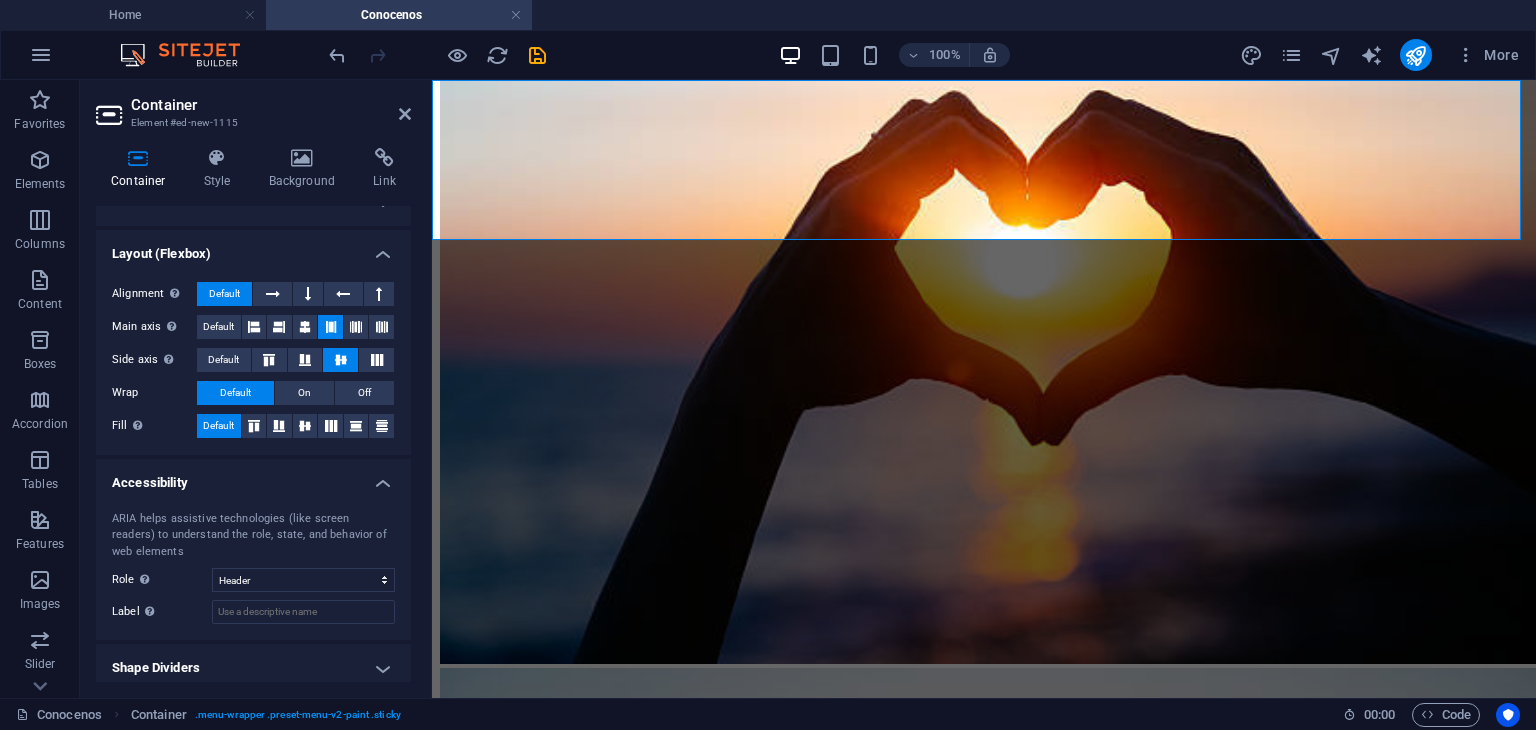 scroll, scrollTop: 38, scrollLeft: 0, axis: vertical 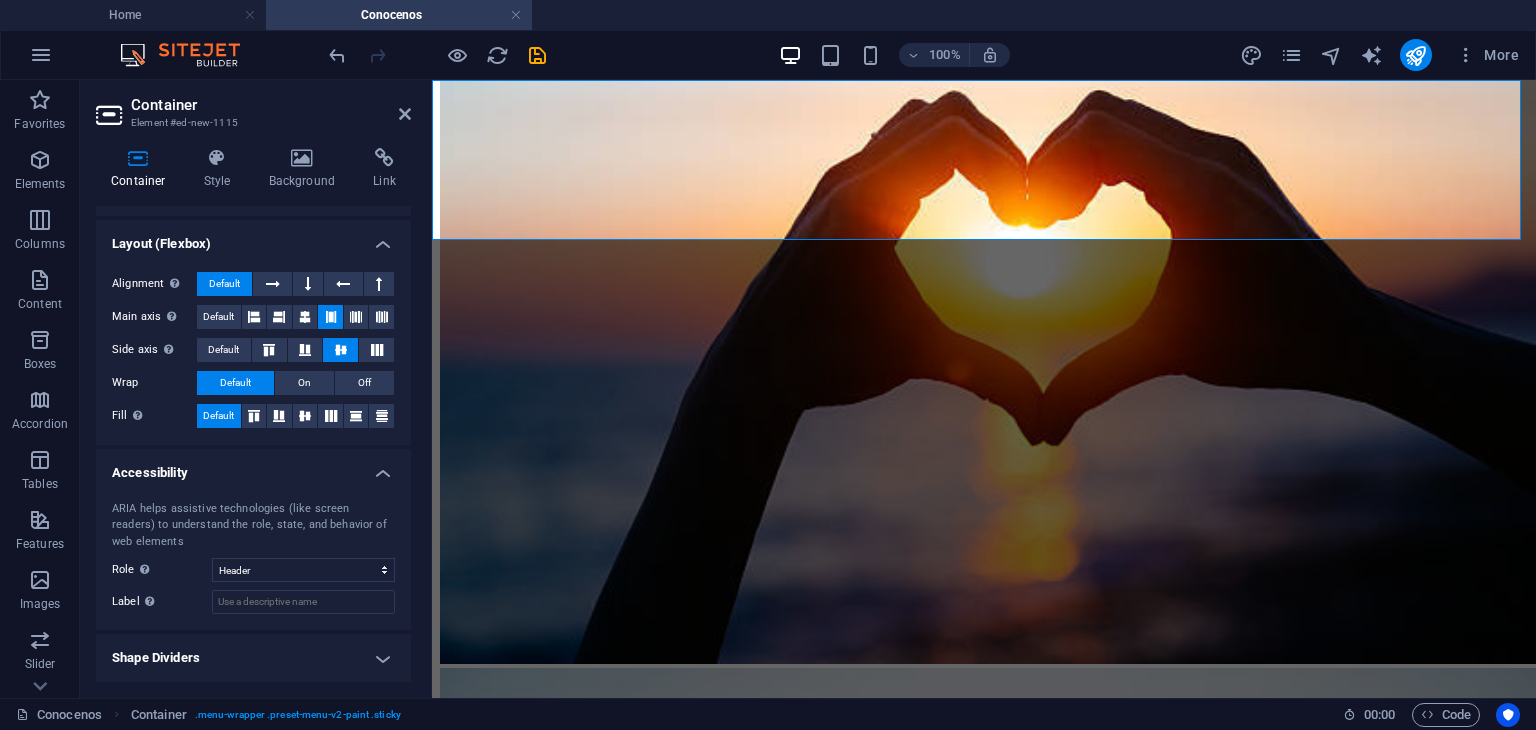 click on "Shape Dividers" at bounding box center [253, 658] 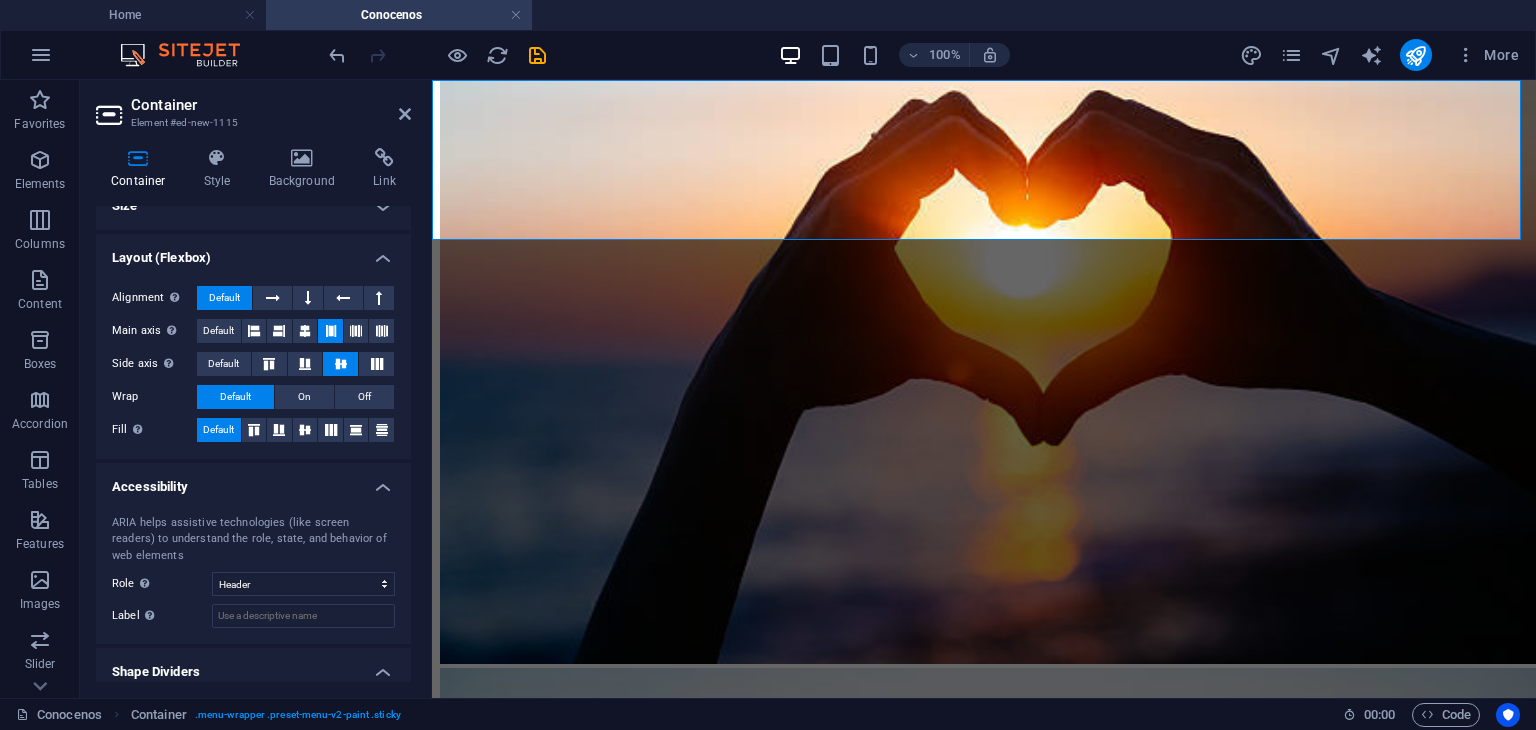 scroll, scrollTop: 0, scrollLeft: 0, axis: both 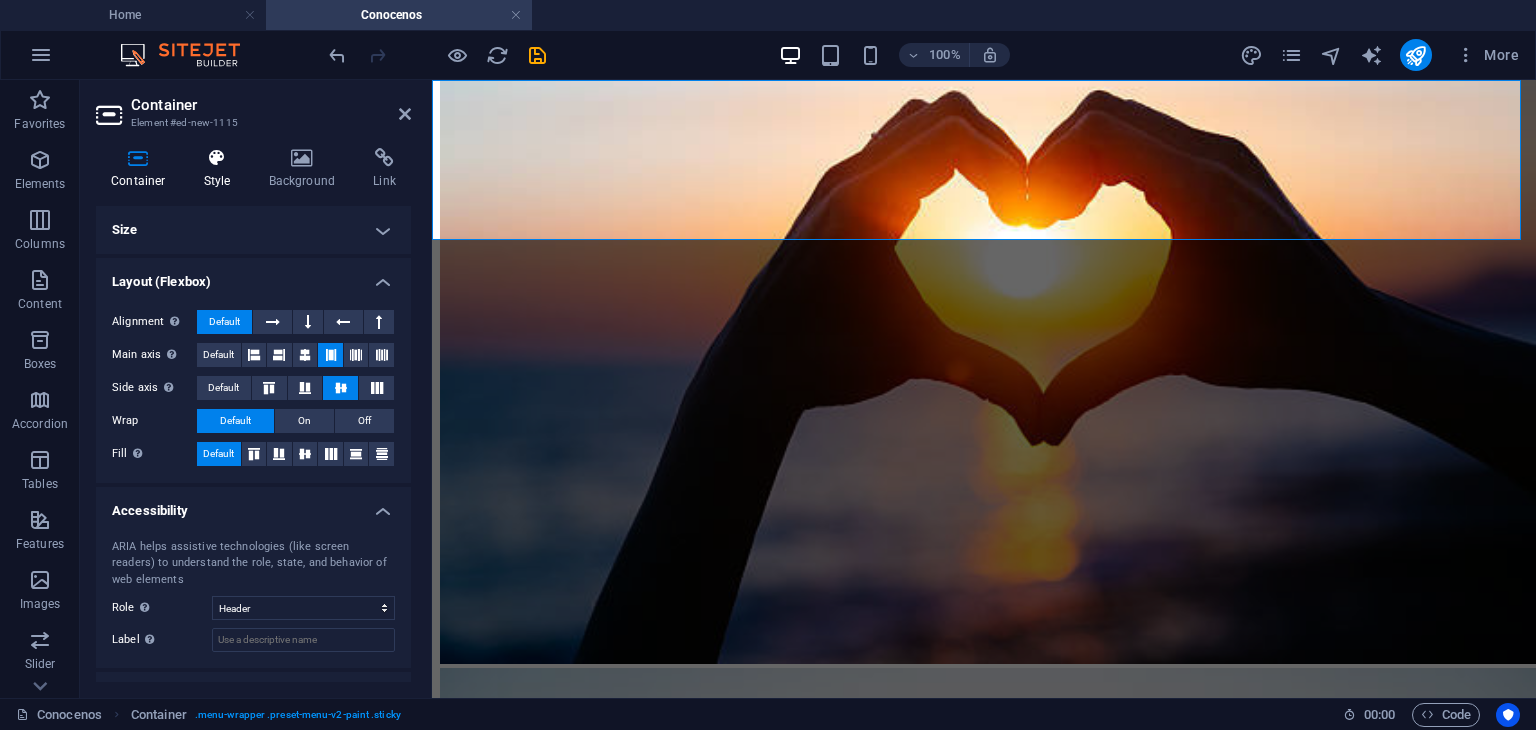 click on "Style" at bounding box center (221, 169) 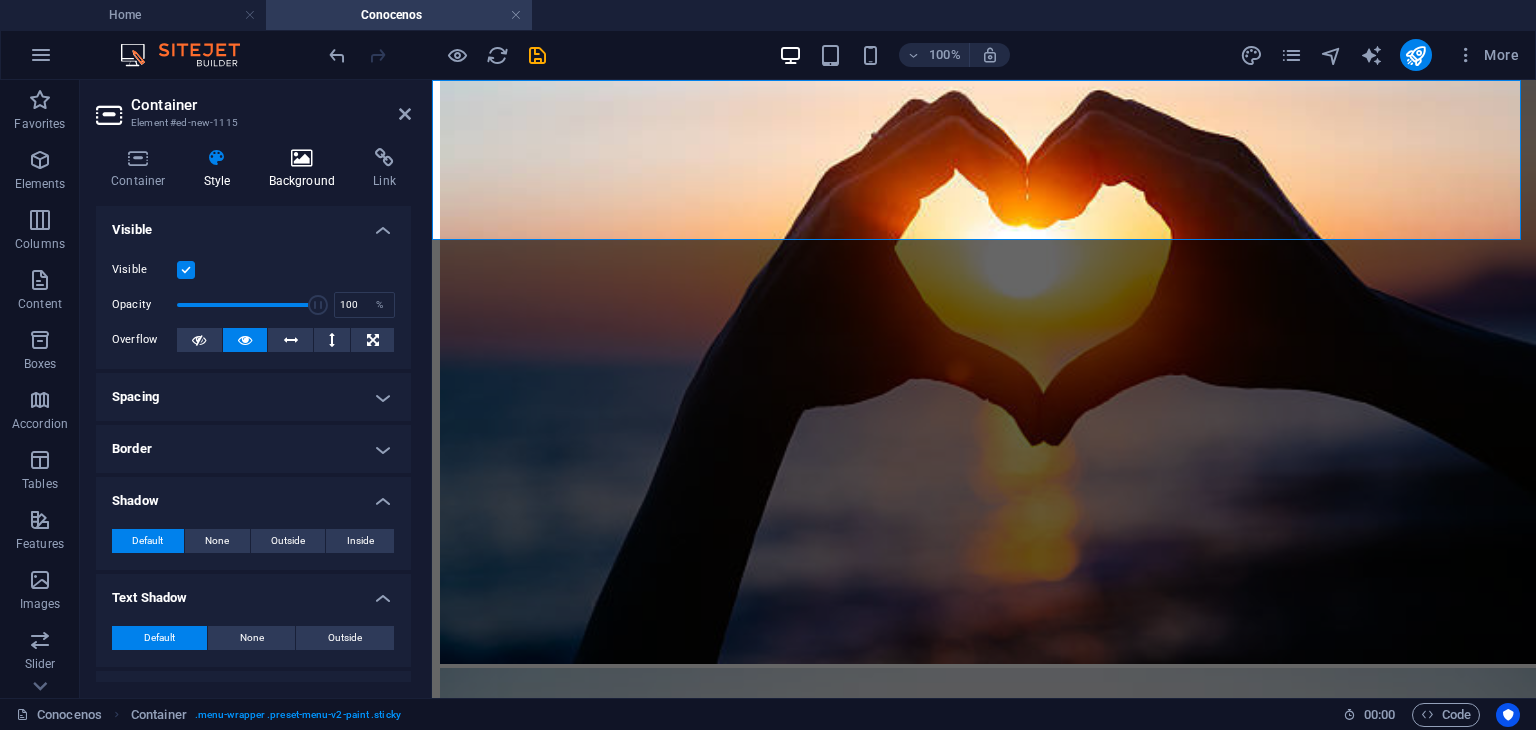 click on "Background" at bounding box center [306, 169] 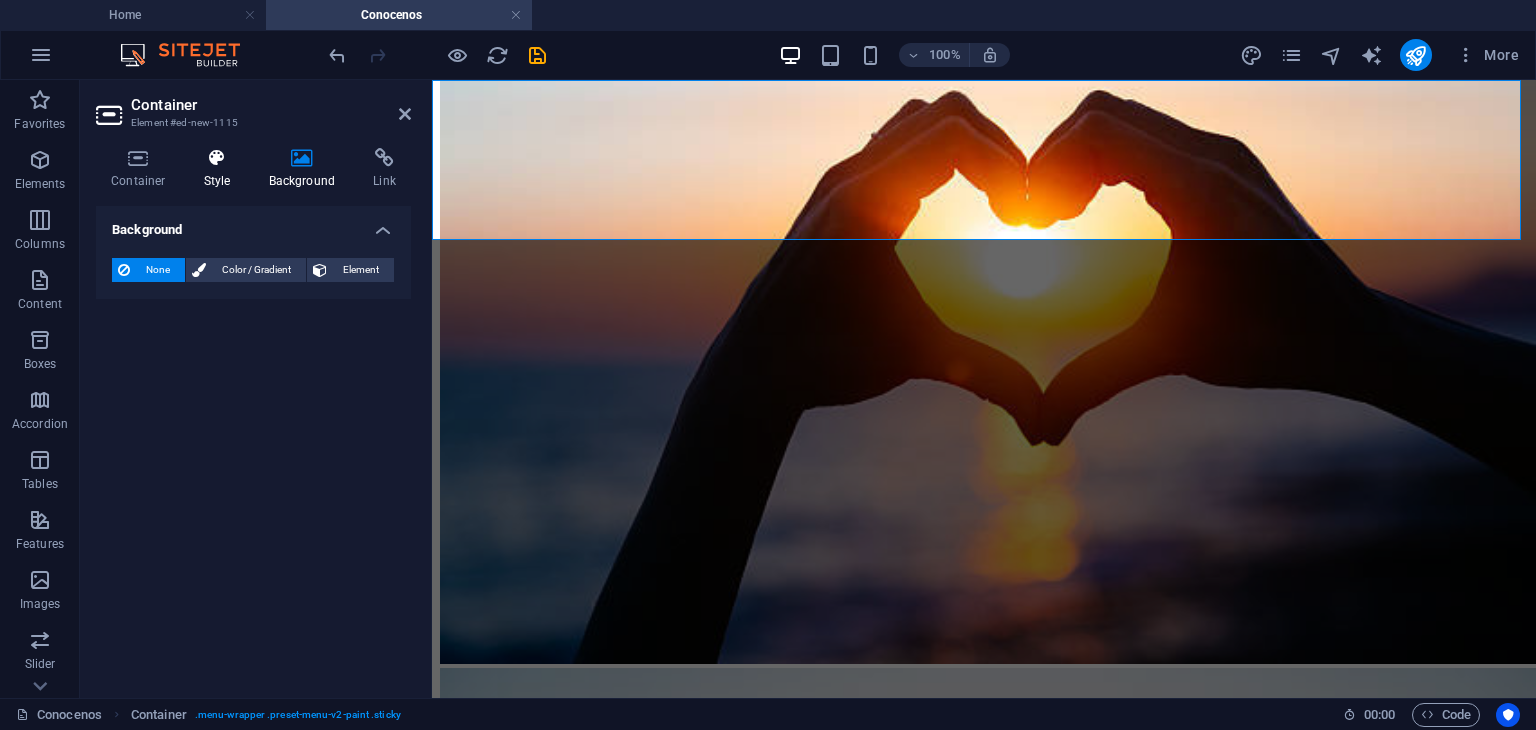 click on "Style" at bounding box center (221, 169) 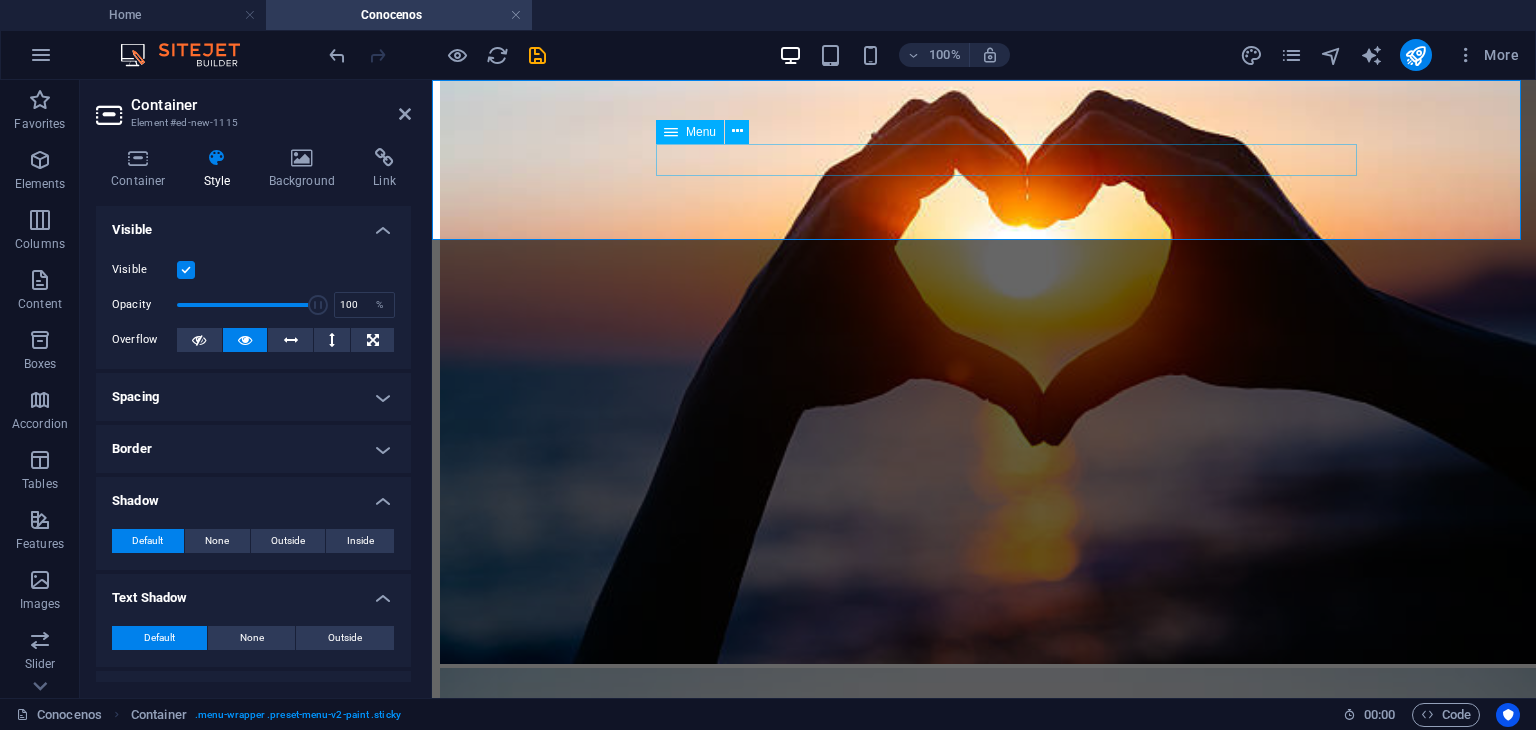 click on "Acerca de Optinest Servicios Proyectos" at bounding box center (984, -1513) 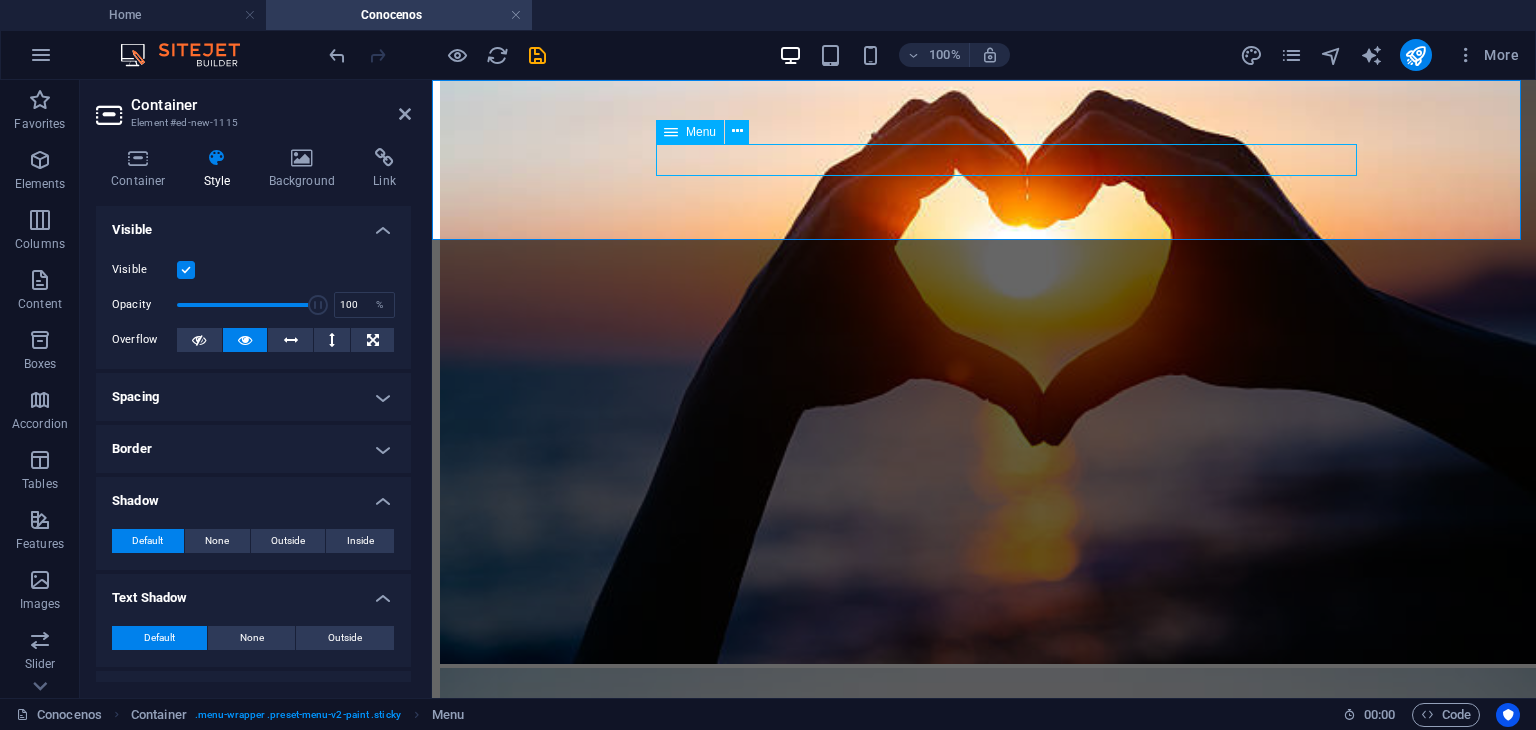 click on "Acerca de Optinest Servicios Proyectos" at bounding box center (984, -1513) 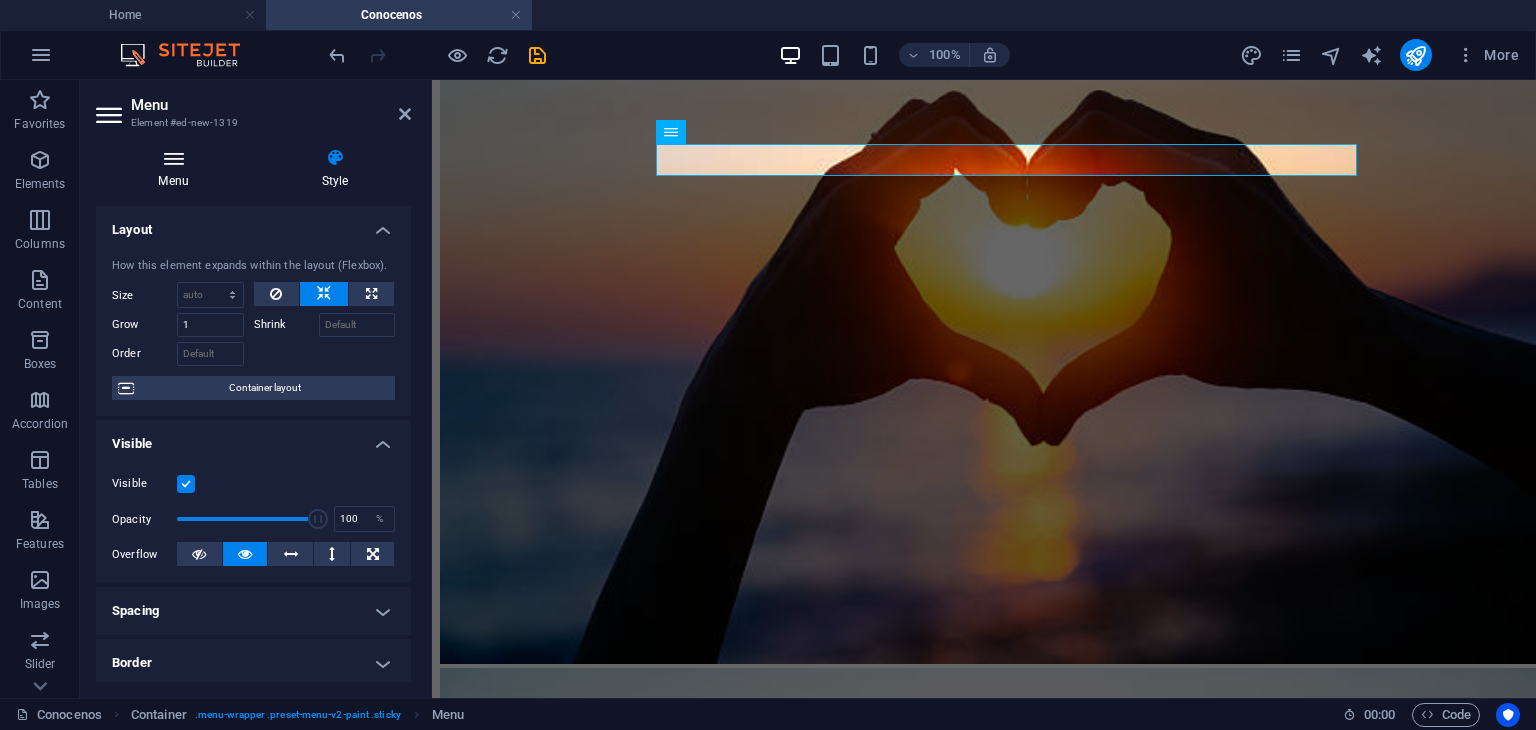 click on "Menu" at bounding box center [177, 169] 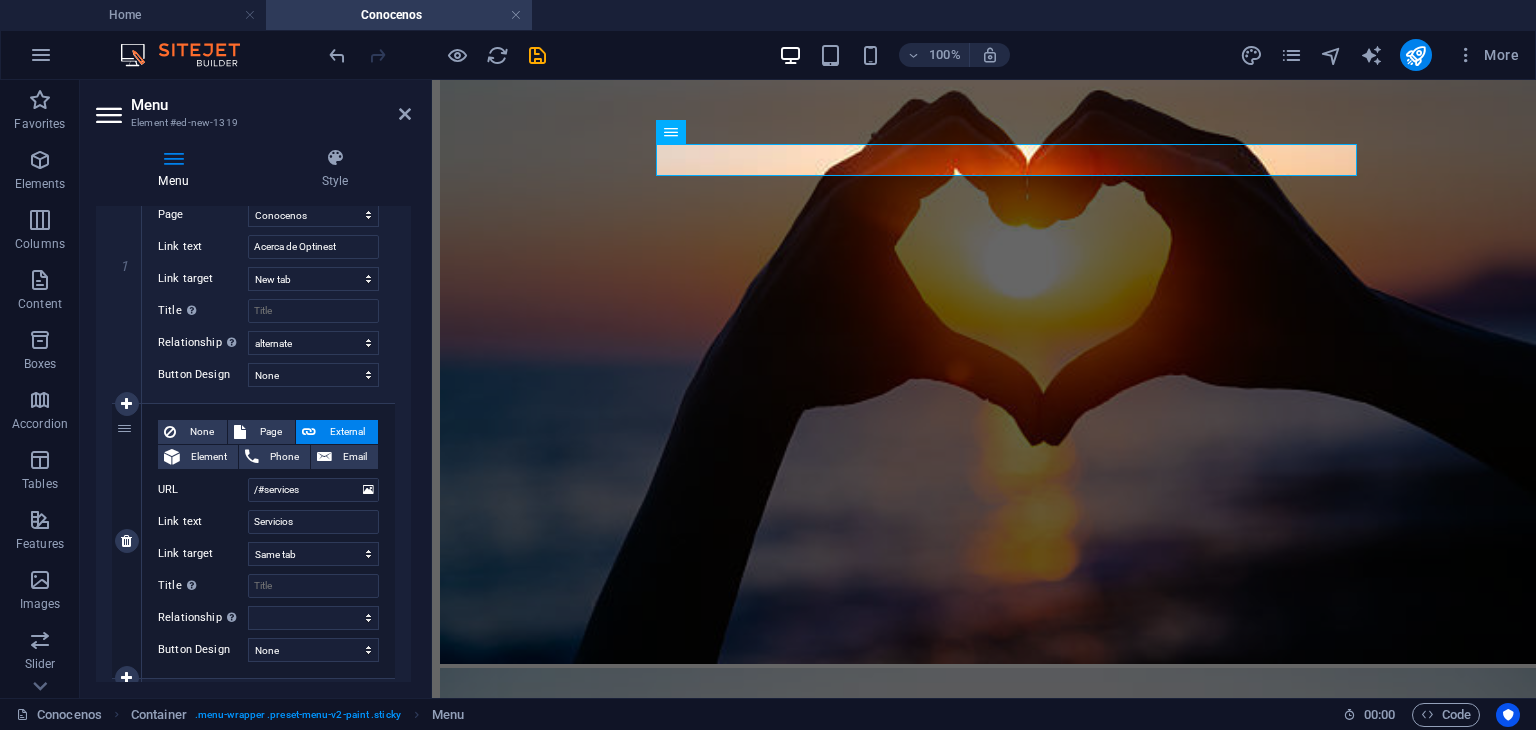 scroll, scrollTop: 594, scrollLeft: 0, axis: vertical 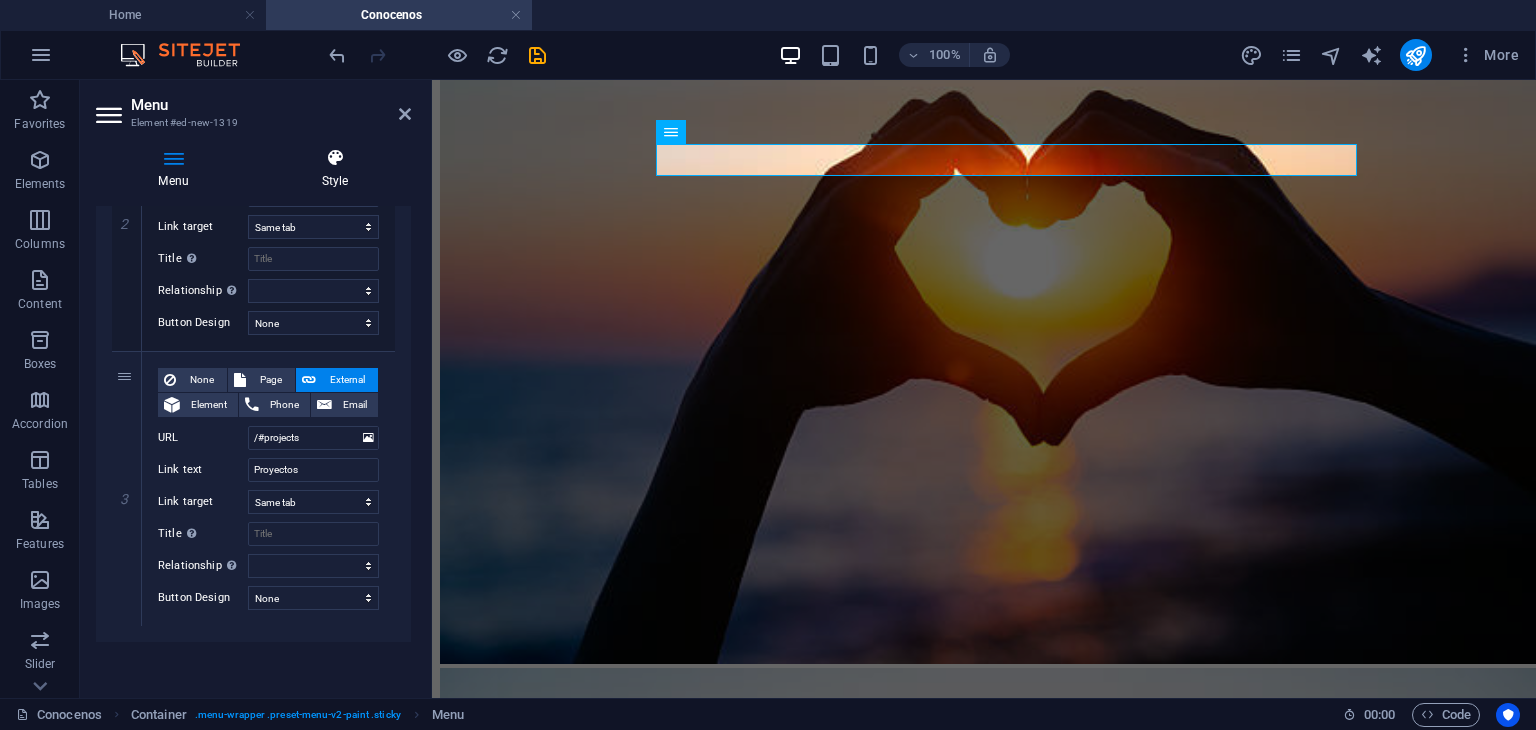 click at bounding box center [335, 158] 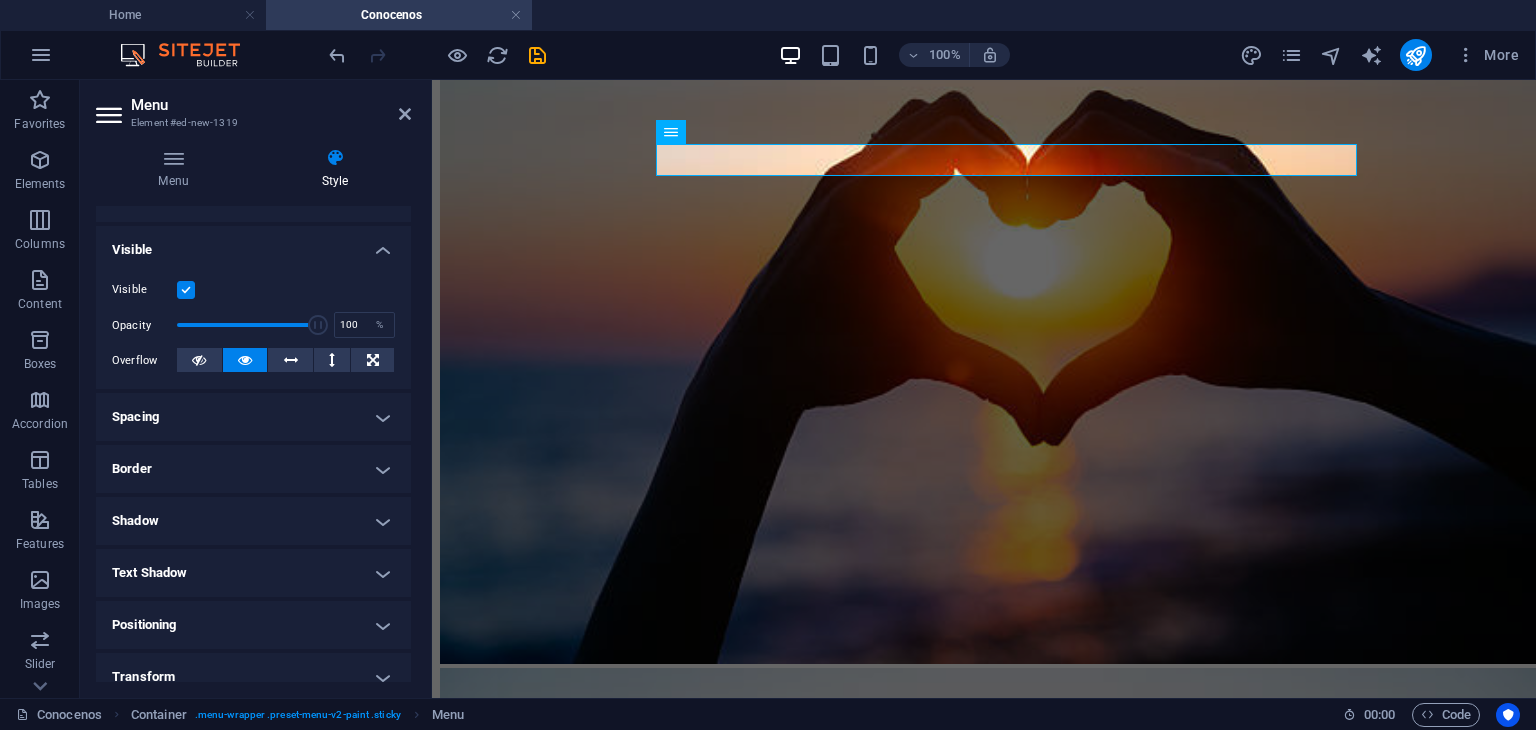 scroll, scrollTop: 368, scrollLeft: 0, axis: vertical 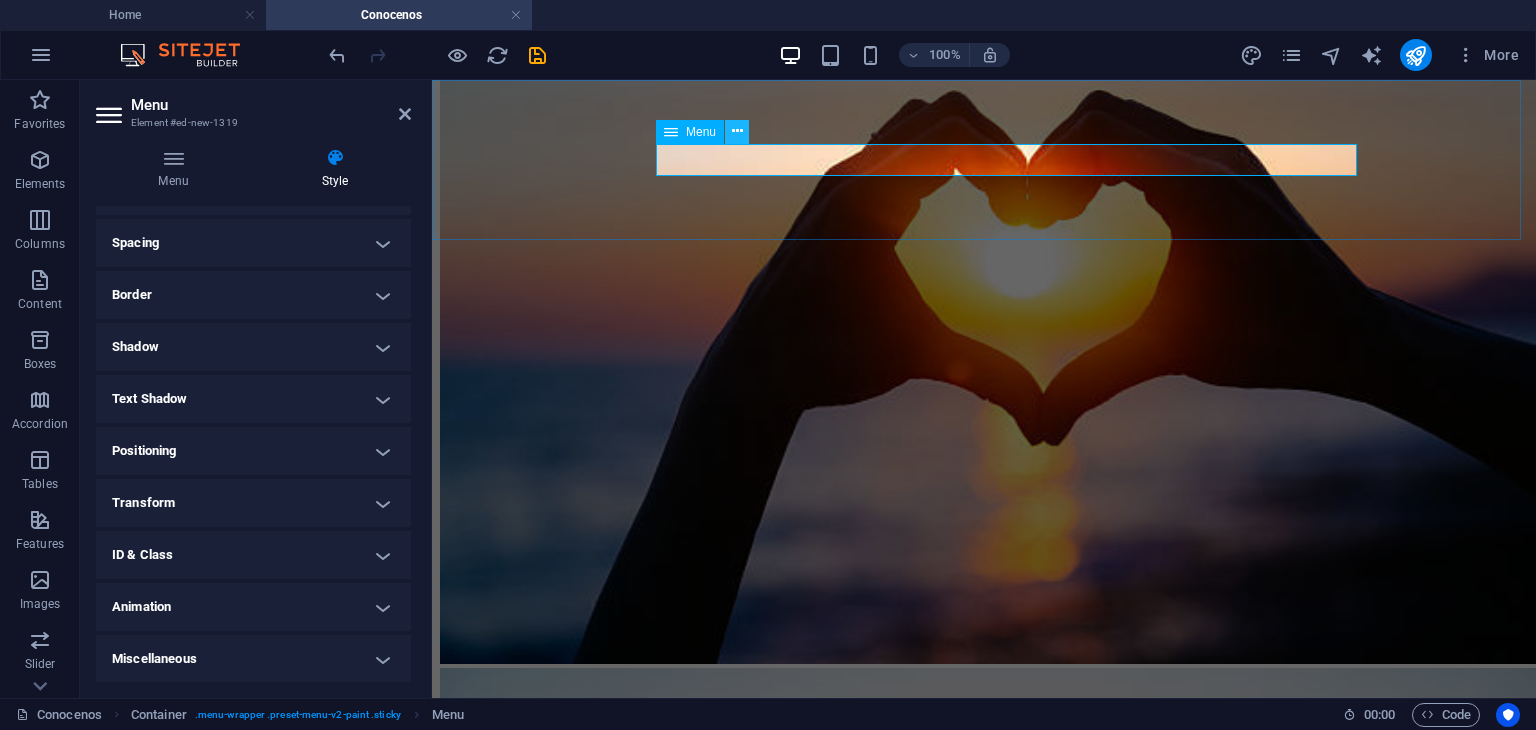 click at bounding box center (737, 131) 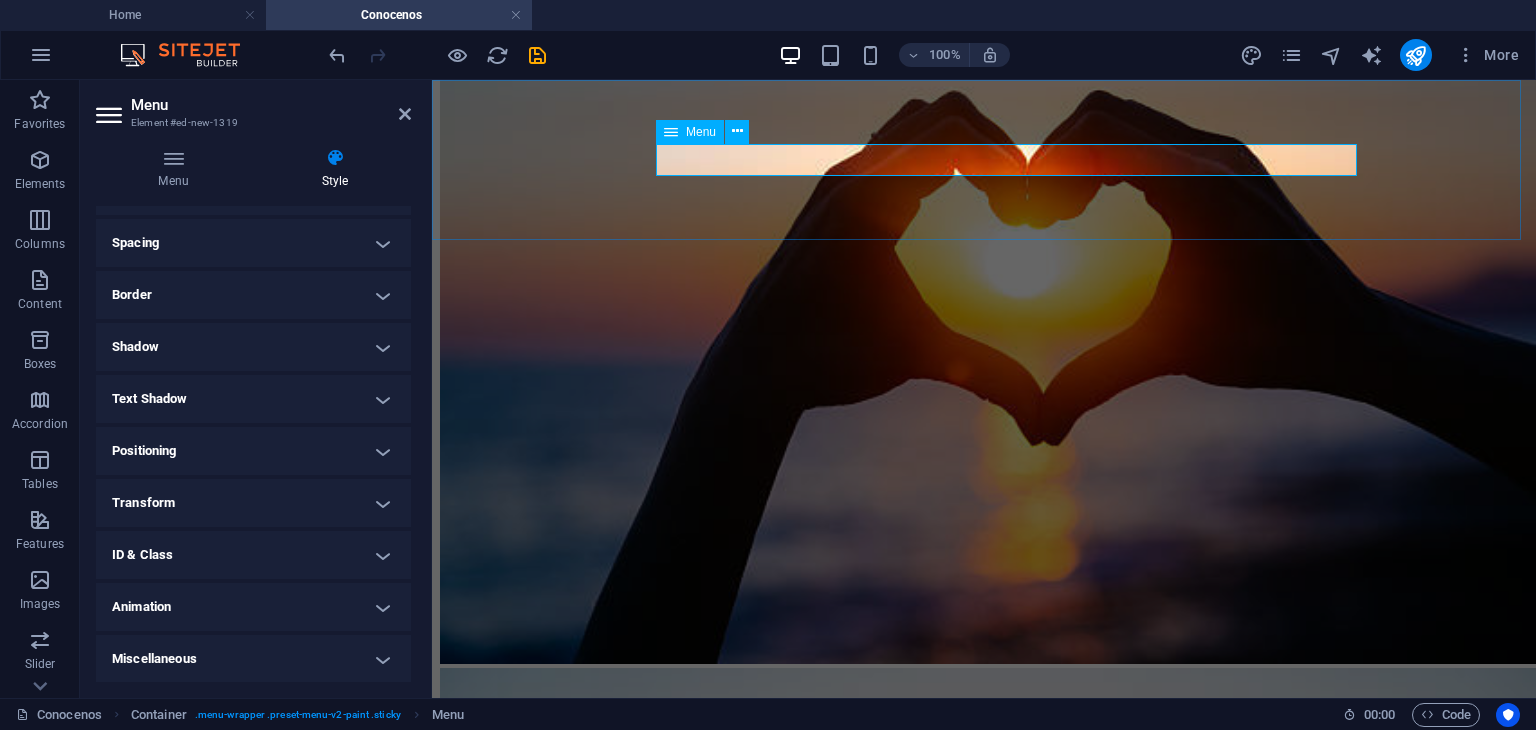 click on "Acerca de Optinest Servicios Proyectos" at bounding box center (984, -1513) 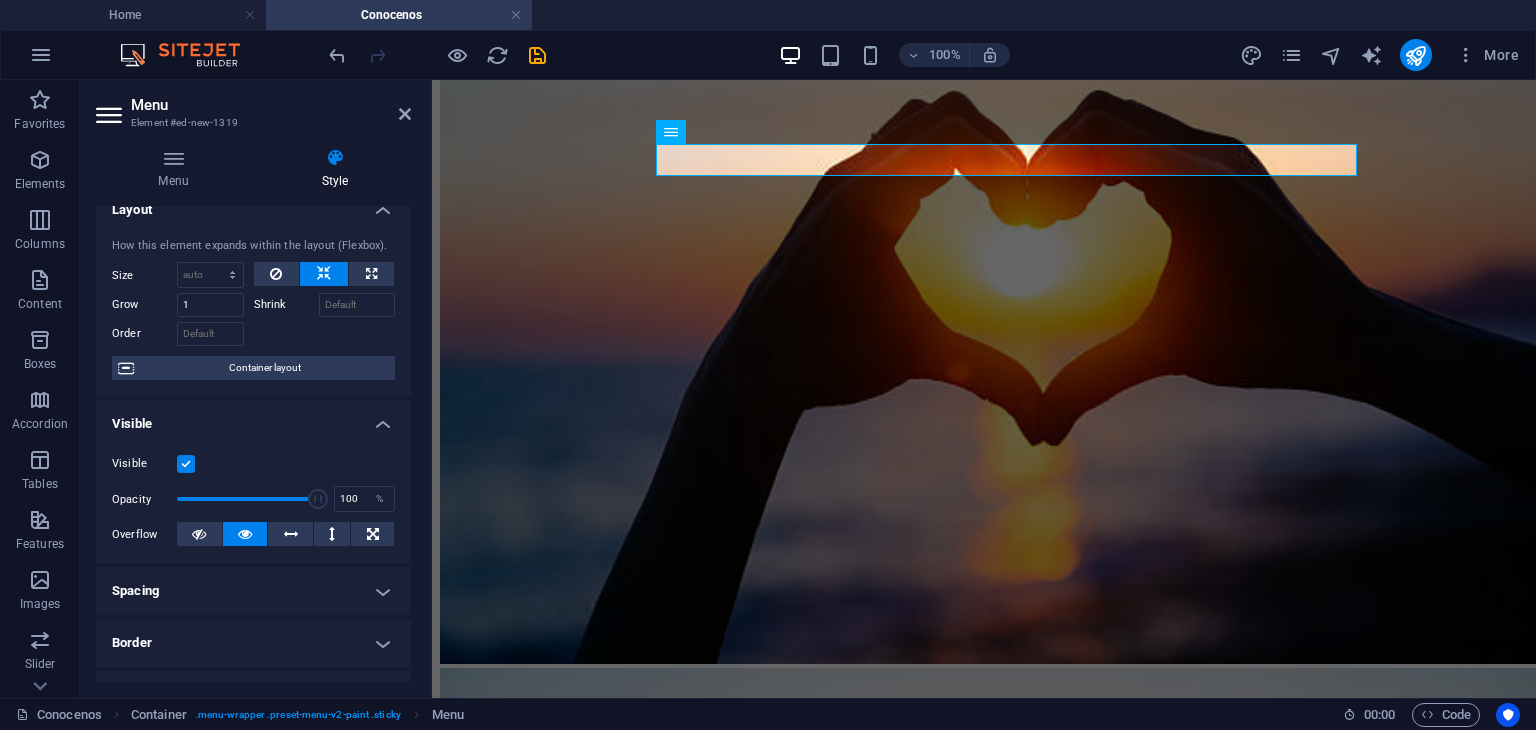 scroll, scrollTop: 0, scrollLeft: 0, axis: both 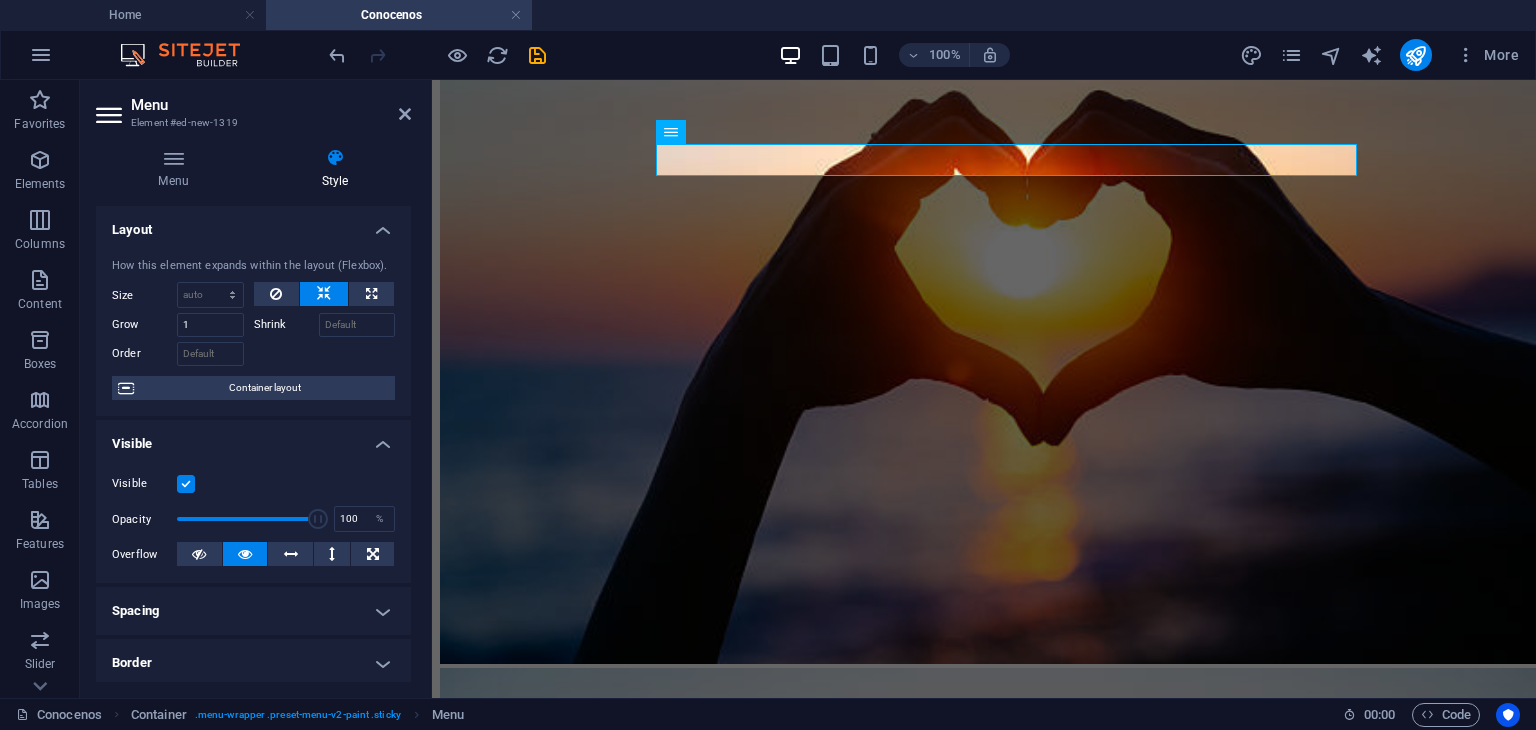 click on "Layout" at bounding box center (253, 224) 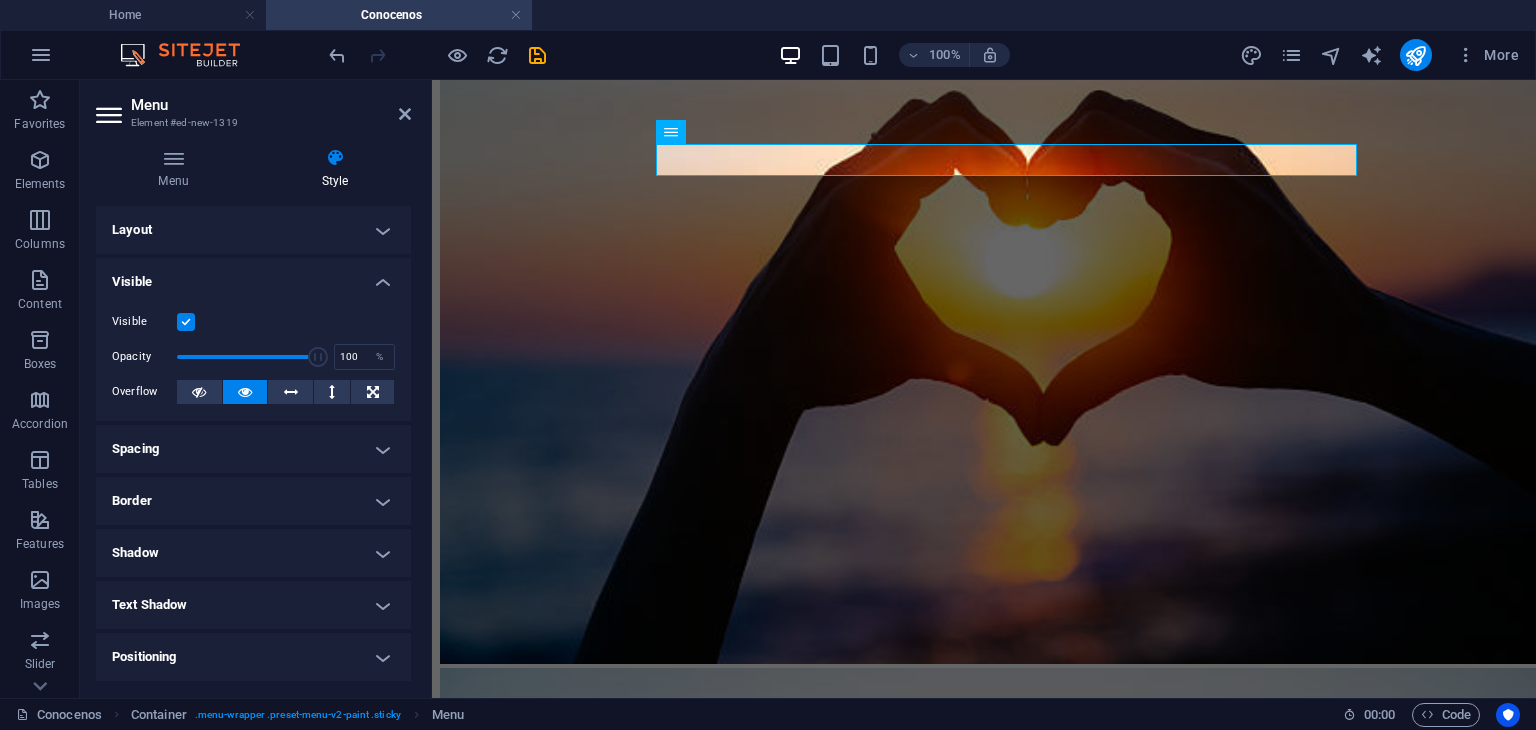 click on "Visible" at bounding box center (253, 276) 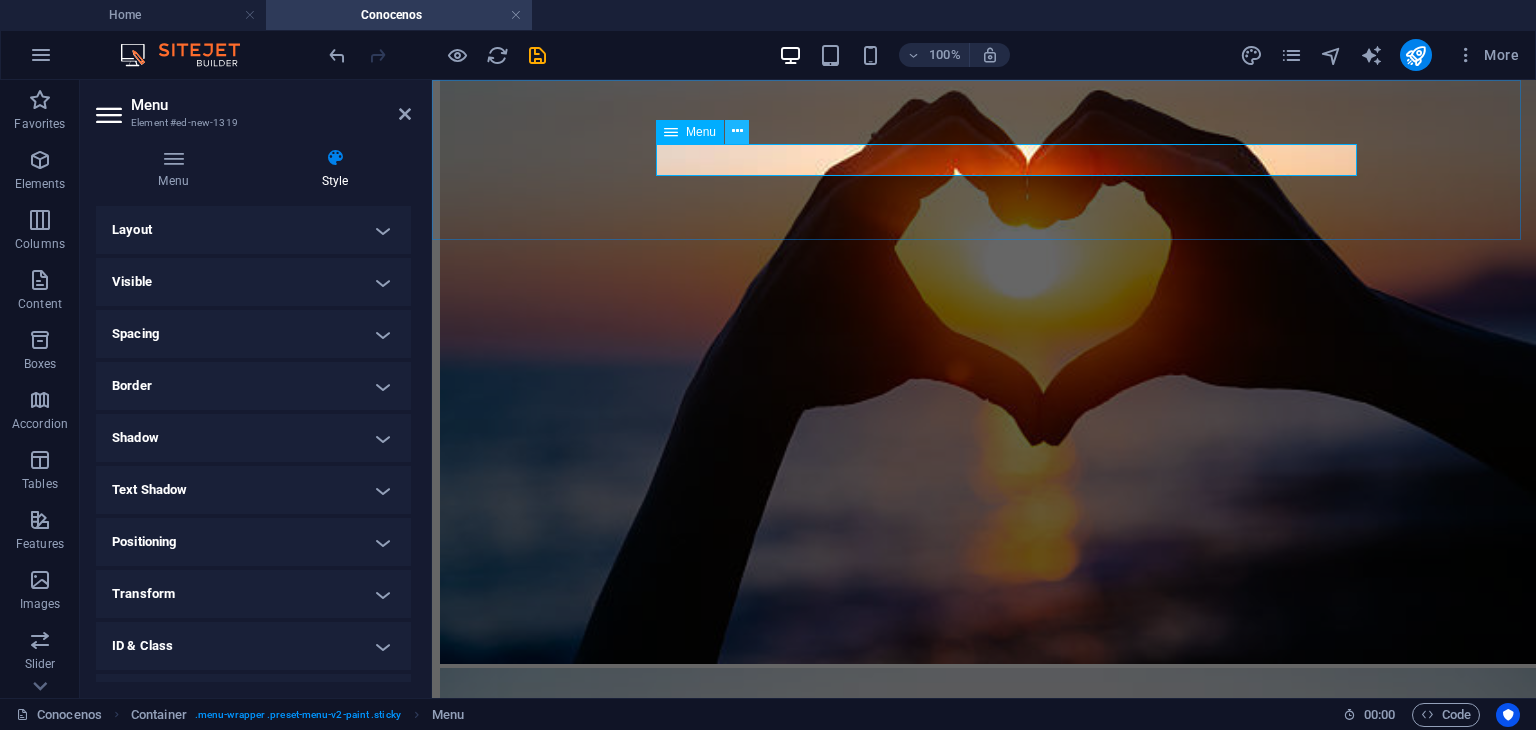click at bounding box center (737, 132) 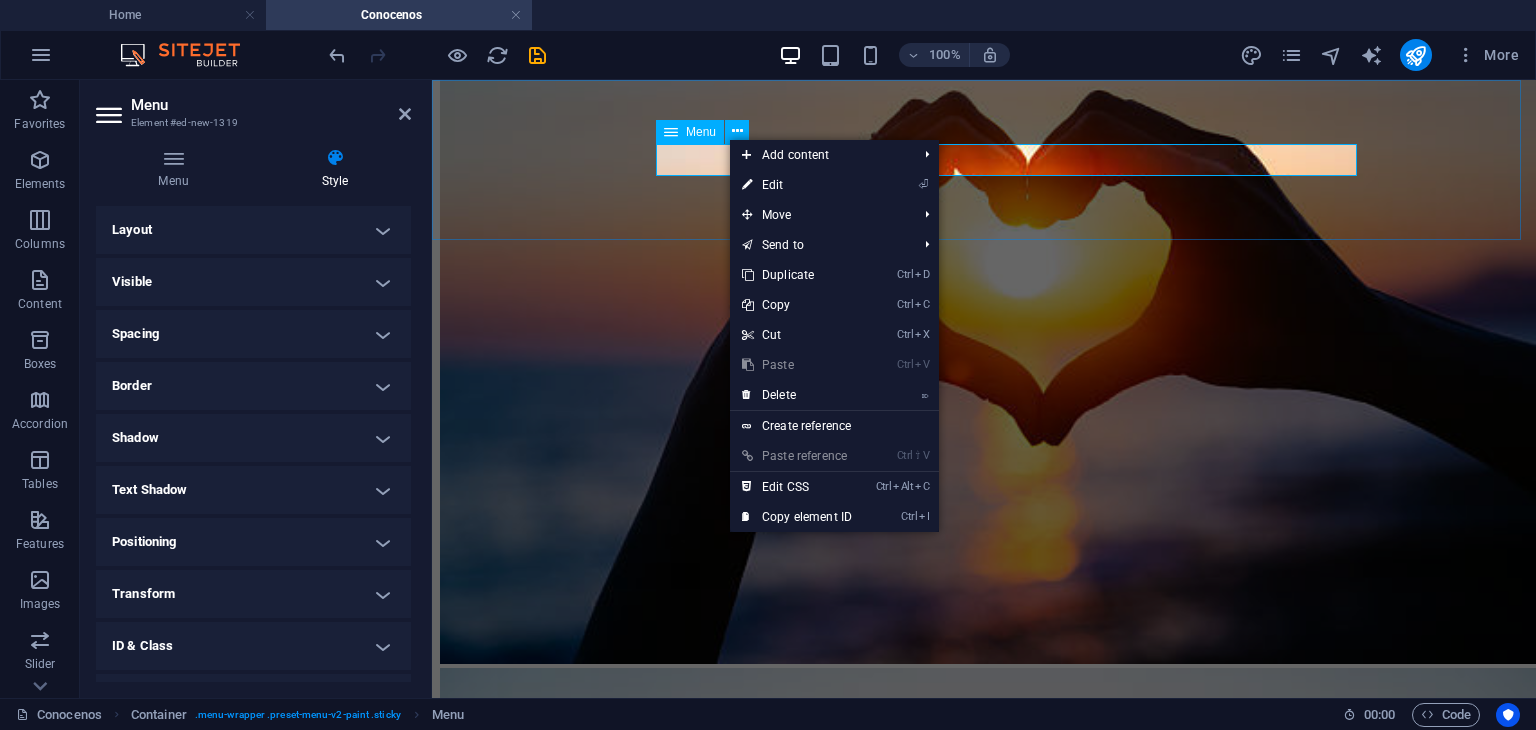 click on "Acerca de Optinest Servicios Proyectos" at bounding box center [984, -1513] 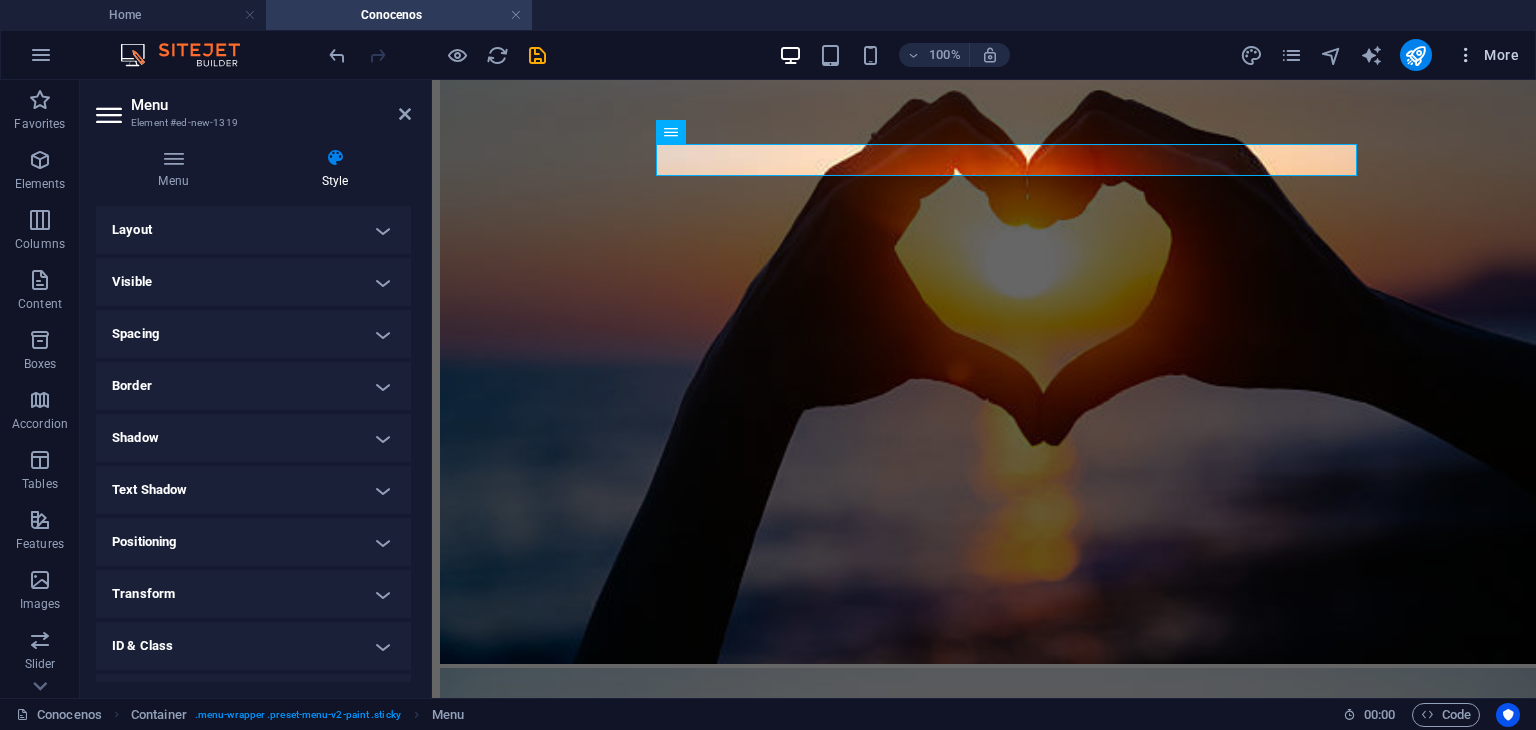 click at bounding box center [1466, 55] 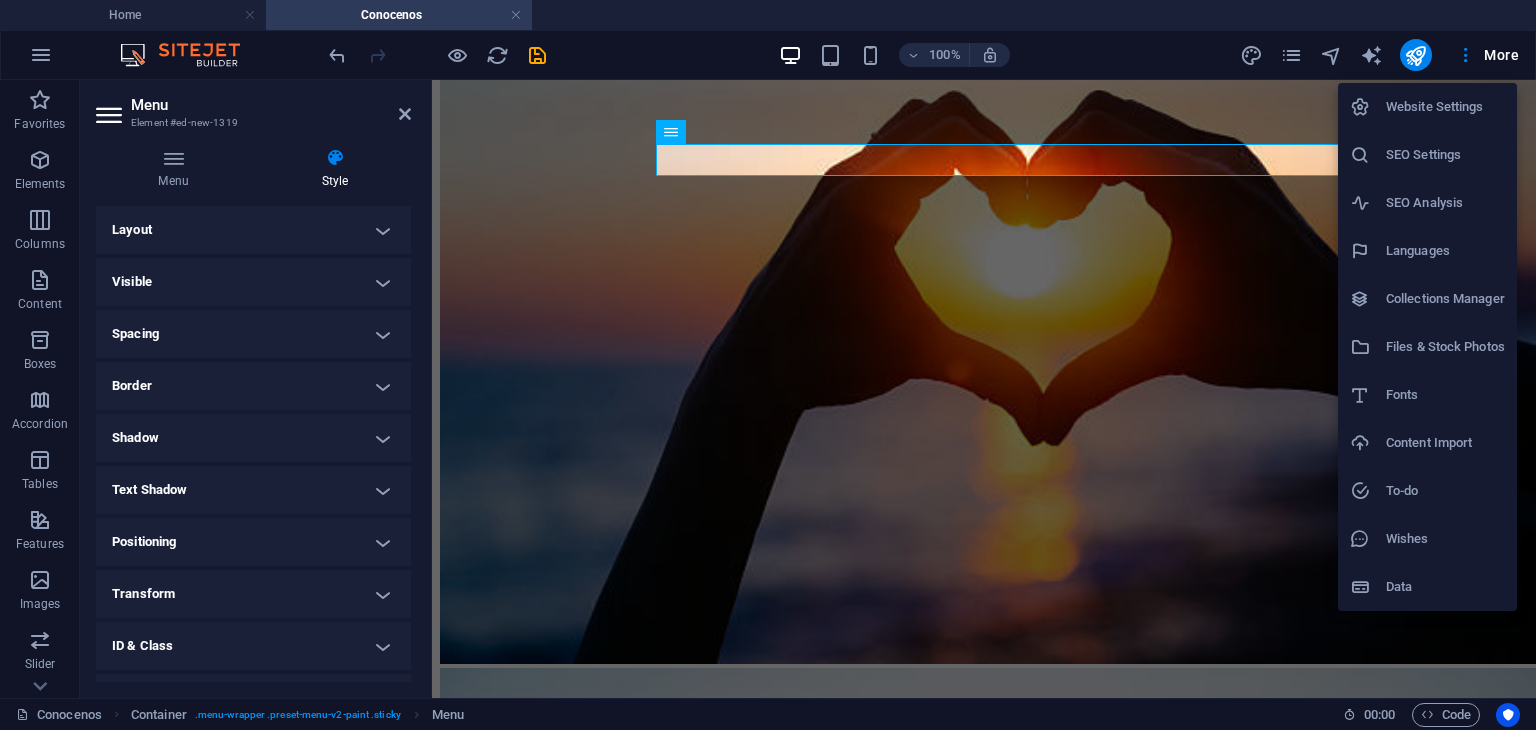 click at bounding box center (768, 365) 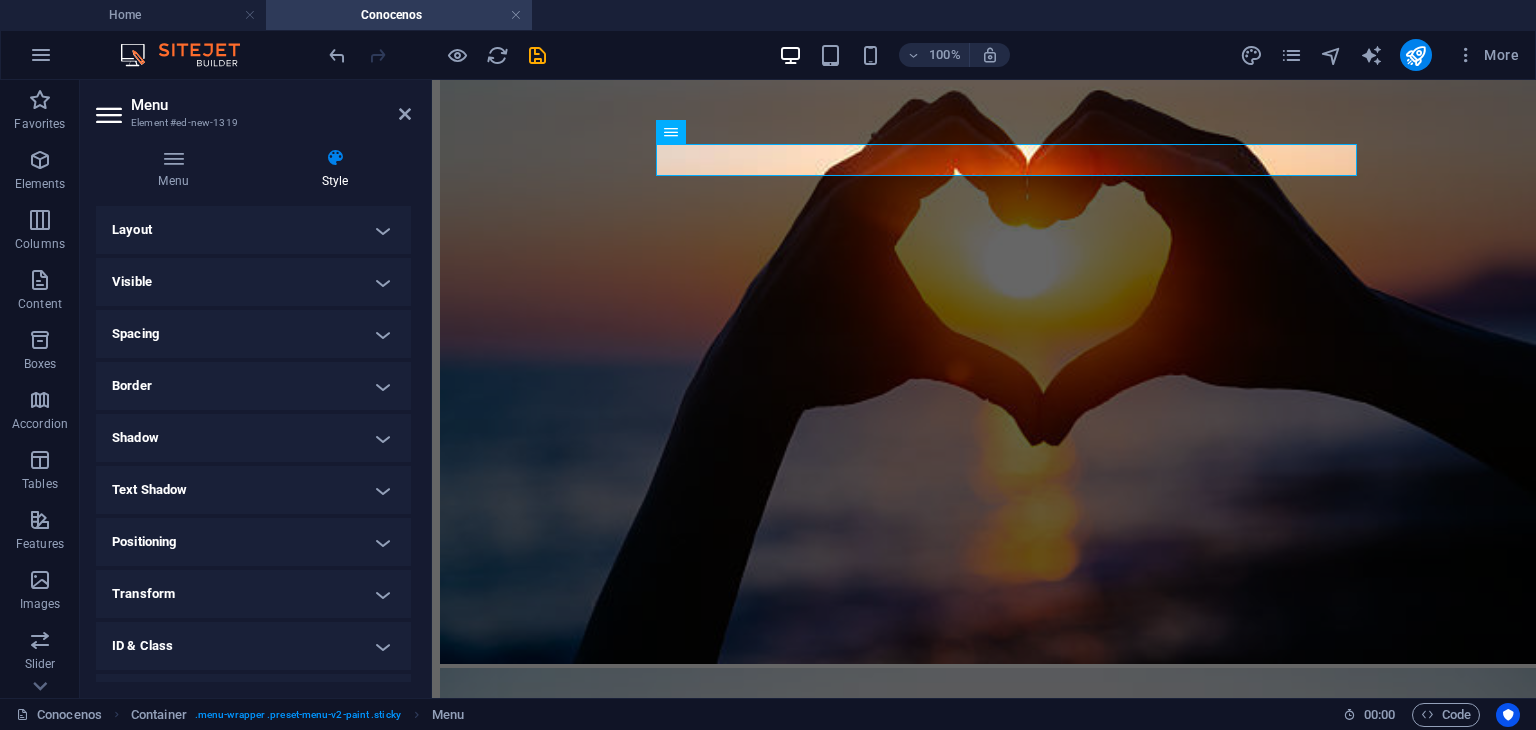 click on "Website Settings SEO Settings SEO Analysis Languages Collections Manager Files & Stock Photos Fonts Content Import To-do Wishes Data" at bounding box center [768, 371] 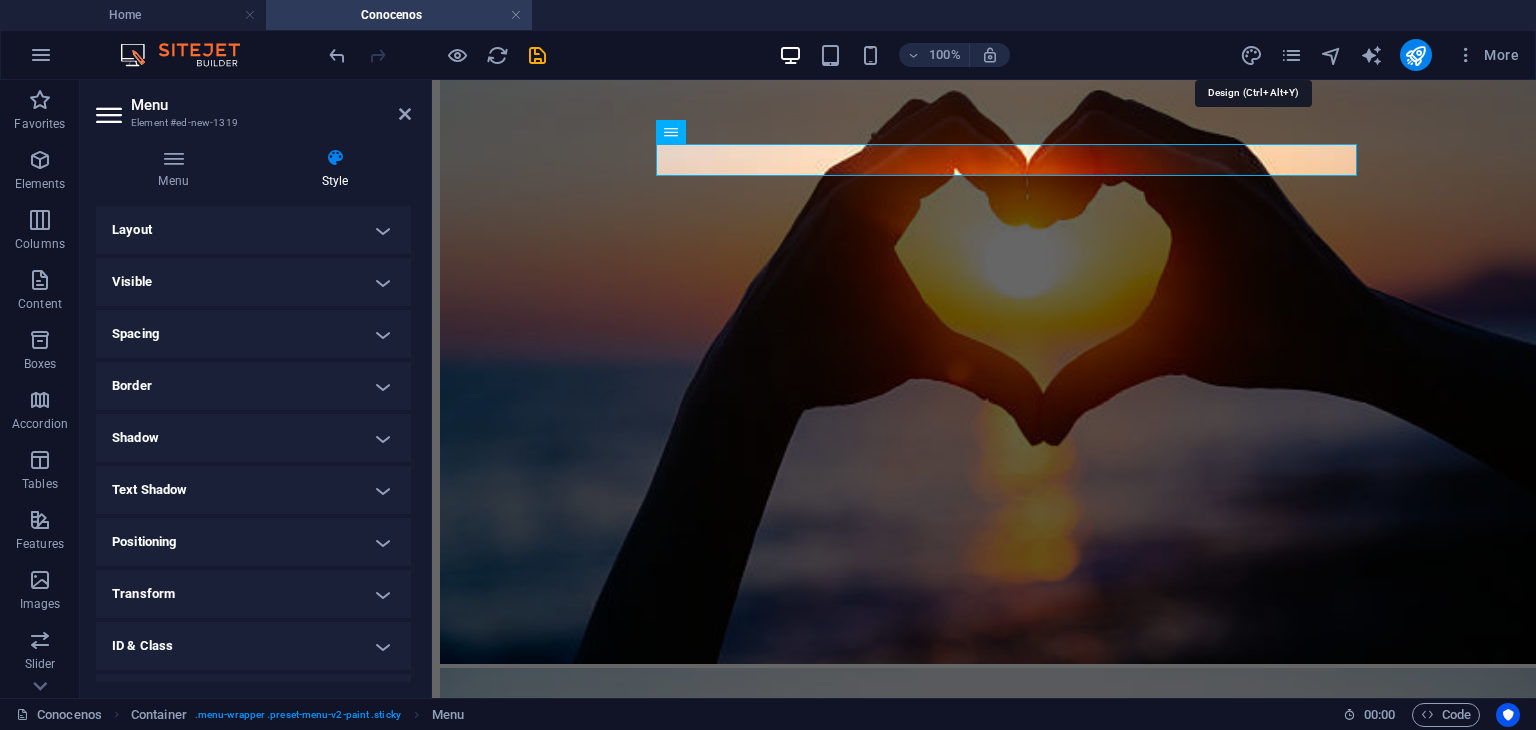 click at bounding box center (1251, 55) 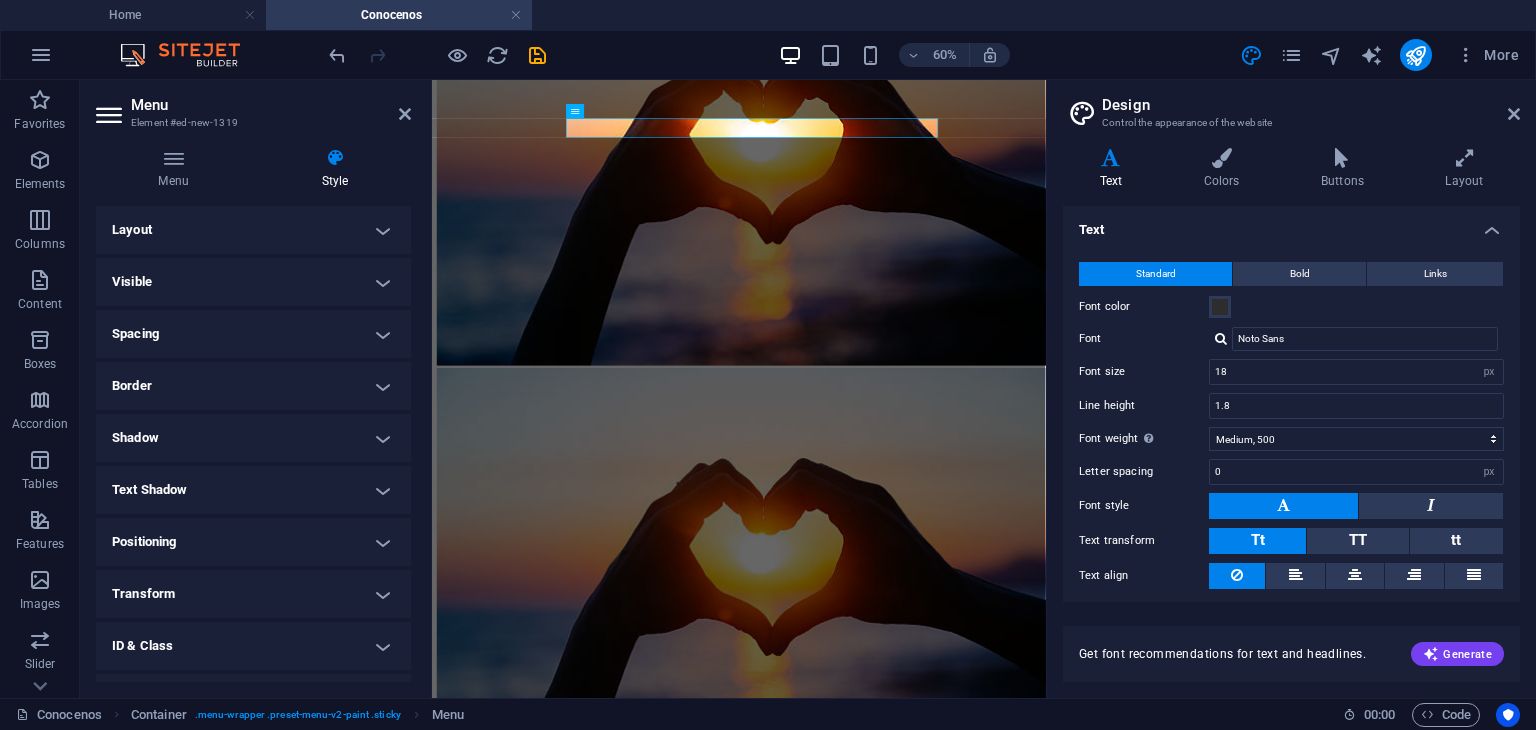 scroll, scrollTop: 1608, scrollLeft: 0, axis: vertical 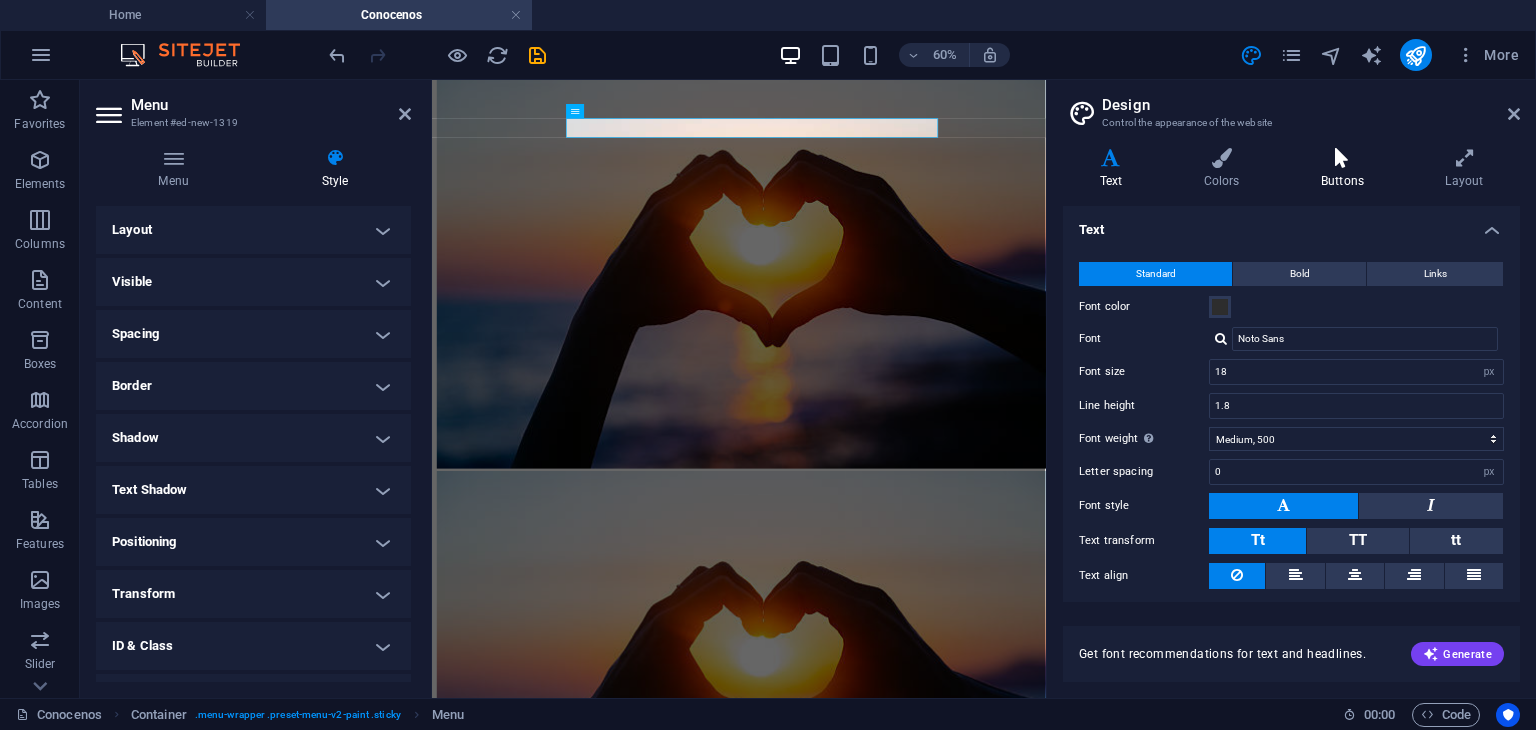 click on "Buttons" at bounding box center (1346, 169) 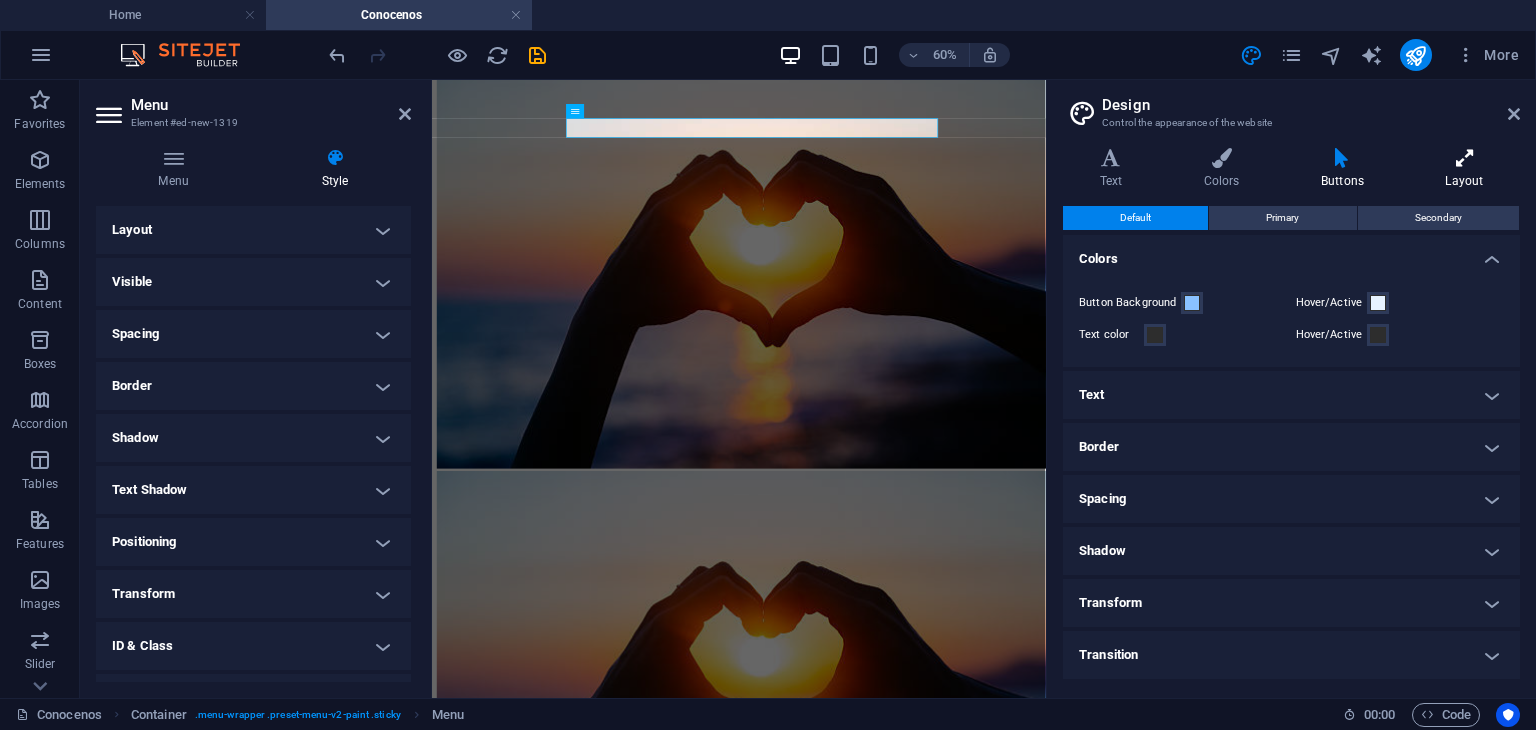 click at bounding box center [1464, 158] 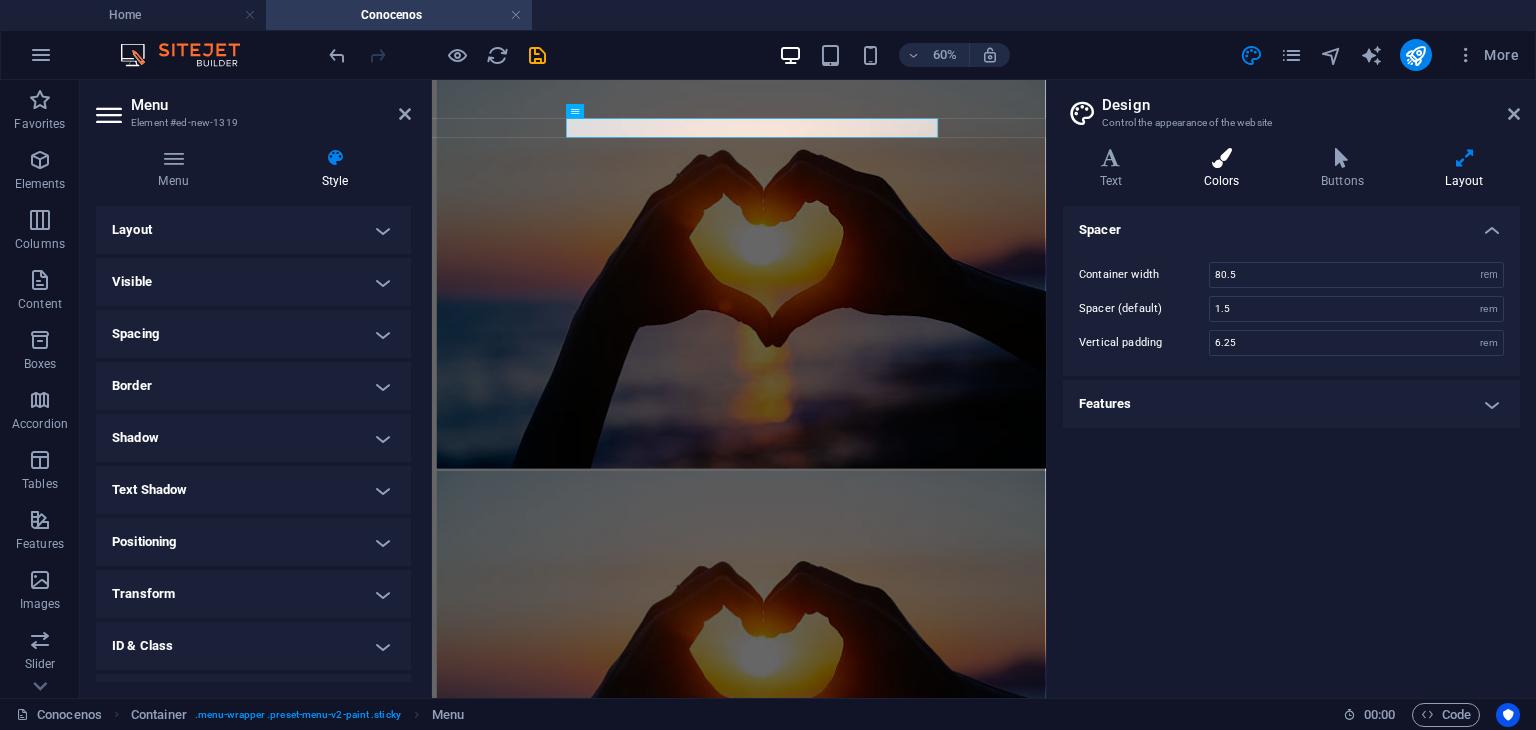 click at bounding box center [1221, 158] 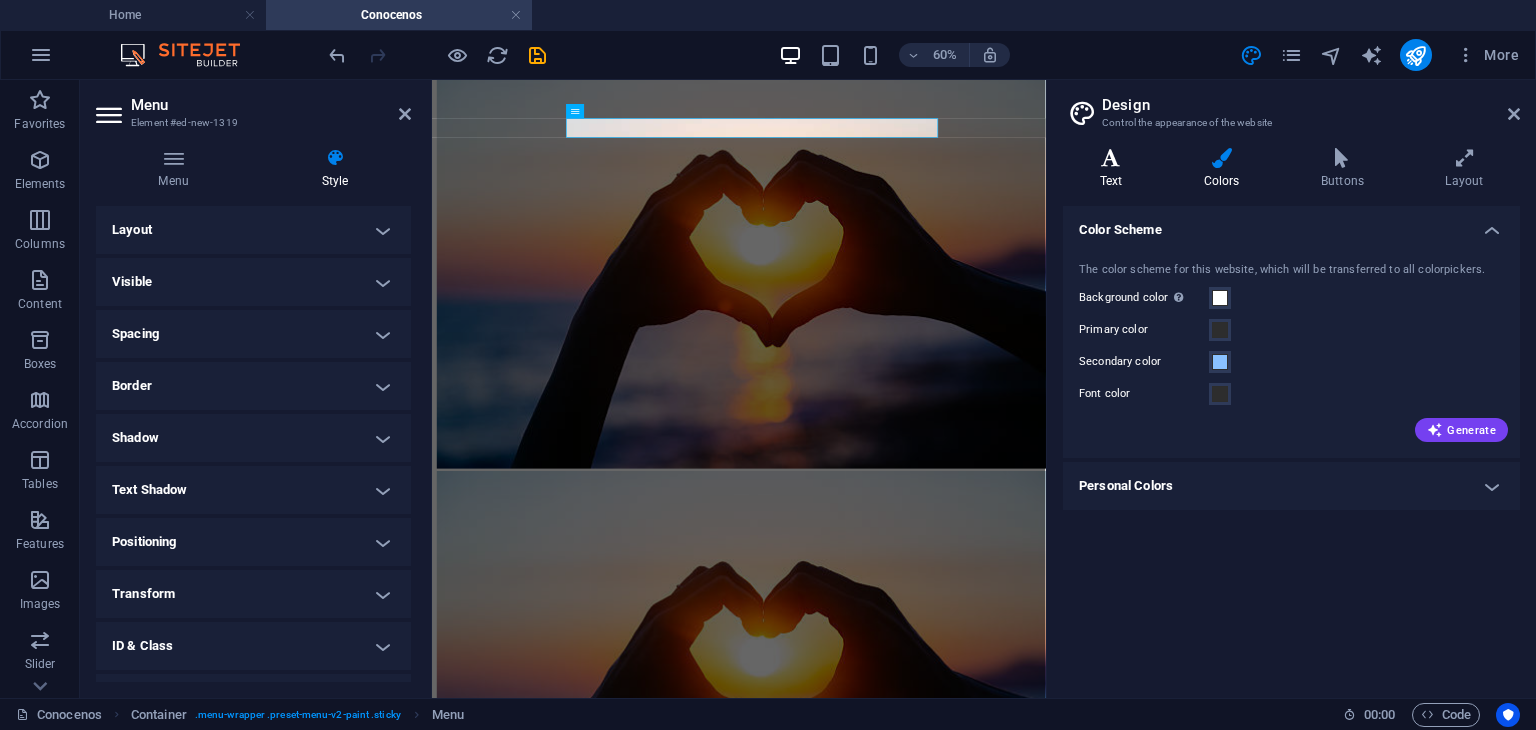 click at bounding box center (1111, 158) 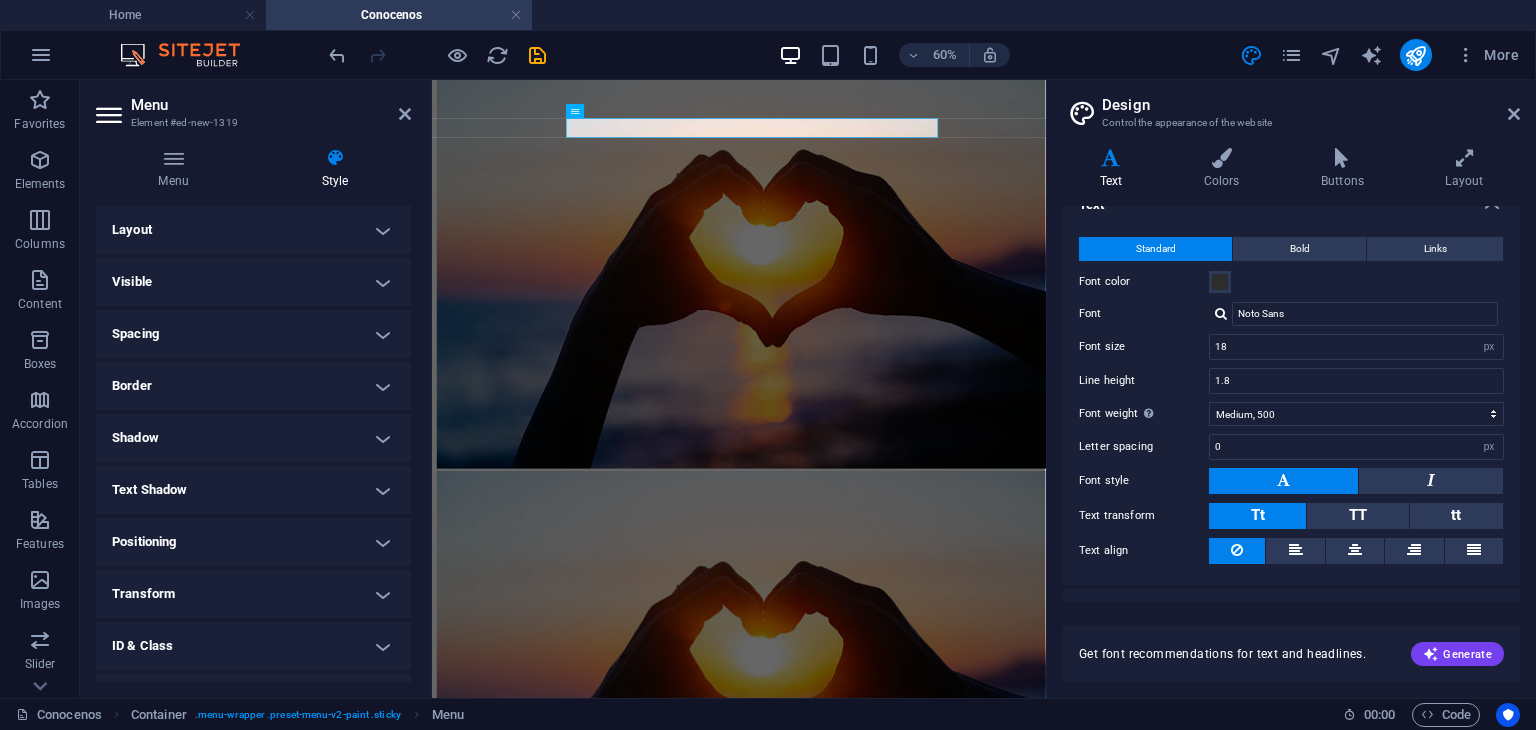 scroll, scrollTop: 57, scrollLeft: 0, axis: vertical 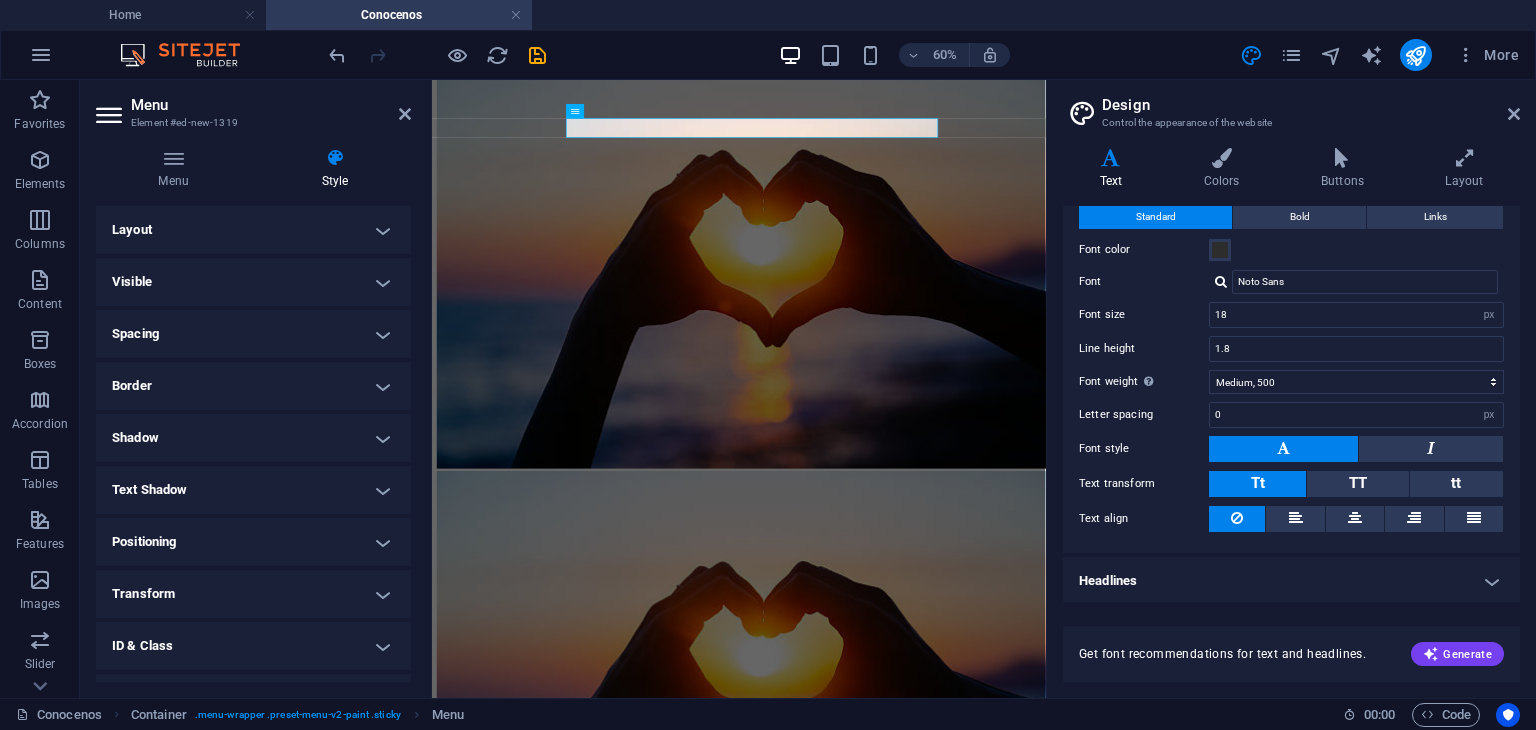 click on "Headlines" at bounding box center (1291, 581) 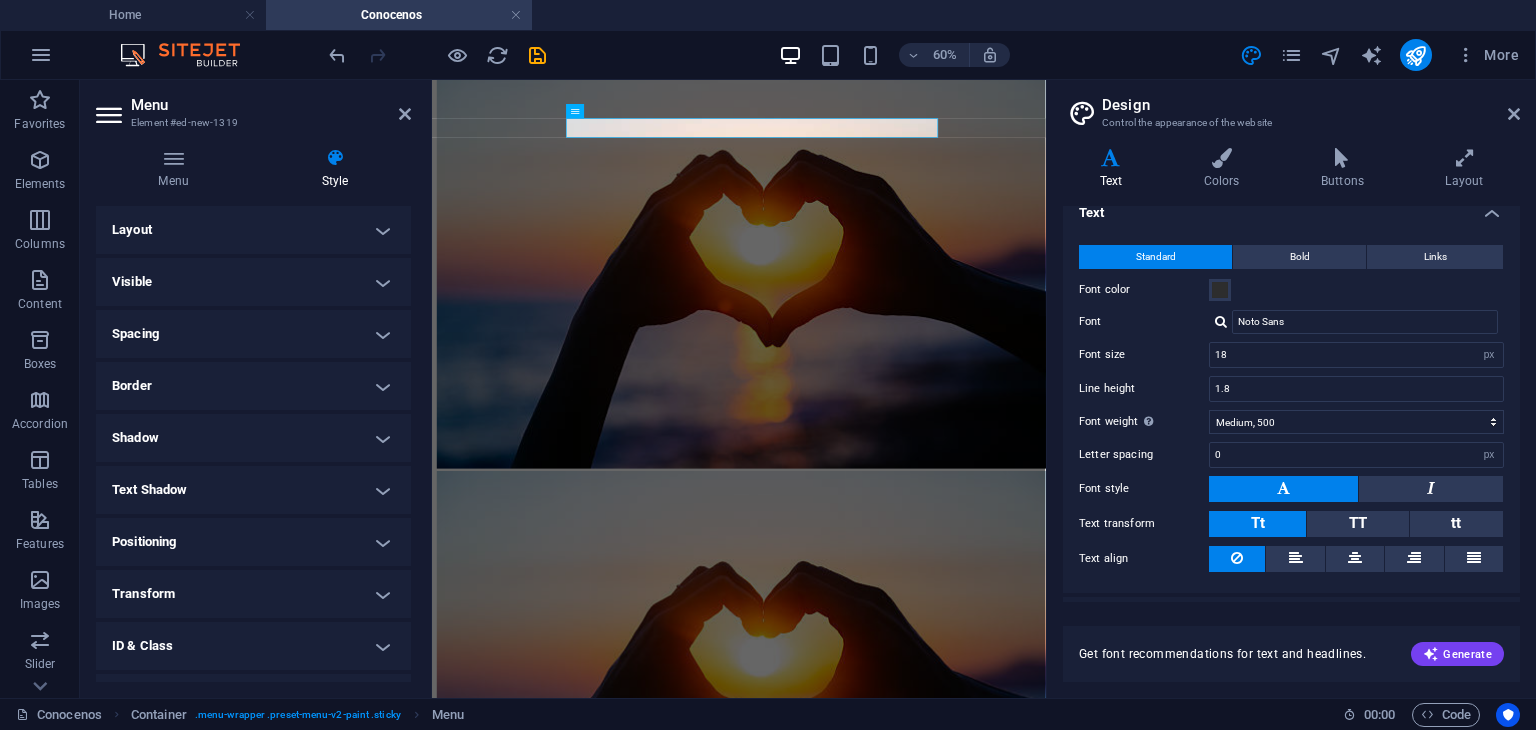 scroll, scrollTop: 0, scrollLeft: 0, axis: both 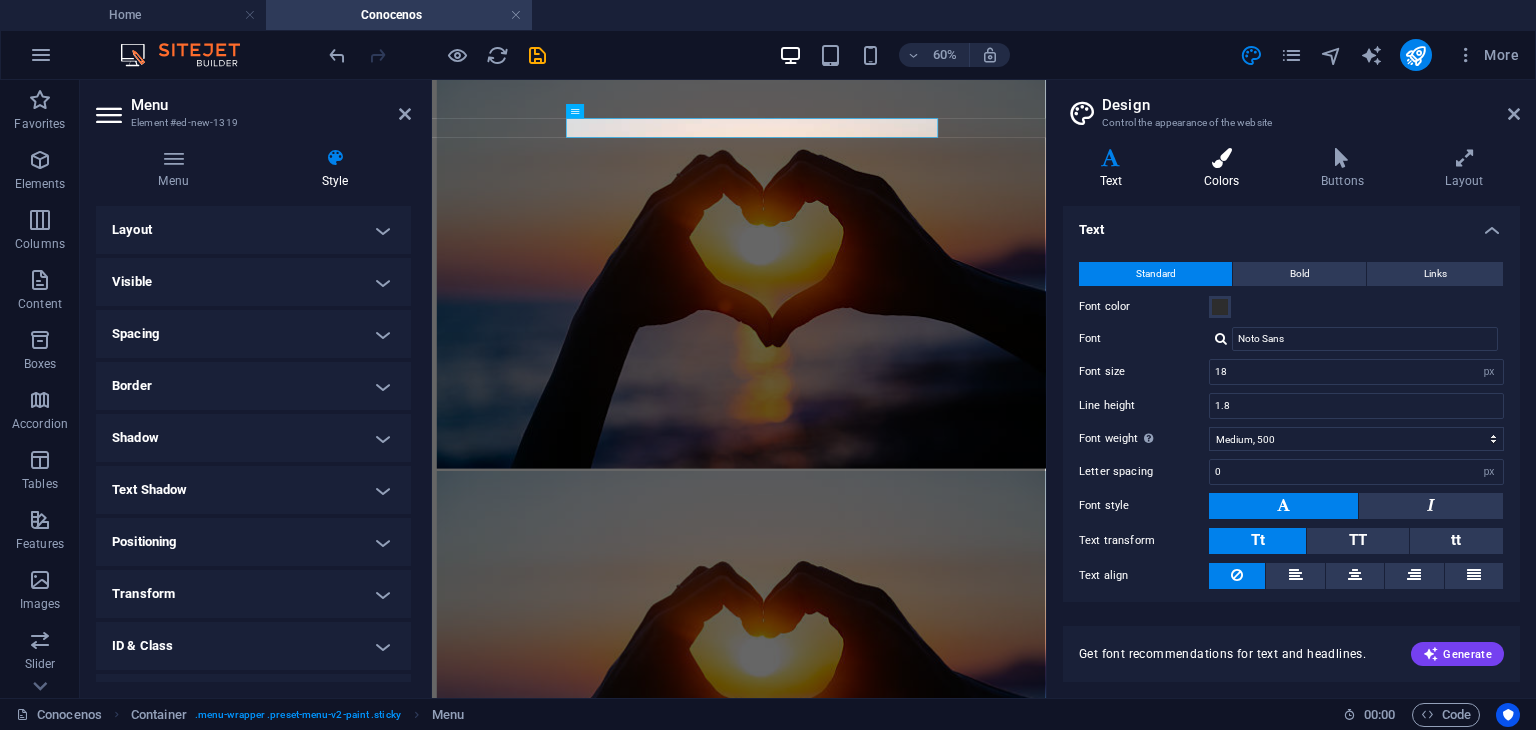 click on "Colors" at bounding box center [1225, 169] 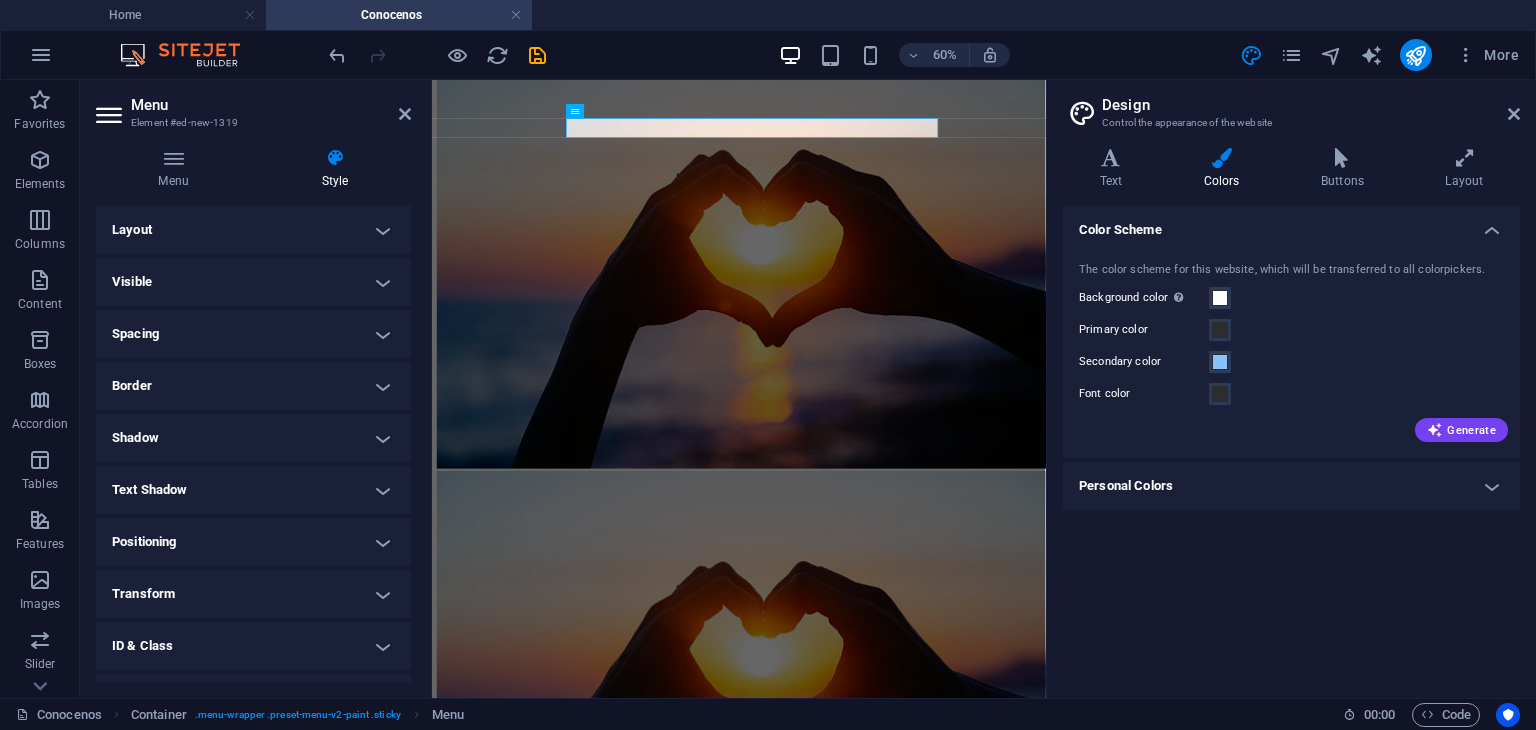 click on "Personal Colors" at bounding box center [1291, 486] 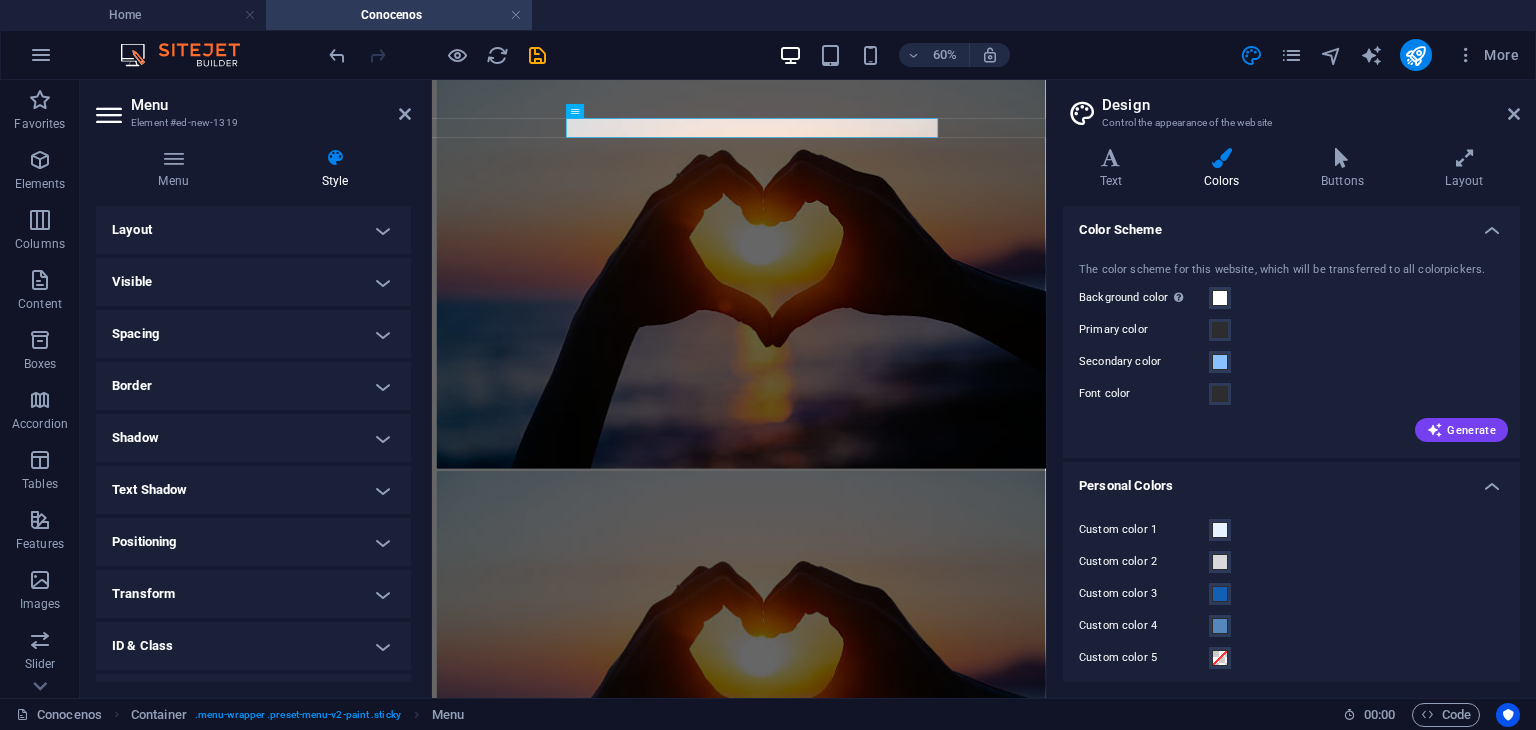 click on "Personal Colors" at bounding box center (1291, 480) 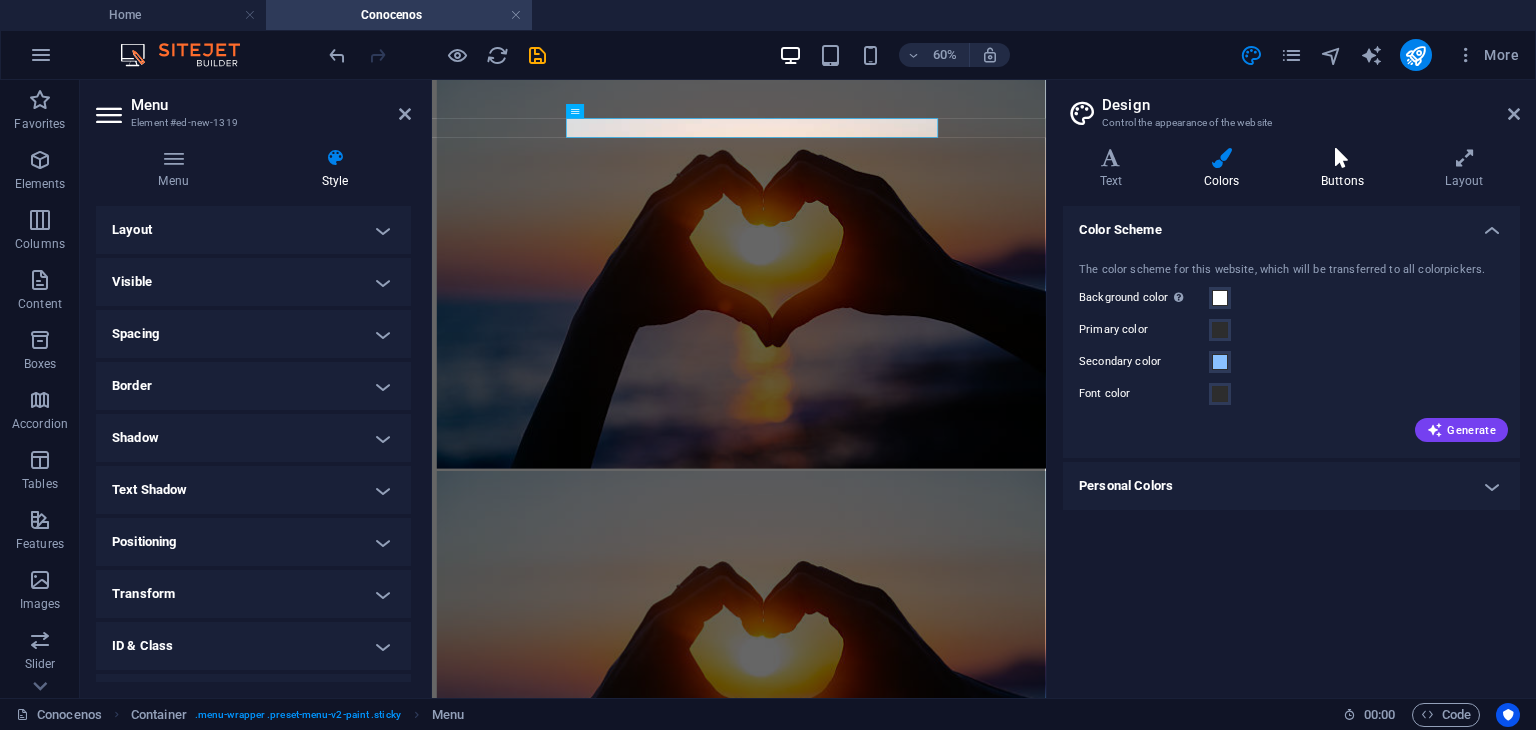 click on "Buttons" at bounding box center (1346, 169) 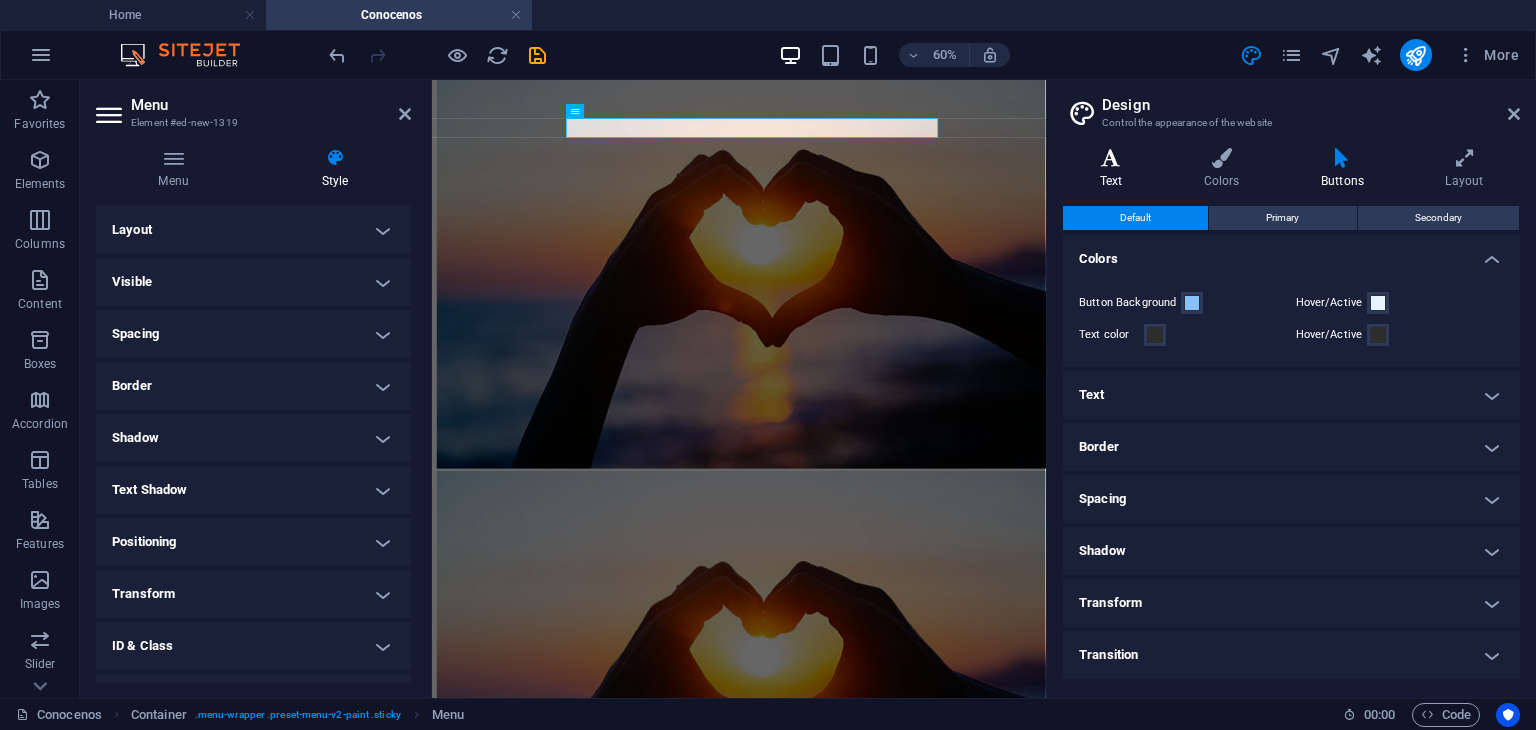 click on "Text" at bounding box center [1115, 169] 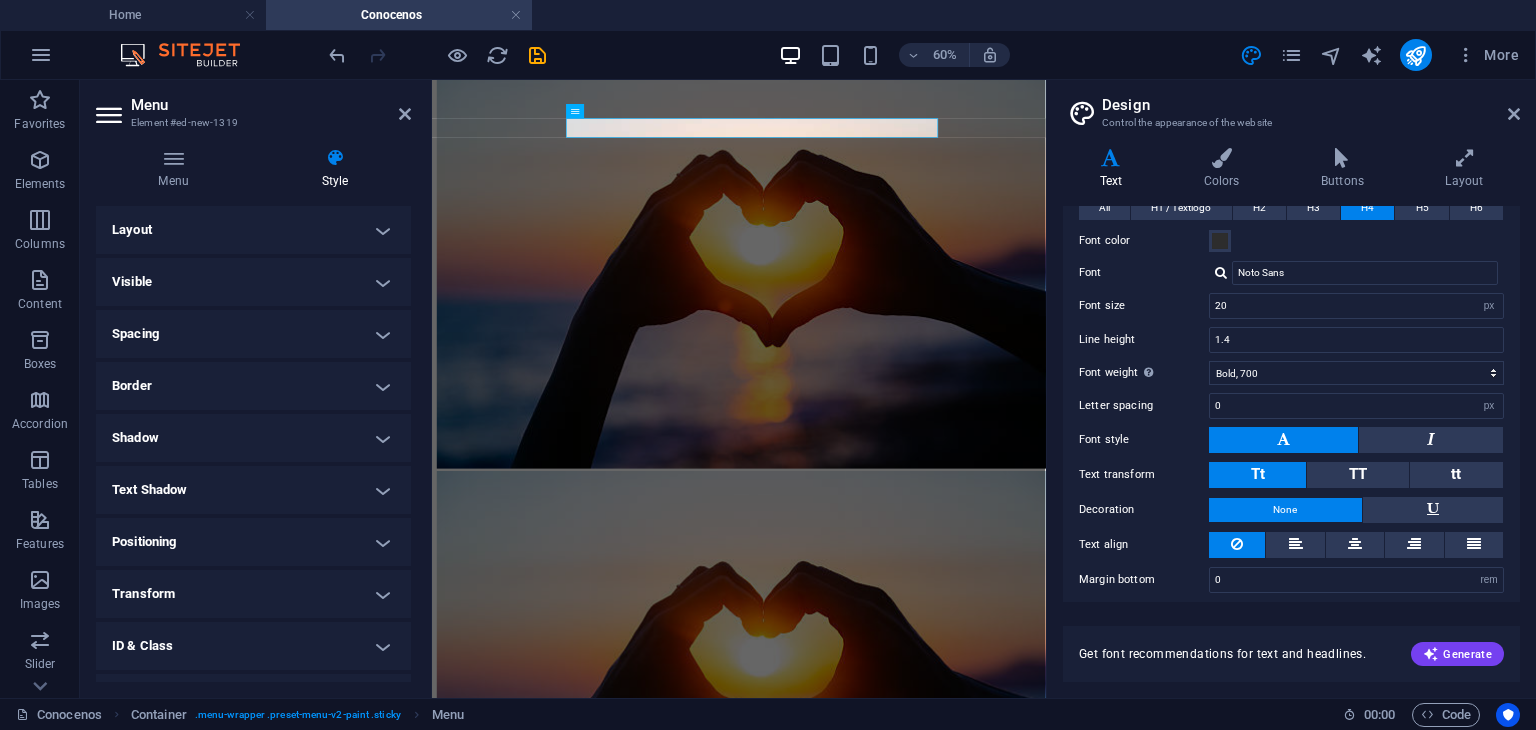 scroll, scrollTop: 479, scrollLeft: 0, axis: vertical 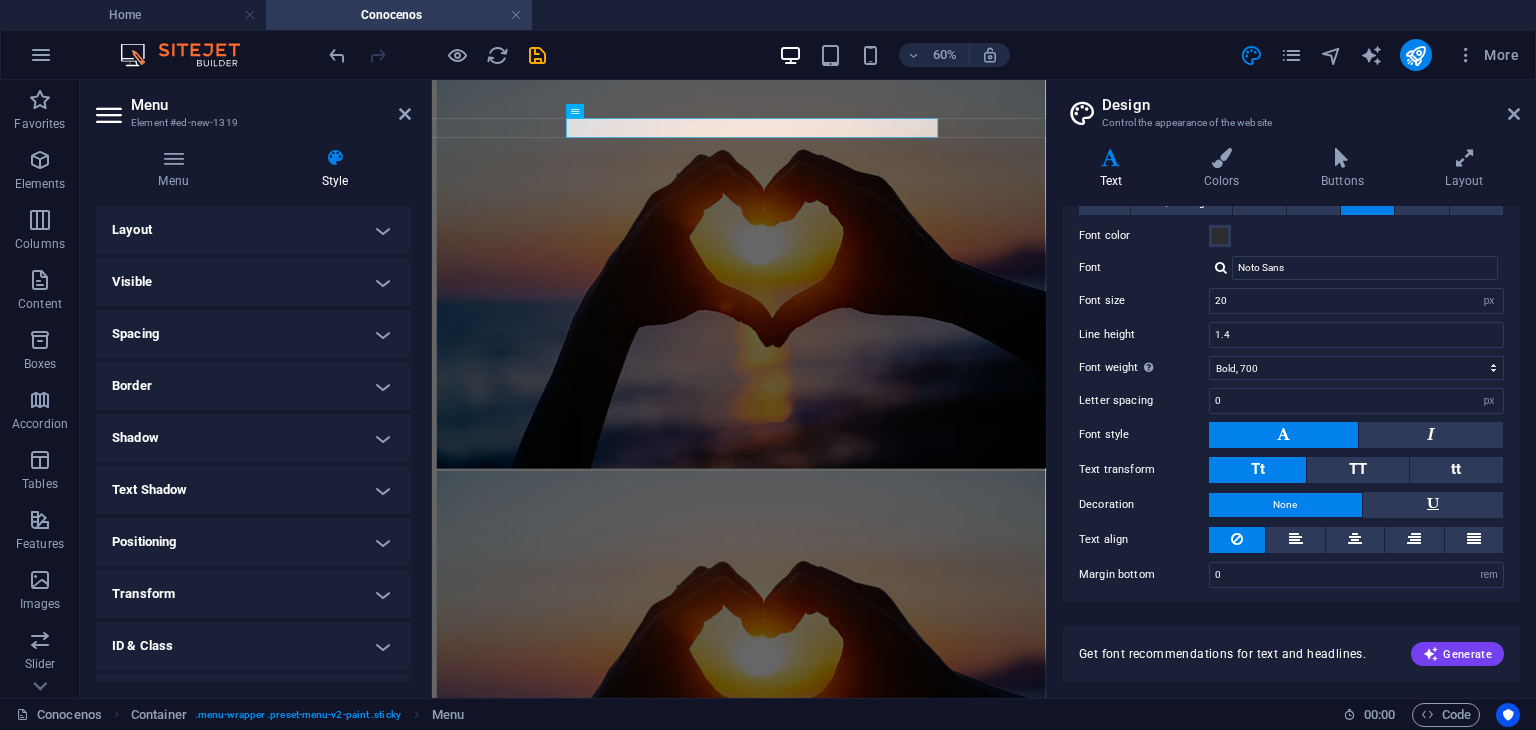 click on "Design" at bounding box center (1311, 105) 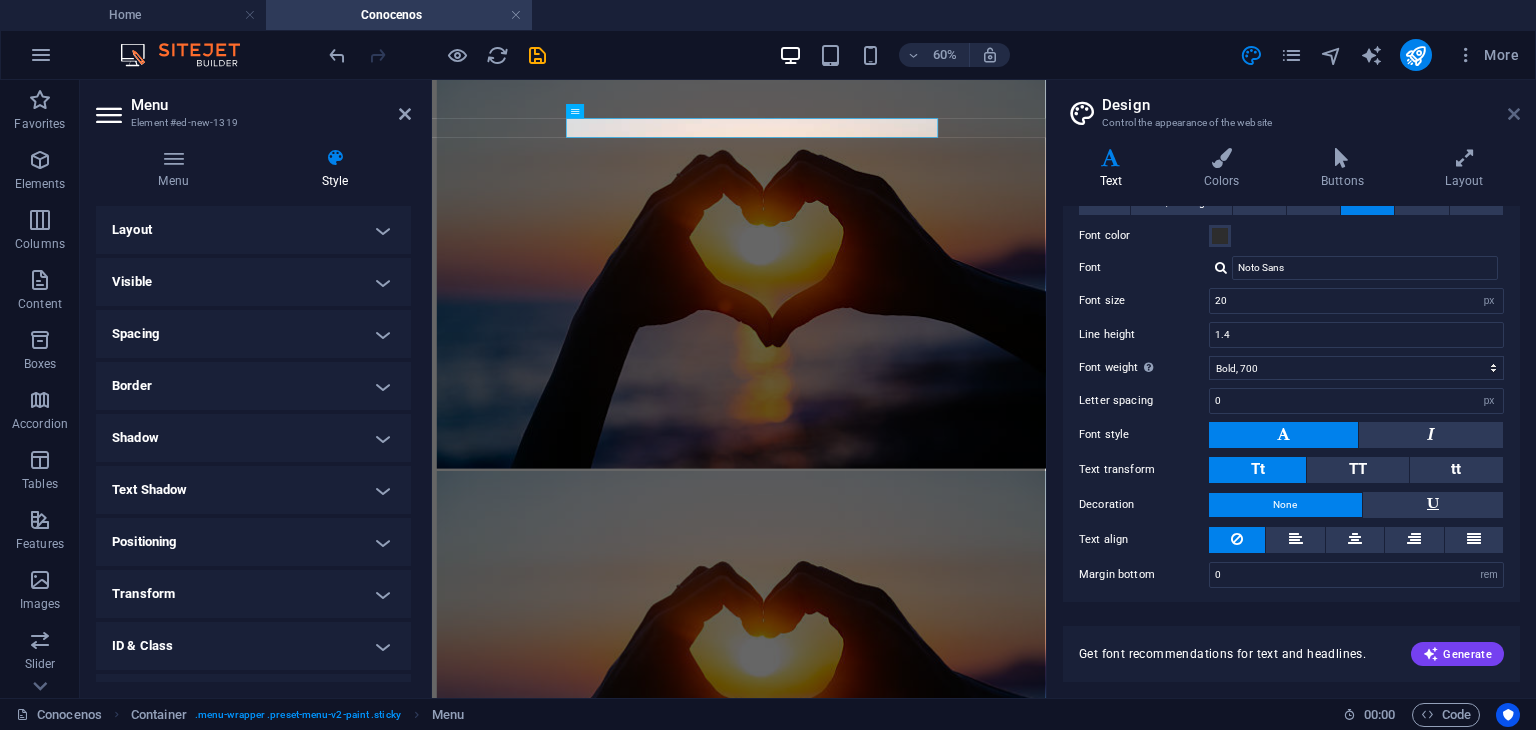 click at bounding box center (1514, 114) 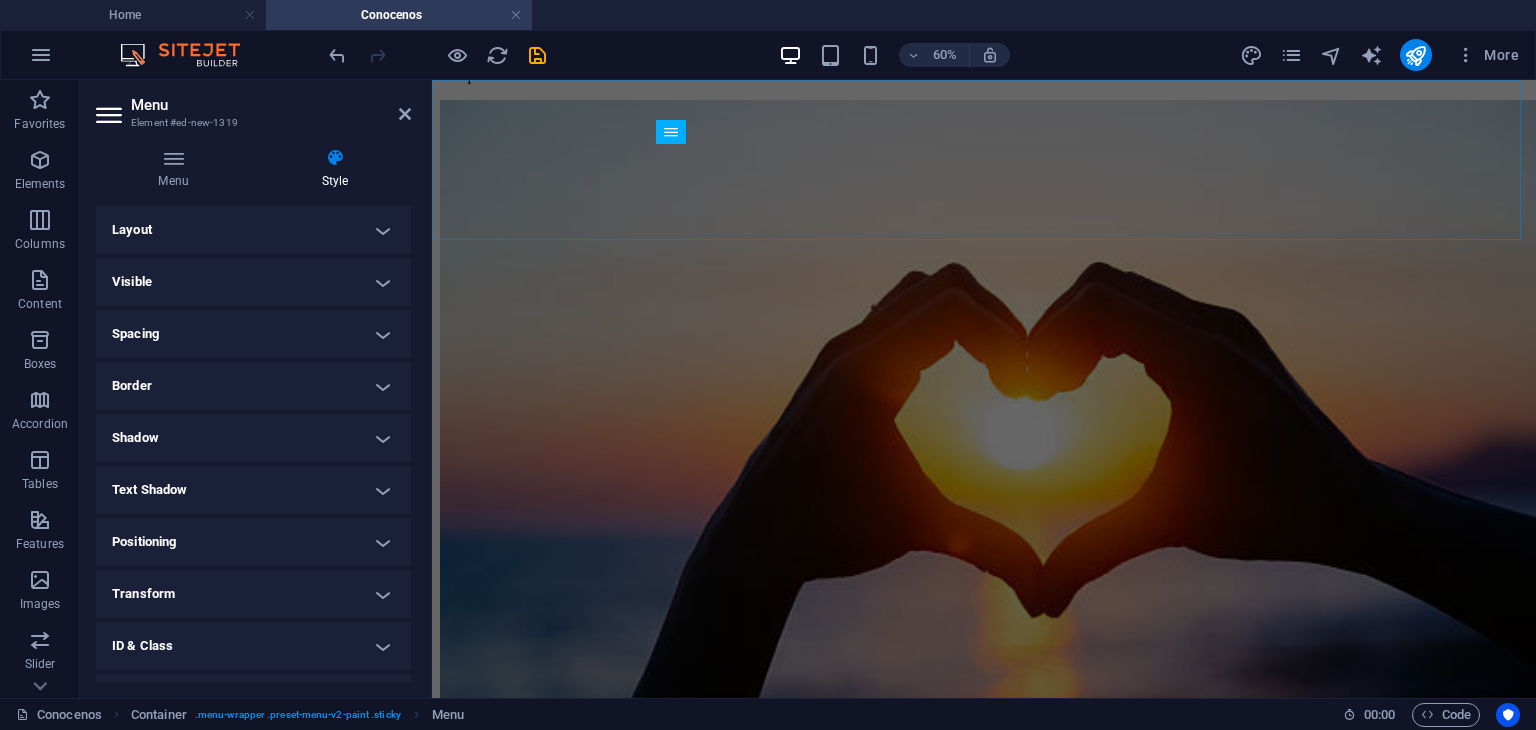 scroll, scrollTop: 1780, scrollLeft: 0, axis: vertical 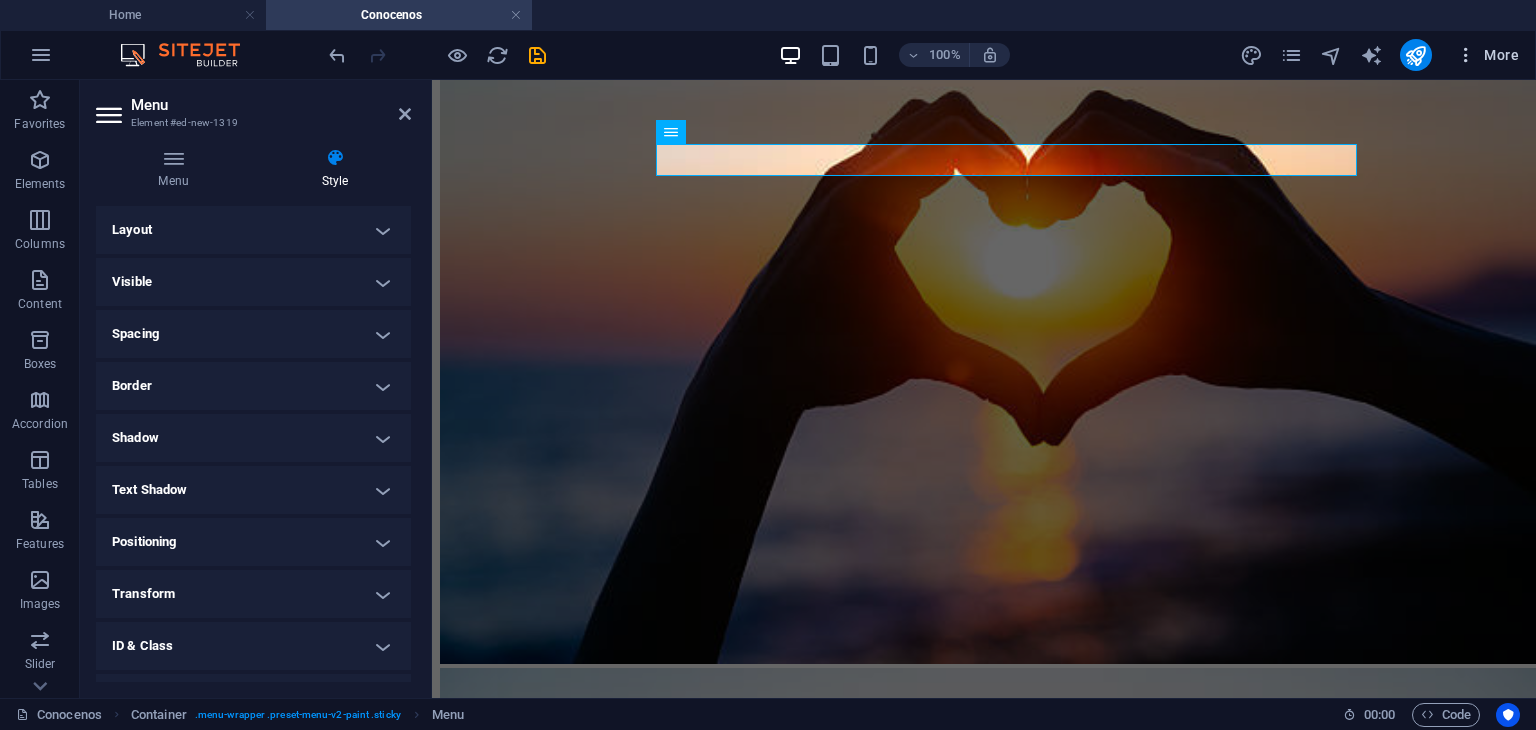 click at bounding box center [1466, 55] 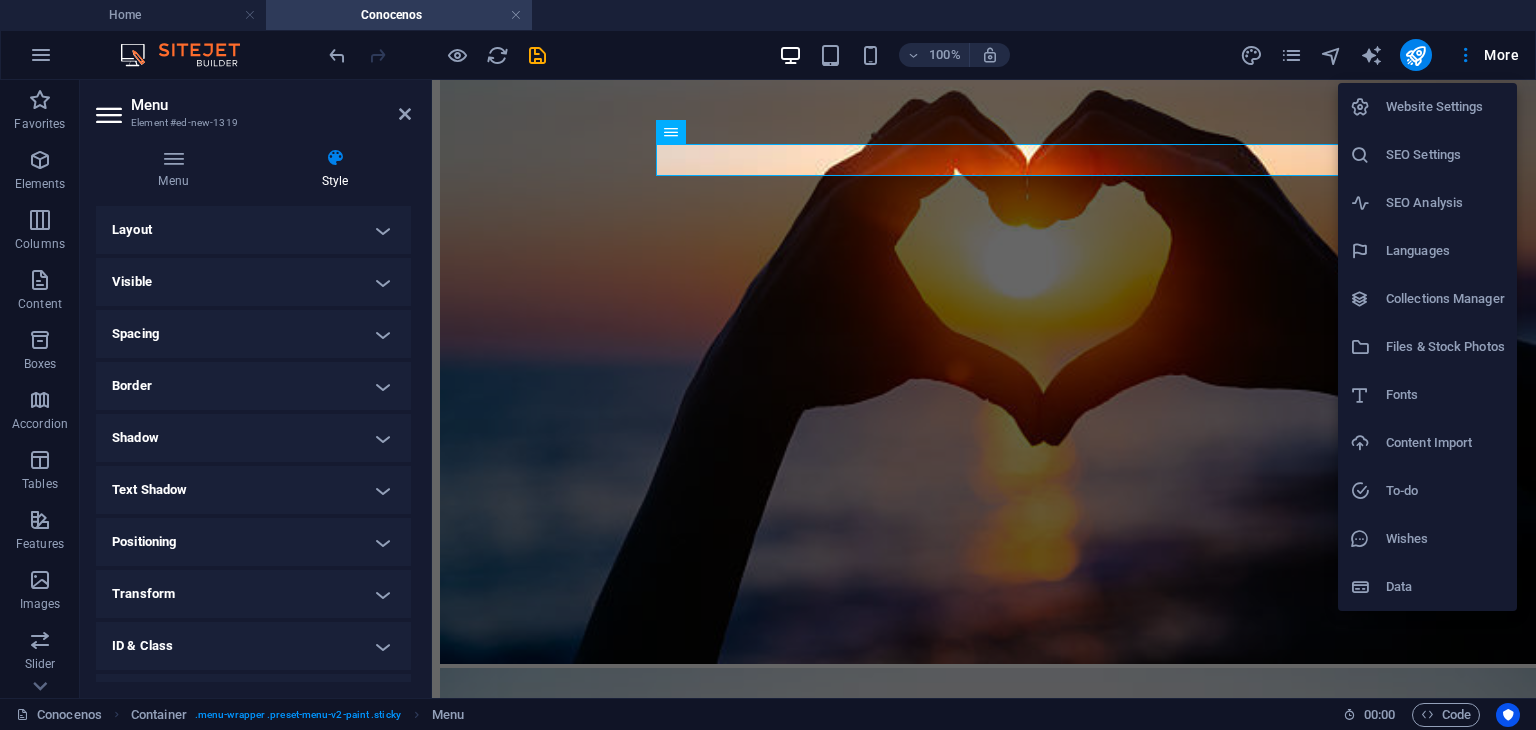 click at bounding box center [768, 365] 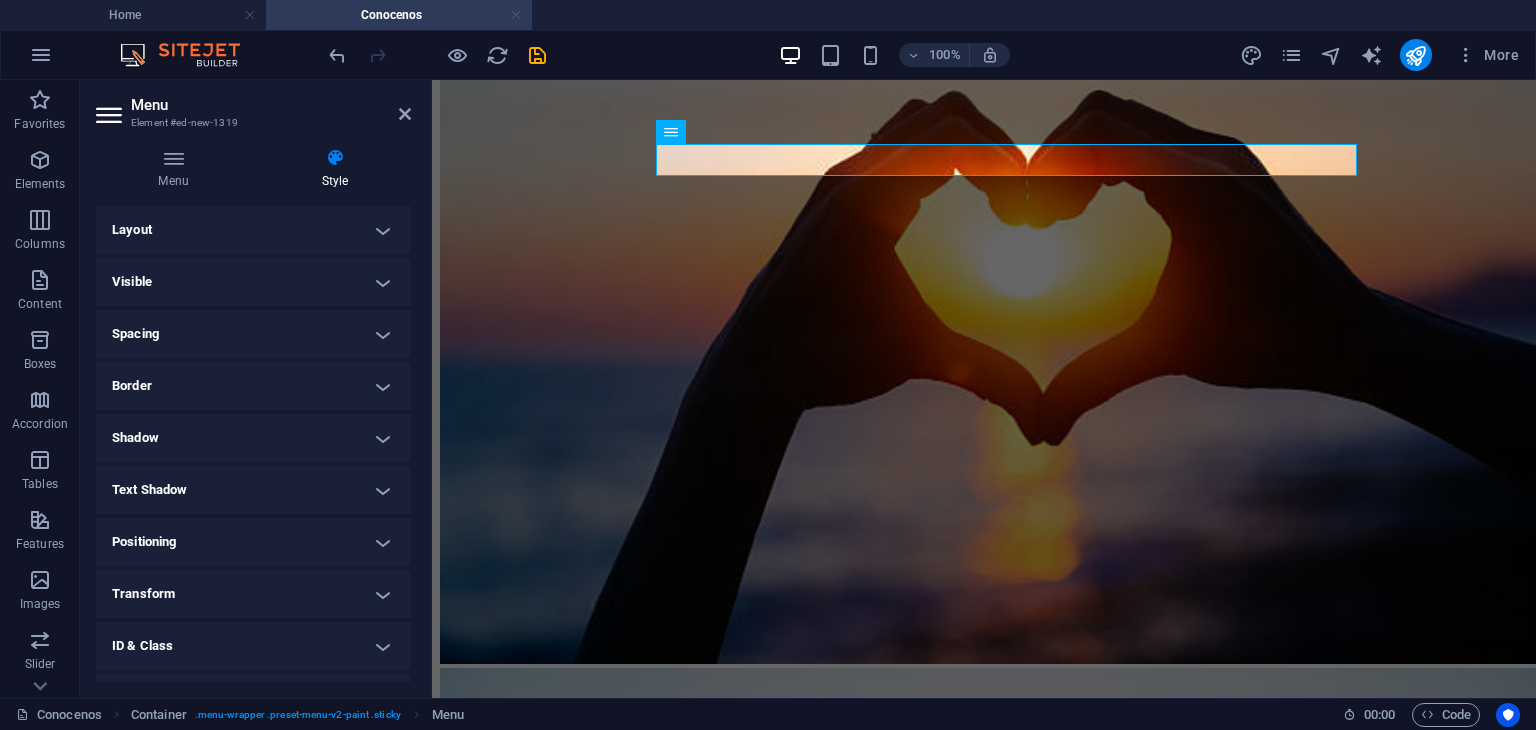 click at bounding box center (516, 15) 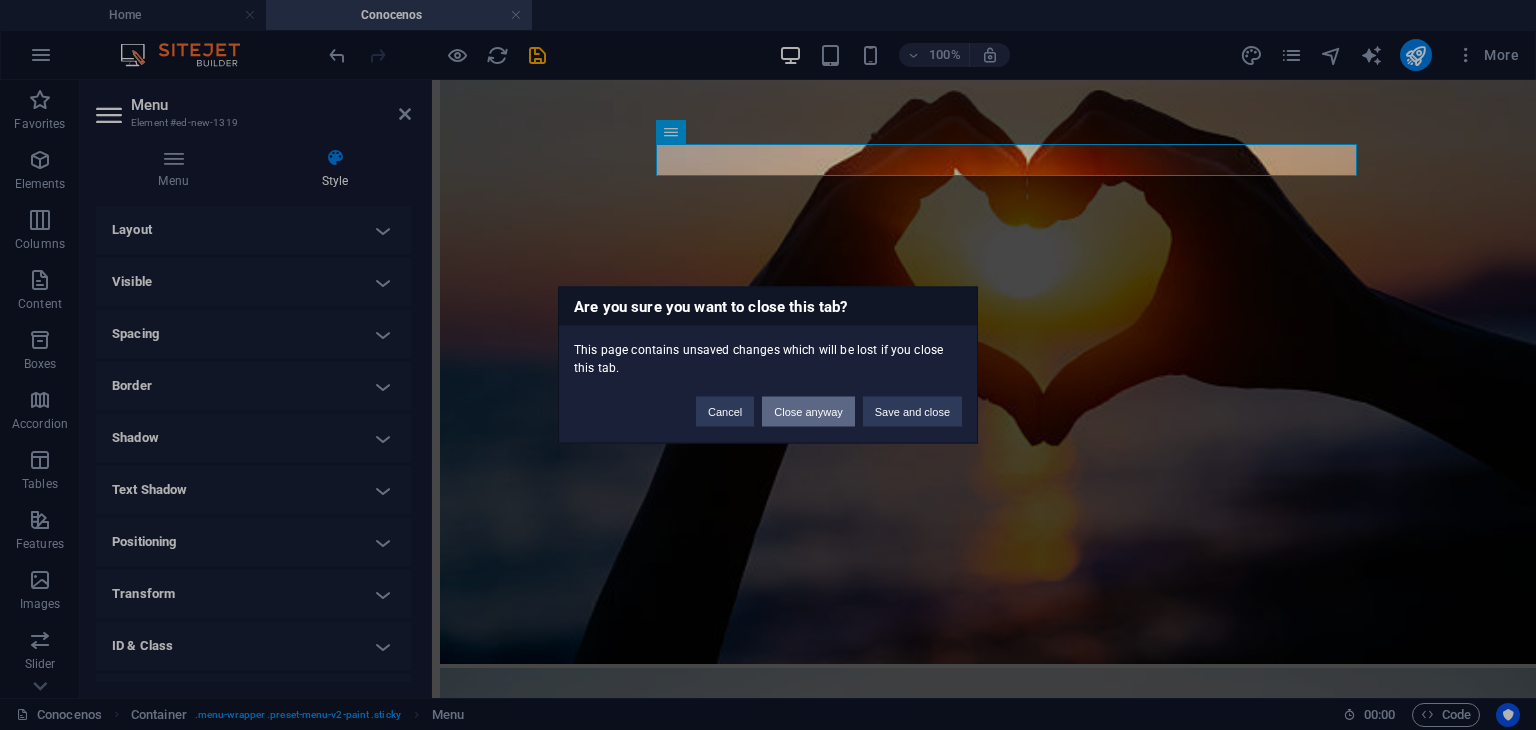 click on "Close anyway" at bounding box center [808, 412] 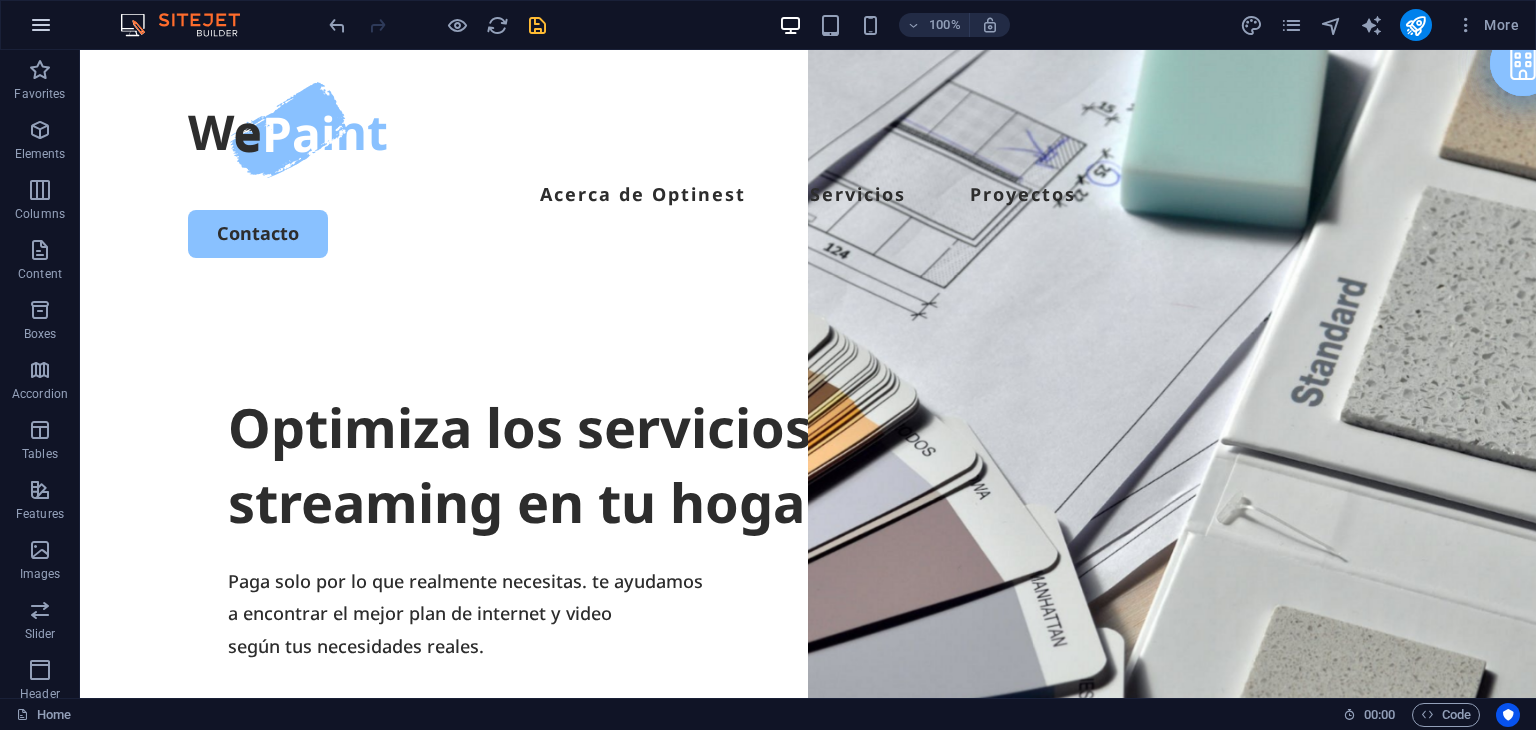 click at bounding box center [41, 25] 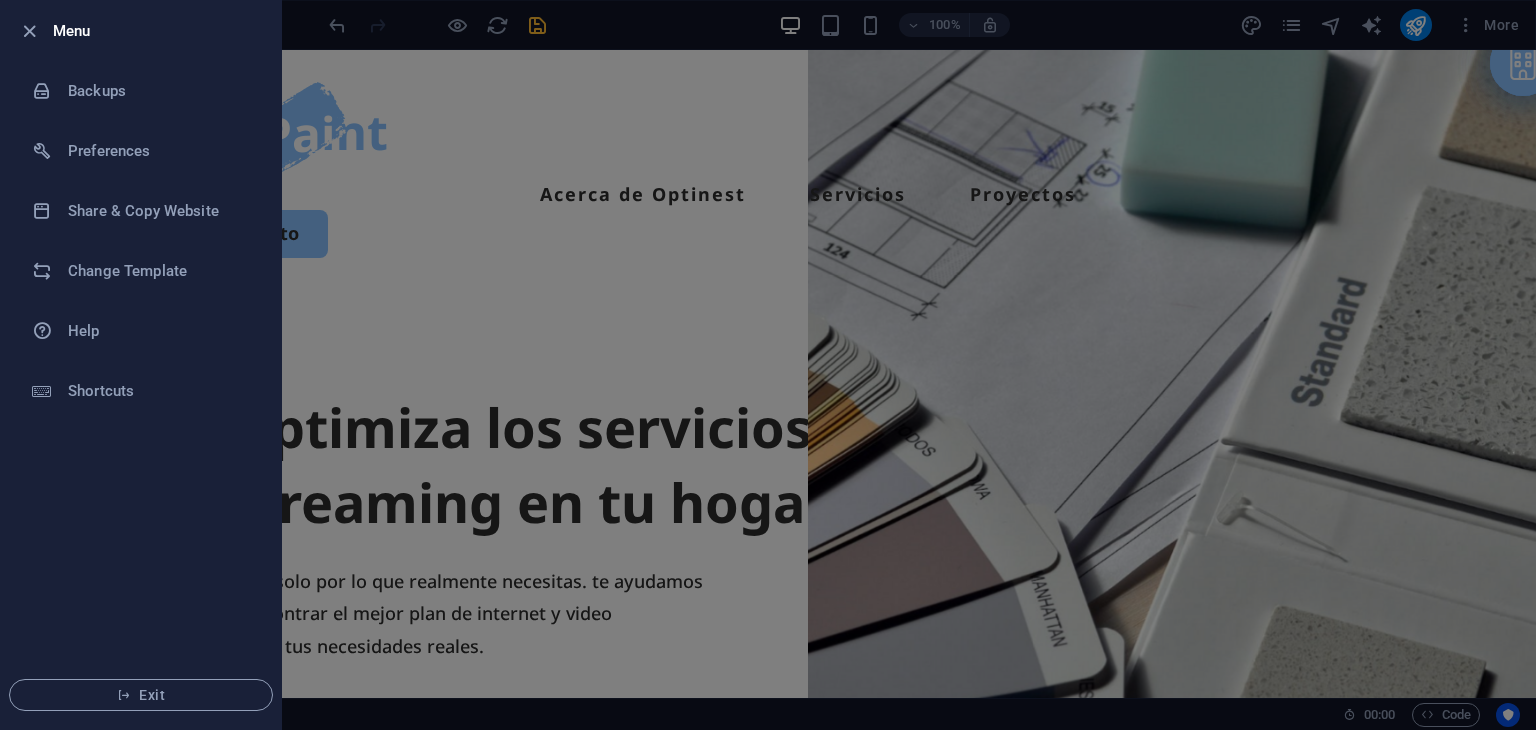 click at bounding box center (768, 365) 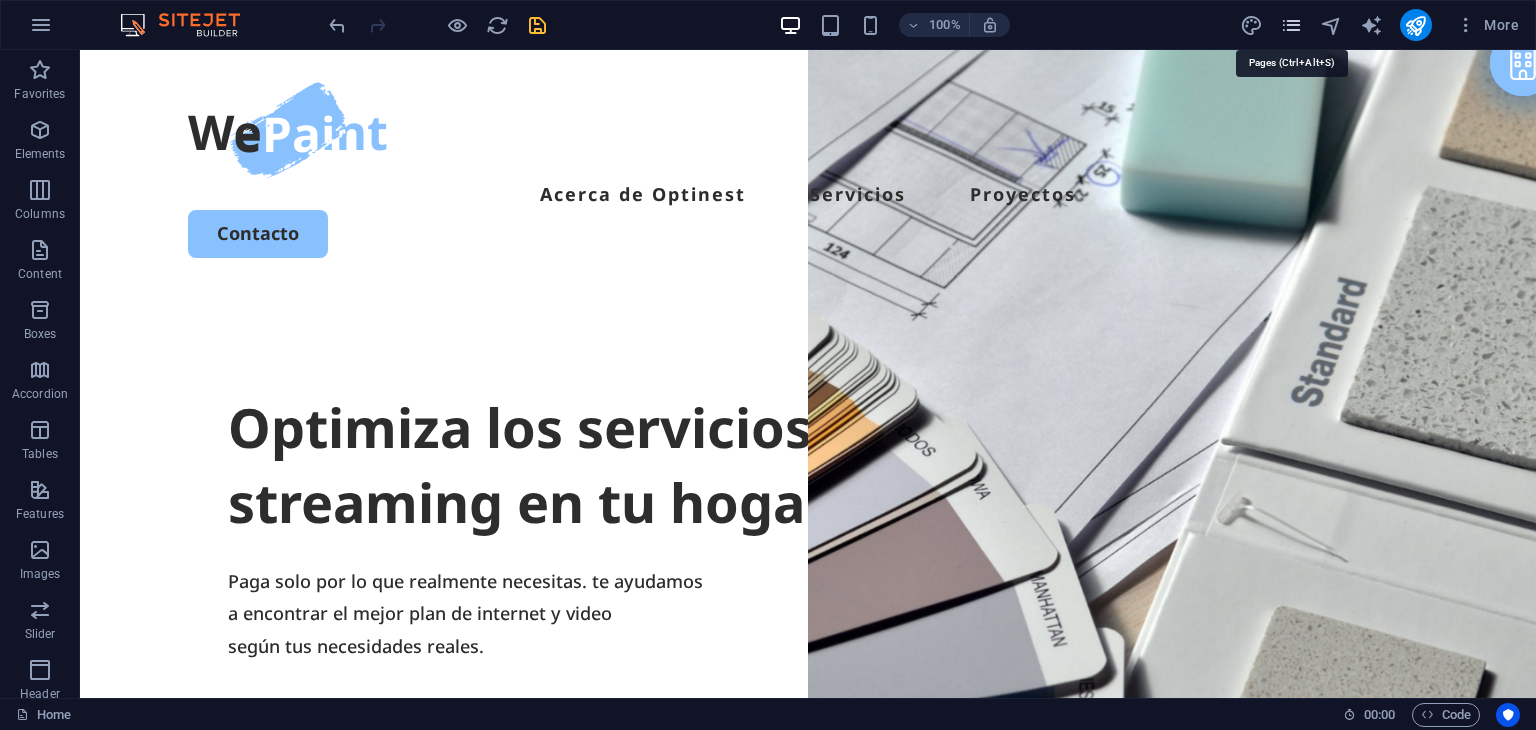 click at bounding box center (1291, 25) 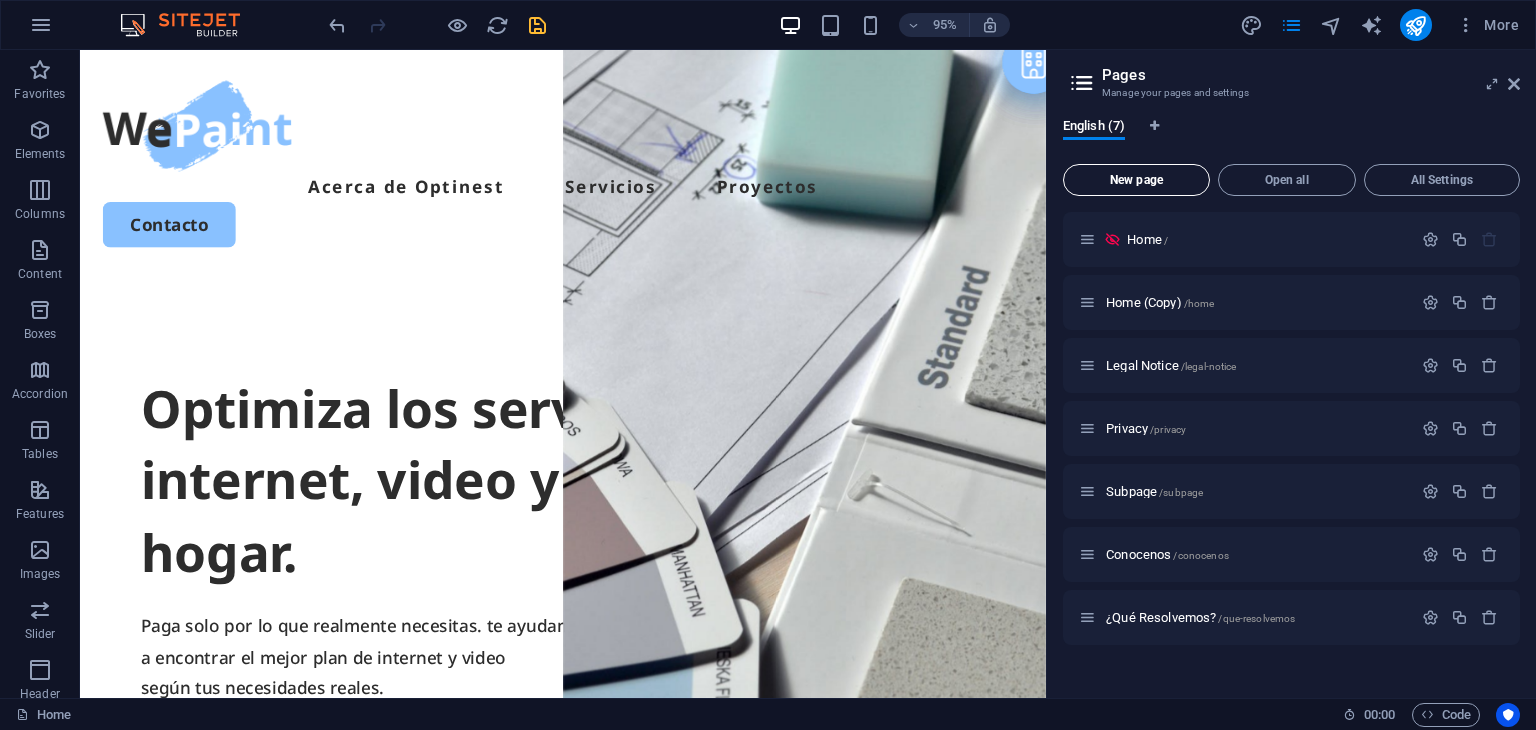 click on "New page" at bounding box center (1136, 180) 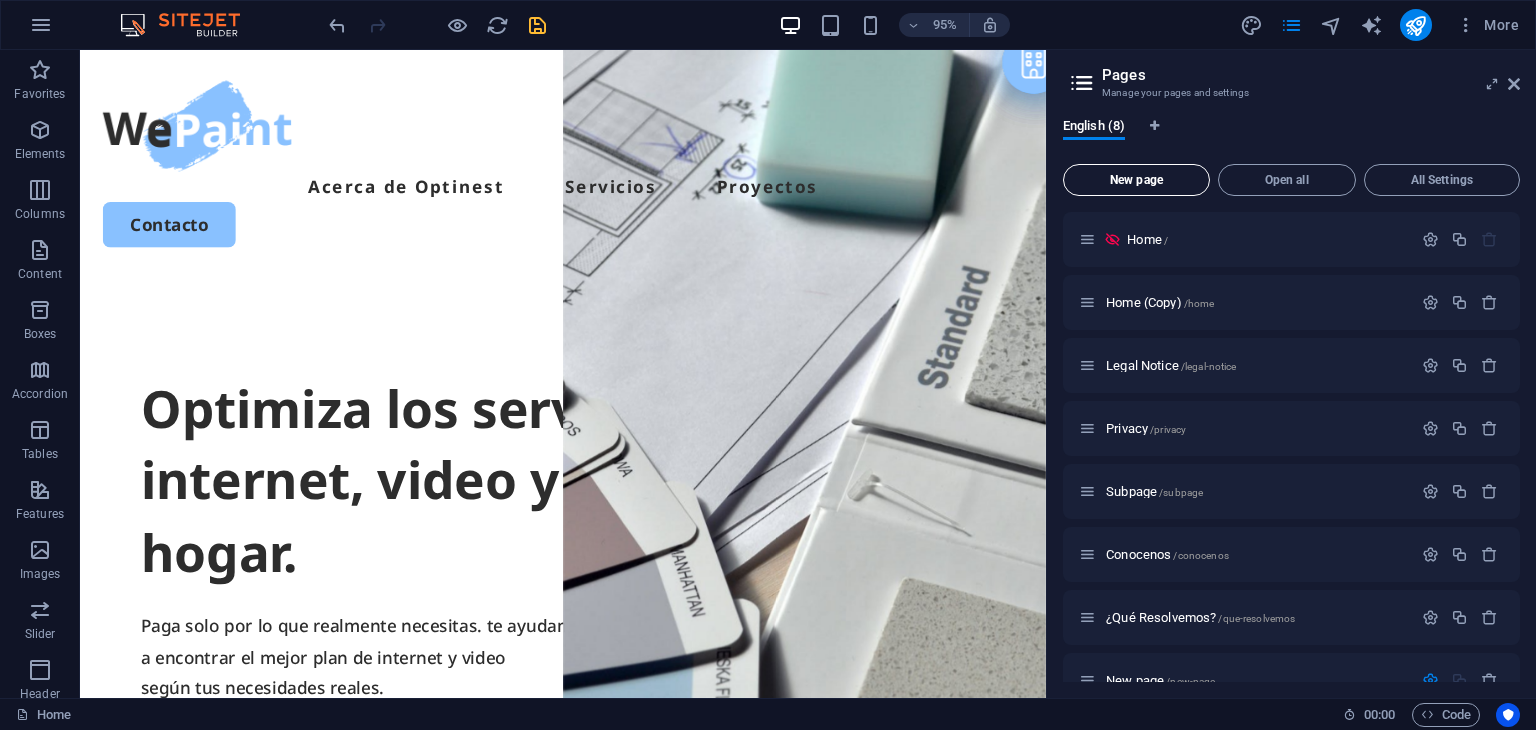 scroll, scrollTop: 309, scrollLeft: 0, axis: vertical 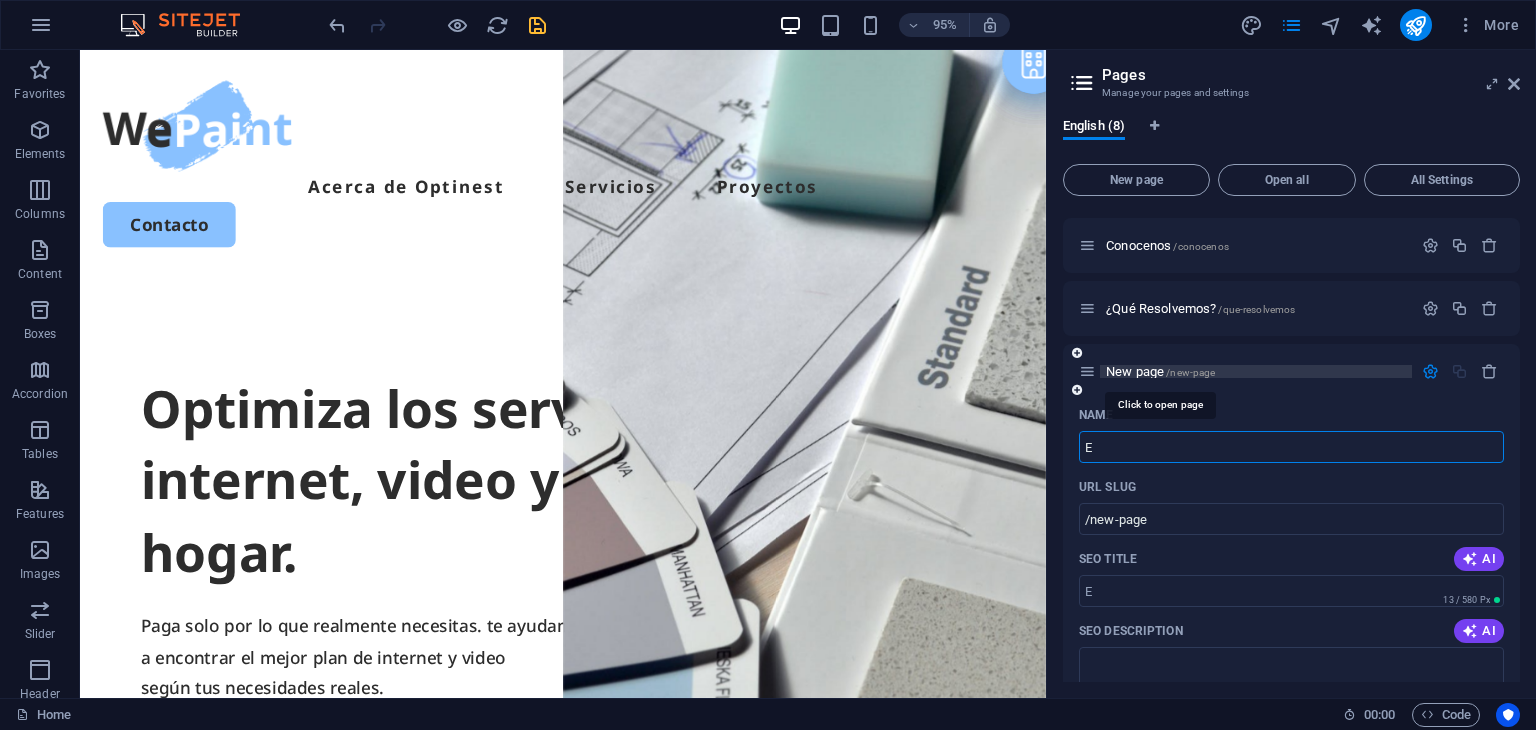 type on "E" 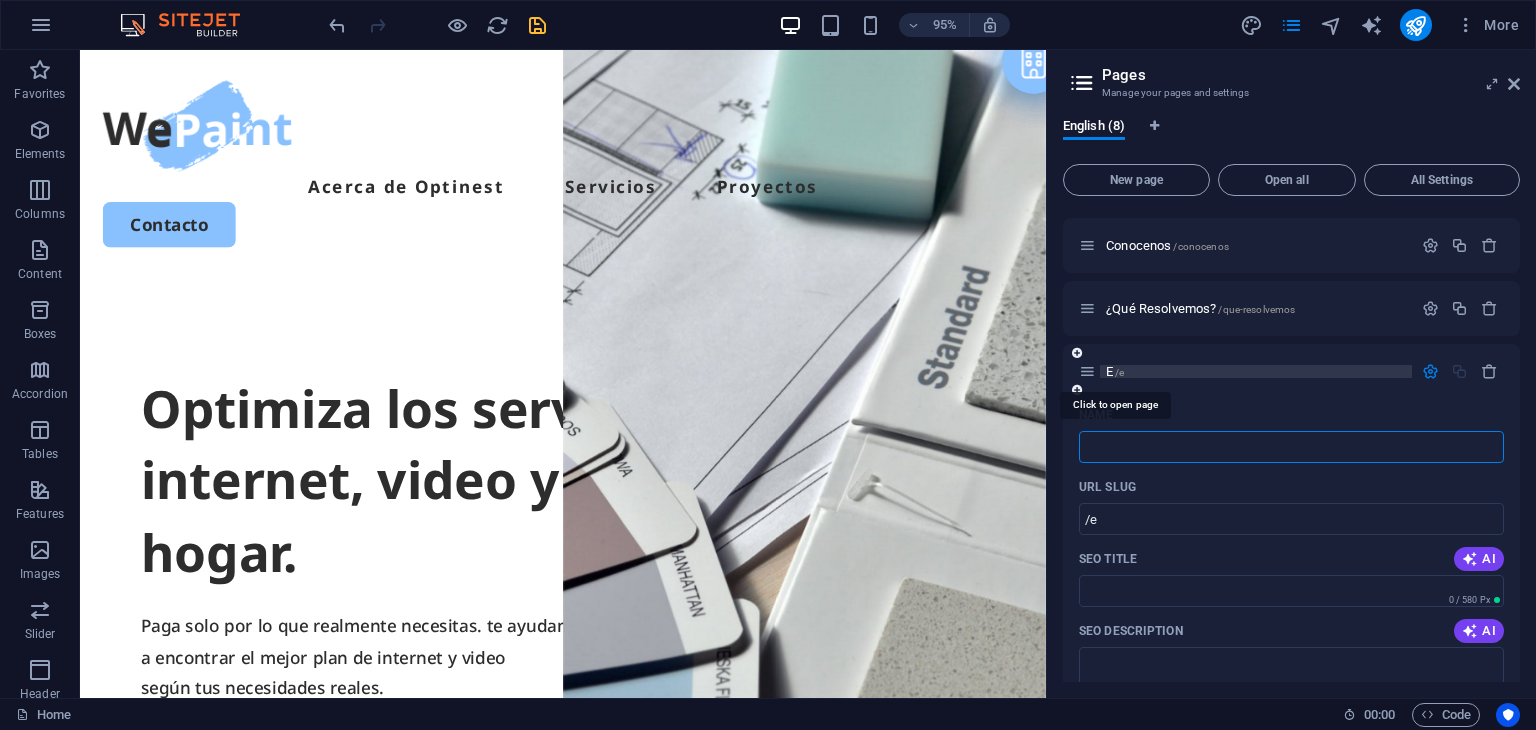 type on "¿" 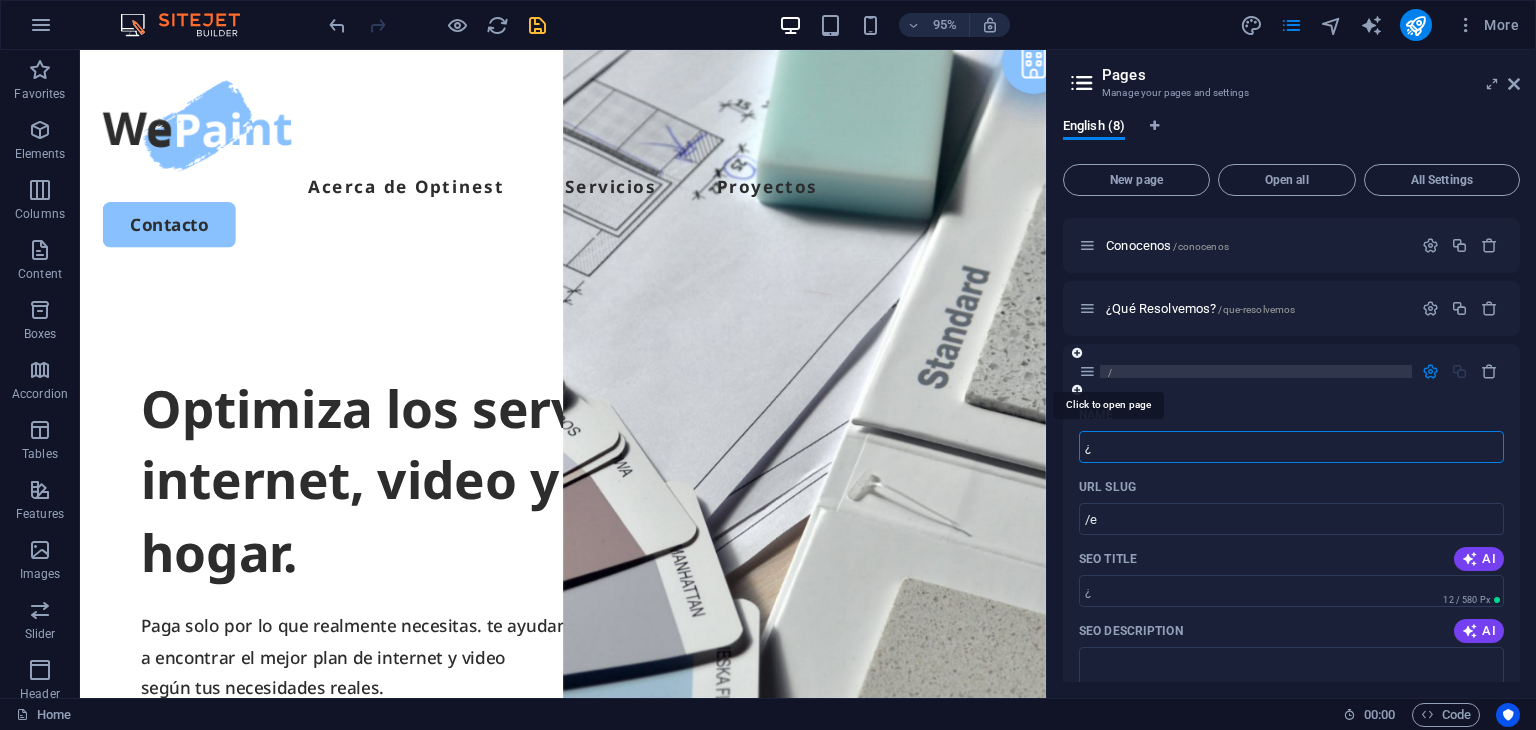 type on "/" 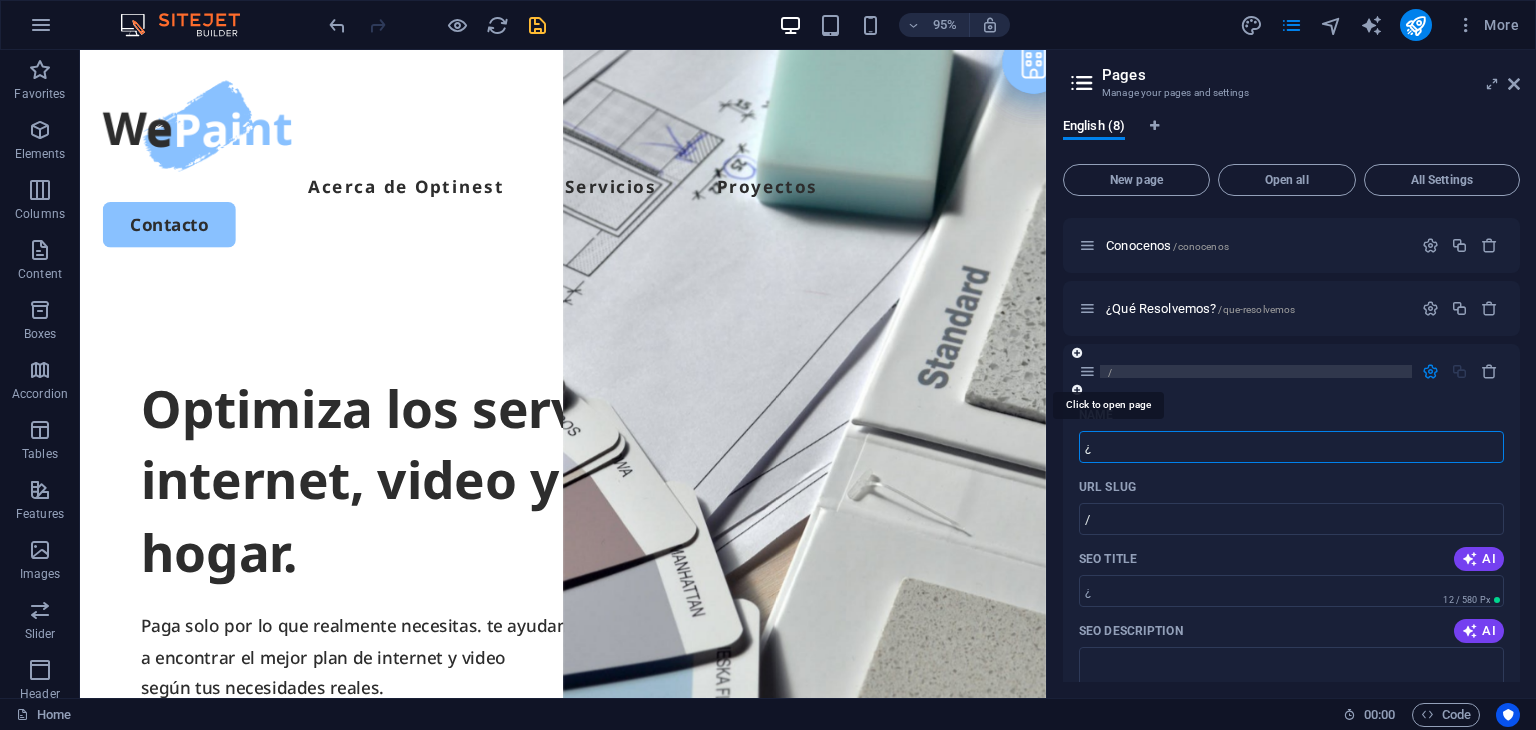 type on "¿" 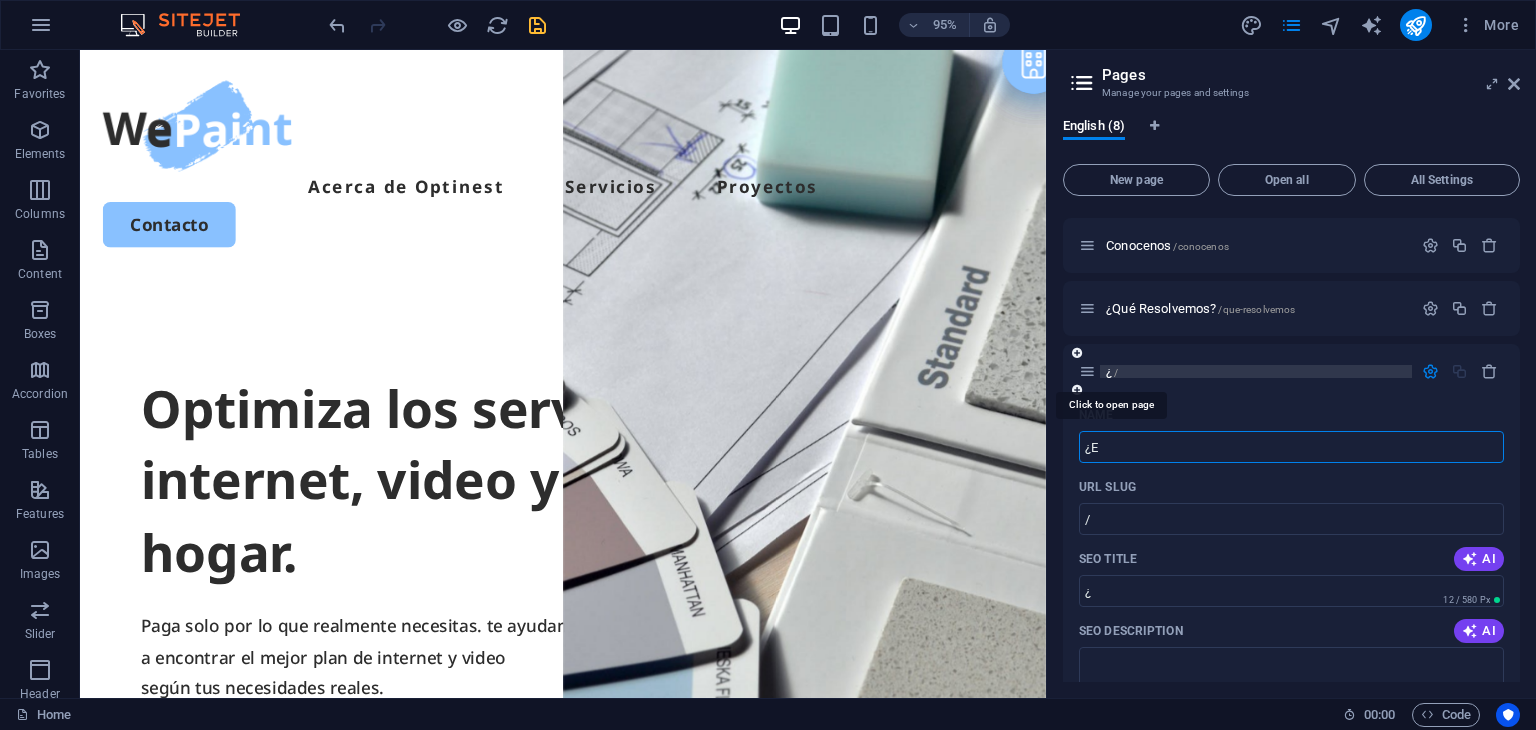 type on "¿E" 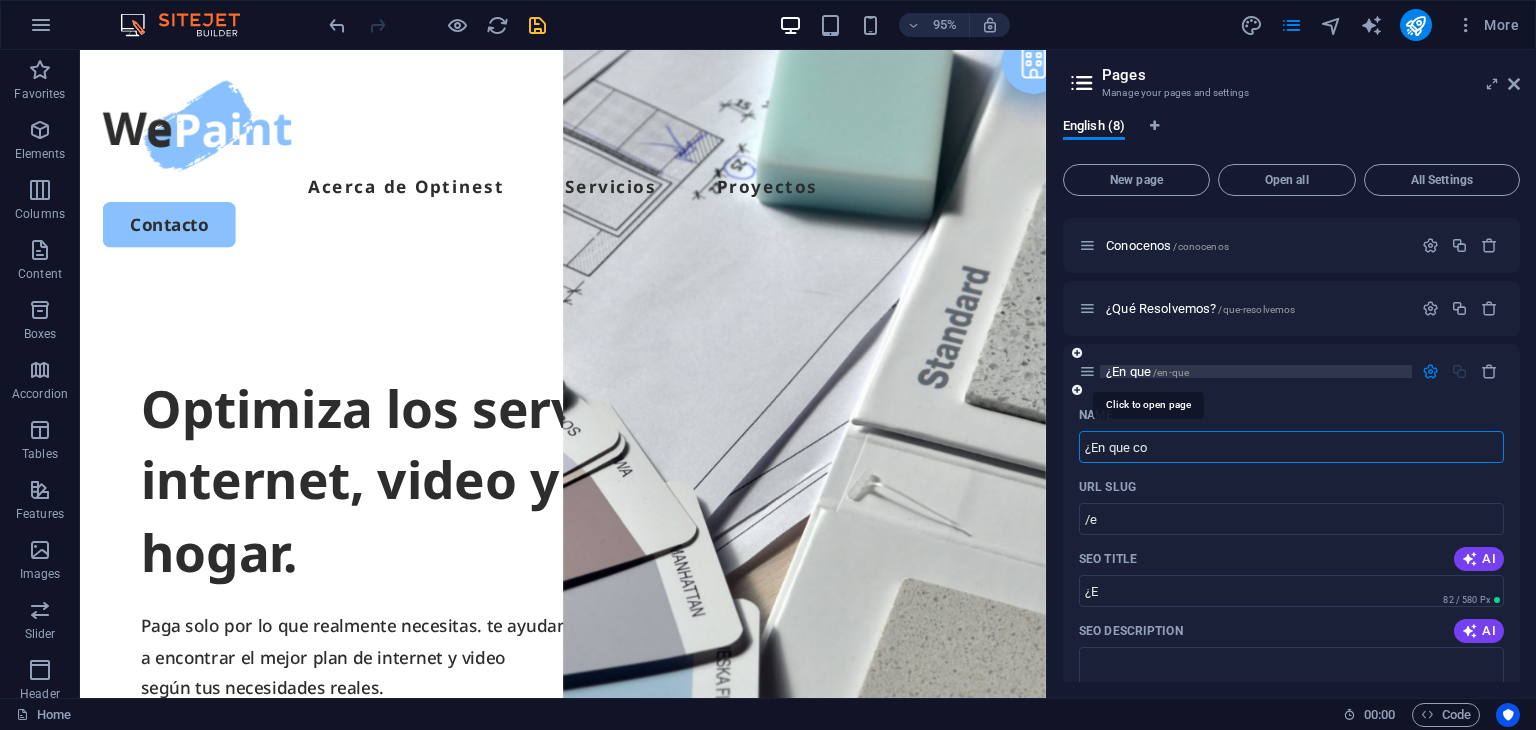 type on "¿En que con" 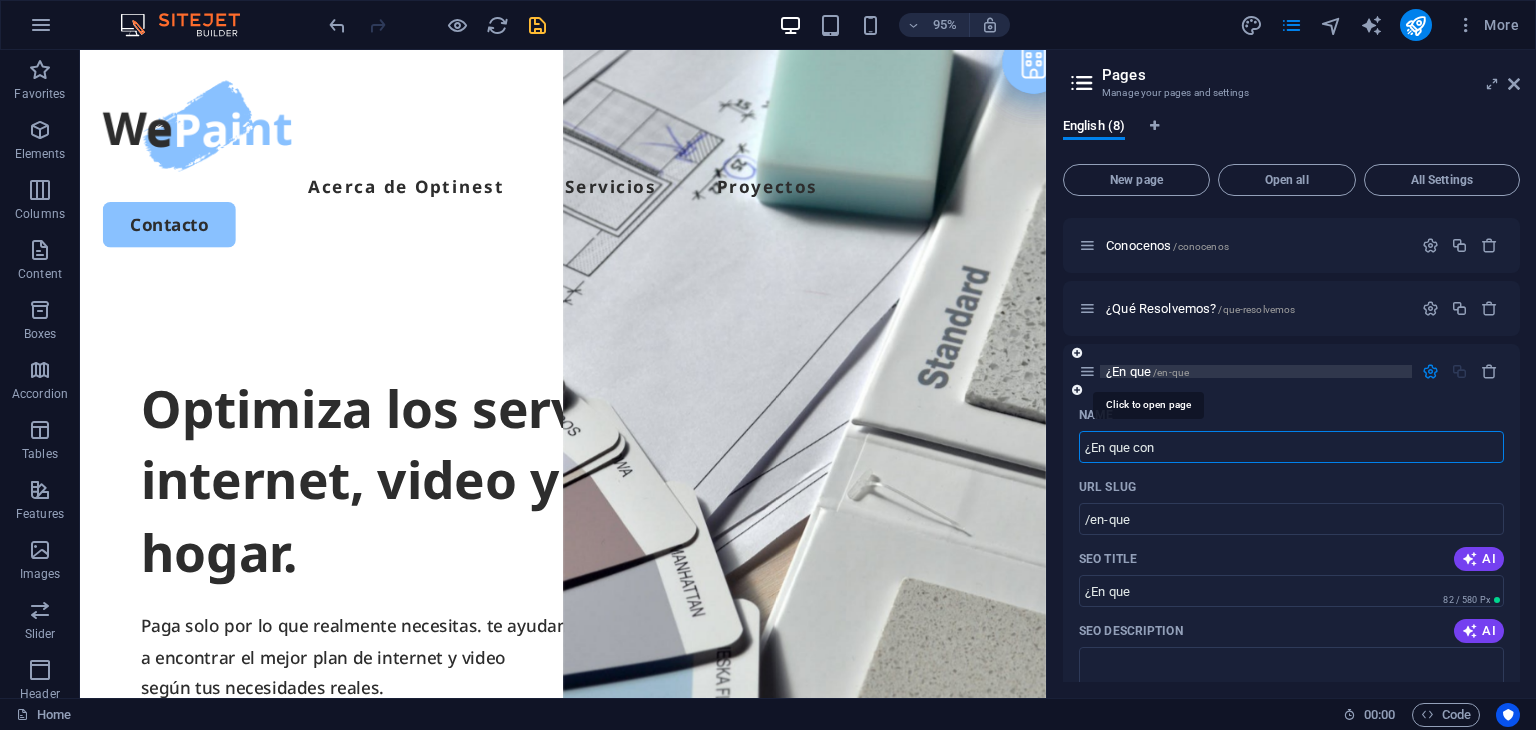 type on "¿En que con" 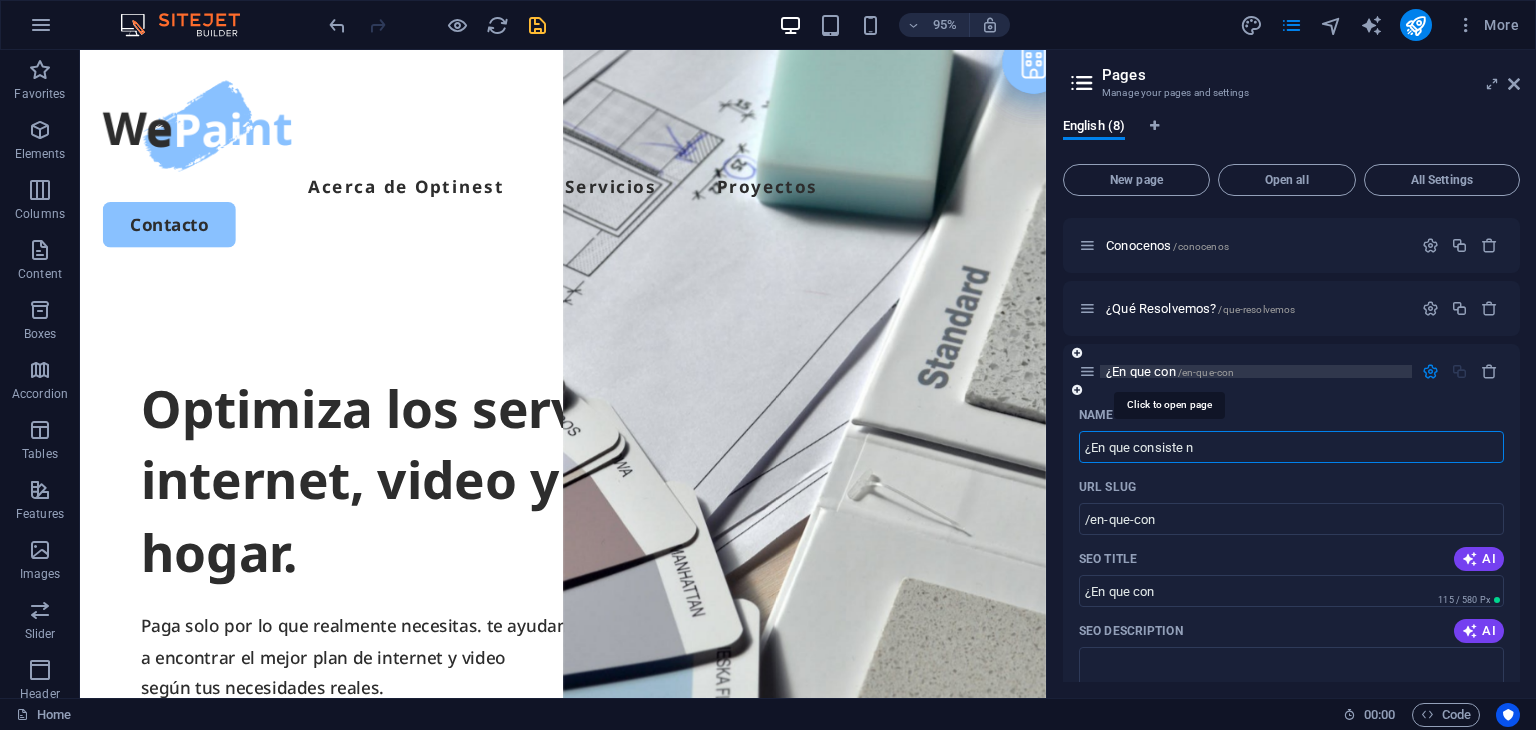type on "¿En que consiste nu" 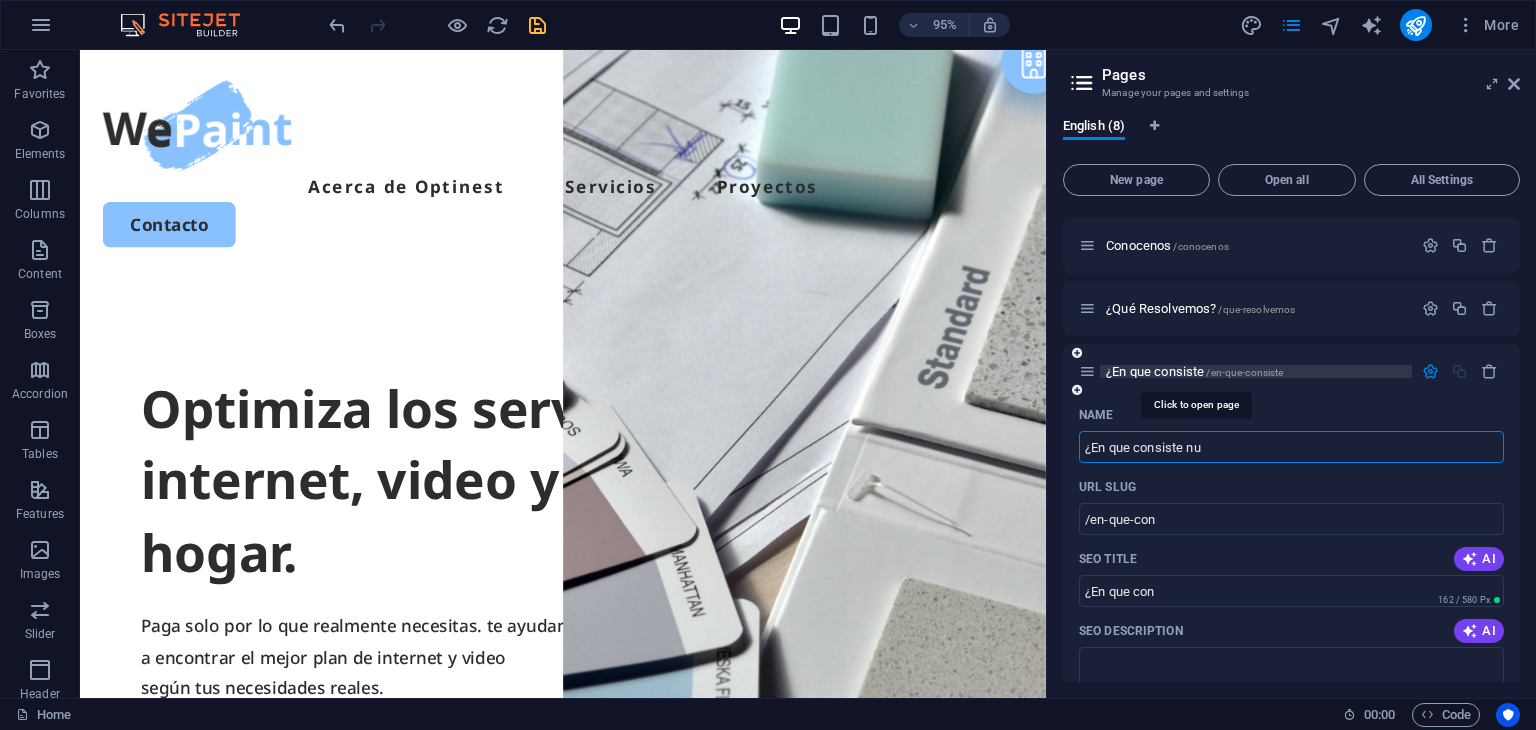 type on "/en-que-consiste" 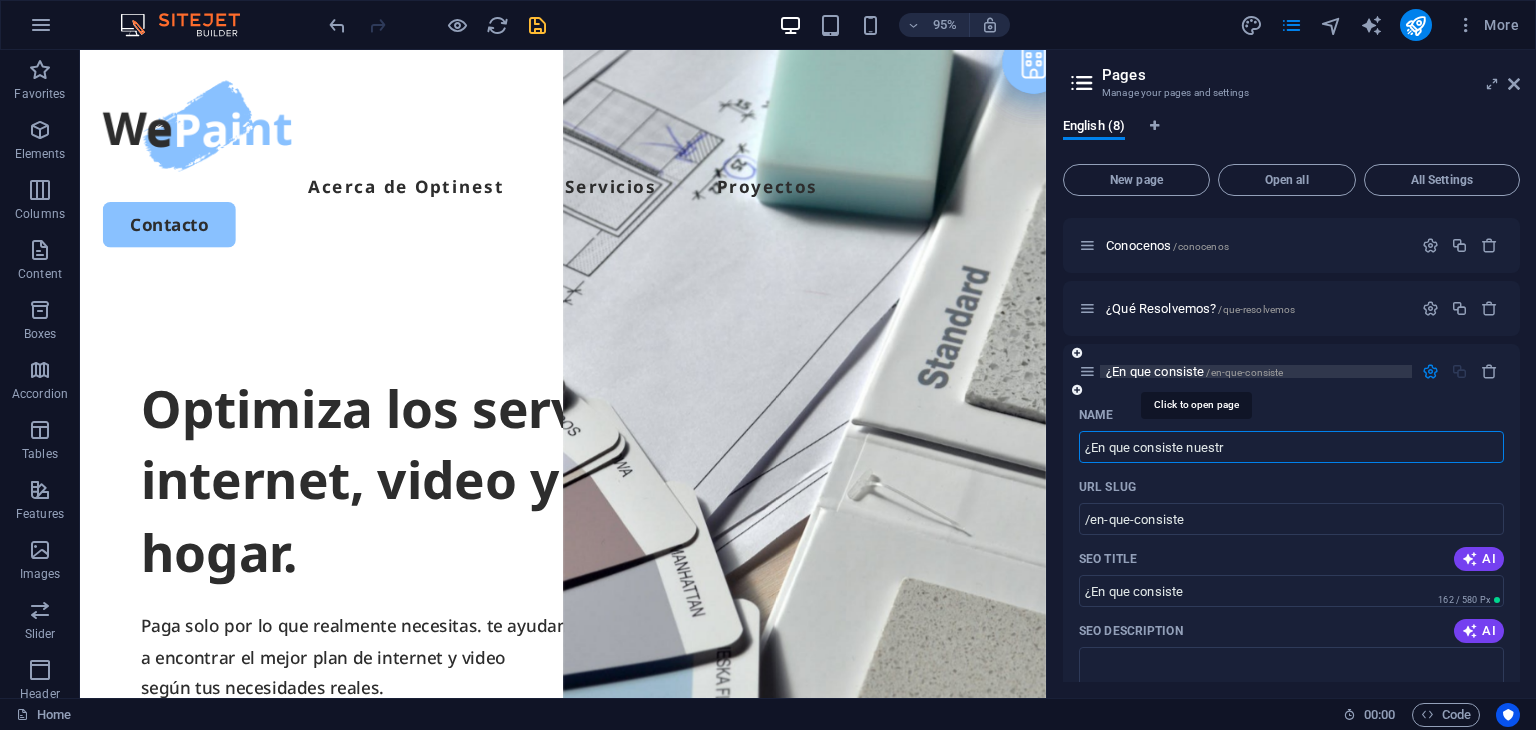 type on "¿En que consiste nuestro" 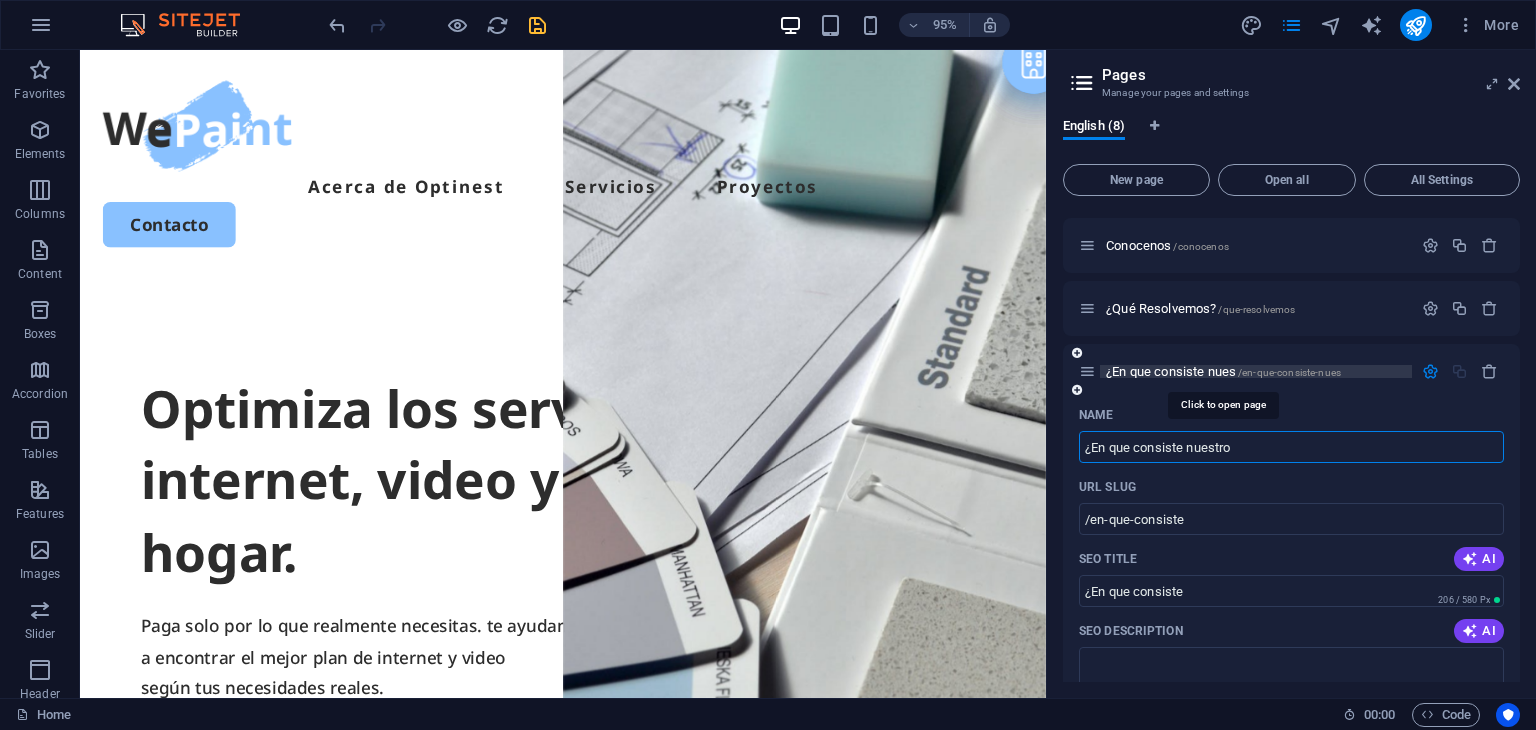type on "/en-que-consiste-nues" 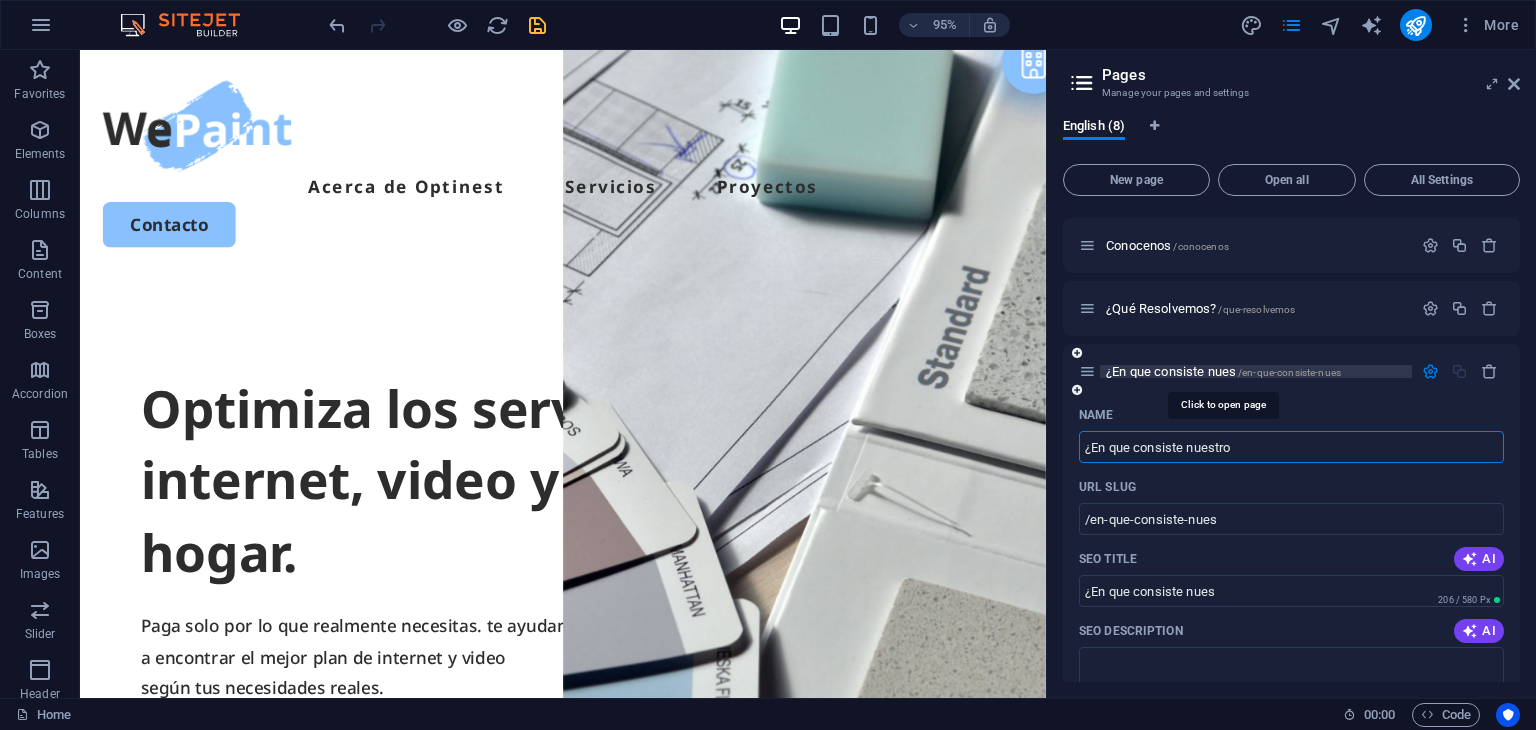 type on "¿En que consiste nuestro s" 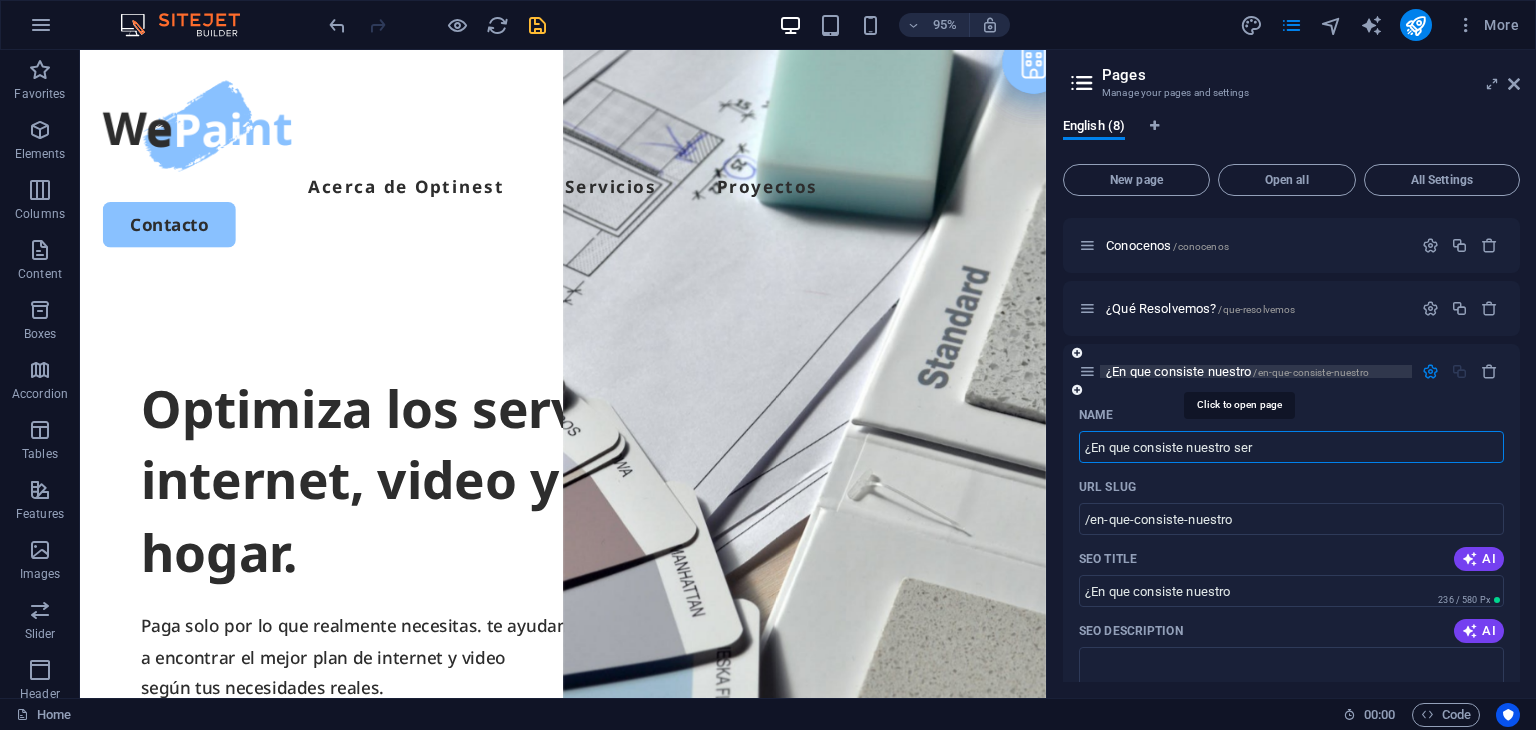 type on "¿En que consiste nuestro serv" 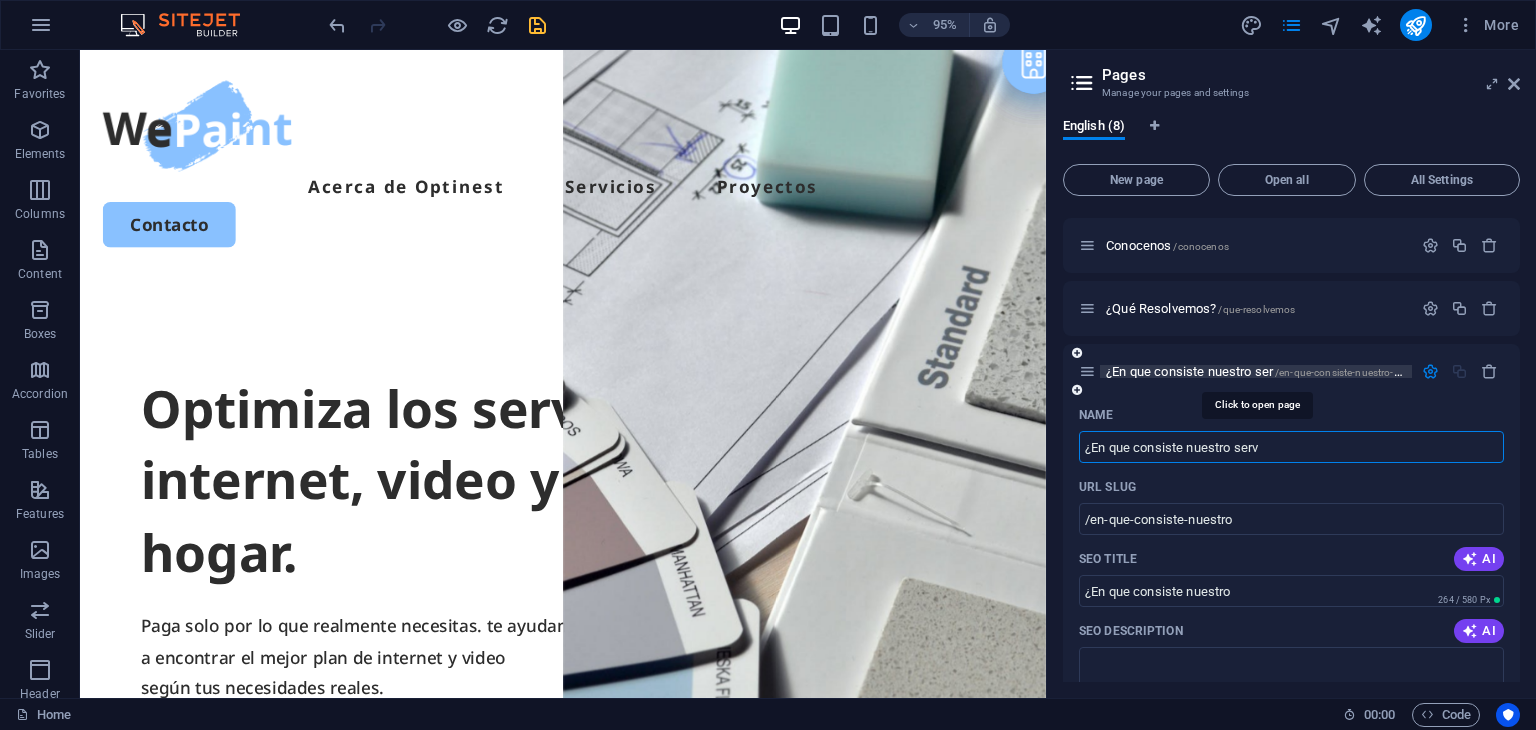 type on "/en-que-consiste-nuestro-ser" 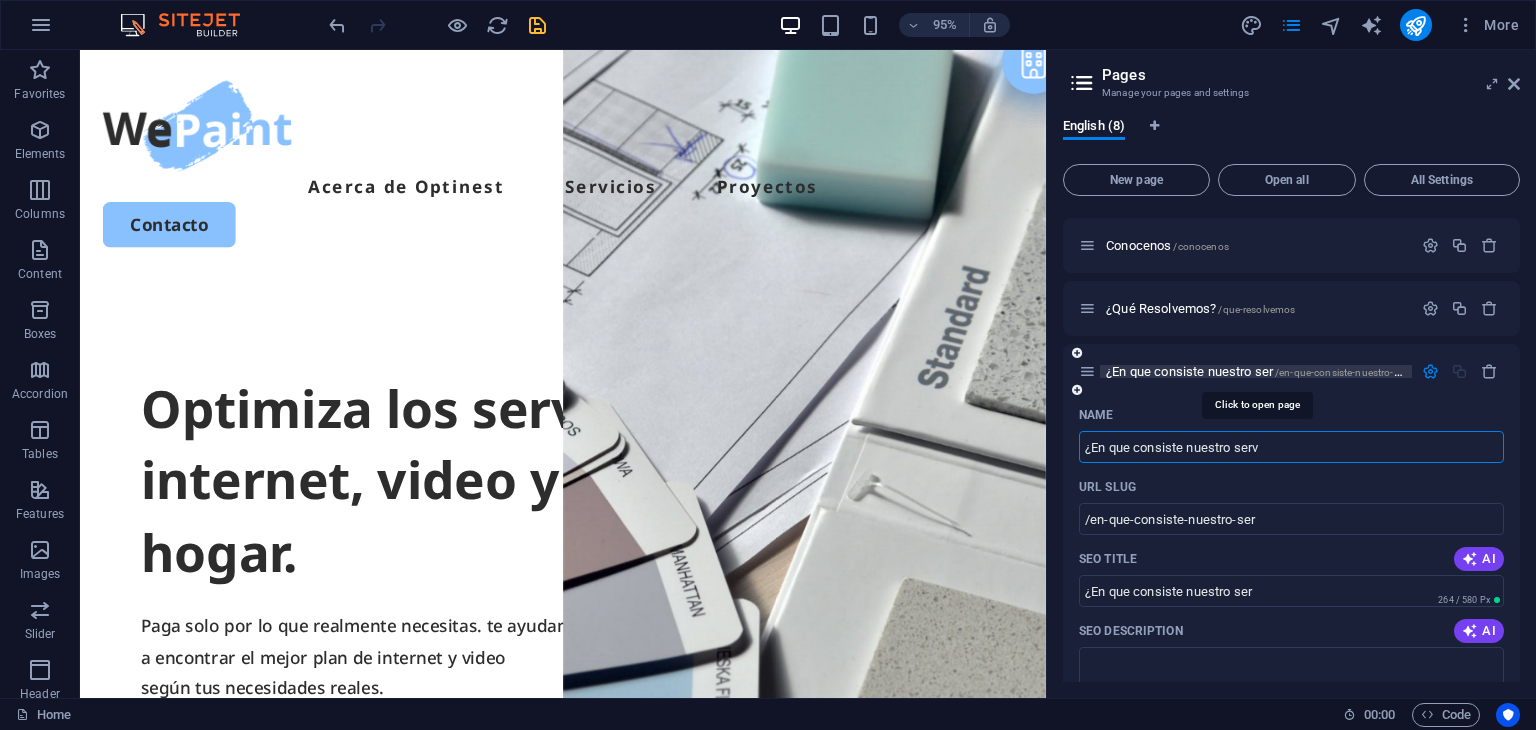 type on "¿En que consiste nuestro serv" 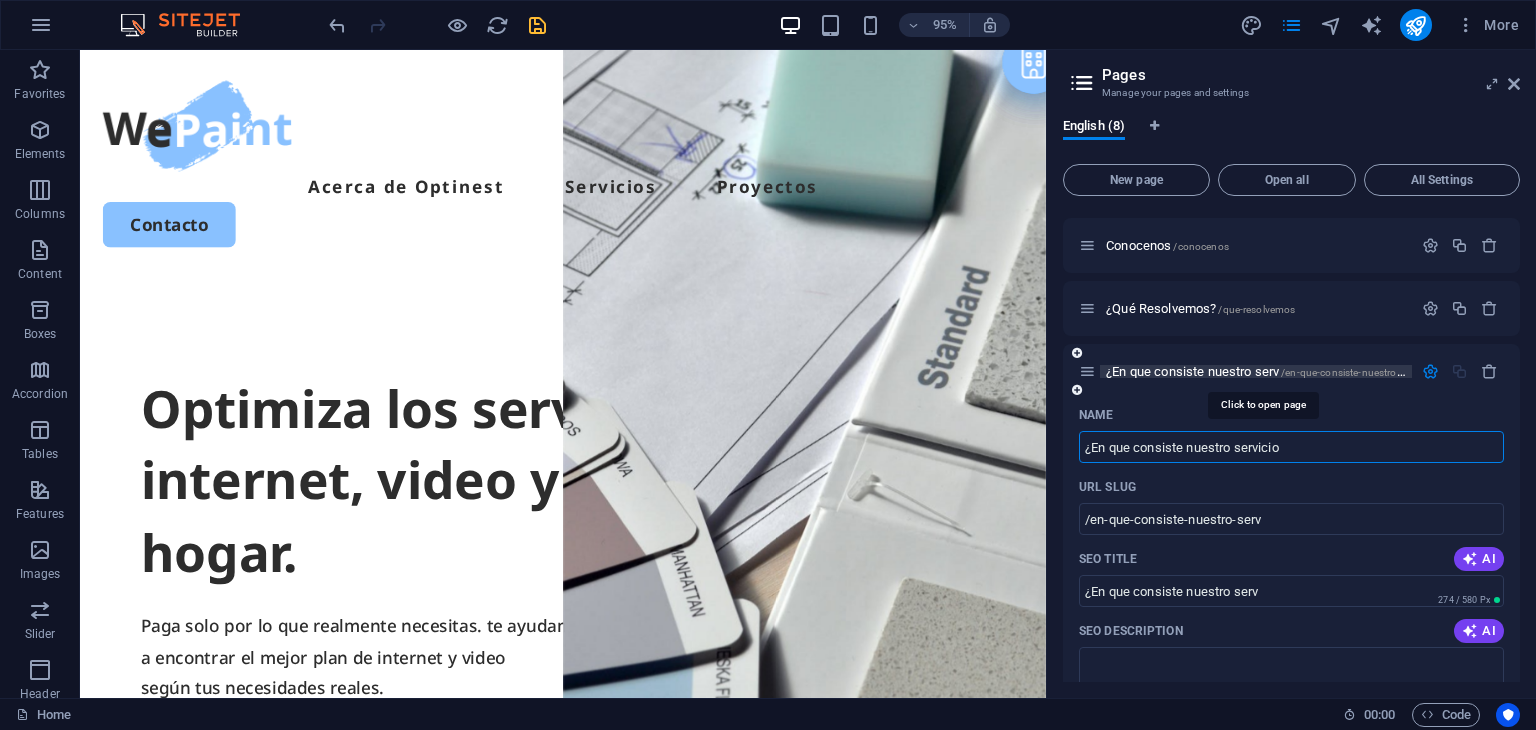 type on "¿En que consiste nuestro servicio" 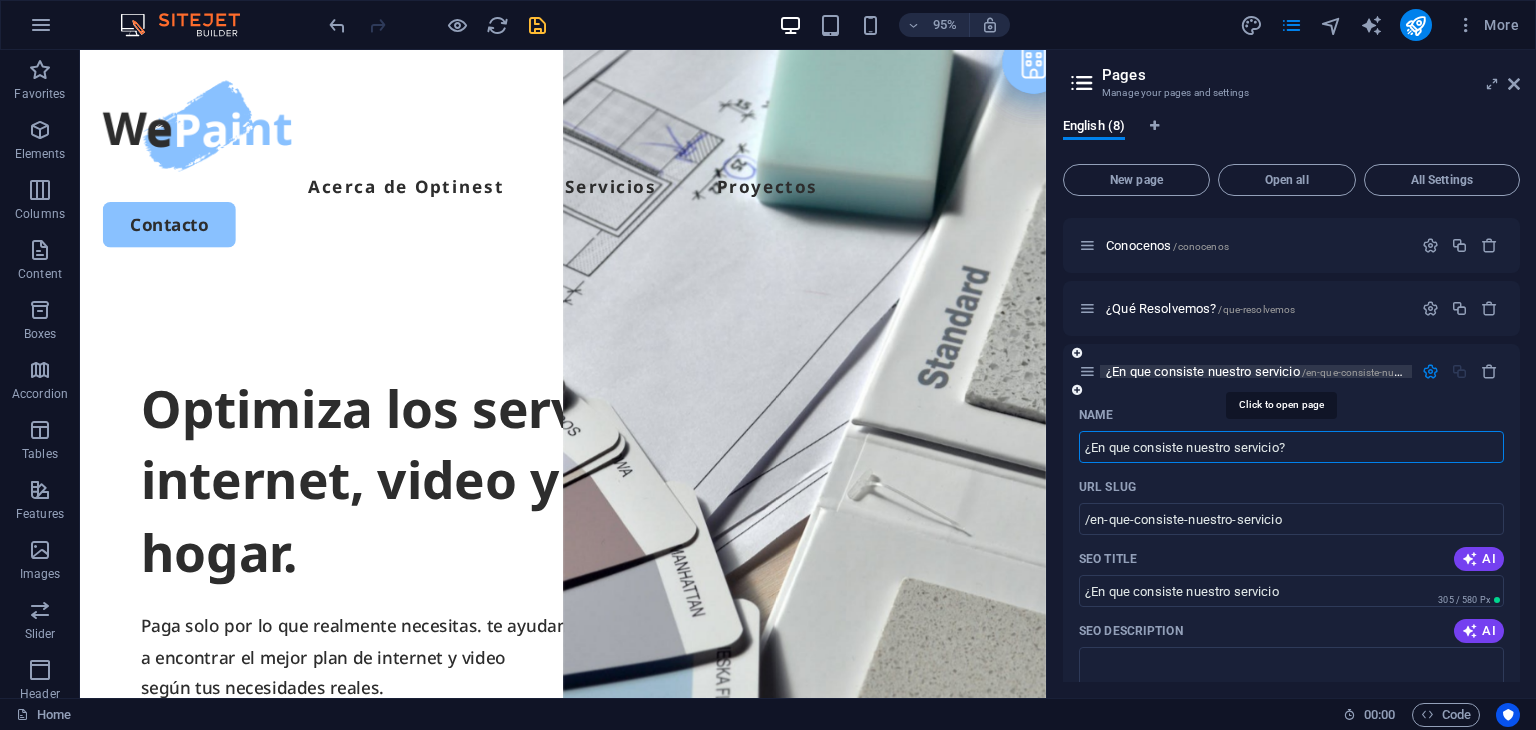 type on "¿En que consiste nuestro servicio?" 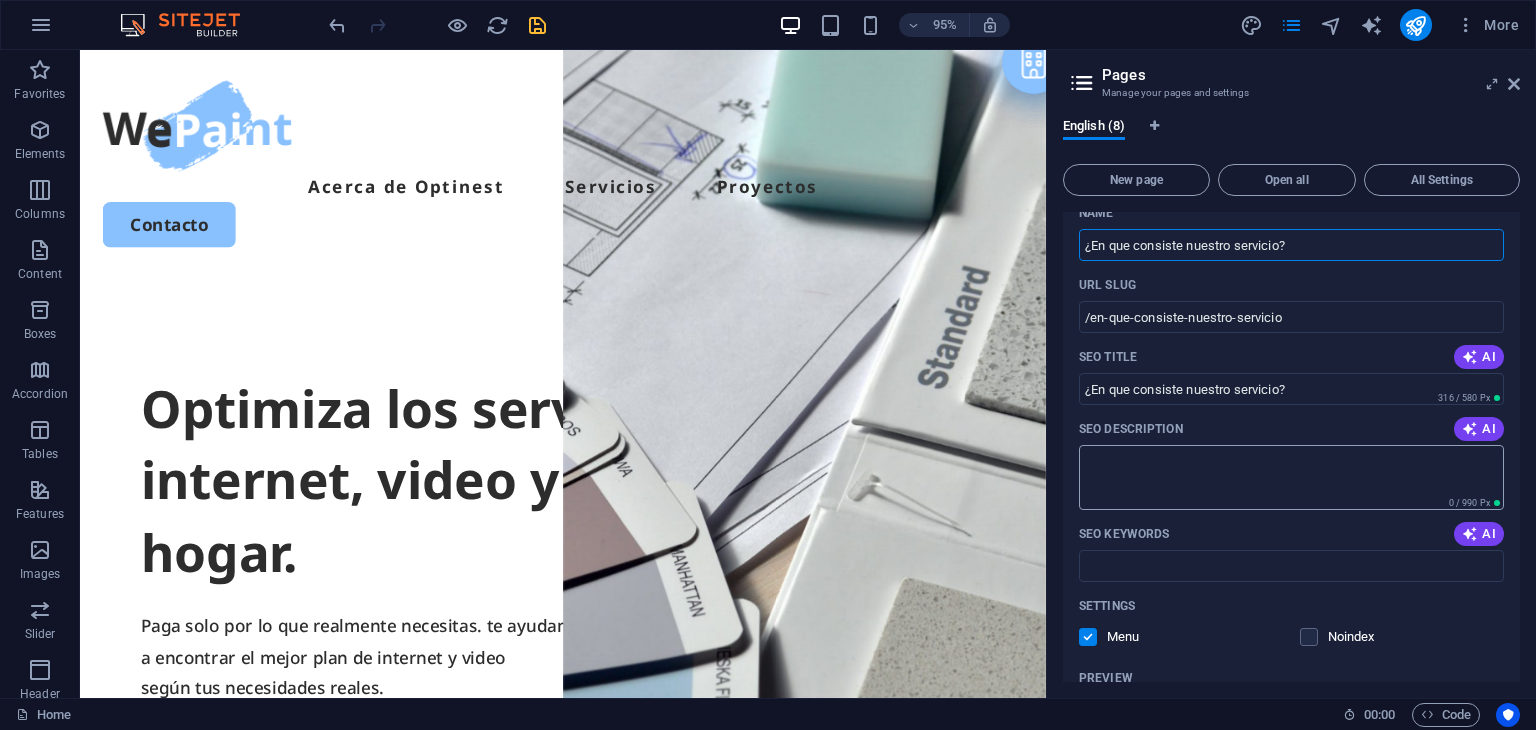 scroll, scrollTop: 514, scrollLeft: 0, axis: vertical 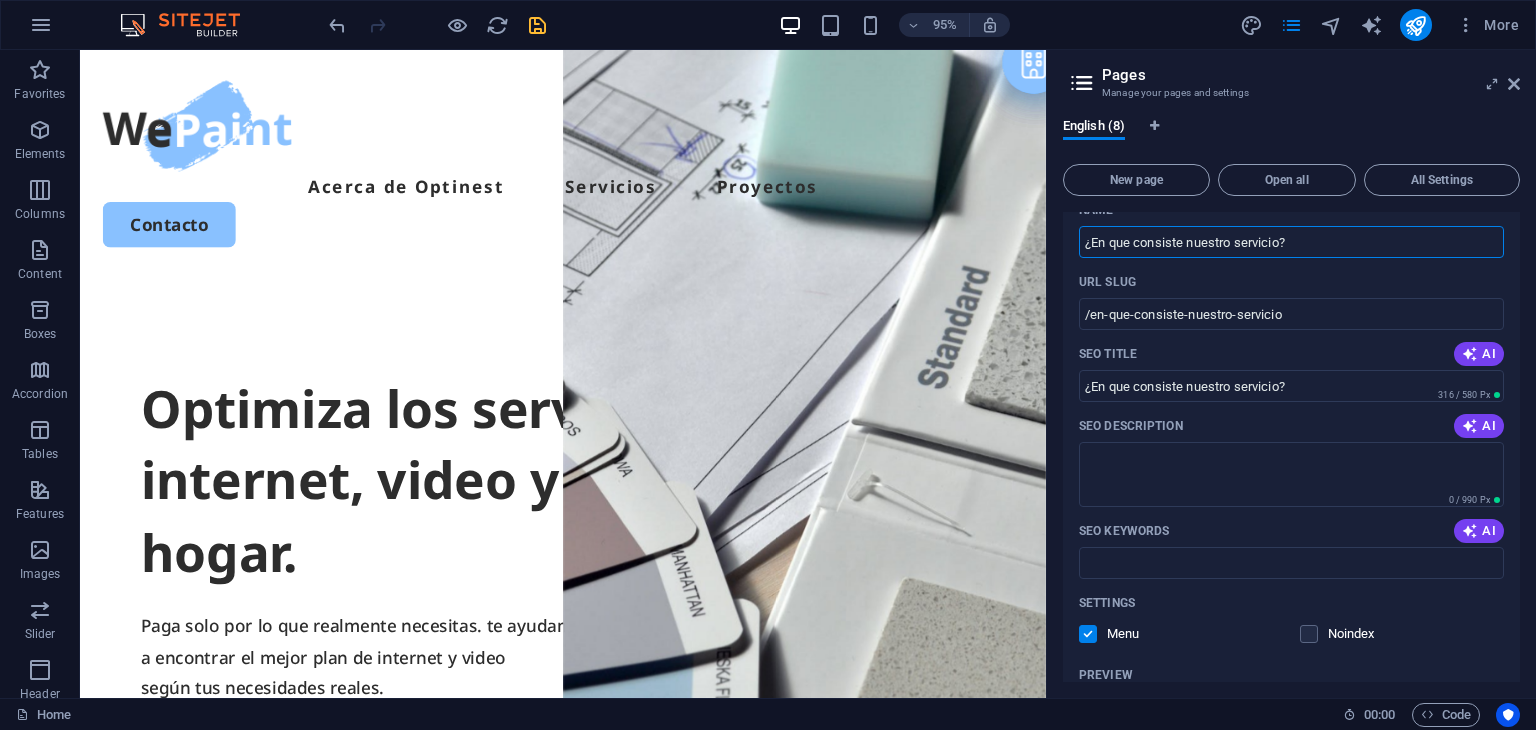 type on "¿En que consiste nuestro servicio?" 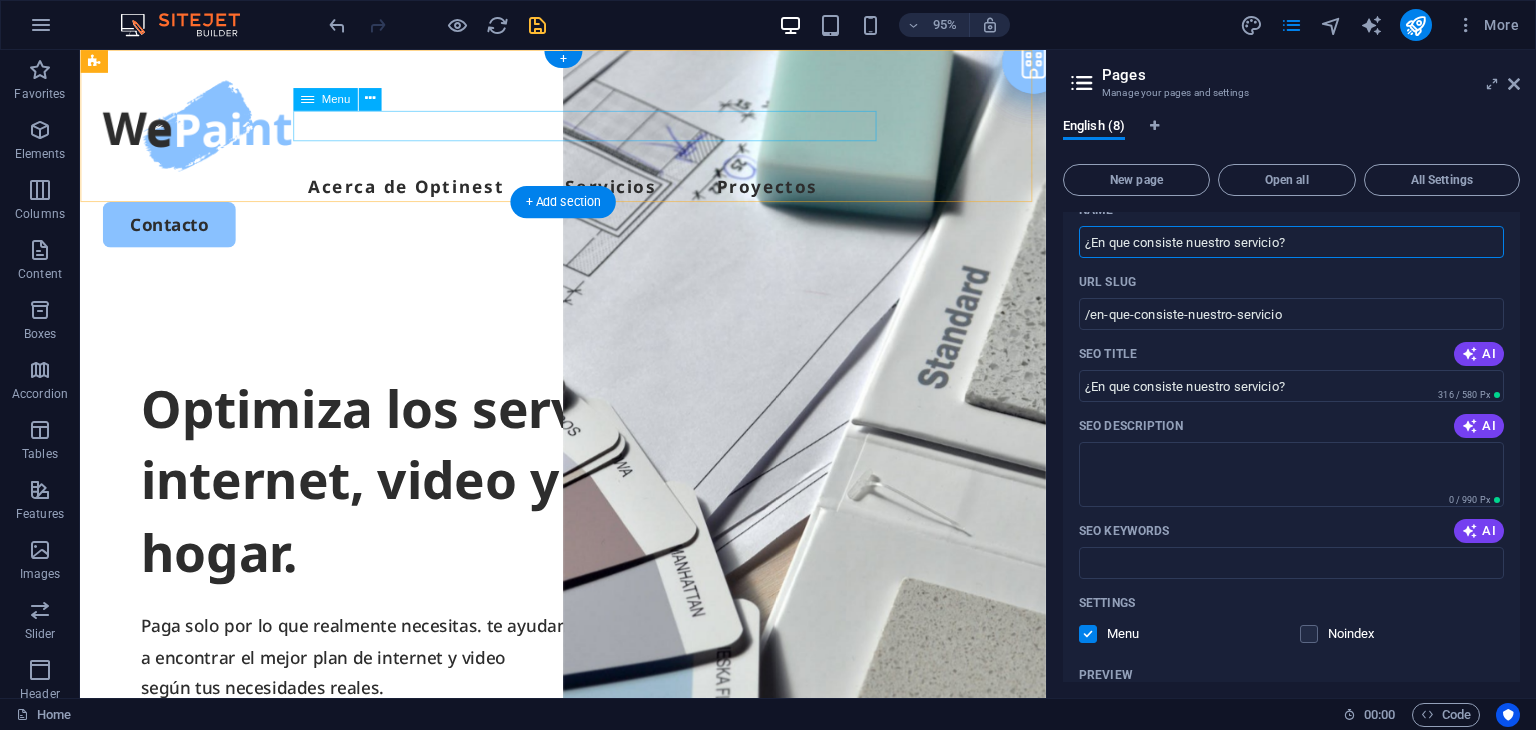 click on "Acerca de Optinest Servicios Proyectos" at bounding box center [588, 194] 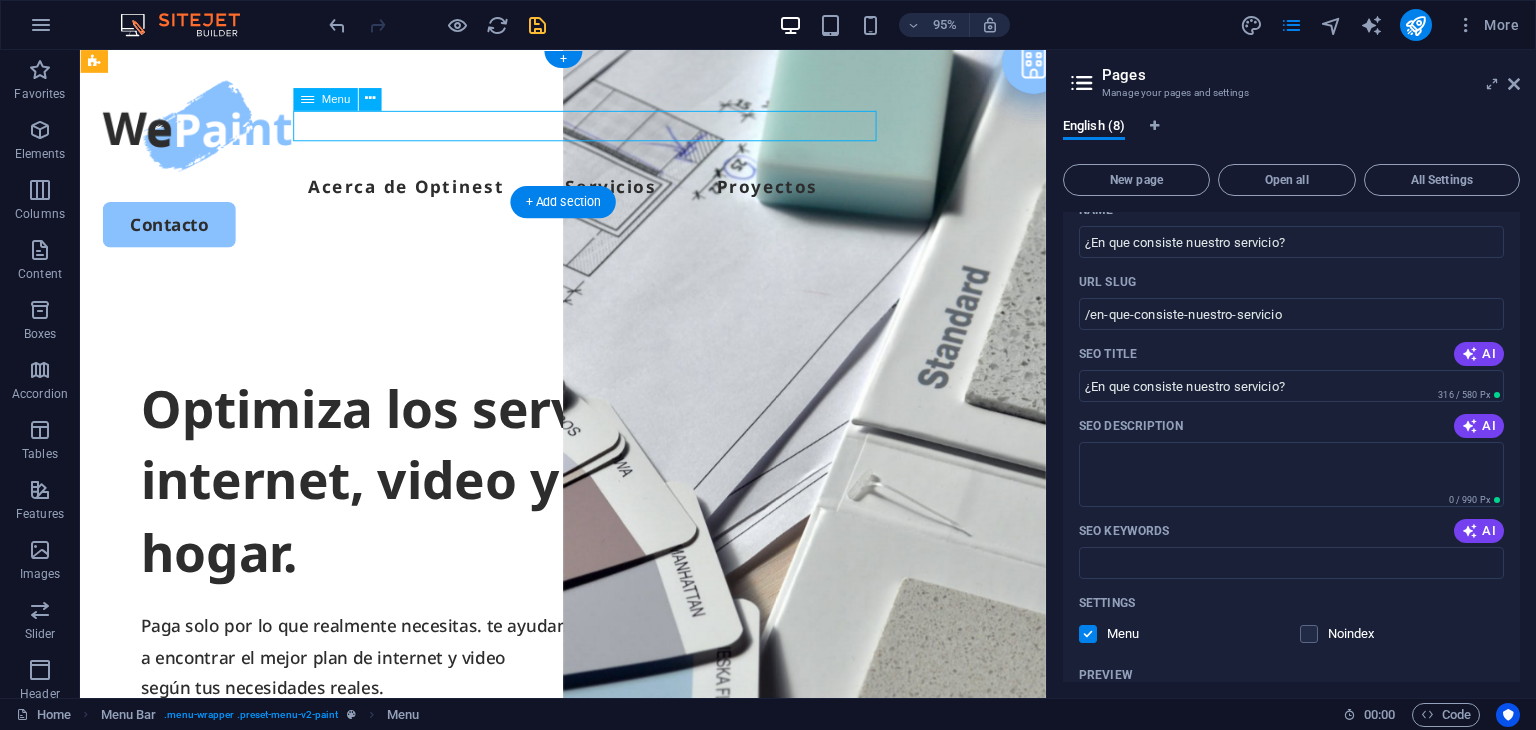 click on "Acerca de Optinest Servicios Proyectos" at bounding box center [588, 194] 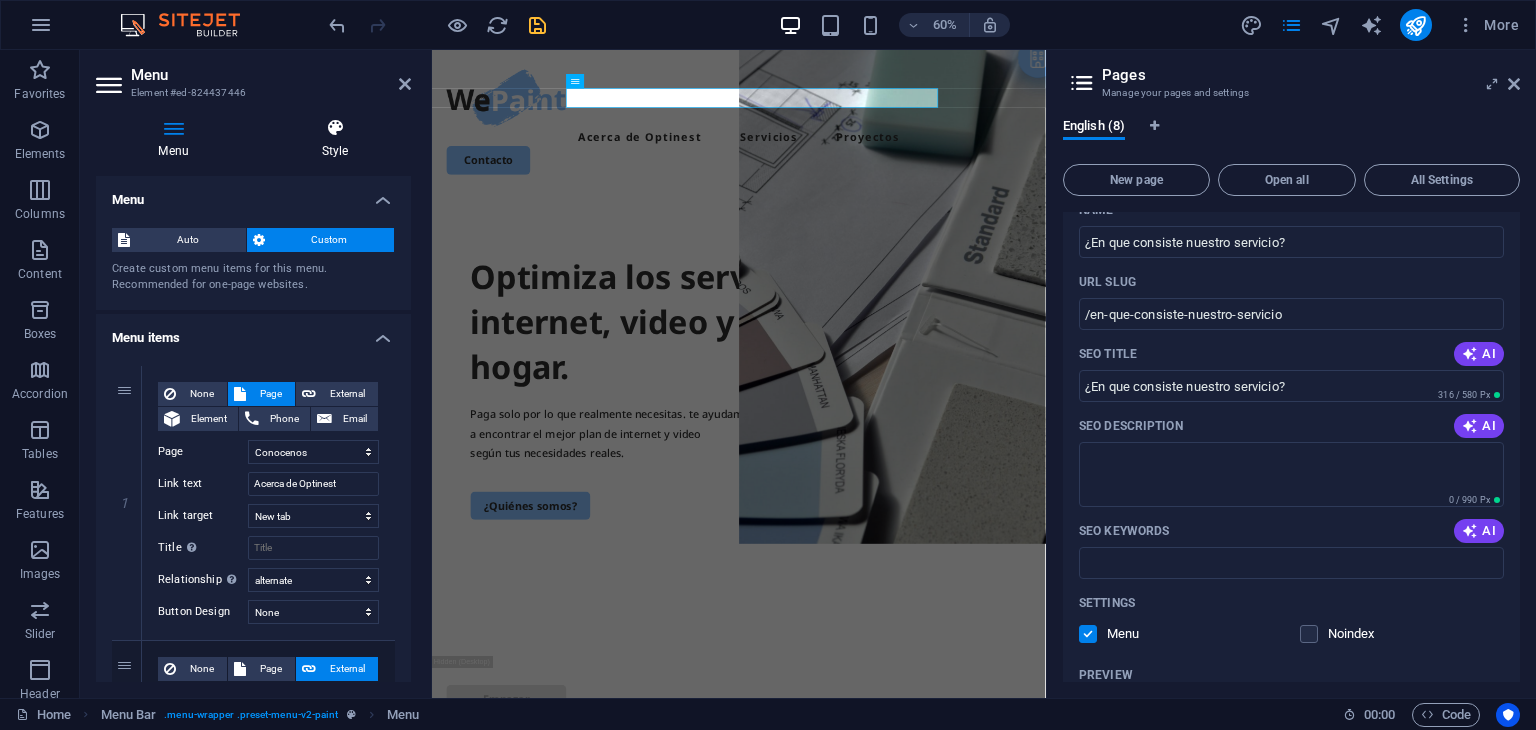 click on "Style" at bounding box center [335, 139] 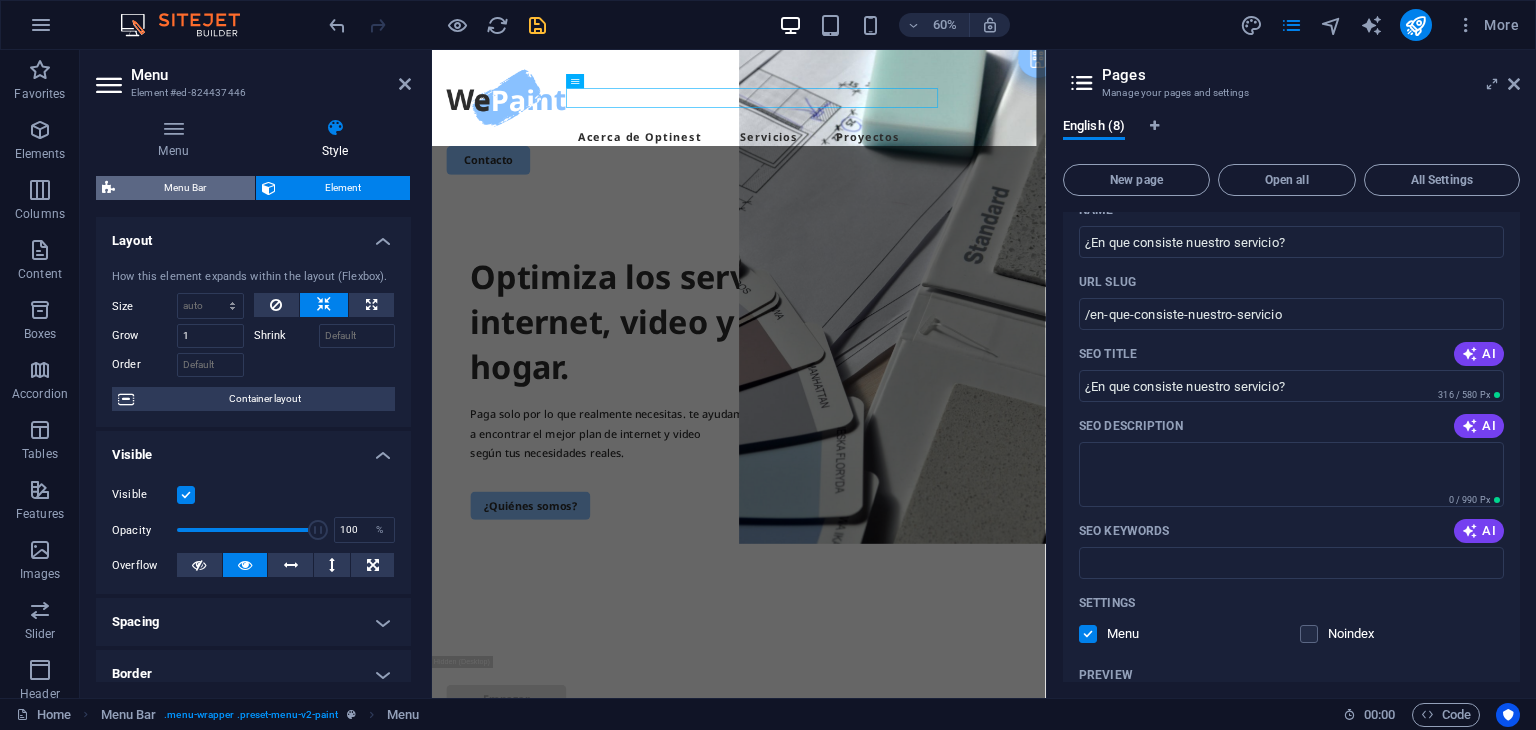click on "Menu Bar" at bounding box center (185, 188) 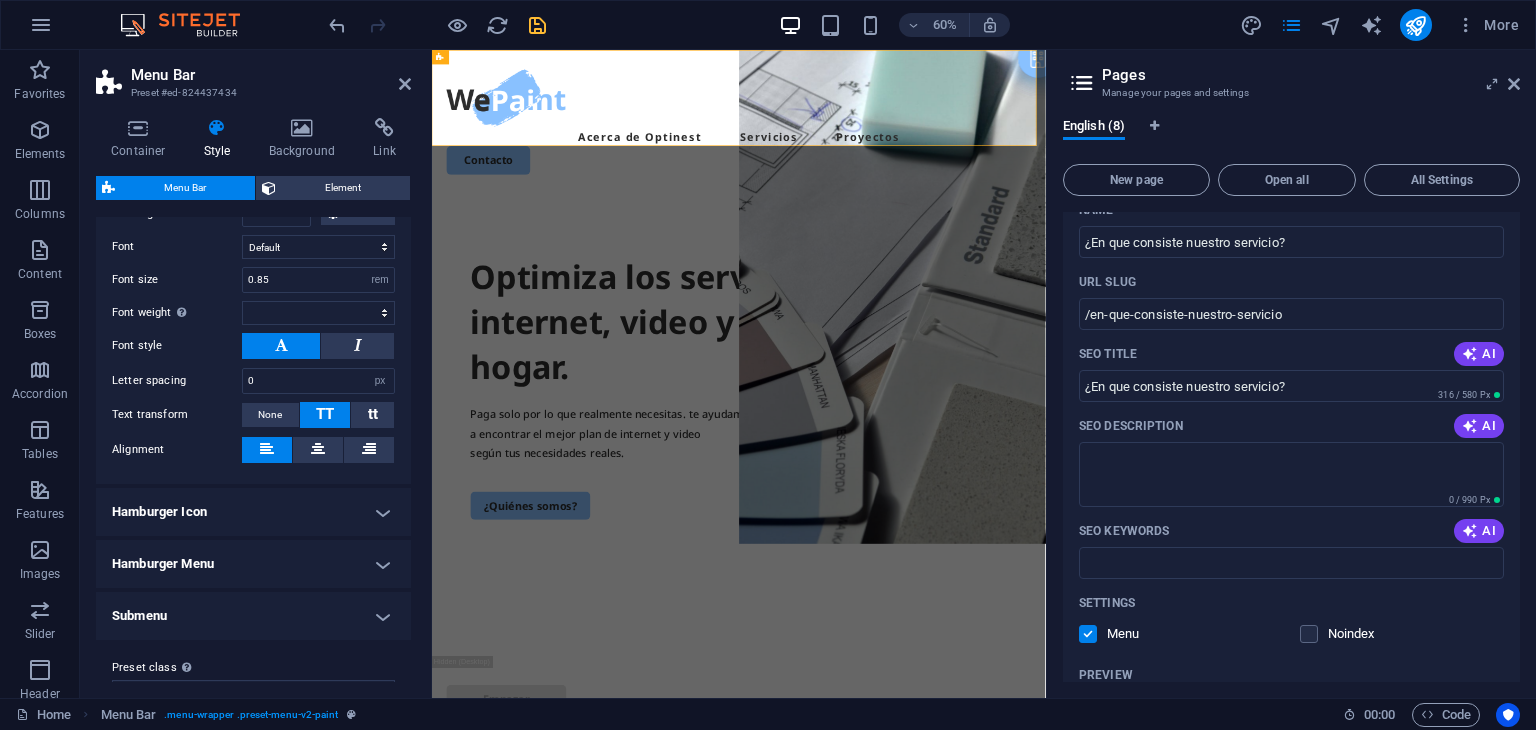 scroll, scrollTop: 1005, scrollLeft: 0, axis: vertical 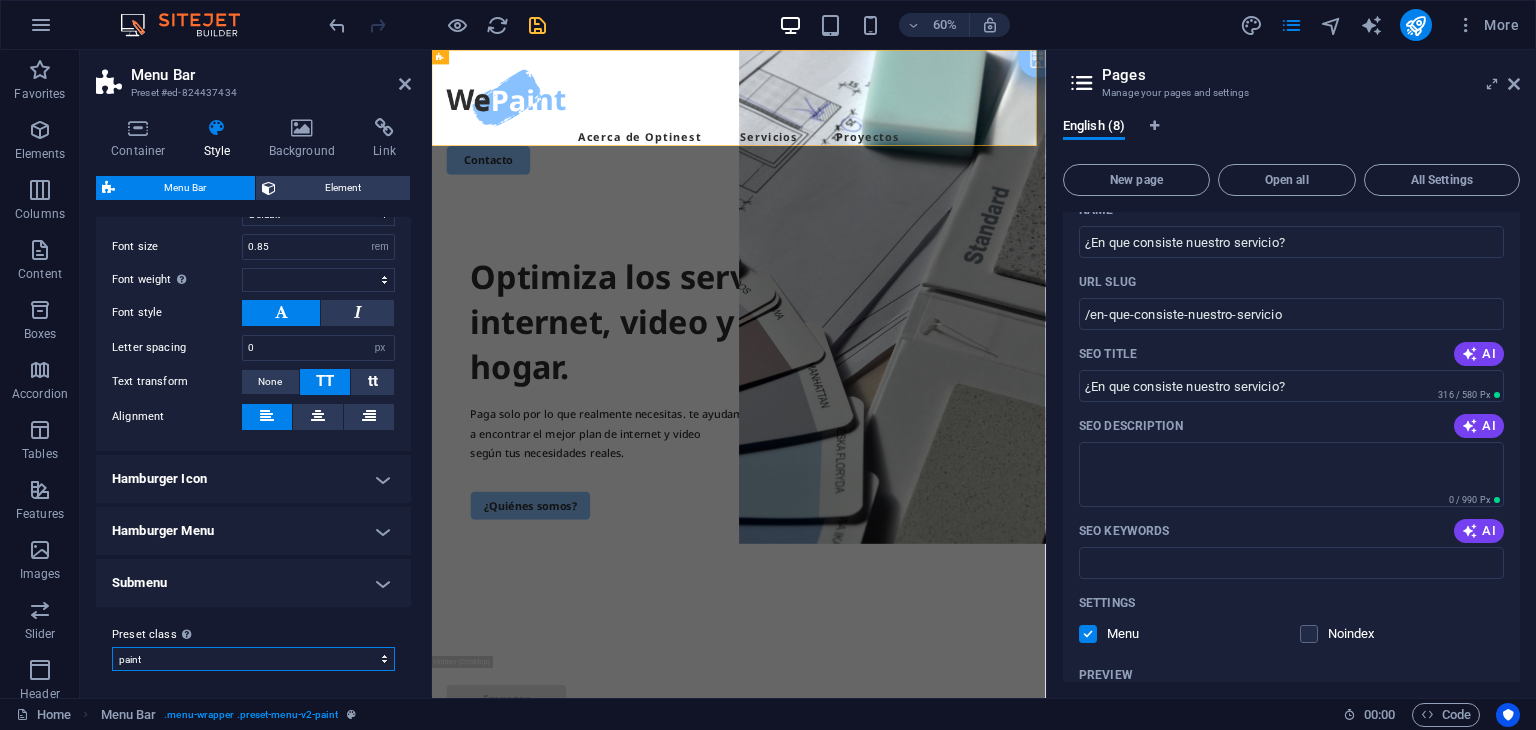 click on "paint Add preset class" at bounding box center (253, 659) 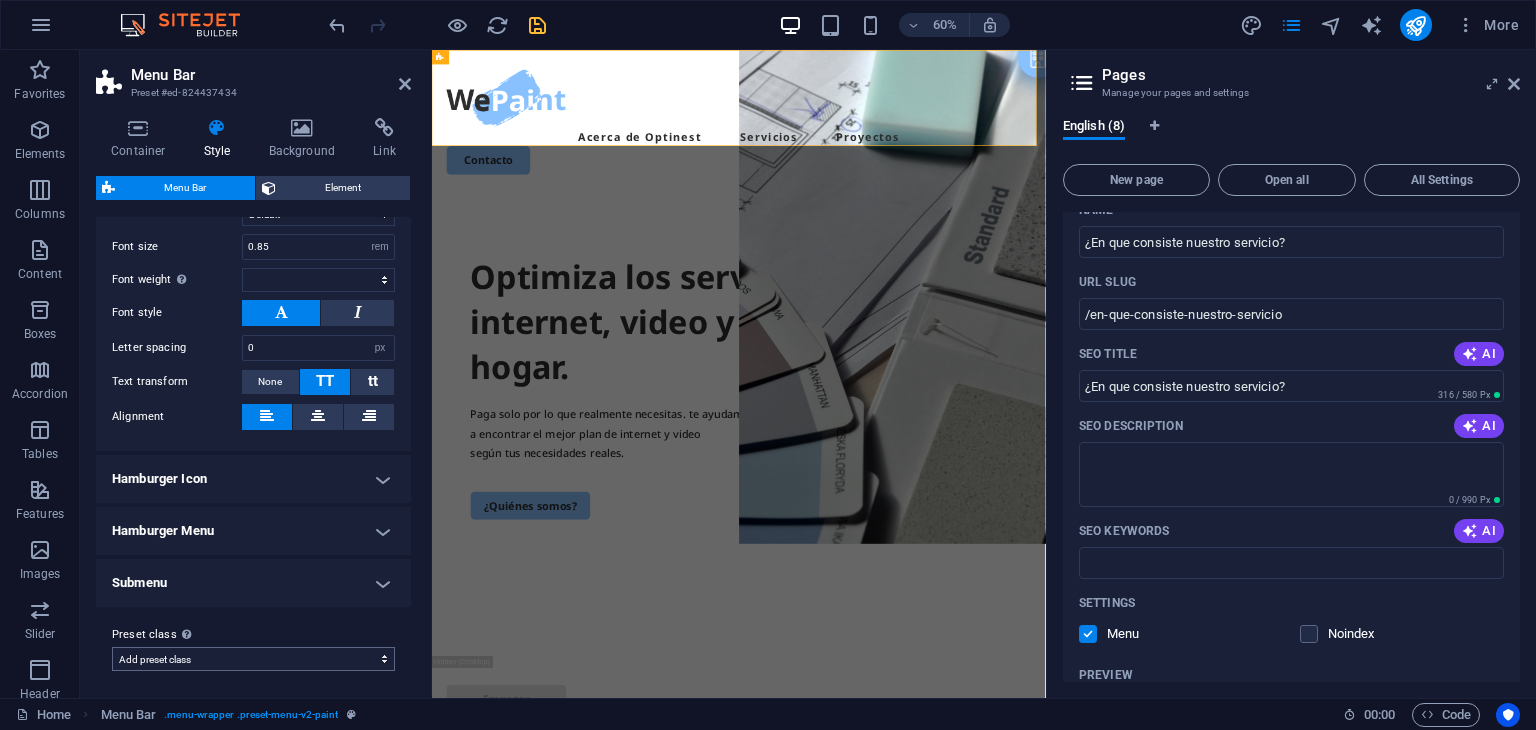 click on "paint Add preset class" at bounding box center (253, 659) 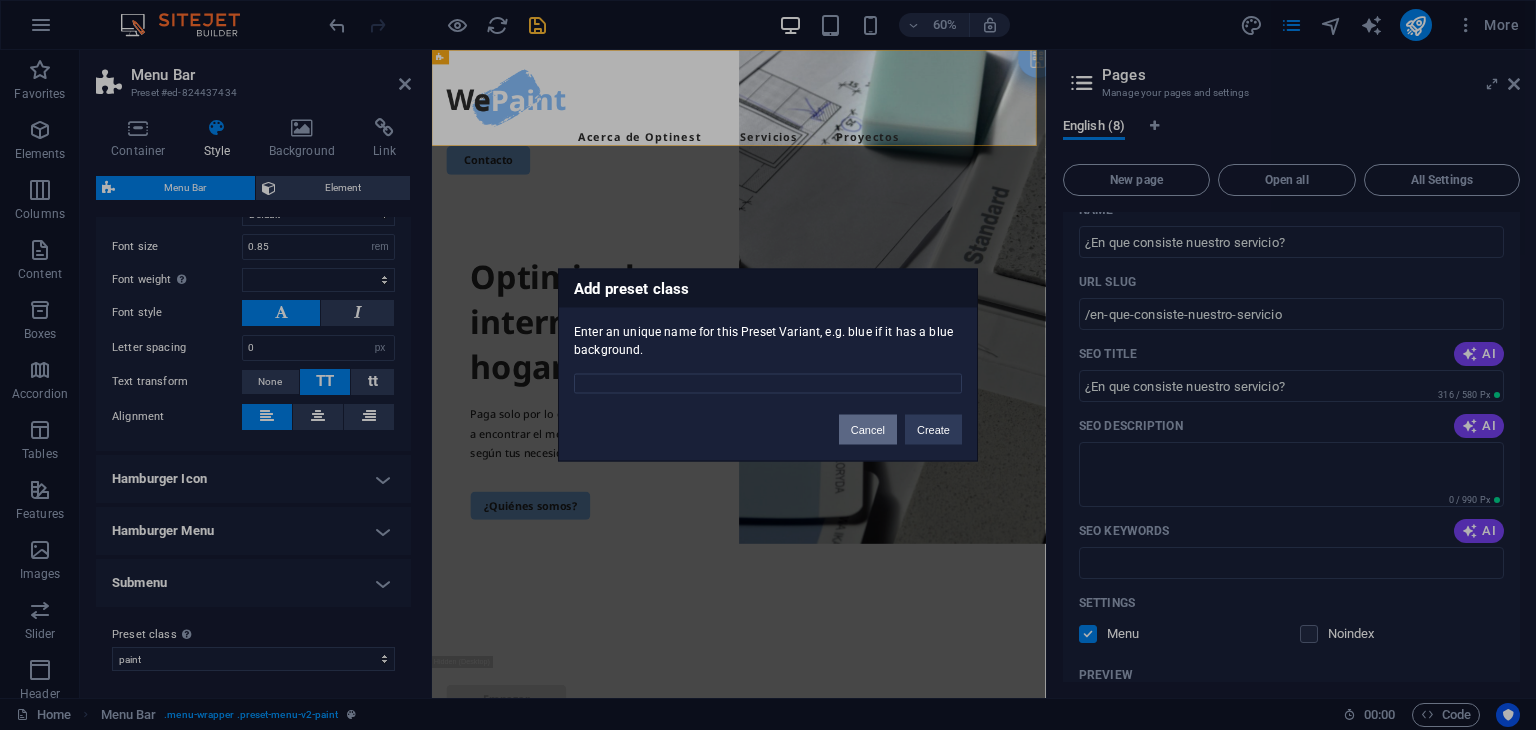 click on "Cancel" at bounding box center (868, 430) 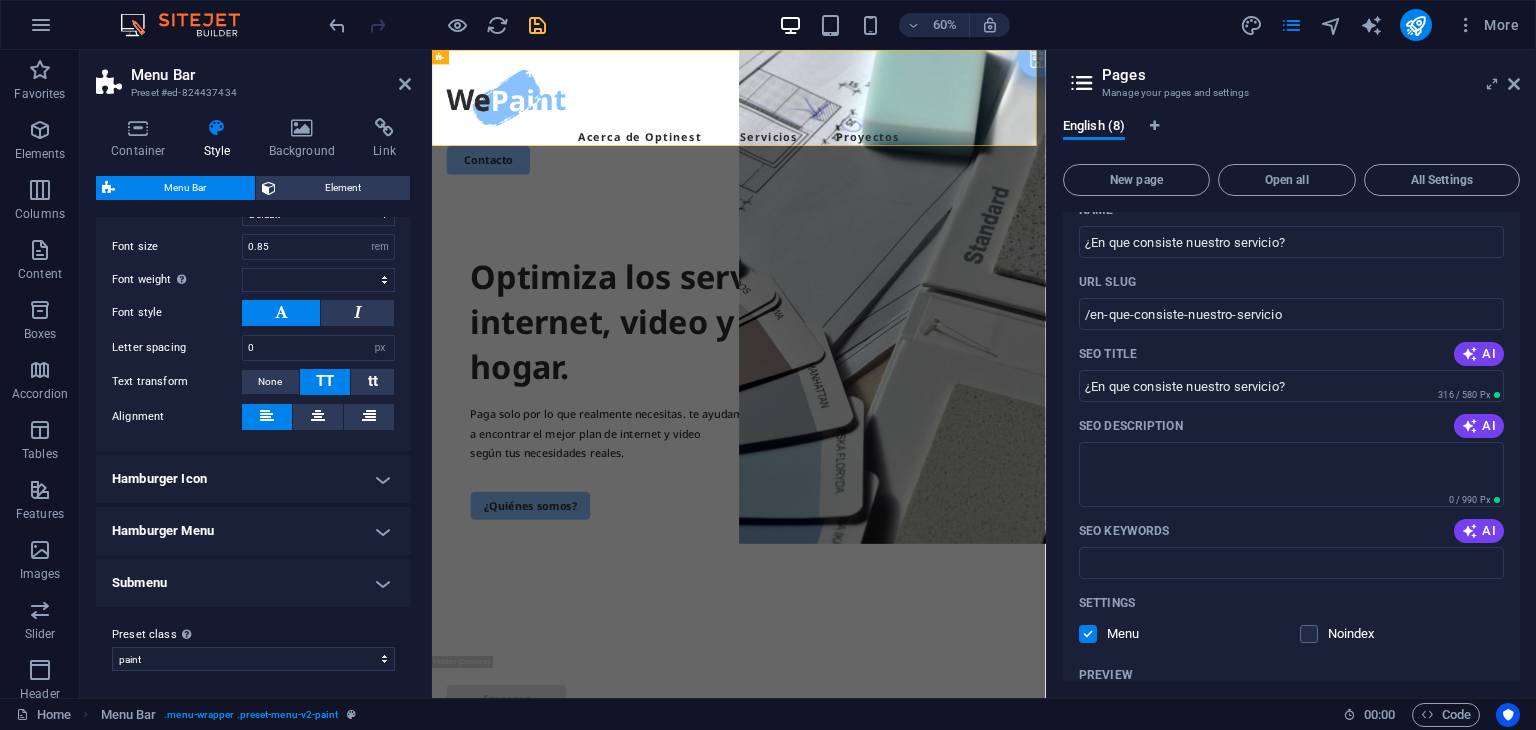 click on "Submenu" at bounding box center (253, 583) 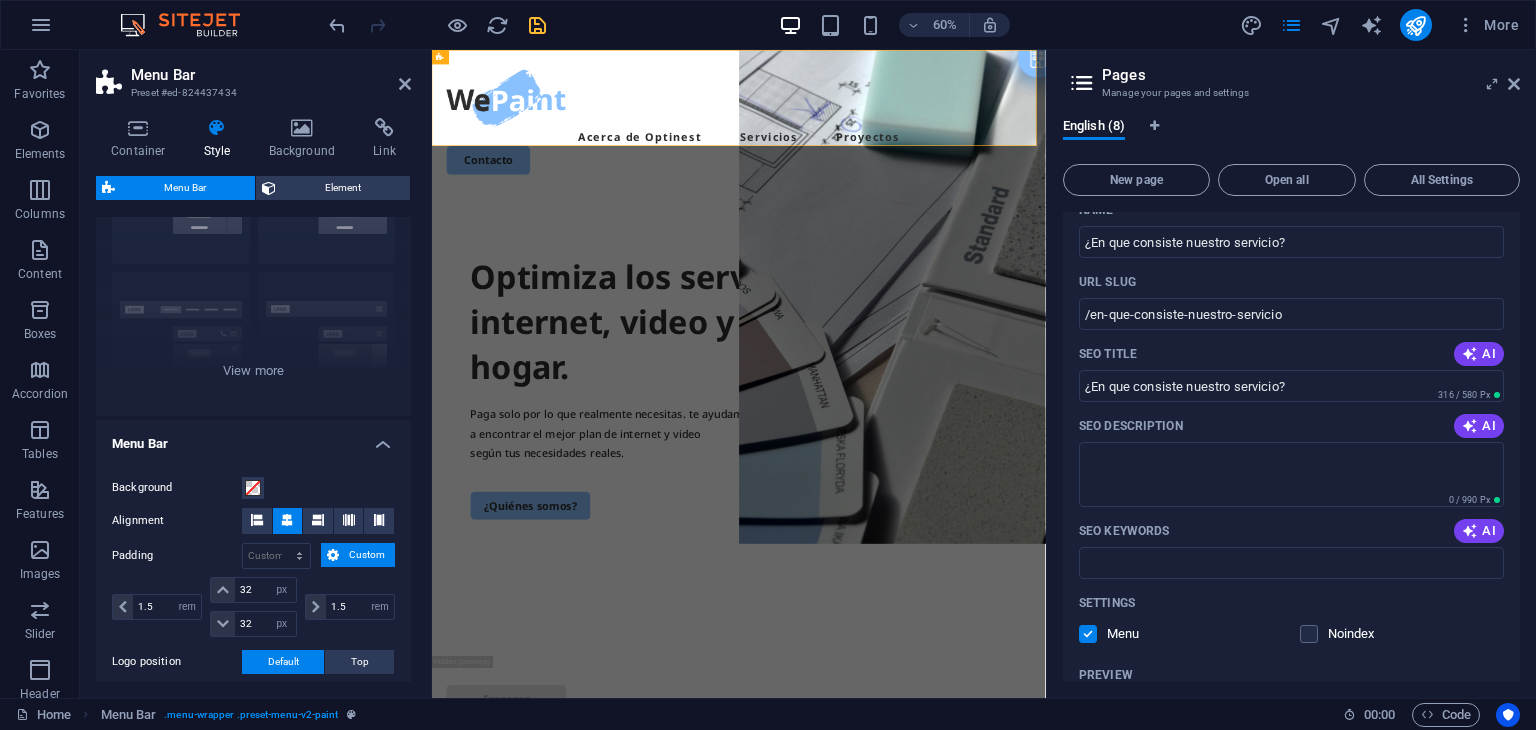 scroll, scrollTop: 0, scrollLeft: 0, axis: both 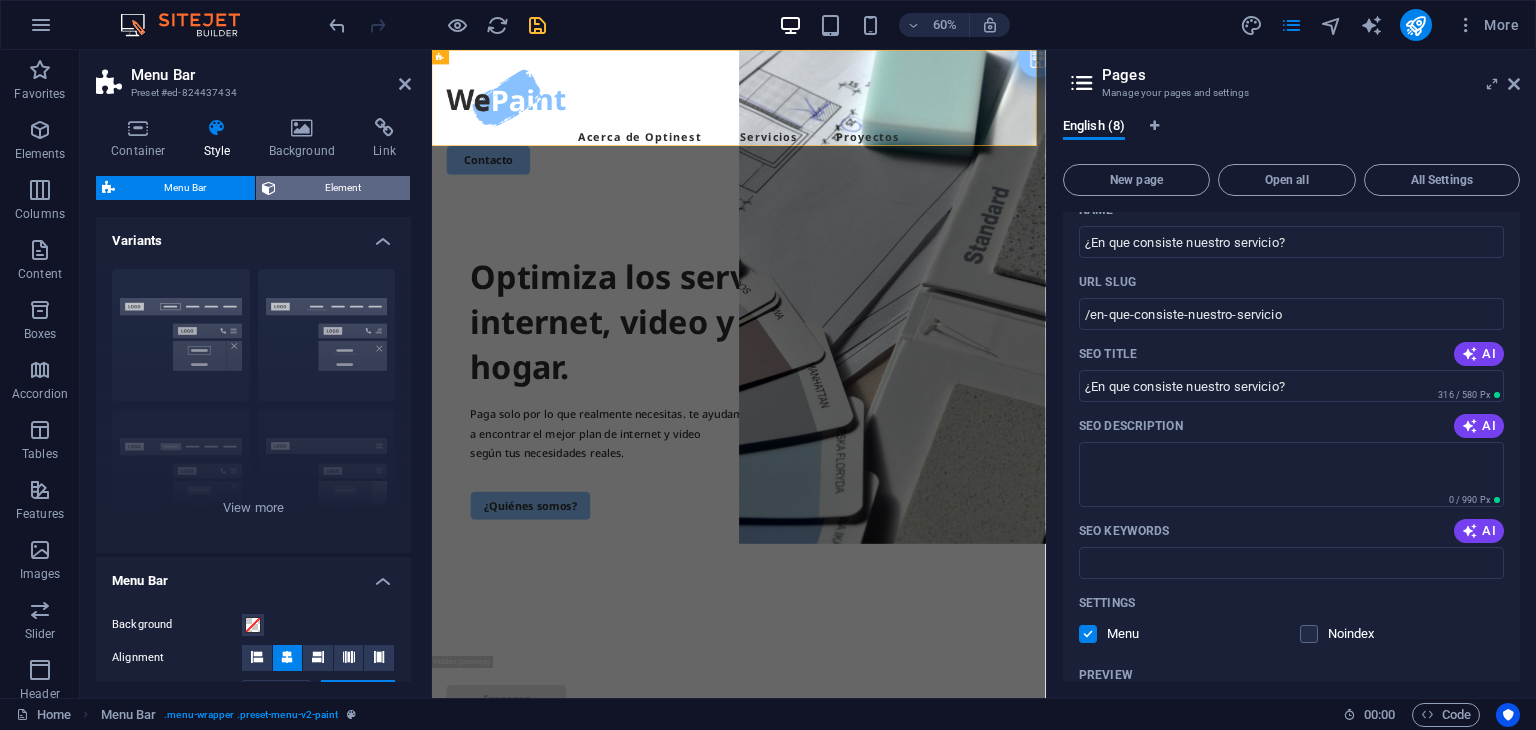 click on "Element" at bounding box center [343, 188] 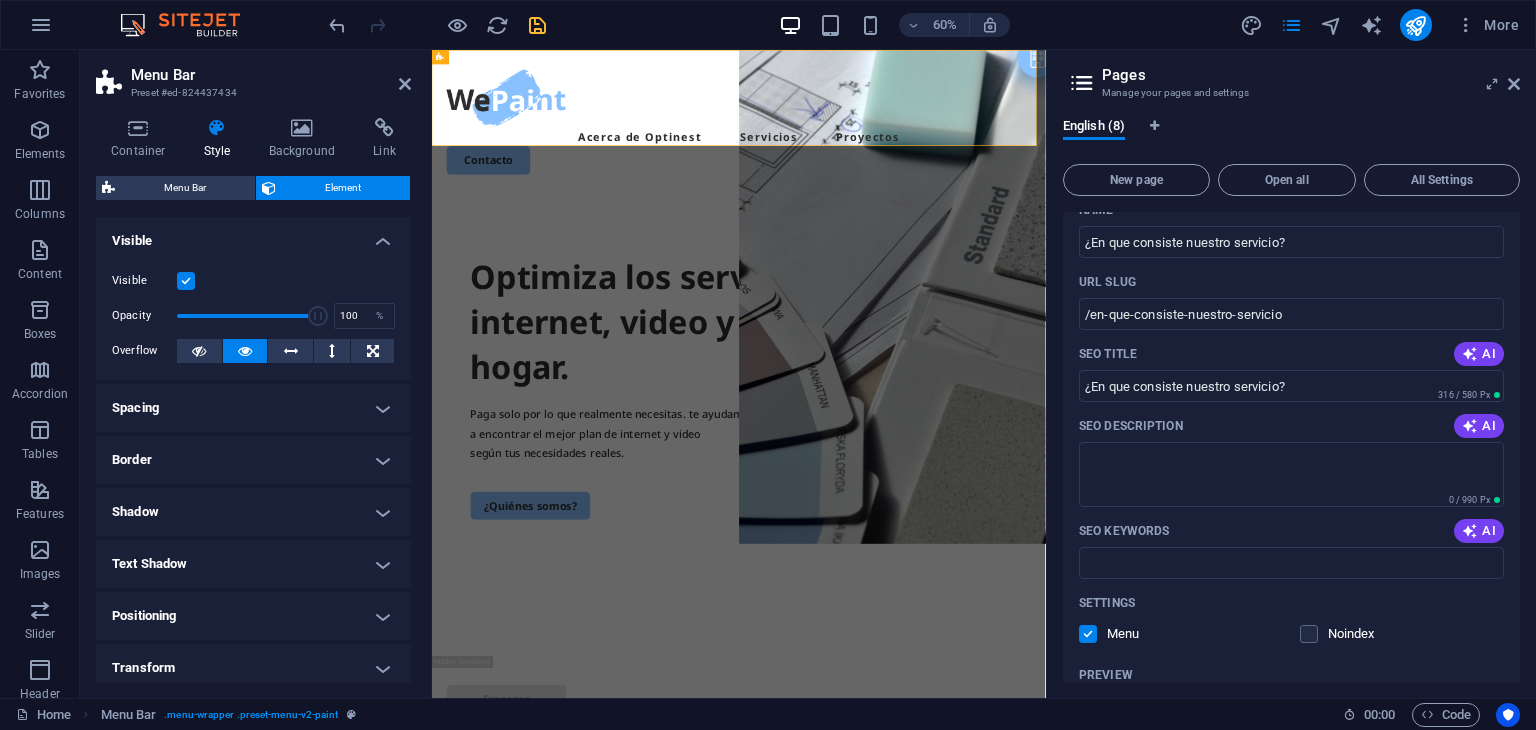 click on "Spacing" at bounding box center [253, 408] 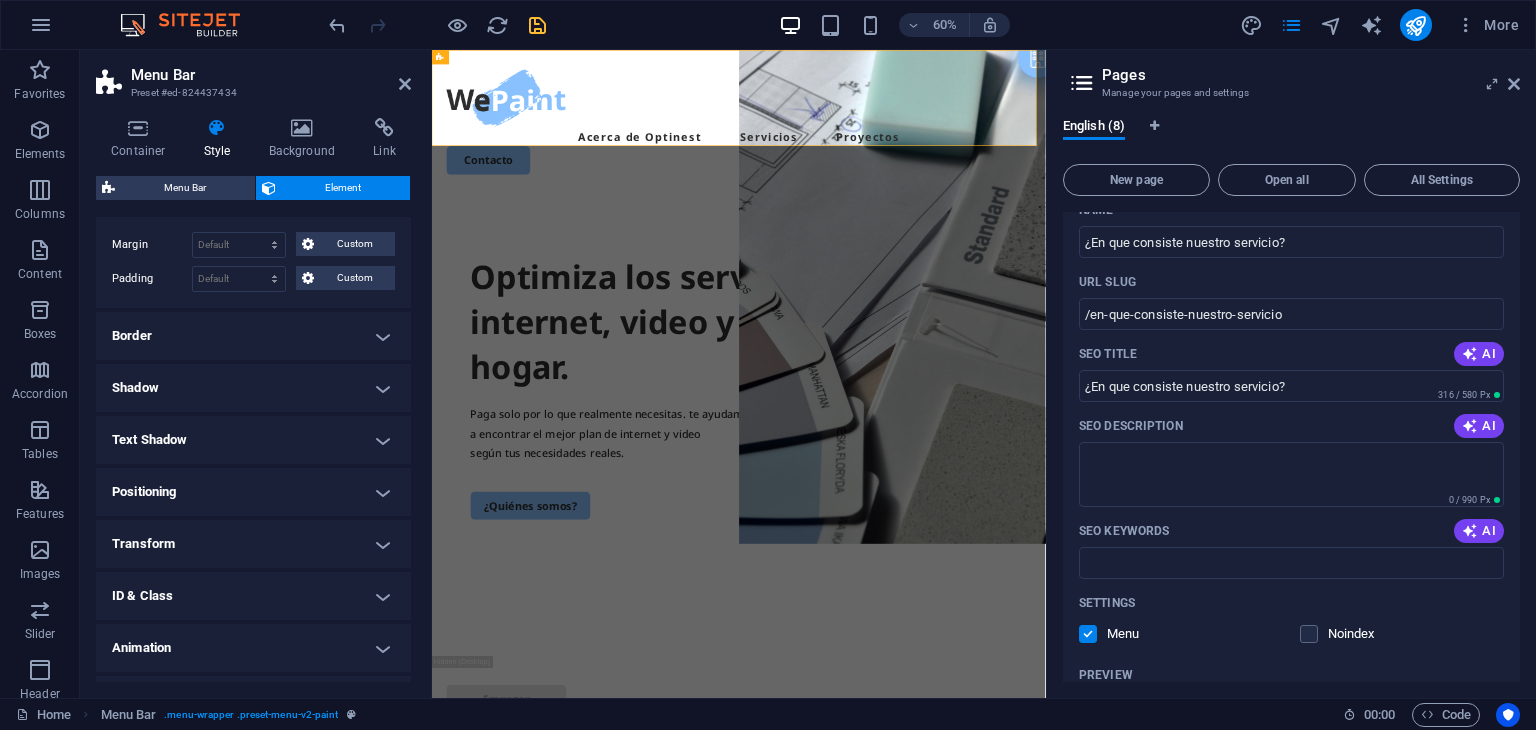 scroll, scrollTop: 245, scrollLeft: 0, axis: vertical 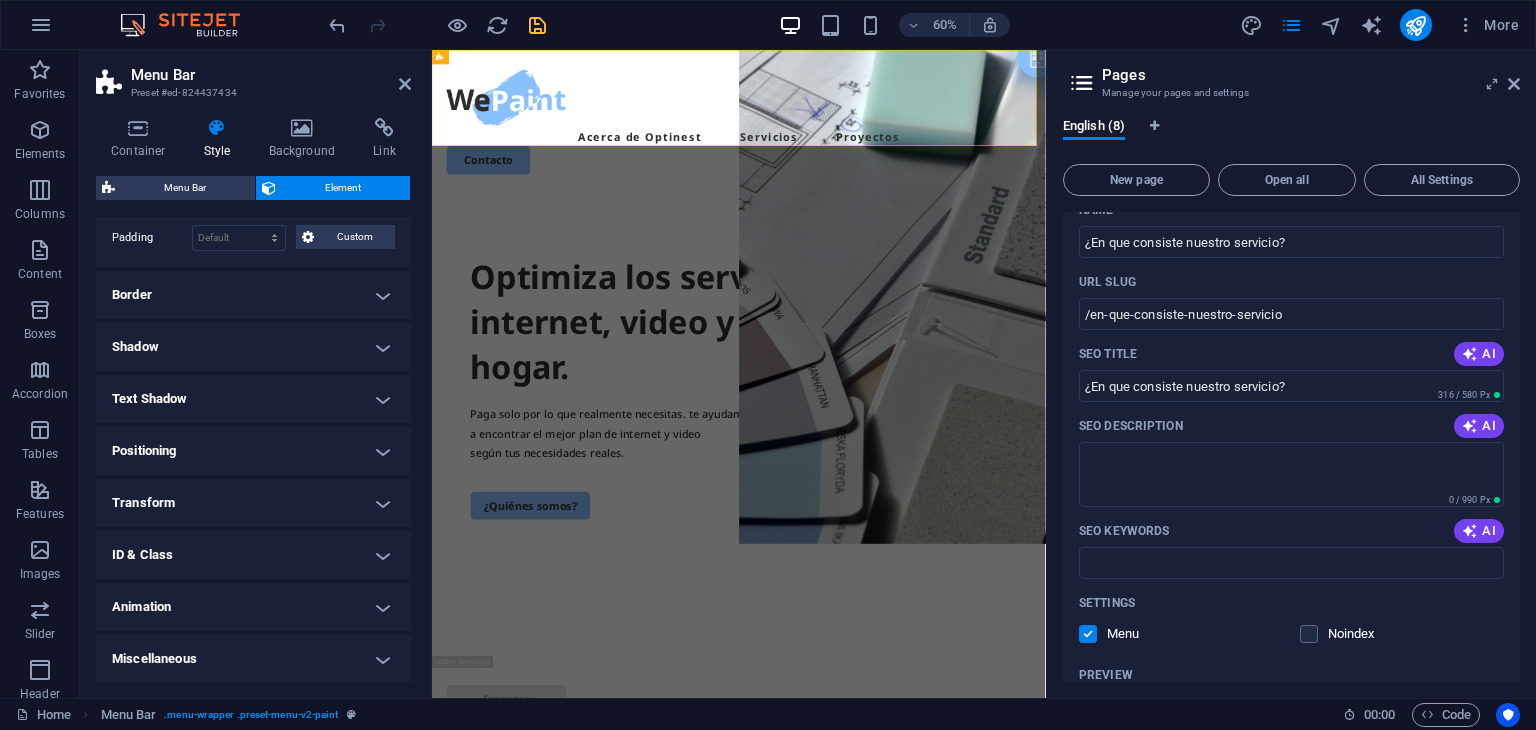 click on "Miscellaneous" at bounding box center [253, 659] 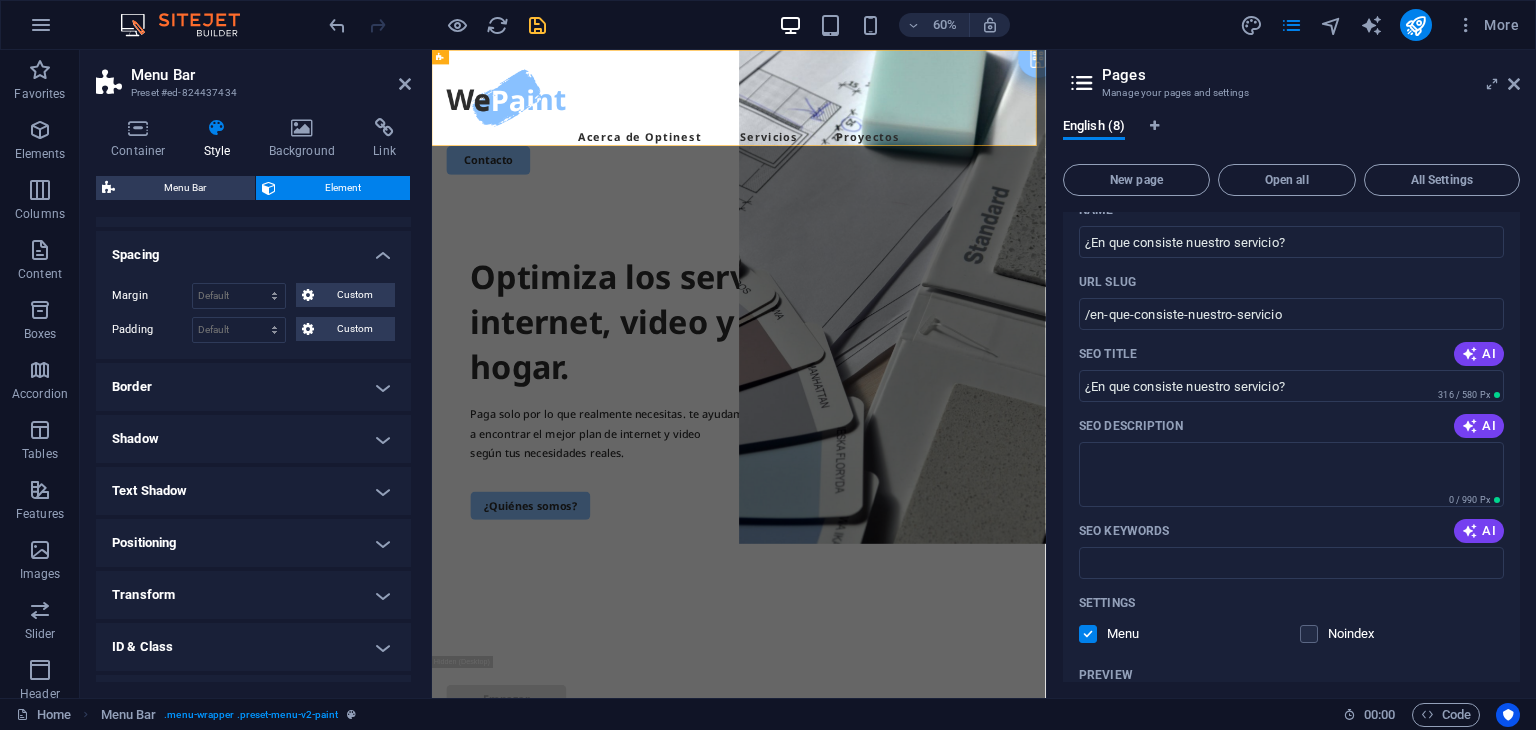 scroll, scrollTop: 152, scrollLeft: 0, axis: vertical 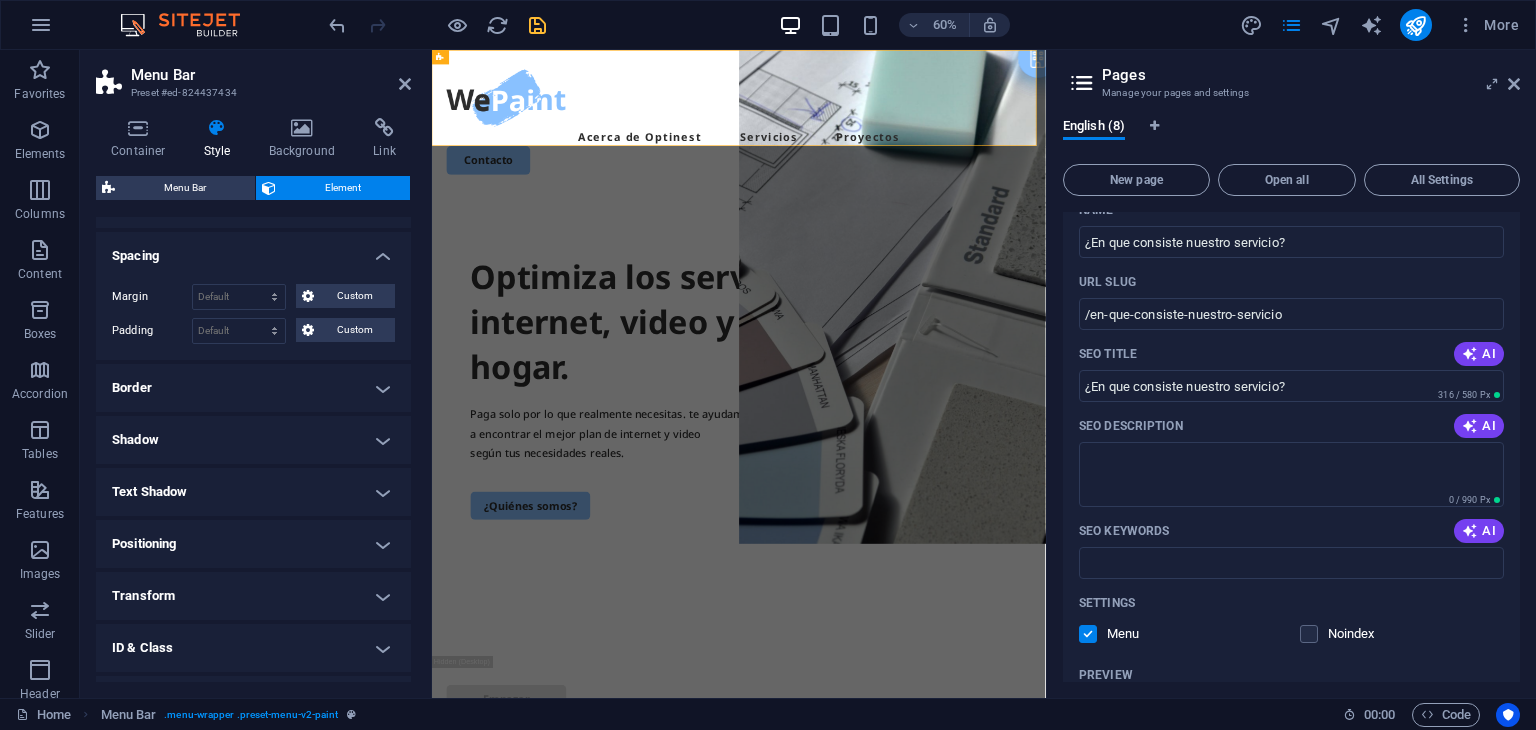 click on "Border" at bounding box center [253, 388] 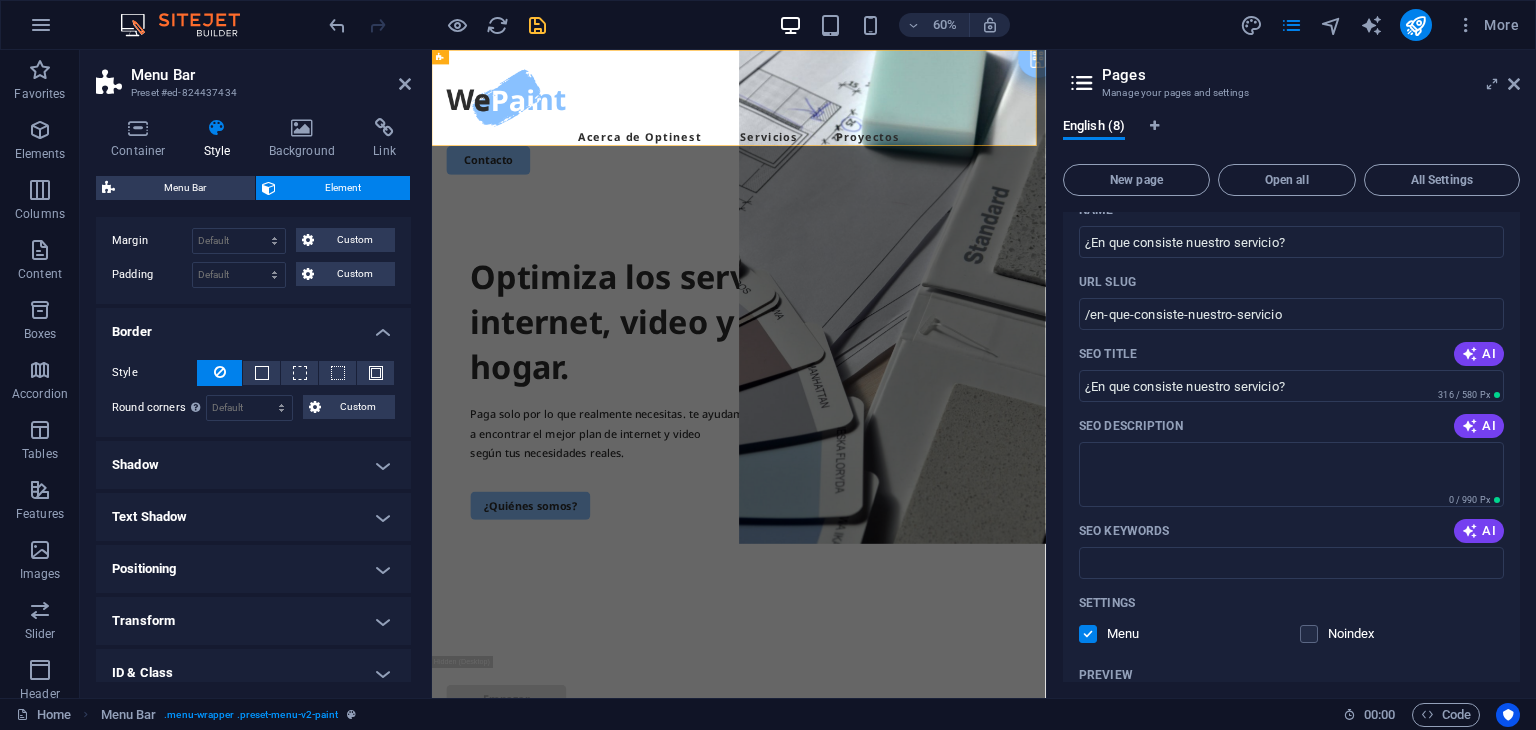 scroll, scrollTop: 208, scrollLeft: 0, axis: vertical 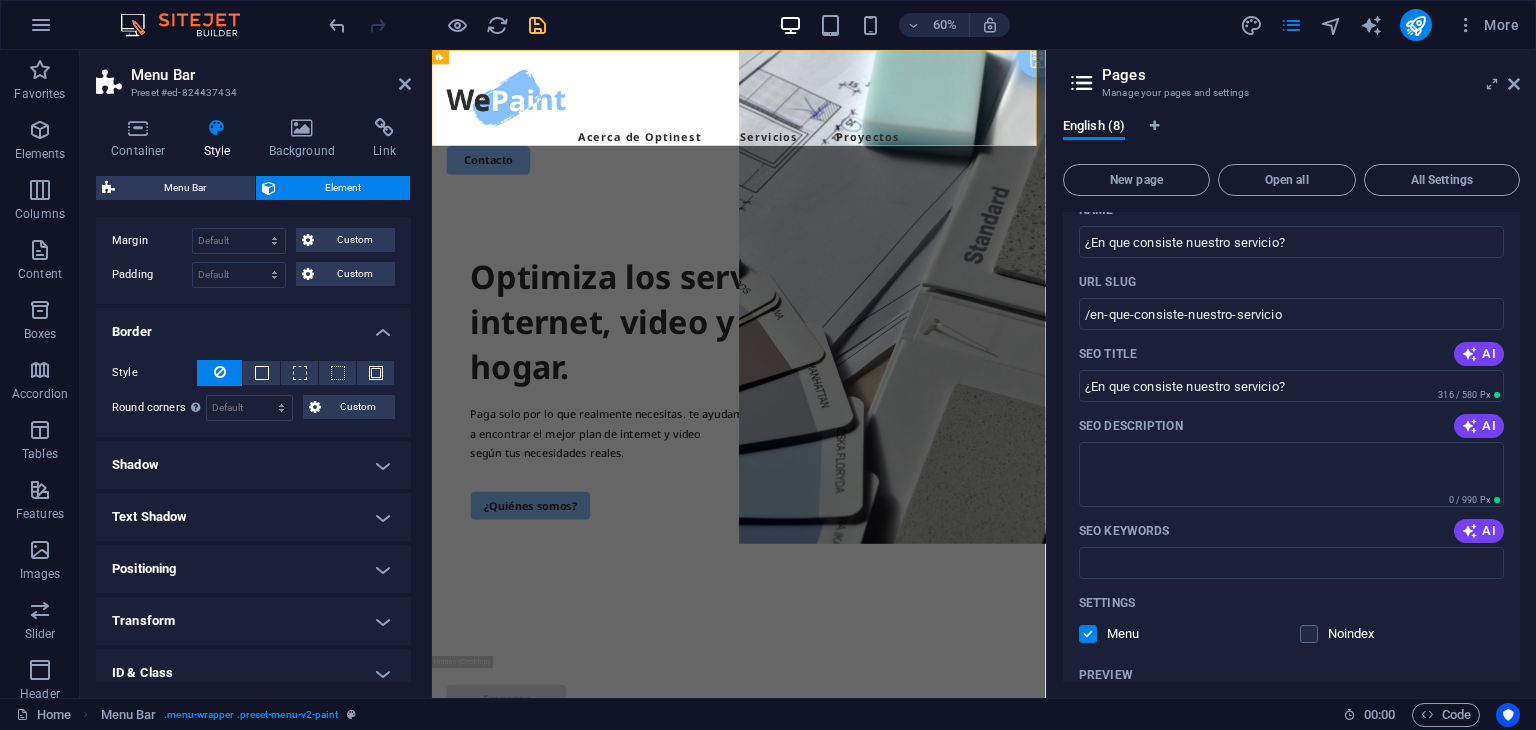click on "Shadow" at bounding box center [253, 465] 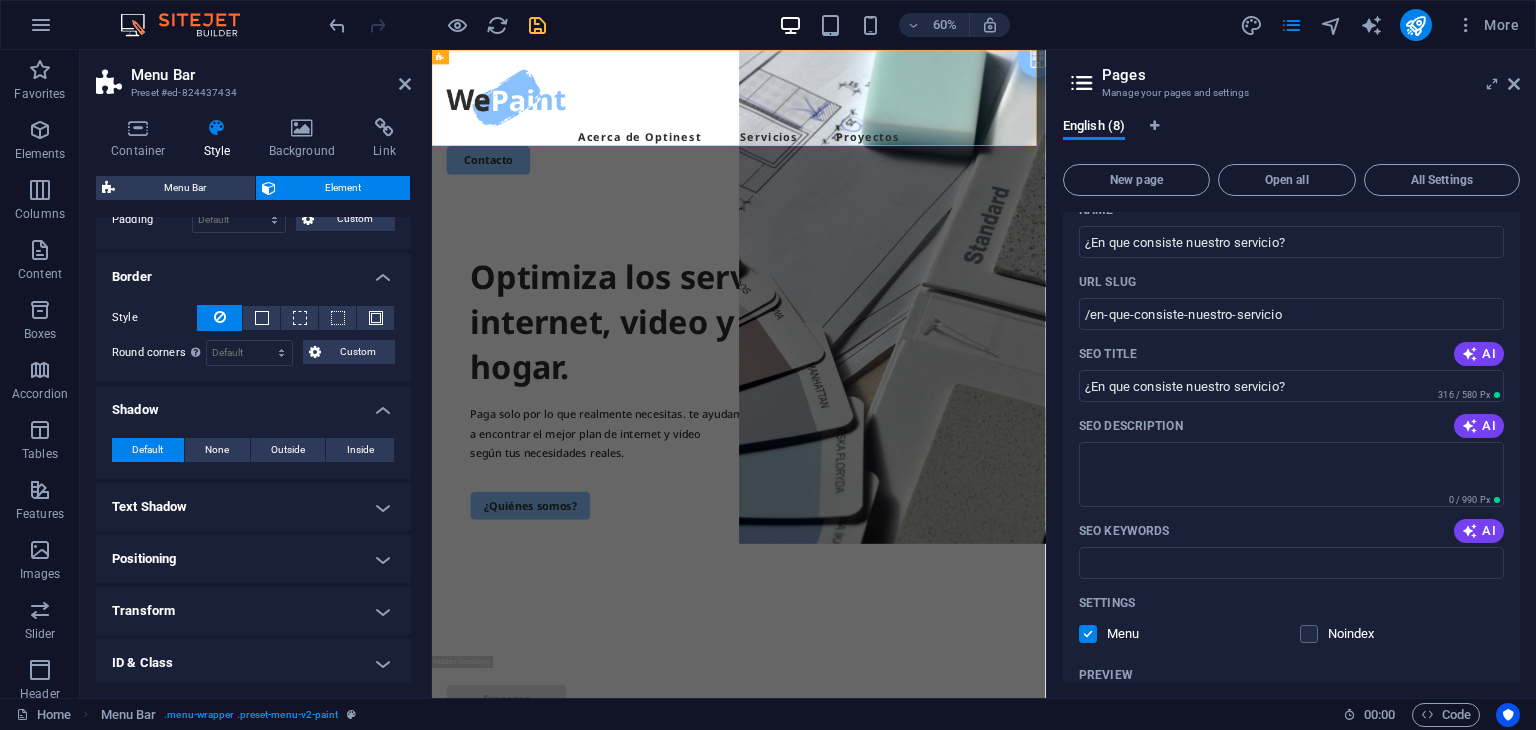 scroll, scrollTop: 273, scrollLeft: 0, axis: vertical 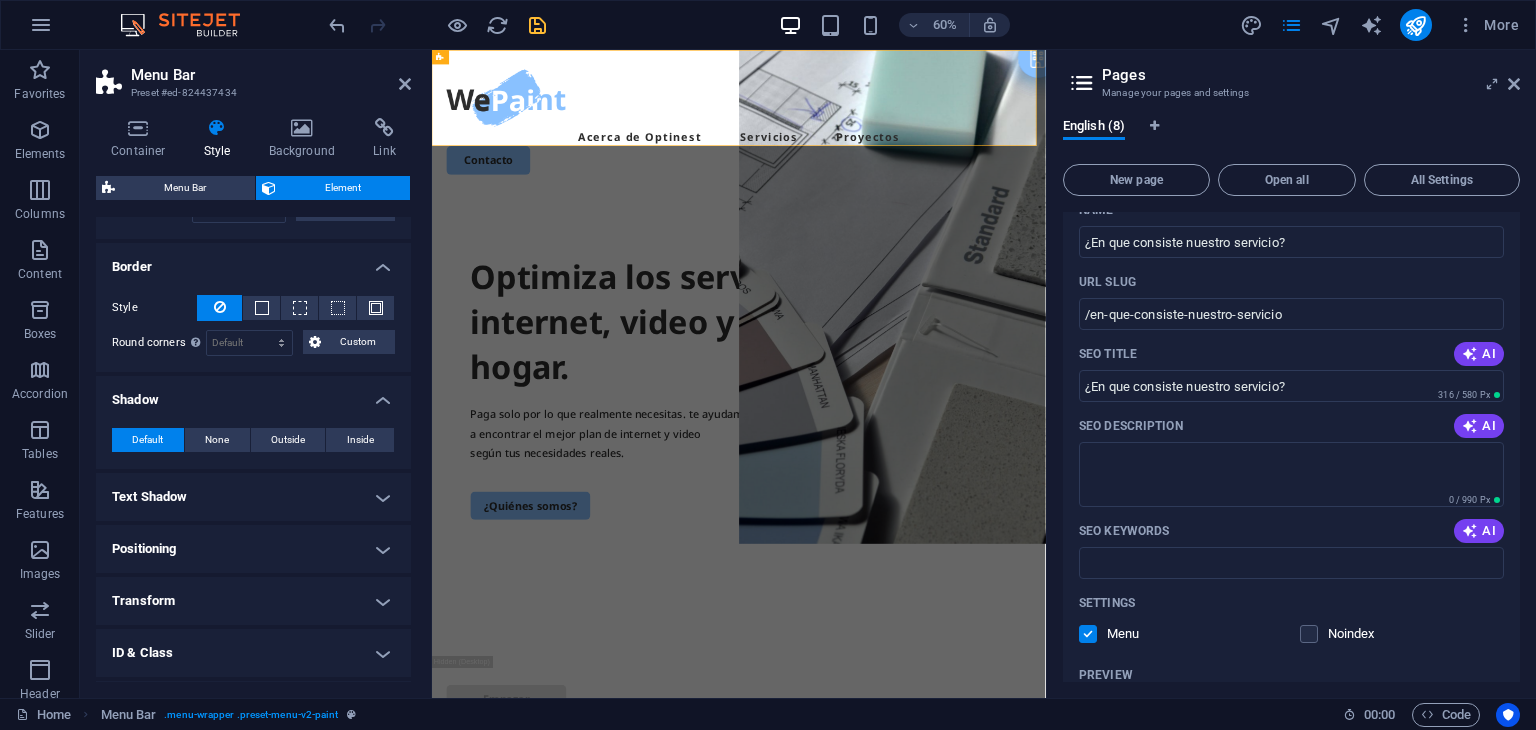 click on "Default None Outside Inside Color X offset 0 px rem vh vw Y offset 0 px rem vh vw Blur 0 px rem % vh vw Spread 0 px rem vh vw" at bounding box center [253, 440] 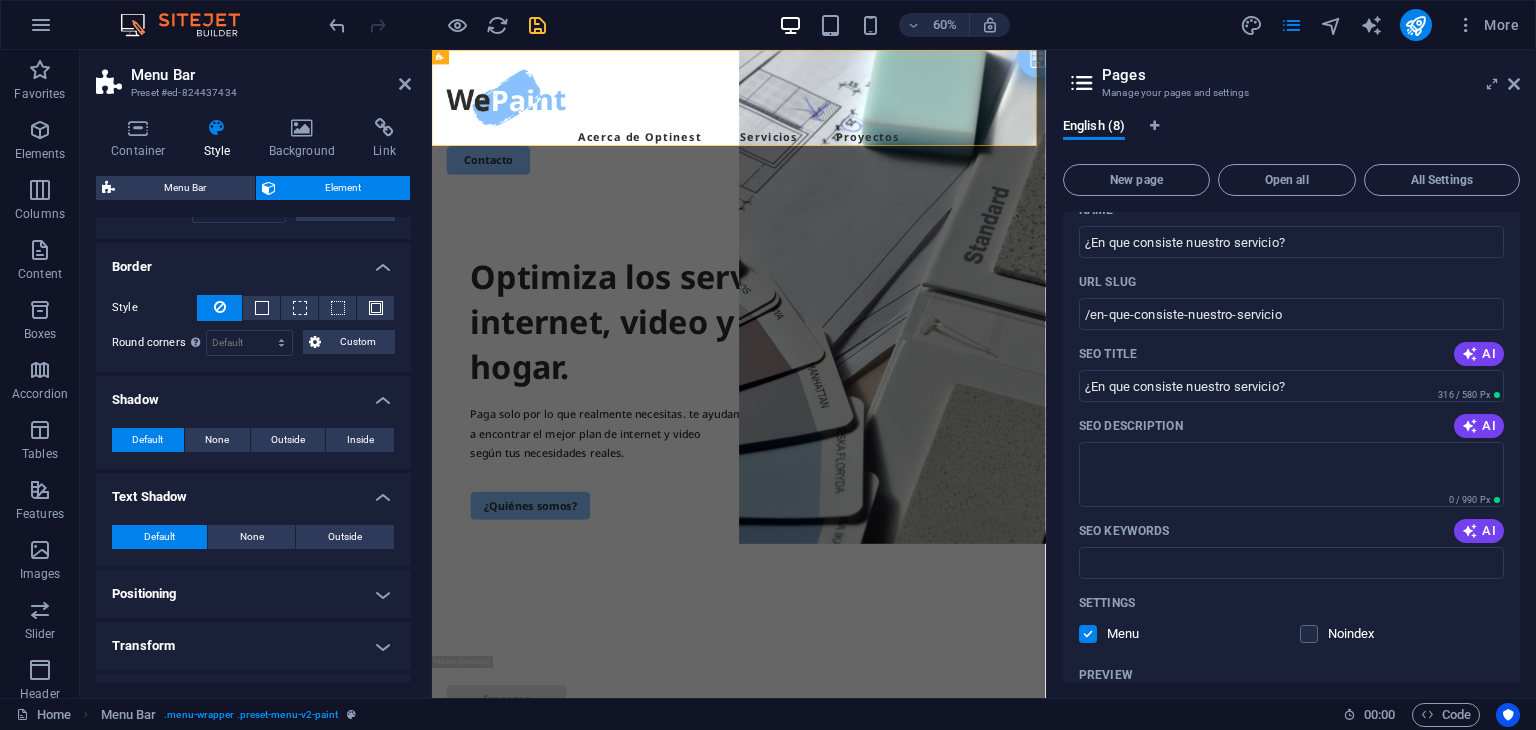scroll, scrollTop: 353, scrollLeft: 0, axis: vertical 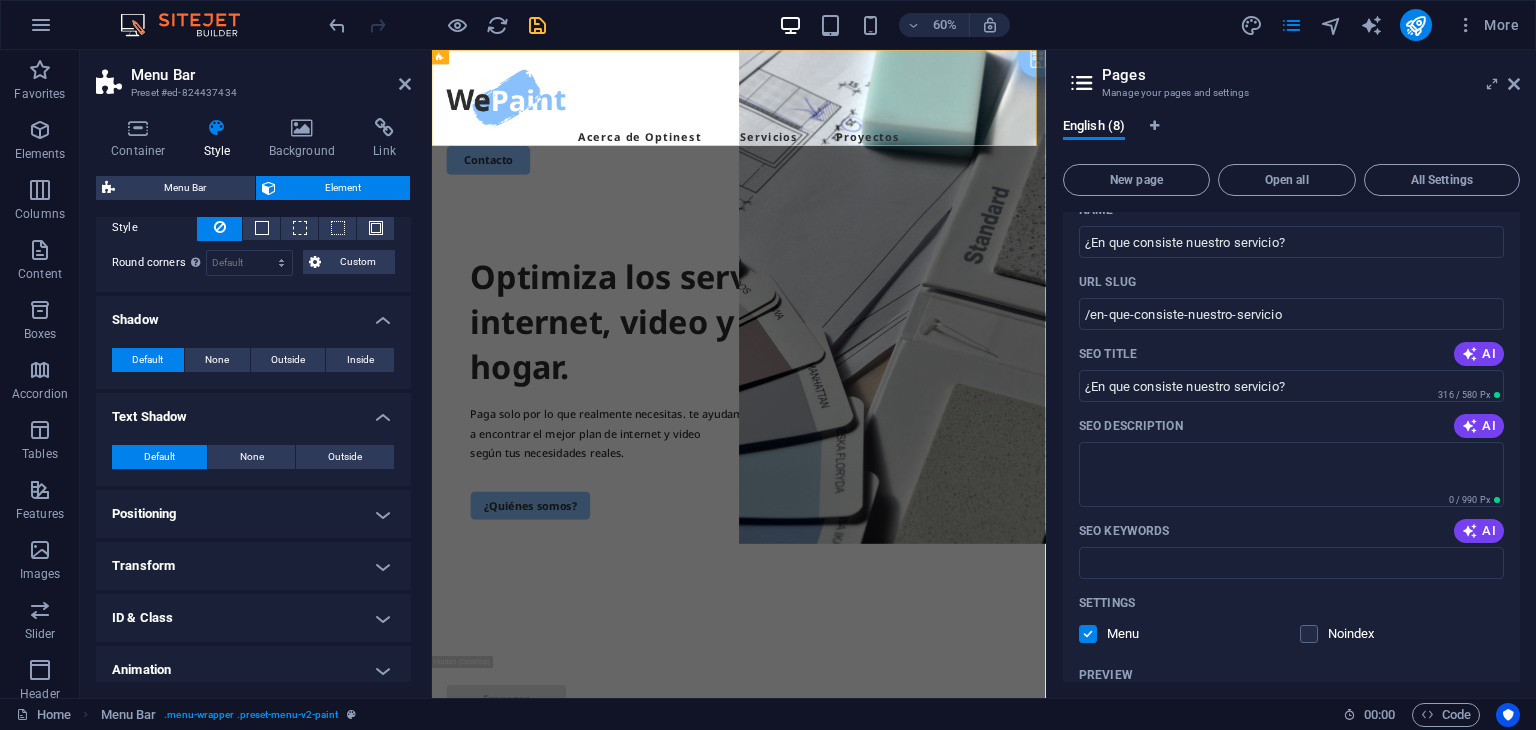 click on "Positioning" at bounding box center [253, 514] 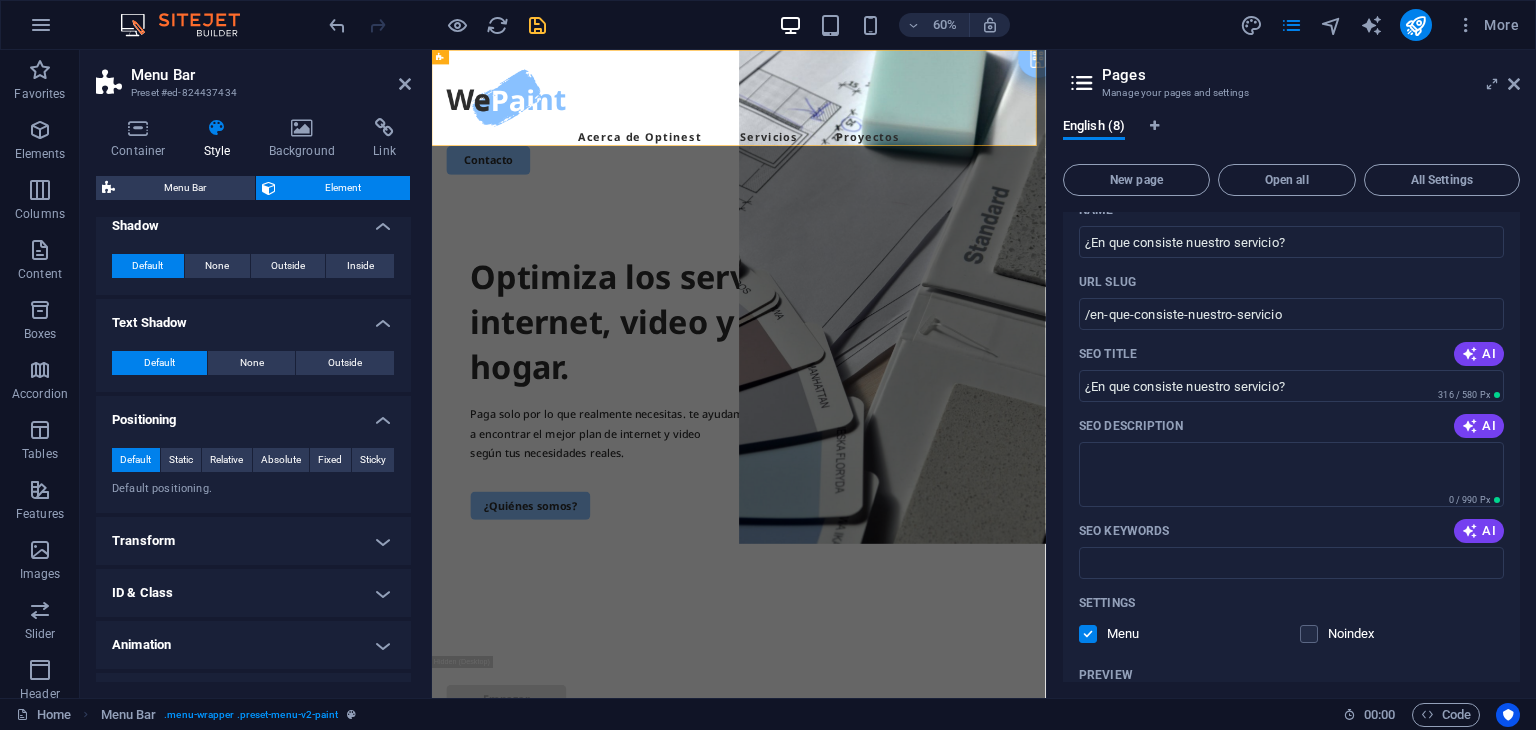 scroll, scrollTop: 448, scrollLeft: 0, axis: vertical 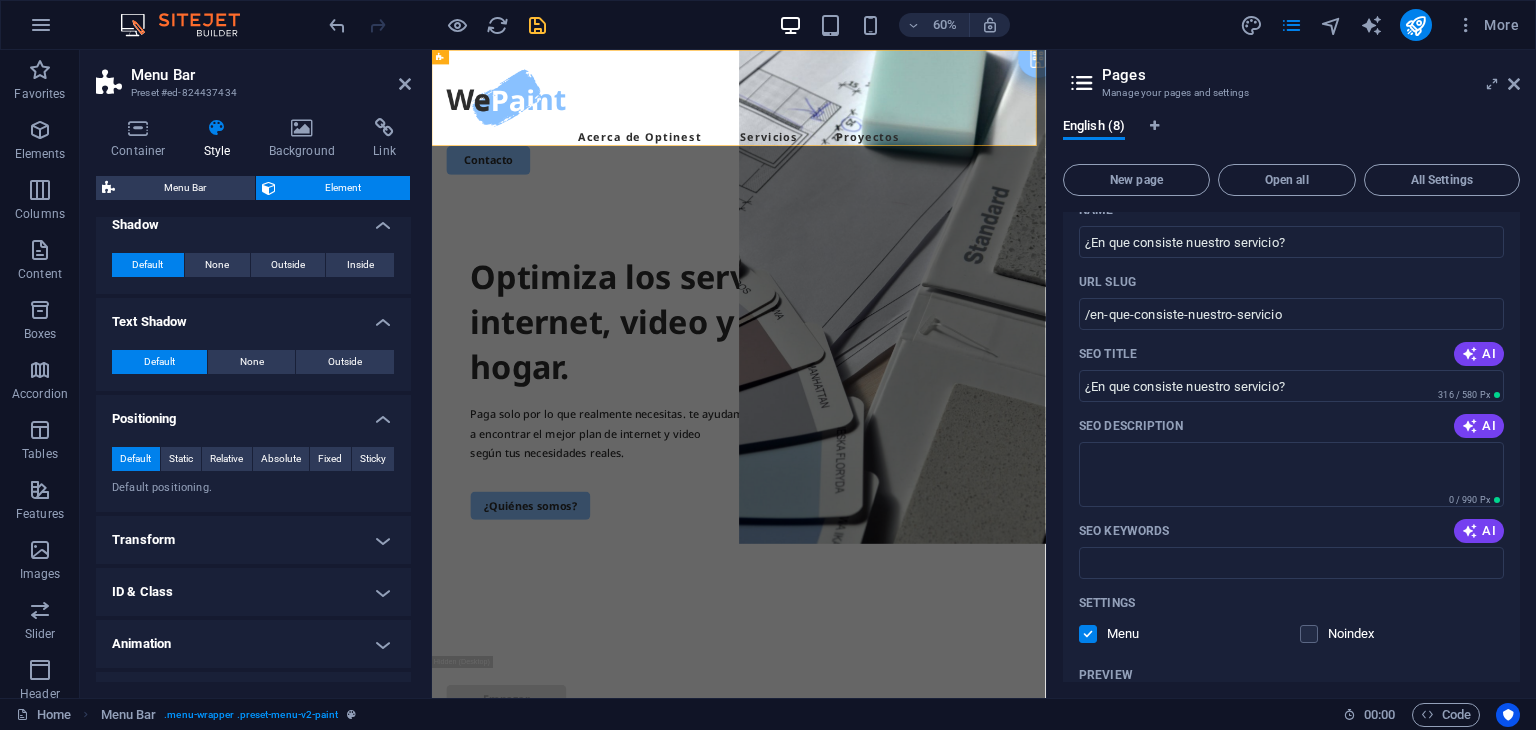 click on "Transform" at bounding box center (253, 540) 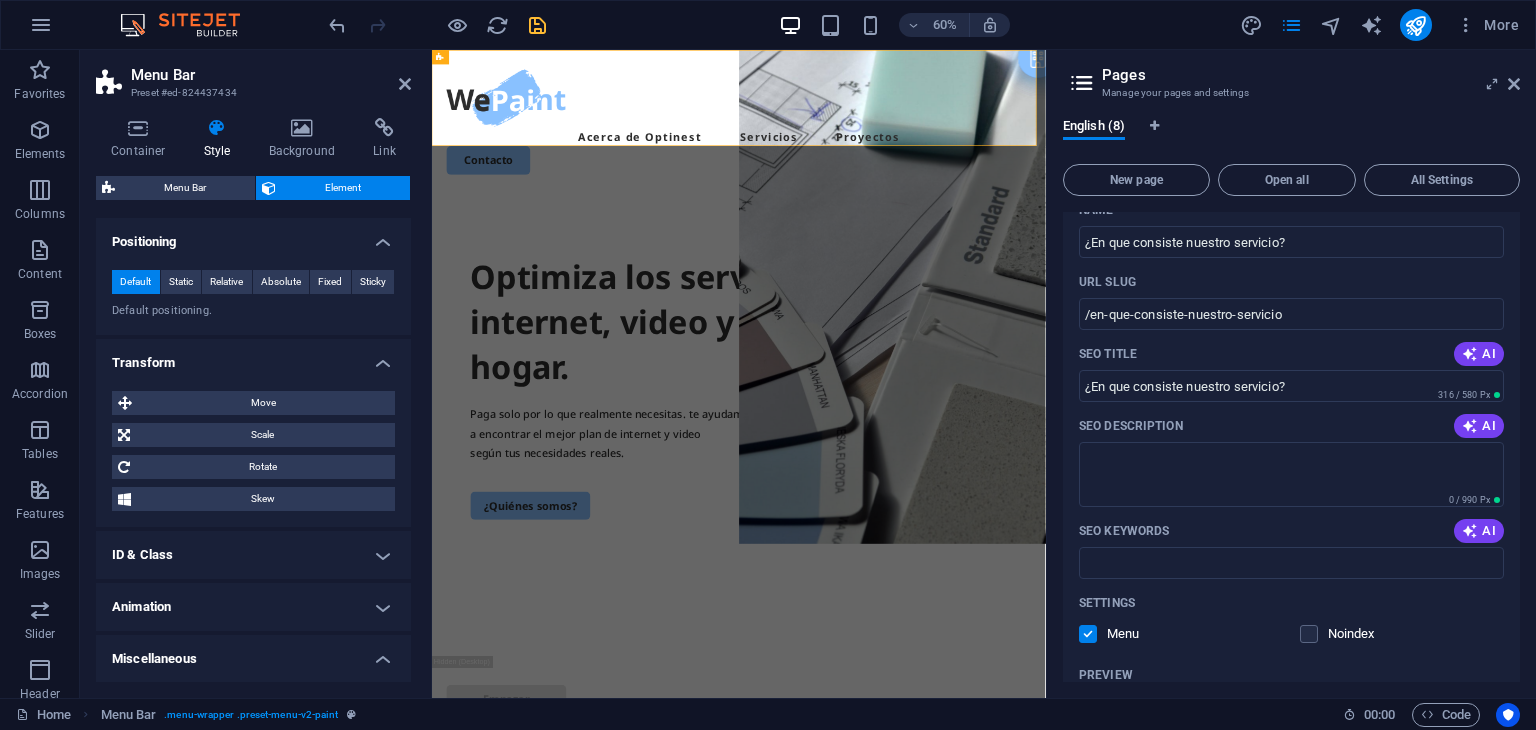 scroll, scrollTop: 627, scrollLeft: 0, axis: vertical 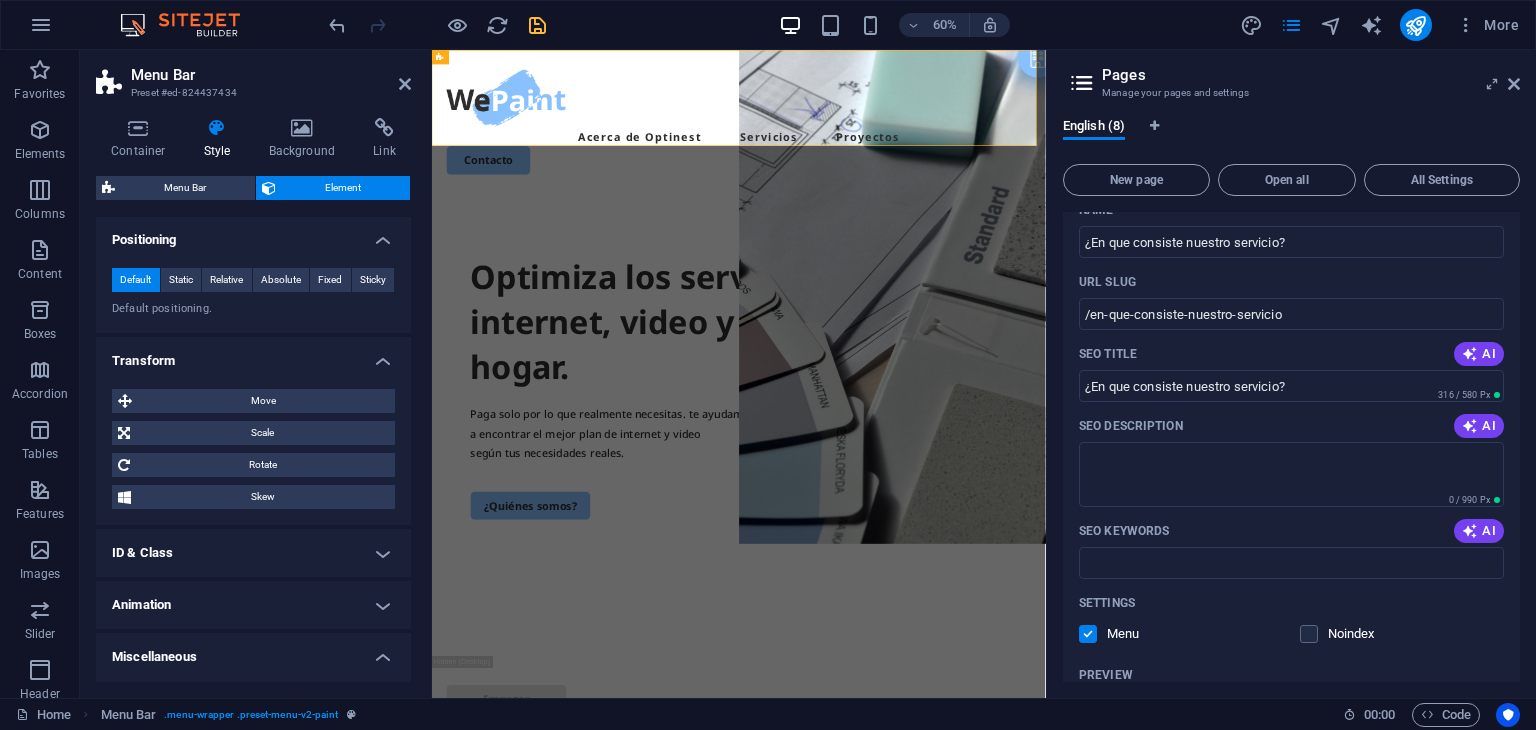 click on "ID & Class" at bounding box center (253, 553) 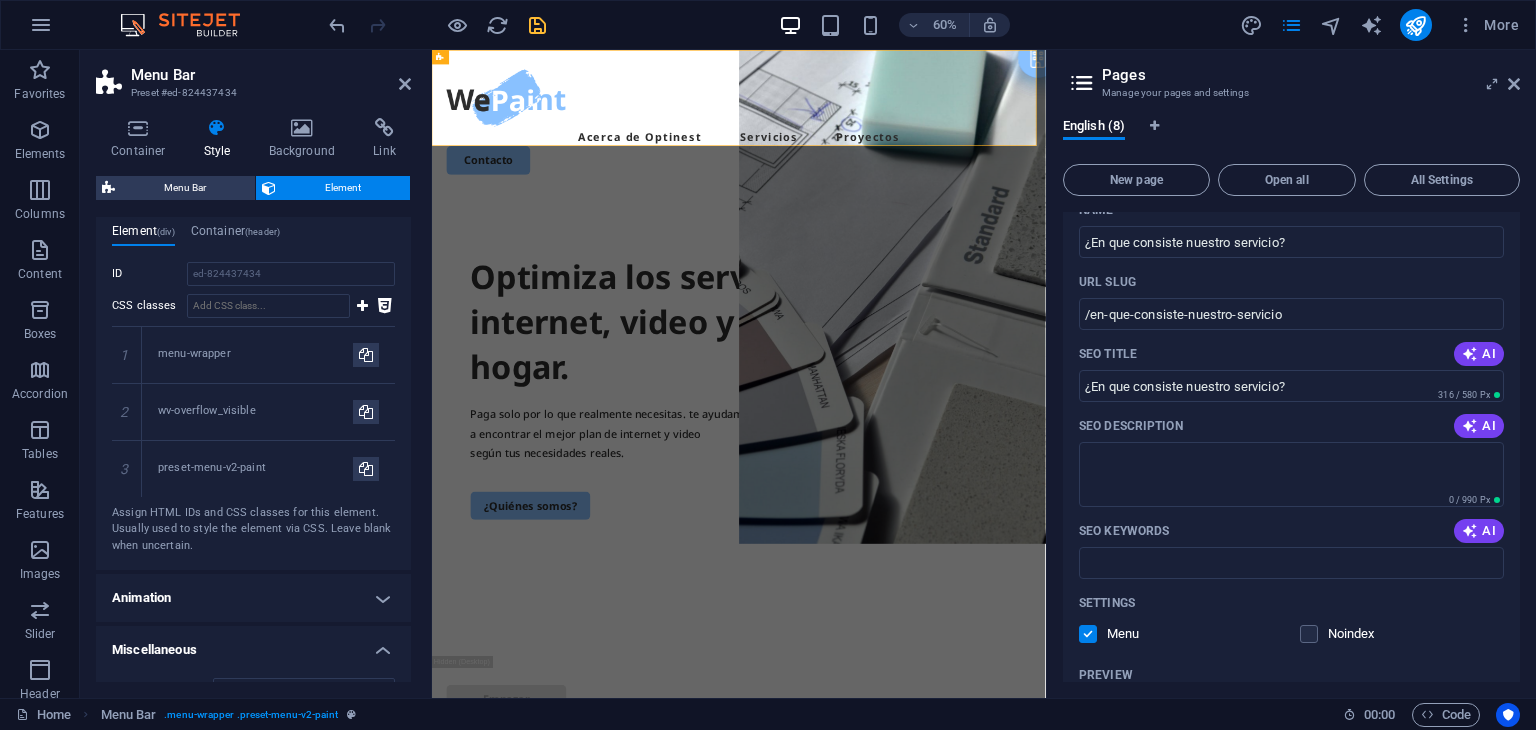 scroll, scrollTop: 1097, scrollLeft: 0, axis: vertical 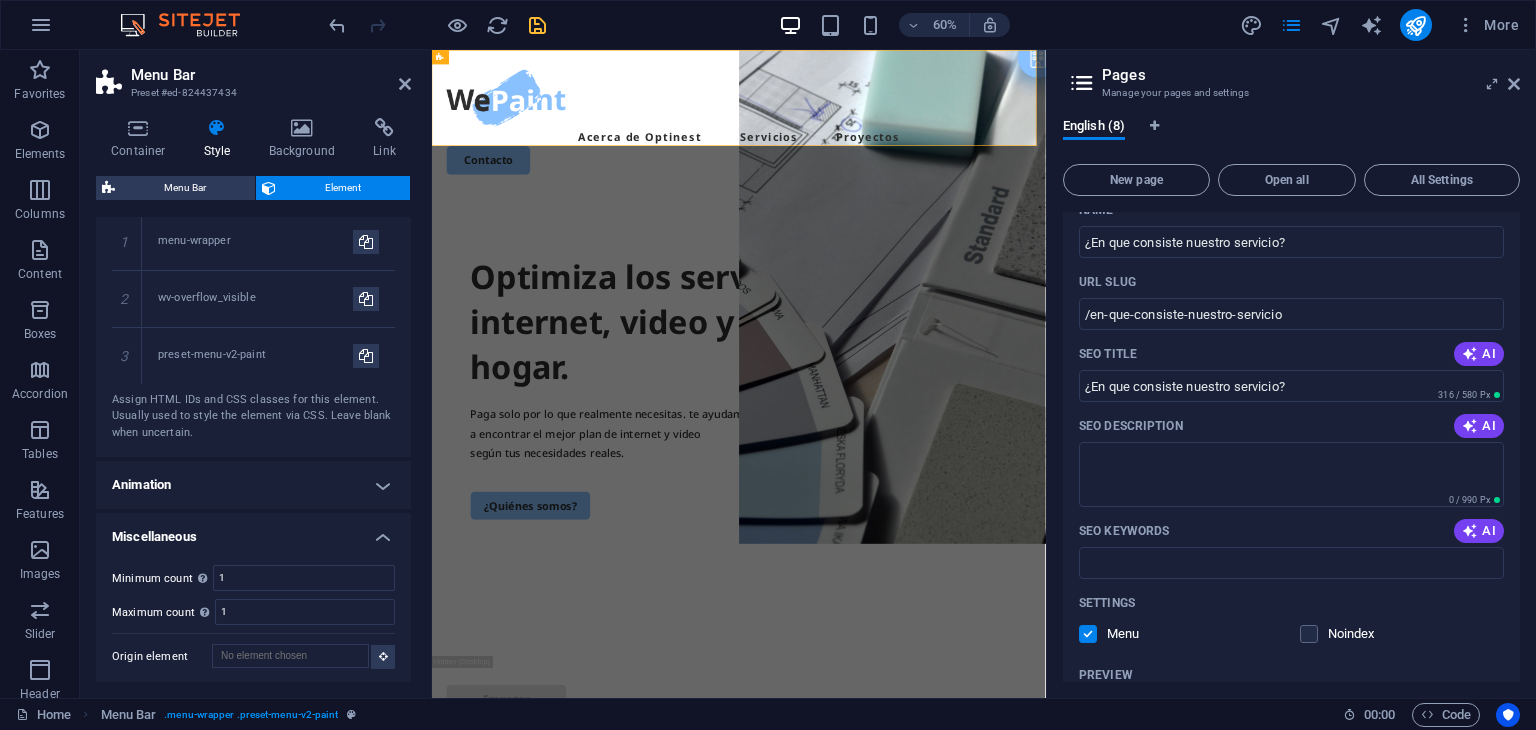 click on "Animation" at bounding box center (253, 485) 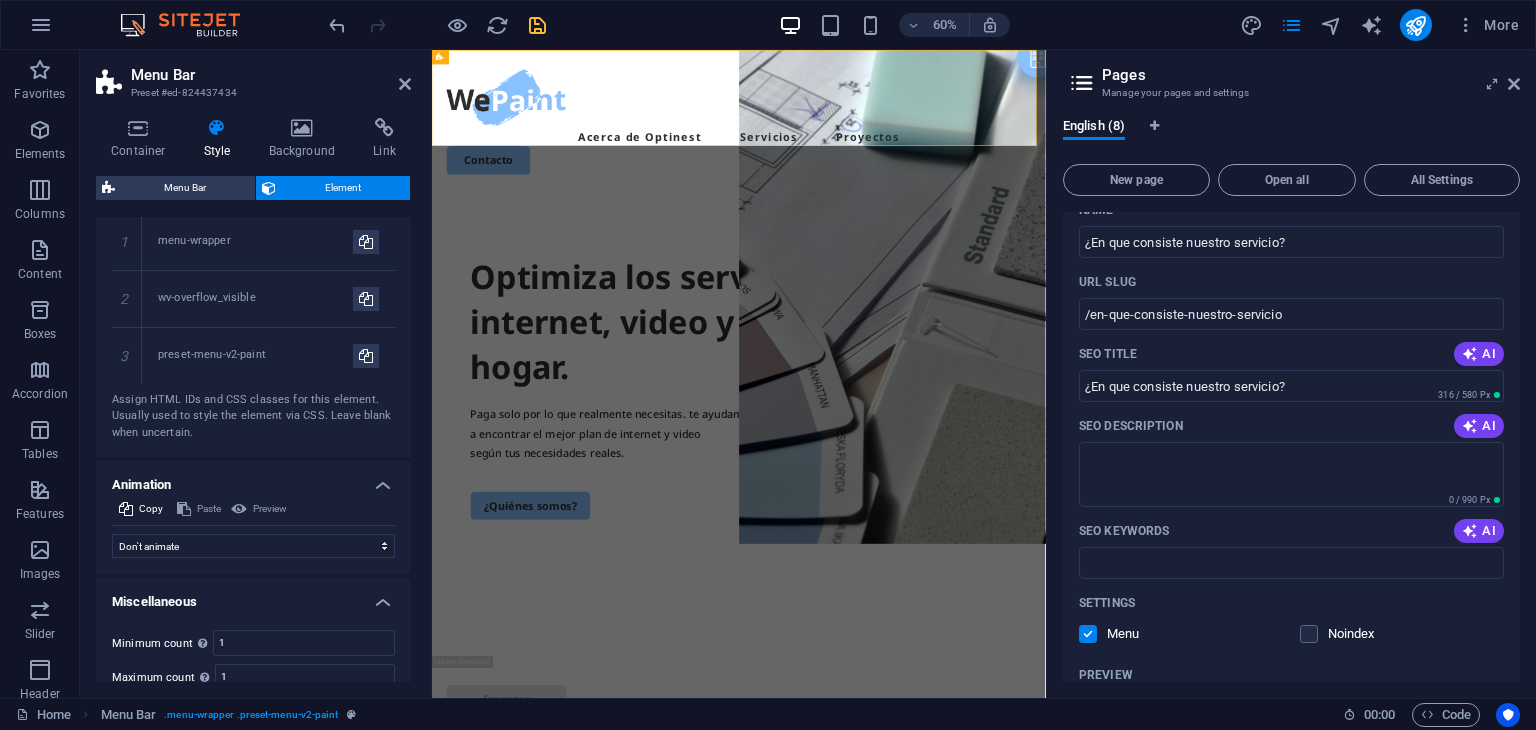 scroll, scrollTop: 1162, scrollLeft: 0, axis: vertical 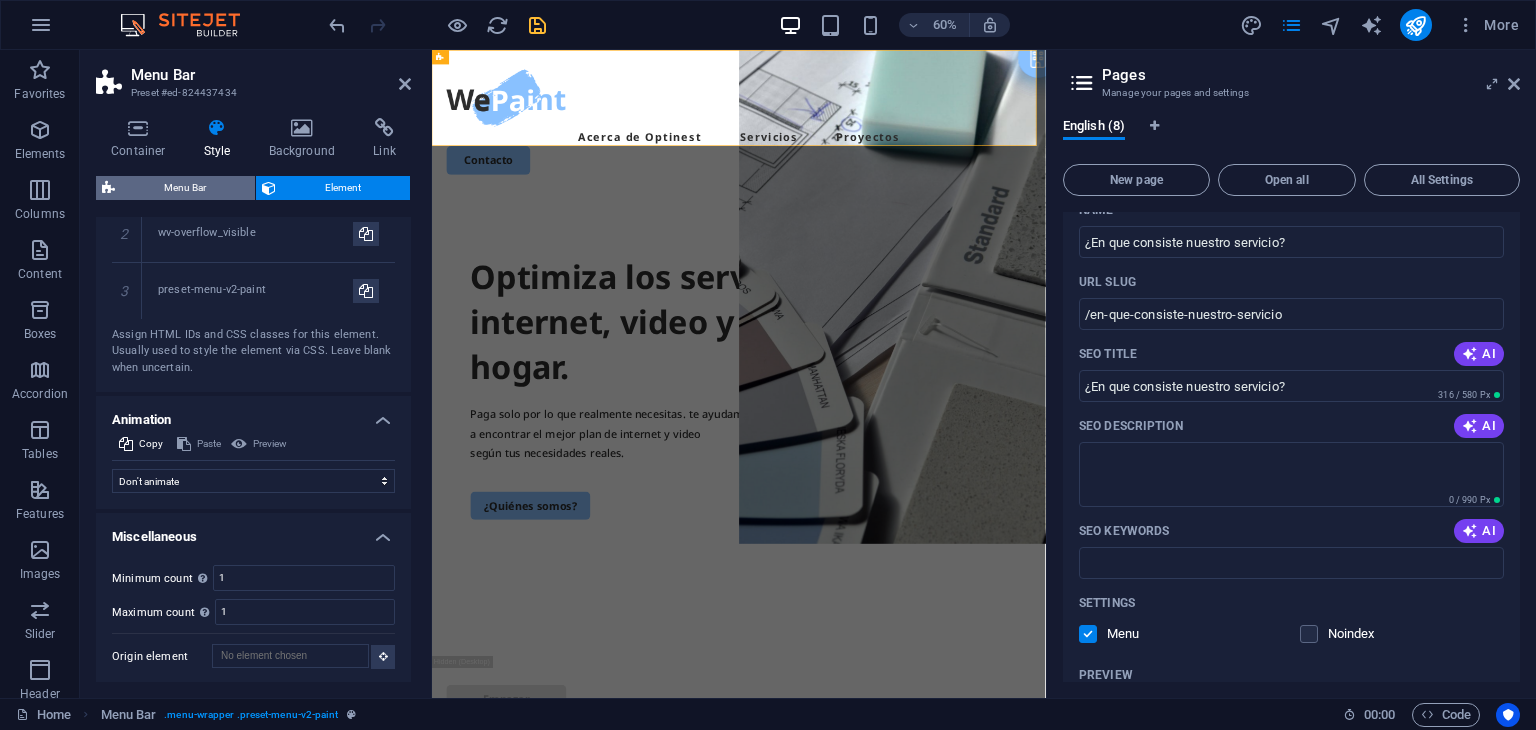 click on "Menu Bar" at bounding box center (185, 188) 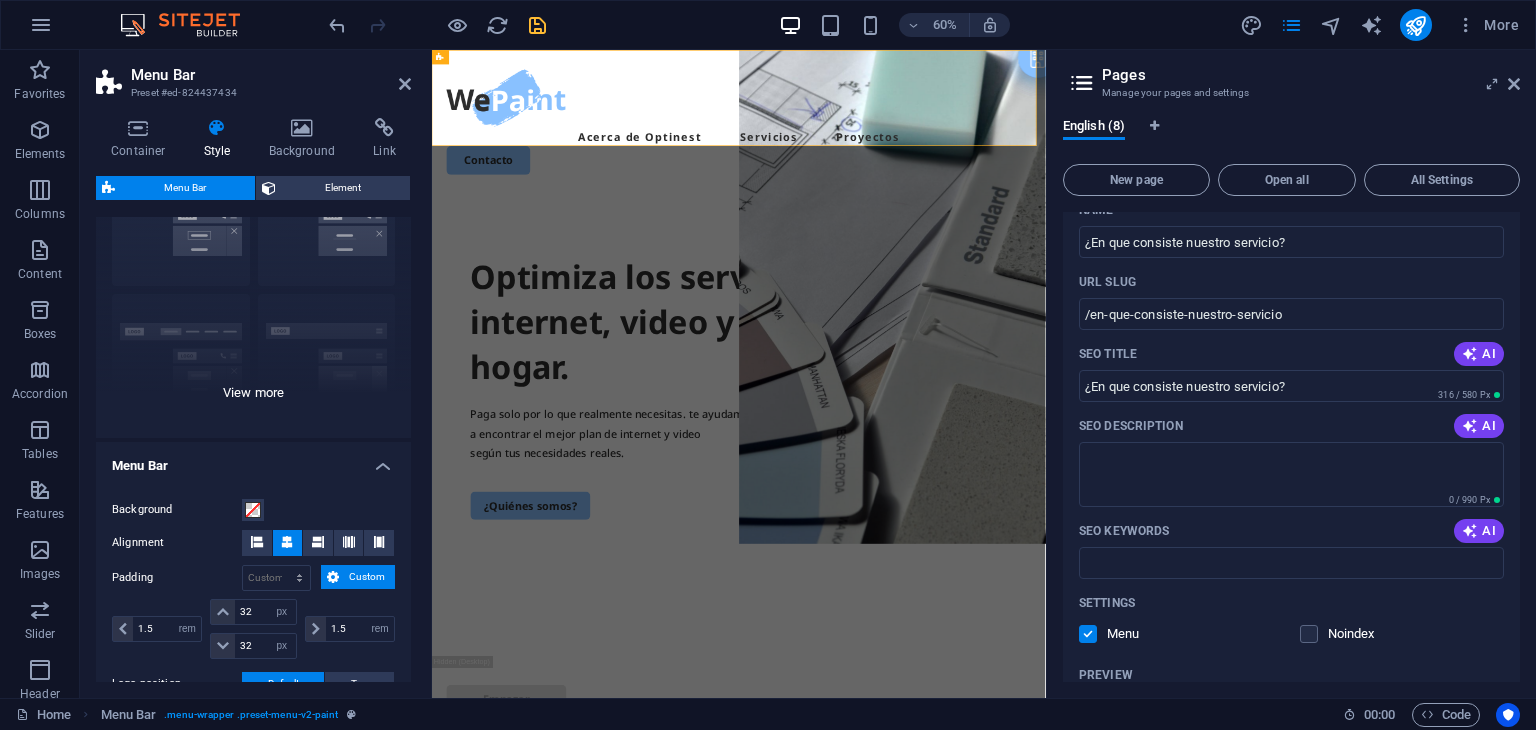 scroll, scrollTop: 115, scrollLeft: 0, axis: vertical 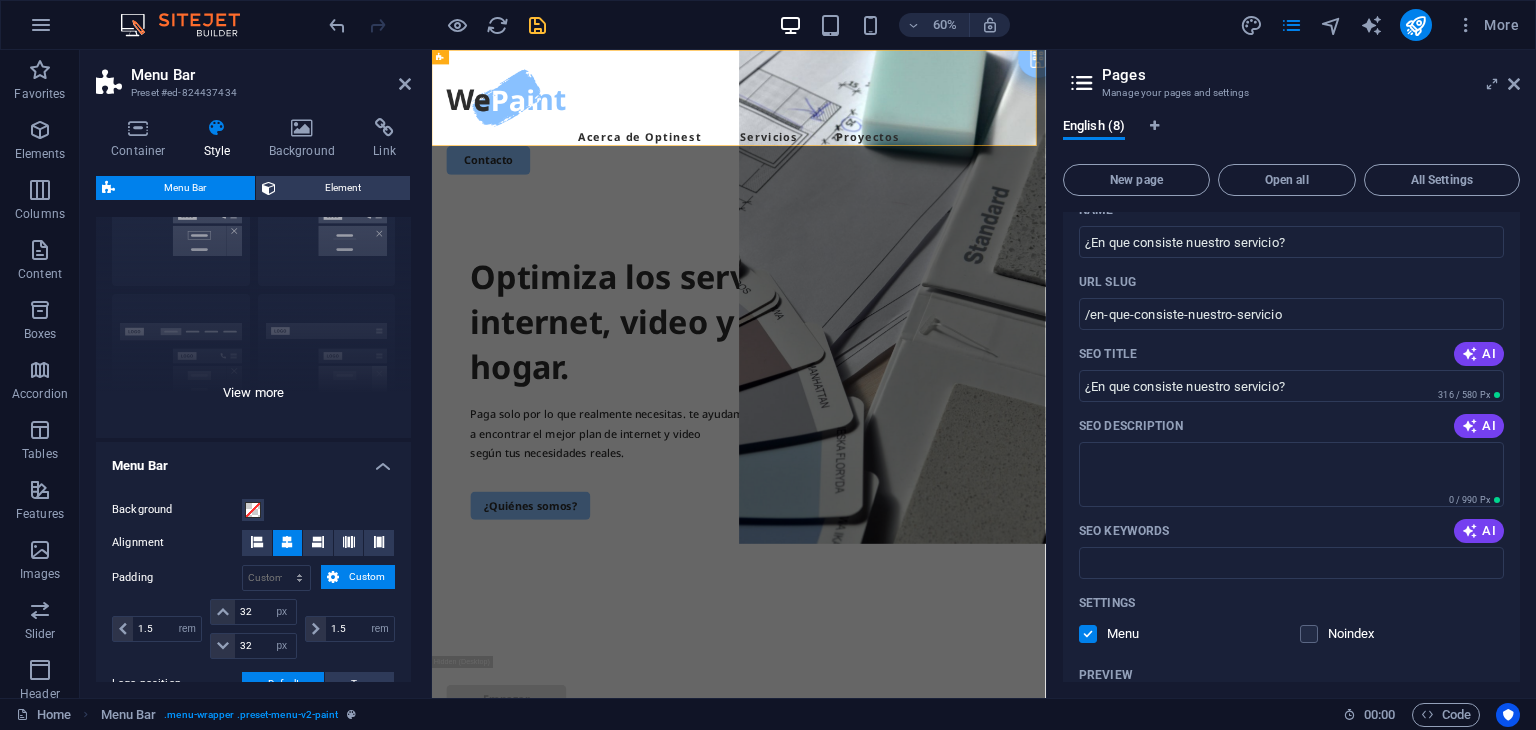 click on "Border Centered Default Fixed Loki Trigger Wide XXL" at bounding box center [253, 288] 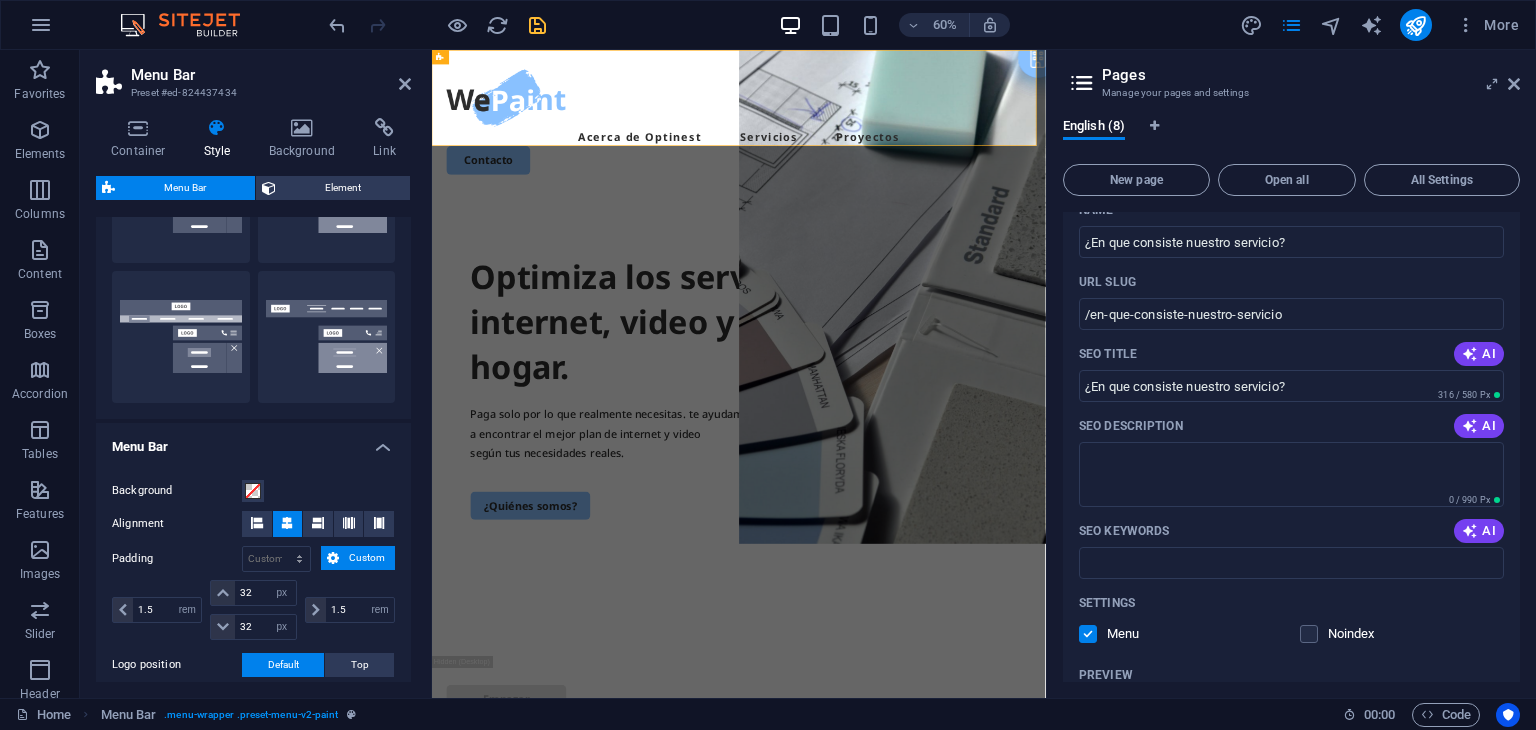 scroll, scrollTop: 424, scrollLeft: 0, axis: vertical 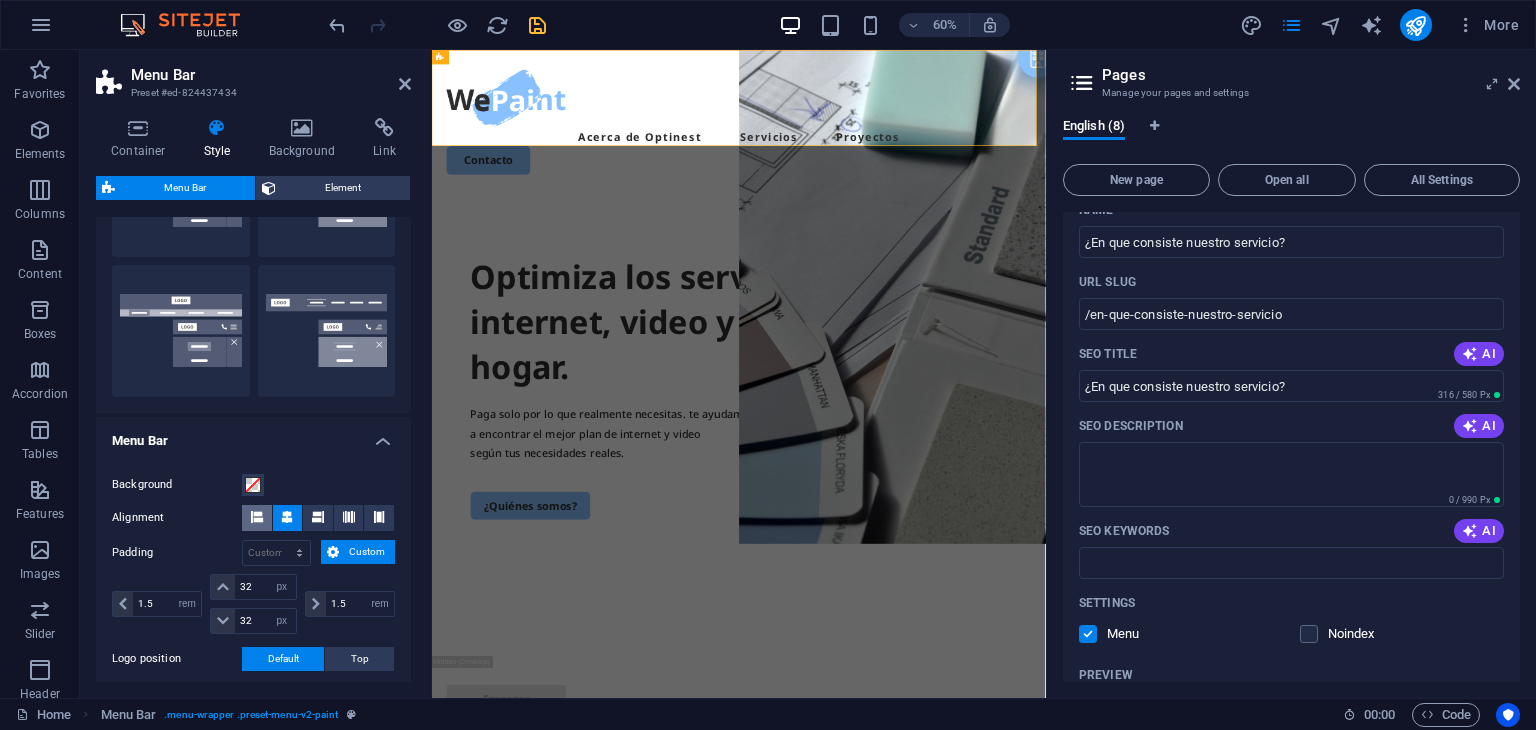 click at bounding box center [257, 517] 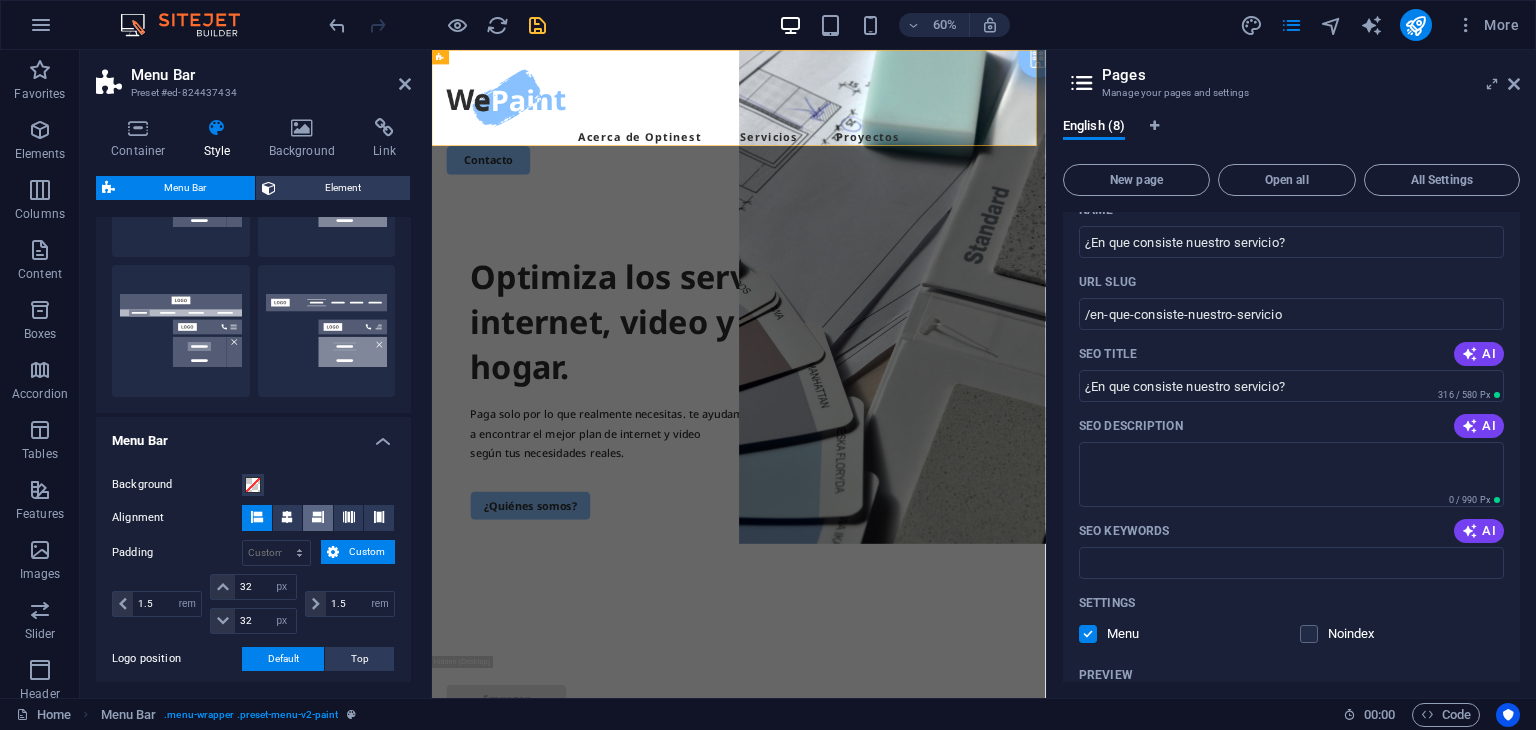 select 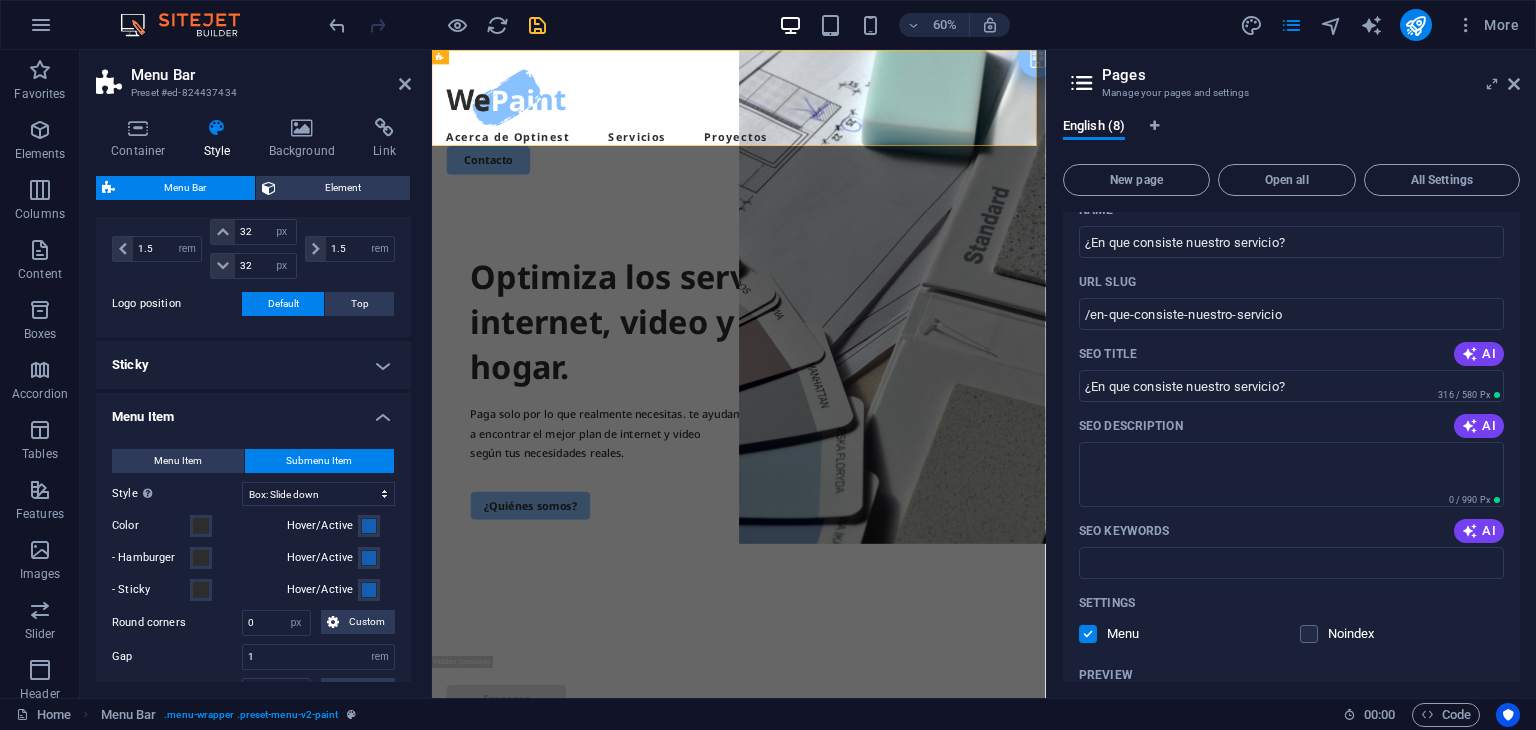 scroll, scrollTop: 798, scrollLeft: 0, axis: vertical 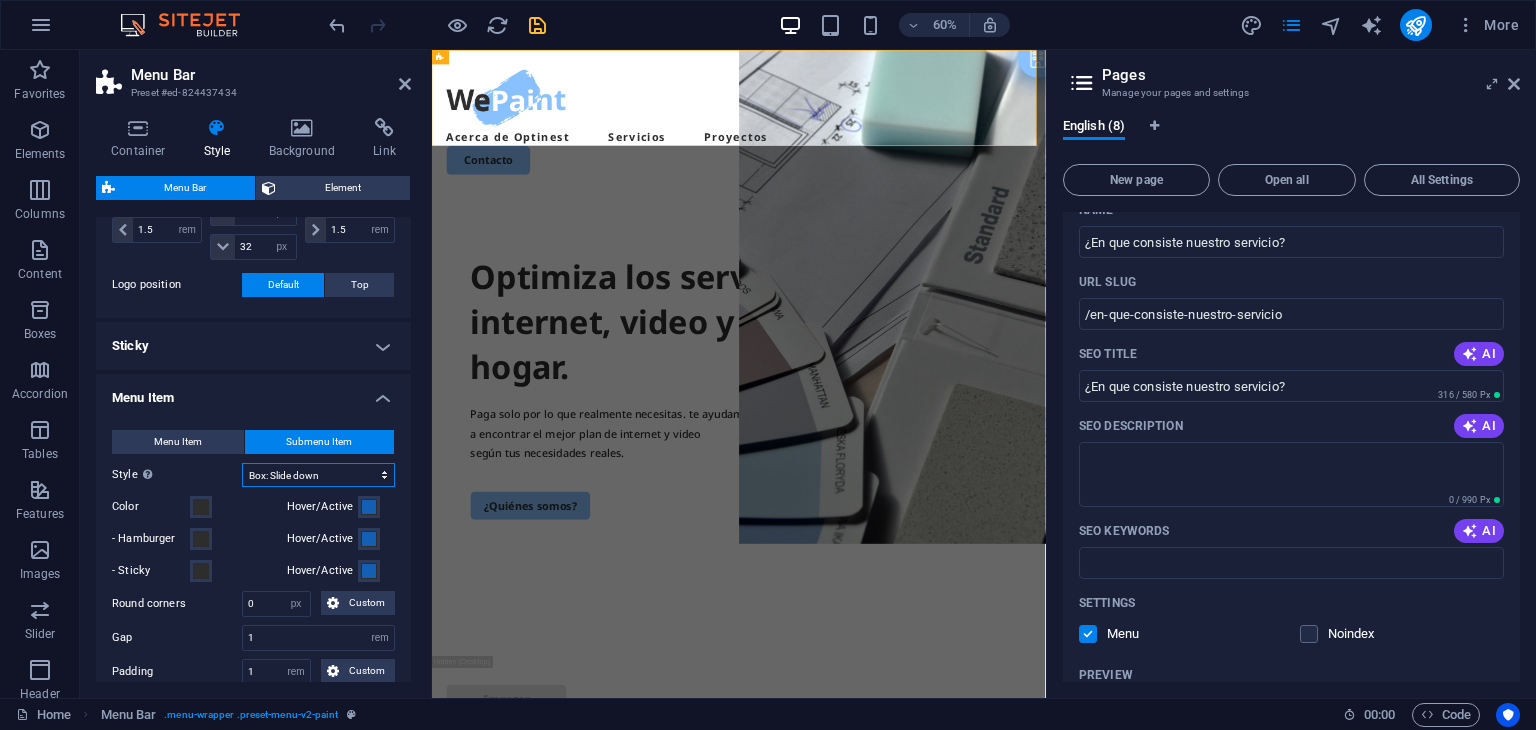 click on "Plain Text color Box: Fade Box: Flip vertical Box: Flip horizontal Box: Slide down Box: Slide up Box: Slide right Box: Slide left Box: Zoom effect Border Border top & bottom Border left & right Border top Border bottom" at bounding box center [318, 475] 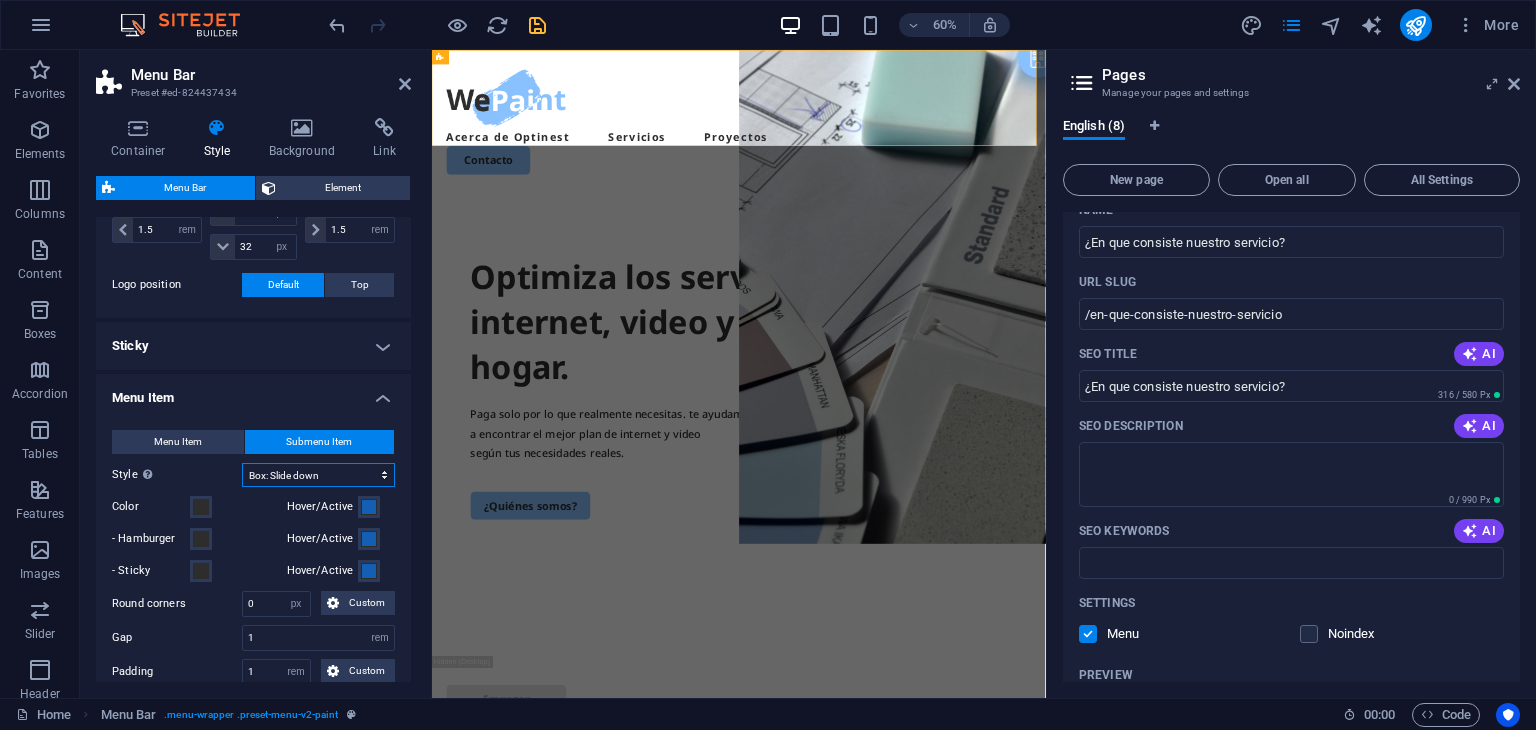 click on "Plain Text color Box: Fade Box: Flip vertical Box: Flip horizontal Box: Slide down Box: Slide up Box: Slide right Box: Slide left Box: Zoom effect Border Border top & bottom Border left & right Border top Border bottom" at bounding box center [318, 475] 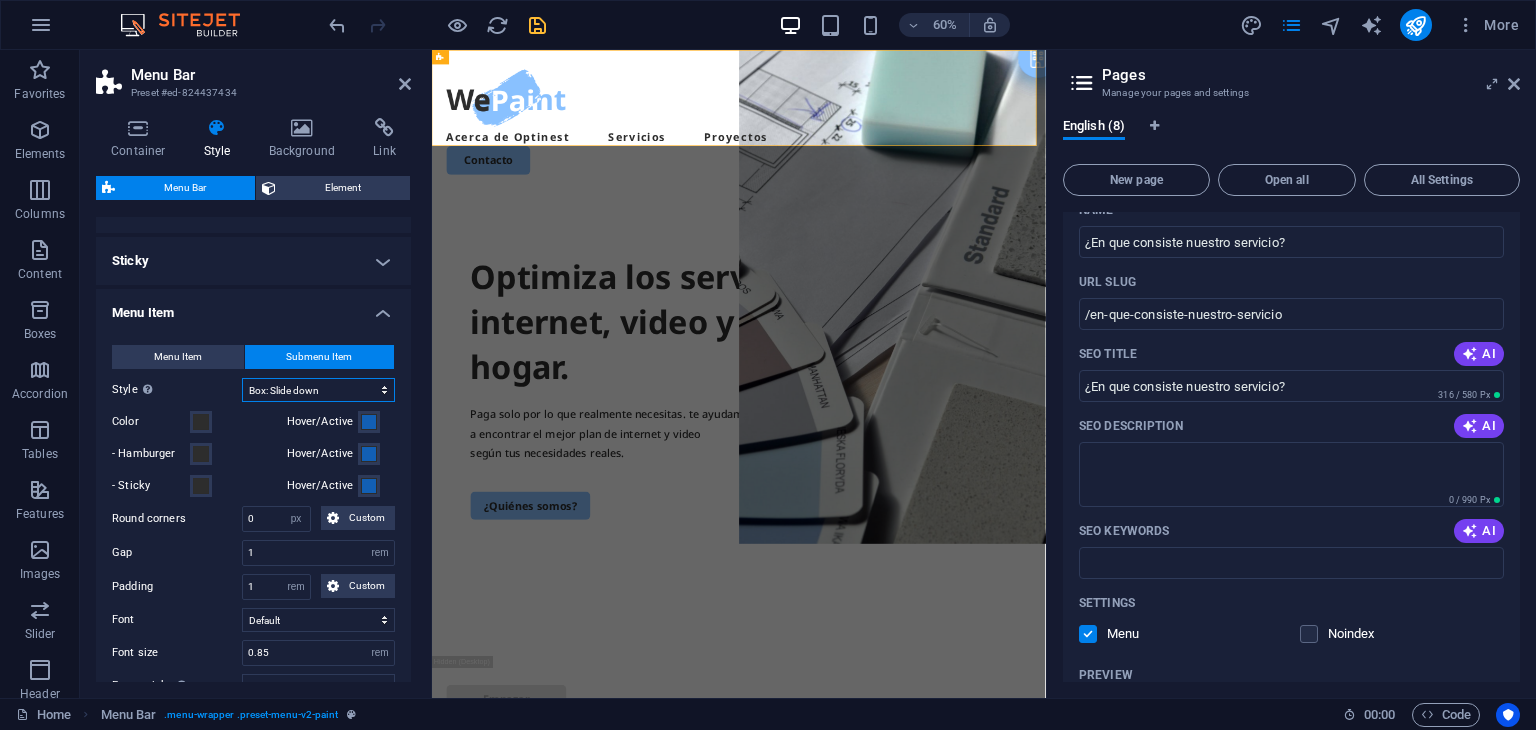 scroll, scrollTop: 887, scrollLeft: 0, axis: vertical 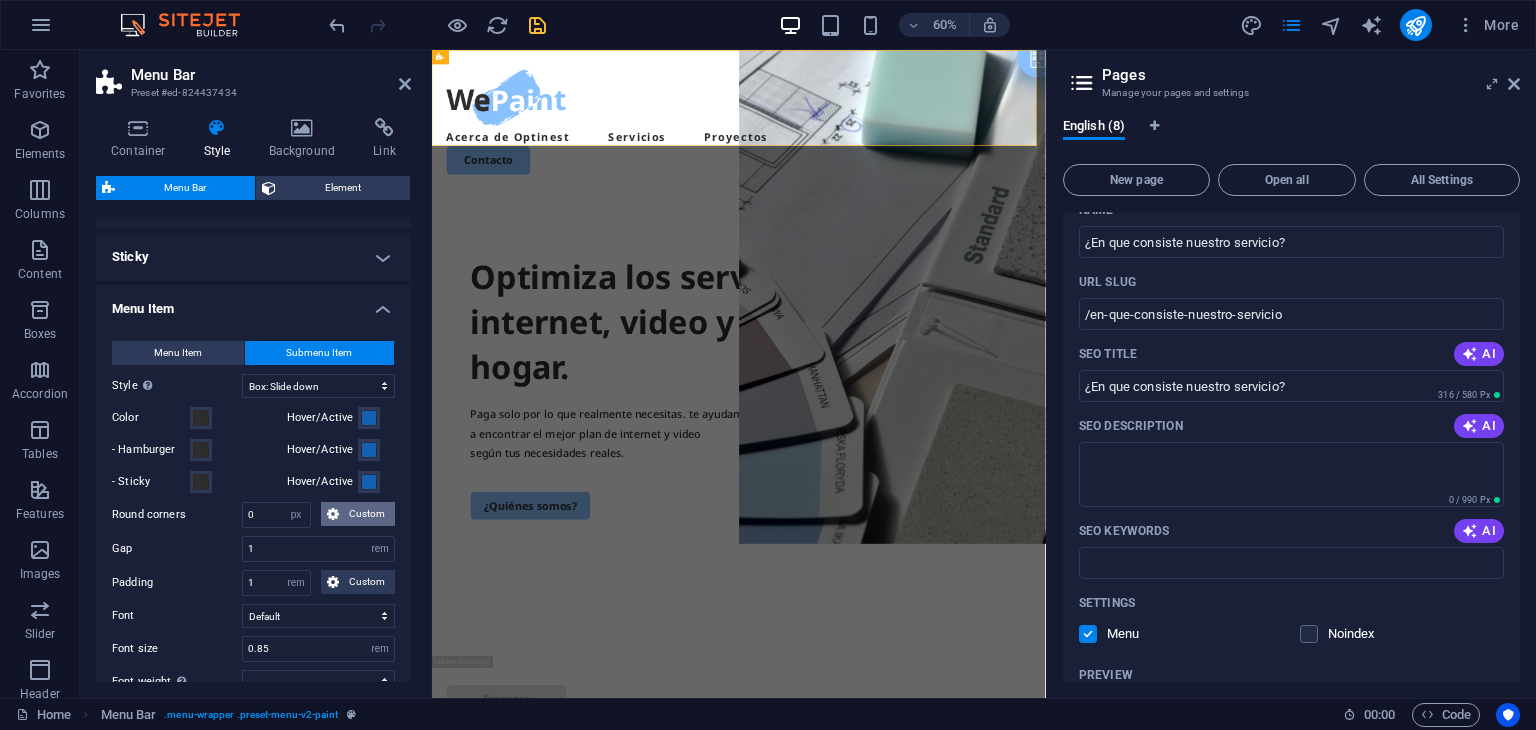 click on "Custom" at bounding box center (367, 514) 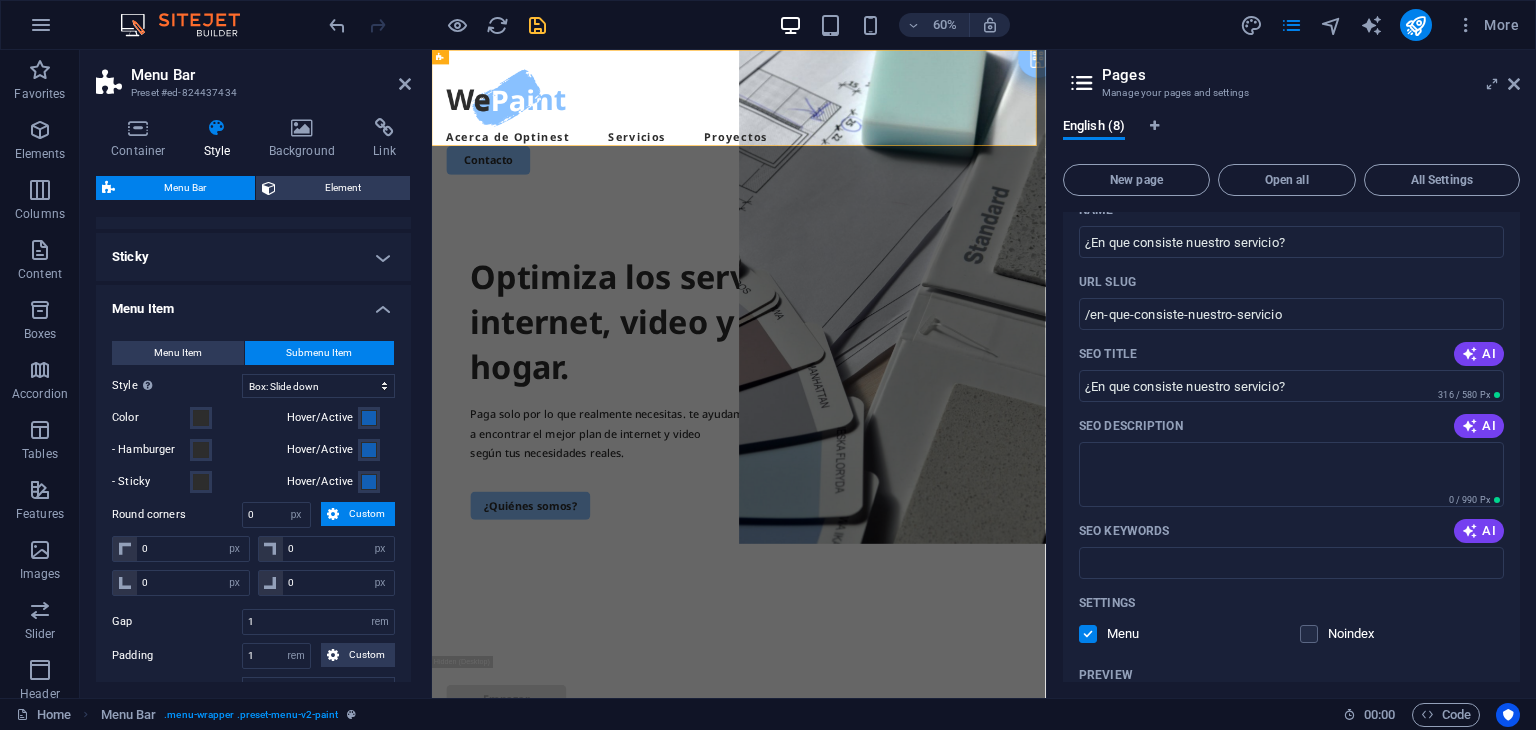 click on "Custom" at bounding box center (367, 514) 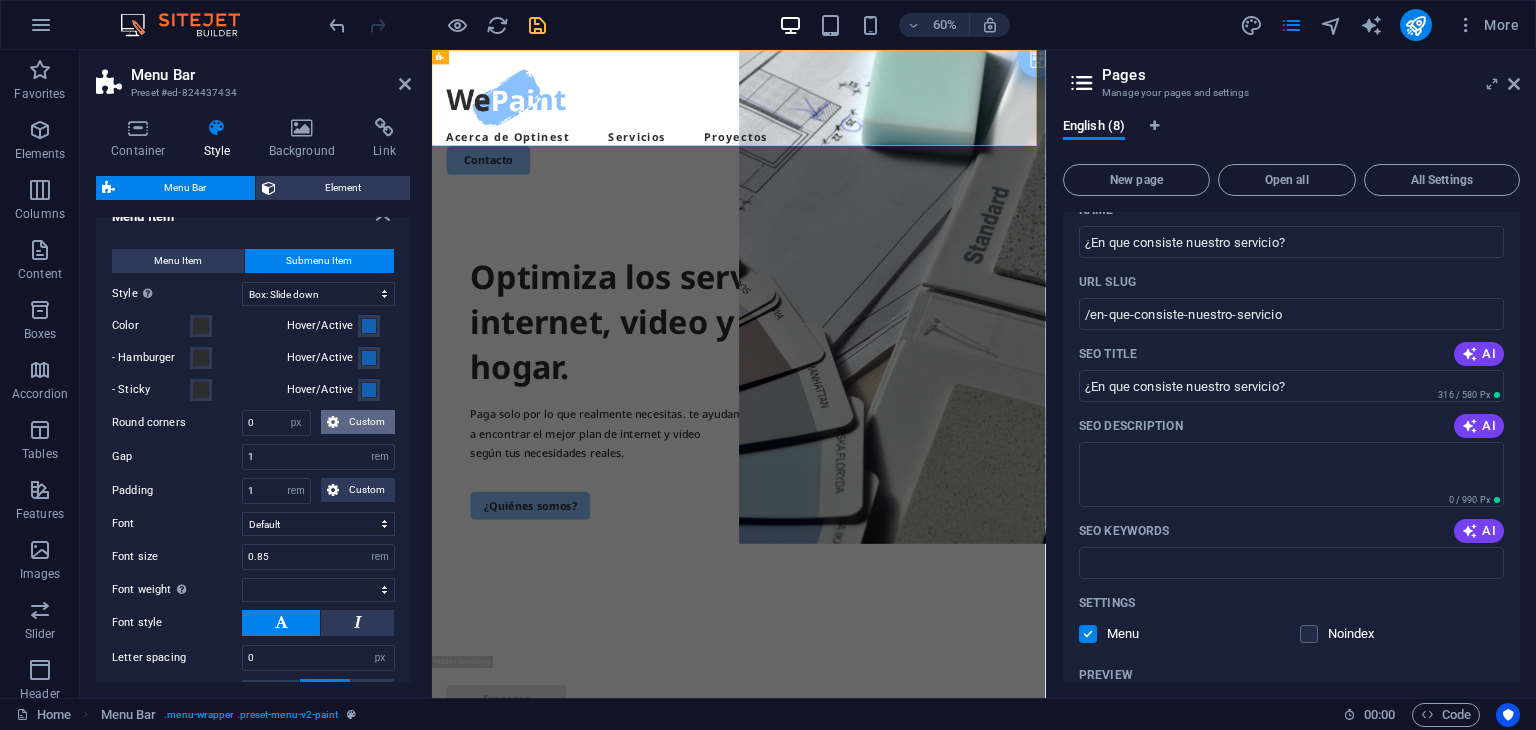 scroll, scrollTop: 980, scrollLeft: 0, axis: vertical 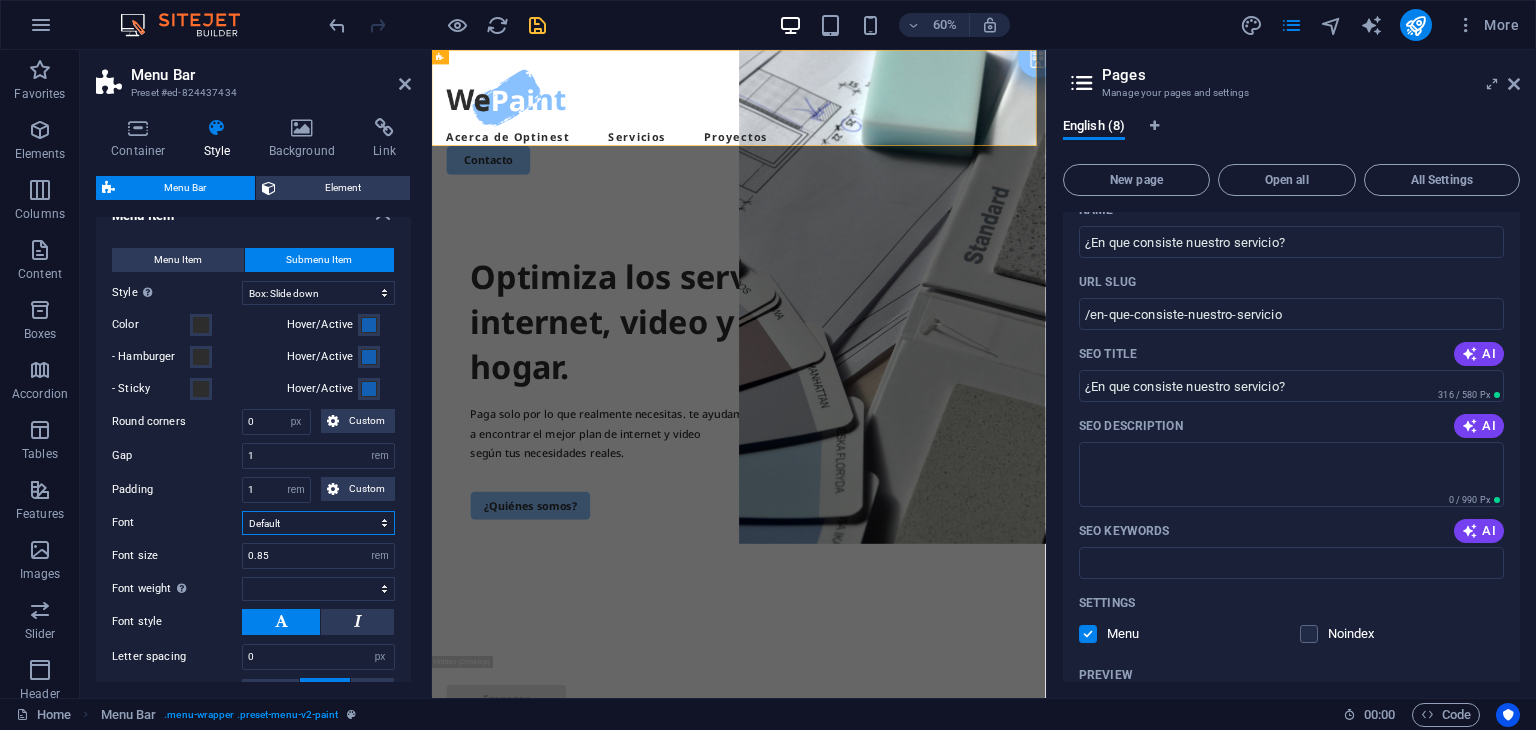 click on "Default Headlines" at bounding box center (318, 523) 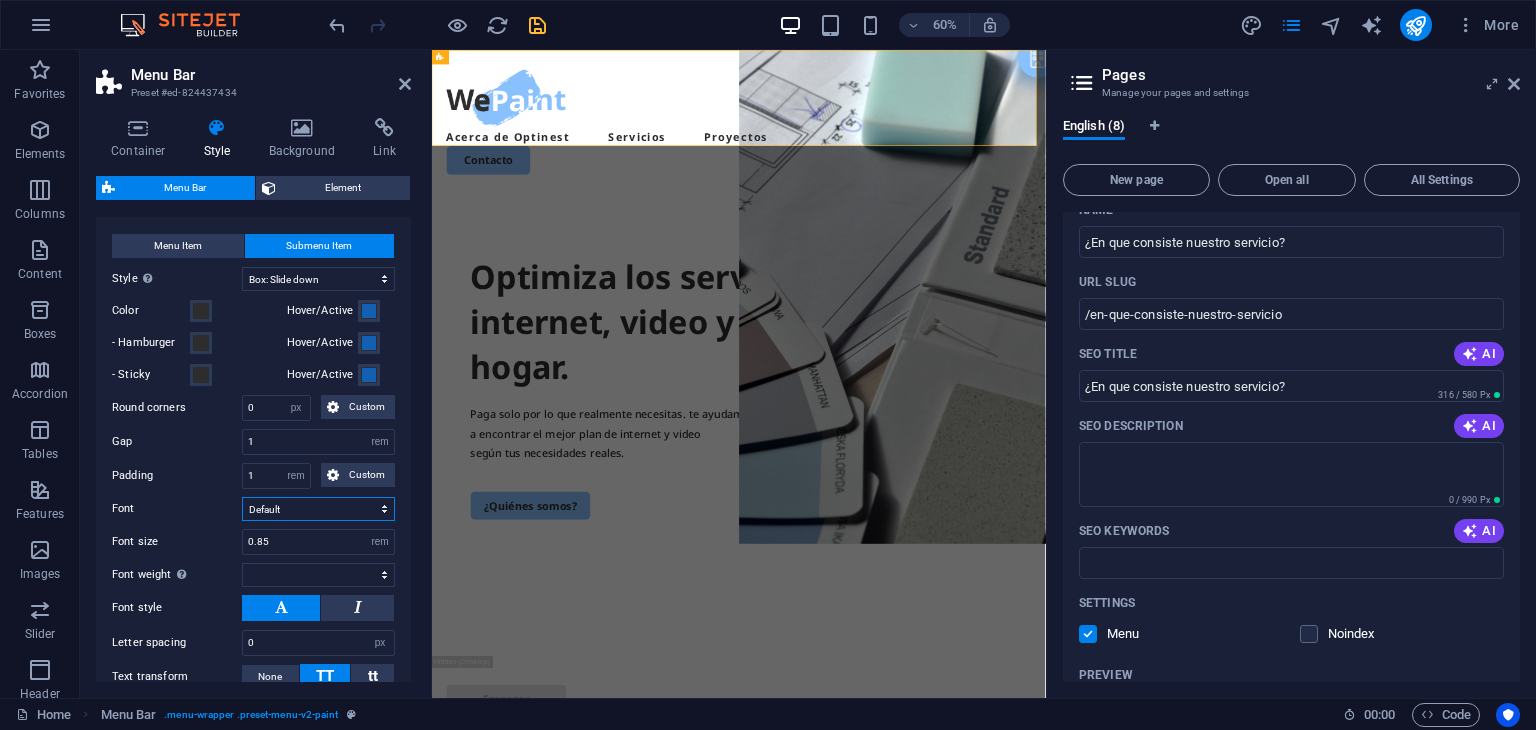 click on "Default Headlines" at bounding box center [318, 509] 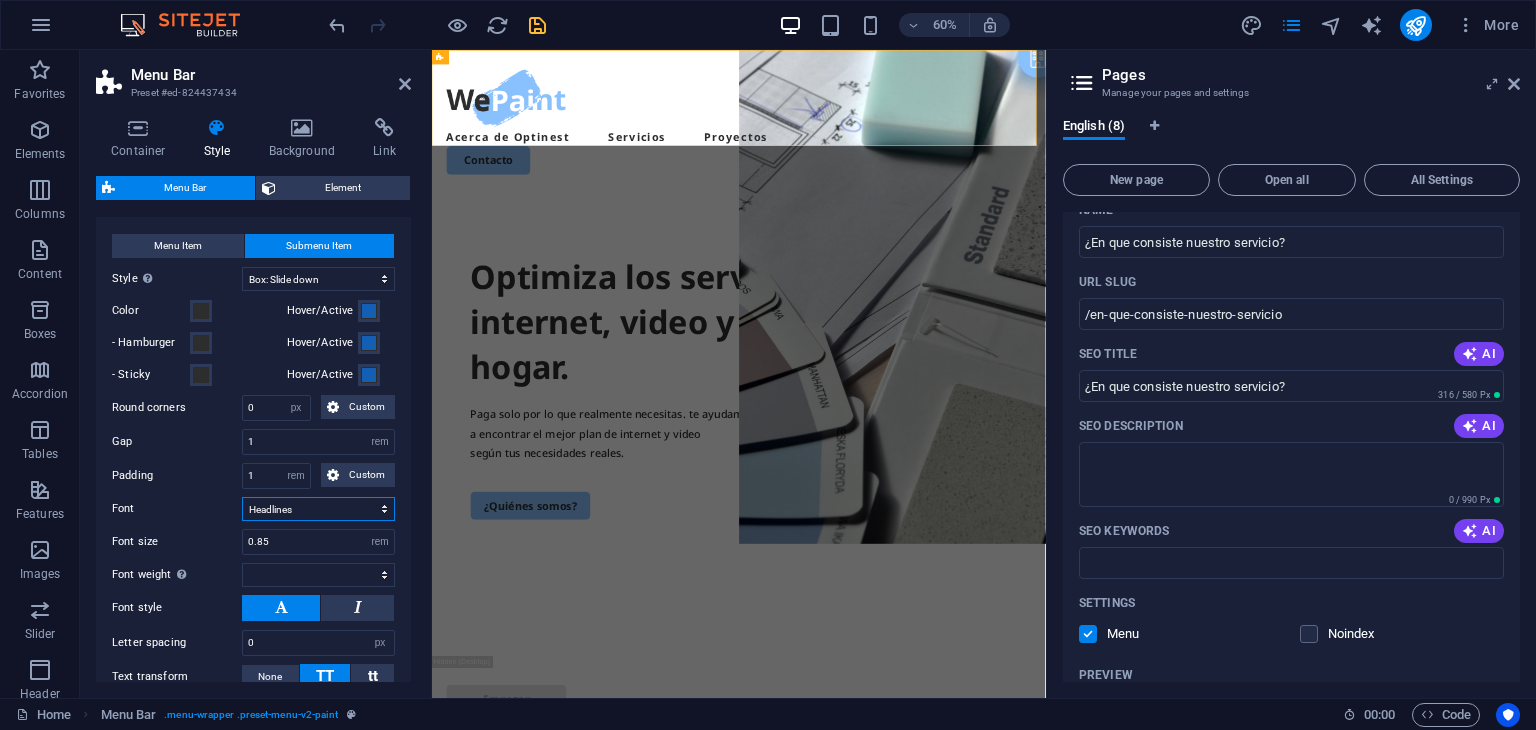 click on "Default Headlines" at bounding box center [318, 509] 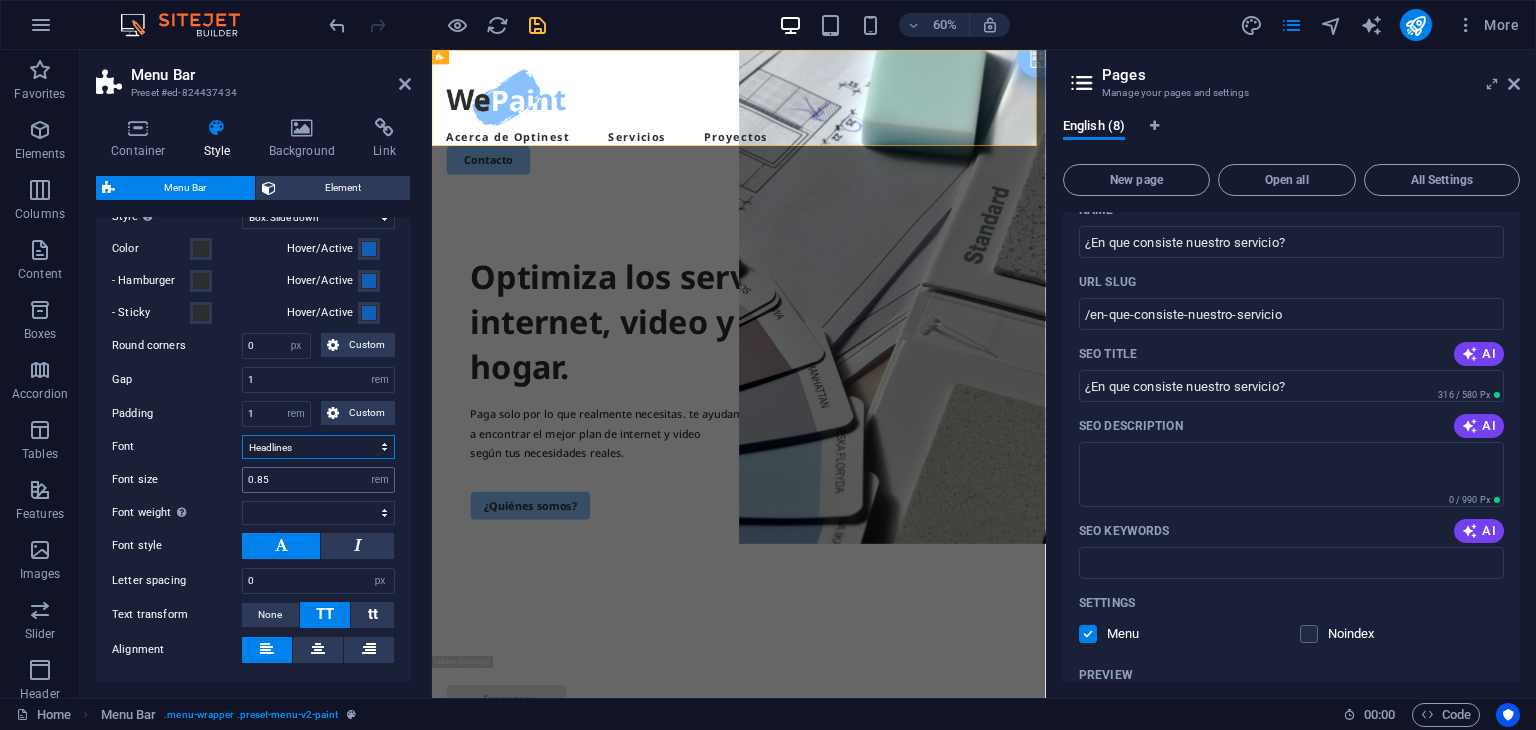 select 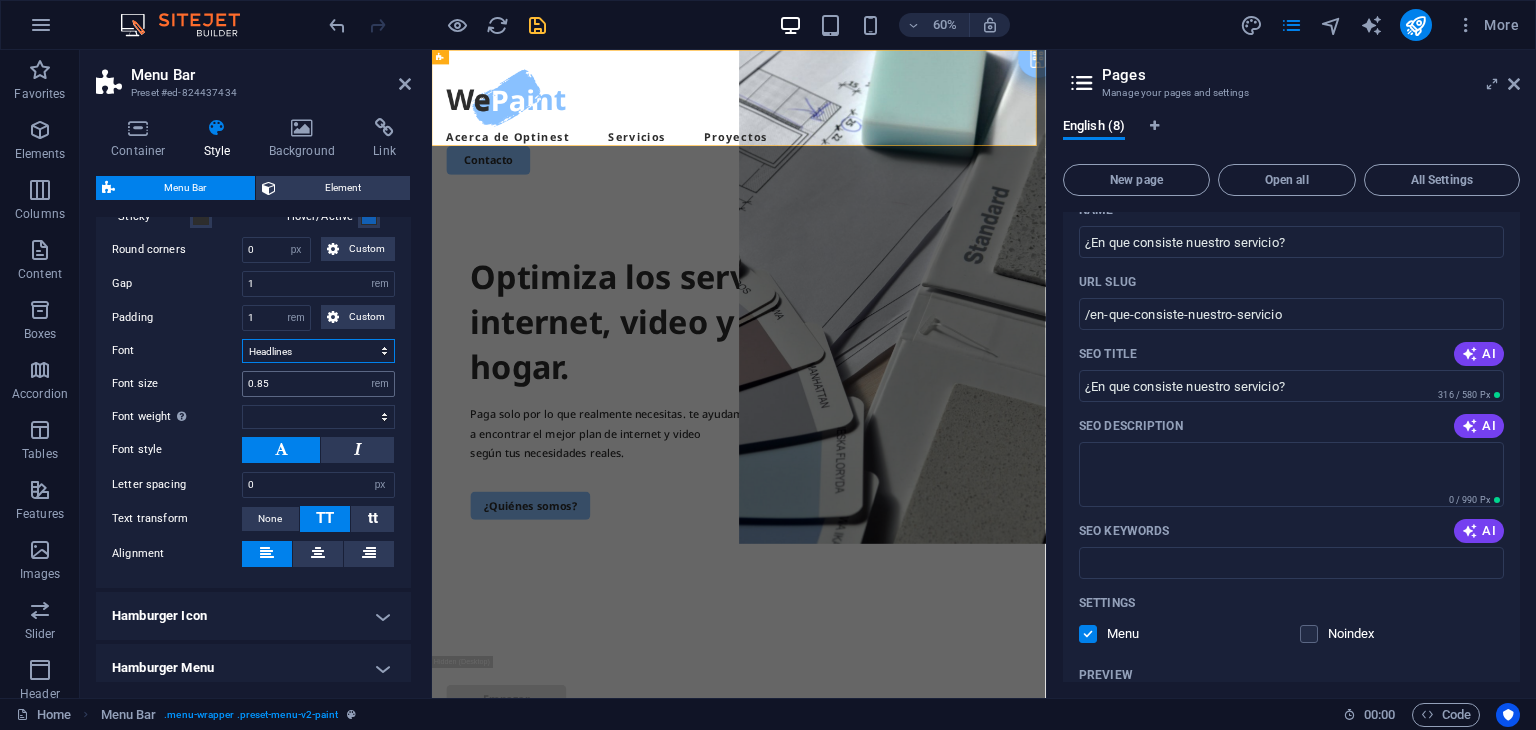 scroll, scrollTop: 1164, scrollLeft: 0, axis: vertical 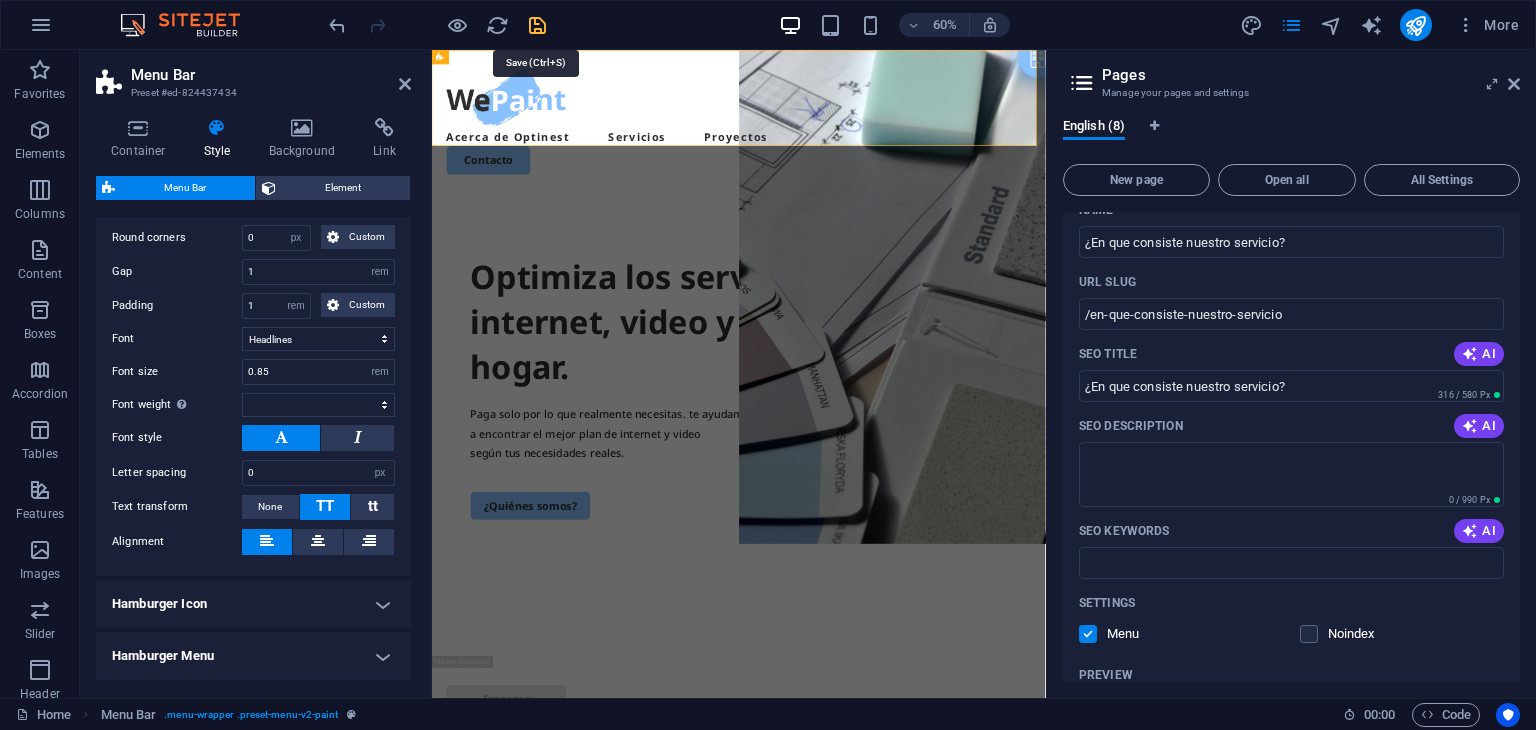 click at bounding box center [537, 25] 